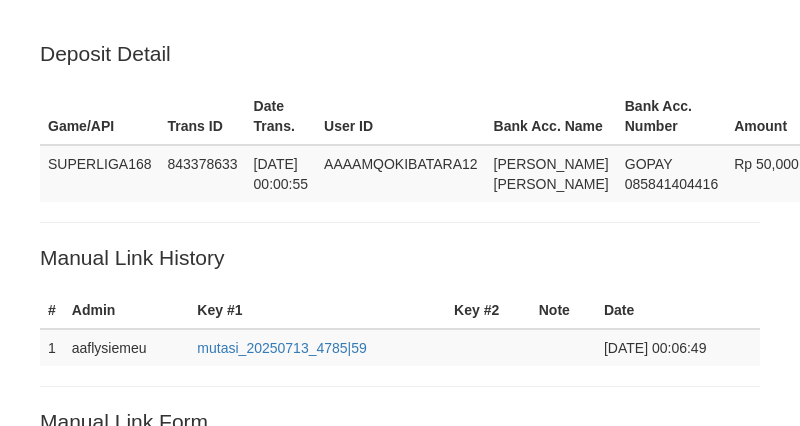 scroll, scrollTop: 542, scrollLeft: 0, axis: vertical 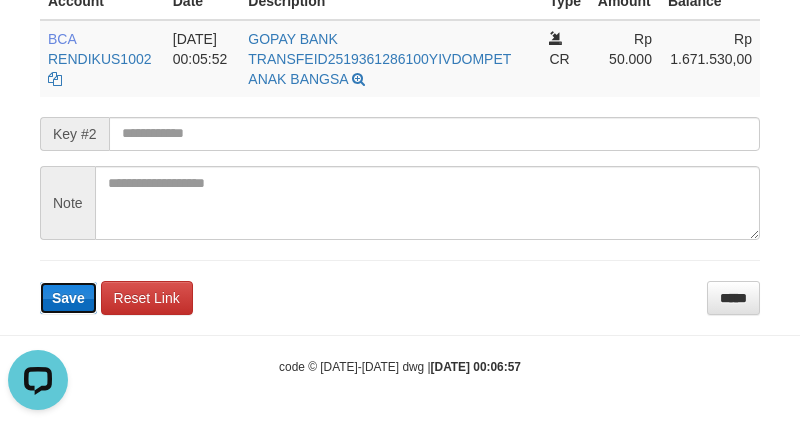 type 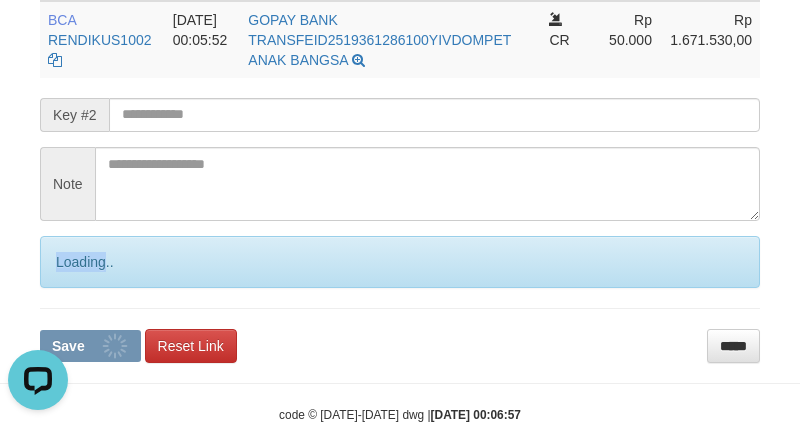 click on "Loading.." at bounding box center [400, 262] 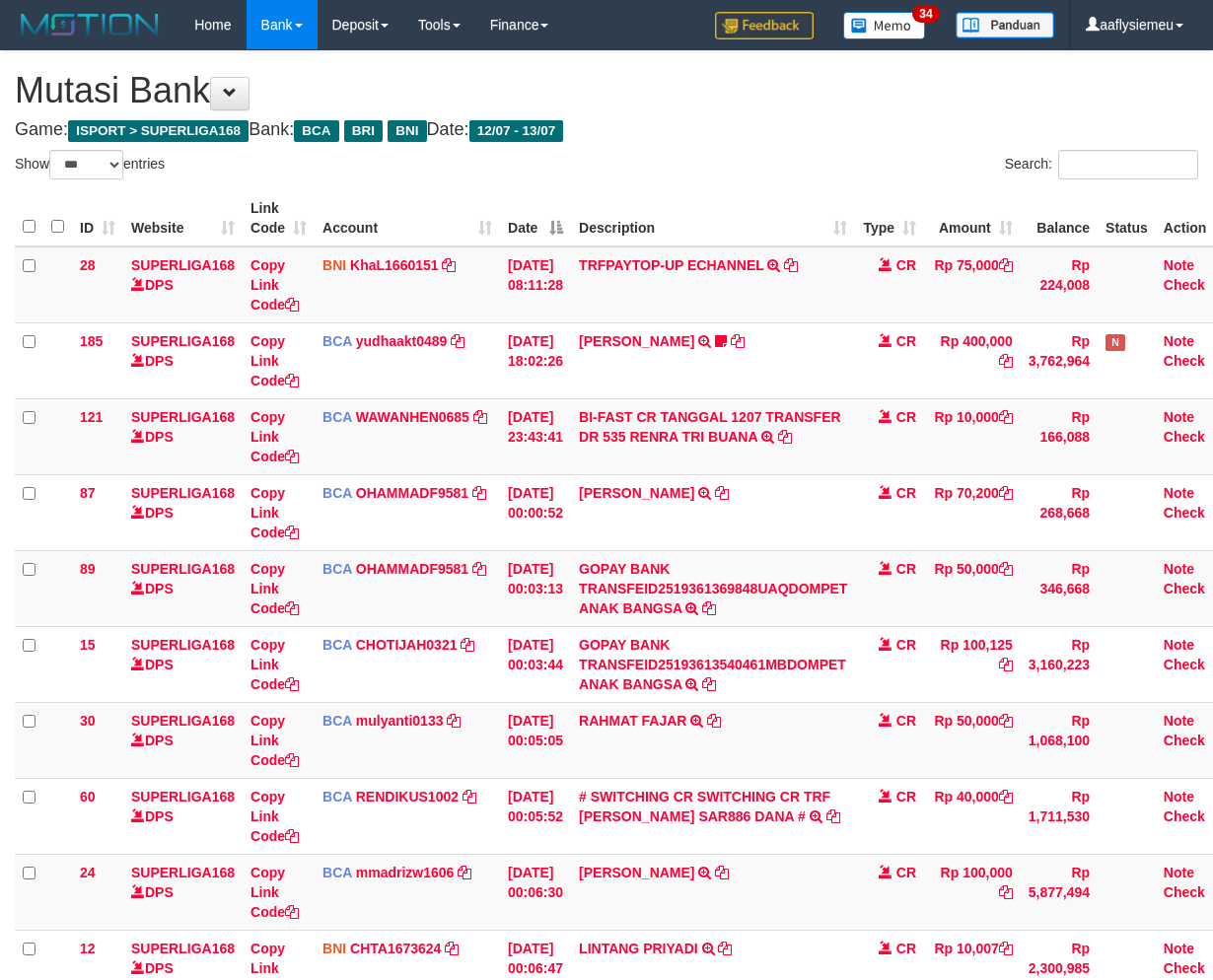 select on "***" 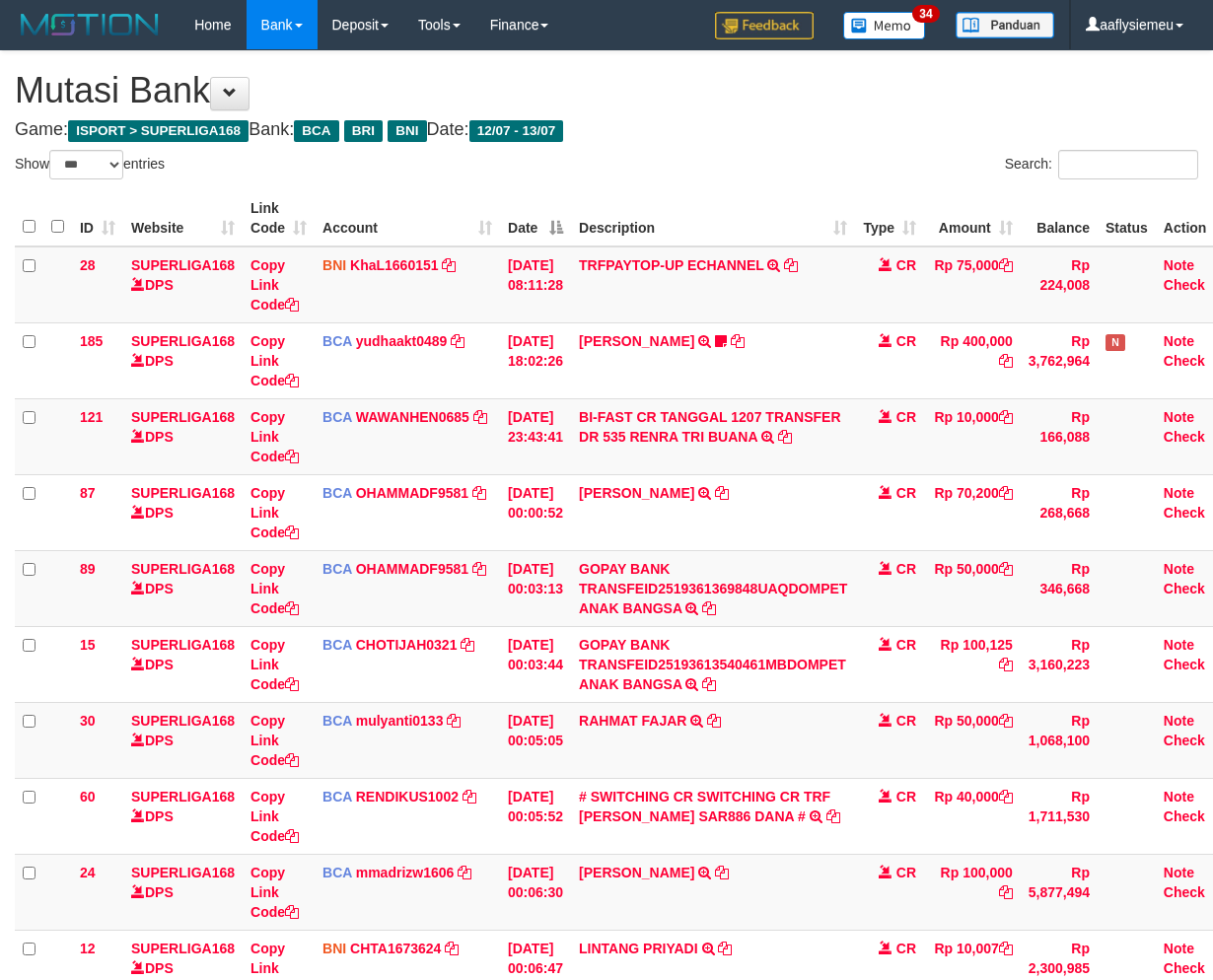 scroll, scrollTop: 1776, scrollLeft: 0, axis: vertical 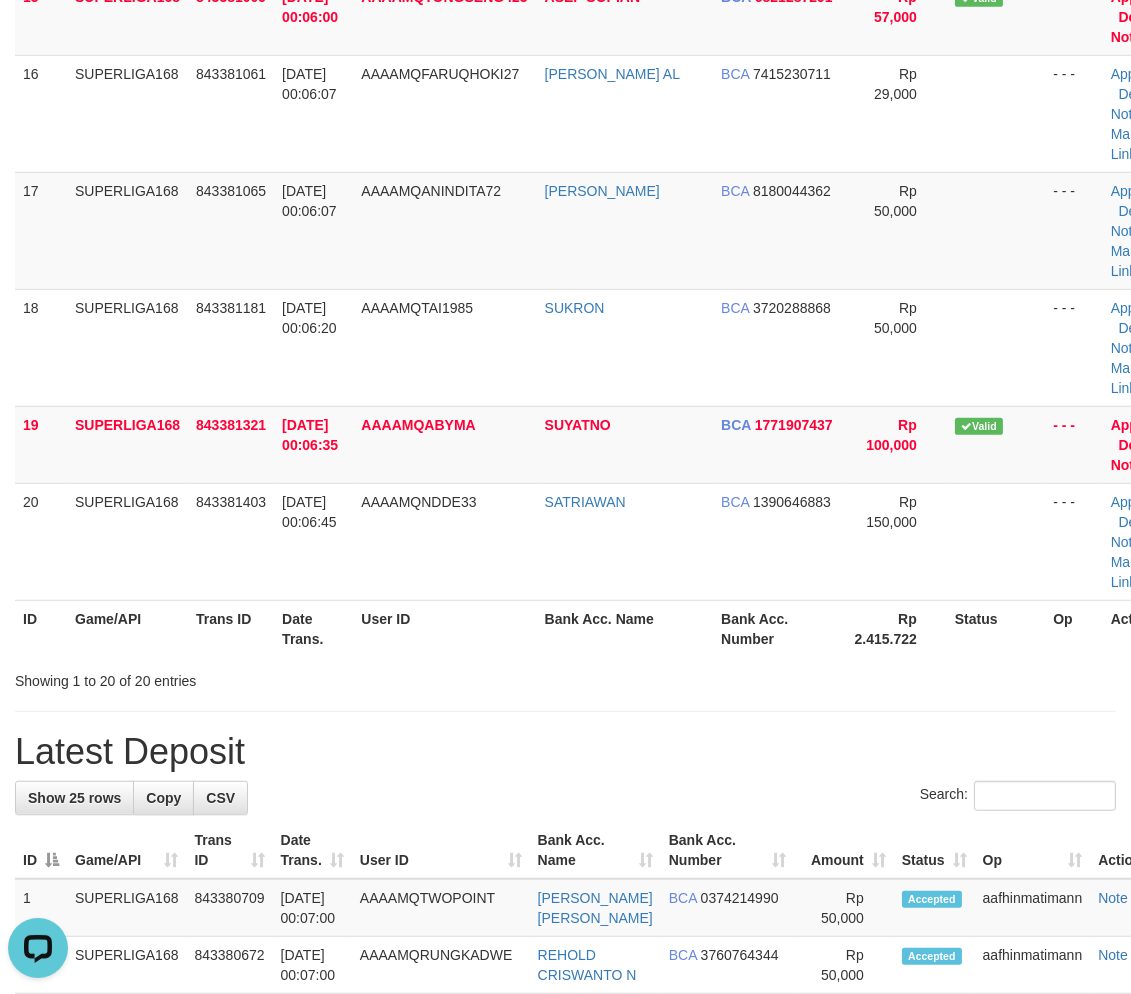 click on "Date Trans." at bounding box center (312, 850) 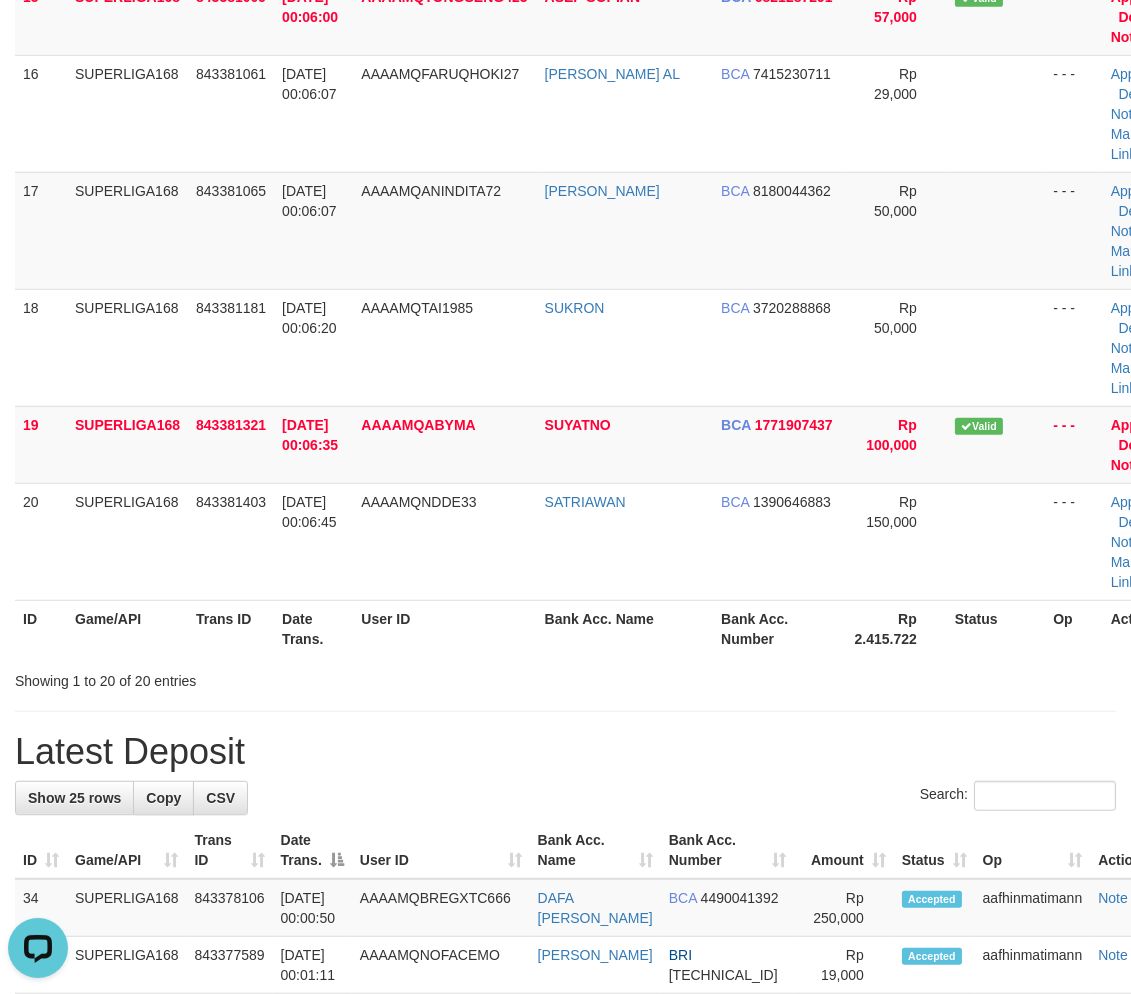 click on "**********" at bounding box center [565, 340] 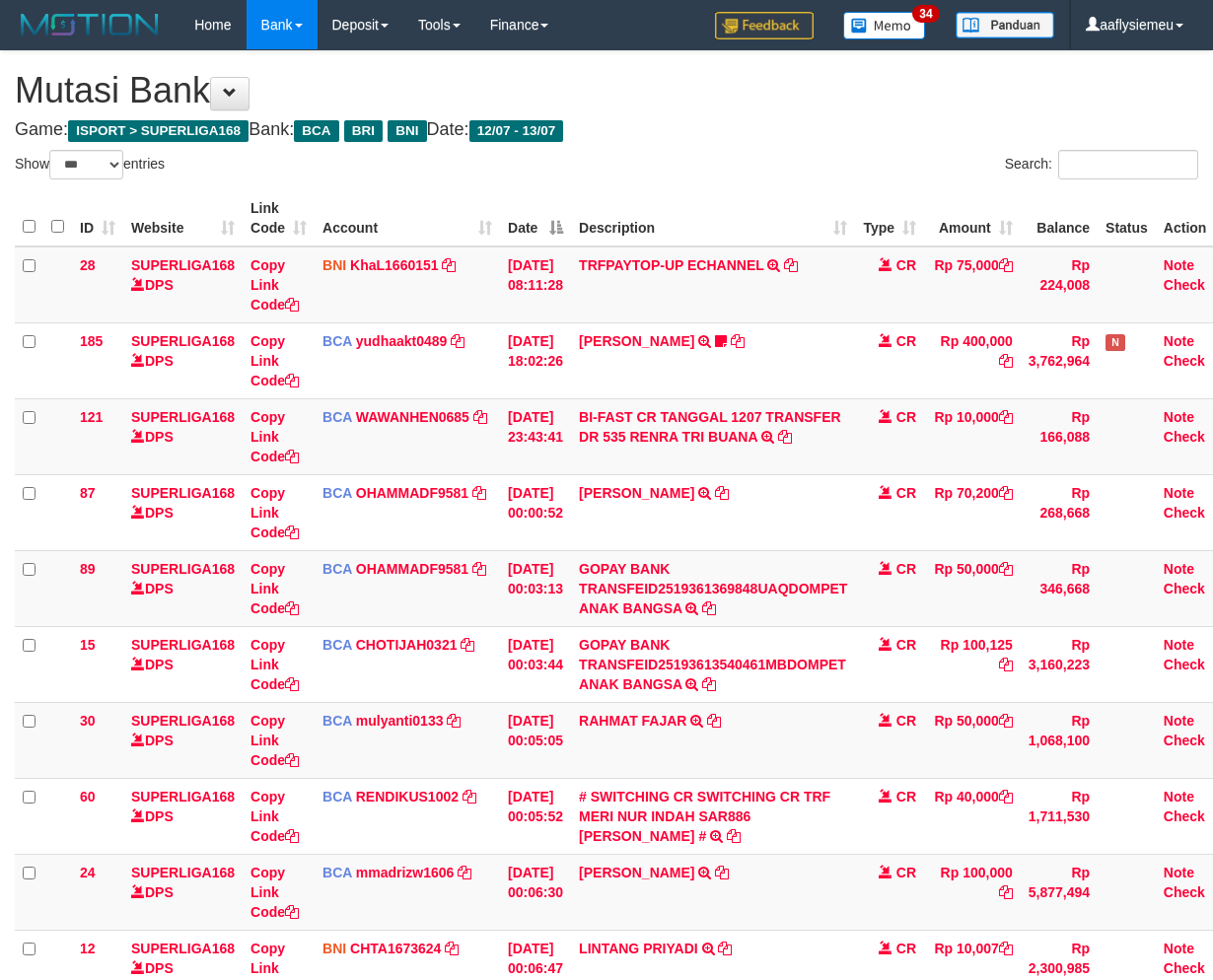 select on "***" 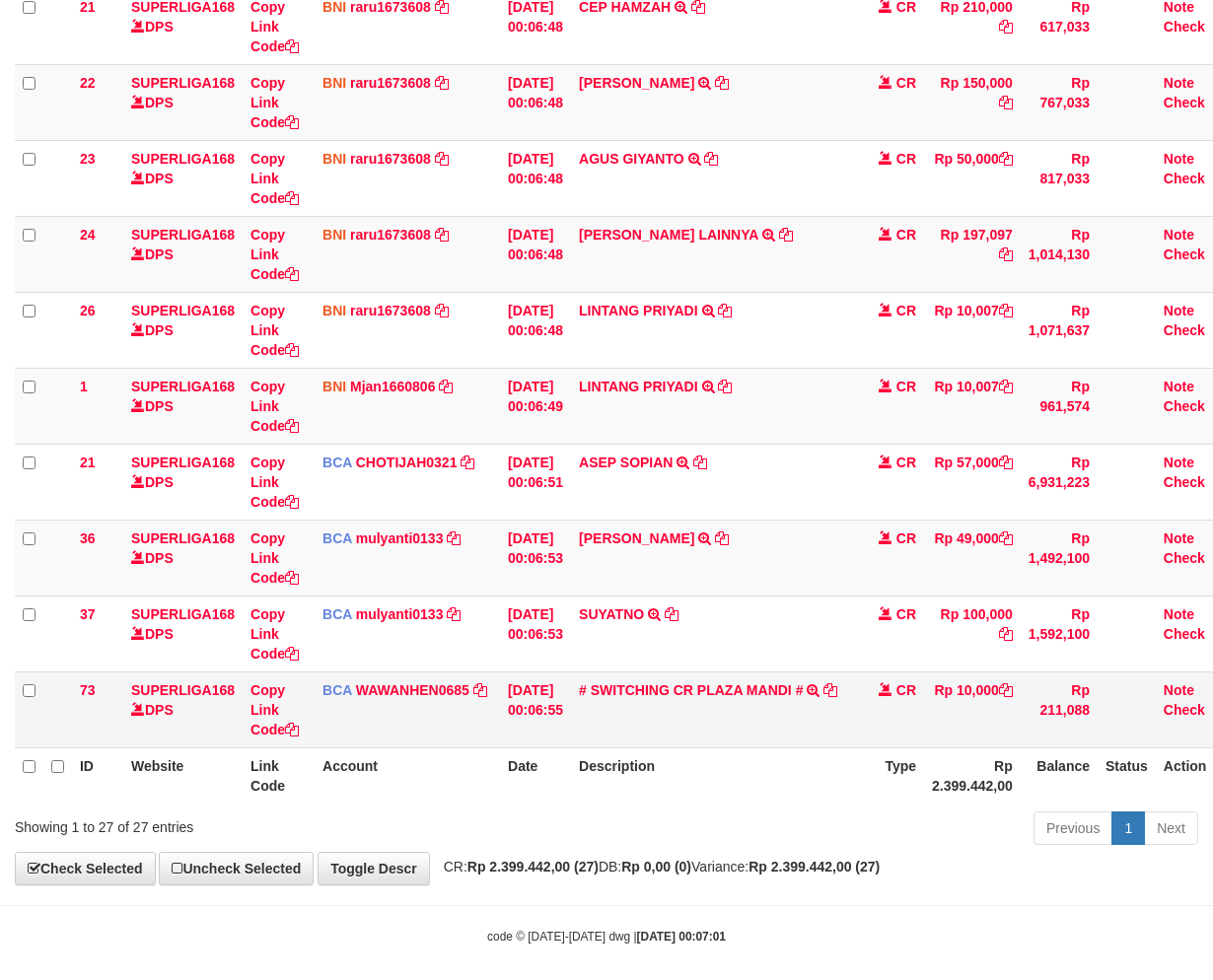 scroll, scrollTop: 1565, scrollLeft: 0, axis: vertical 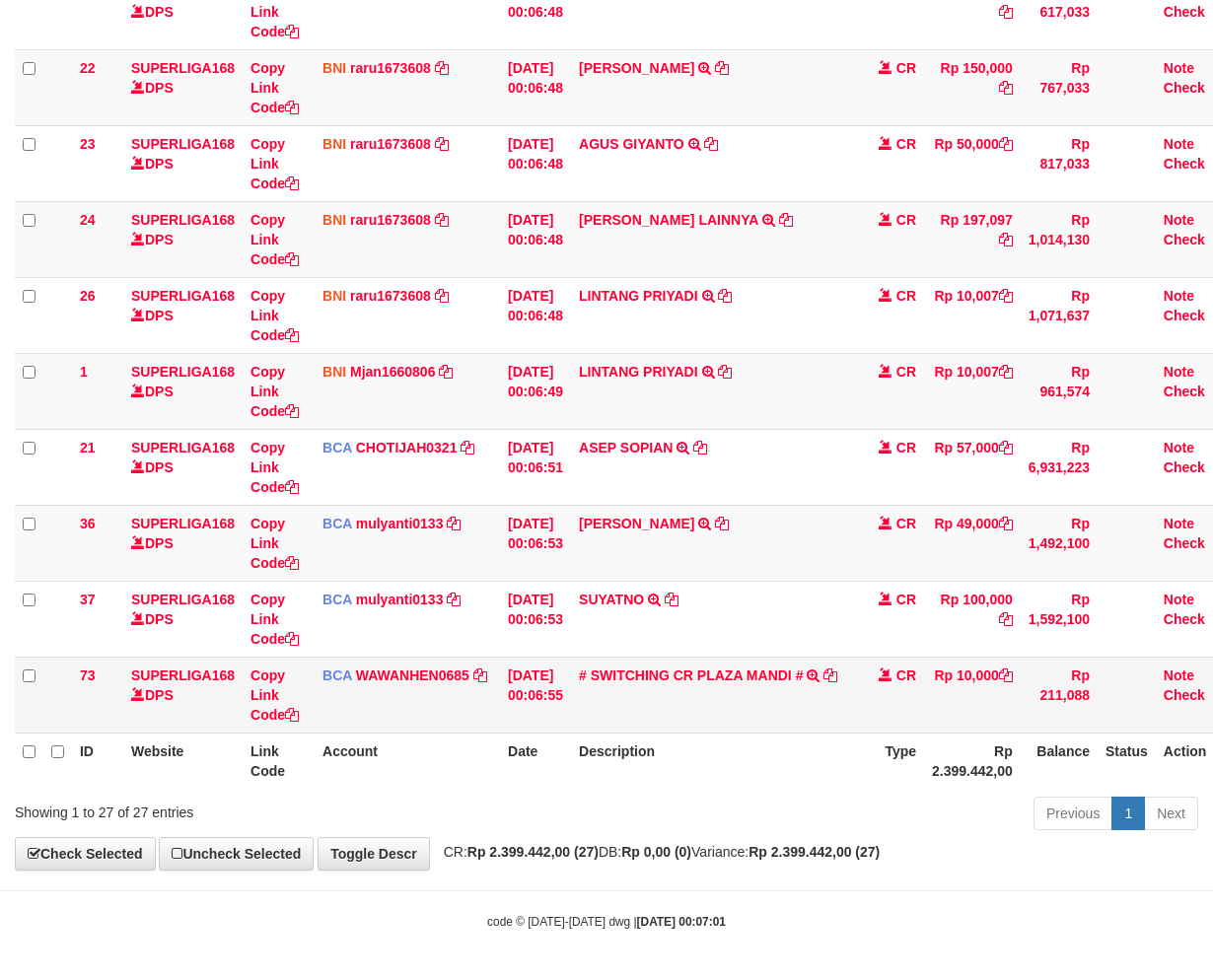 click on "# SWITCHING CR PLAZA MANDI #         SWITCHING CR TRF
[PERSON_NAME] 008 [GEOGRAPHIC_DATA]" at bounding box center [713, 694] 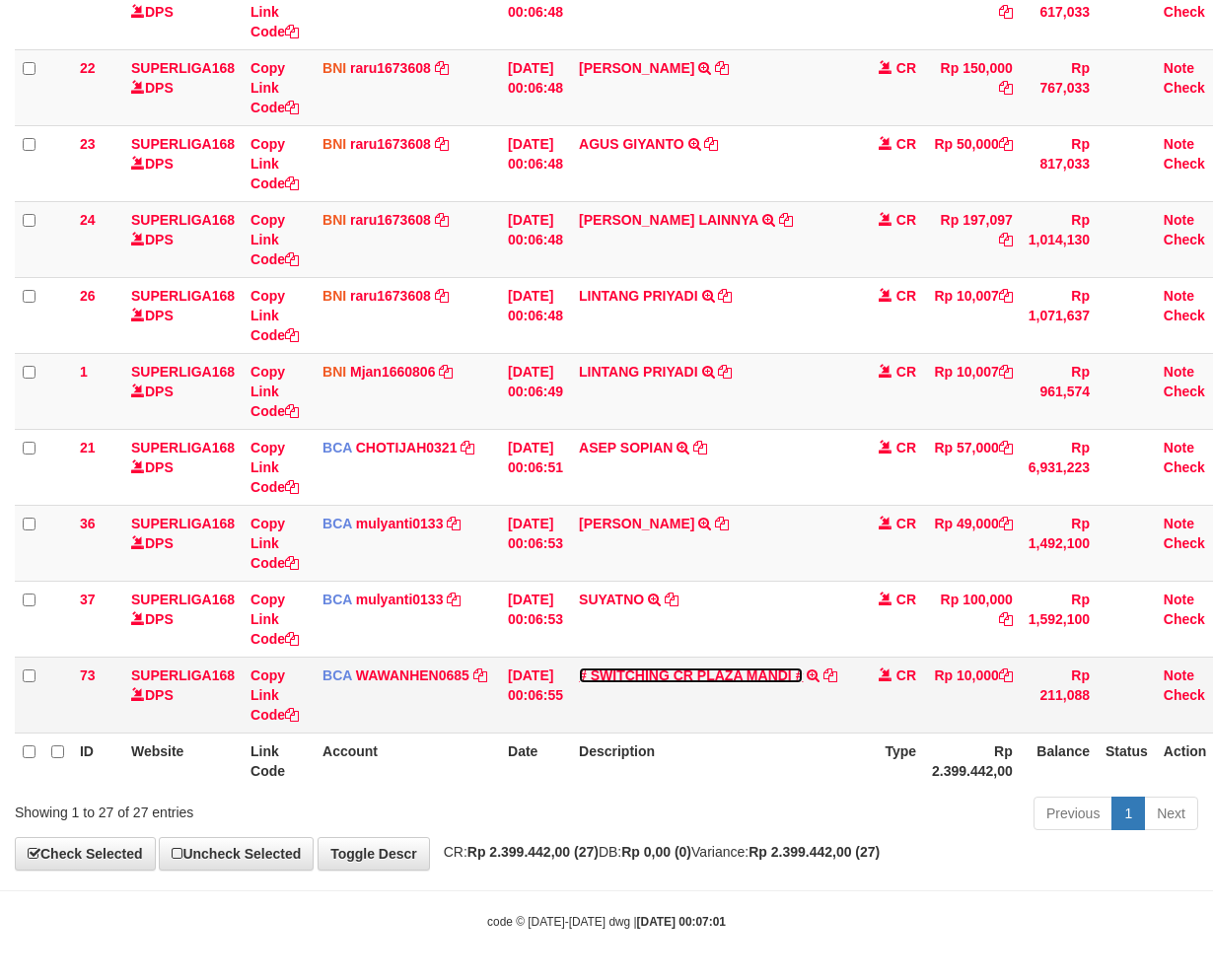click on "# SWITCHING CR PLAZA MANDI #" at bounding box center [690, 675] 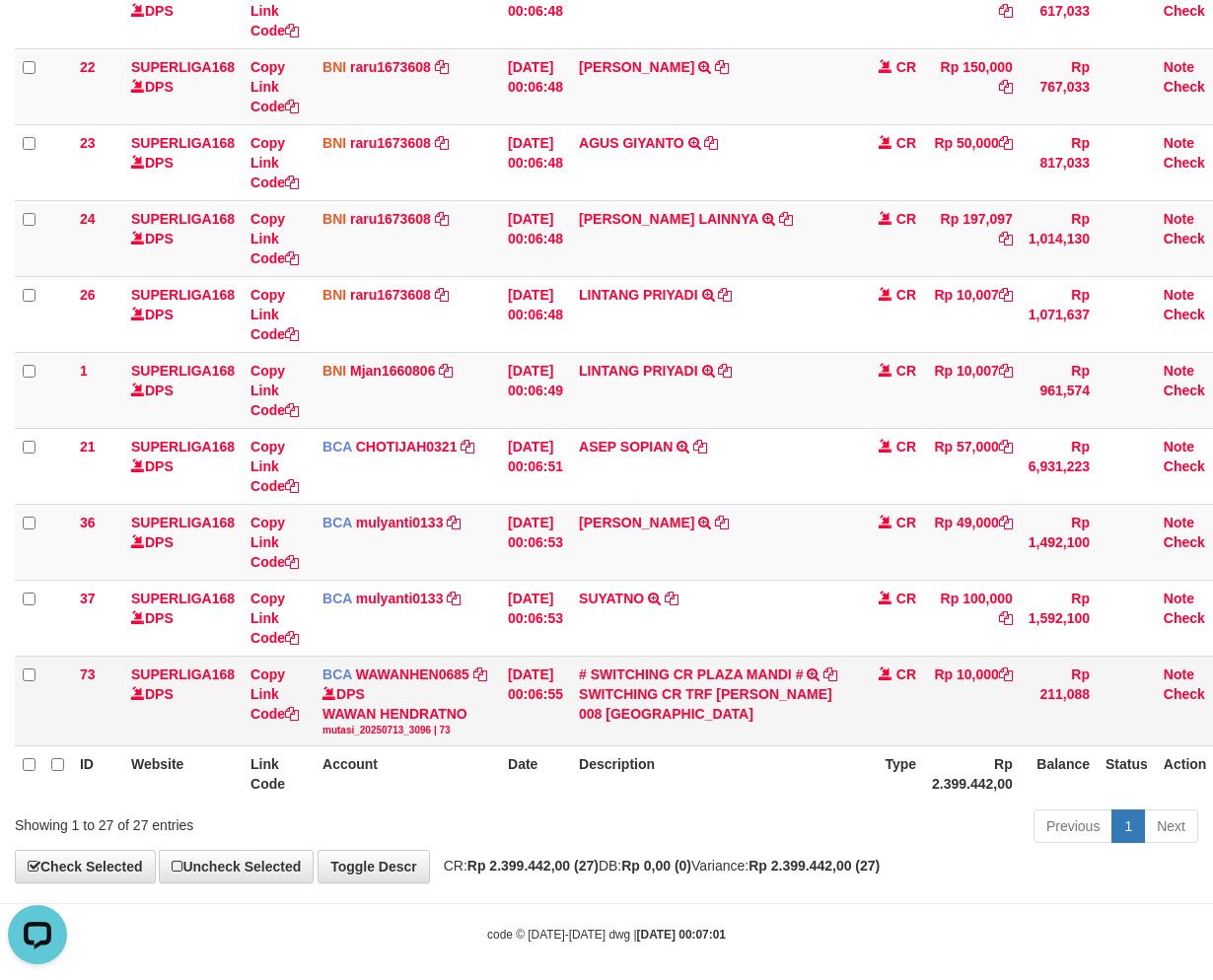scroll, scrollTop: 0, scrollLeft: 0, axis: both 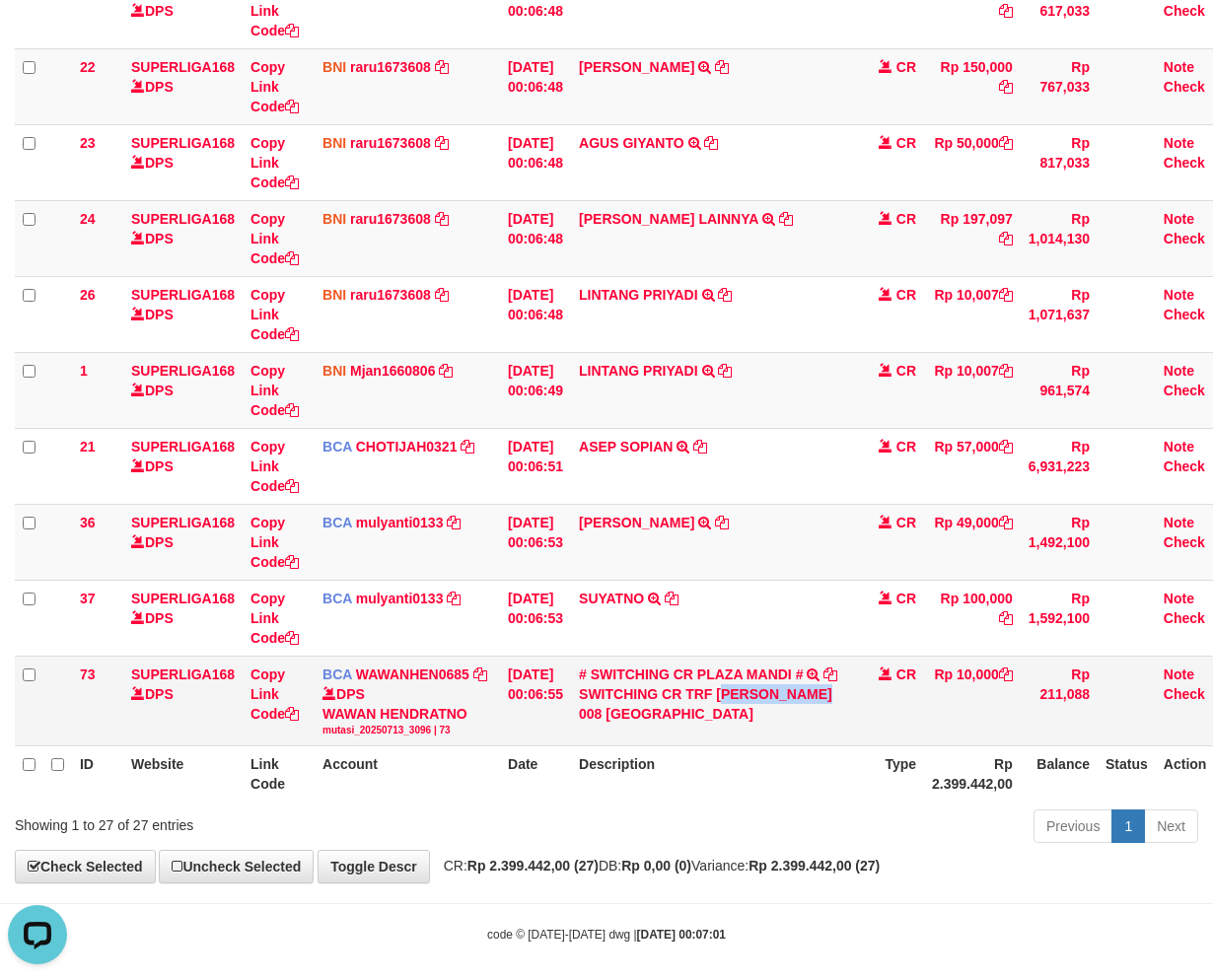 copy on "HMADUN HANAF" 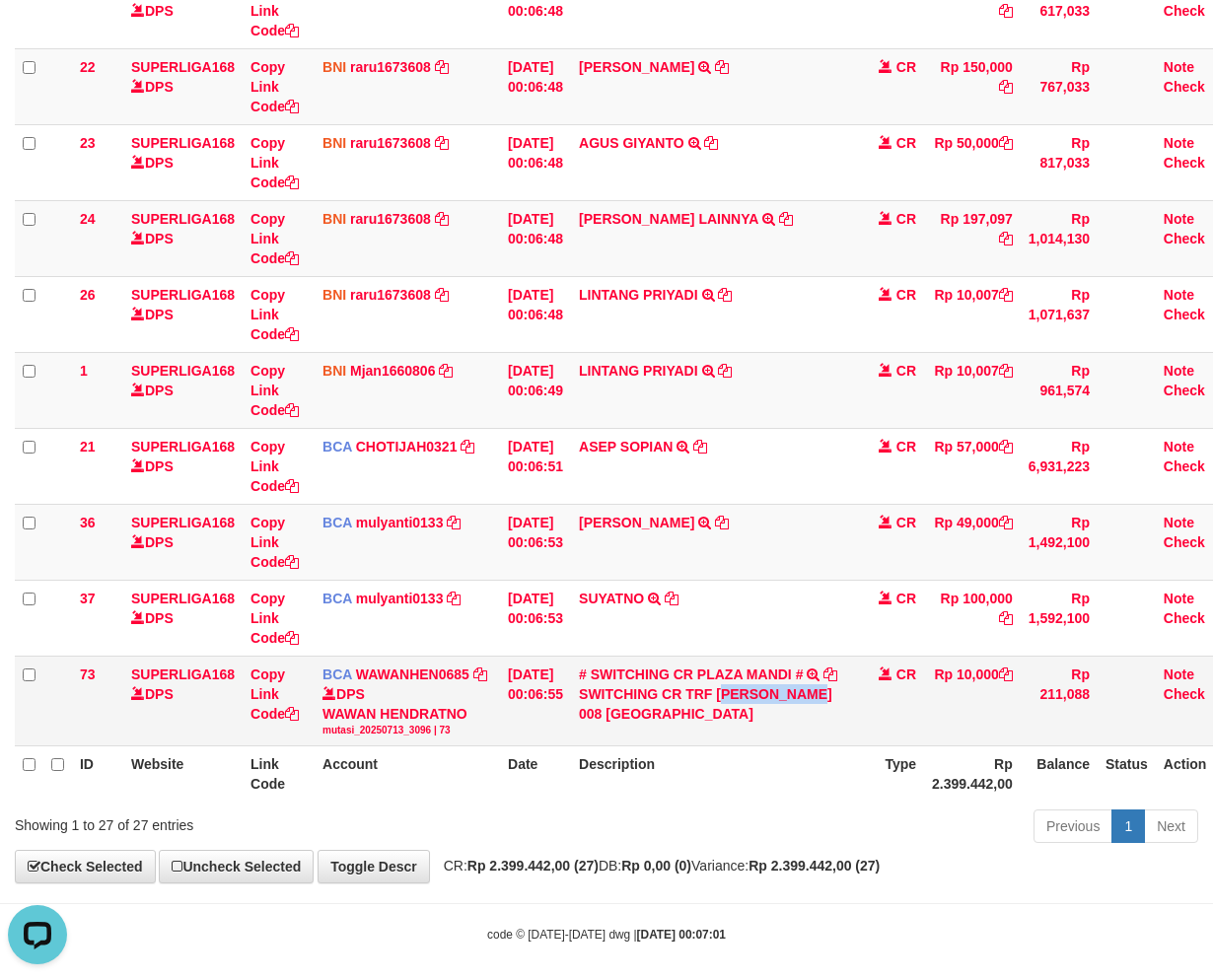 copy on "HMADUN HANA" 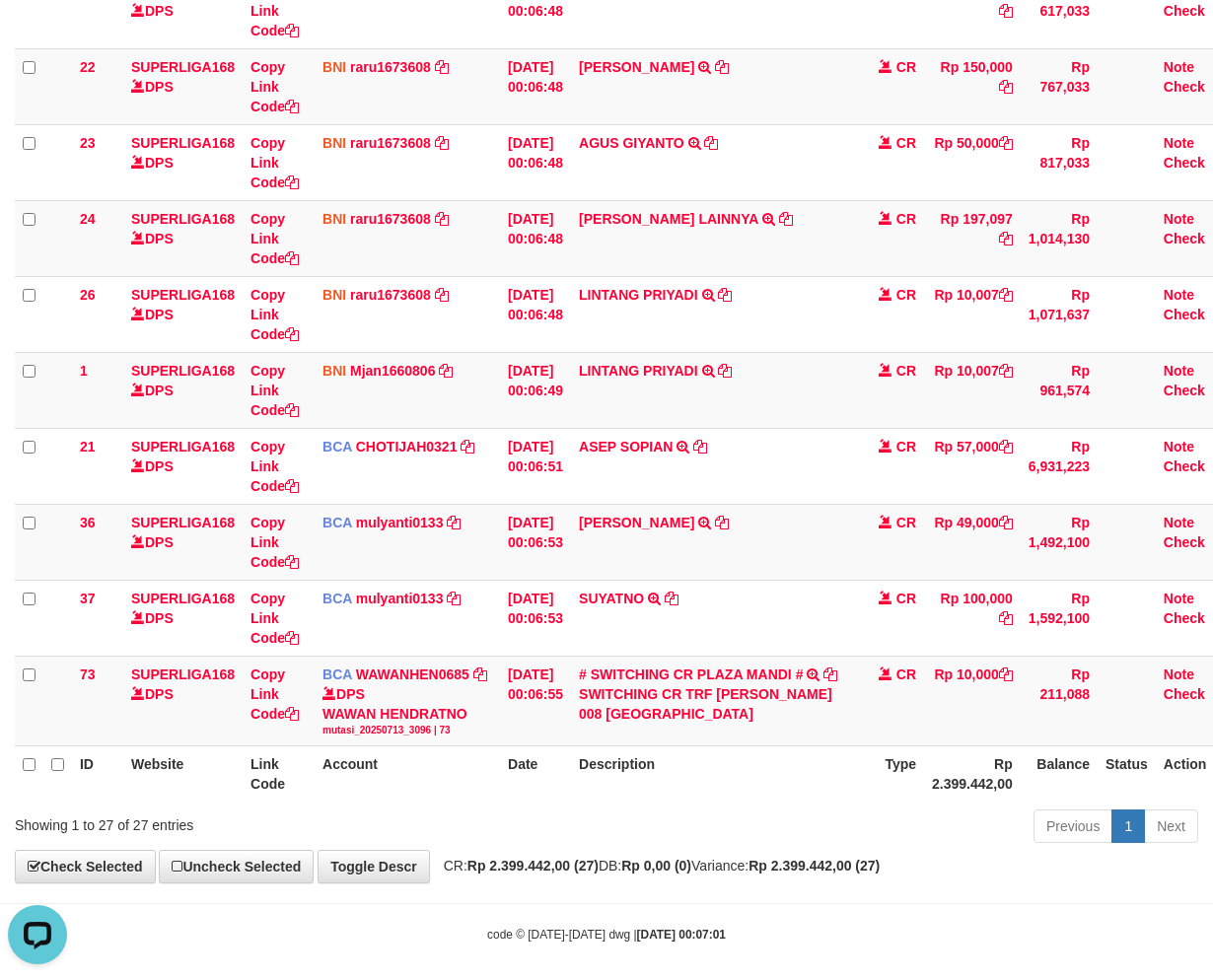 click on "Previous 1 Next" at bounding box center [860, 828] 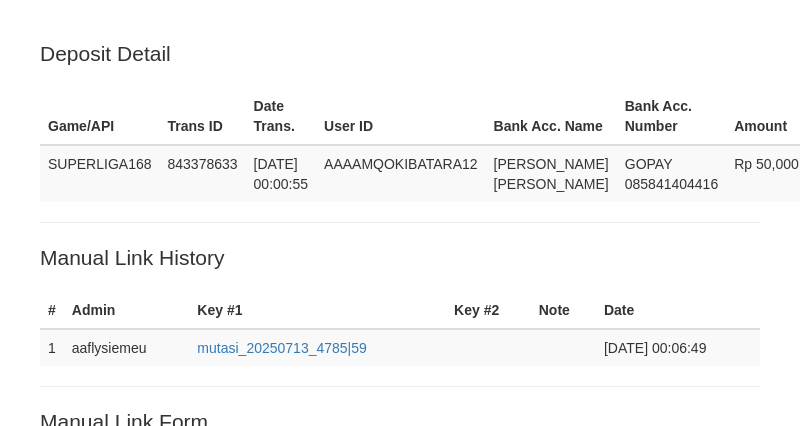 scroll, scrollTop: 542, scrollLeft: 0, axis: vertical 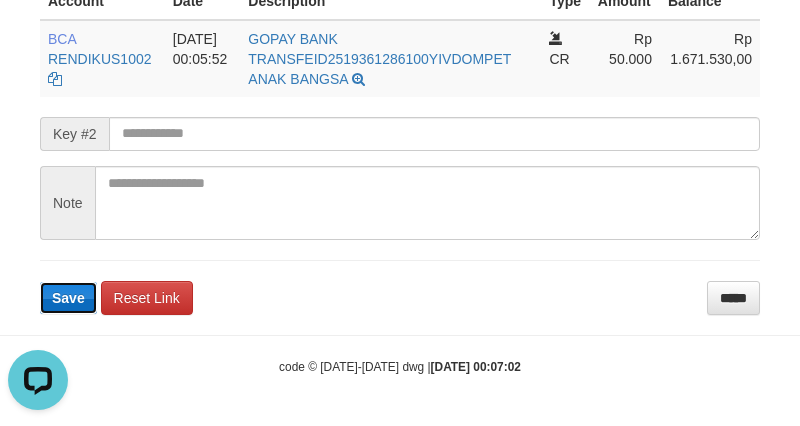 type 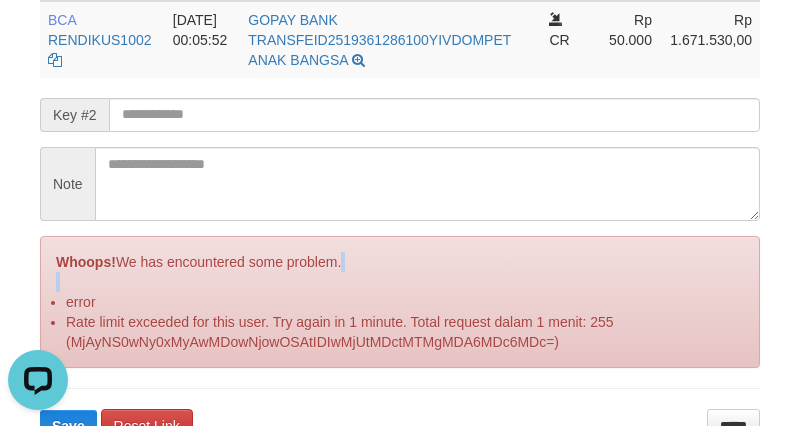 click on "Whoops!  We has encountered some problem. error Rate limit exceeded for this user. Try again in 1 minute. Total request dalam 1 menit: 255 (MjAyNS0wNy0xMyAwMDowNjowOSAtIDIwMjUtMDctMTMgMDA6MDc6MDc=)" at bounding box center (400, 302) 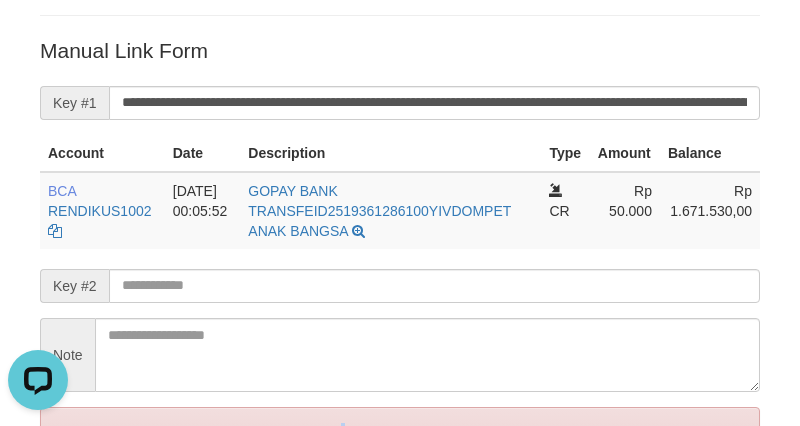 scroll, scrollTop: 208, scrollLeft: 0, axis: vertical 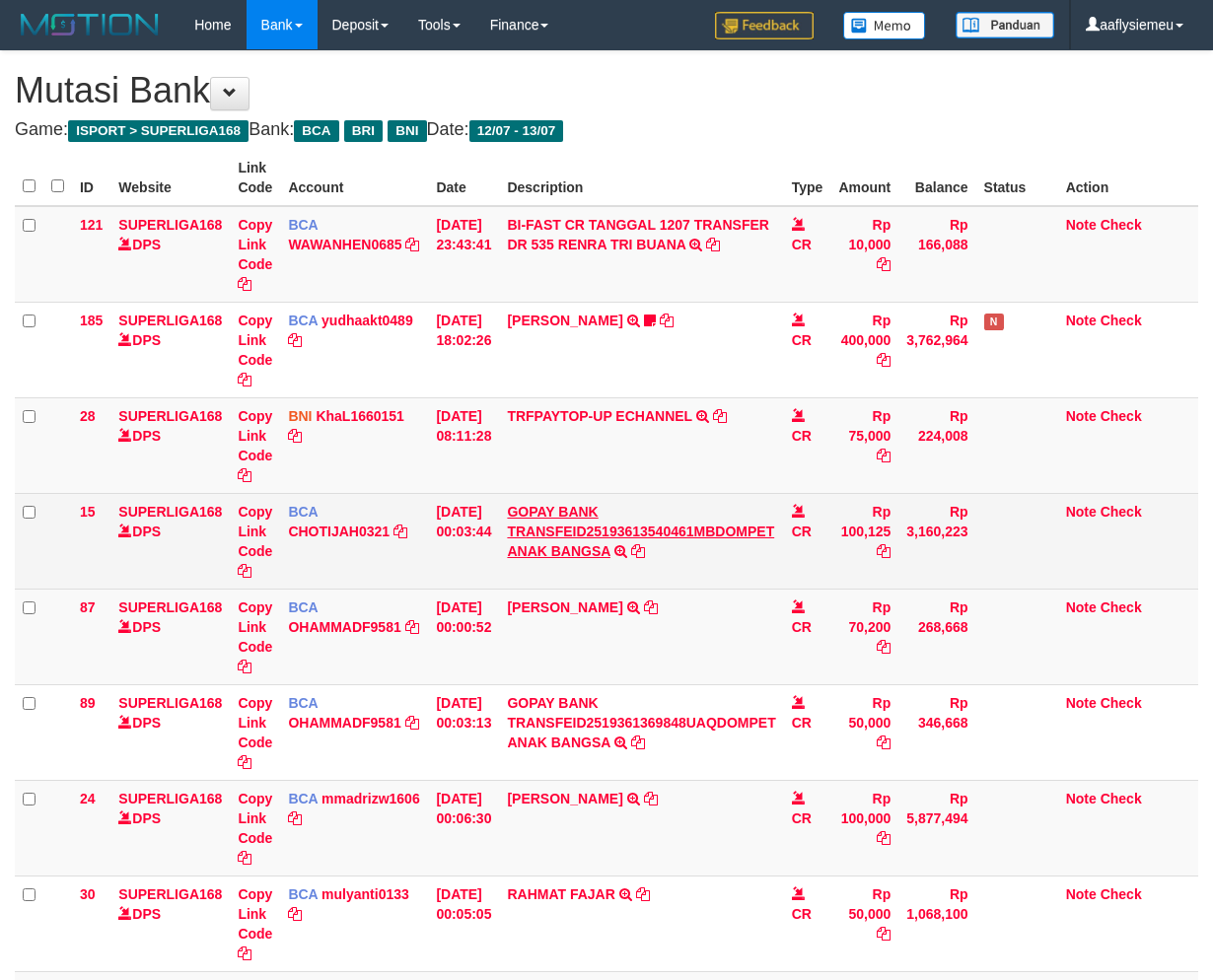 select on "***" 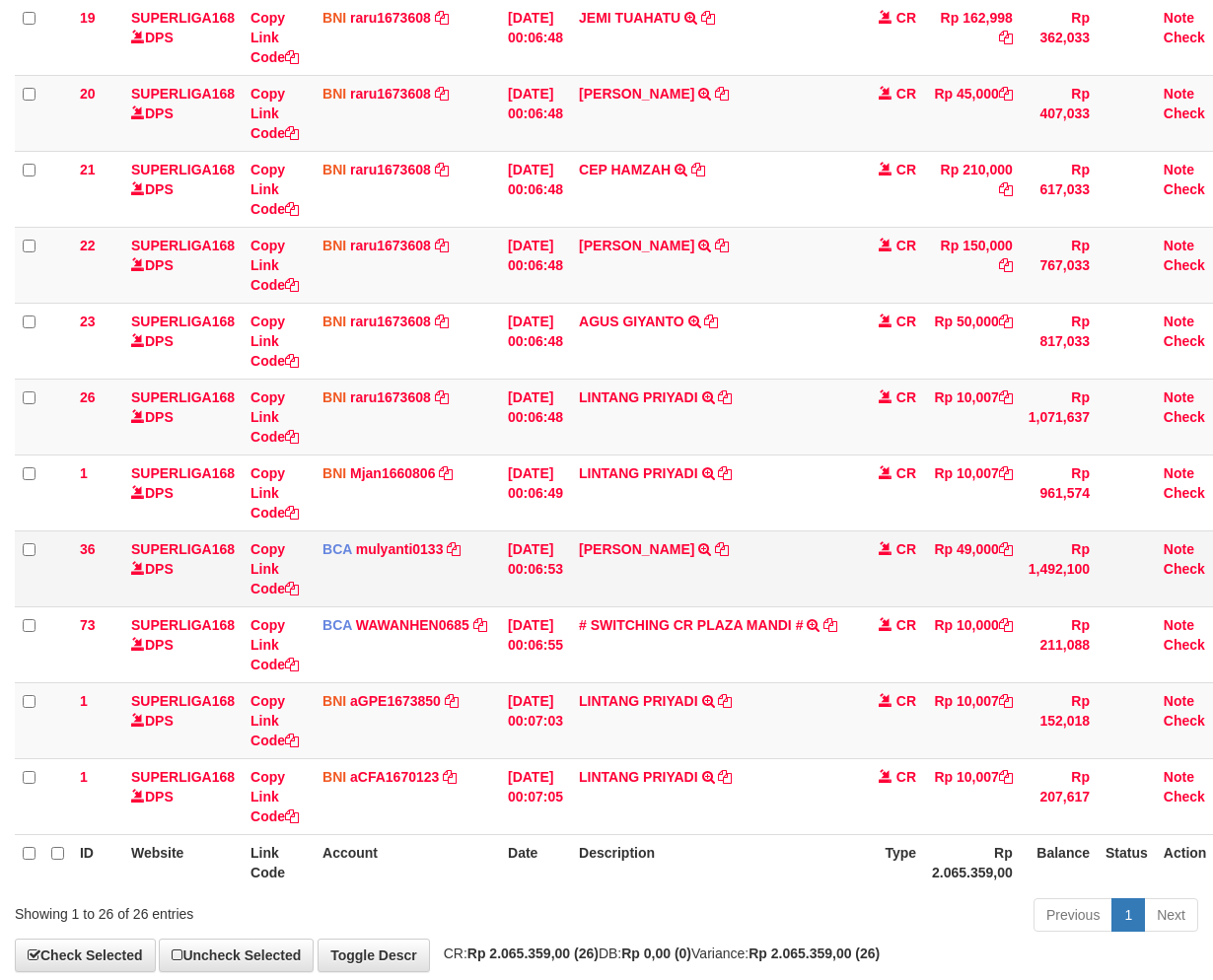 scroll, scrollTop: 1378, scrollLeft: 0, axis: vertical 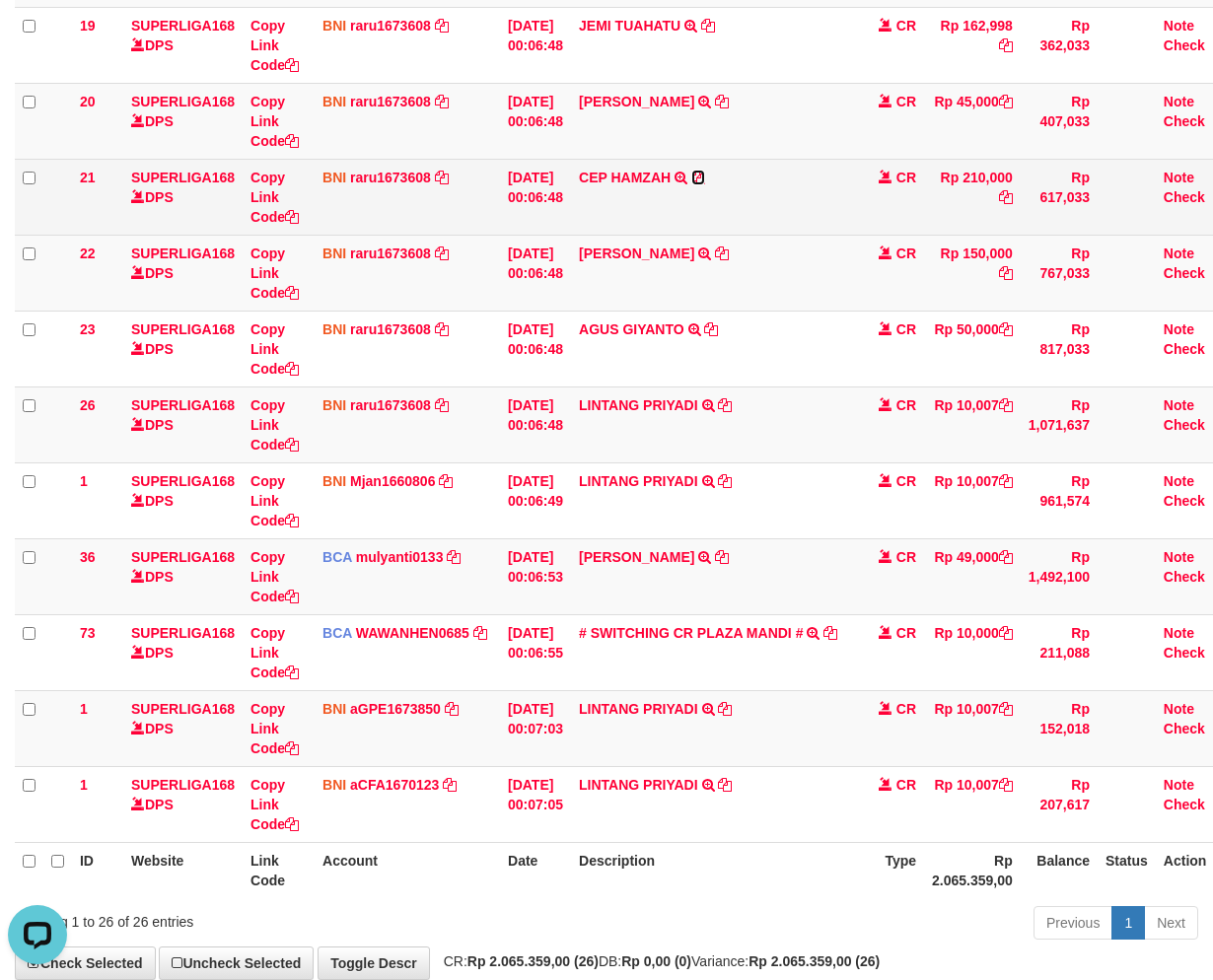 click at bounding box center (698, 177) 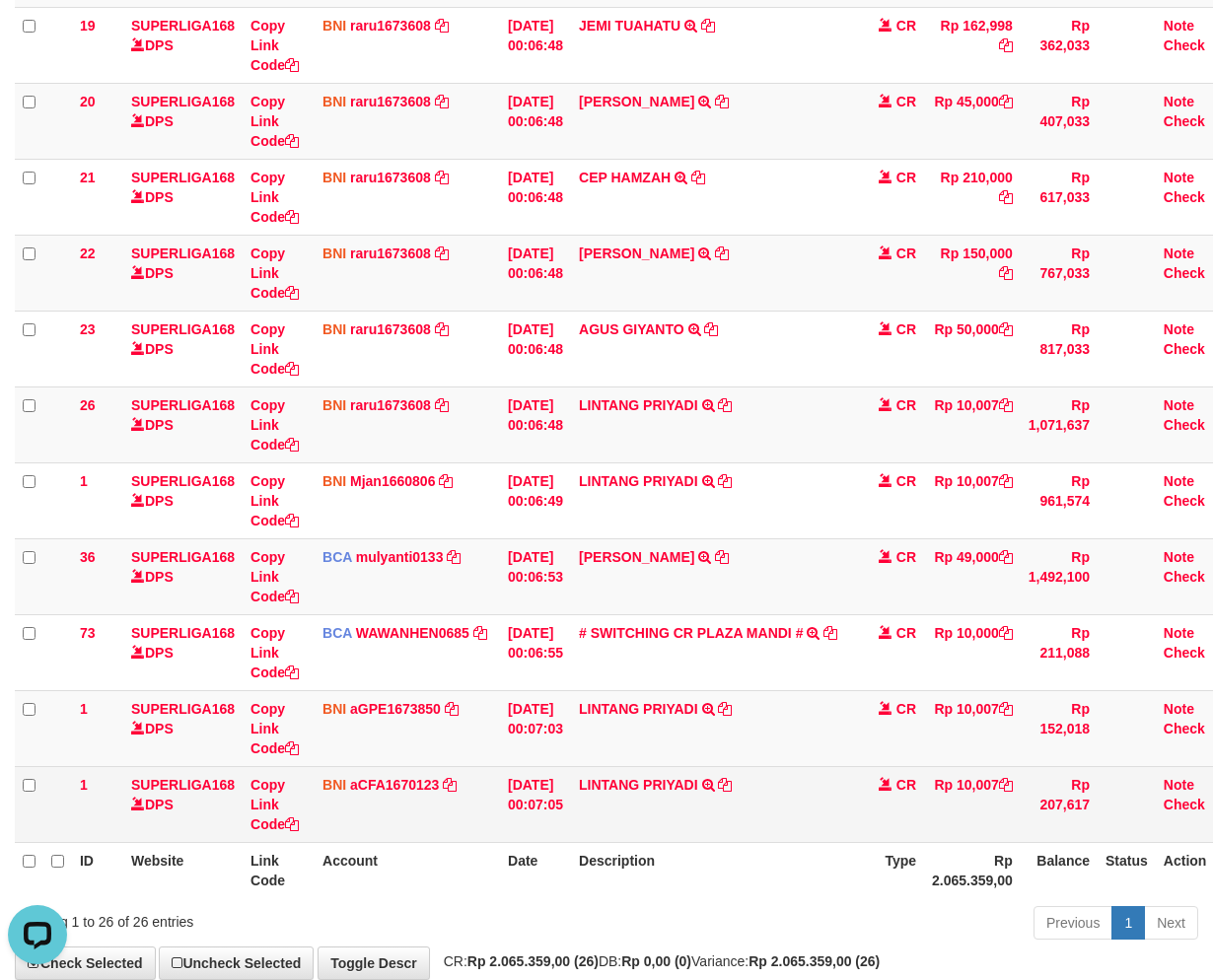 click on "Rp 10,007" at bounding box center (972, 804) 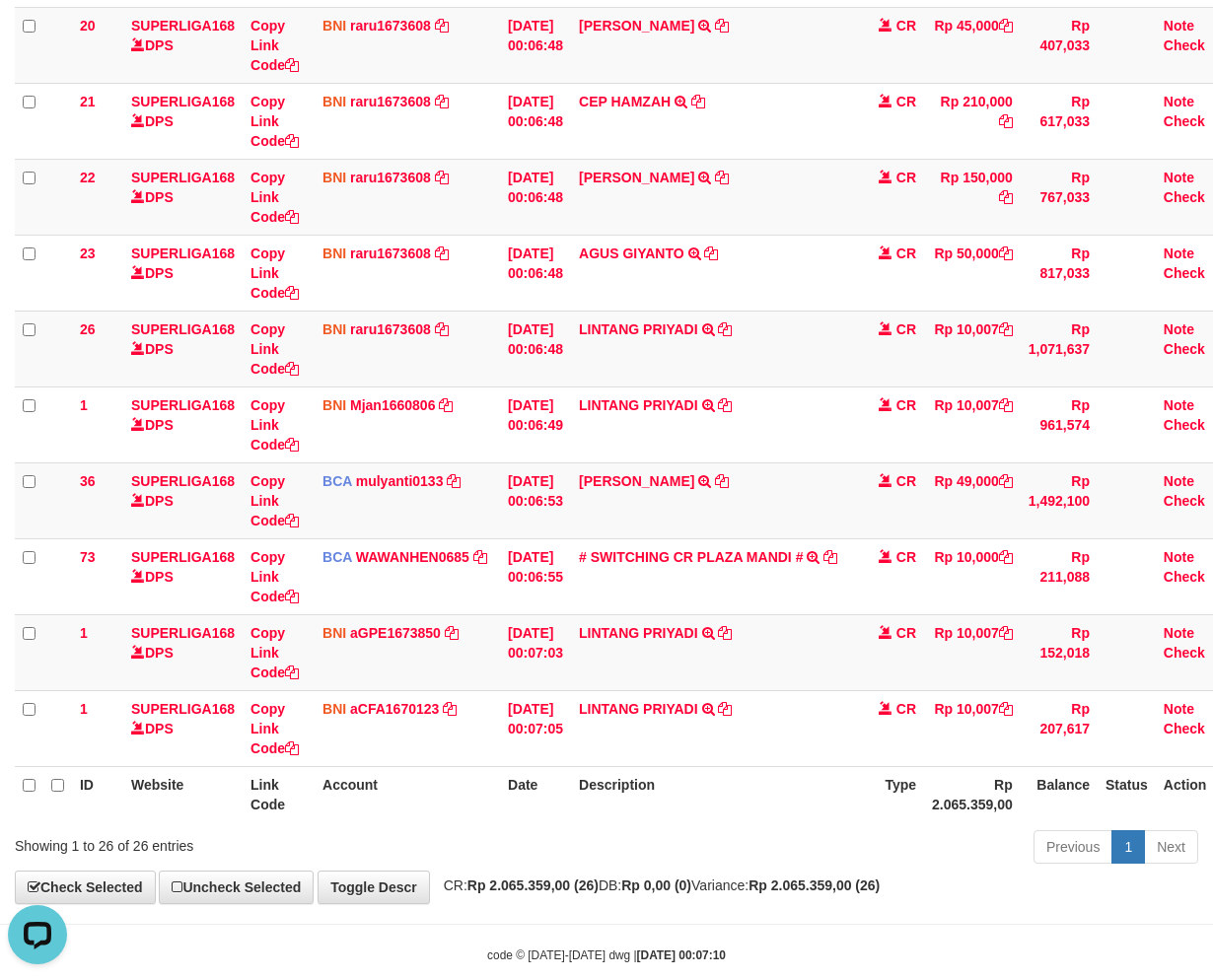 scroll, scrollTop: 1489, scrollLeft: 0, axis: vertical 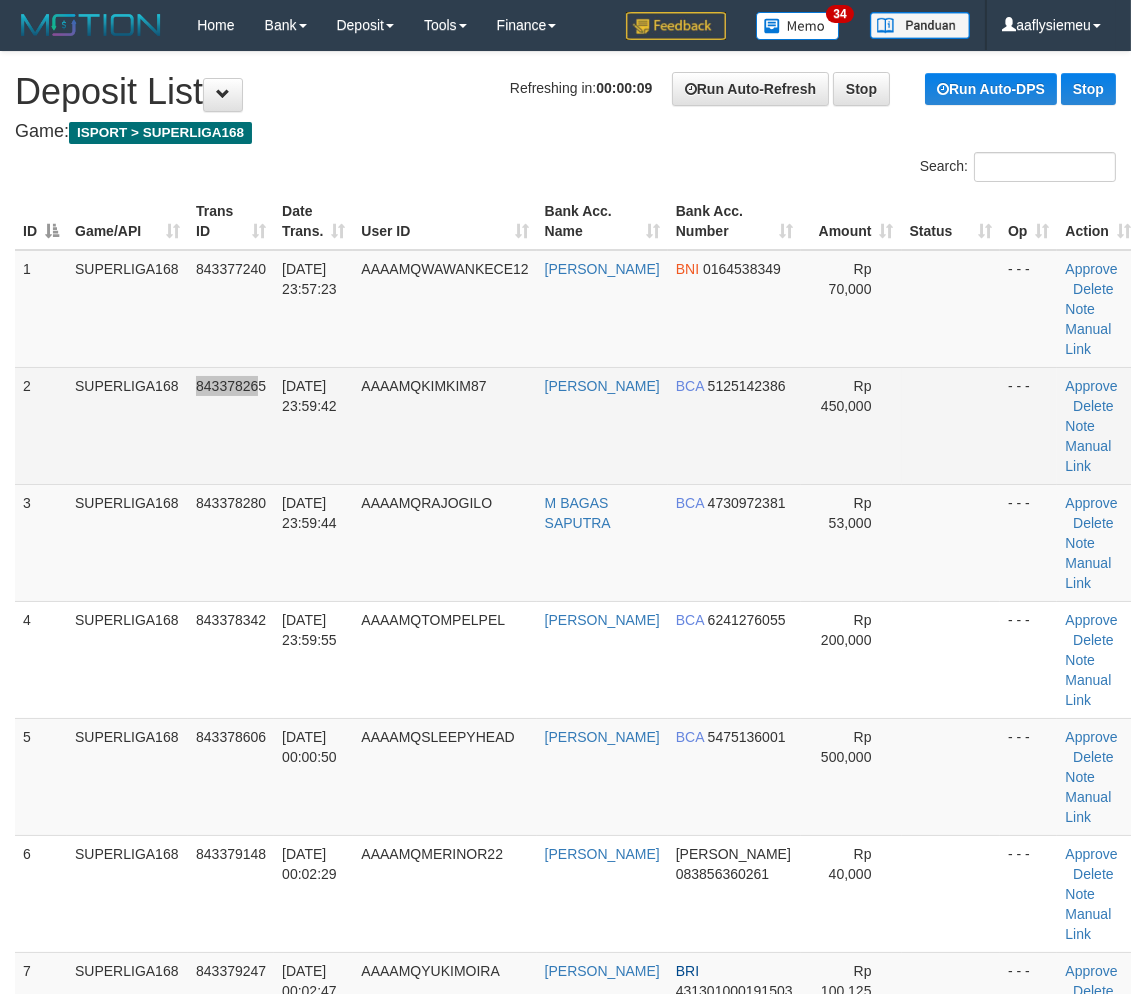 click on "843378265" at bounding box center [231, 425] 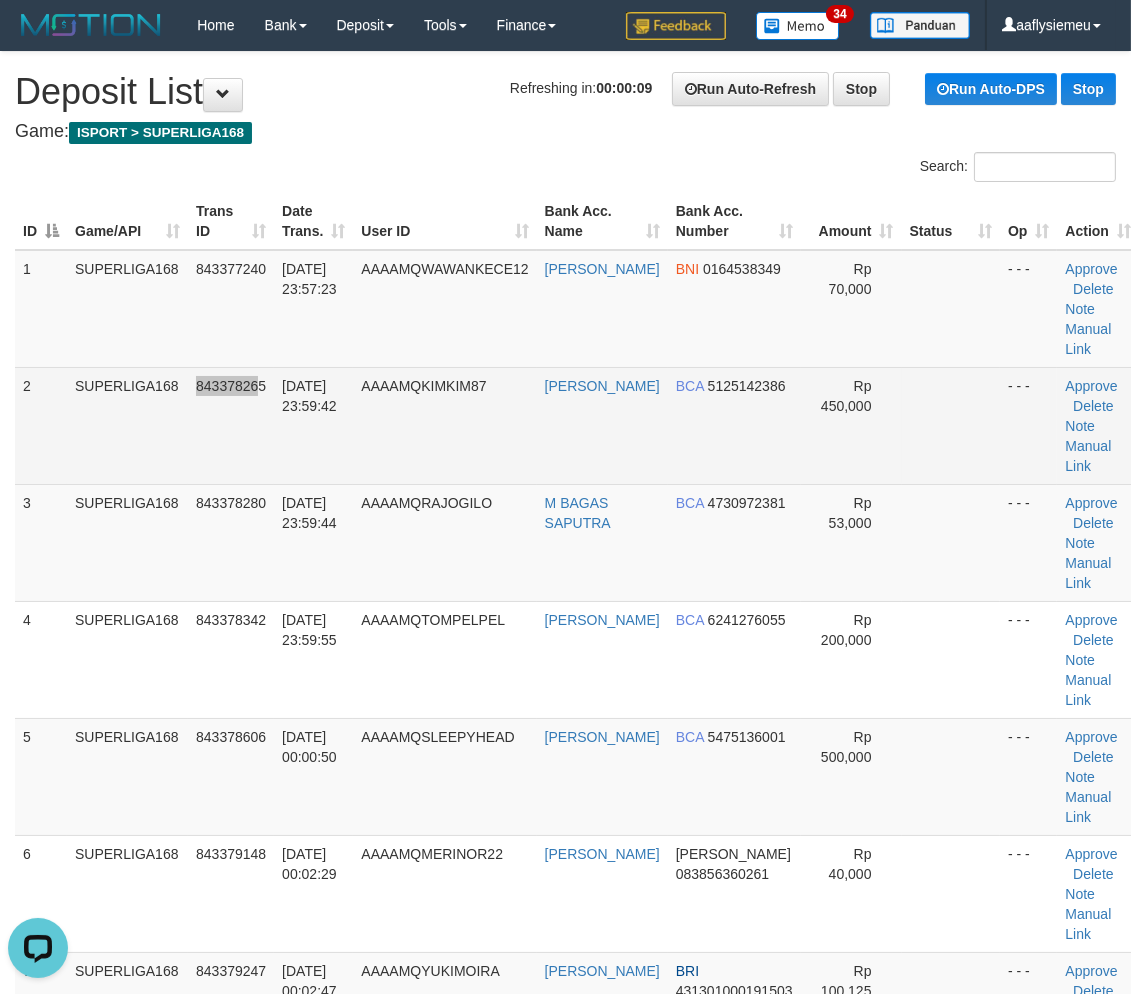 scroll, scrollTop: 0, scrollLeft: 0, axis: both 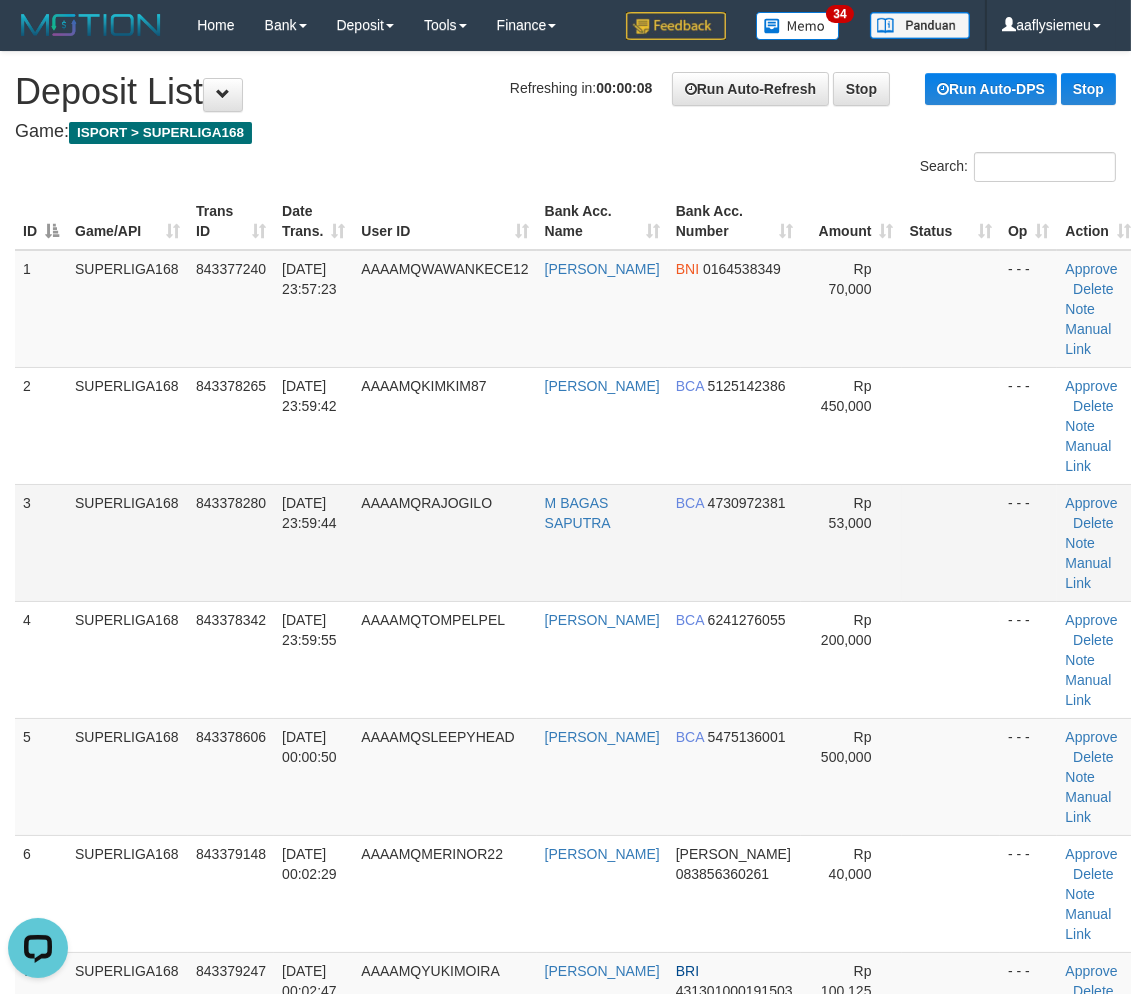 click on "3
SUPERLIGA168
843378280
12/07/2025 23:59:44
AAAAMQRAJOGILO
M BAGAS SAPUTRA
BCA
4730972381
Rp 53,000
- - -
Approve
Delete
Note
Manual Link" at bounding box center (577, 542) 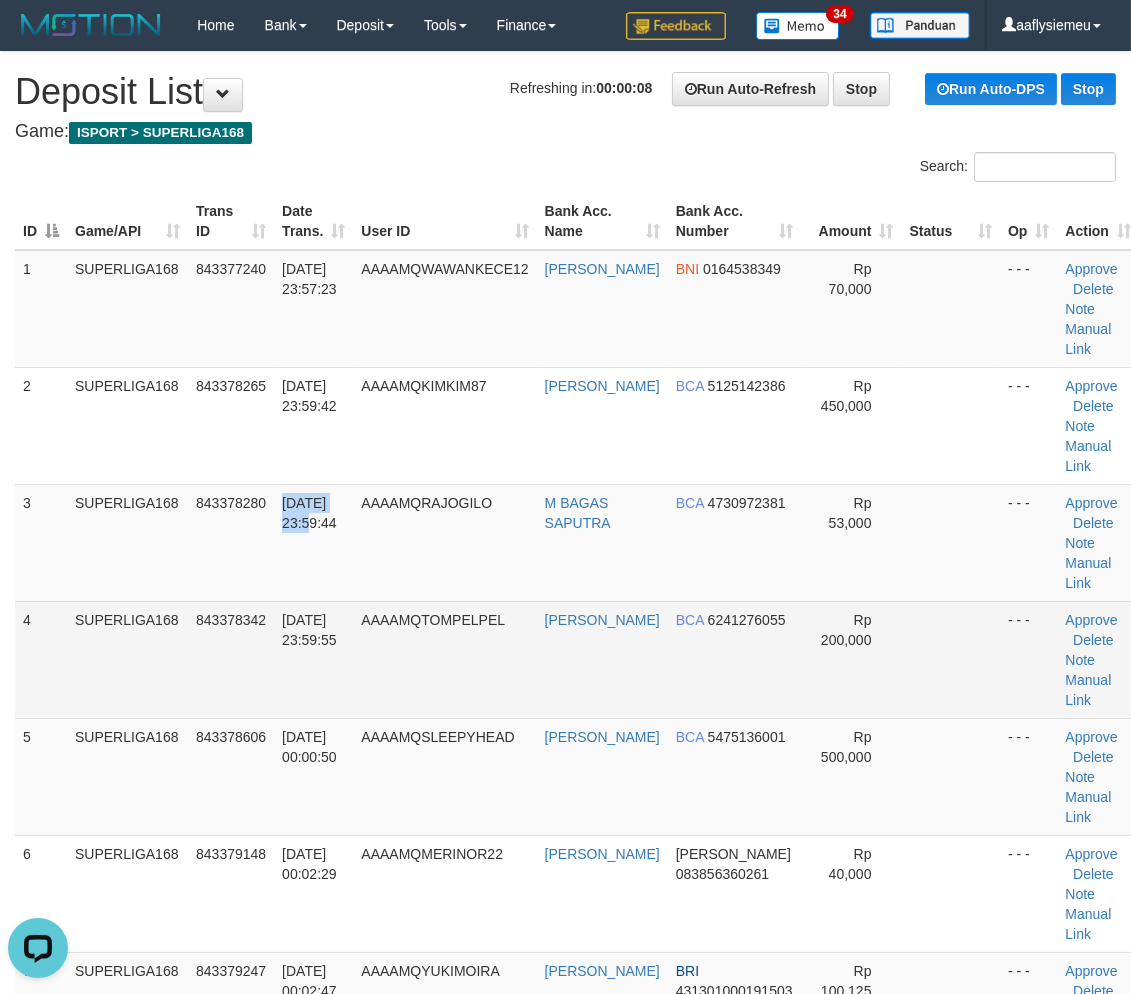 drag, startPoint x: 273, startPoint y: 570, endPoint x: 133, endPoint y: 667, distance: 170.32028 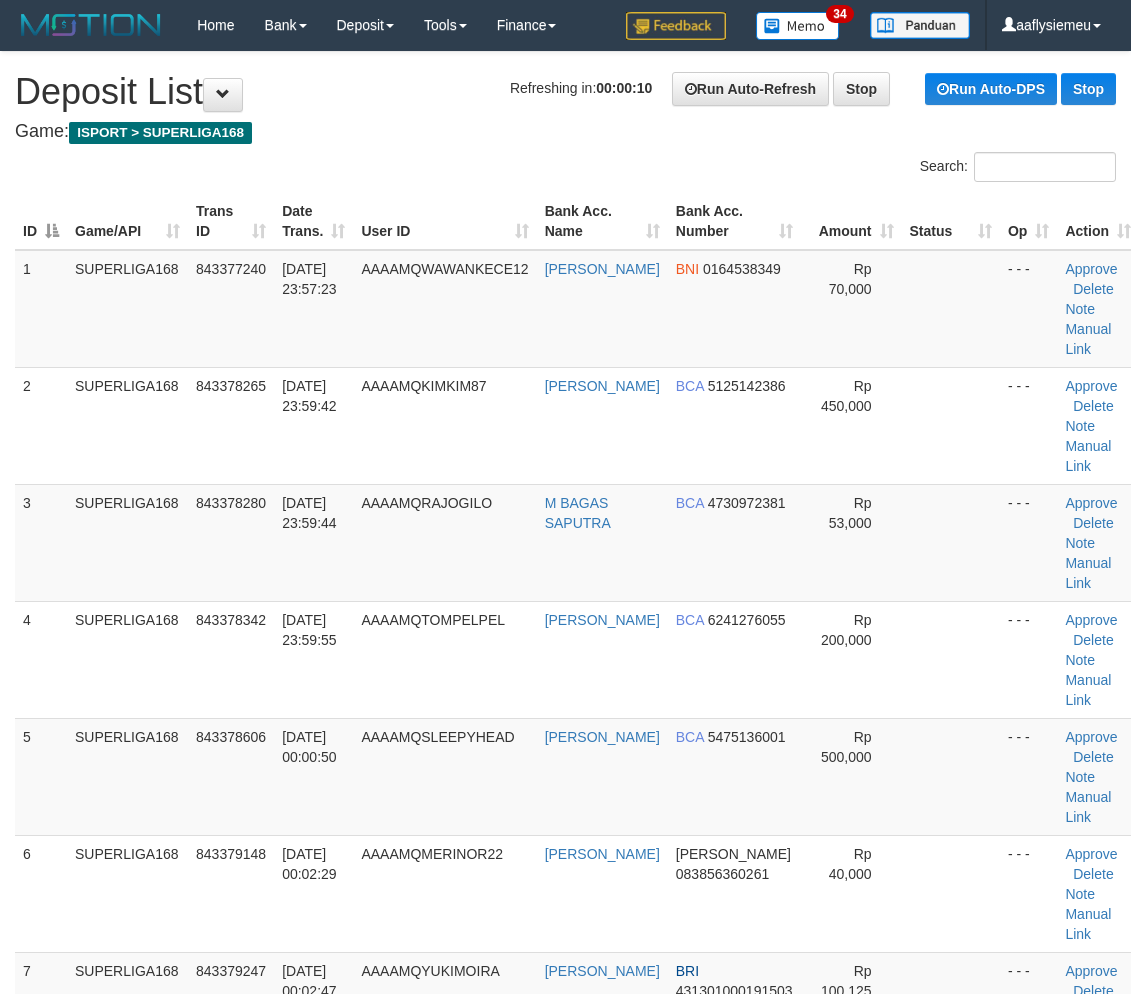 scroll, scrollTop: 0, scrollLeft: 0, axis: both 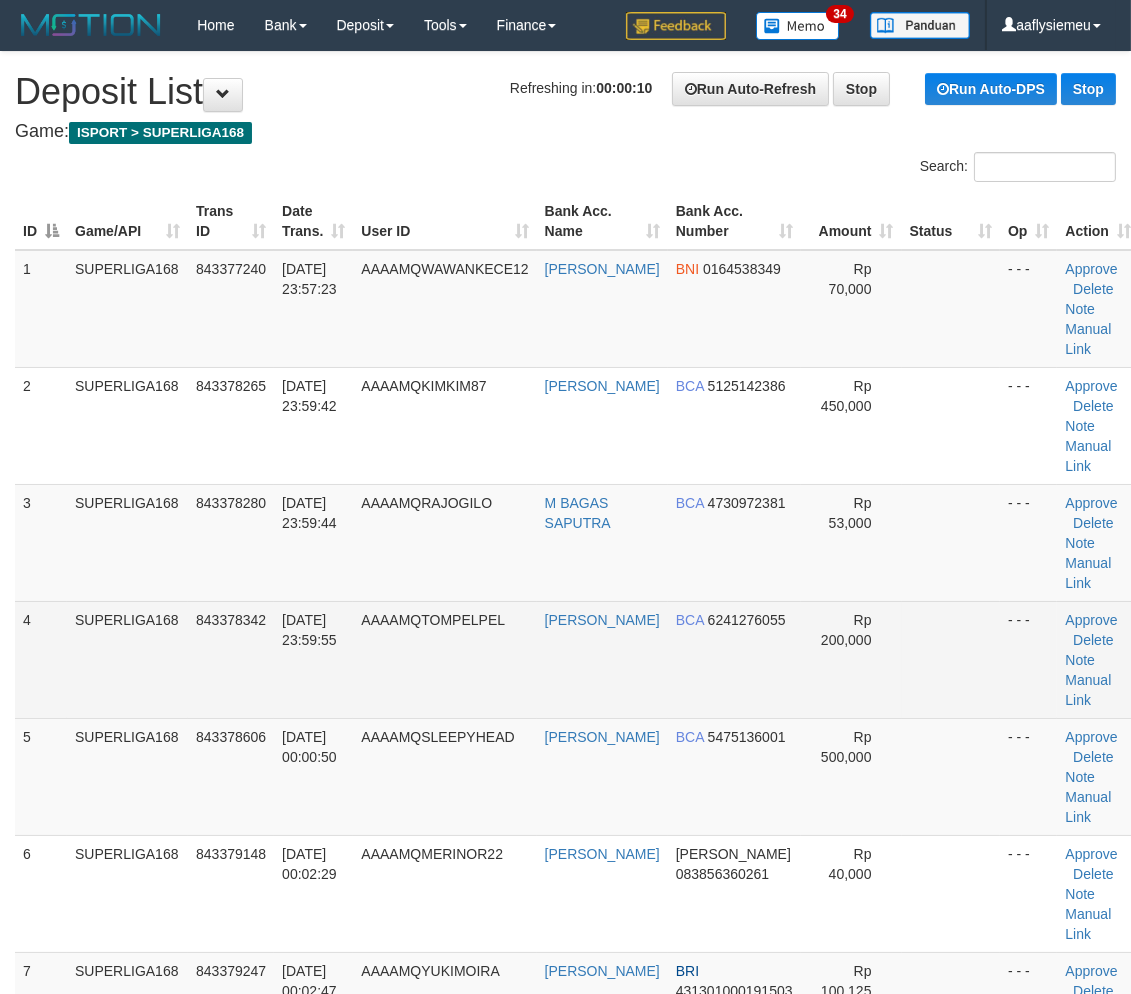 drag, startPoint x: 65, startPoint y: 652, endPoint x: 1, endPoint y: 686, distance: 72.47068 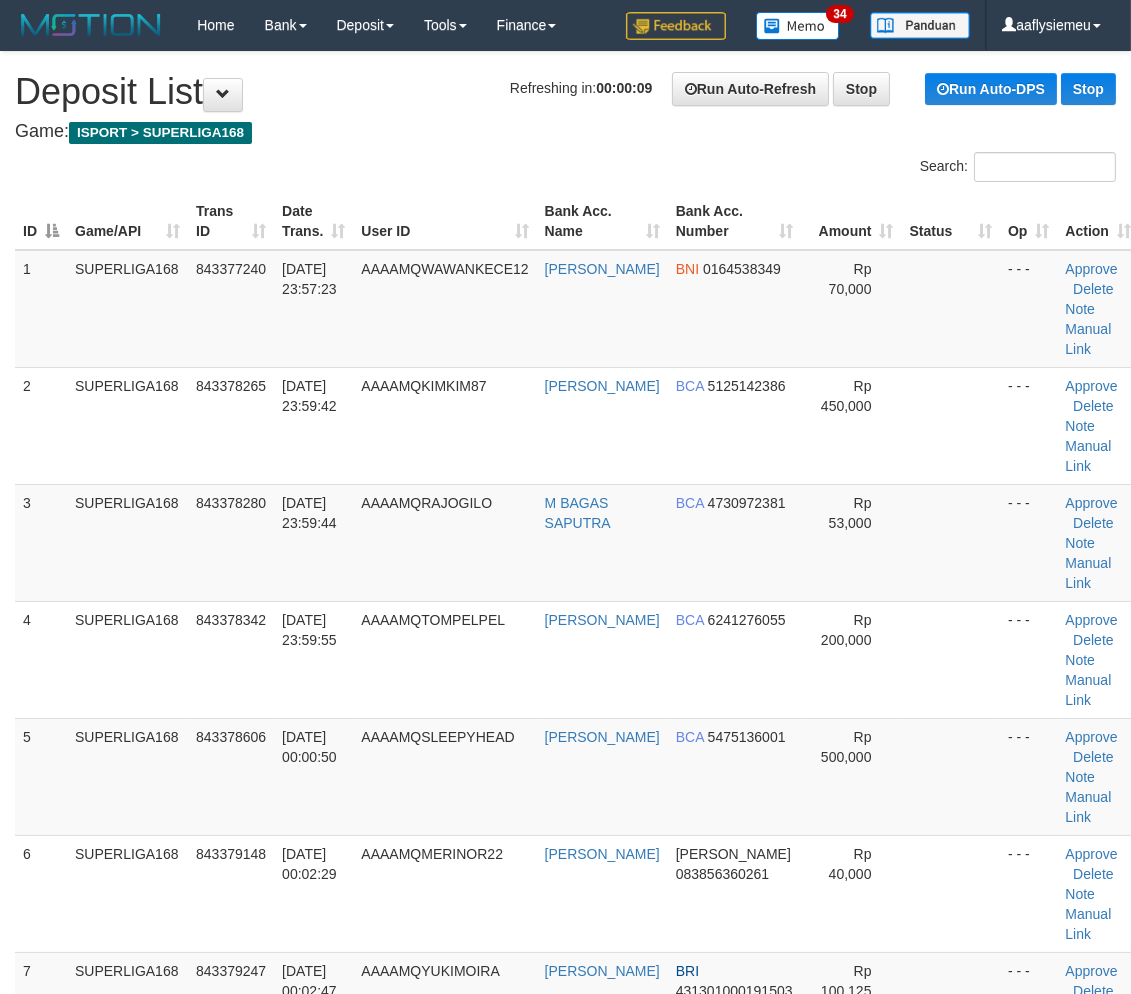 drag, startPoint x: 237, startPoint y: 577, endPoint x: 2, endPoint y: 674, distance: 254.23218 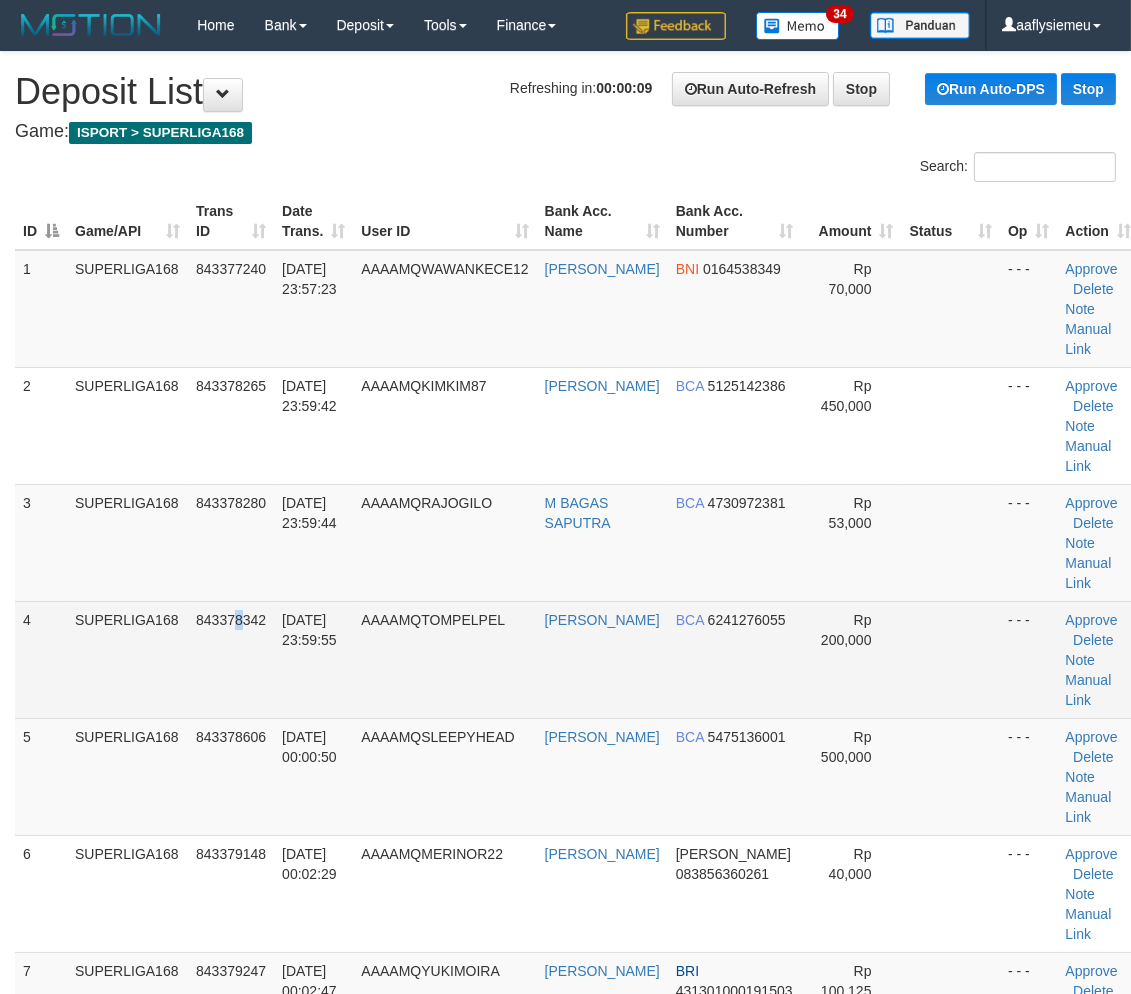 drag, startPoint x: 238, startPoint y: 626, endPoint x: 206, endPoint y: 643, distance: 36.23534 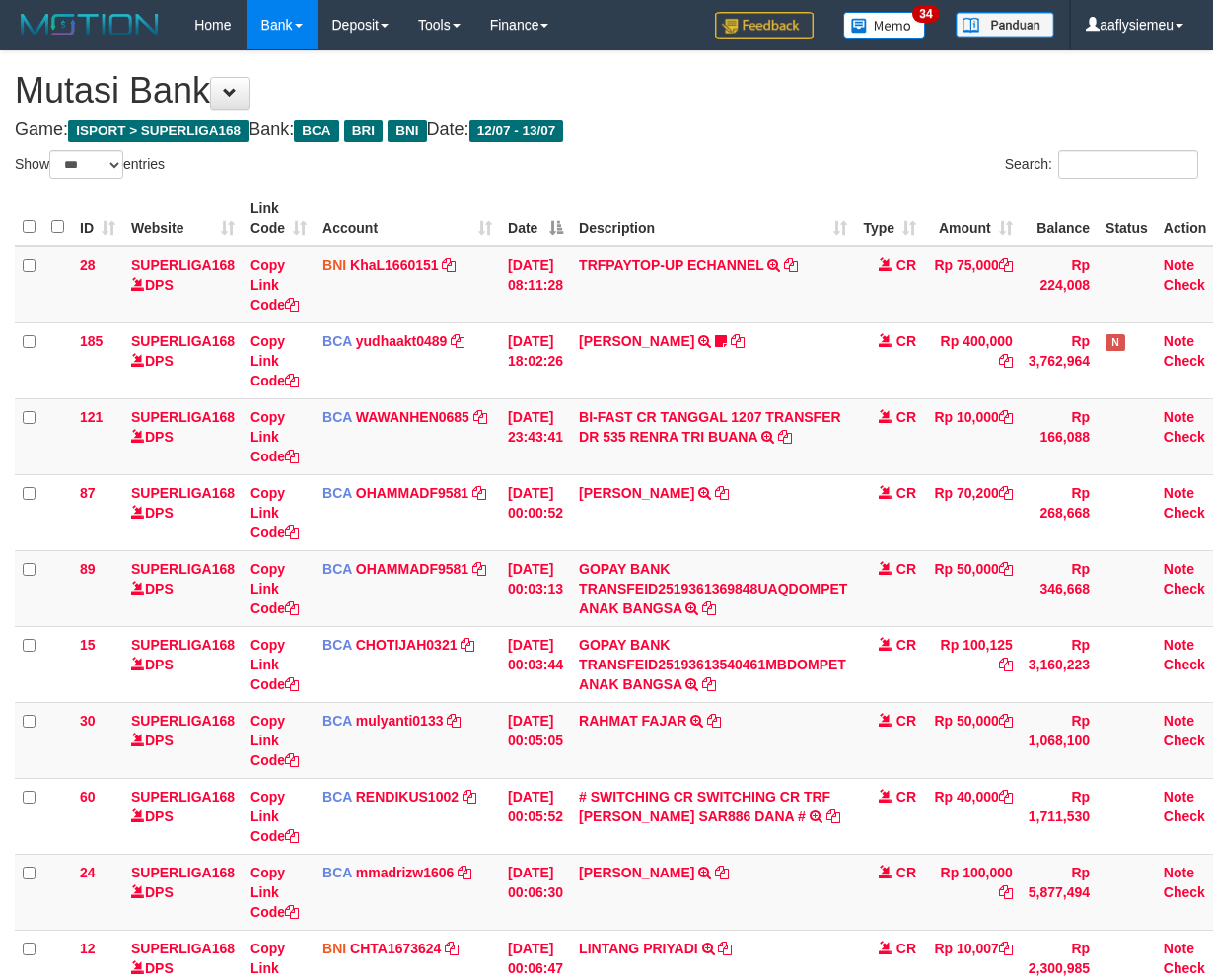 select on "***" 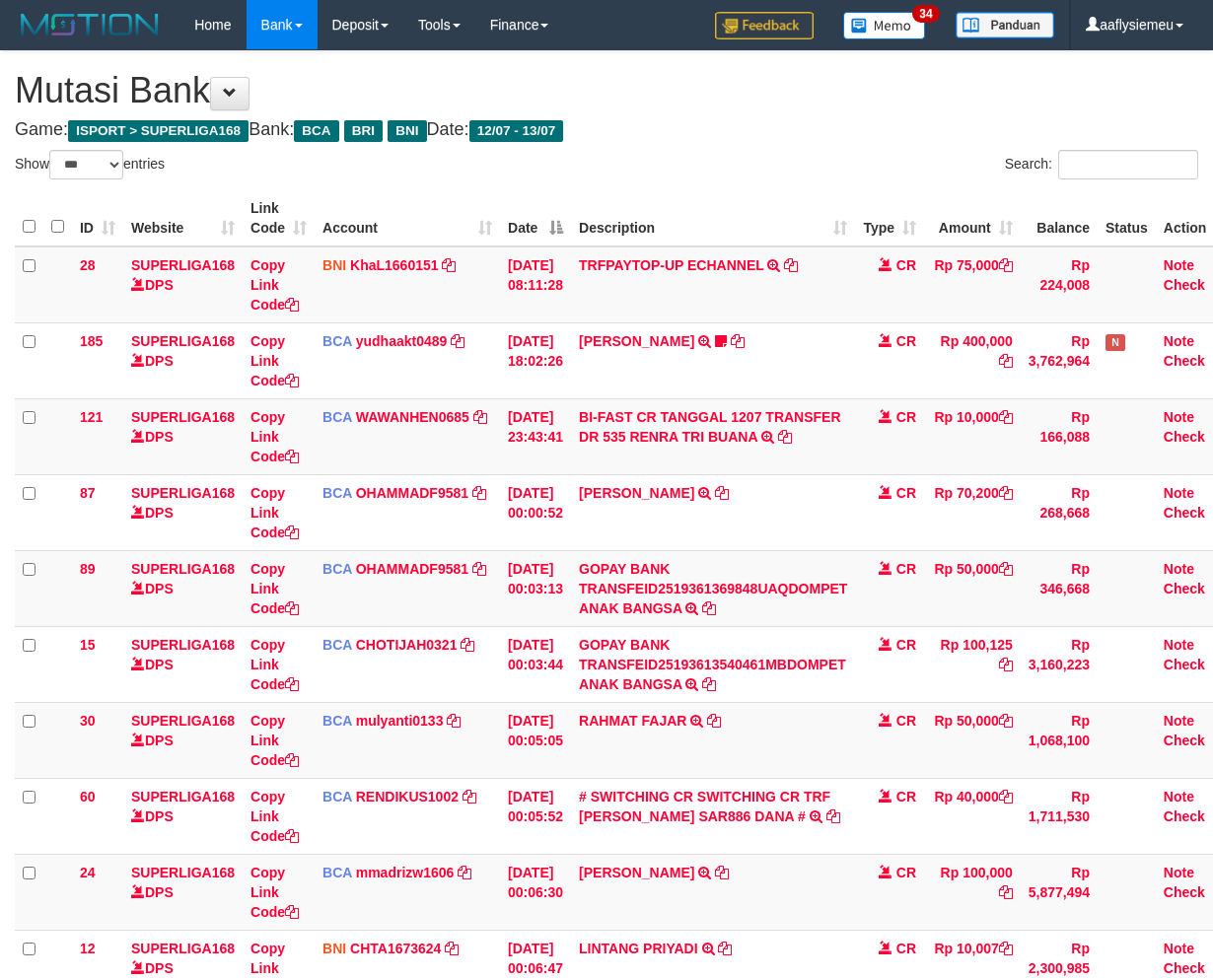 scroll, scrollTop: 1489, scrollLeft: 0, axis: vertical 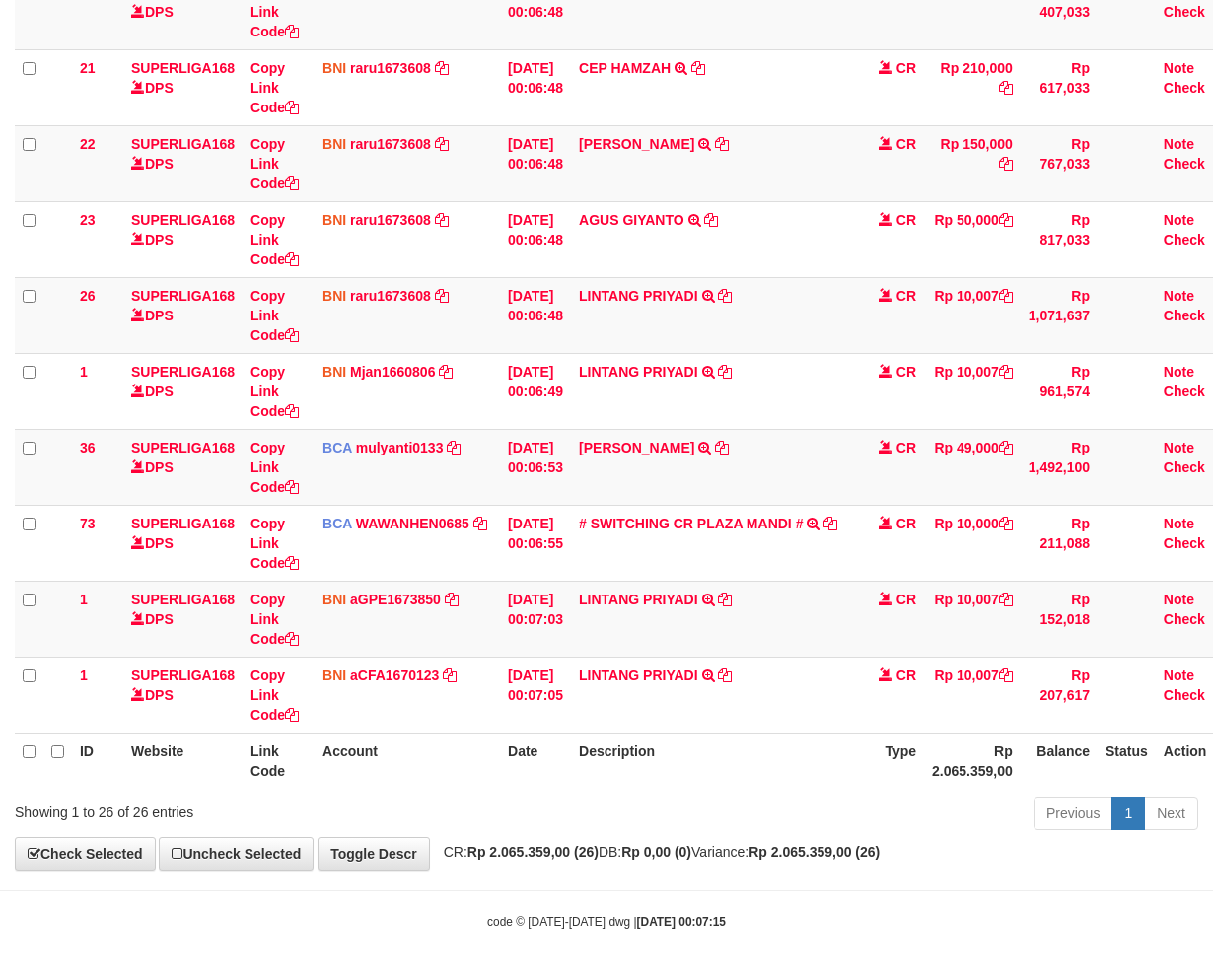 click on "Previous 1 Next" at bounding box center (860, 815) 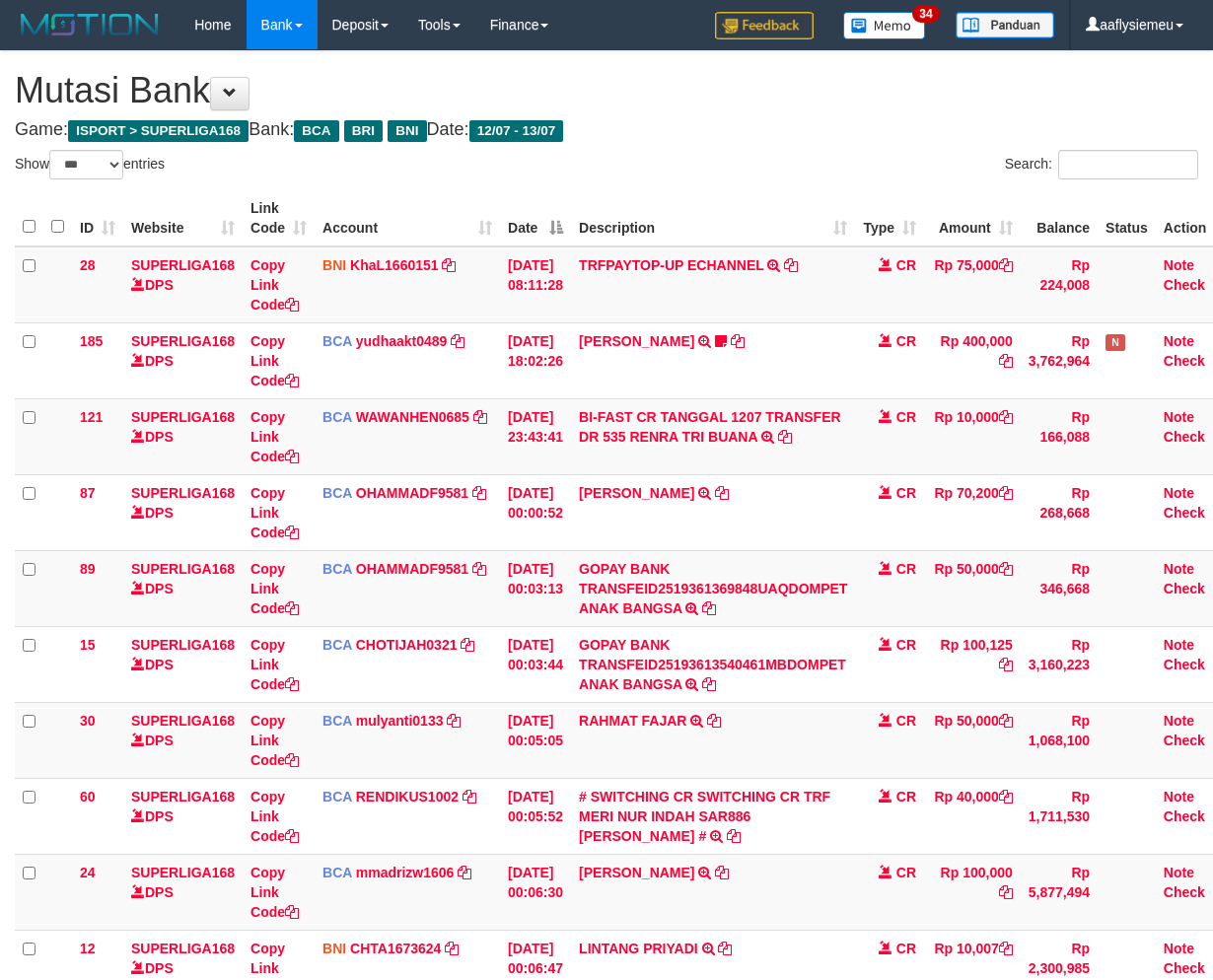 select on "***" 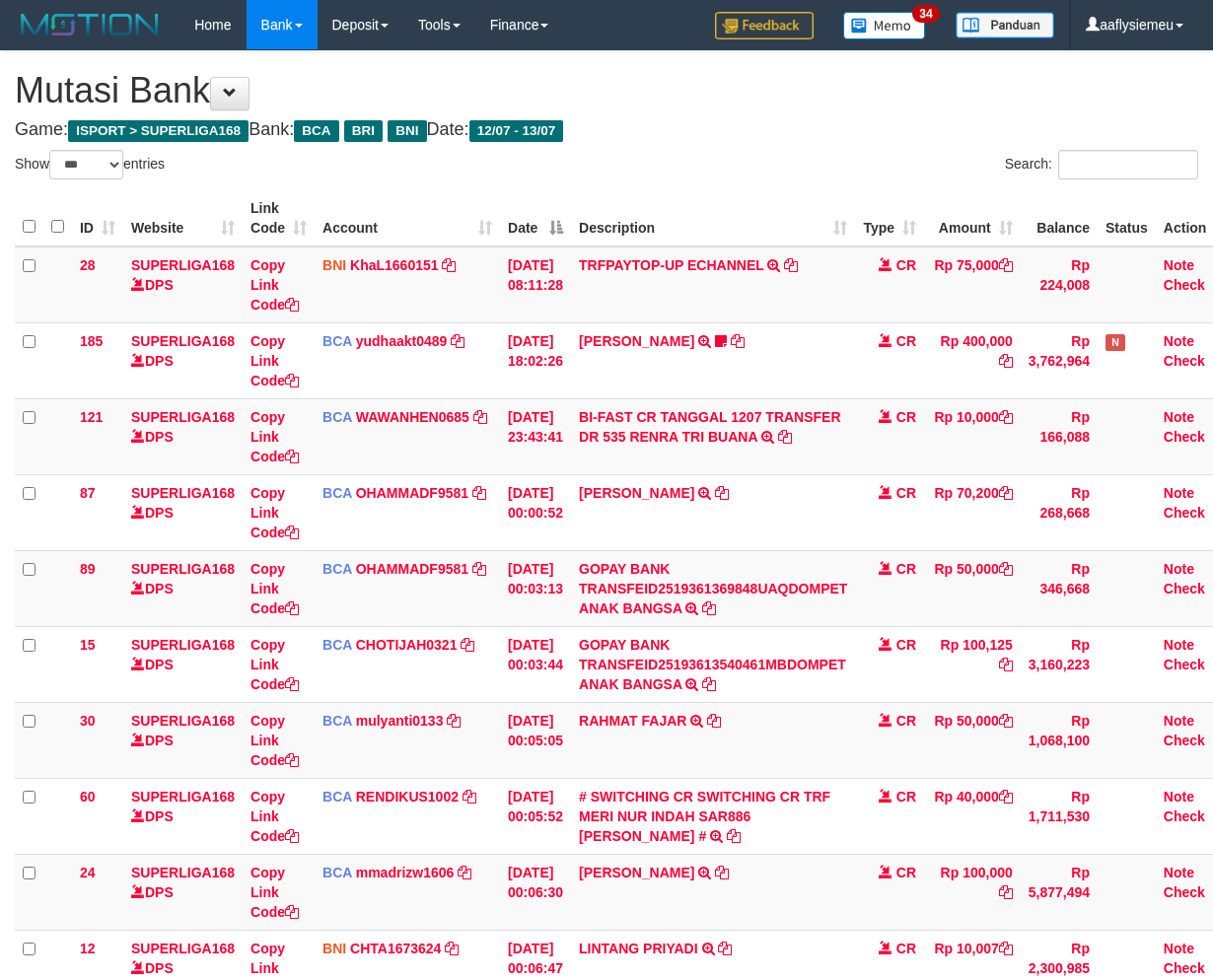 scroll, scrollTop: 1489, scrollLeft: 0, axis: vertical 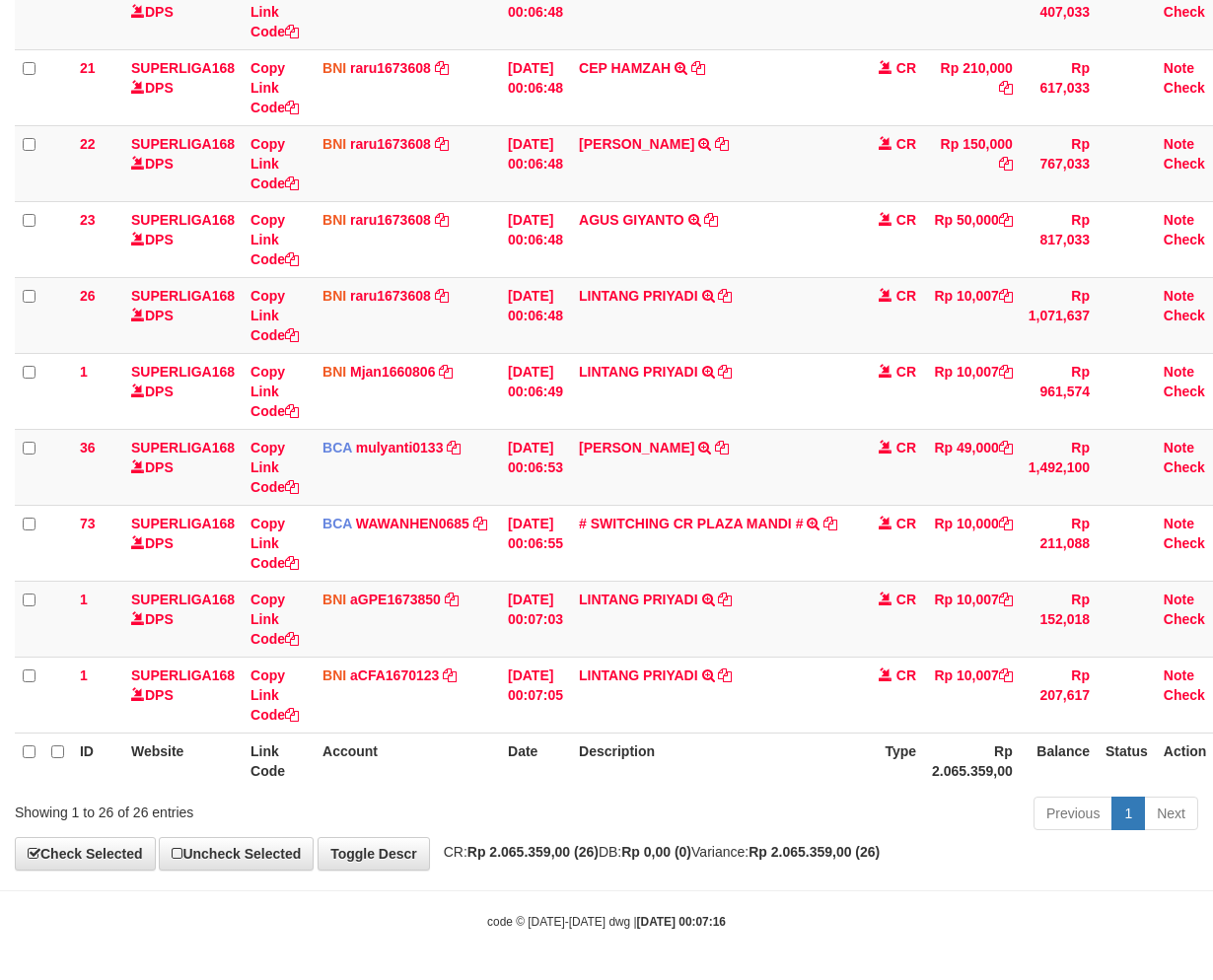 click on "Balance" at bounding box center [1059, 760] 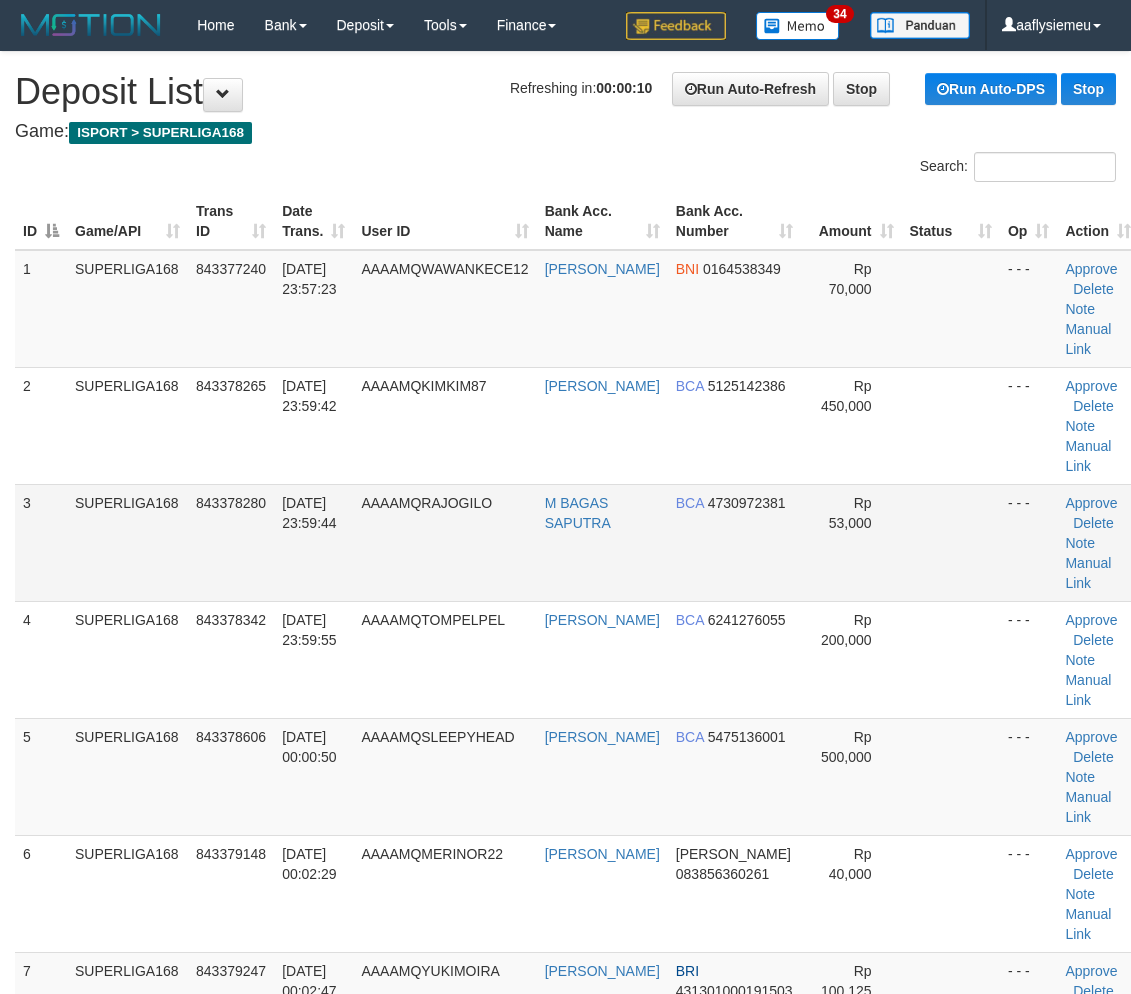 scroll, scrollTop: 0, scrollLeft: 0, axis: both 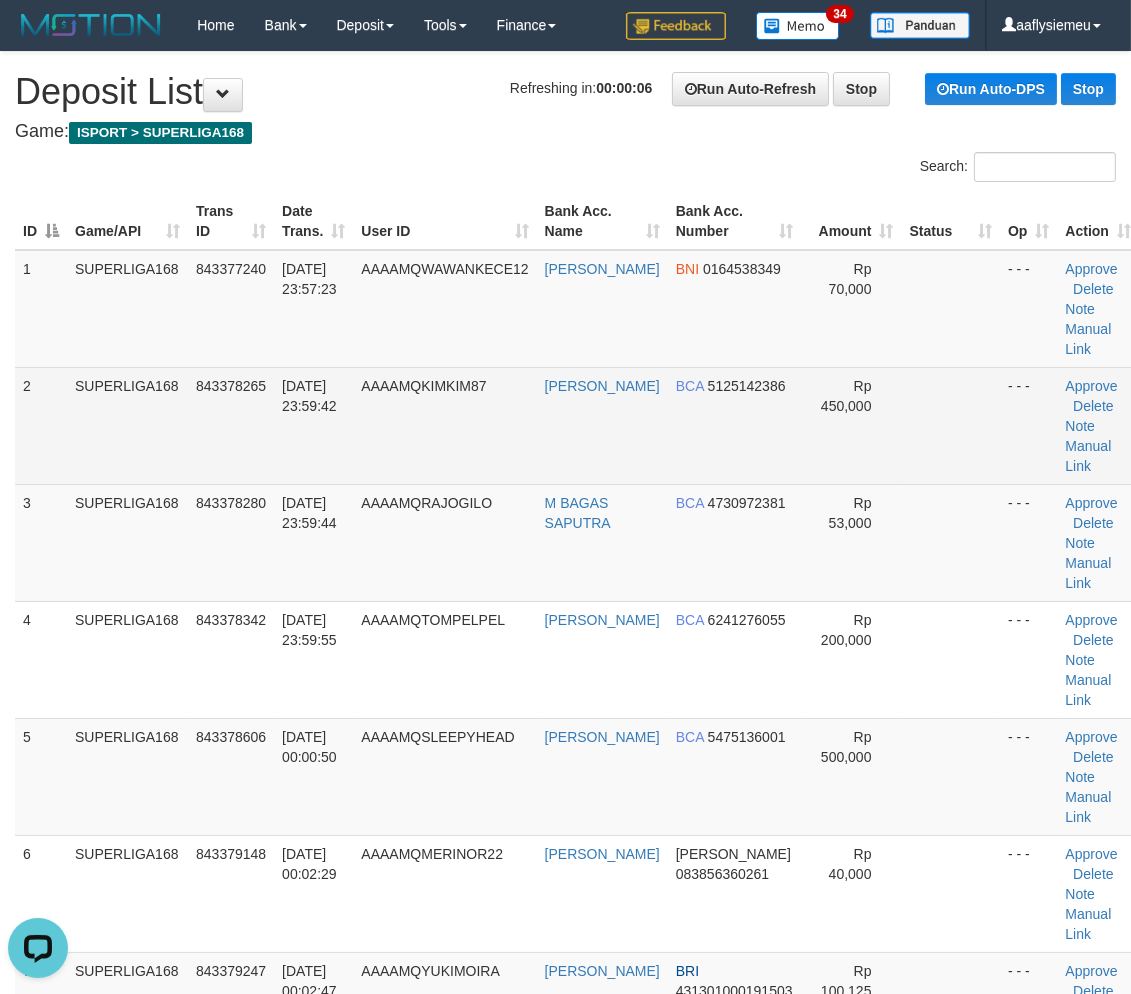 drag, startPoint x: 177, startPoint y: 451, endPoint x: 184, endPoint y: 480, distance: 29.832869 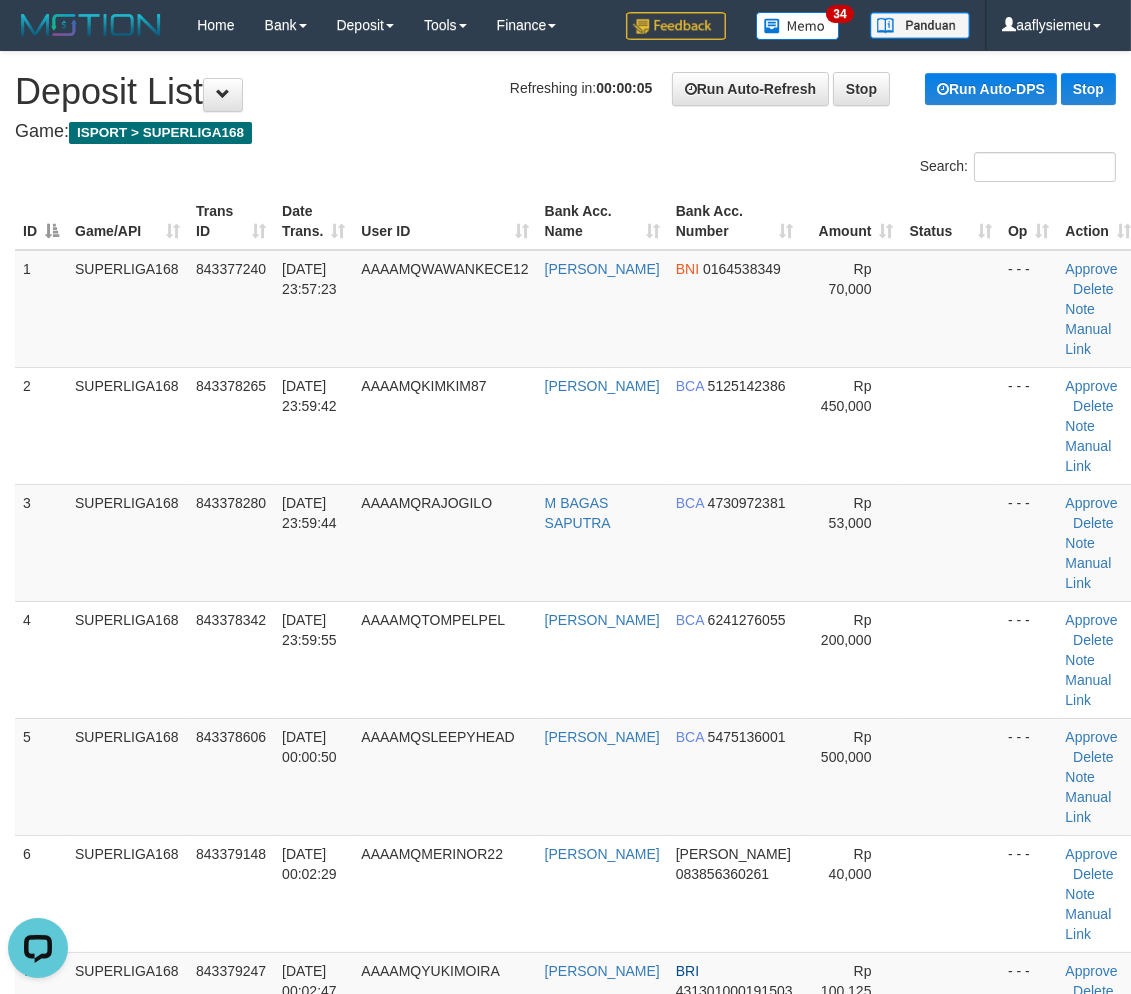 drag, startPoint x: 147, startPoint y: 612, endPoint x: 2, endPoint y: 657, distance: 151.82227 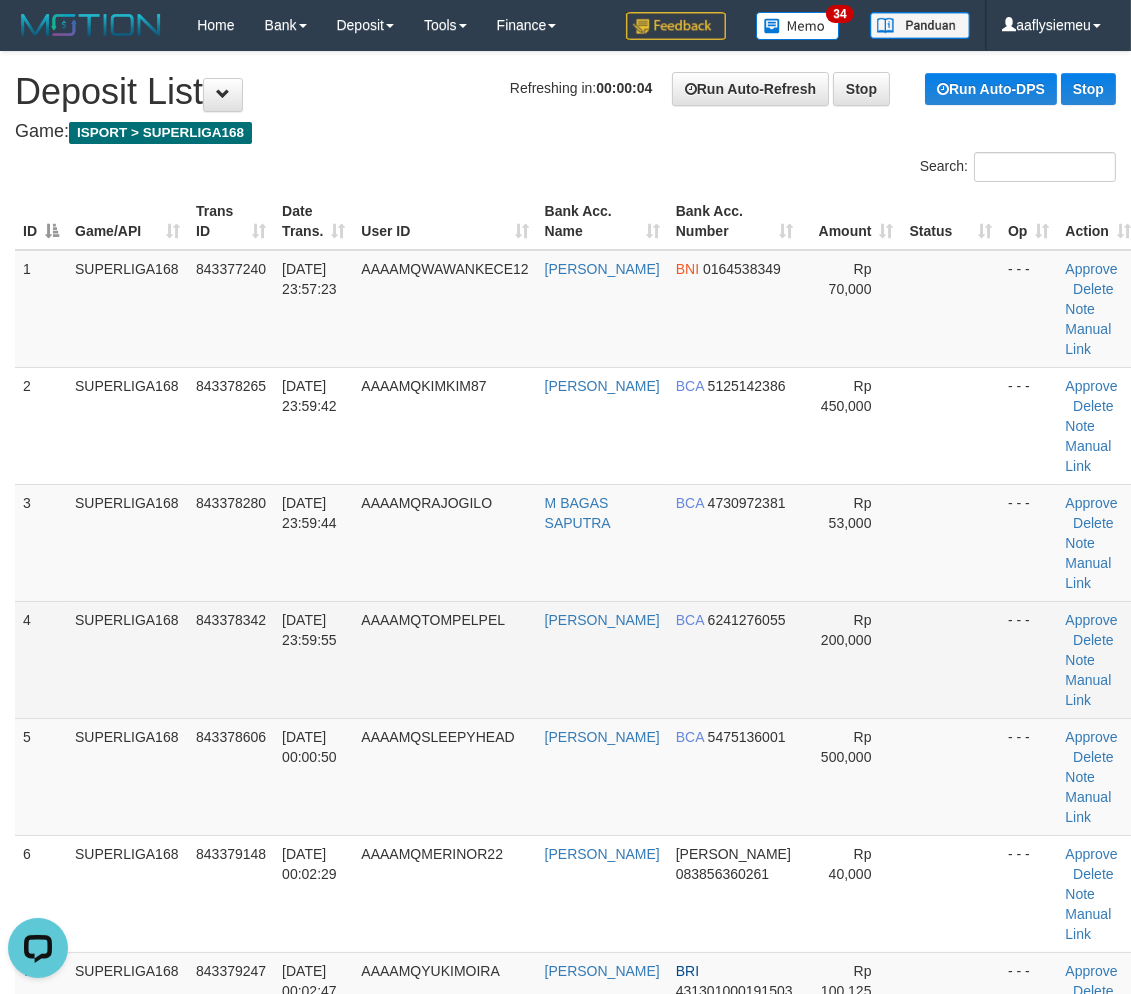 click on "SUPERLIGA168" at bounding box center (127, 659) 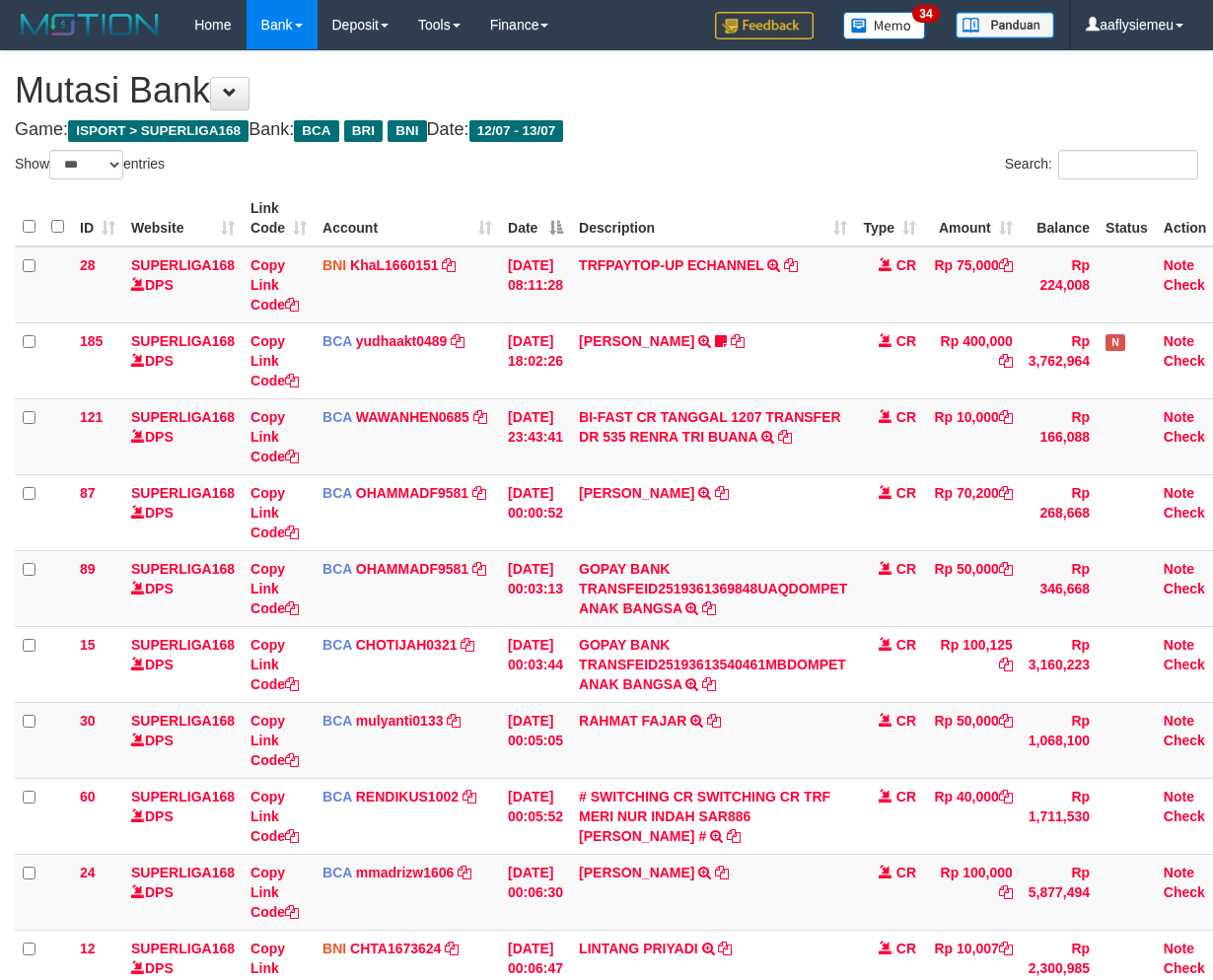 select on "***" 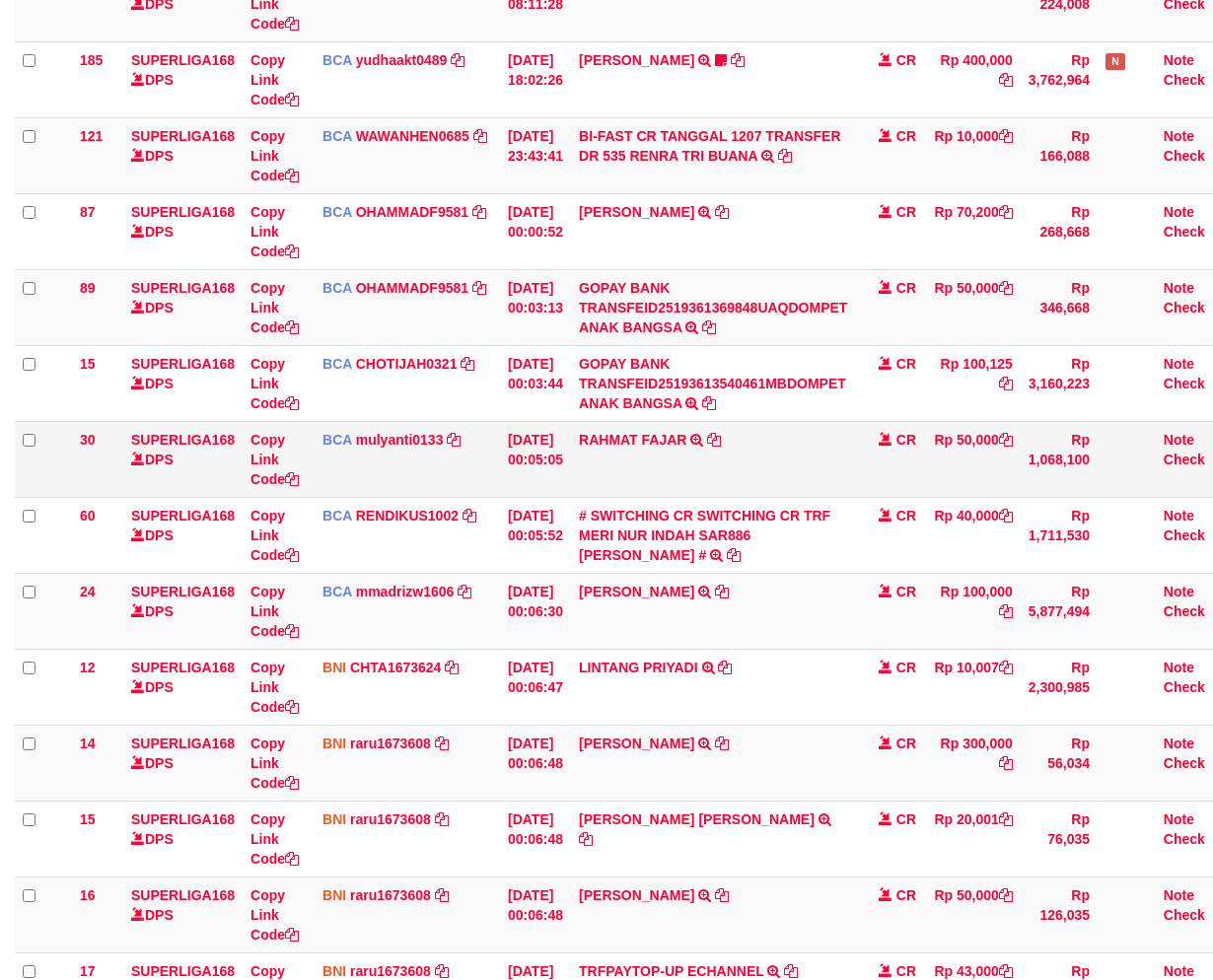 scroll, scrollTop: 174, scrollLeft: 0, axis: vertical 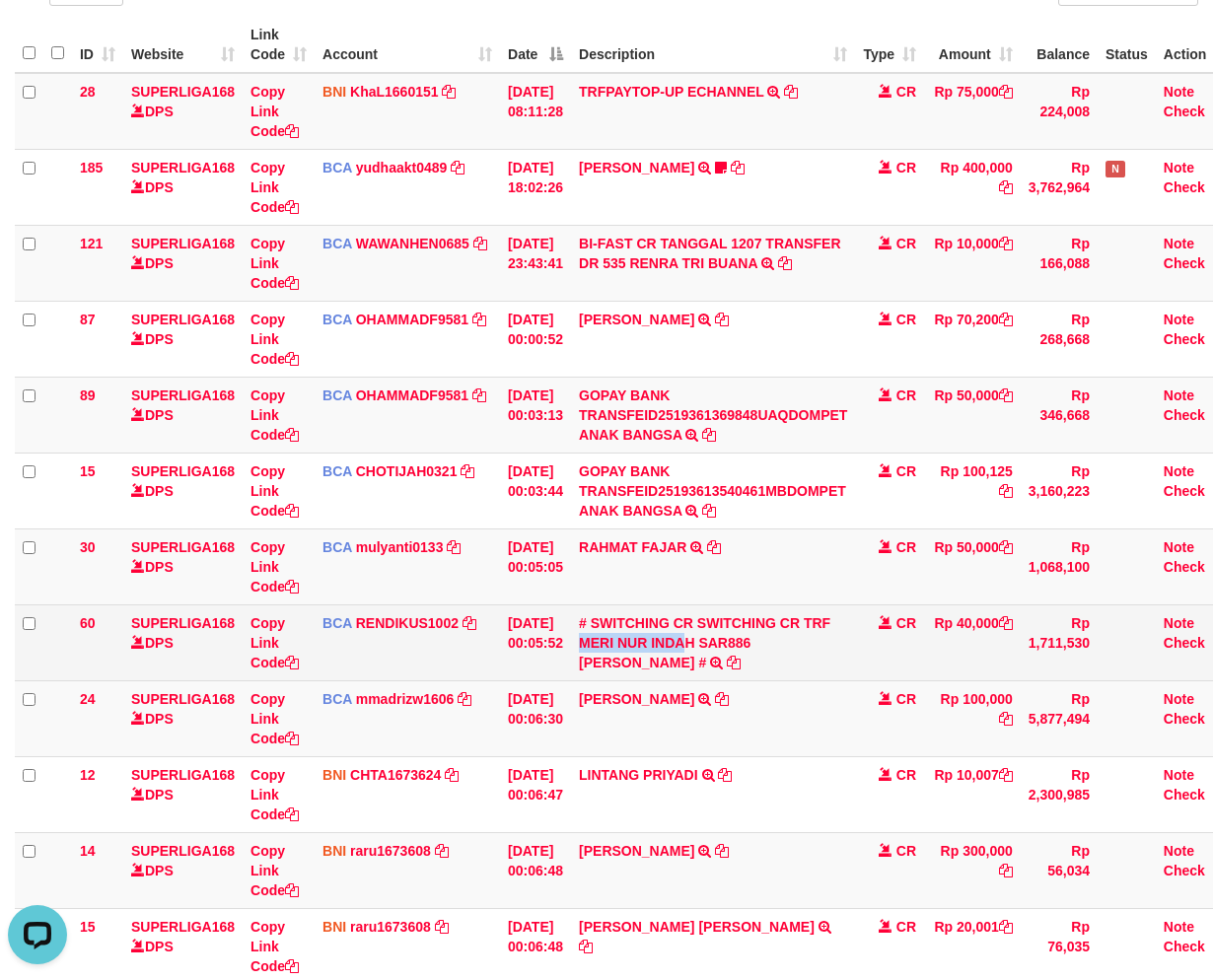 copy on "MERI NUR INDA" 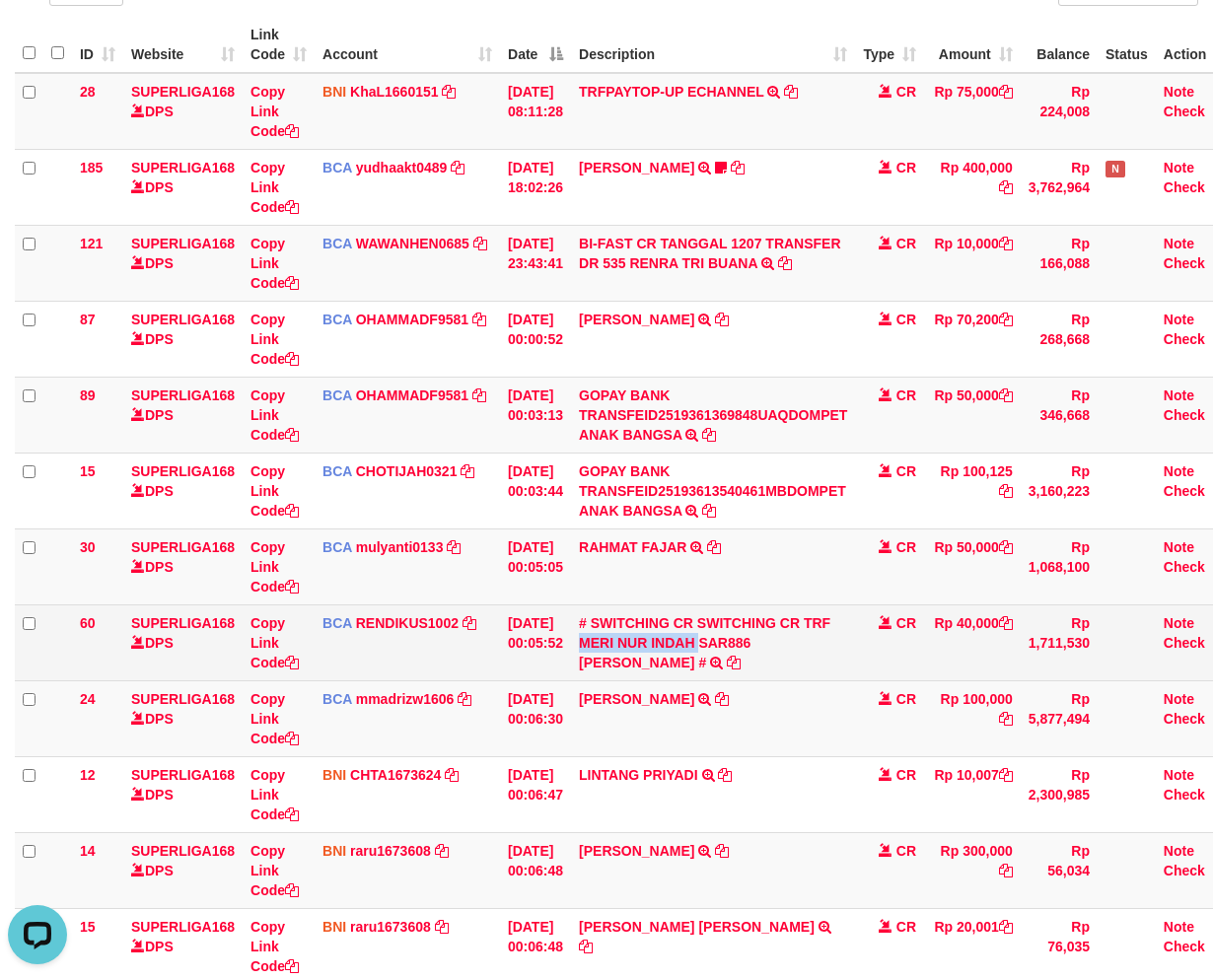 copy on "MERI NUR INDAH" 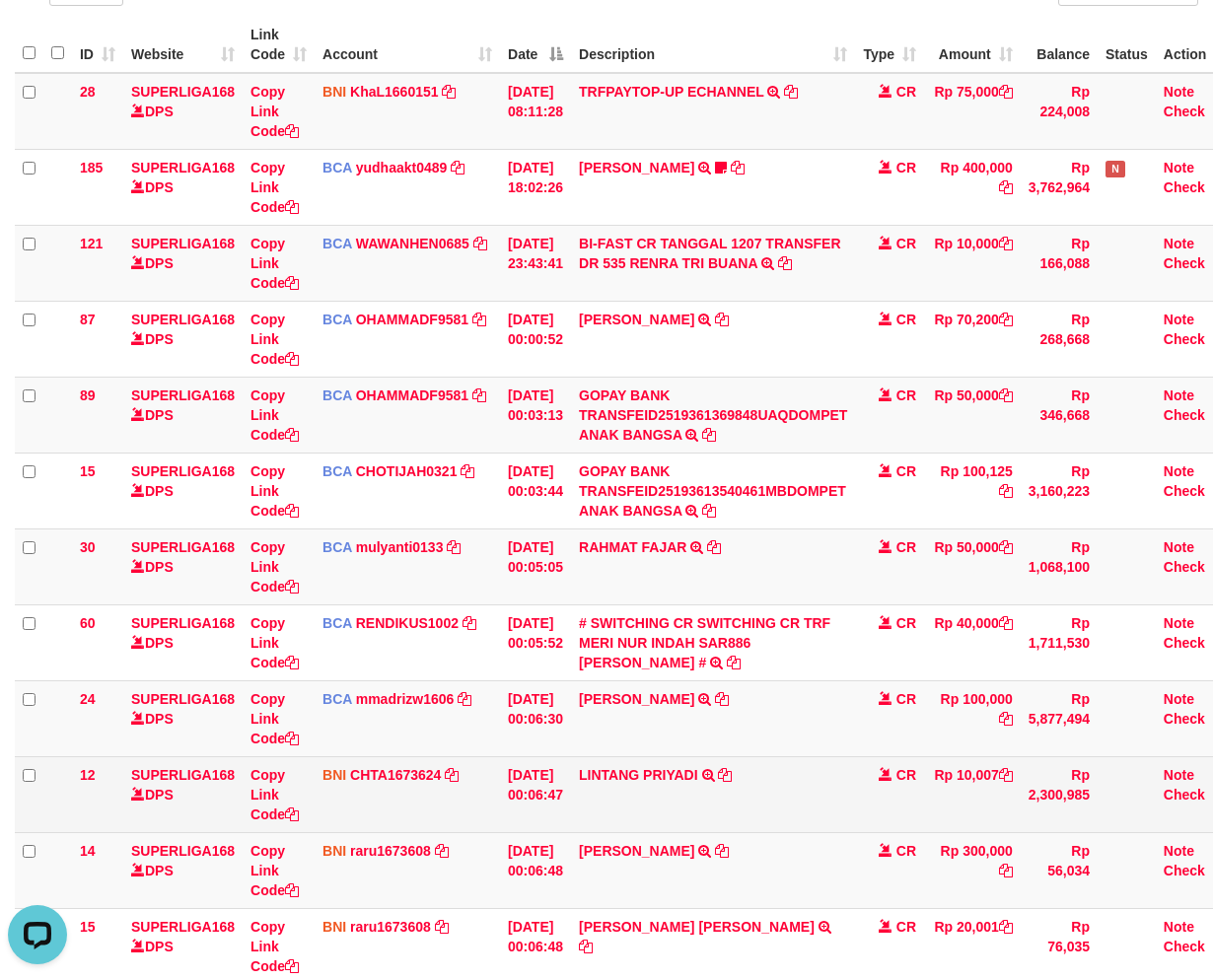 click on "Rp 10,007" at bounding box center [972, 794] 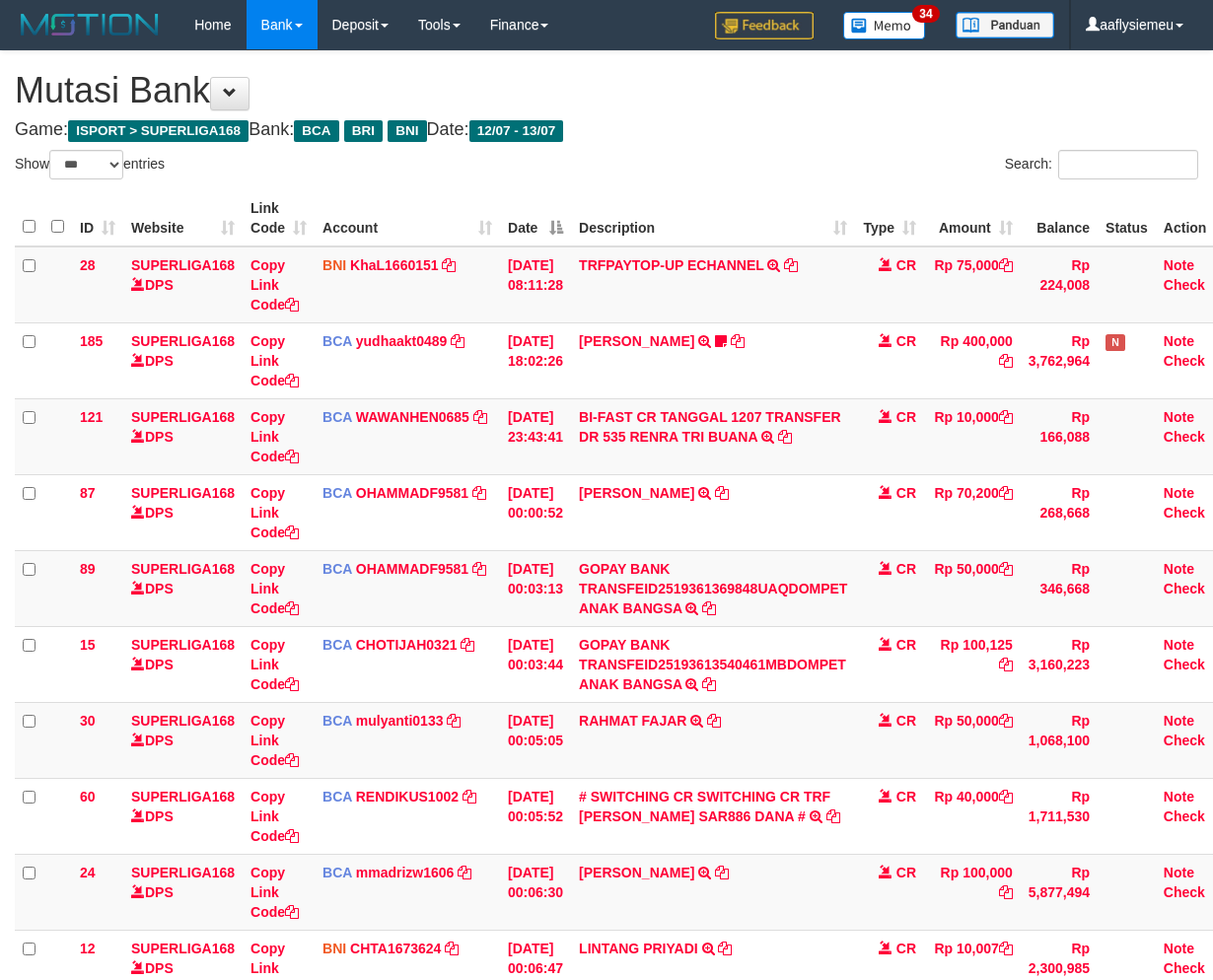 select on "***" 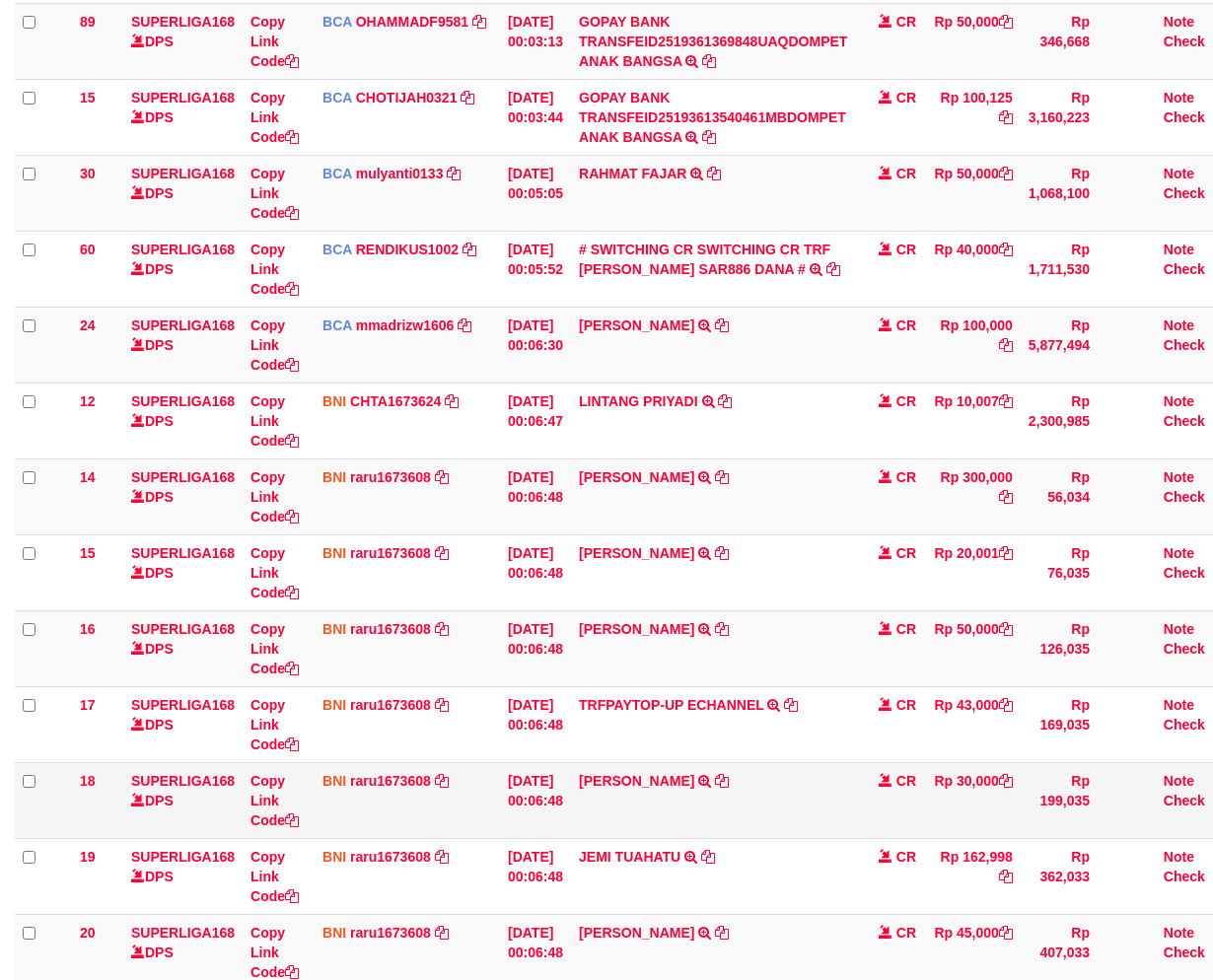 click on "[PERSON_NAME]         TRANSFER DARI SDR [PERSON_NAME]" at bounding box center (713, 800) 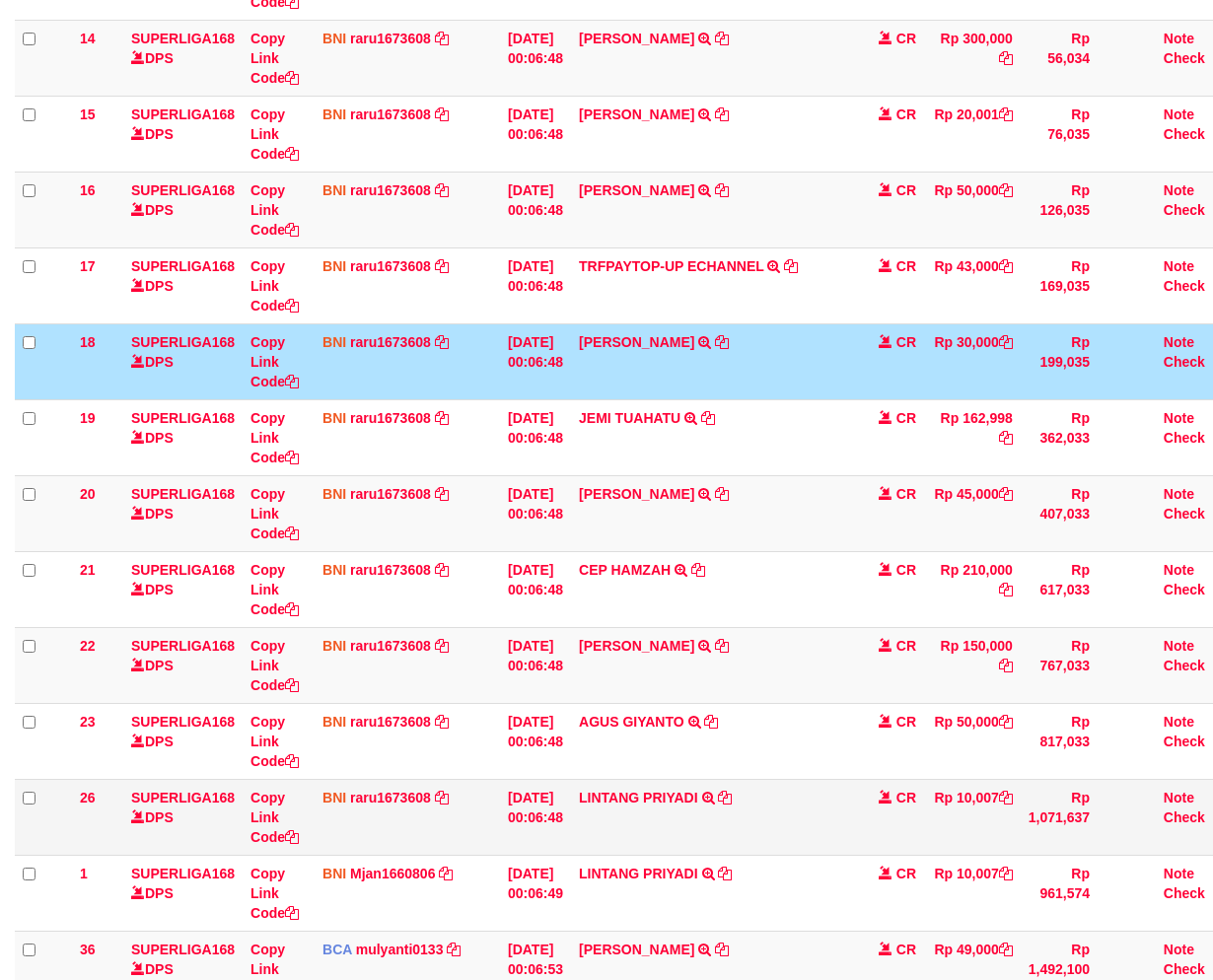 click on "LINTANG PRIYADI         TRANSFER DARI LINTANG PRIYADI" at bounding box center (713, 816) 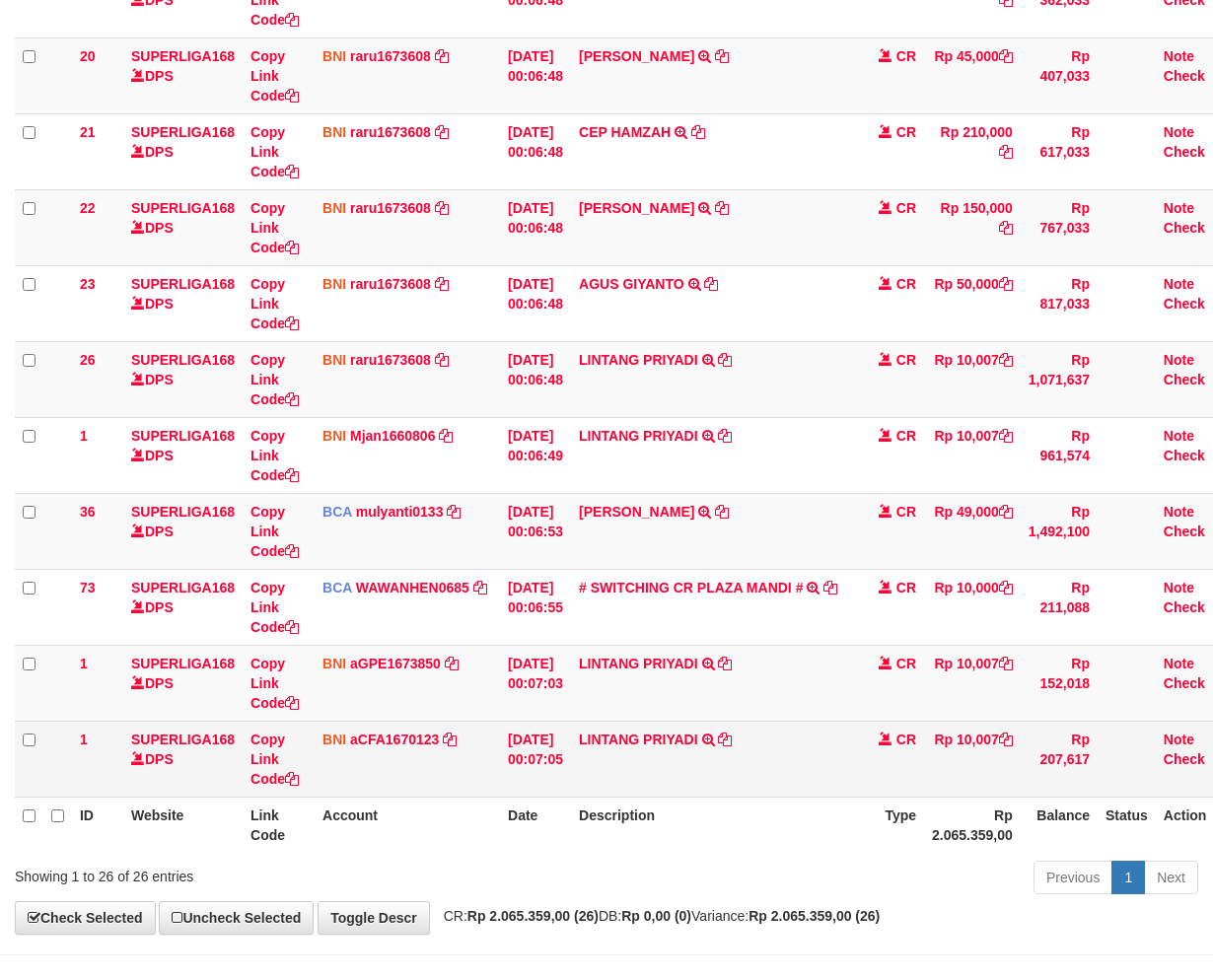 scroll, scrollTop: 1466, scrollLeft: 0, axis: vertical 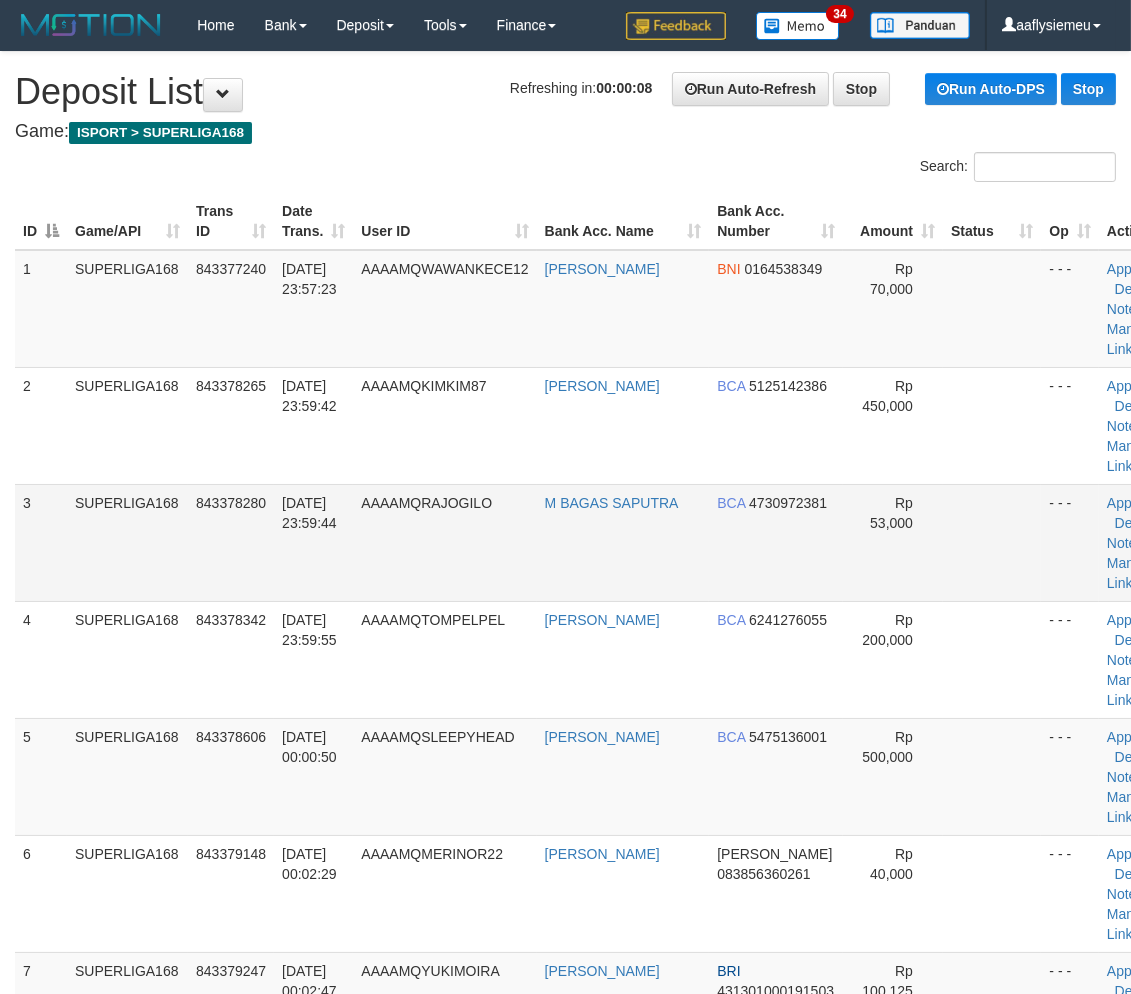 click on "12/07/2025 23:59:44" at bounding box center [313, 542] 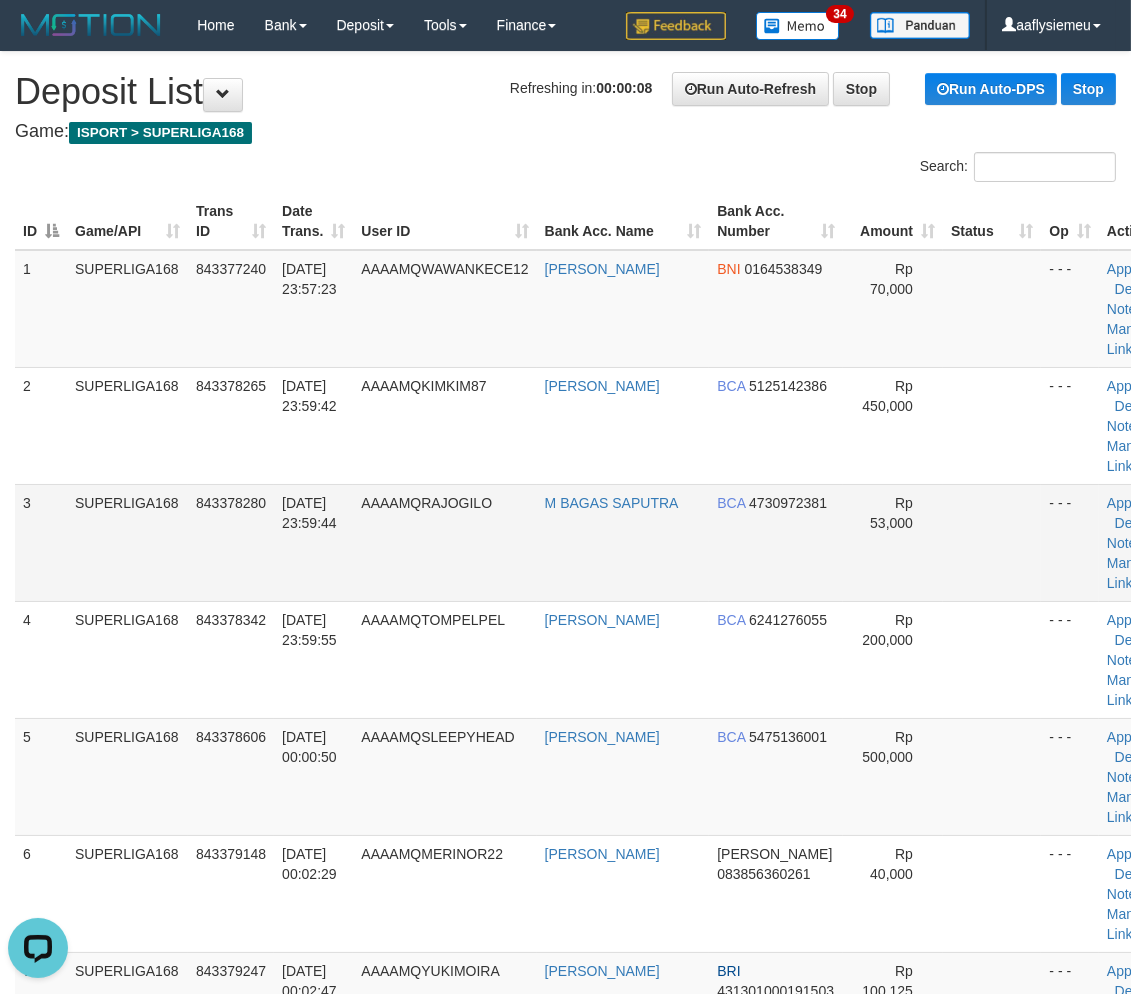 scroll, scrollTop: 0, scrollLeft: 0, axis: both 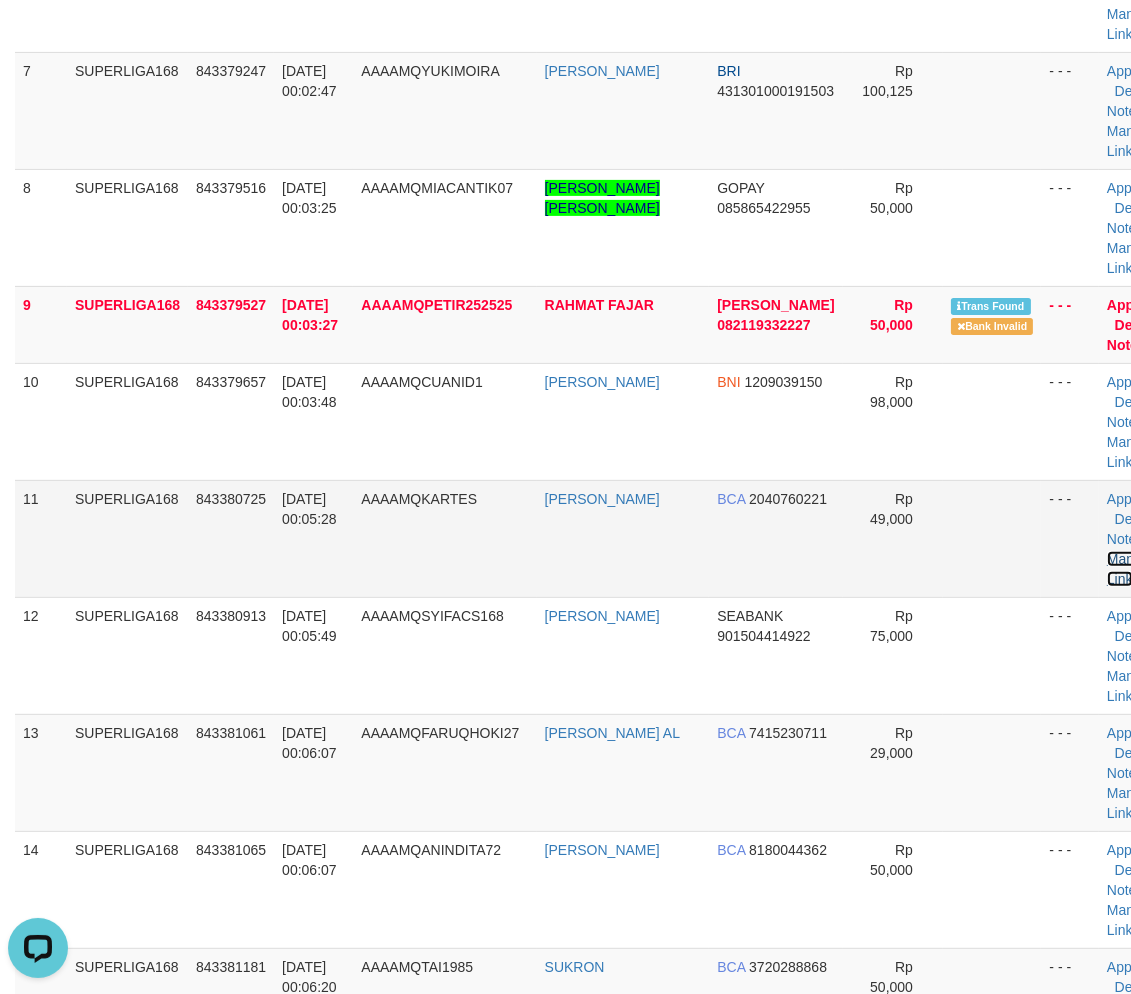click on "Manual Link" at bounding box center (1130, 569) 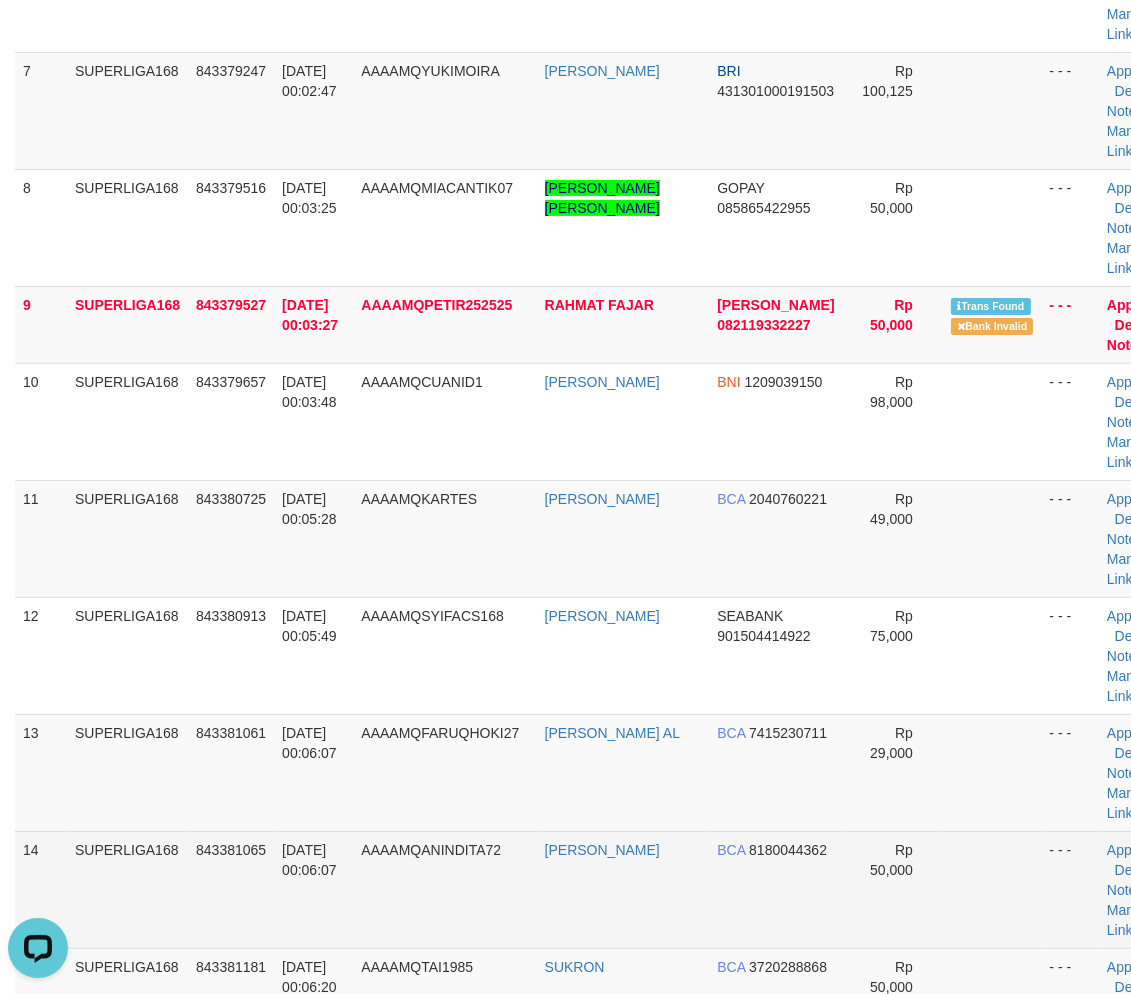 click on "13/07/2025 00:06:07" at bounding box center (313, 889) 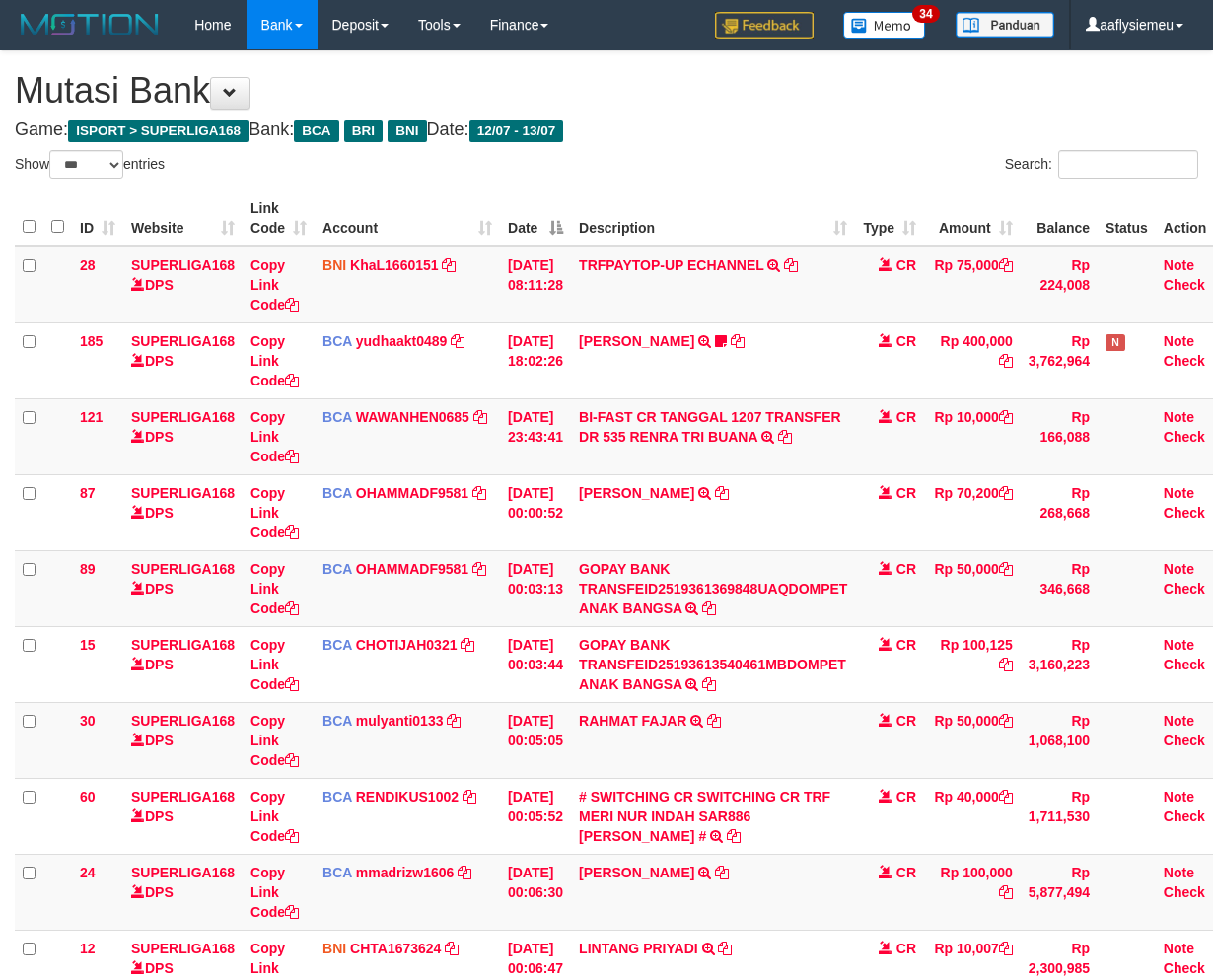 select on "***" 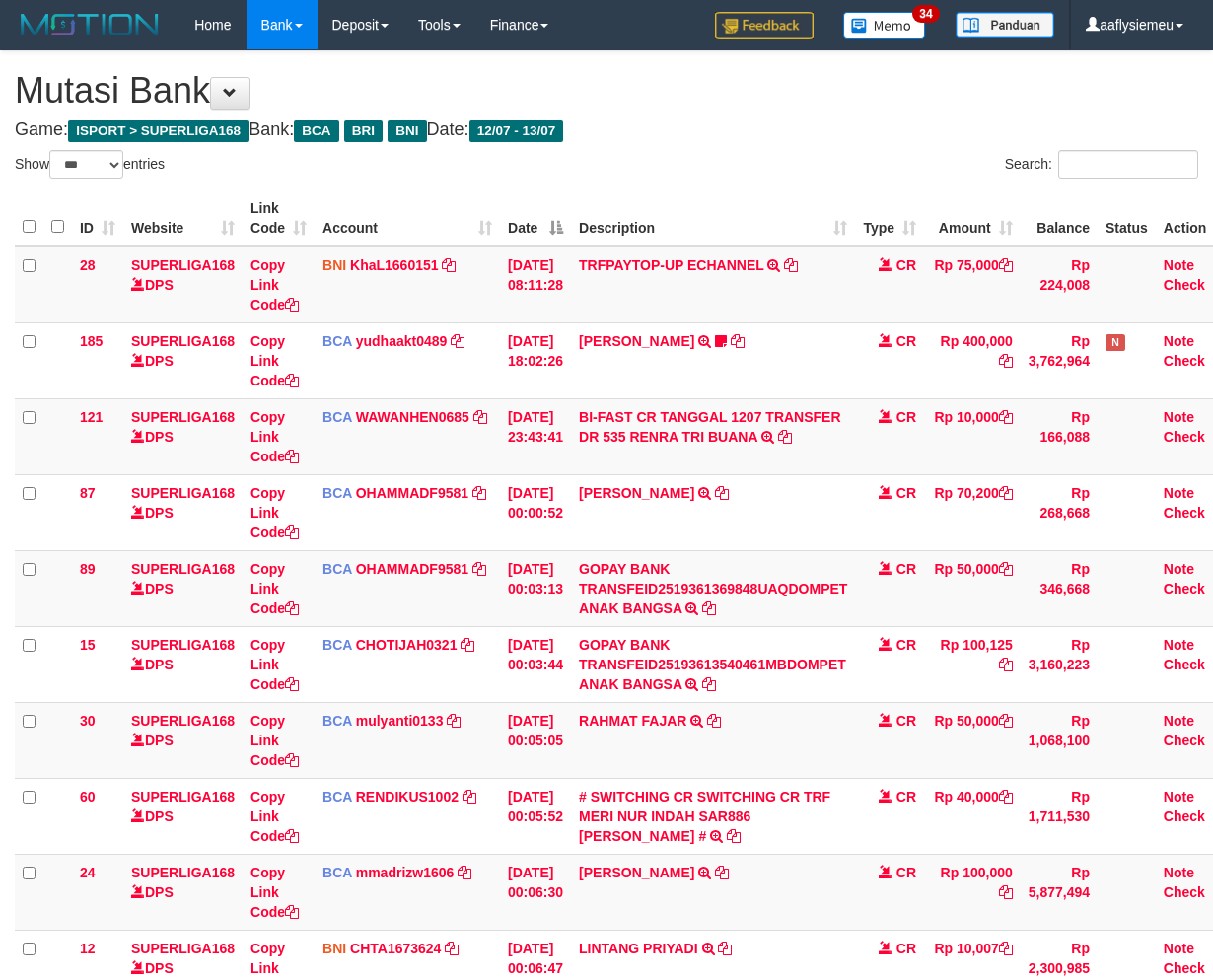 scroll, scrollTop: 1489, scrollLeft: 0, axis: vertical 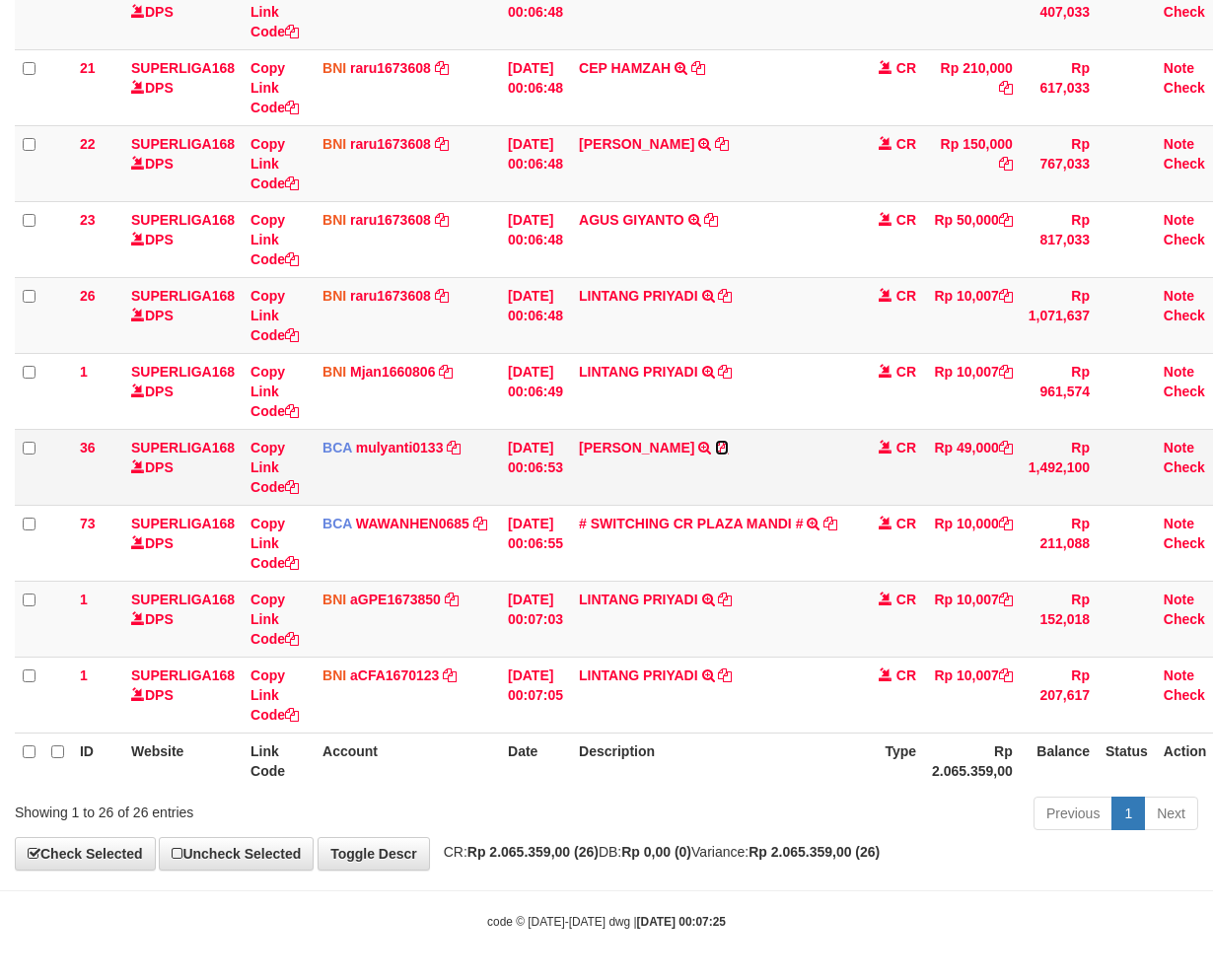 click at bounding box center [722, 448] 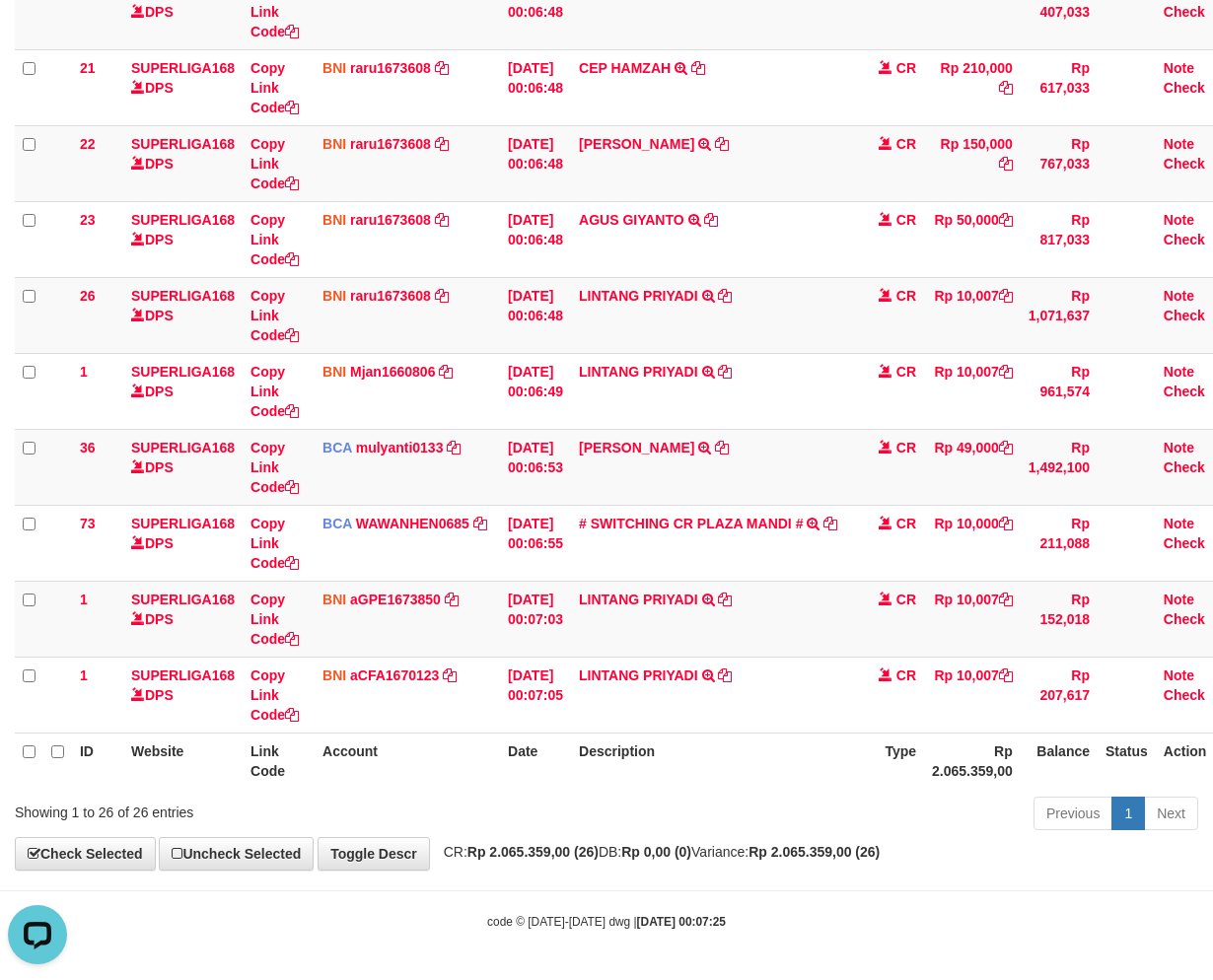 scroll, scrollTop: 0, scrollLeft: 0, axis: both 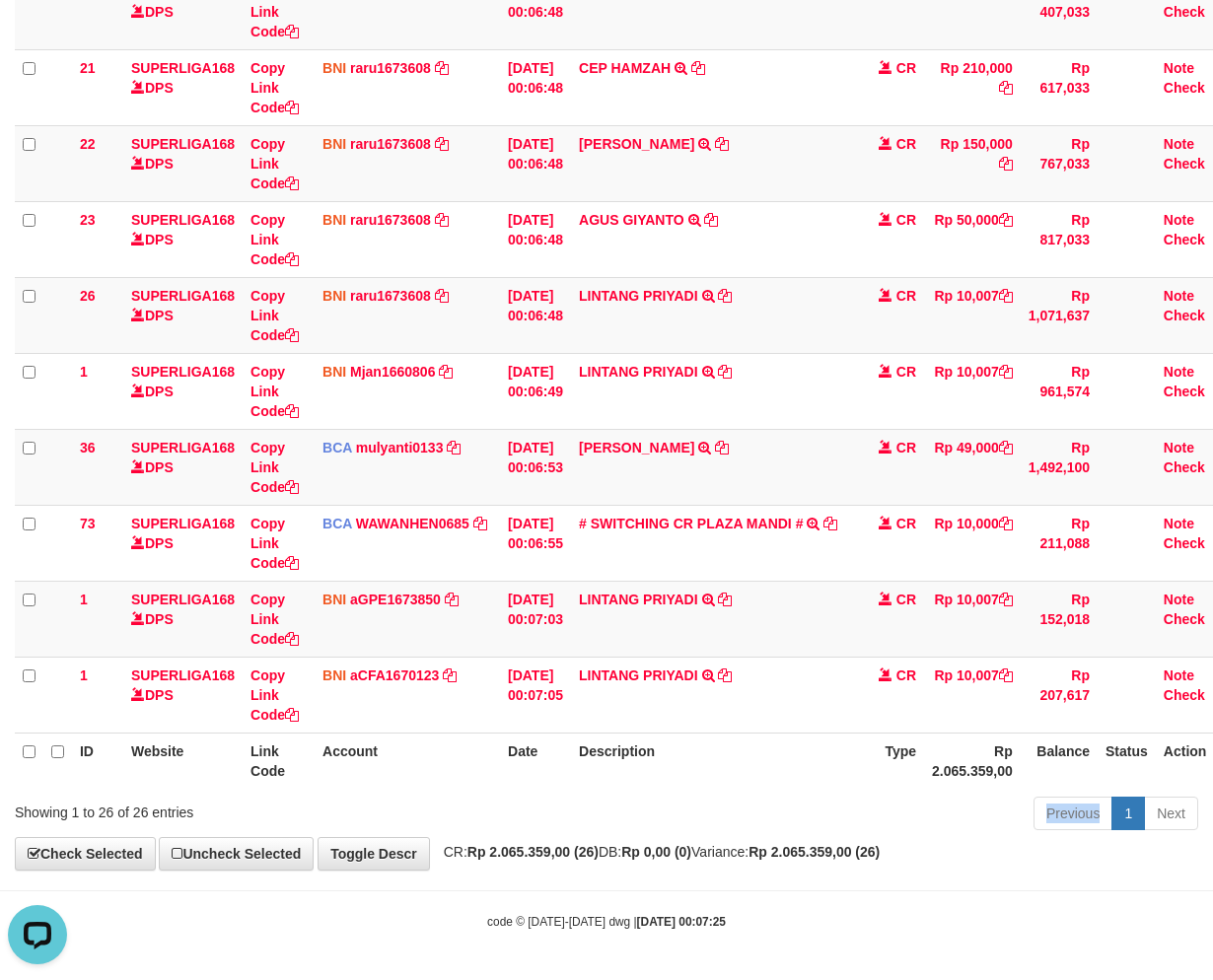 click on "Previous 1 Next" at bounding box center (860, 815) 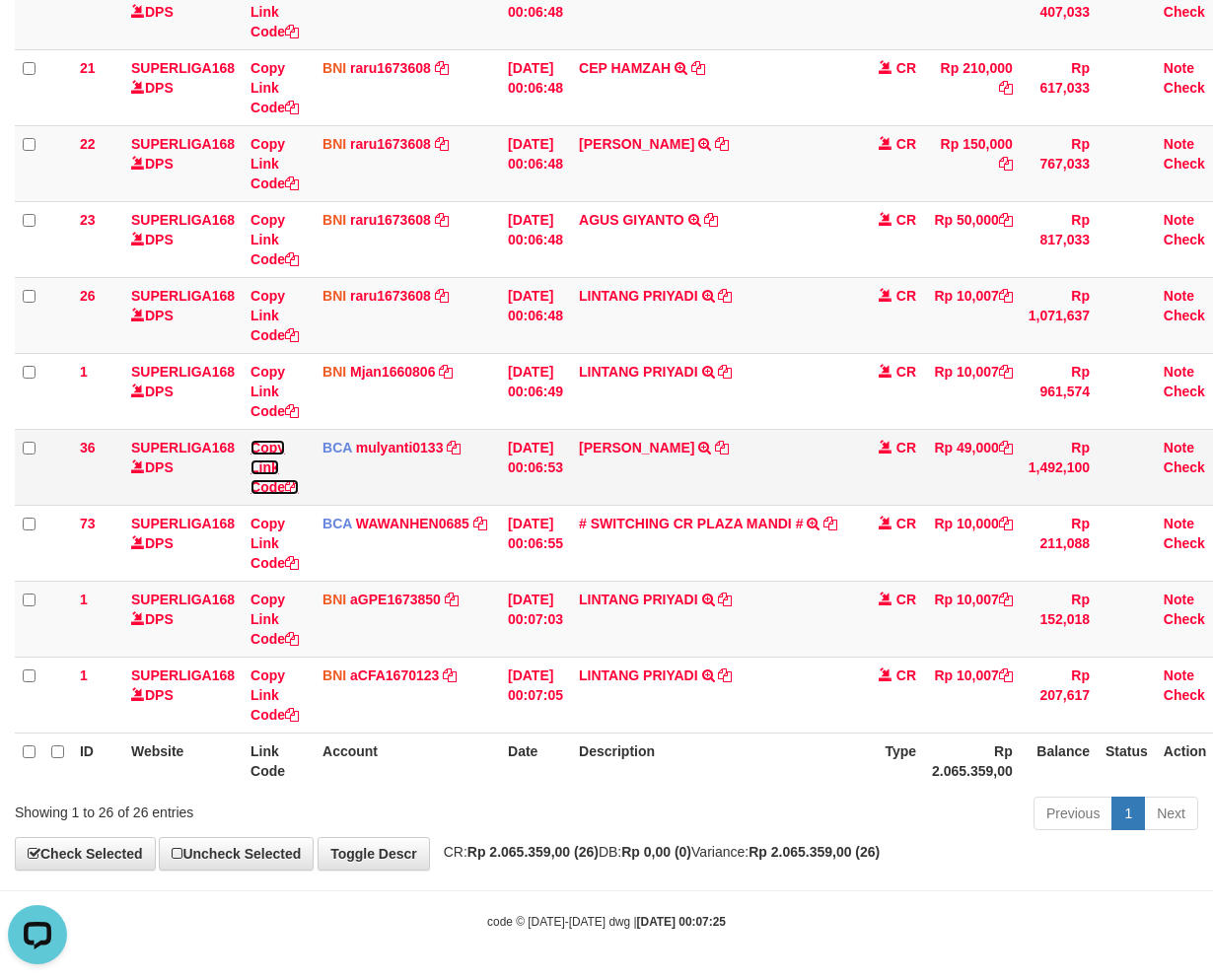 click on "Copy Link Code" at bounding box center (274, 467) 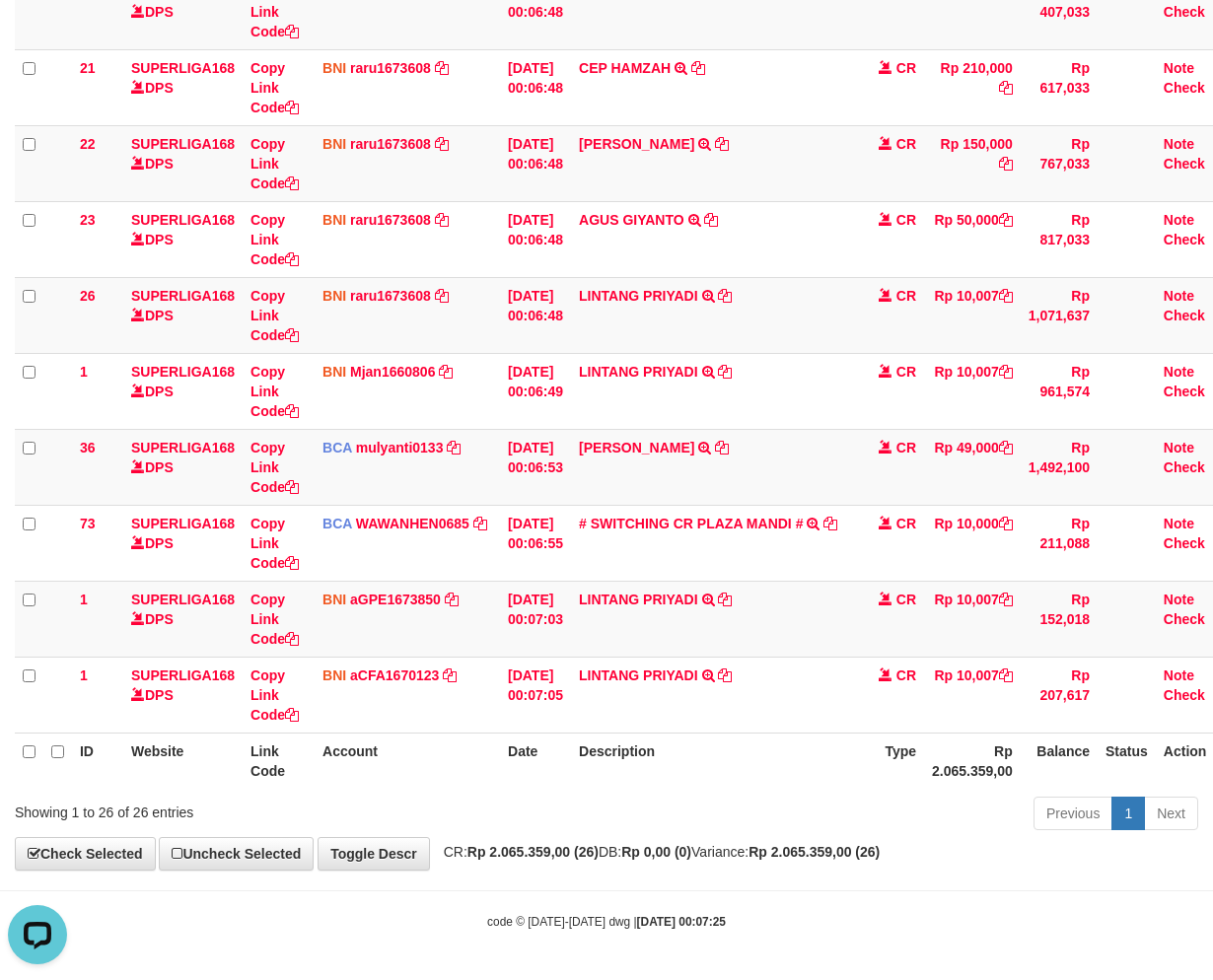 scroll, scrollTop: 270, scrollLeft: 0, axis: vertical 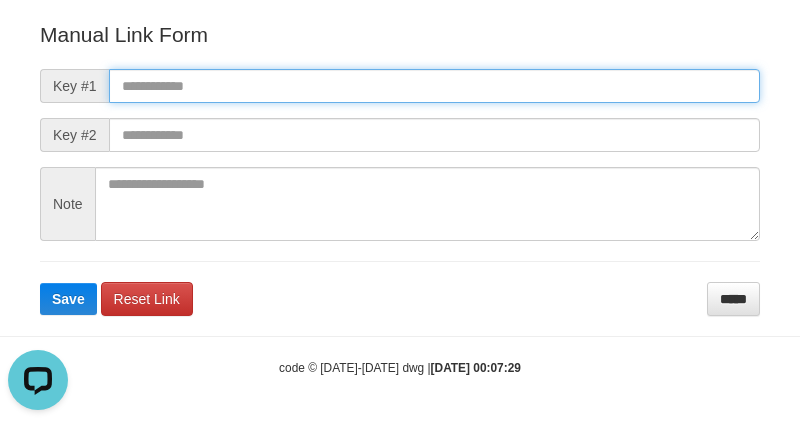 drag, startPoint x: 186, startPoint y: 91, endPoint x: 161, endPoint y: 248, distance: 158.97798 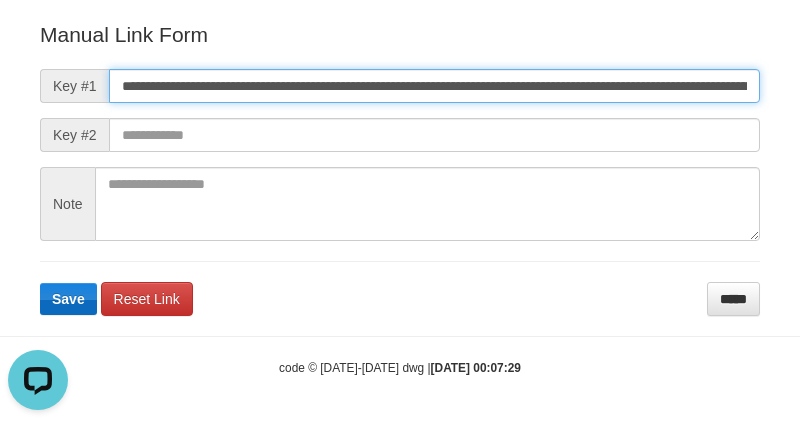 scroll, scrollTop: 0, scrollLeft: 1197, axis: horizontal 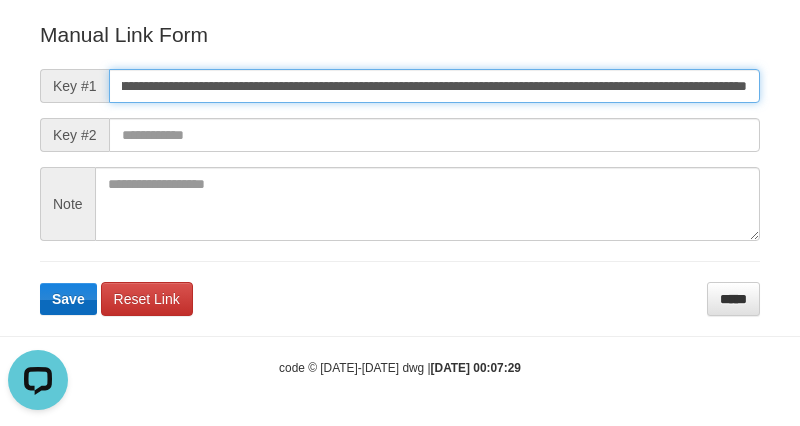 type on "**********" 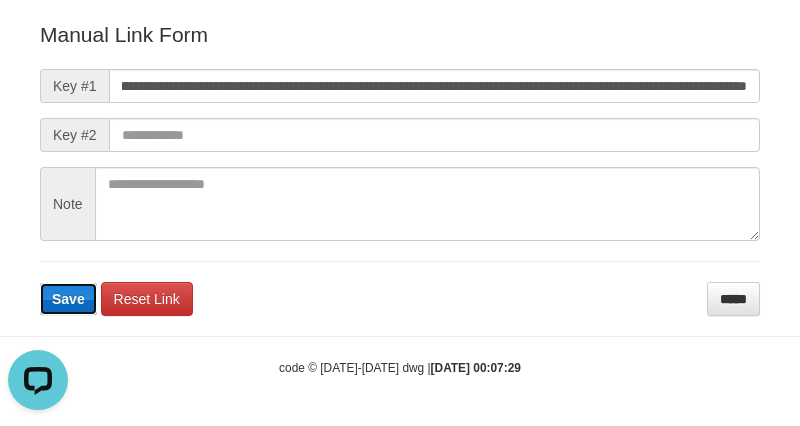 click on "Save" at bounding box center [68, 299] 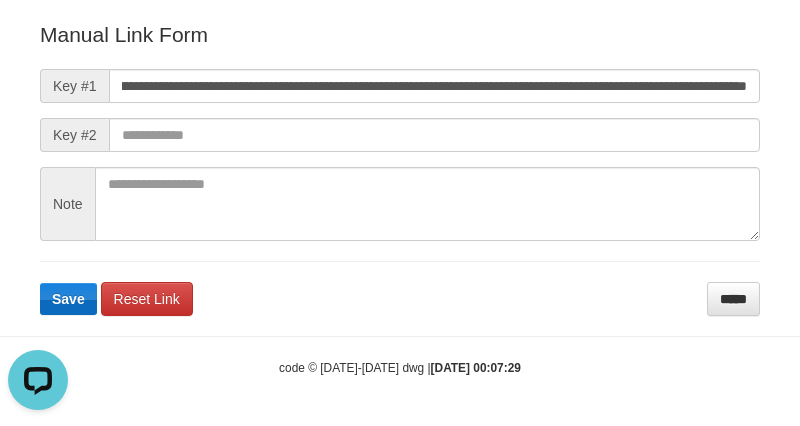 scroll, scrollTop: 0, scrollLeft: 0, axis: both 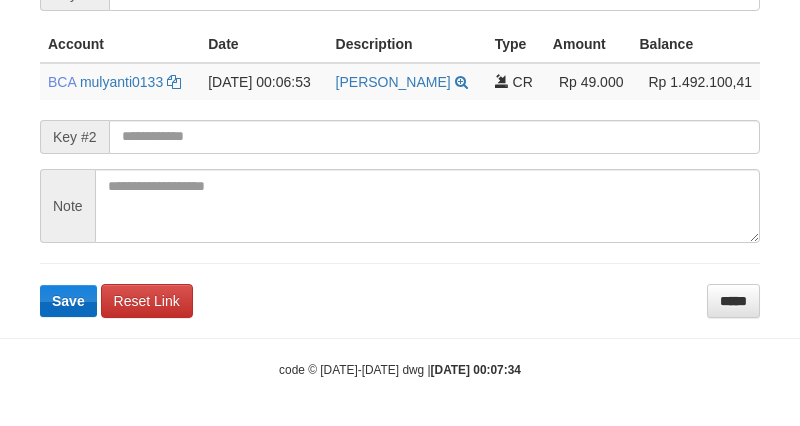 click on "Save" at bounding box center (68, 301) 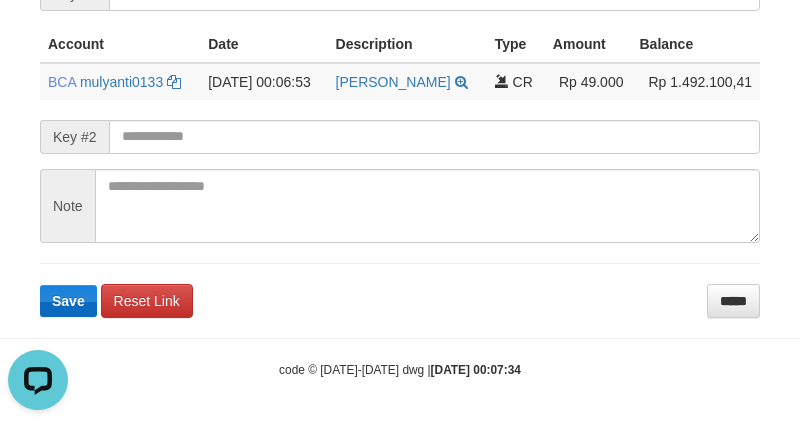 scroll, scrollTop: 0, scrollLeft: 0, axis: both 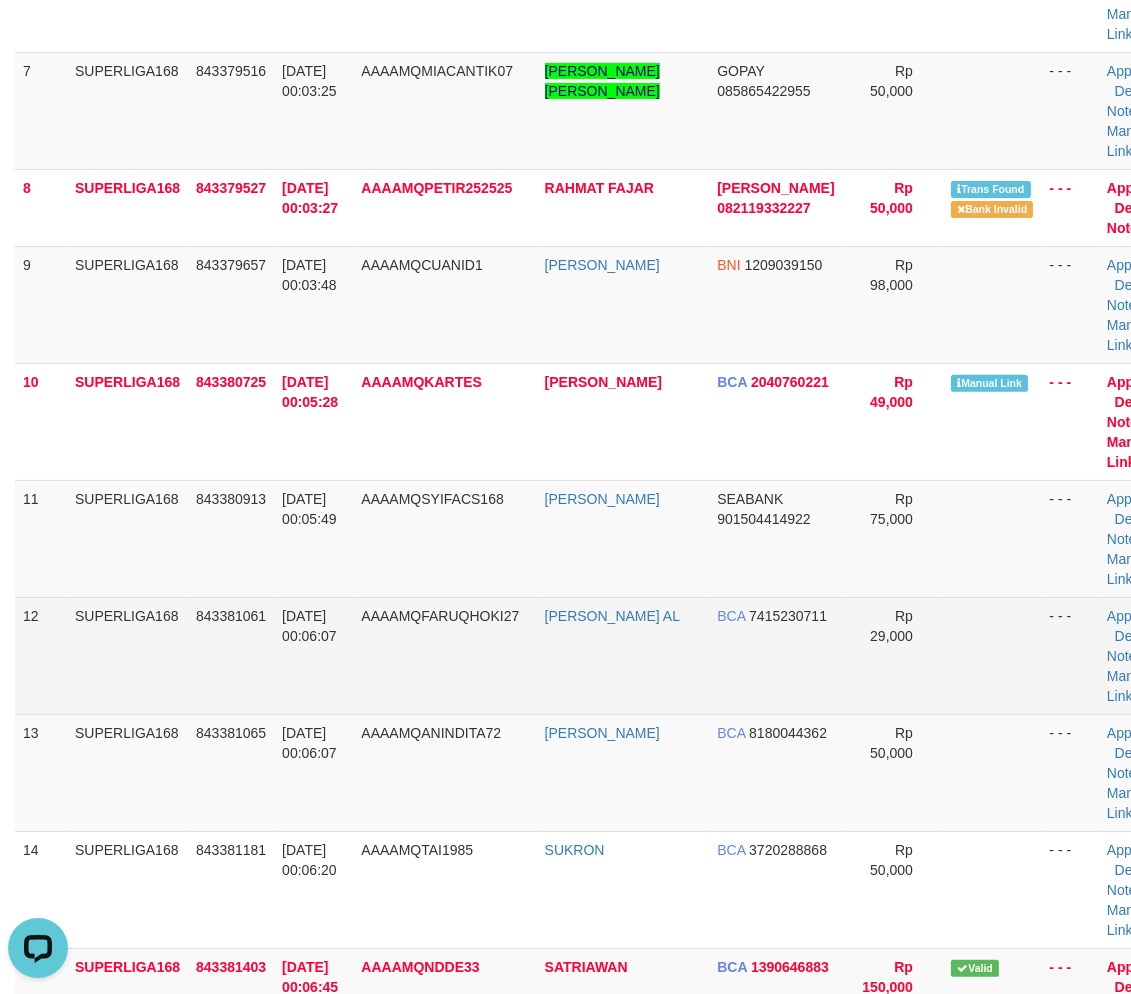 click on "AAAAMQFARUQHOKI27" at bounding box center [444, 655] 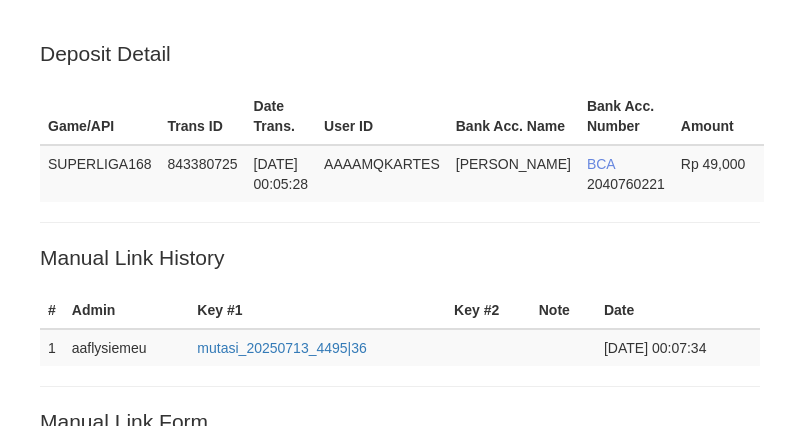 scroll, scrollTop: 480, scrollLeft: 0, axis: vertical 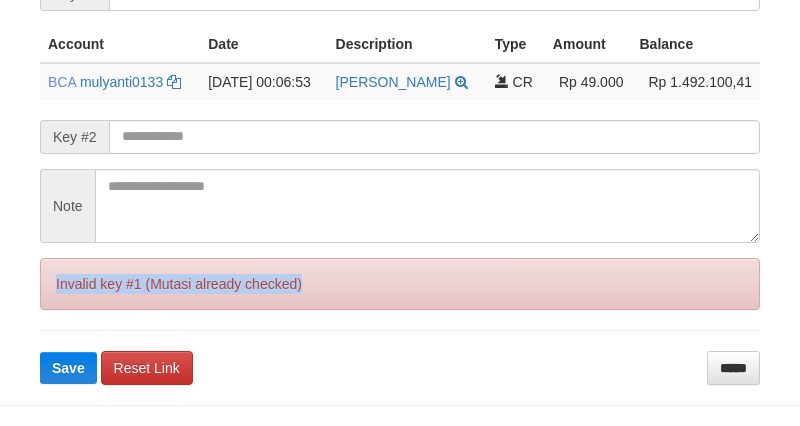 click on "Invalid key #1 (Mutasi already checked)" at bounding box center [400, 284] 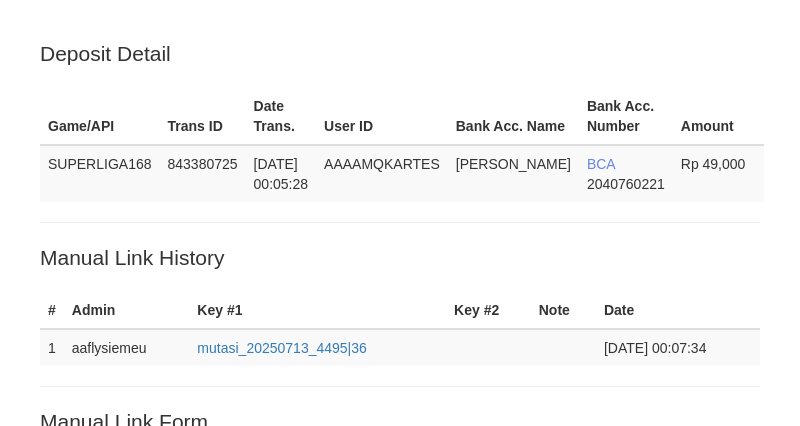 scroll, scrollTop: 480, scrollLeft: 0, axis: vertical 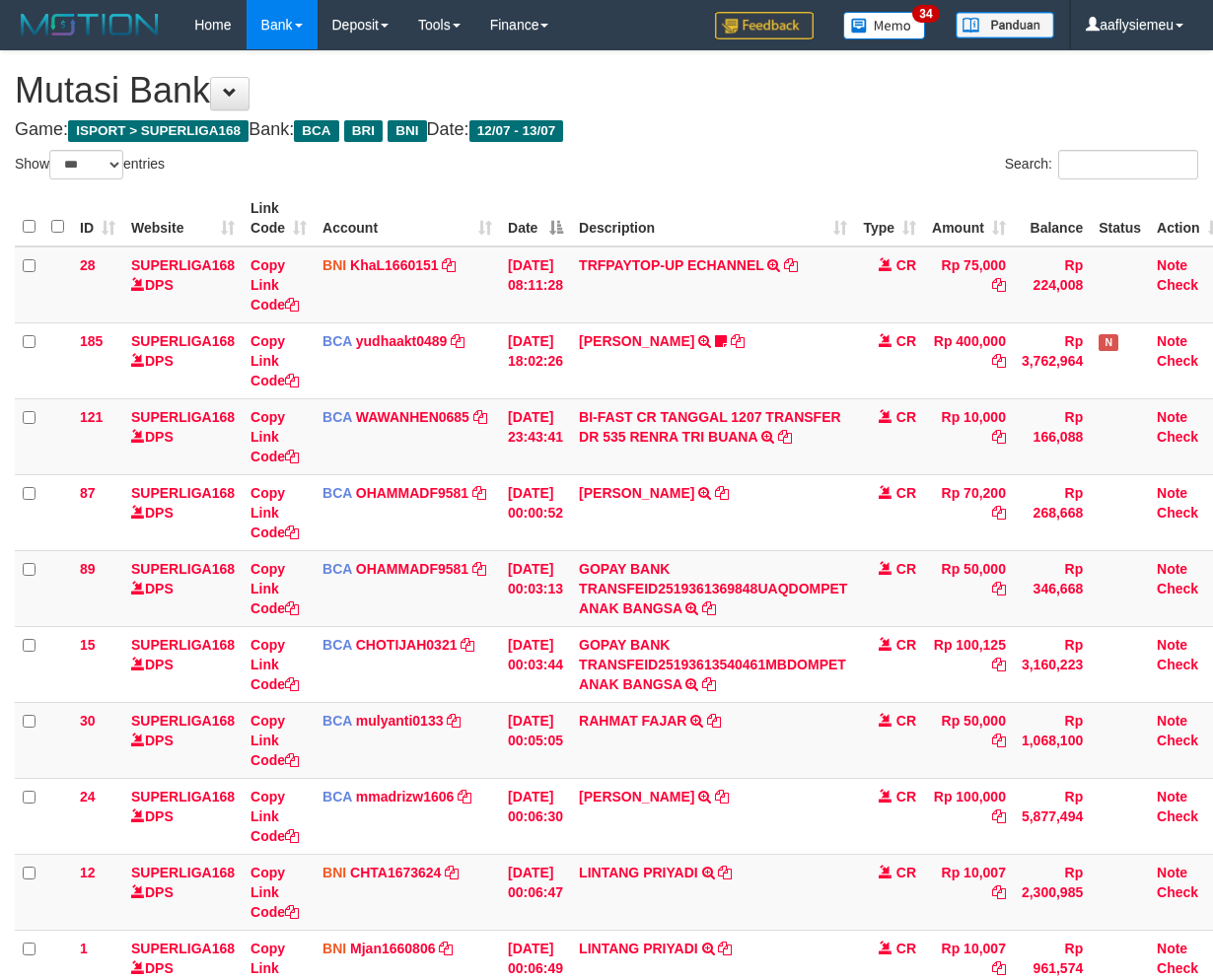 select on "***" 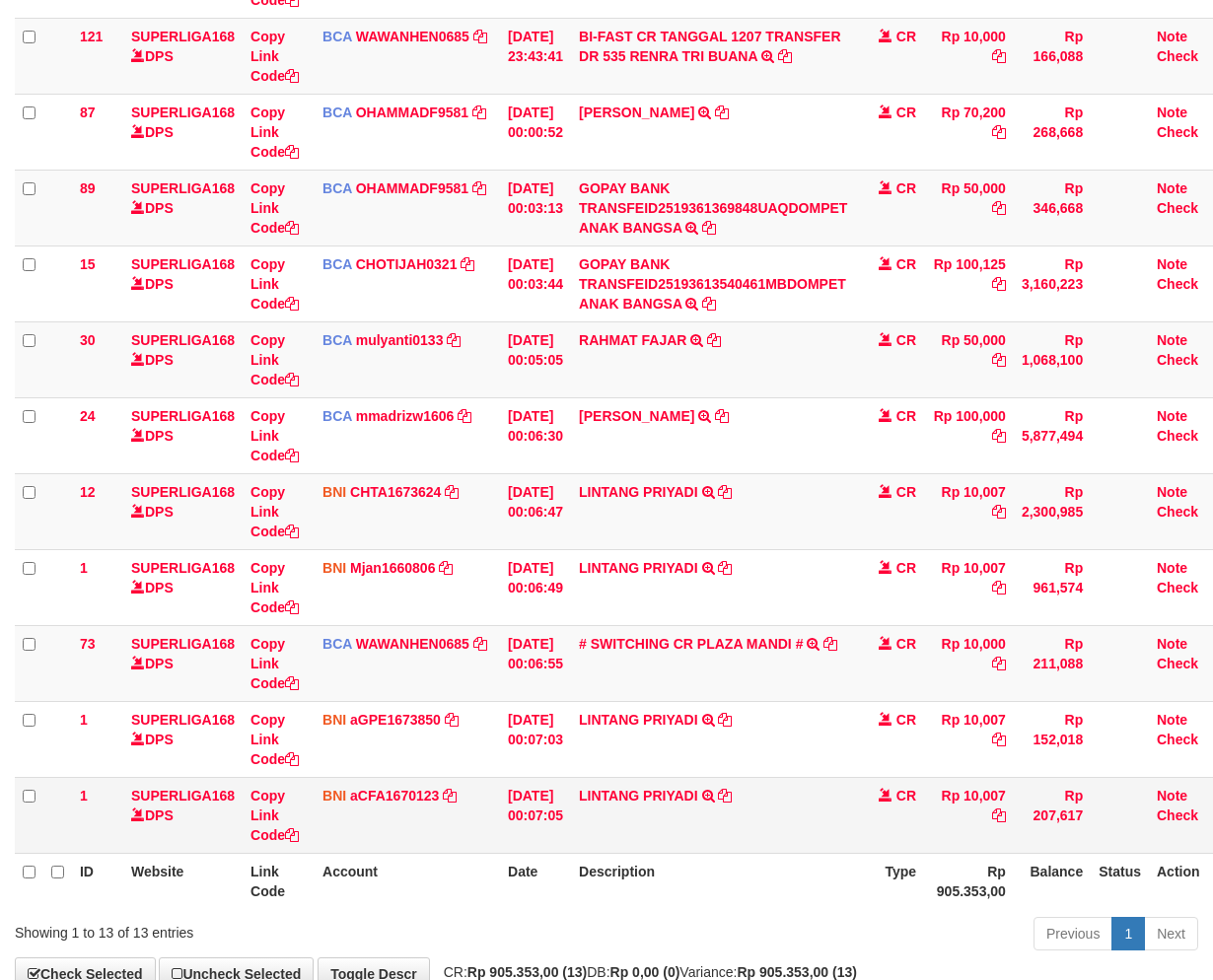 click on "CR" at bounding box center [906, 796] 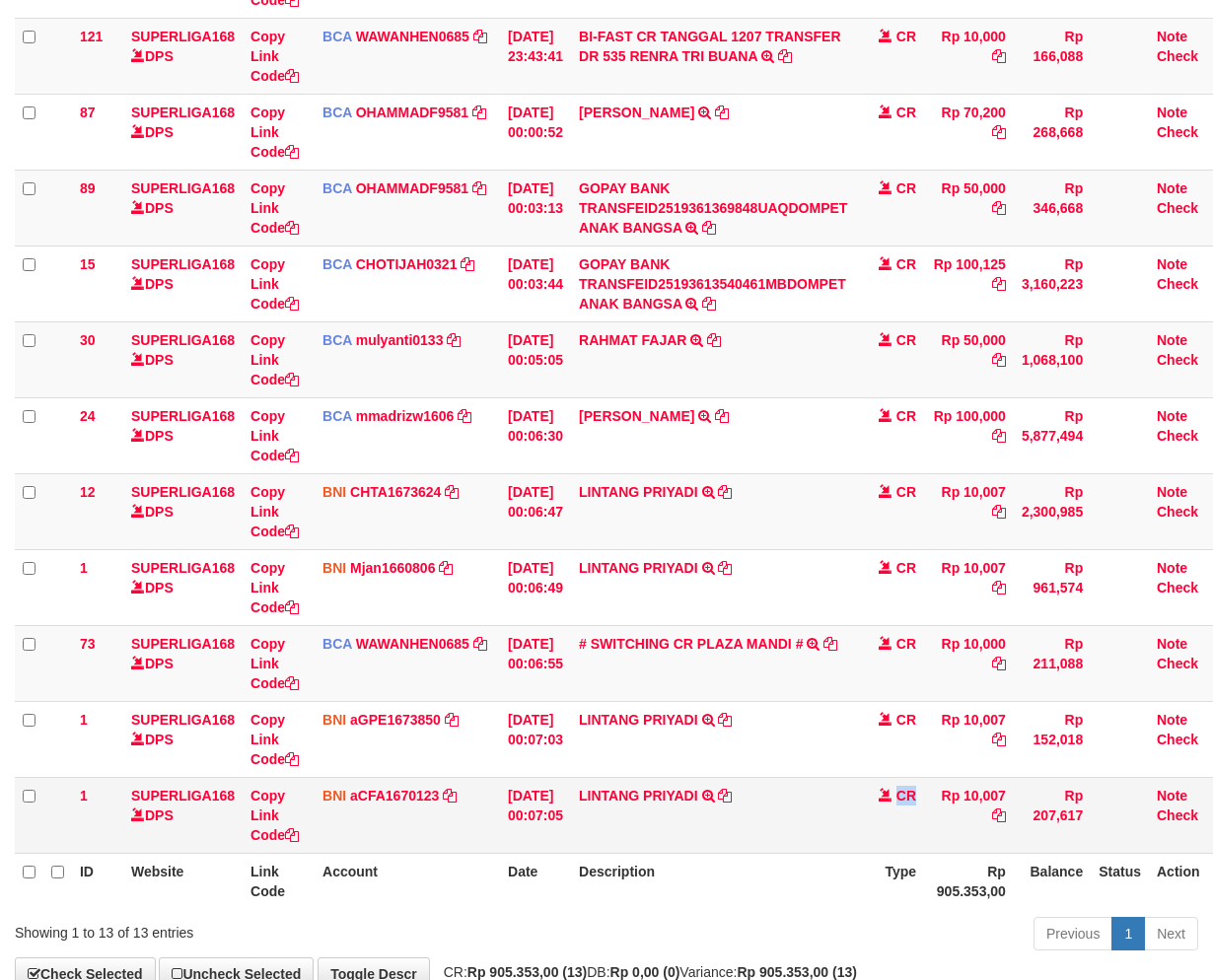 click on "CR" at bounding box center [906, 796] 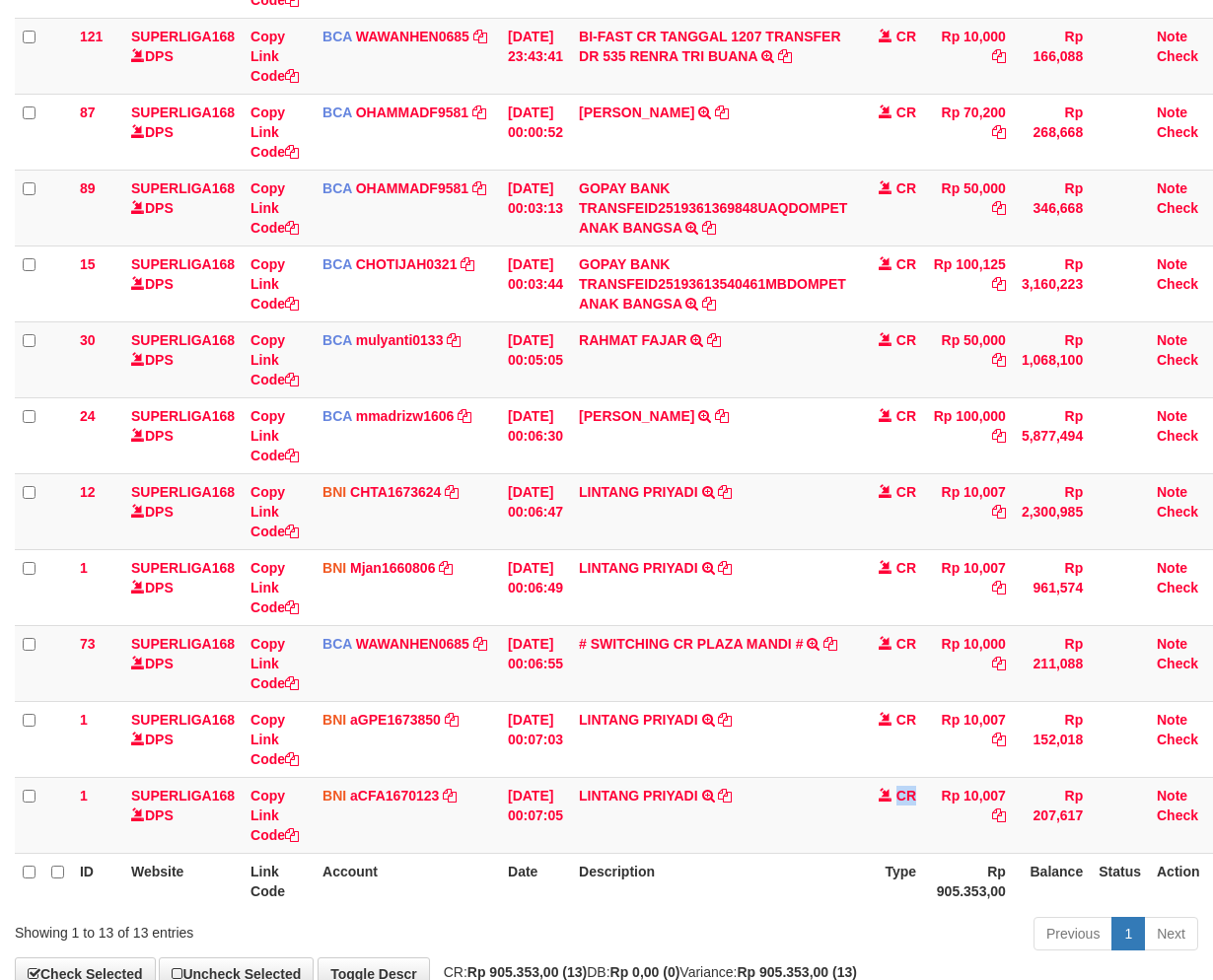 scroll, scrollTop: 501, scrollLeft: 0, axis: vertical 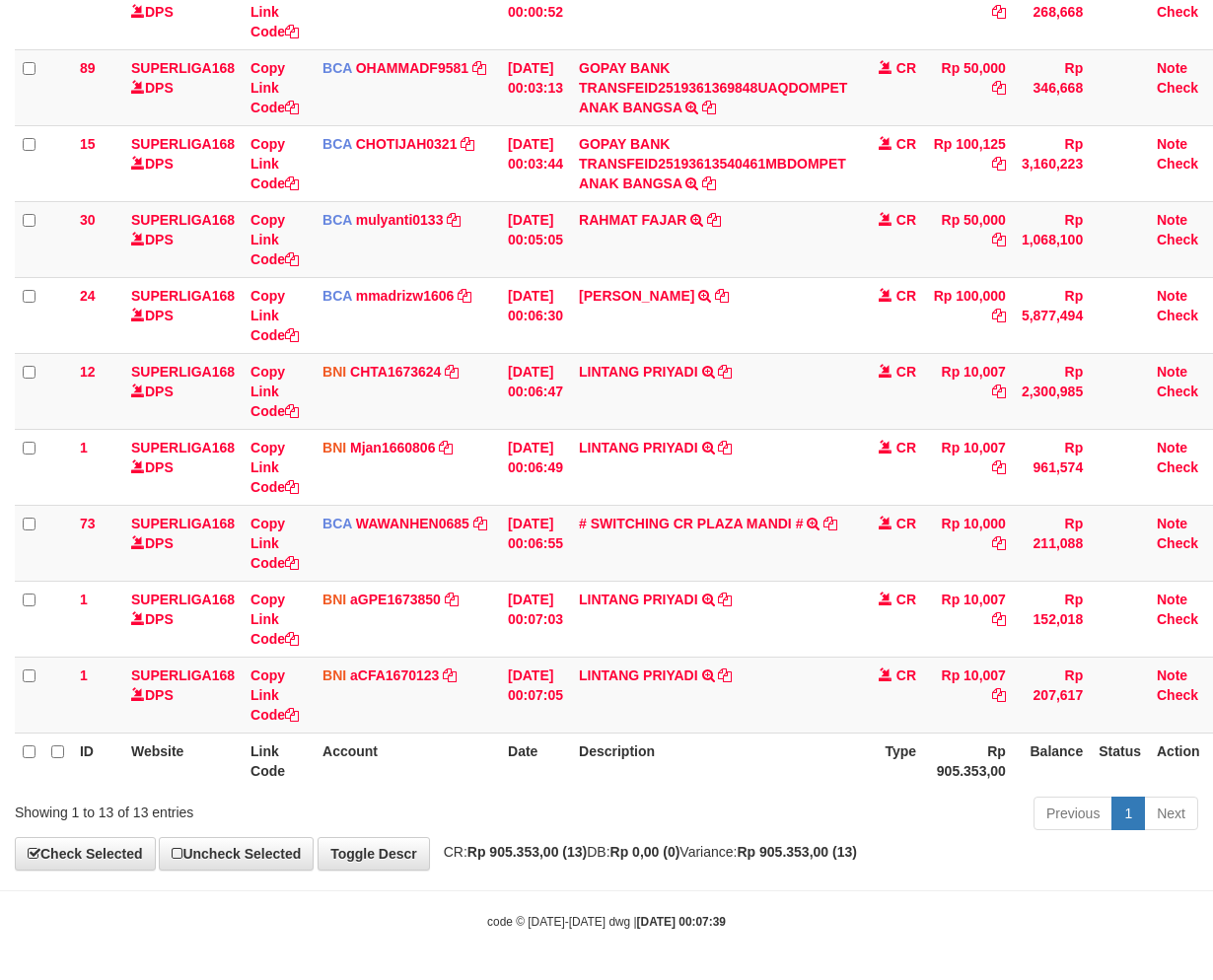 click on "Previous 1 Next" at bounding box center (860, 815) 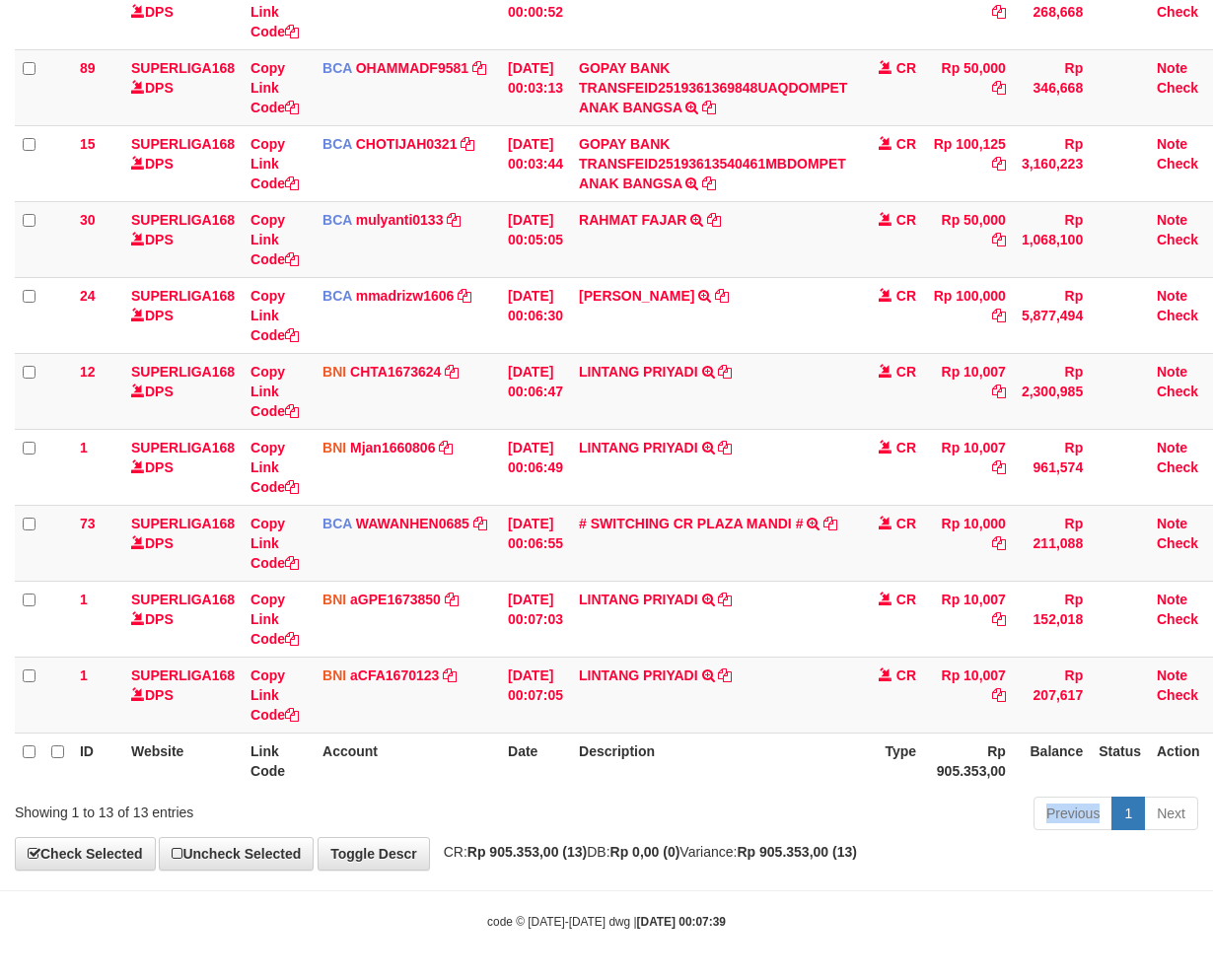 click on "Previous 1 Next" at bounding box center [860, 815] 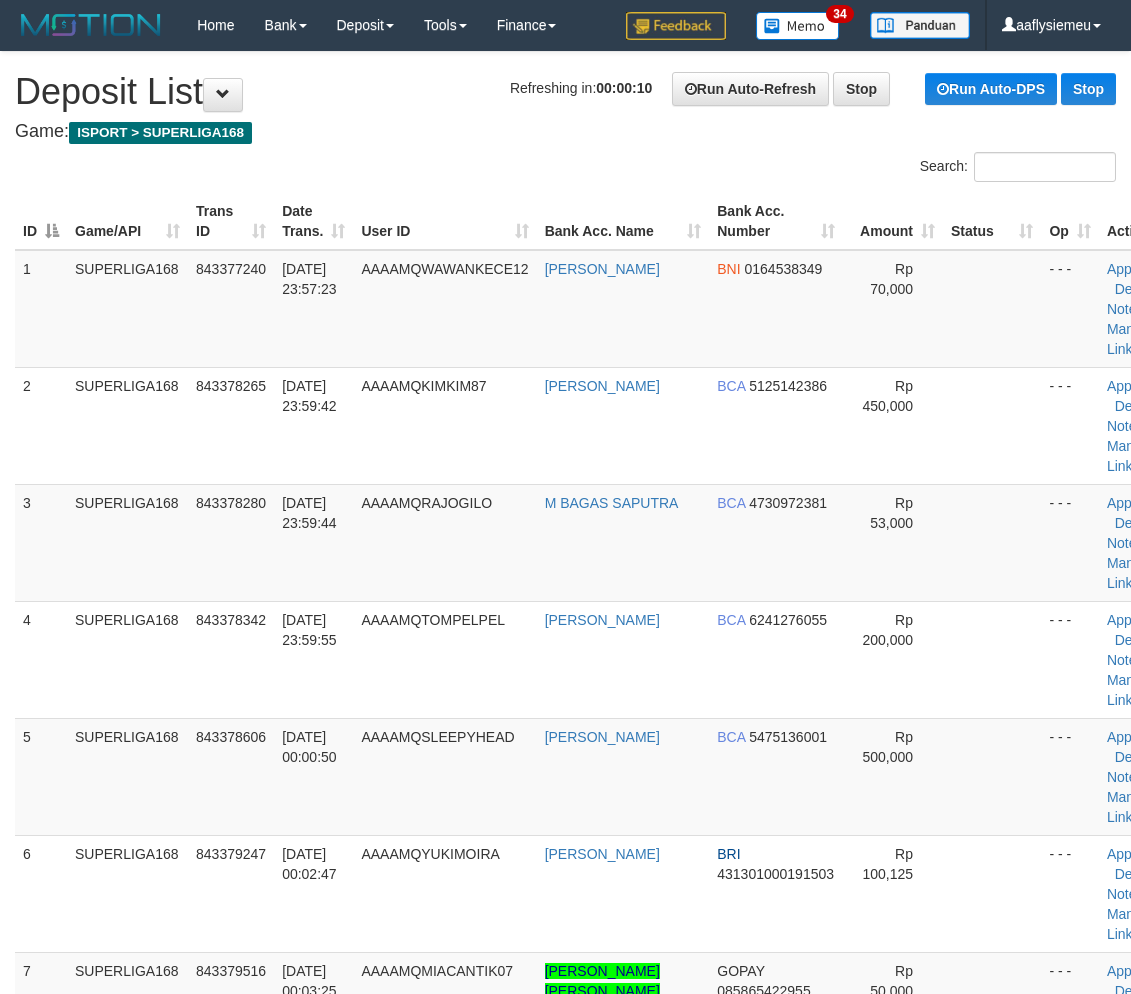 scroll, scrollTop: 900, scrollLeft: 0, axis: vertical 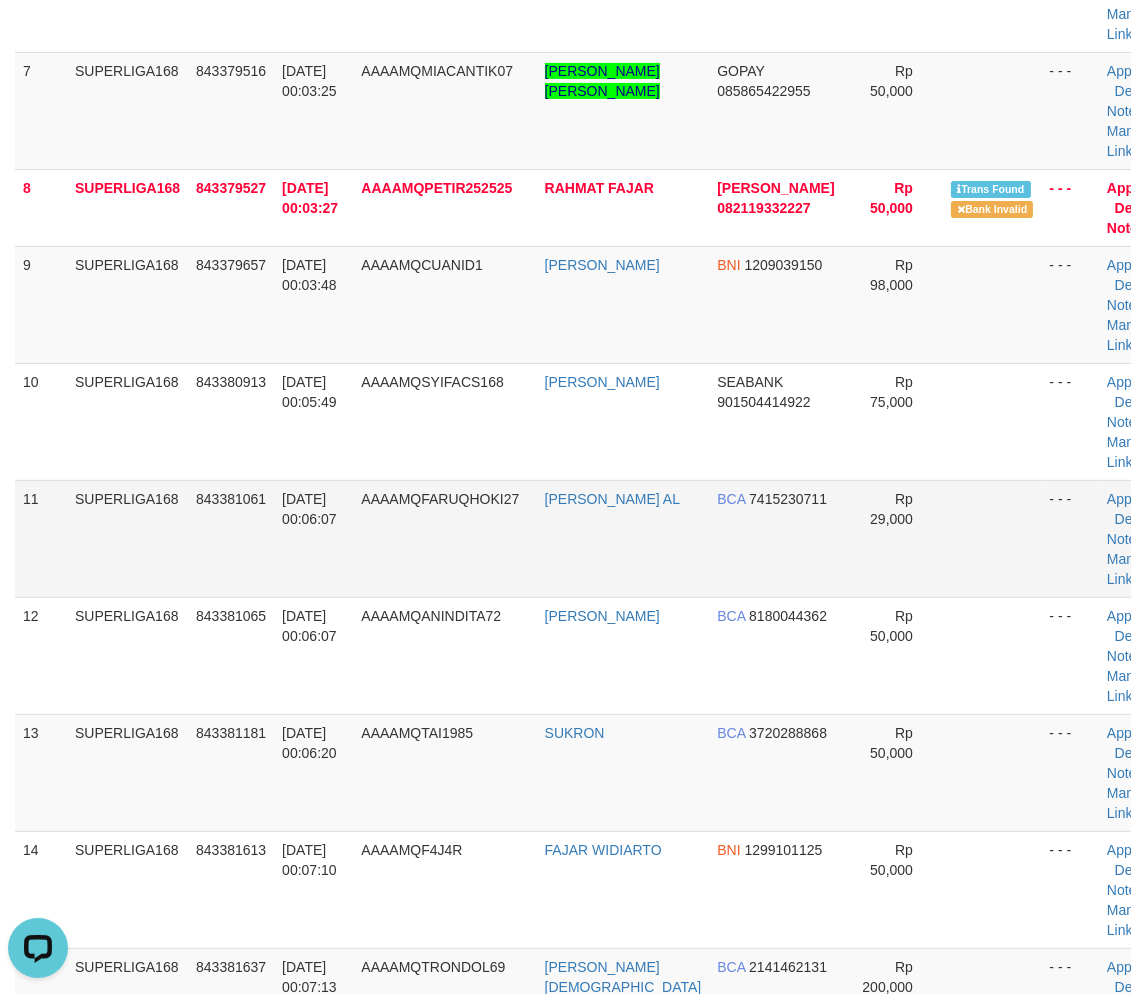 click on "843381061" at bounding box center [231, 538] 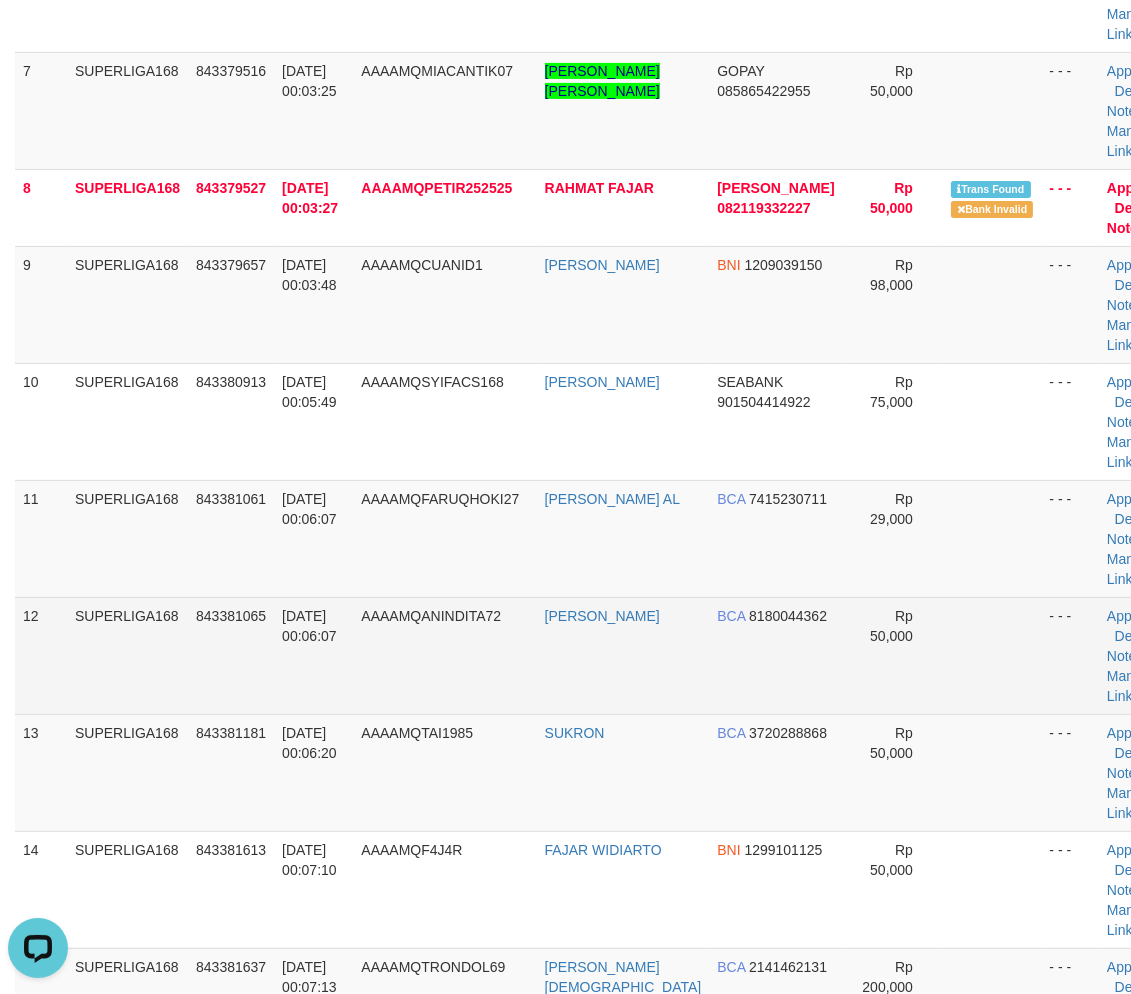 click on "SUPERLIGA168" at bounding box center [127, 655] 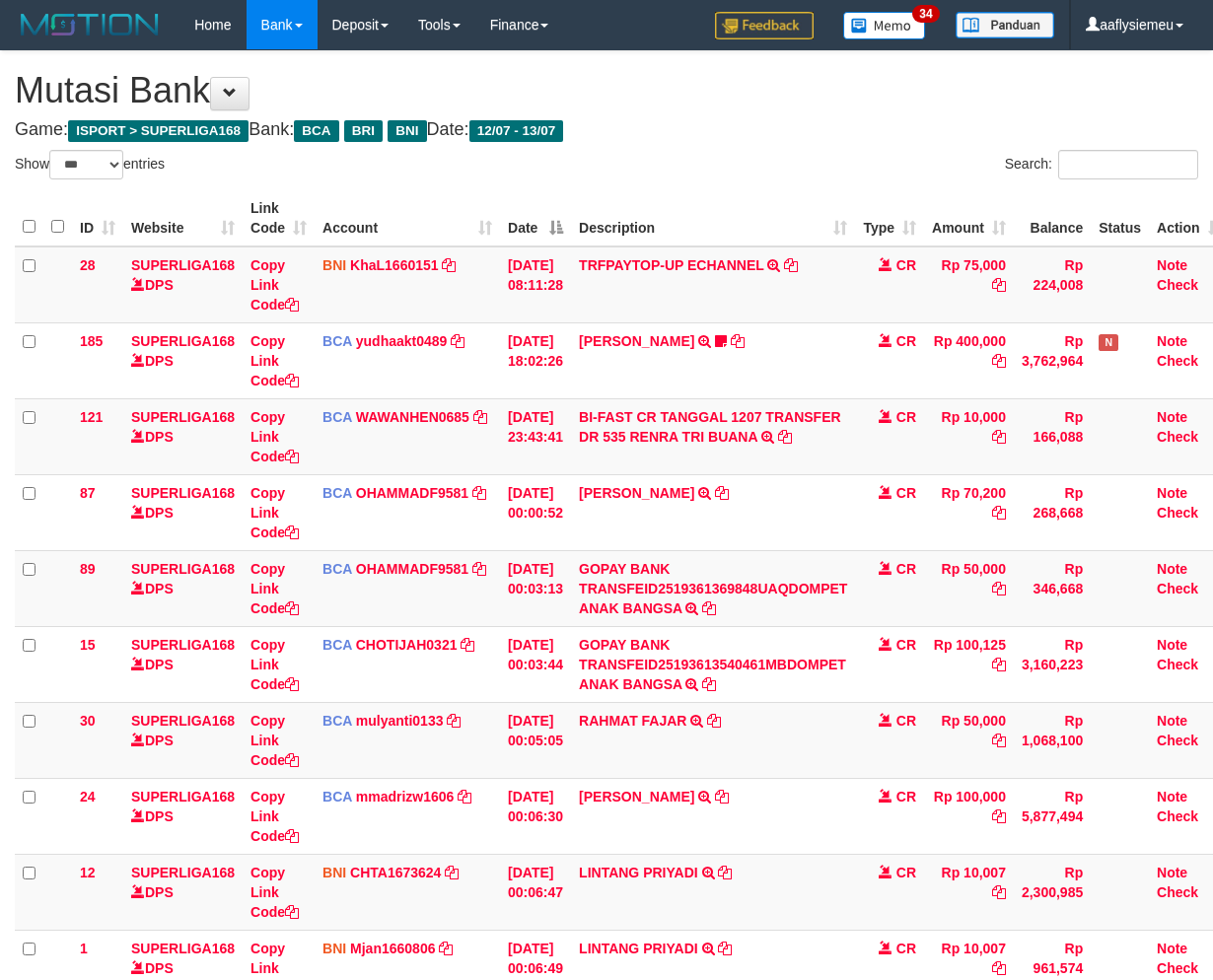 select on "***" 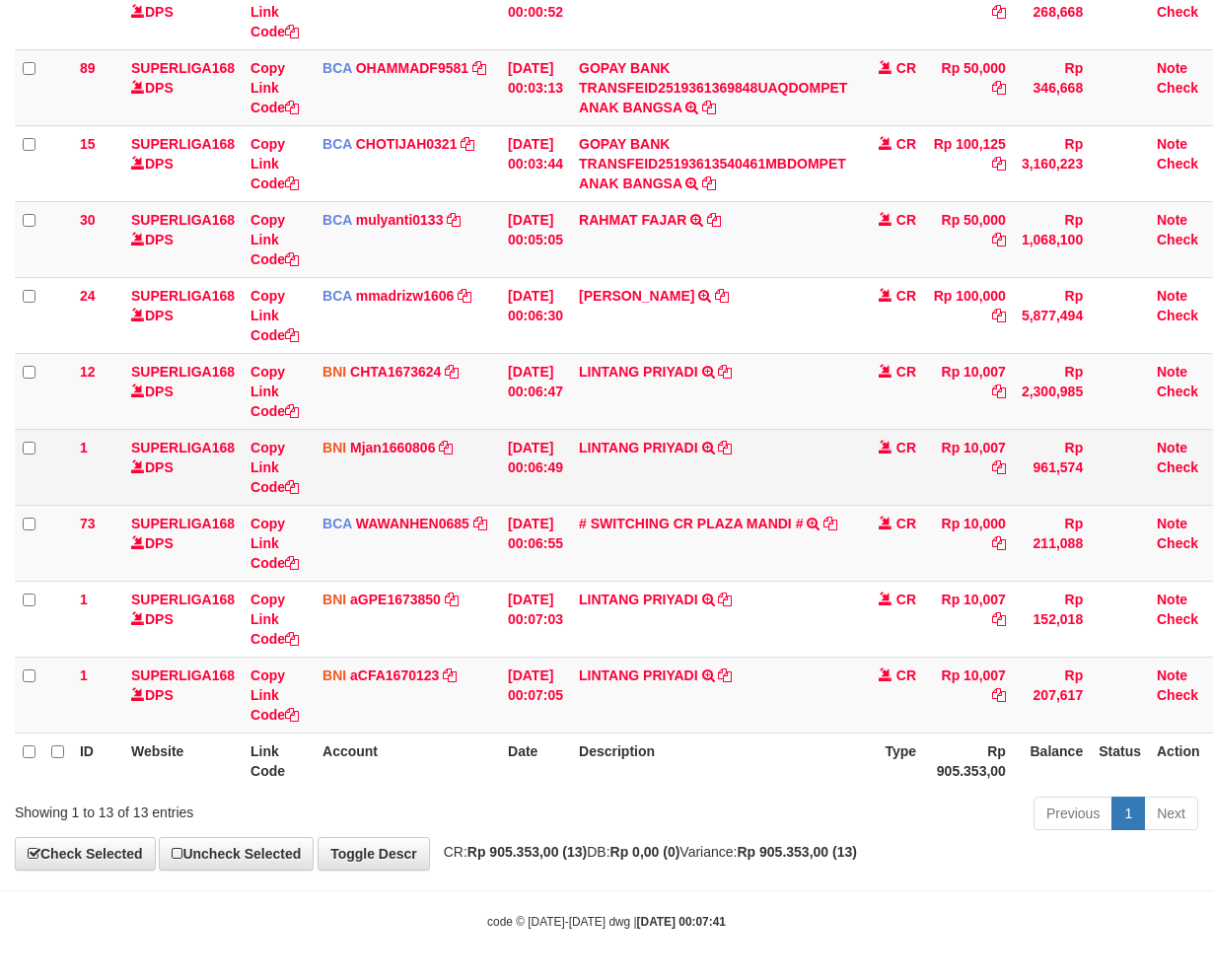 scroll, scrollTop: 501, scrollLeft: 0, axis: vertical 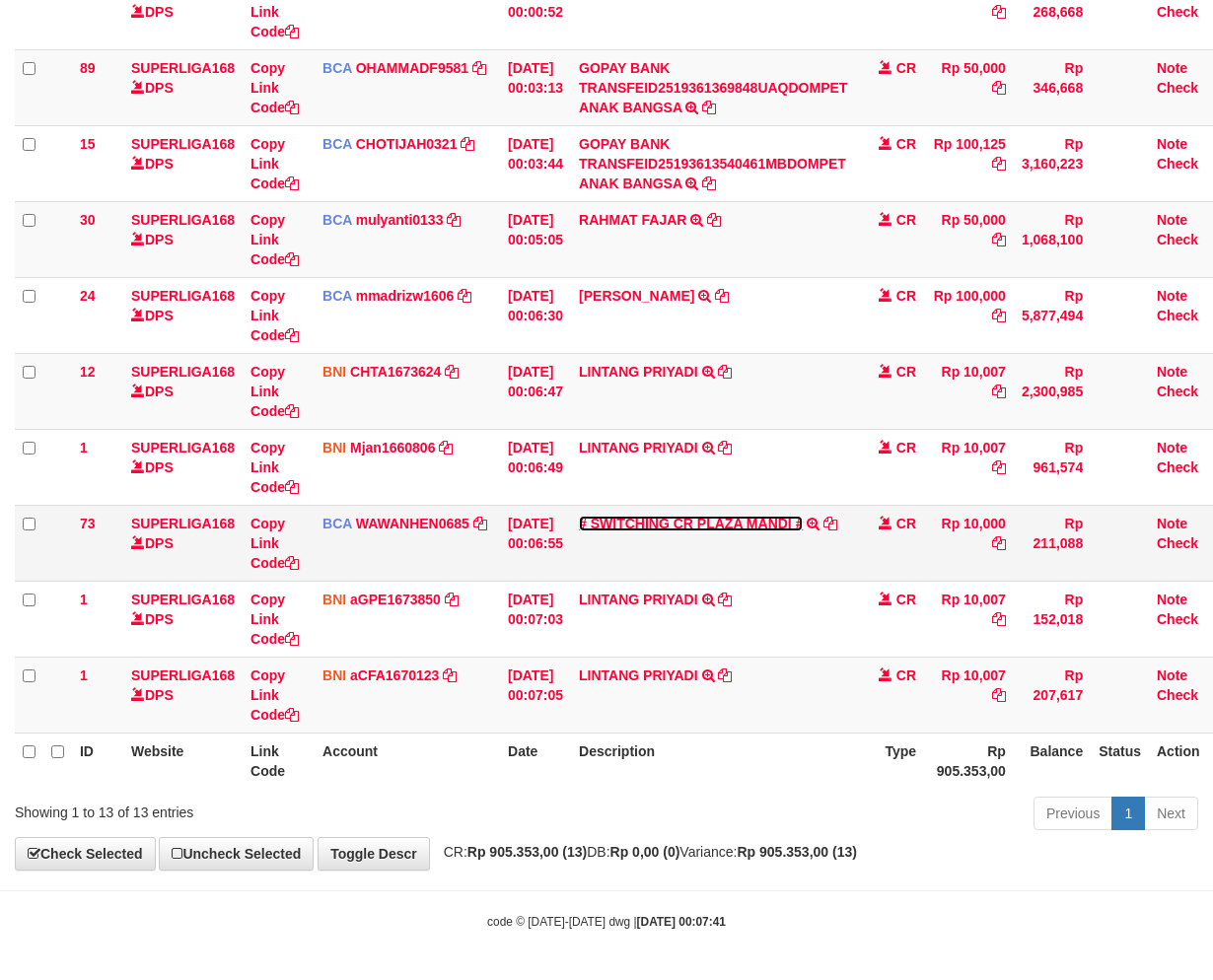 click on "# SWITCHING CR PLAZA MANDI #" at bounding box center (690, 524) 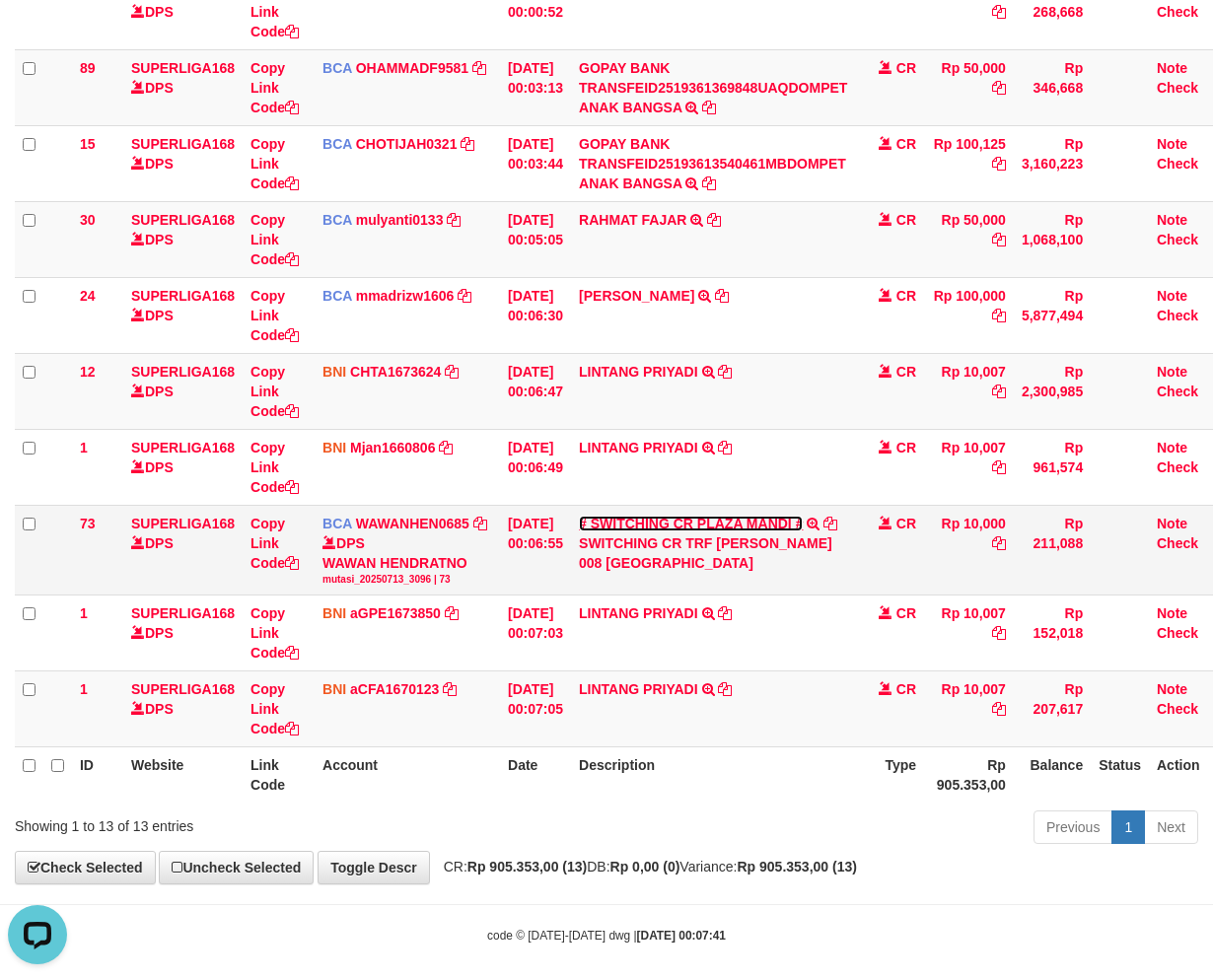 scroll, scrollTop: 0, scrollLeft: 0, axis: both 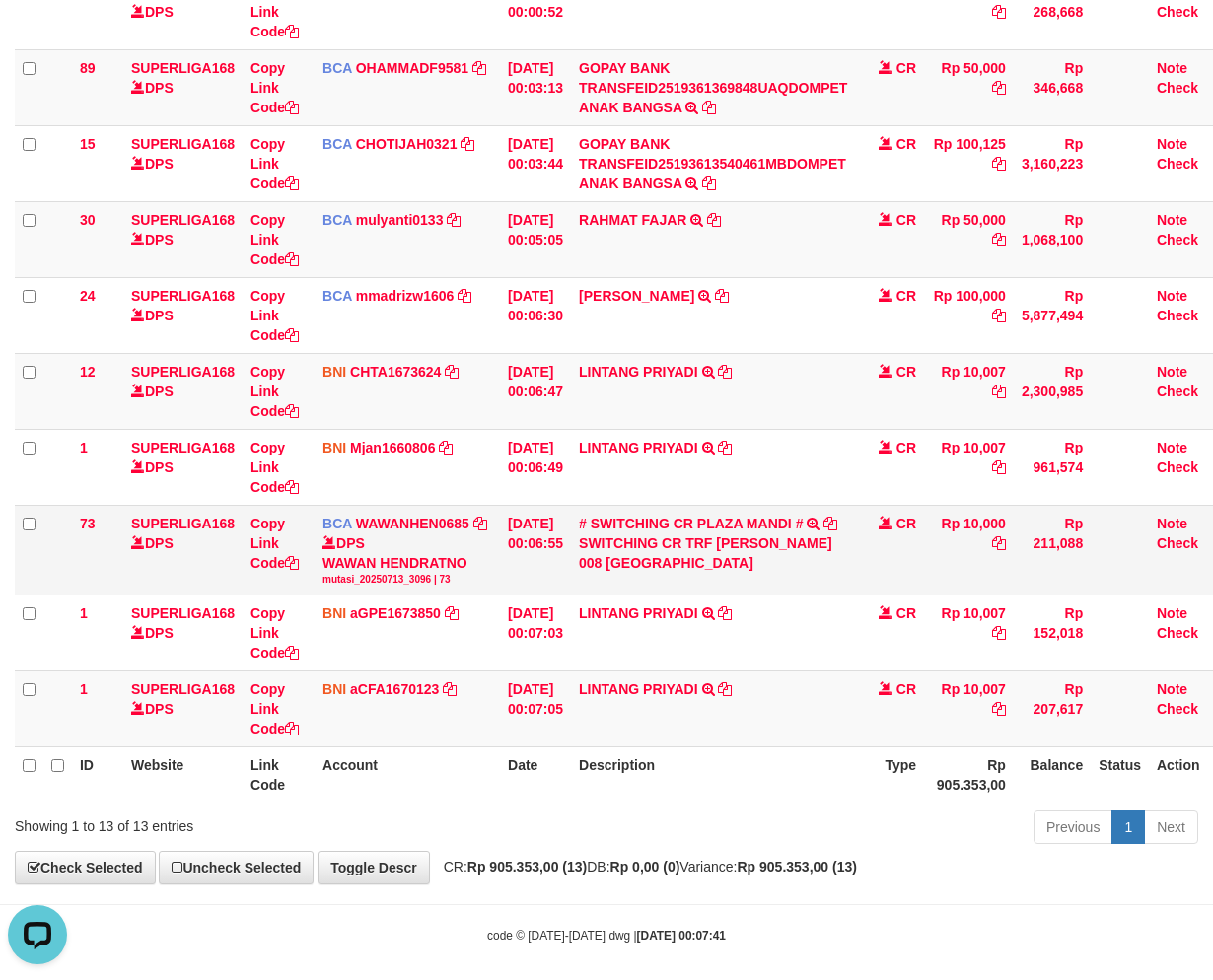 click on "SWITCHING CR TRF
[PERSON_NAME] 008 [GEOGRAPHIC_DATA]" at bounding box center (713, 553) 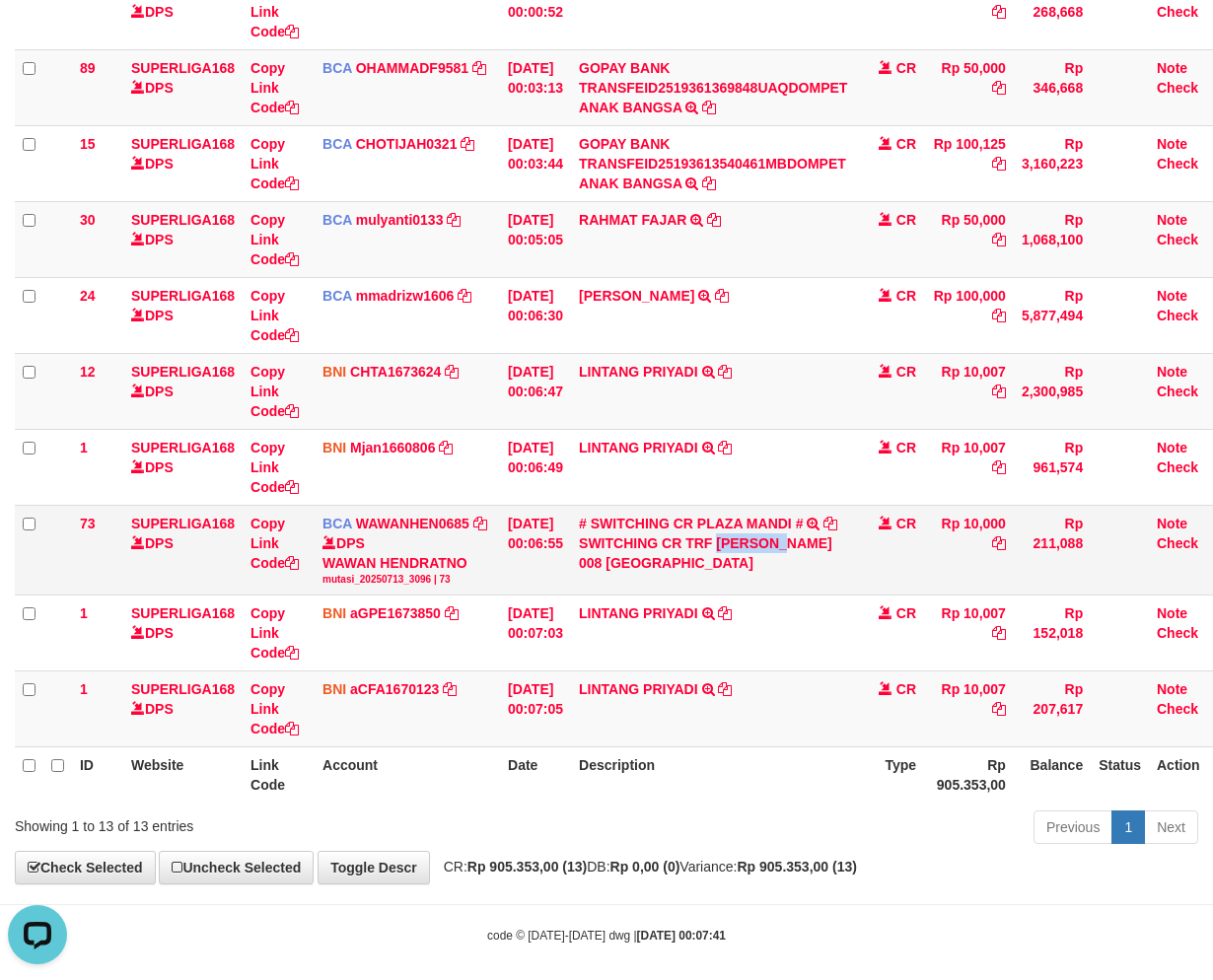 click on "SWITCHING CR TRF
AHMADUN HANAFIA 008 PLAZA MANDI" at bounding box center [713, 553] 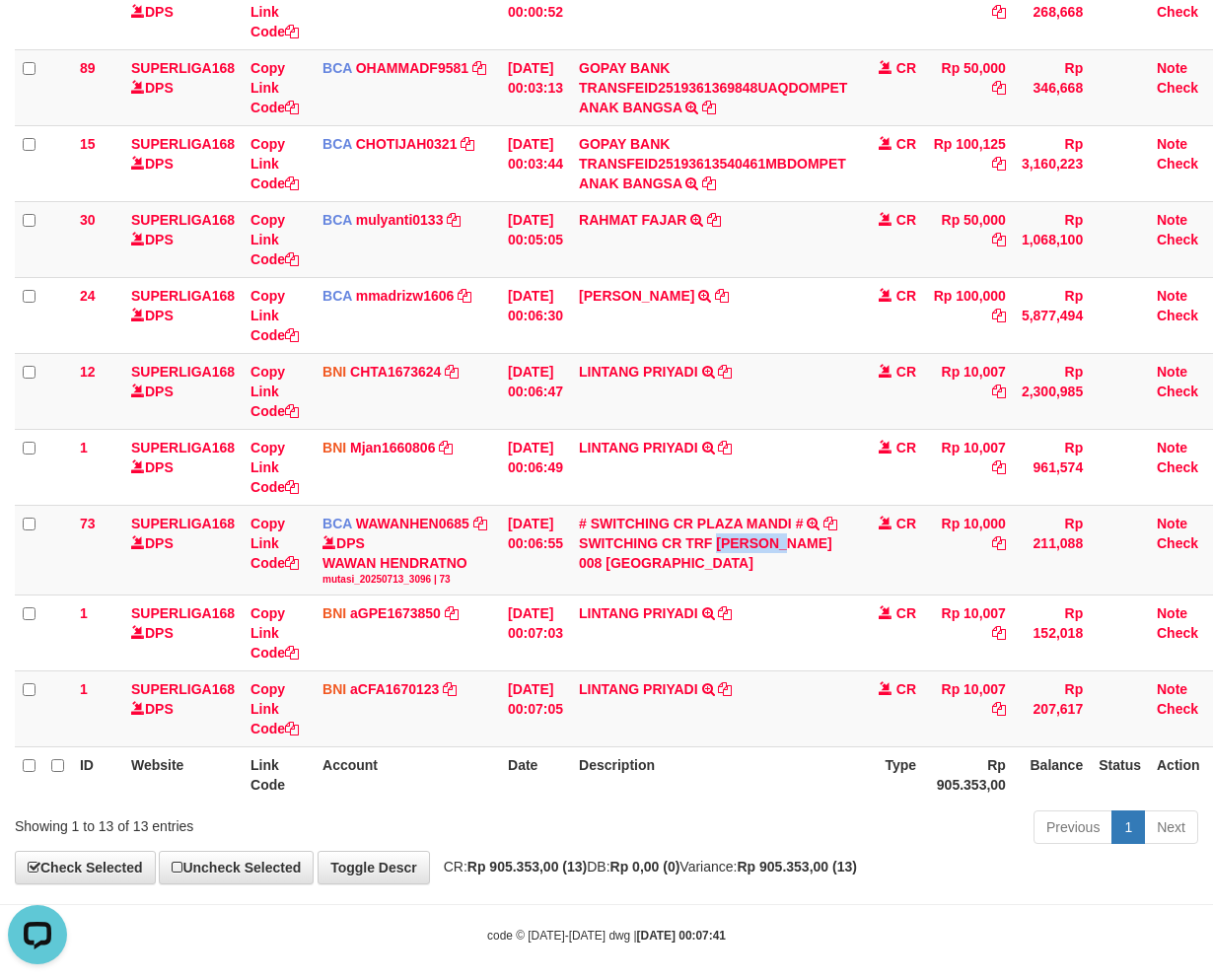 copy on "AHMADUN" 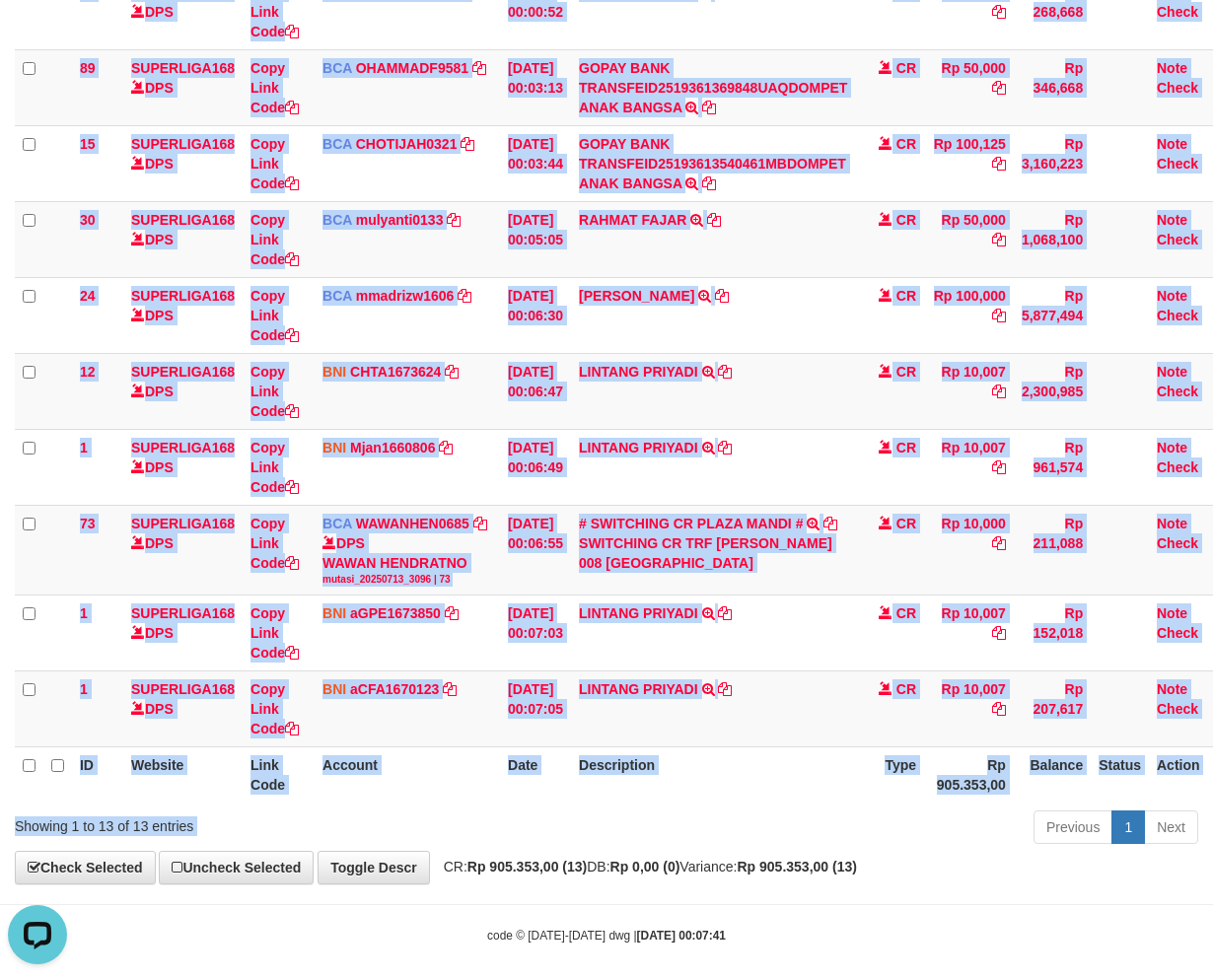drag, startPoint x: 1027, startPoint y: 802, endPoint x: 1228, endPoint y: 760, distance: 205.34118 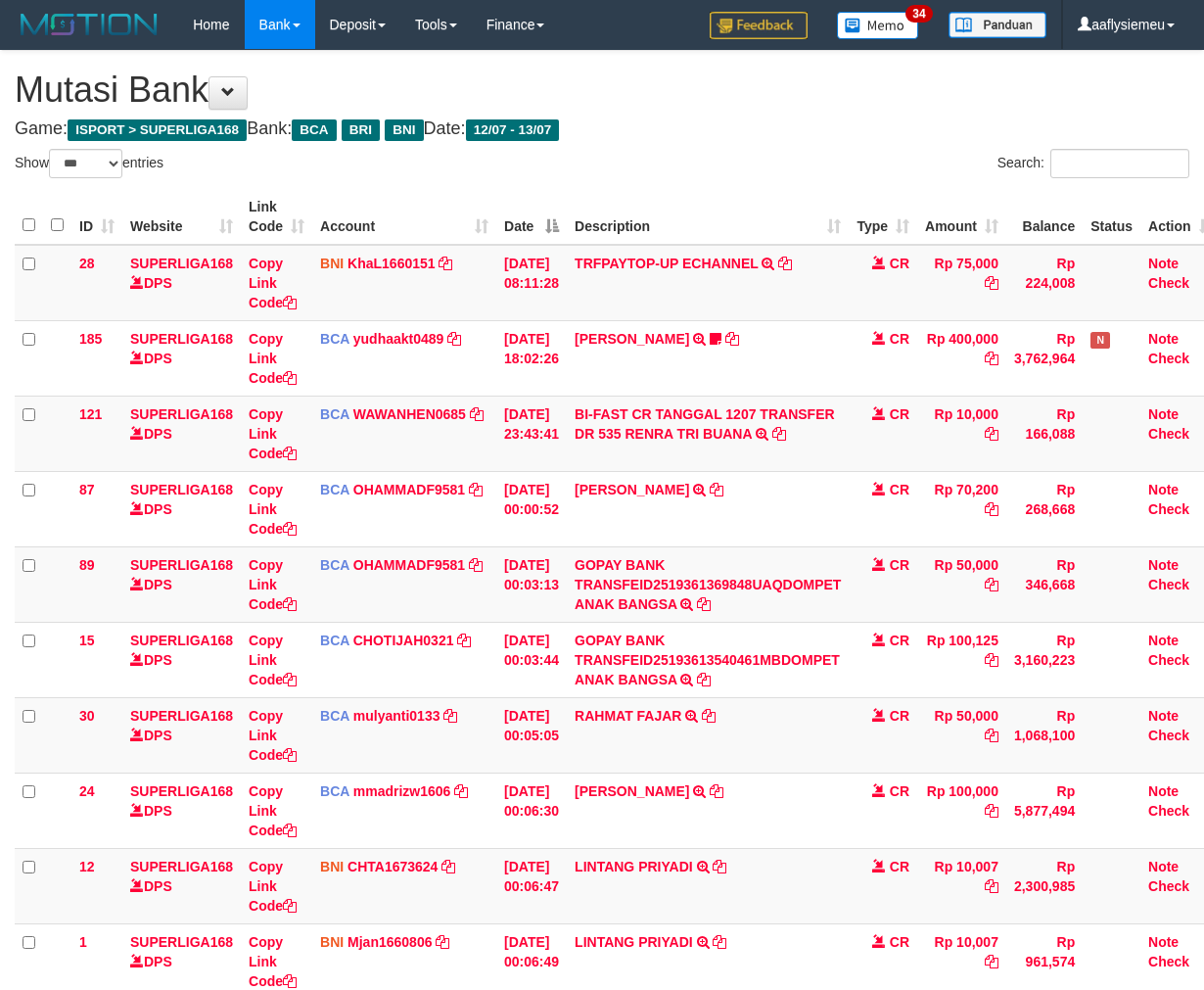 select on "***" 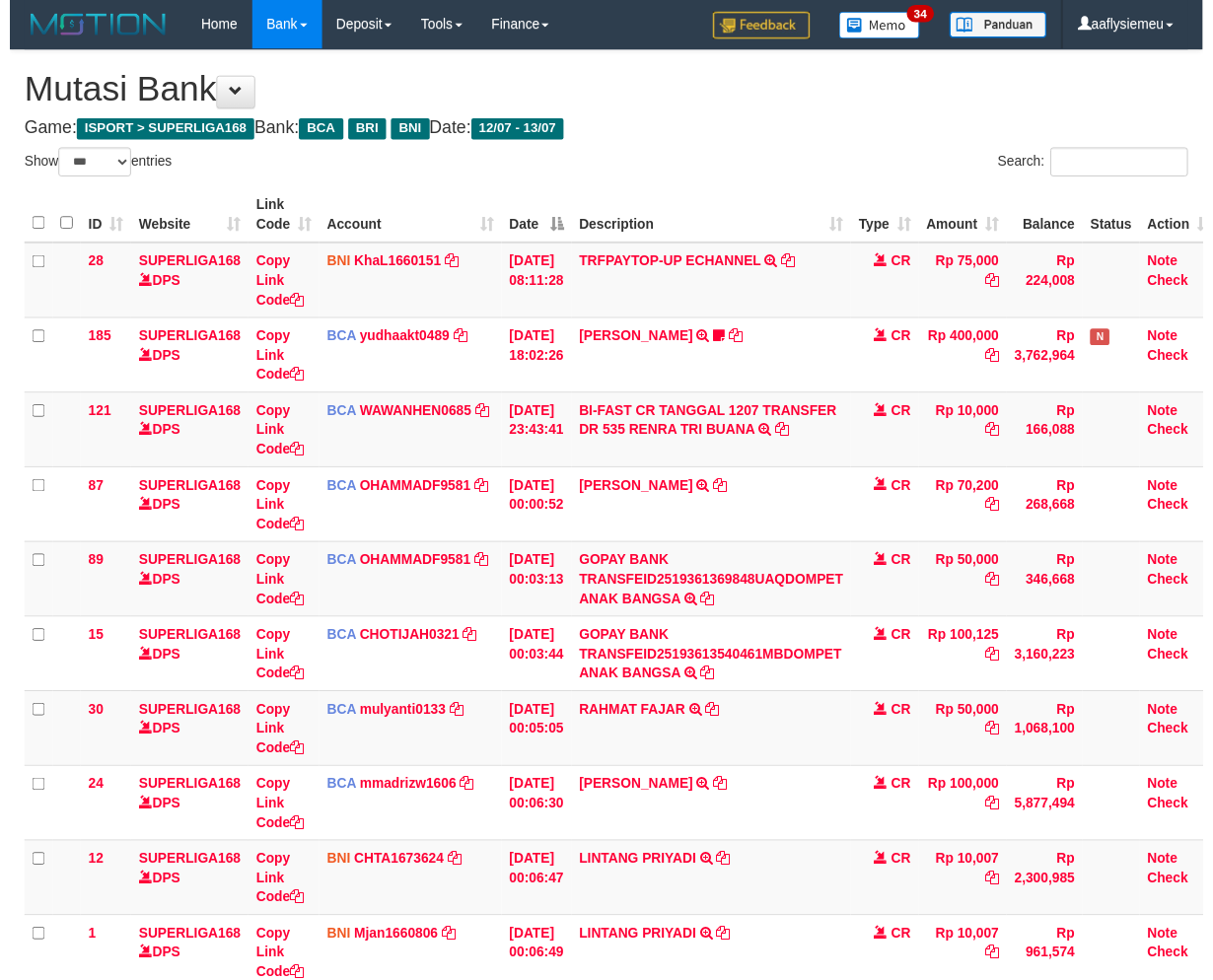 scroll, scrollTop: 355, scrollLeft: 0, axis: vertical 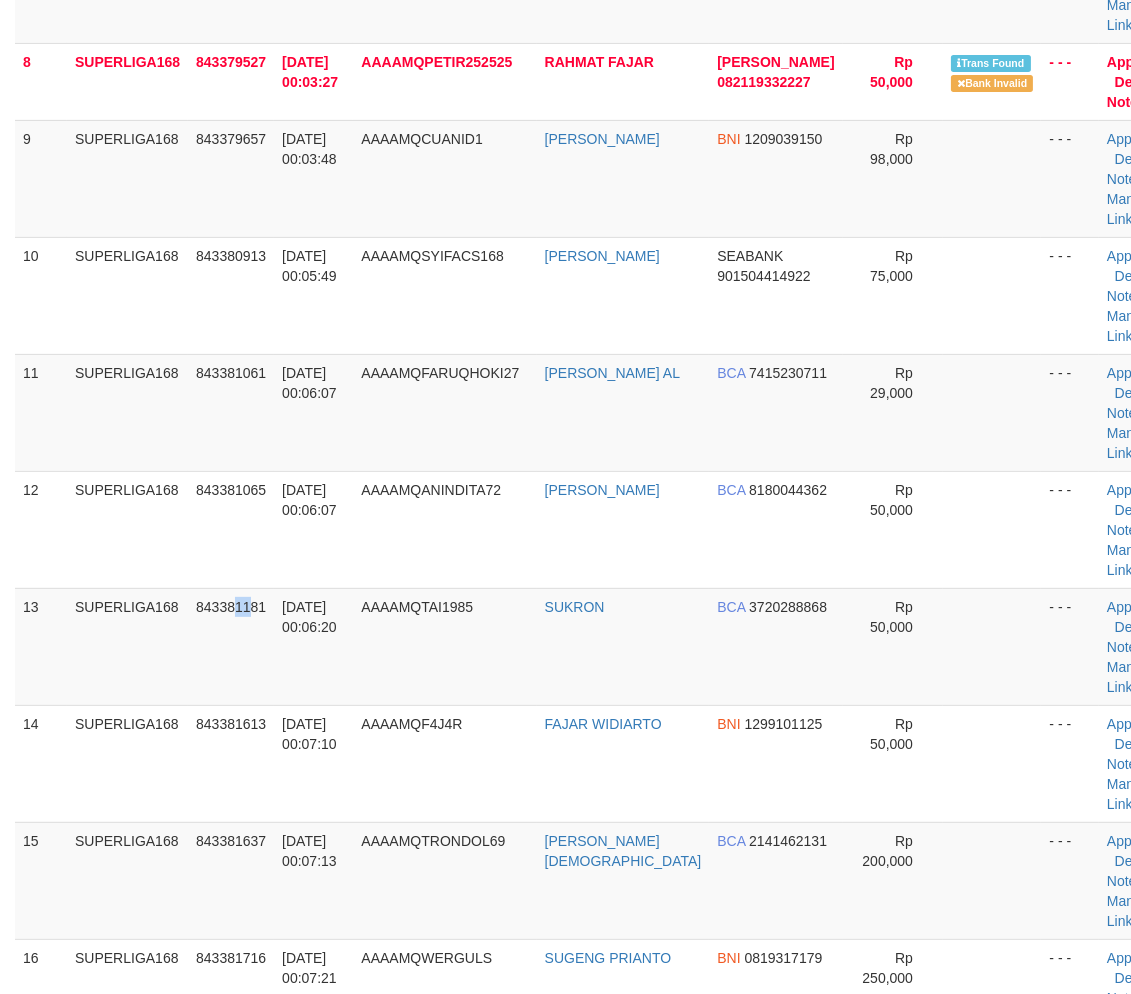 drag, startPoint x: 248, startPoint y: 640, endPoint x: 0, endPoint y: 715, distance: 259.09265 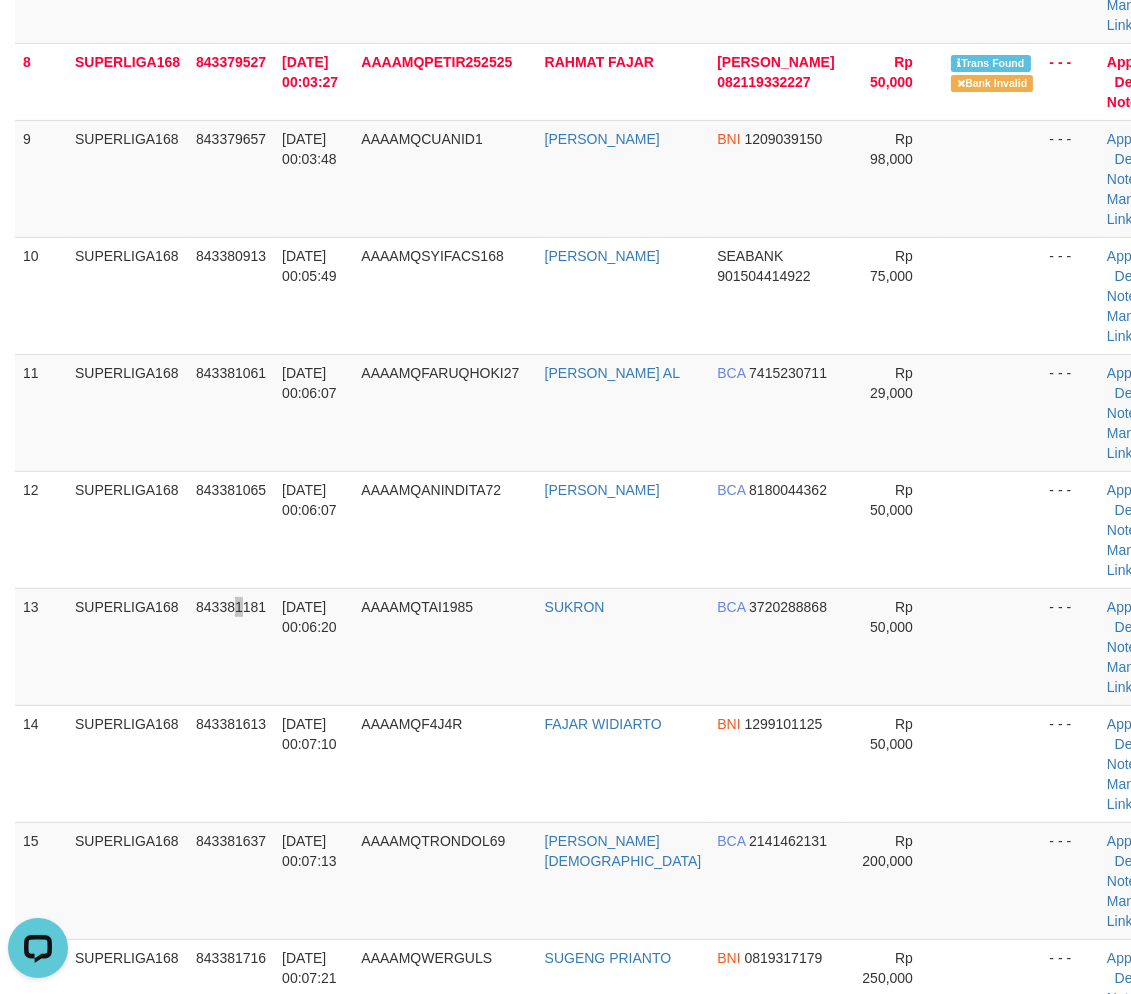 scroll, scrollTop: 0, scrollLeft: 0, axis: both 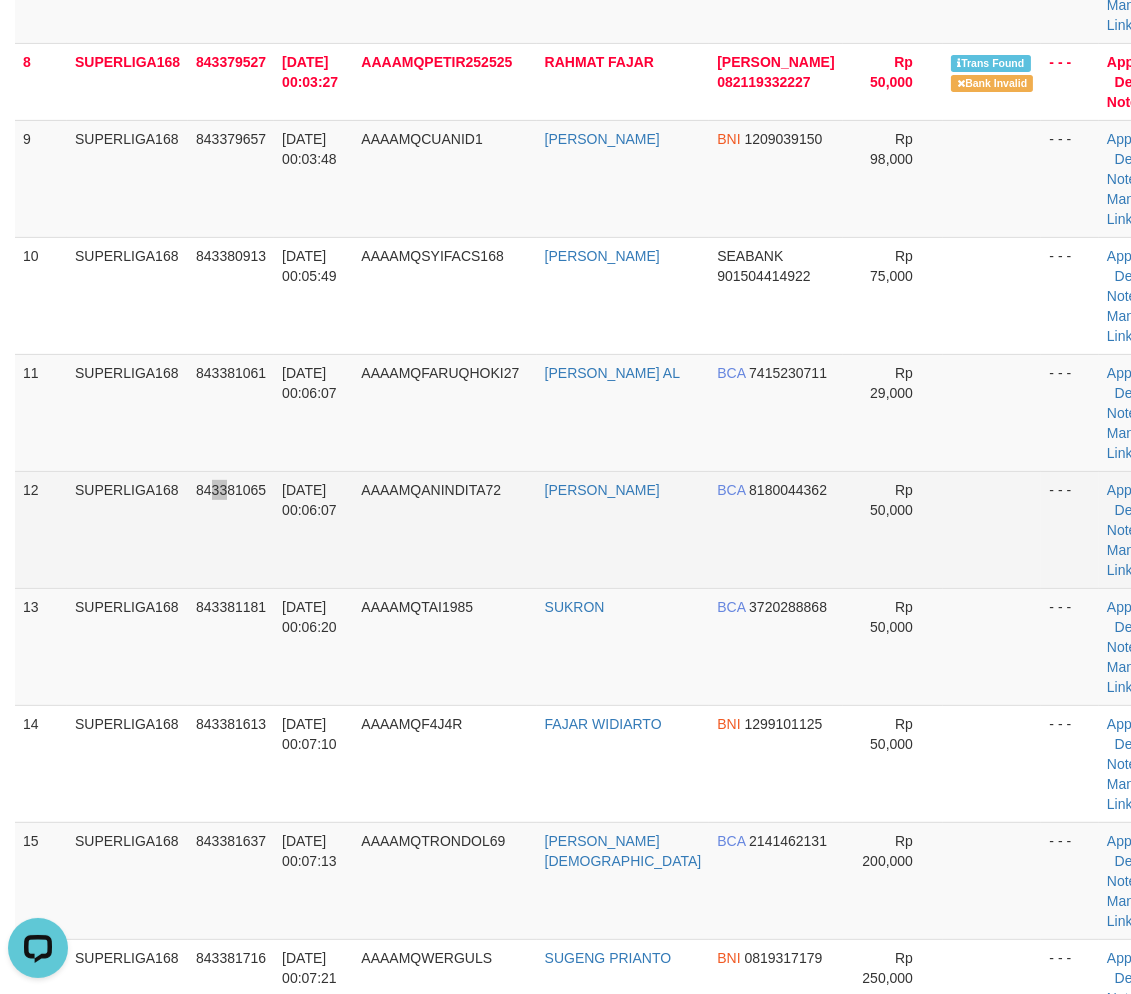 click on "843381065" at bounding box center [231, 529] 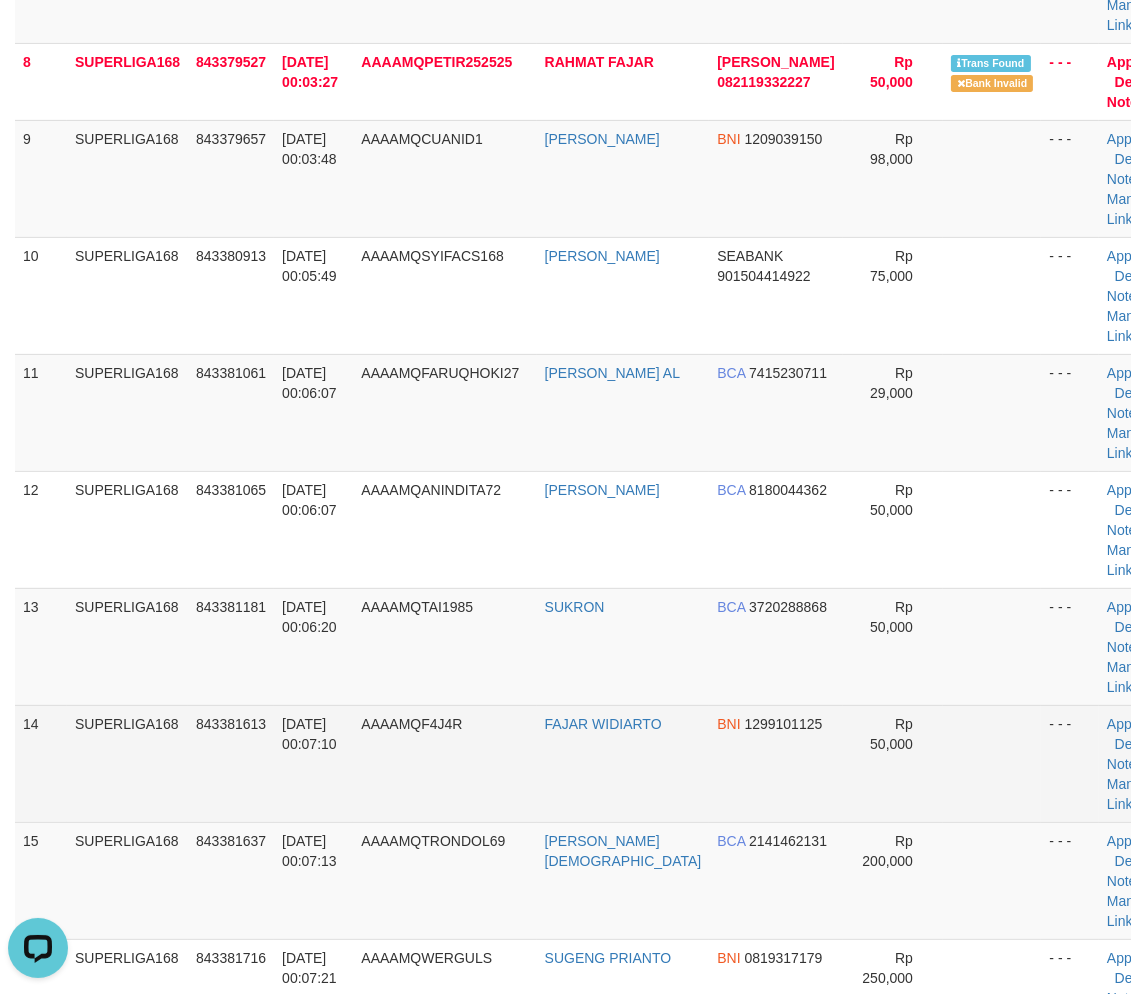 drag, startPoint x: 264, startPoint y: 678, endPoint x: 130, endPoint y: 716, distance: 139.28389 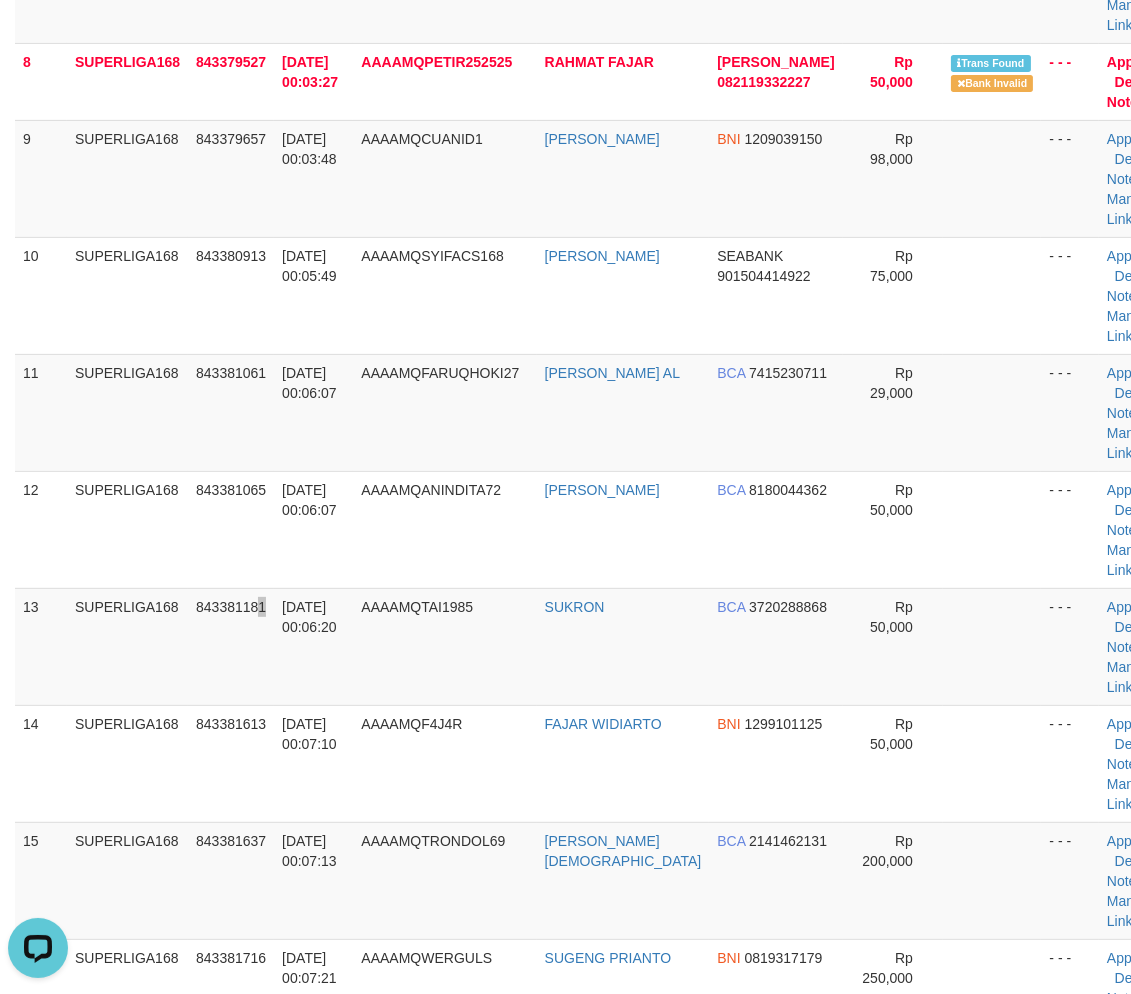 scroll, scrollTop: 1142, scrollLeft: 0, axis: vertical 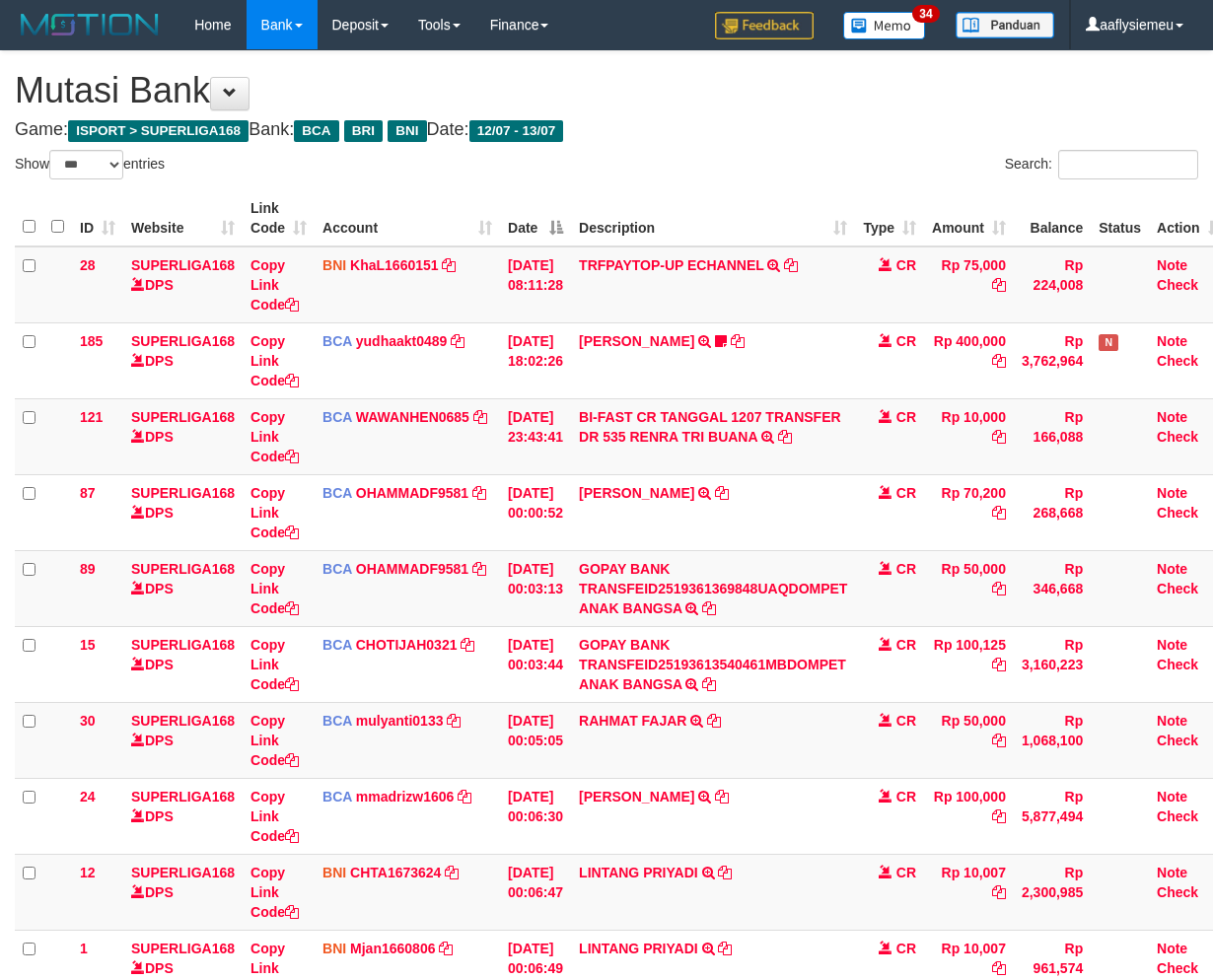 select on "***" 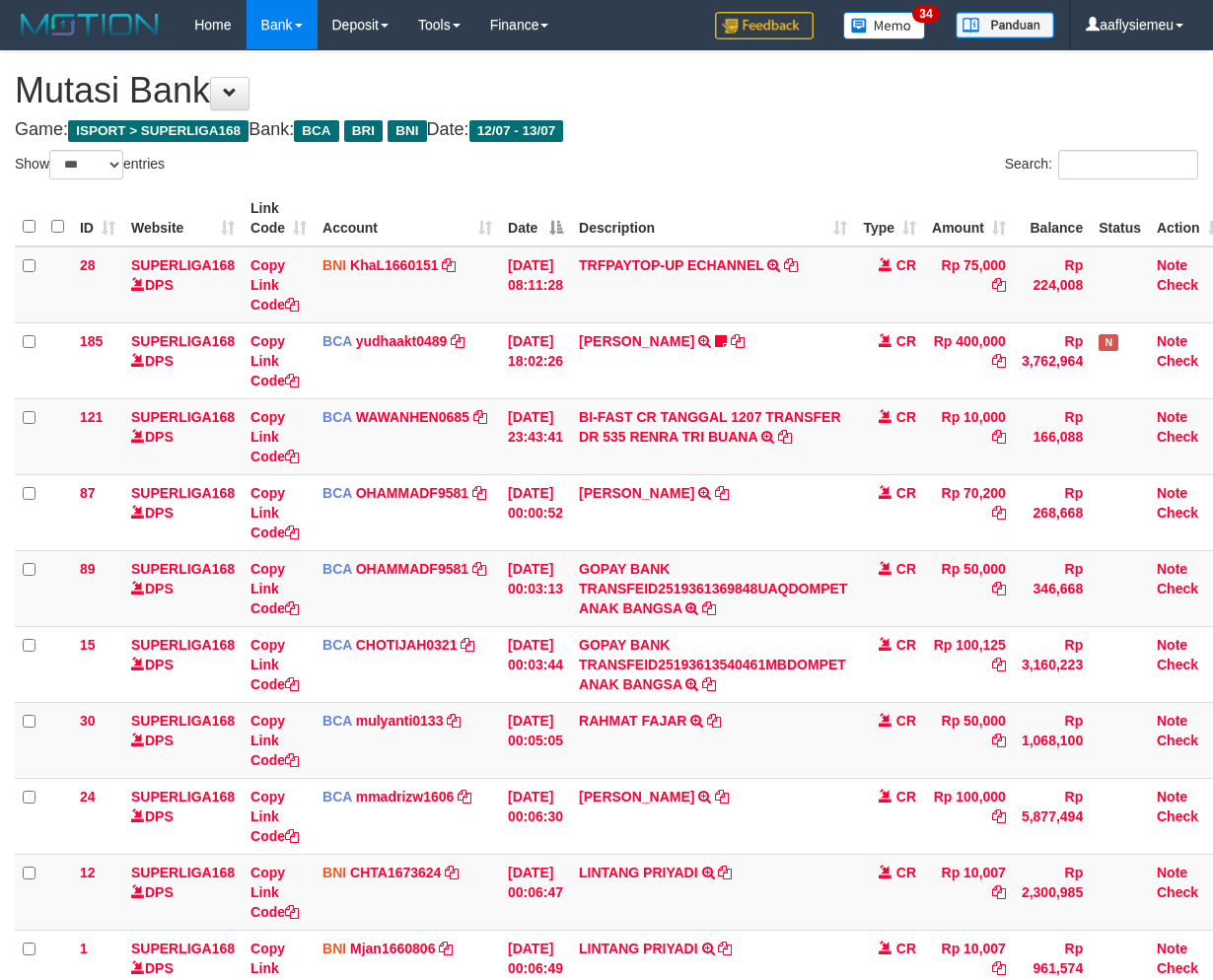 scroll, scrollTop: 355, scrollLeft: 0, axis: vertical 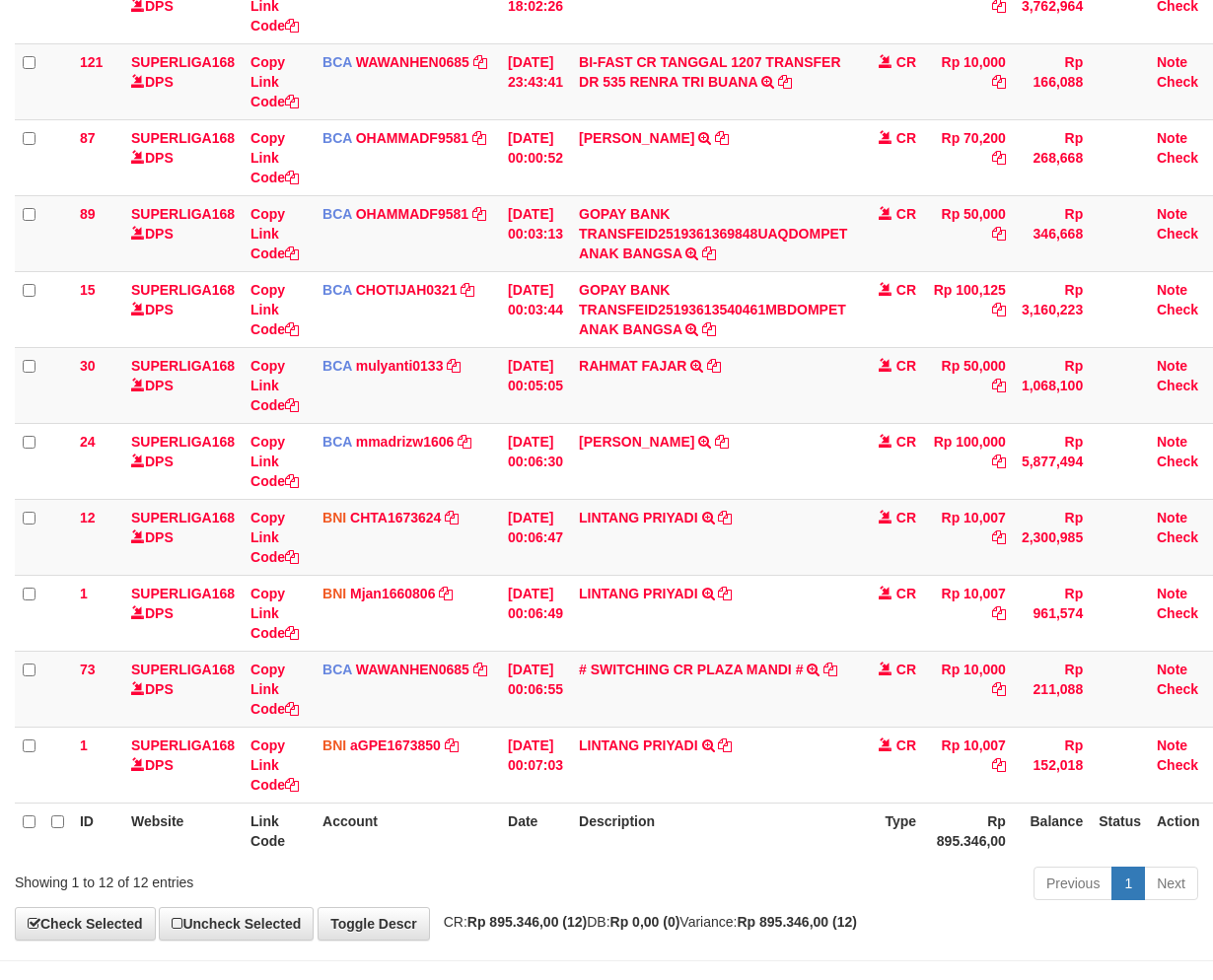 click on "Description" at bounding box center (713, 830) 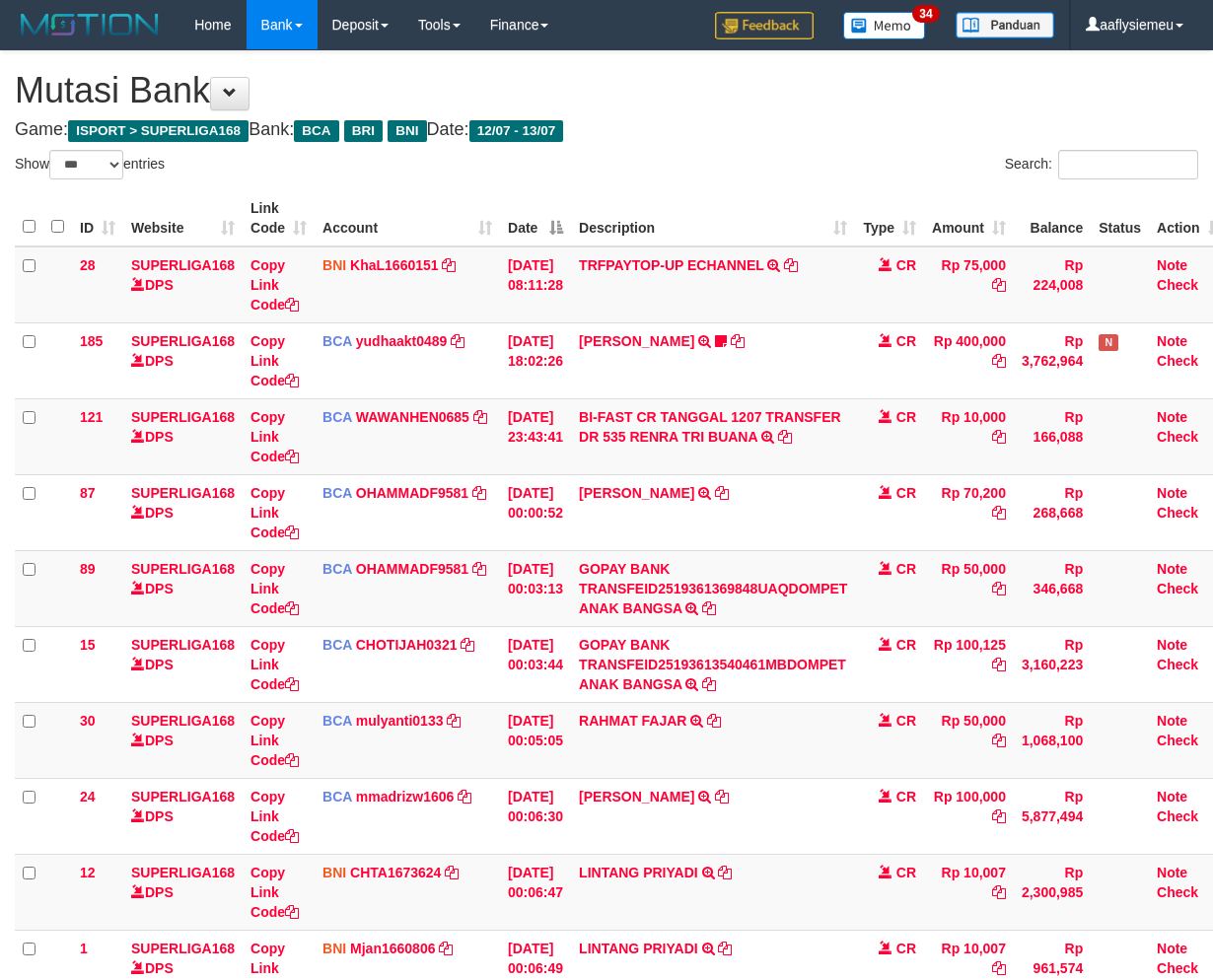 select on "***" 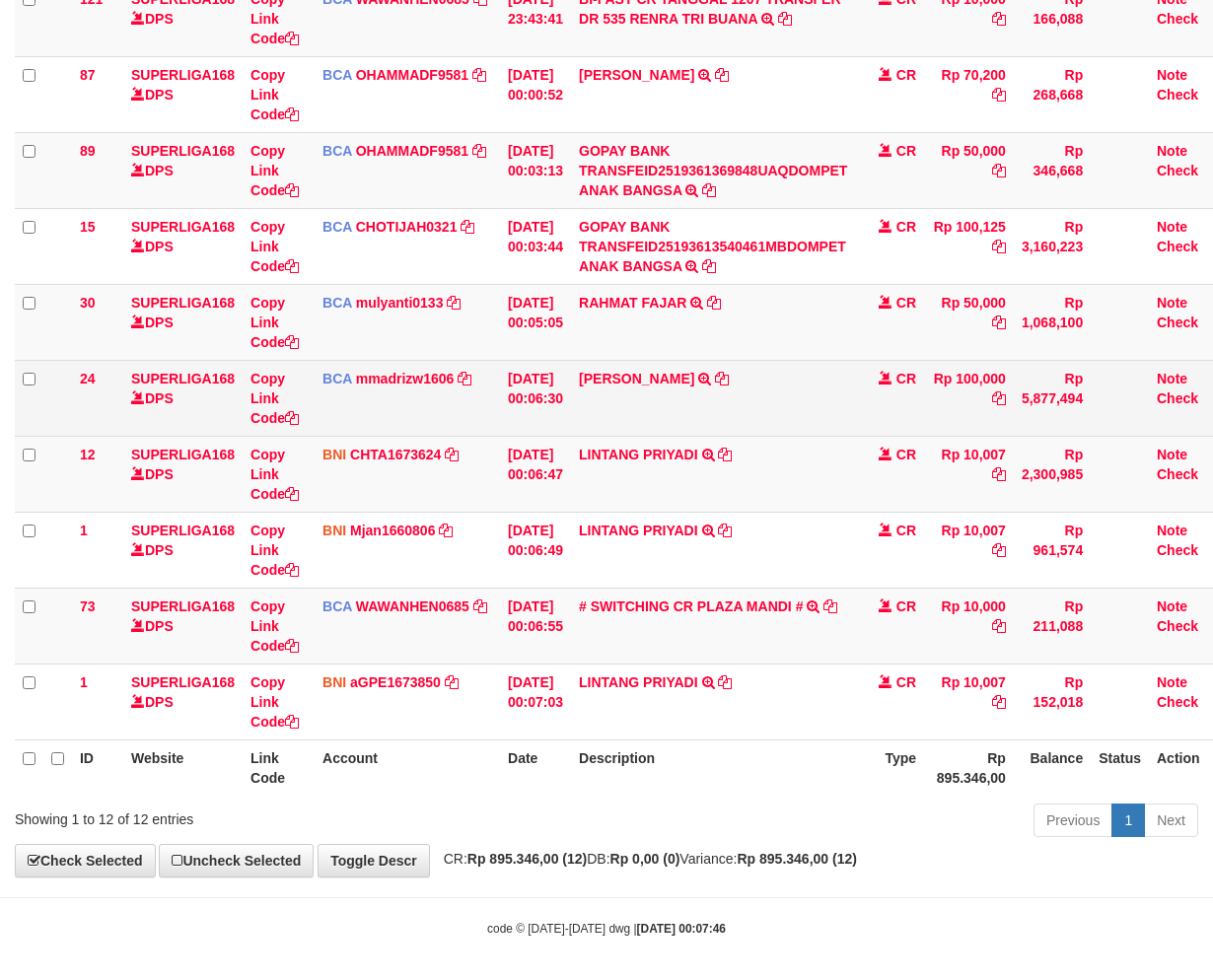 scroll, scrollTop: 426, scrollLeft: 0, axis: vertical 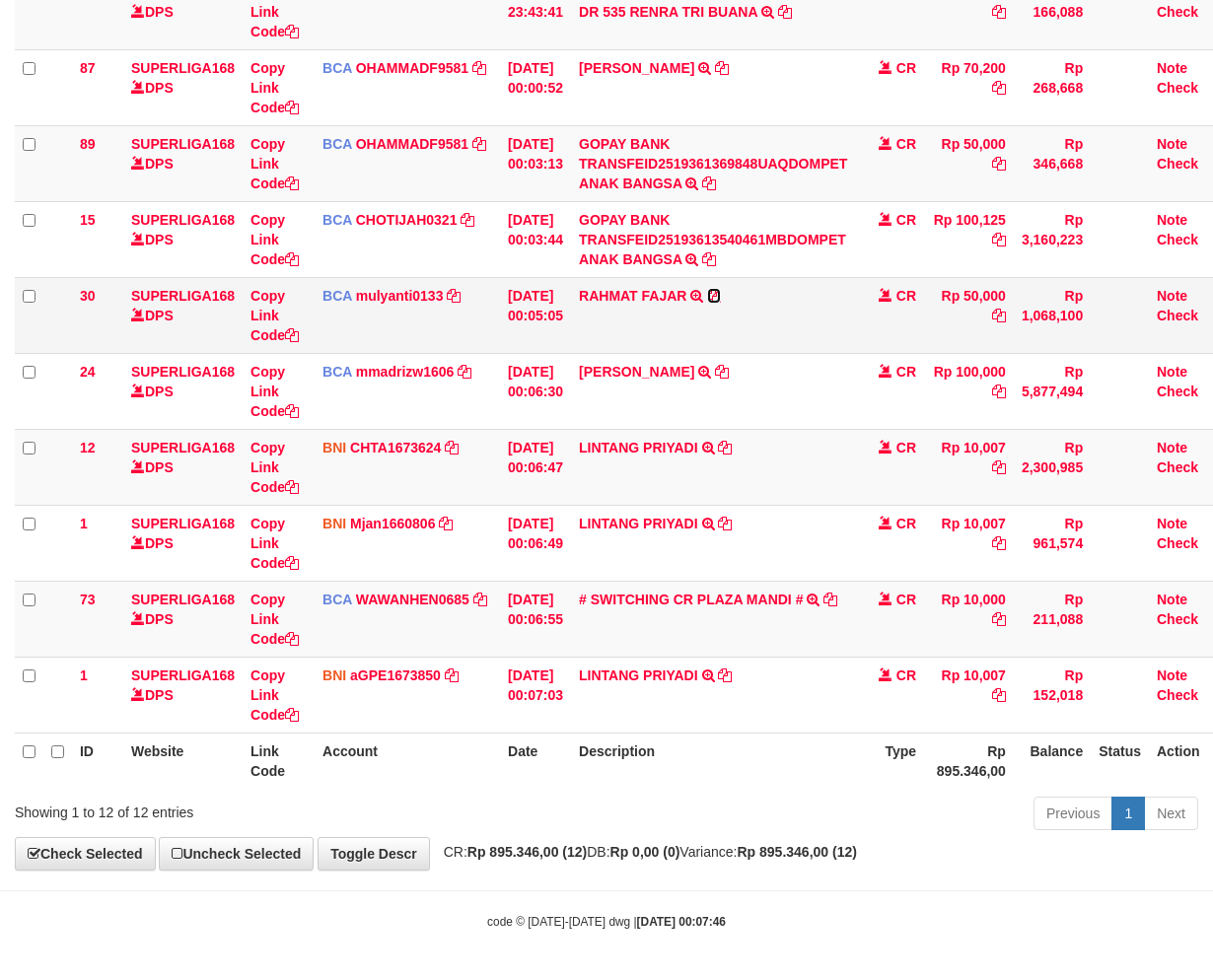 click at bounding box center (714, 296) 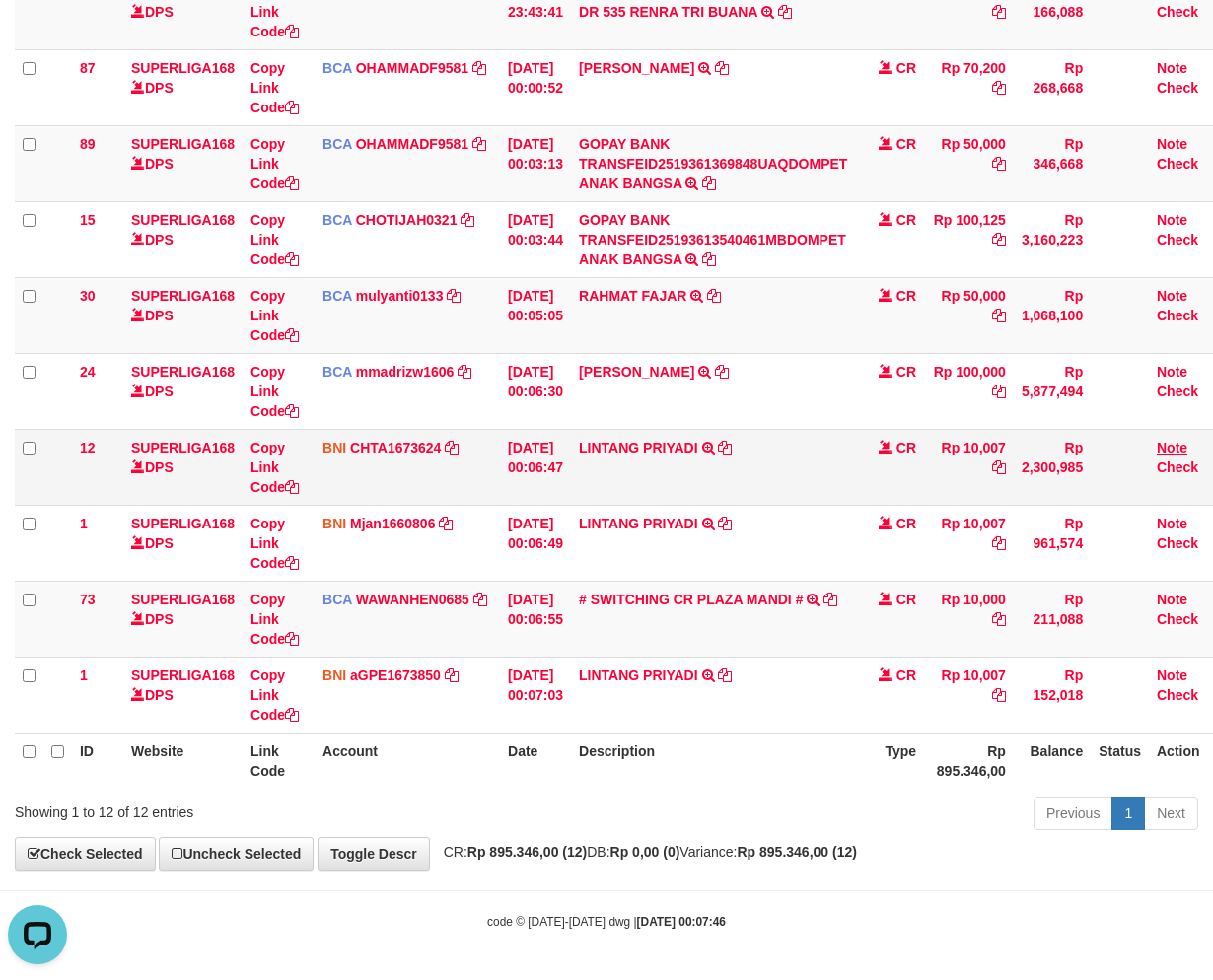 scroll, scrollTop: 0, scrollLeft: 0, axis: both 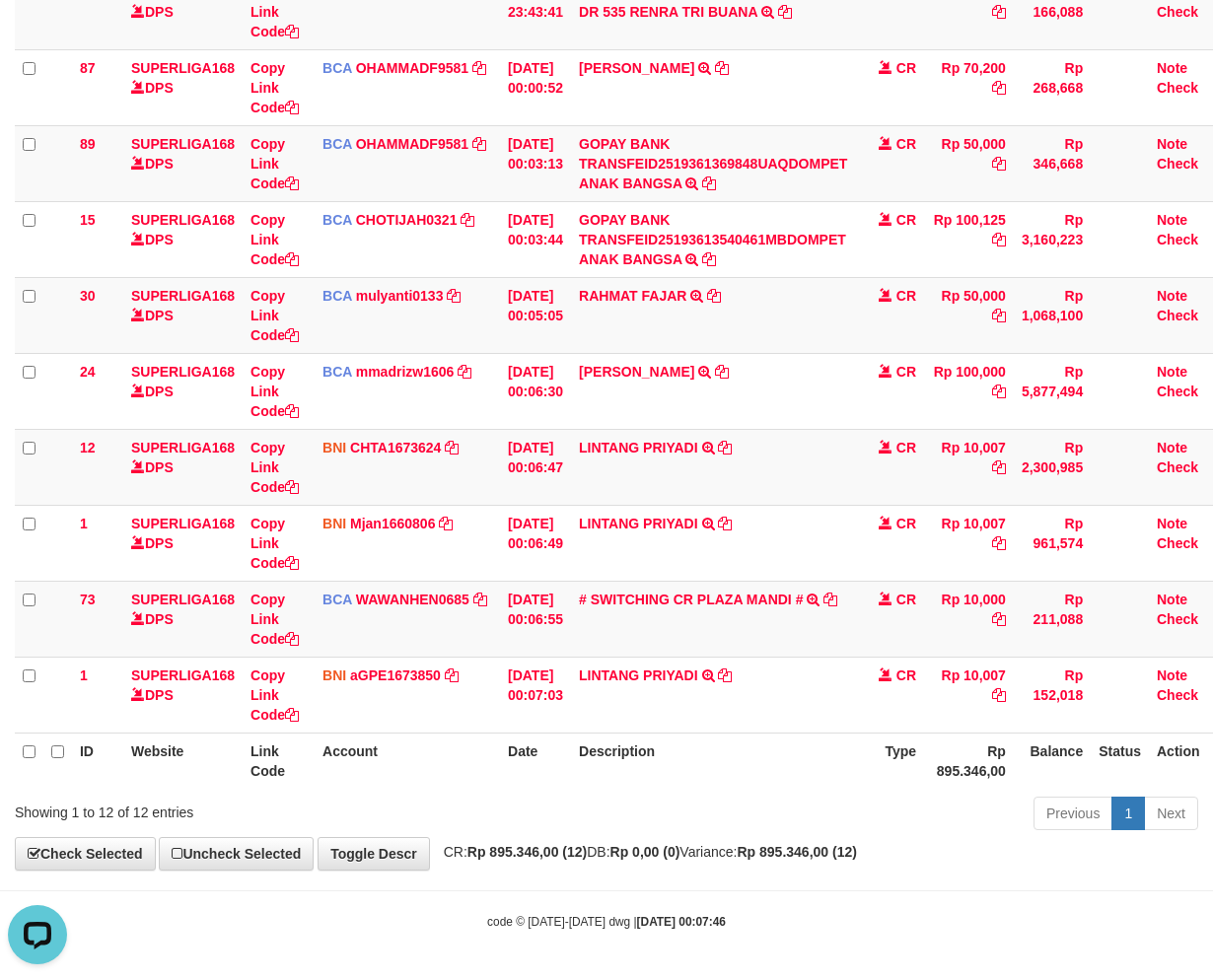drag, startPoint x: 955, startPoint y: 900, endPoint x: 1225, endPoint y: 874, distance: 271.249 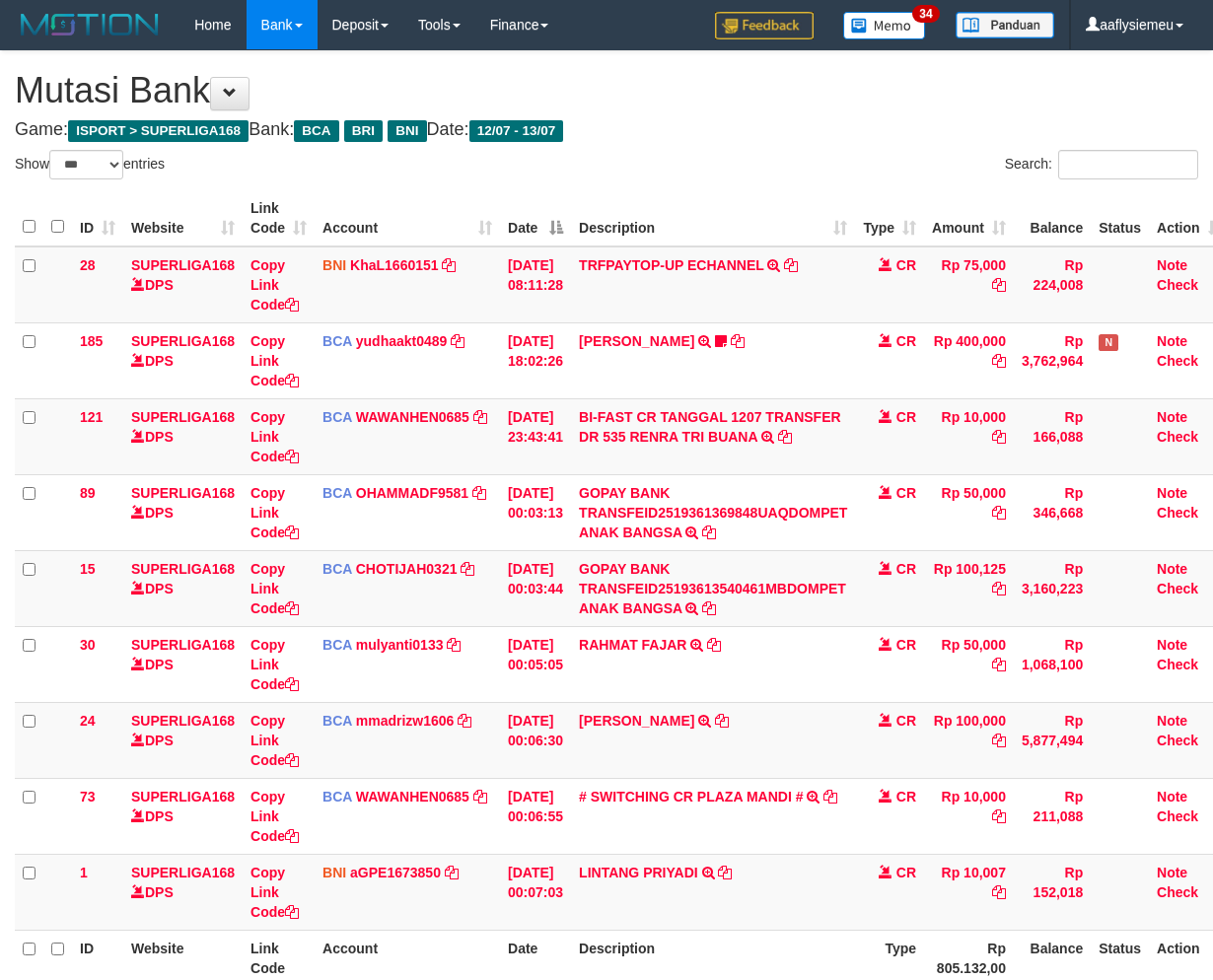 select on "***" 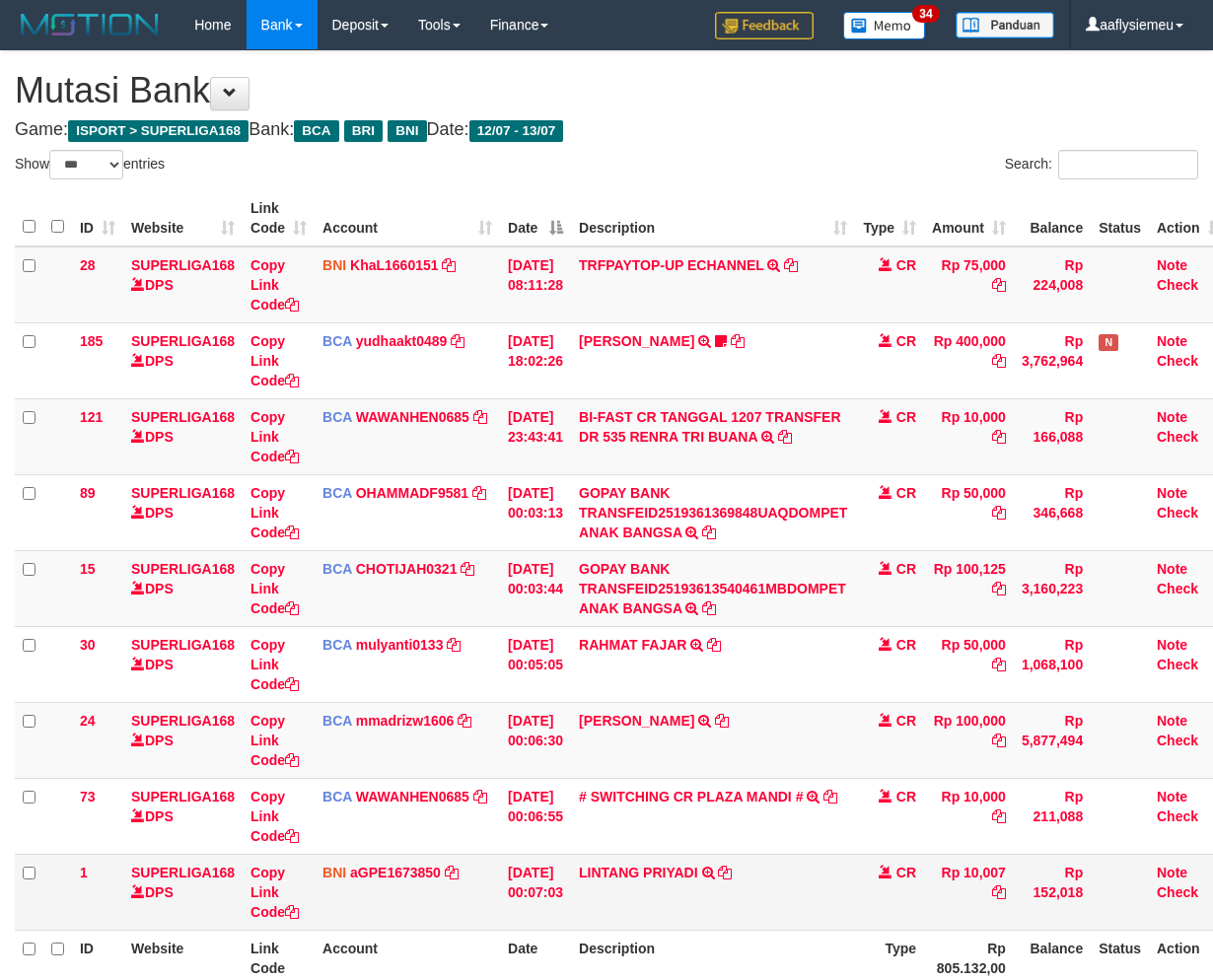 scroll, scrollTop: 0, scrollLeft: 0, axis: both 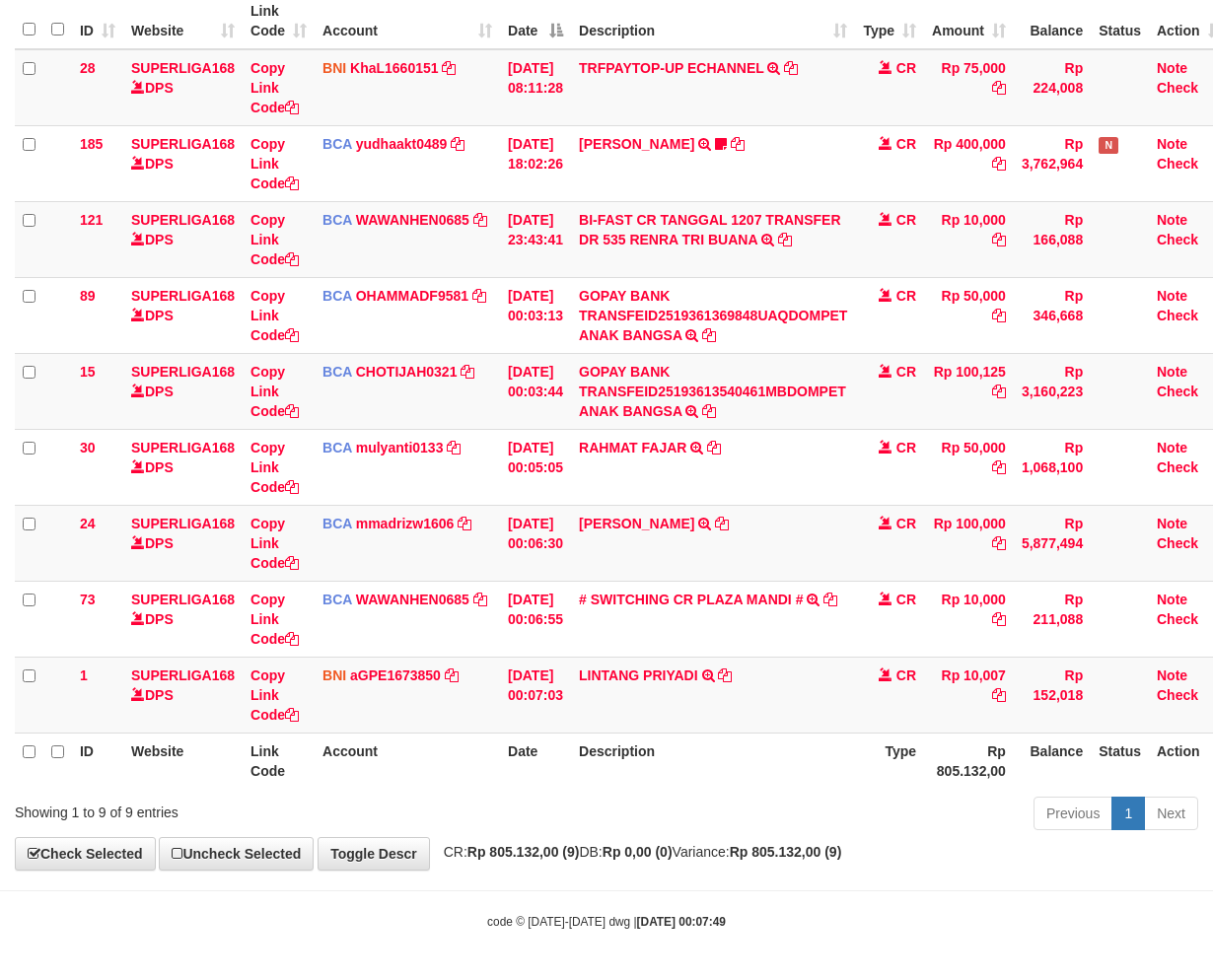 drag, startPoint x: 757, startPoint y: 853, endPoint x: 1193, endPoint y: 796, distance: 439.71013 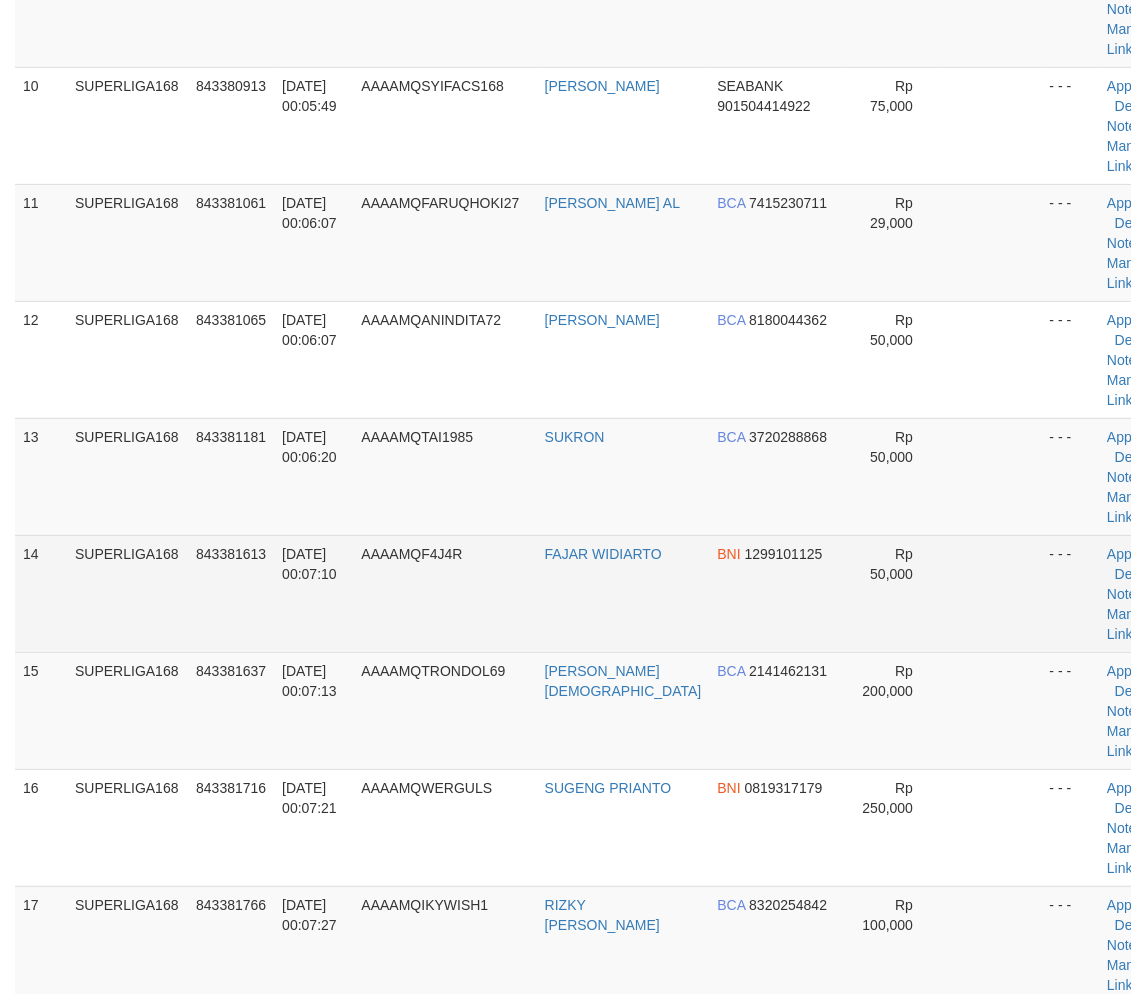 click on "AAAAMQF4J4R" at bounding box center (444, 593) 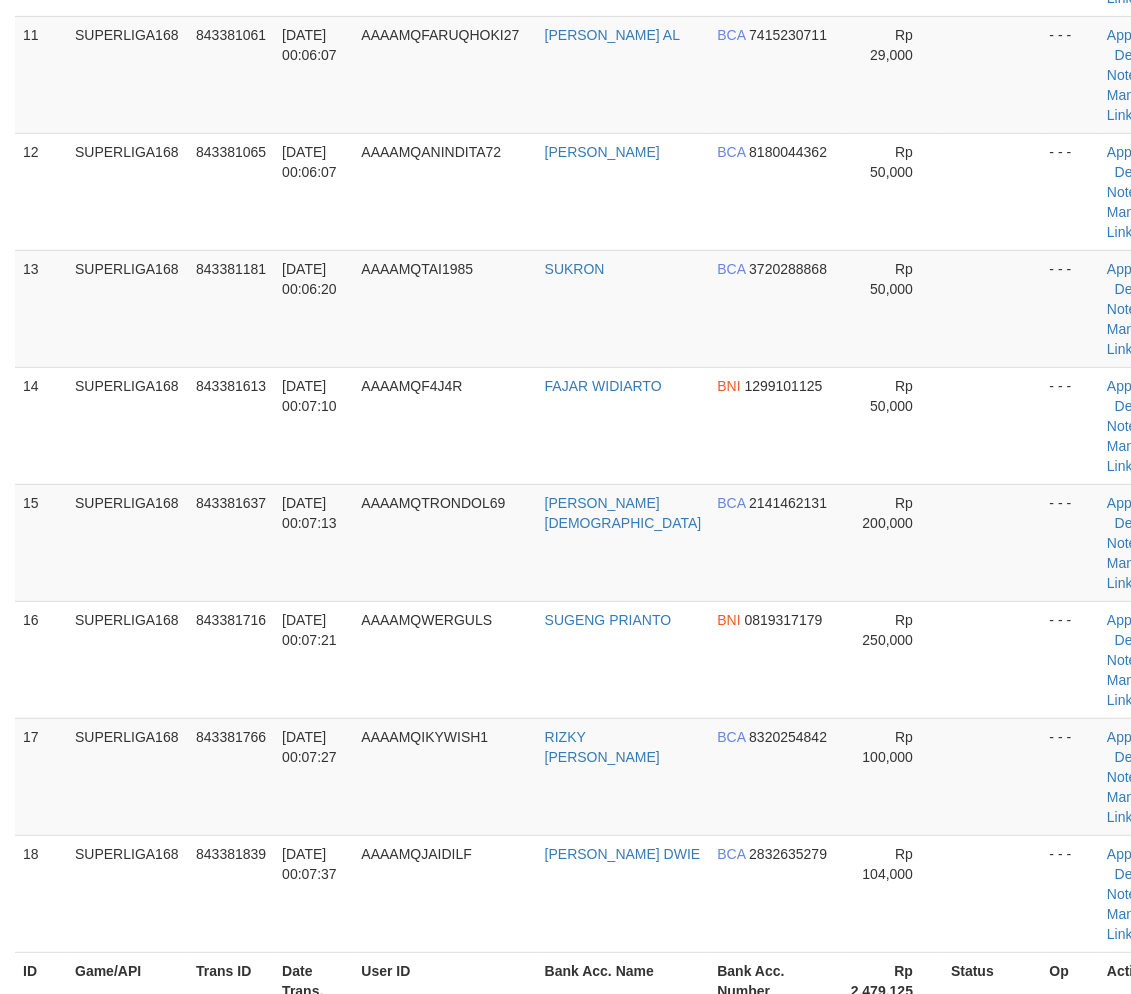 scroll, scrollTop: 1863, scrollLeft: 0, axis: vertical 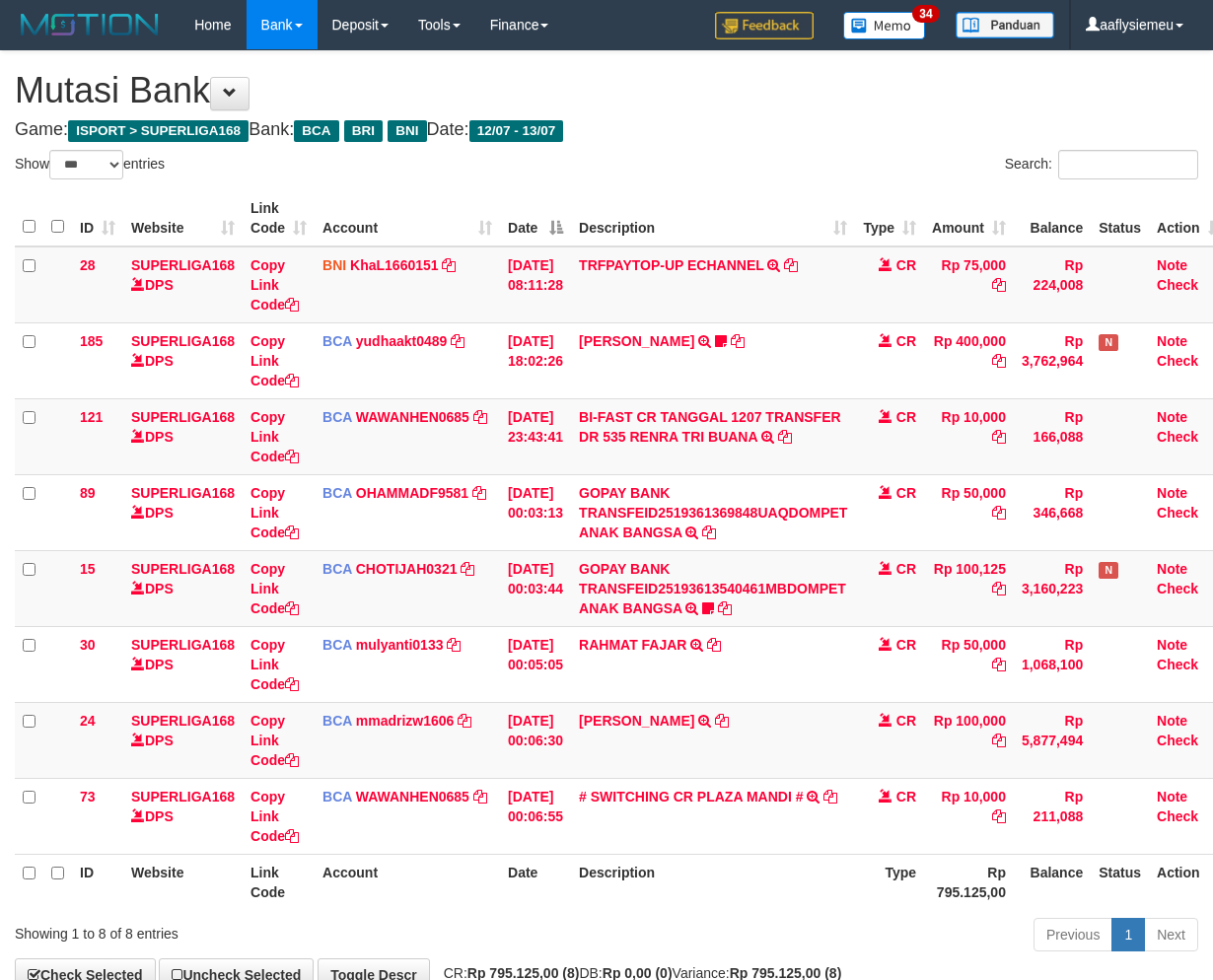select on "***" 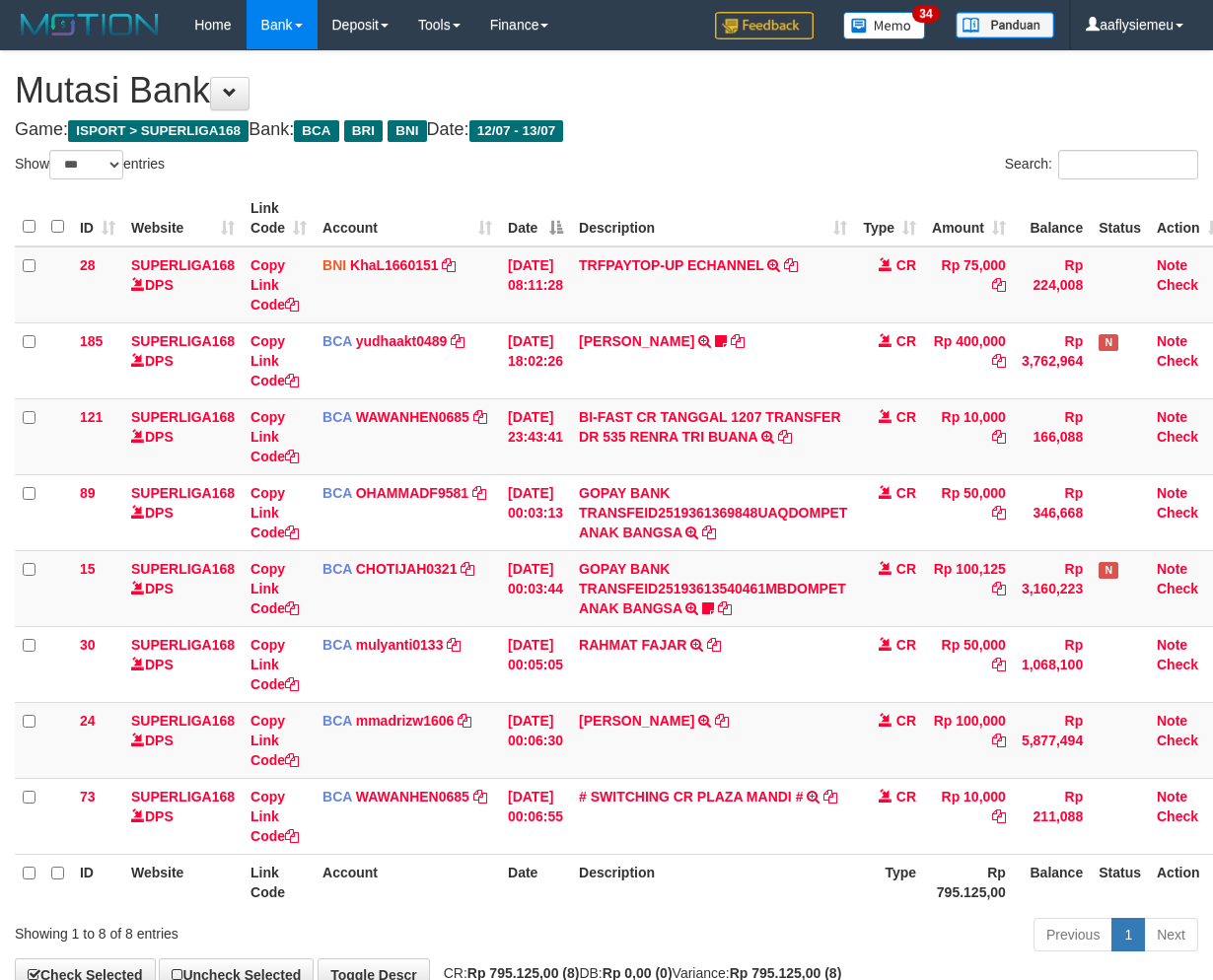 click on "Rp 10,000" at bounding box center [968, 815] 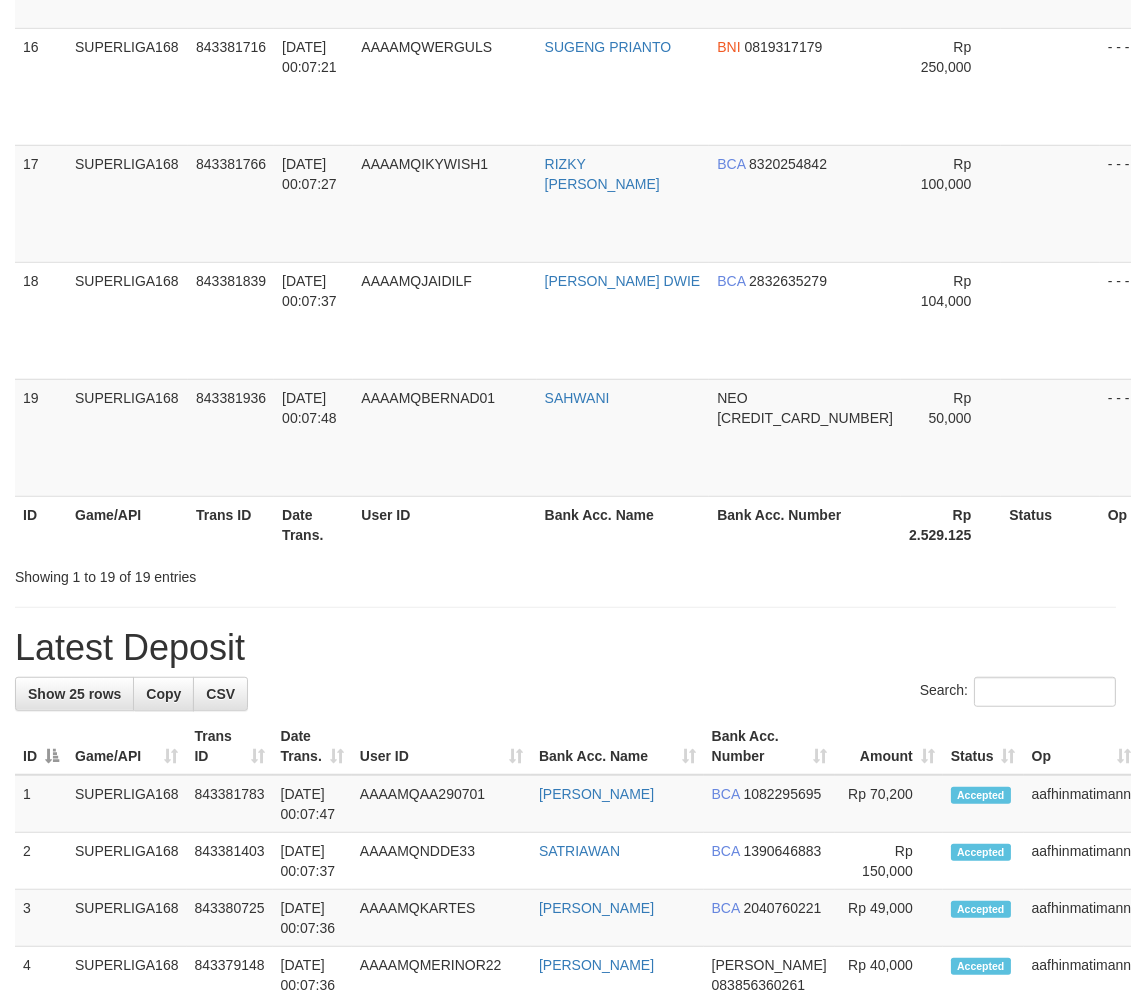 scroll, scrollTop: 1863, scrollLeft: 0, axis: vertical 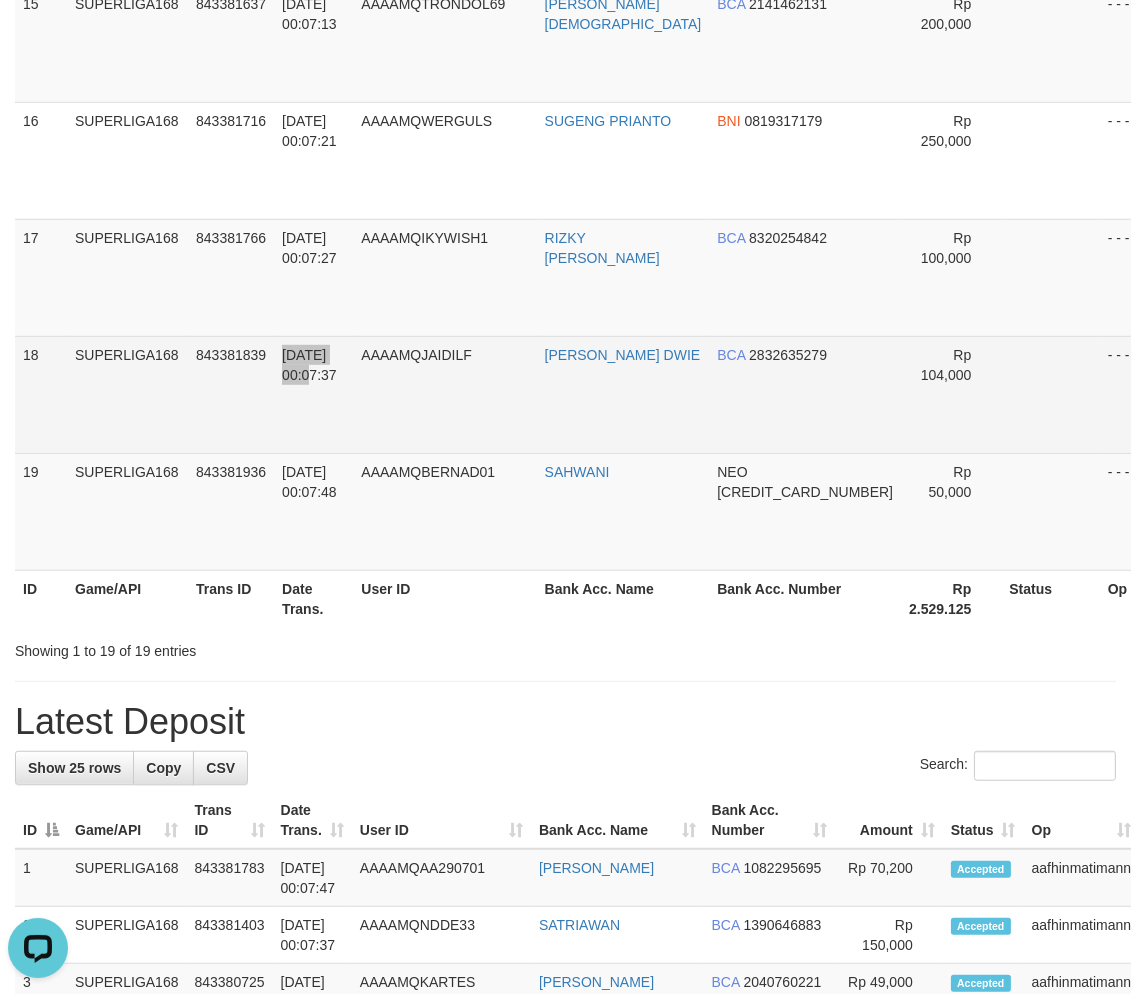 drag, startPoint x: 272, startPoint y: 433, endPoint x: 282, endPoint y: 432, distance: 10.049875 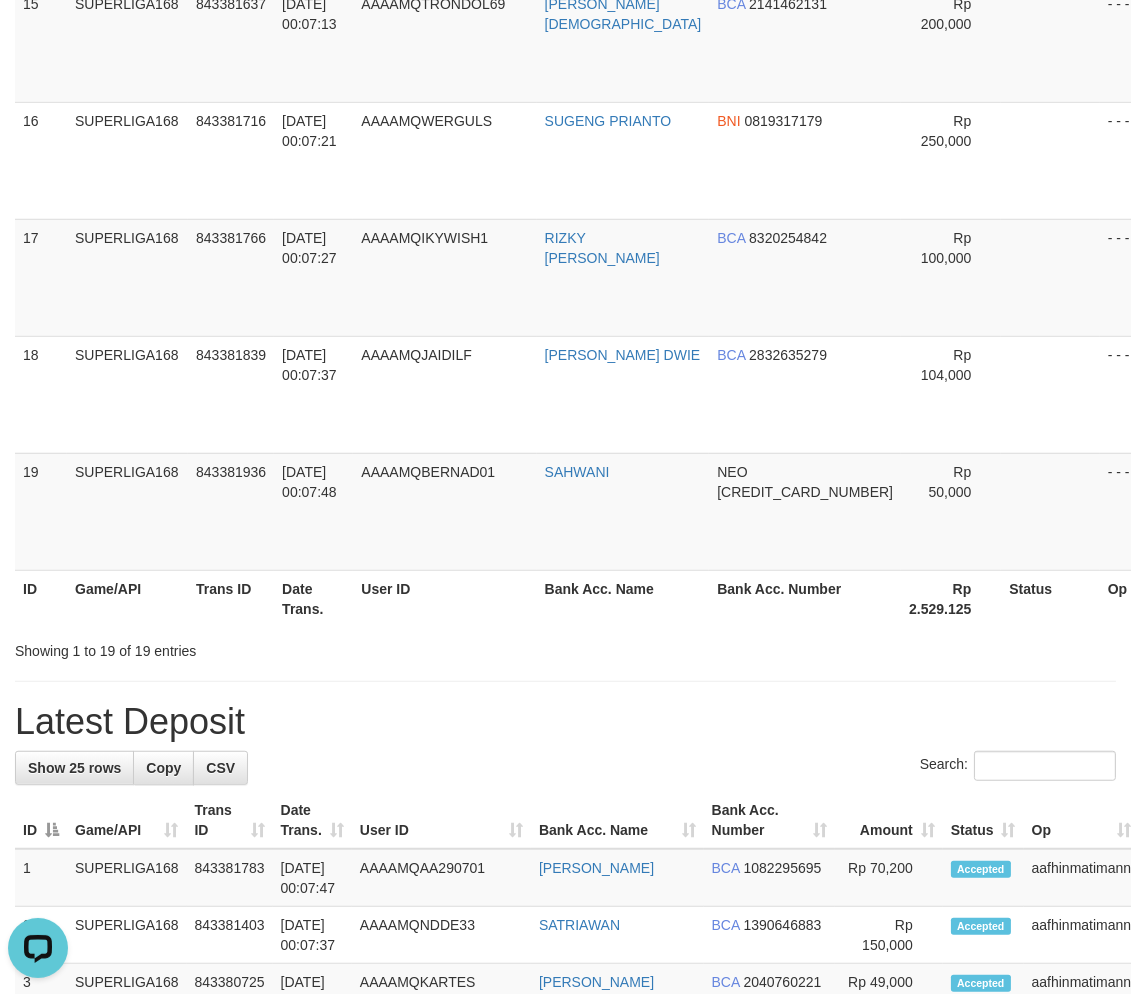 scroll, scrollTop: 354, scrollLeft: 0, axis: vertical 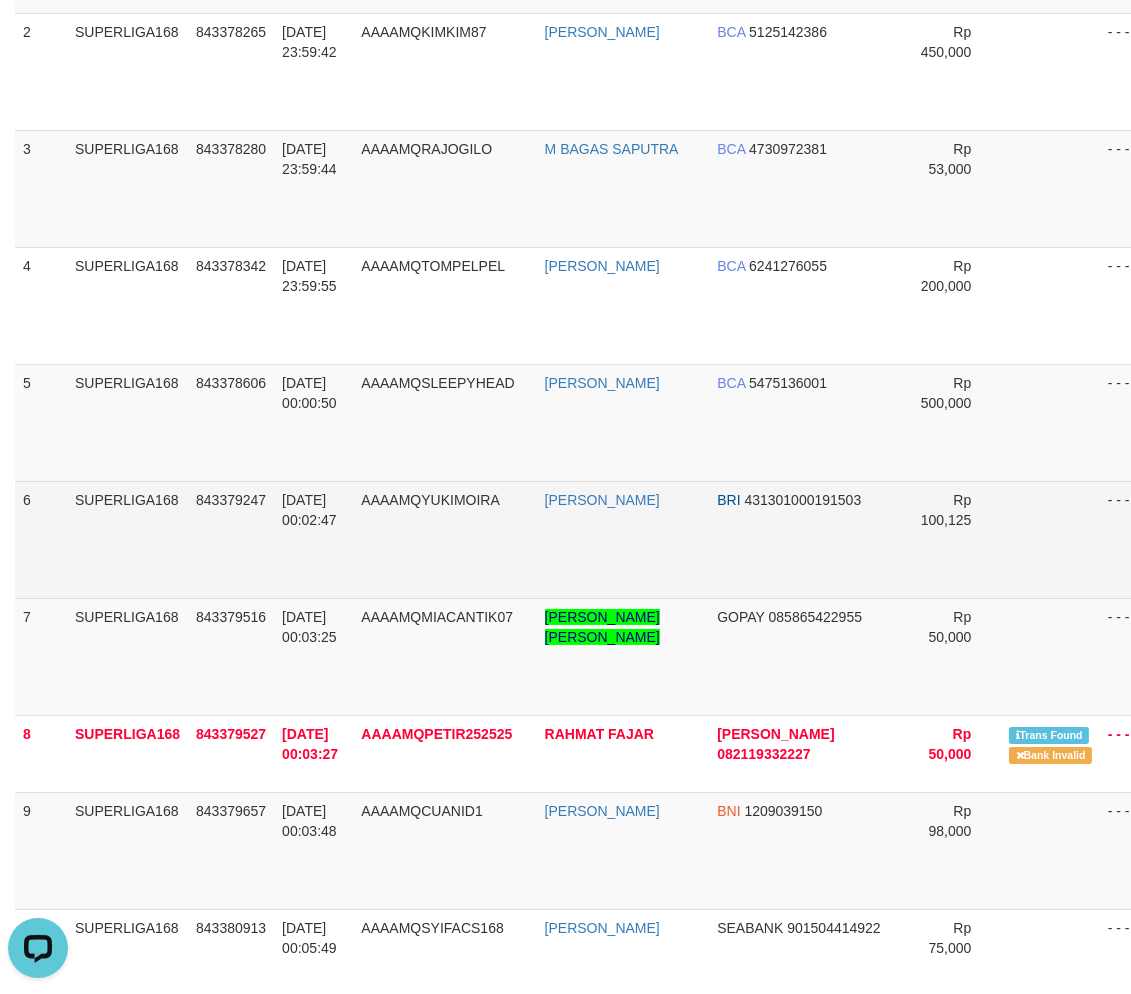 click on "Manual Link" at bounding box center (1188, 570) 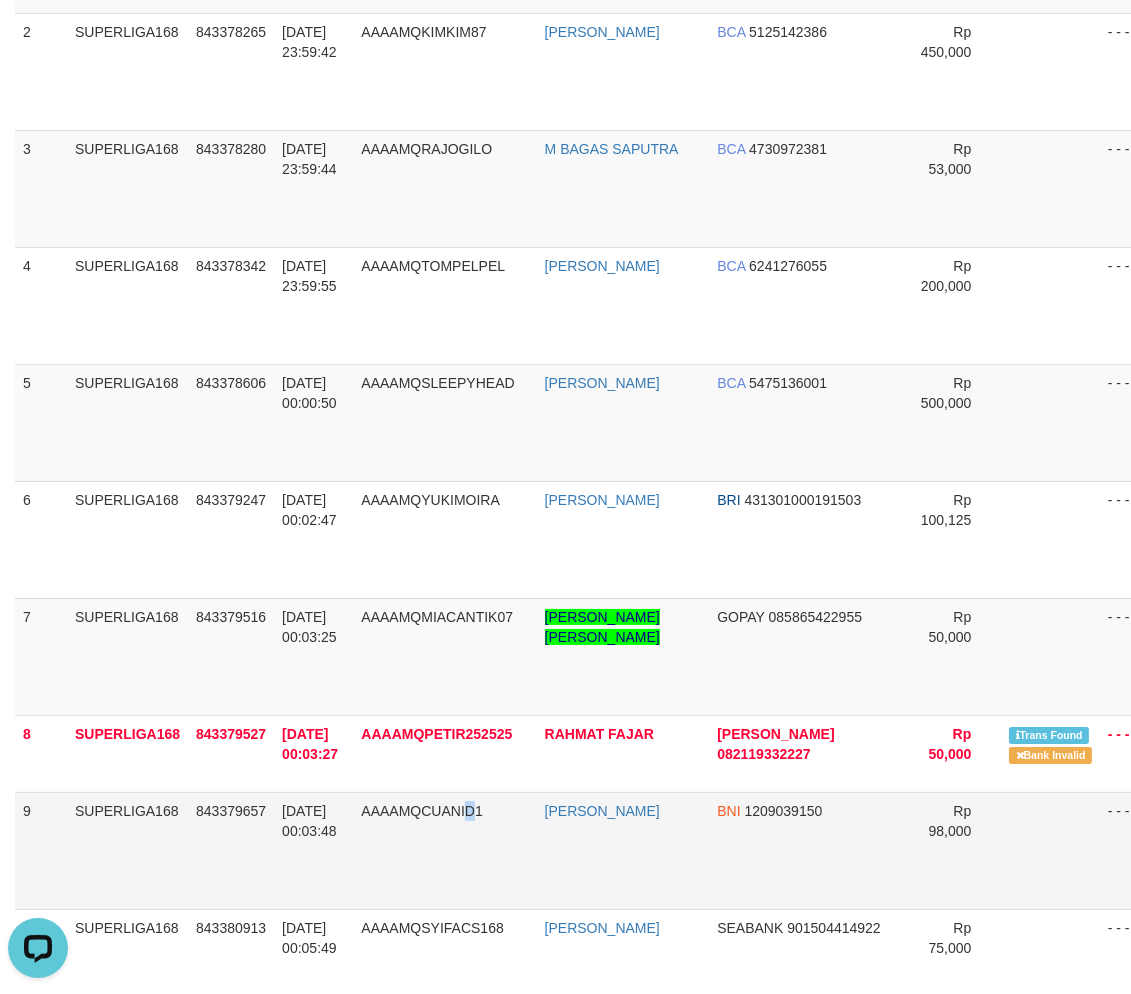 click on "AAAAMQCUANID1" at bounding box center [444, 850] 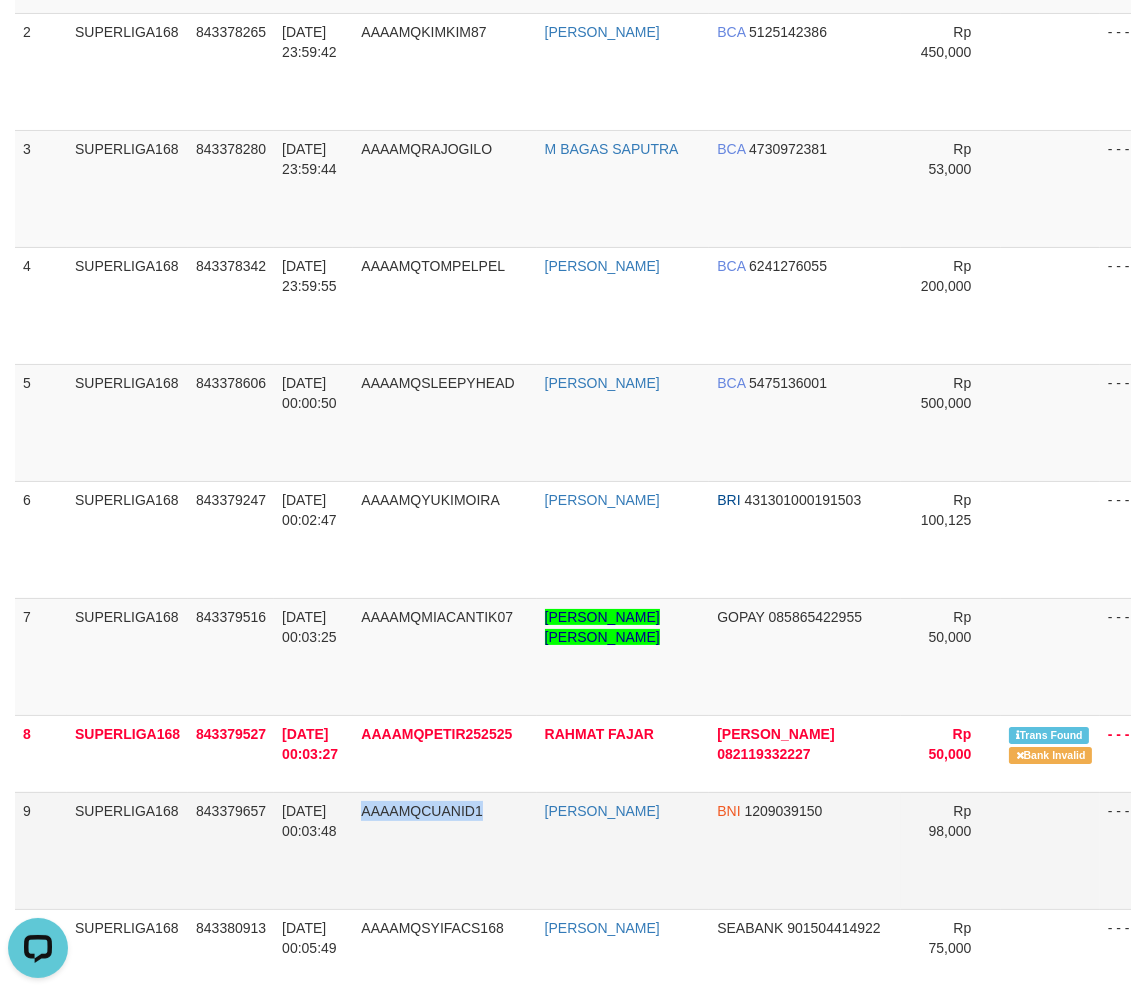 click on "AAAAMQCUANID1" at bounding box center [444, 850] 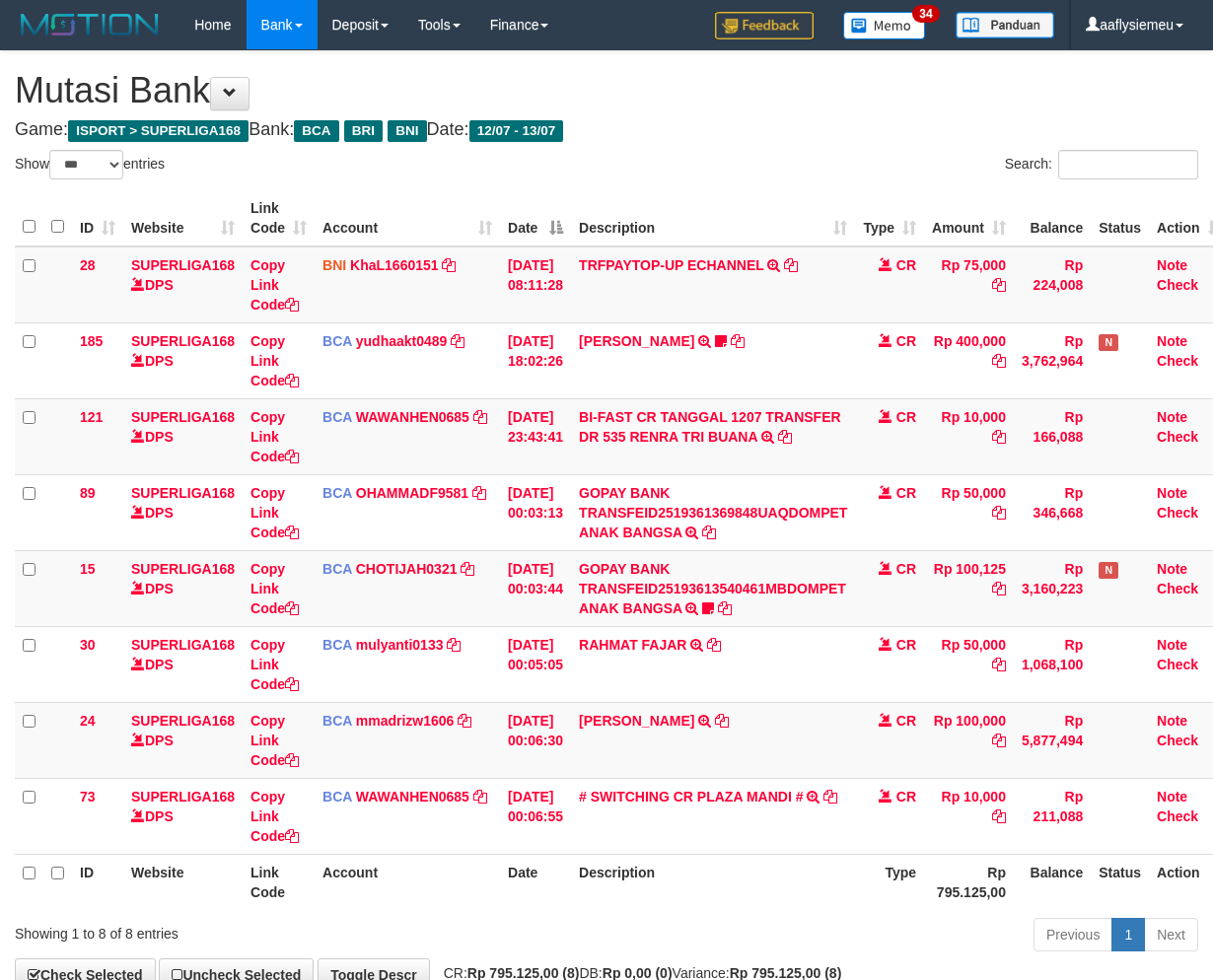 select on "***" 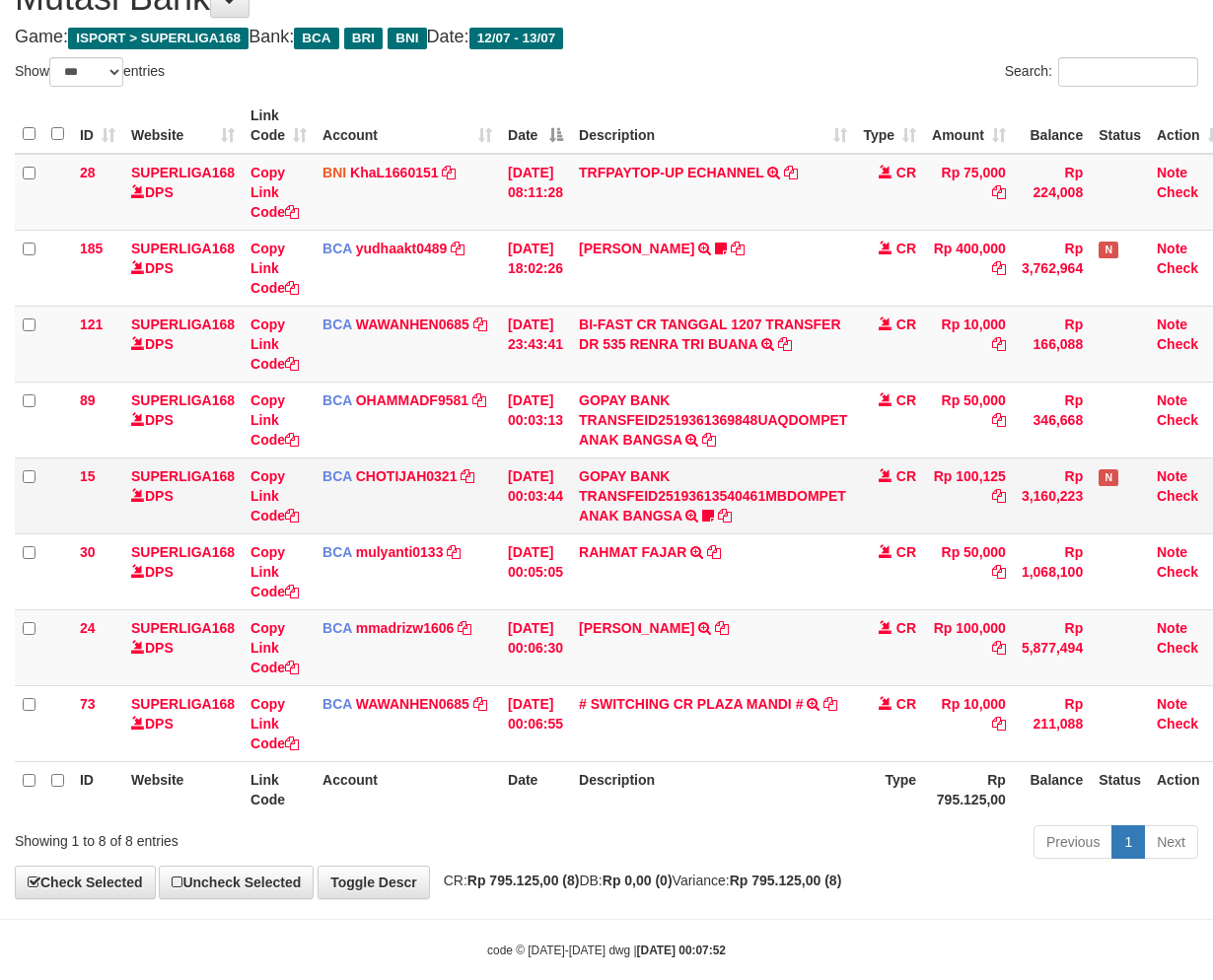 scroll, scrollTop: 121, scrollLeft: 0, axis: vertical 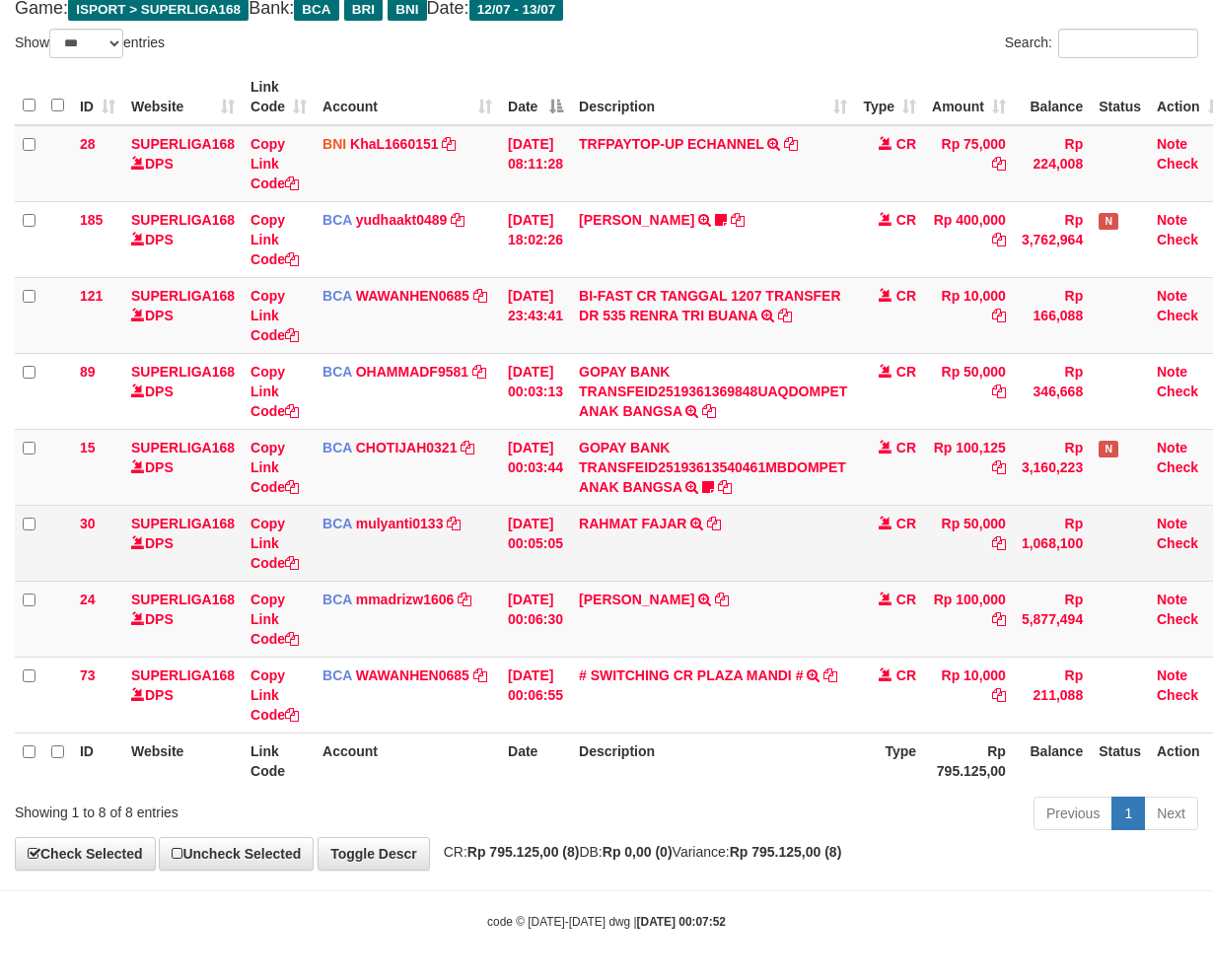 click on "RAHMAT FAJAR         TRSF E-BANKING CR 1307/FTSCY/WS95031
50000.00RAHMAT FAJAR" at bounding box center (713, 542) 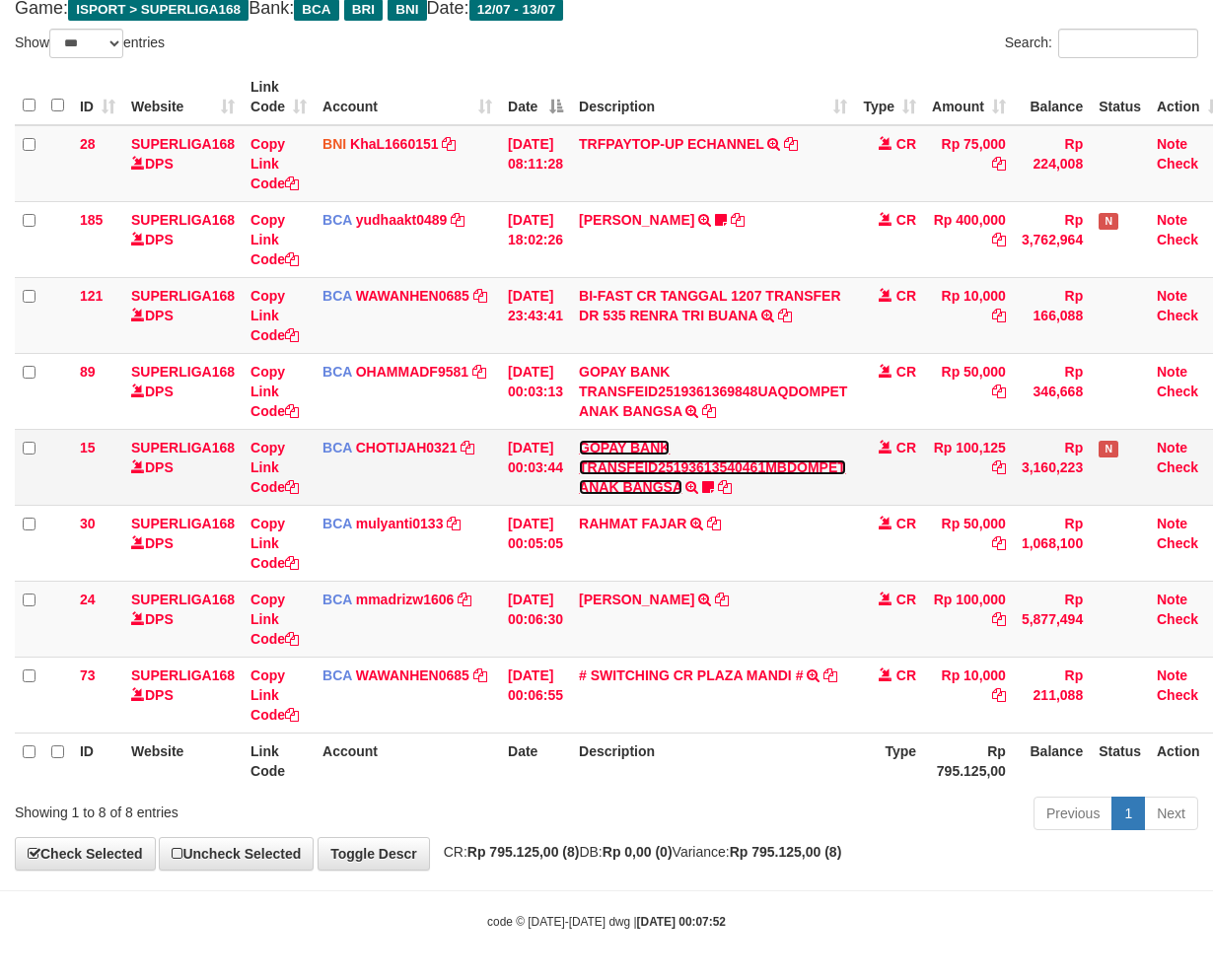 click on "GOPAY BANK TRANSFEID25193613540461MBDOMPET ANAK BANGSA" at bounding box center [712, 467] 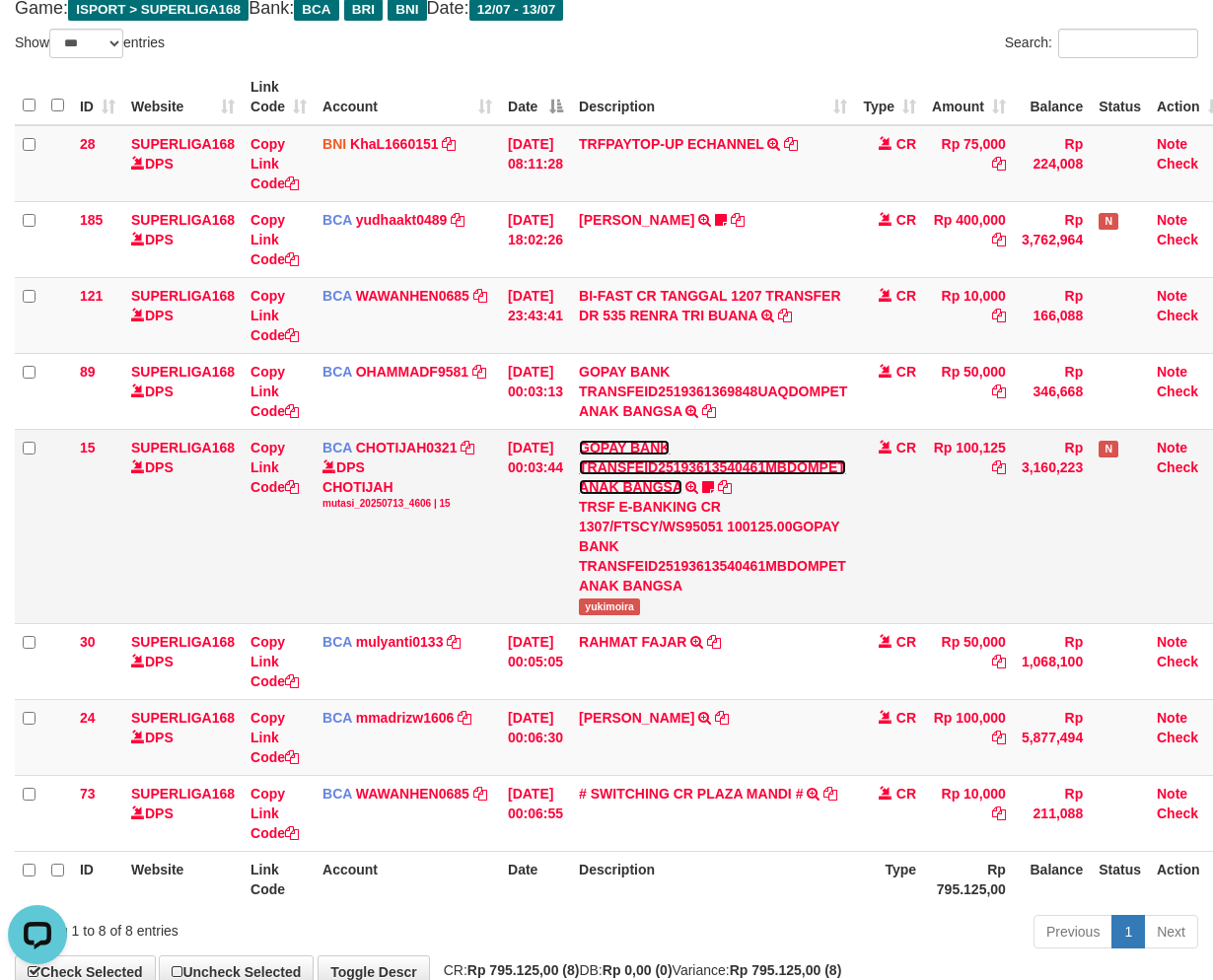 scroll, scrollTop: 0, scrollLeft: 0, axis: both 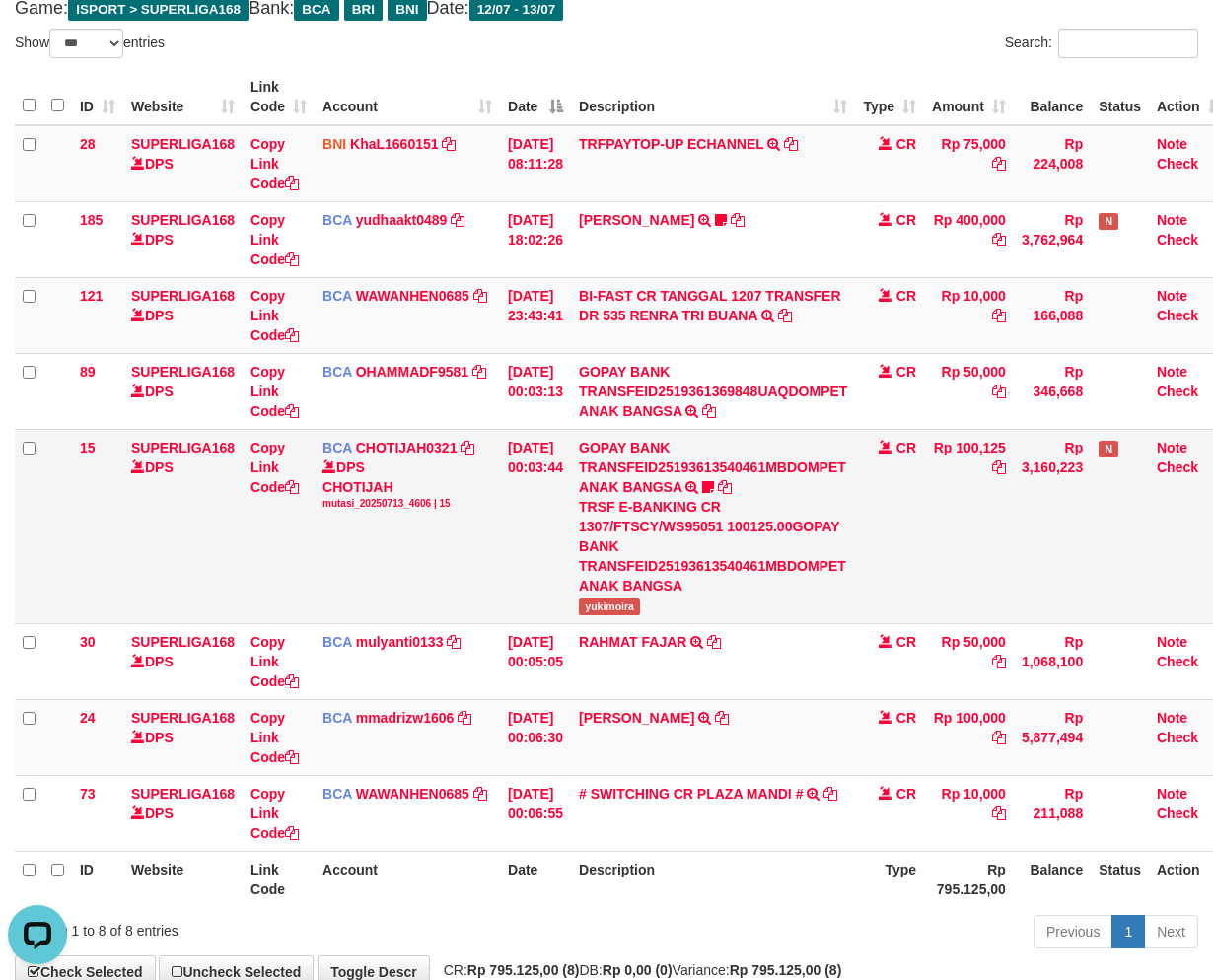 click on "yukimoira" at bounding box center [609, 606] 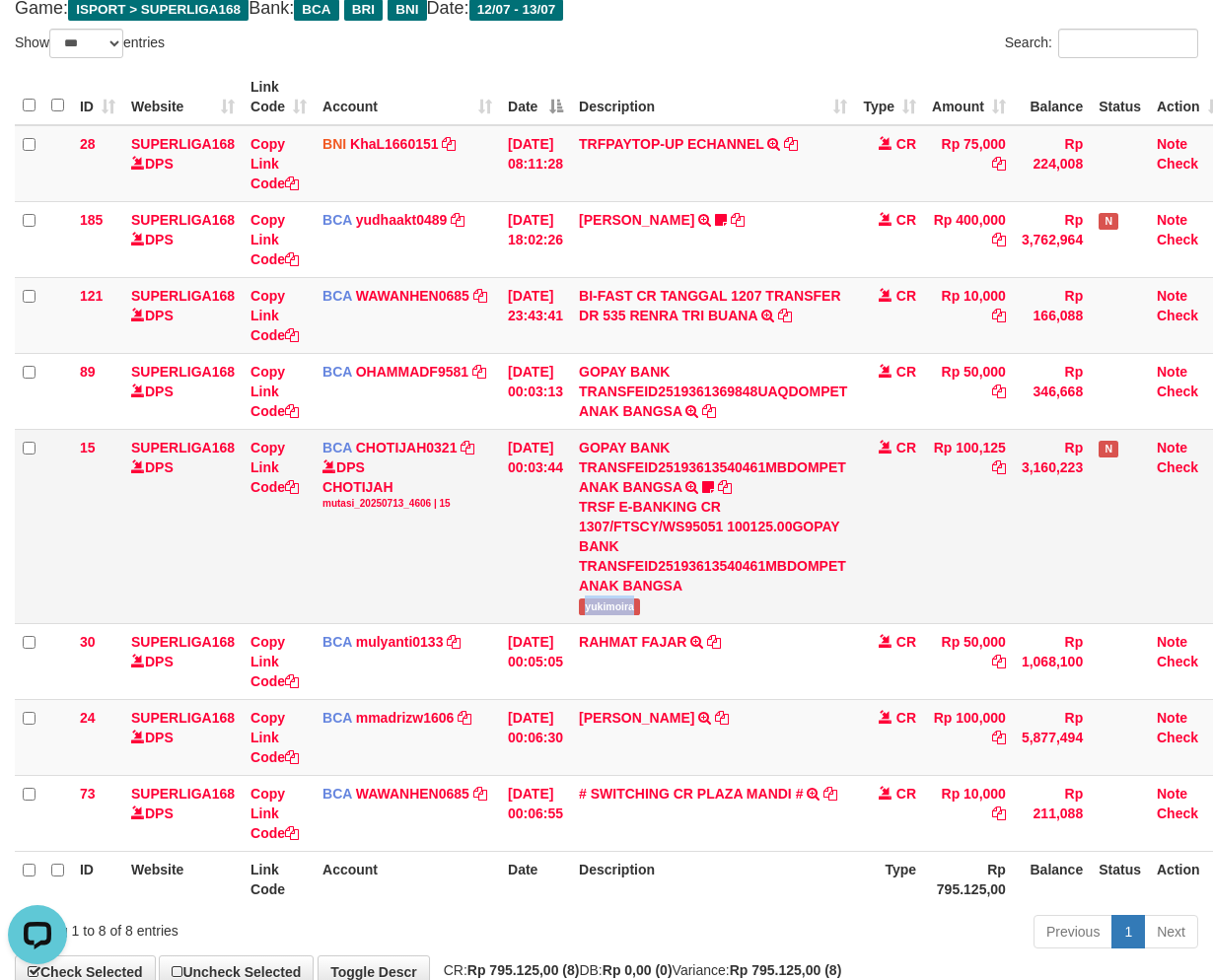 click on "yukimoira" at bounding box center [609, 606] 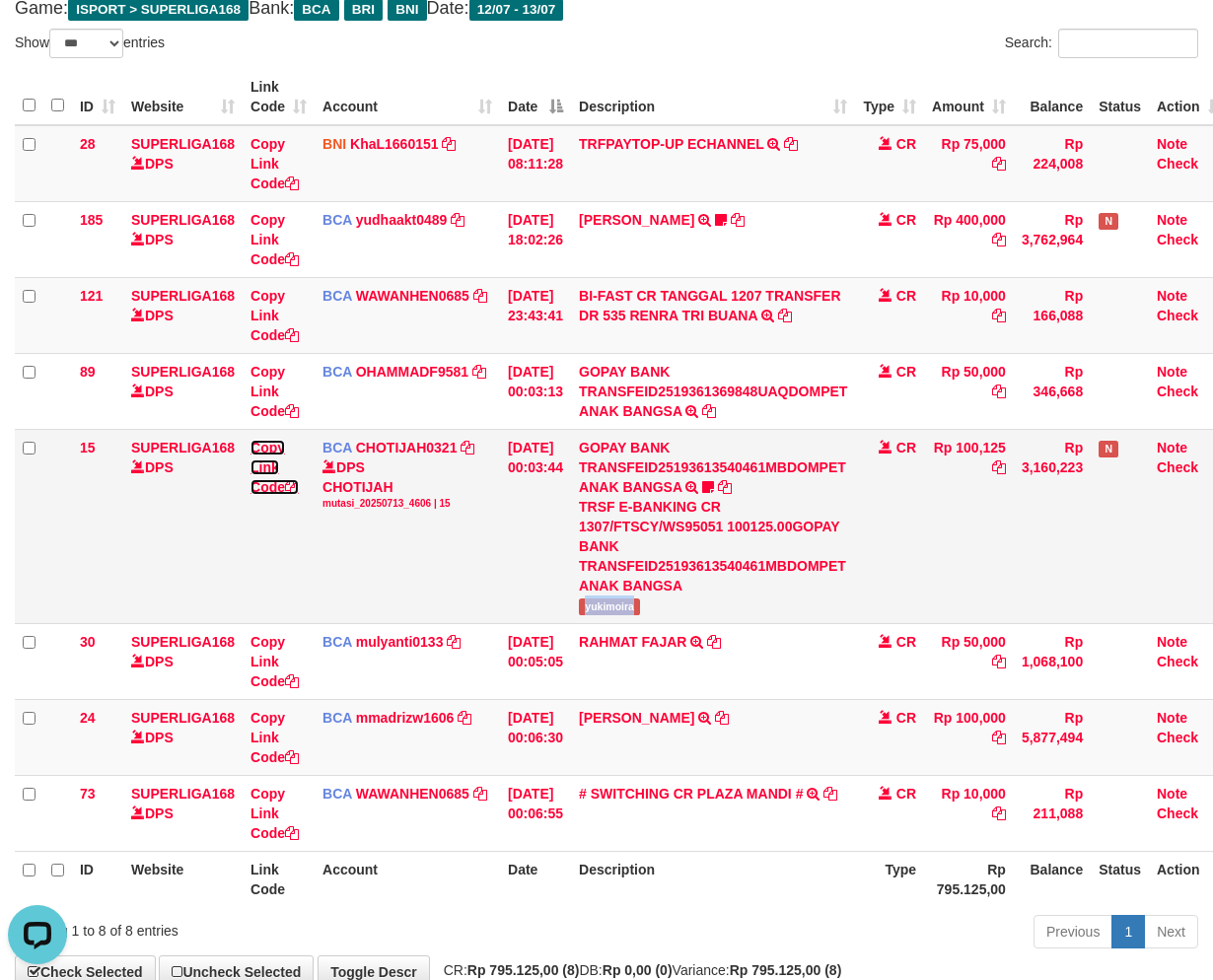 click at bounding box center [292, 487] 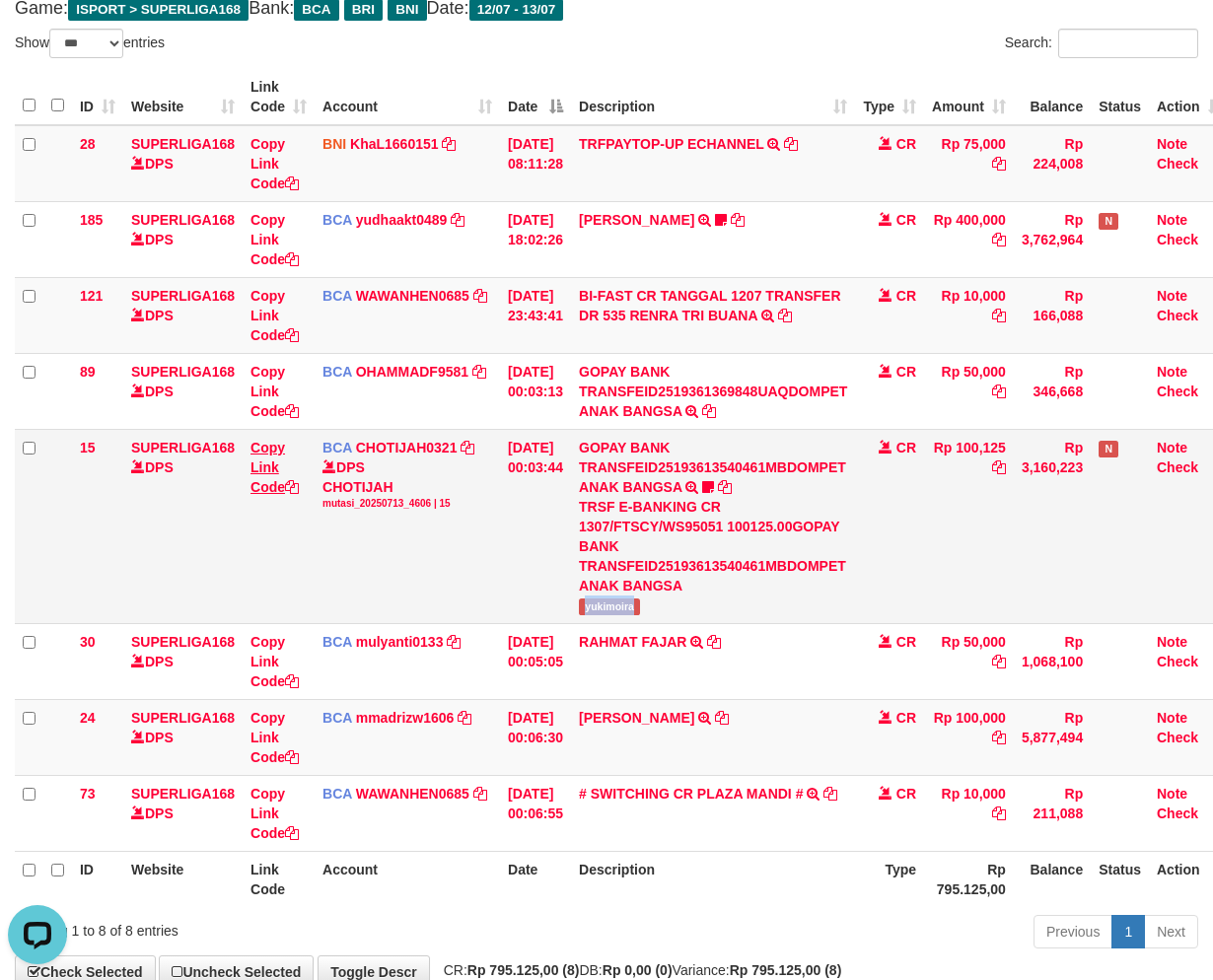 copy on "yukimoira" 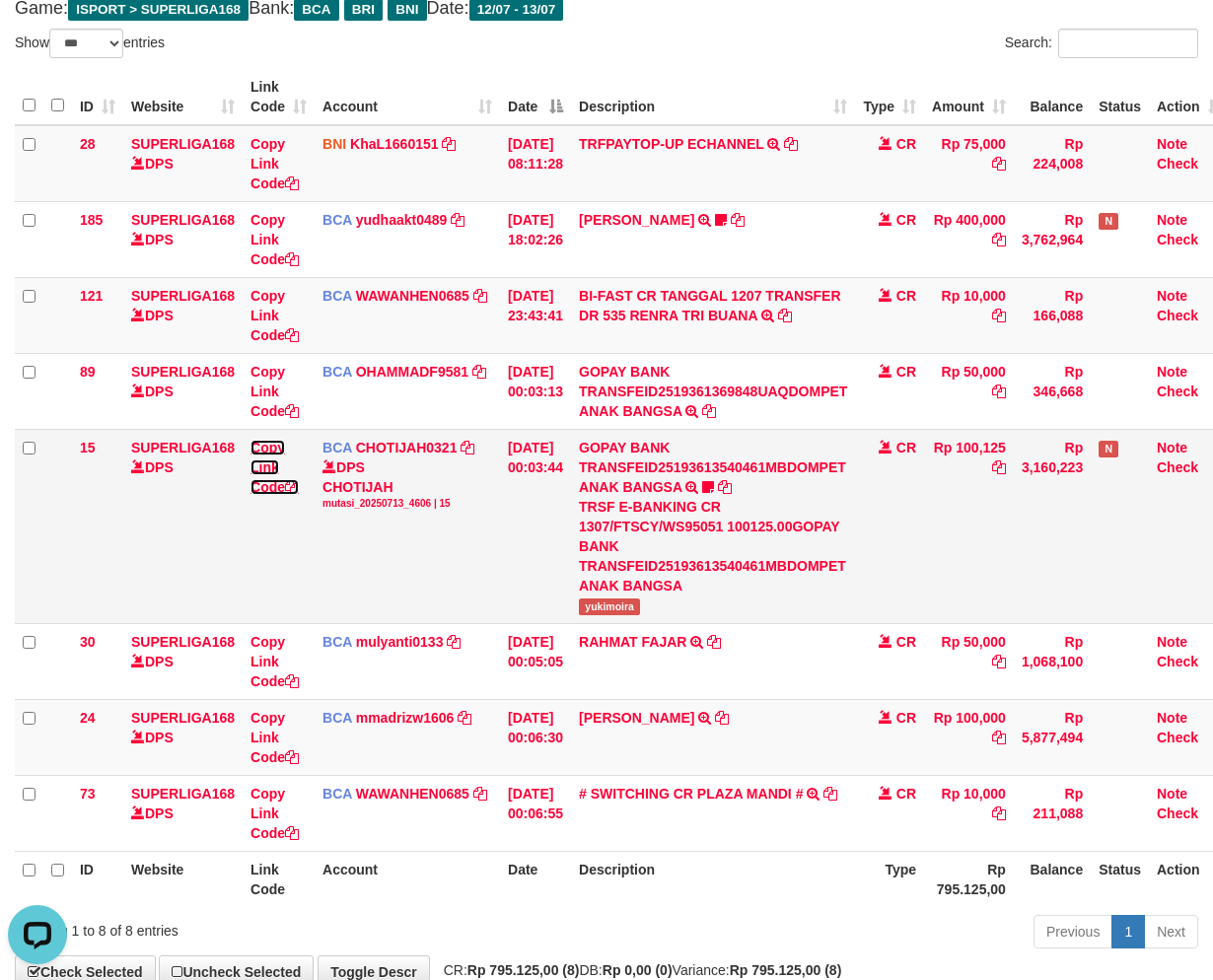 scroll, scrollTop: 248, scrollLeft: 0, axis: vertical 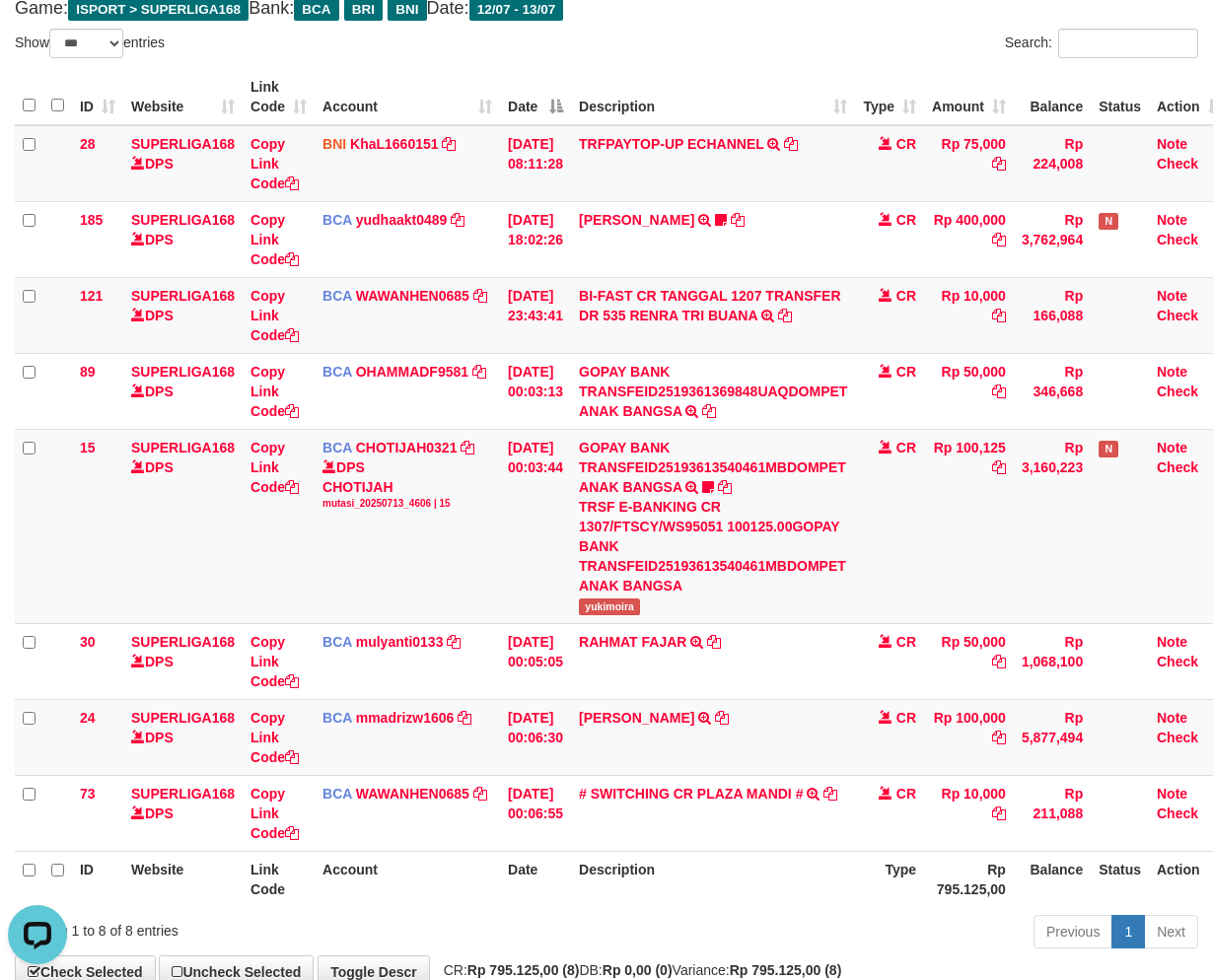 drag, startPoint x: 880, startPoint y: 834, endPoint x: 981, endPoint y: 852, distance: 102.59142 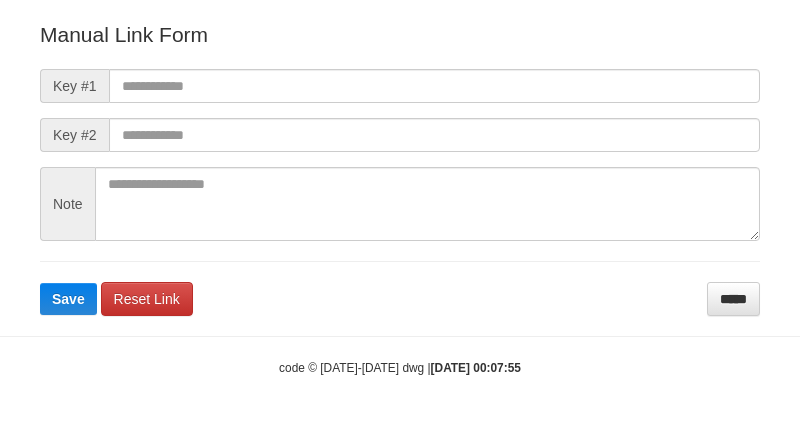 scroll, scrollTop: 222, scrollLeft: 0, axis: vertical 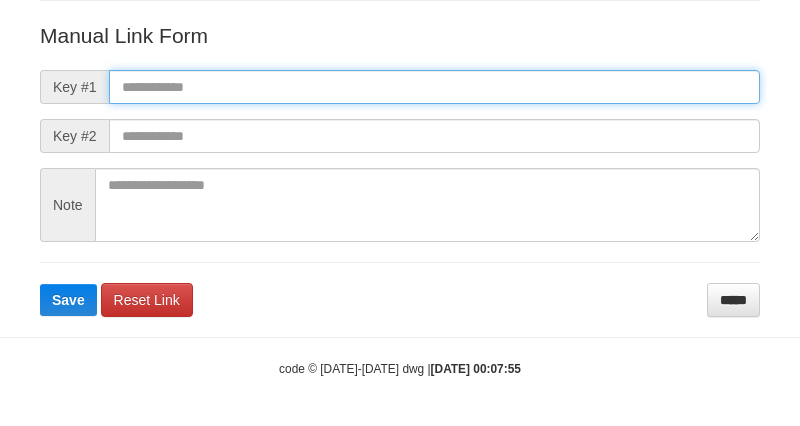 drag, startPoint x: 172, startPoint y: 90, endPoint x: 145, endPoint y: 153, distance: 68.54196 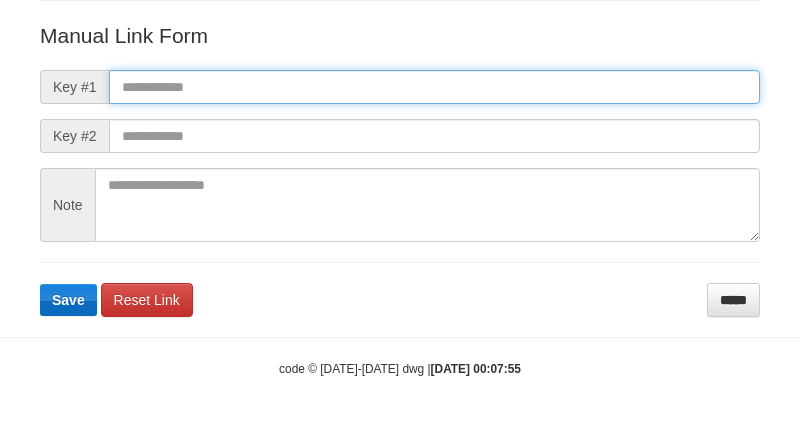 paste on "**********" 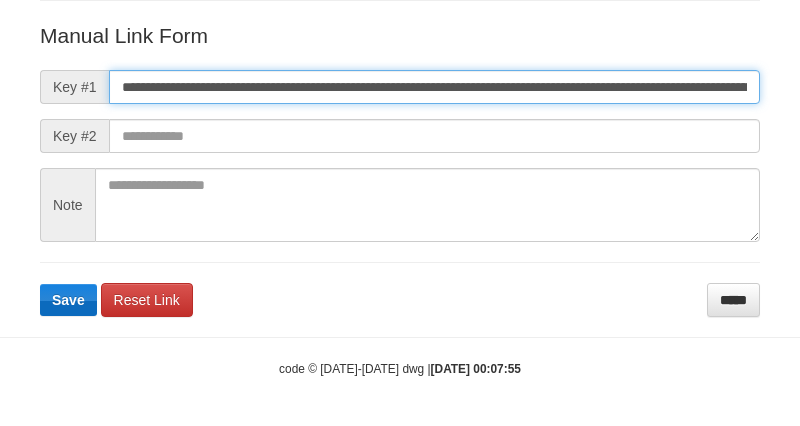 scroll, scrollTop: 0, scrollLeft: 1148, axis: horizontal 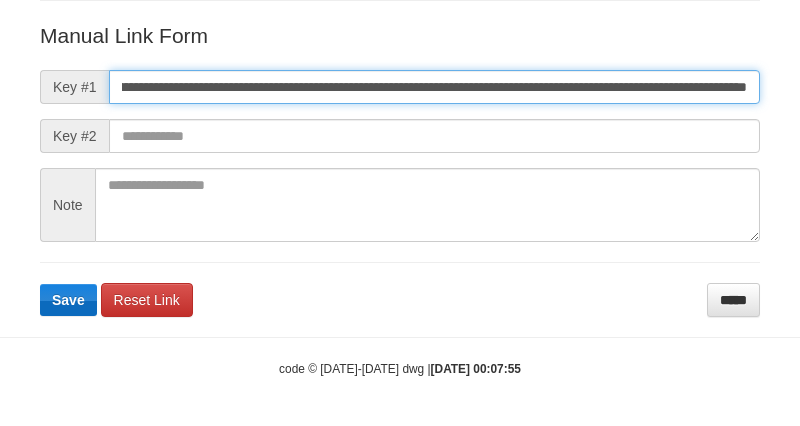 type on "**********" 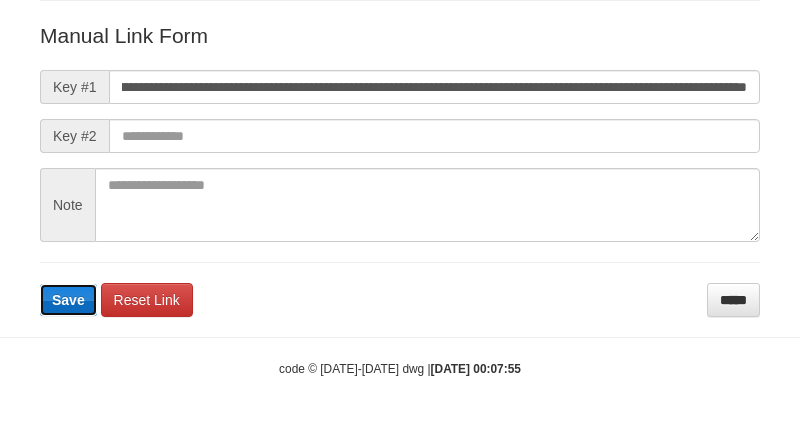 type 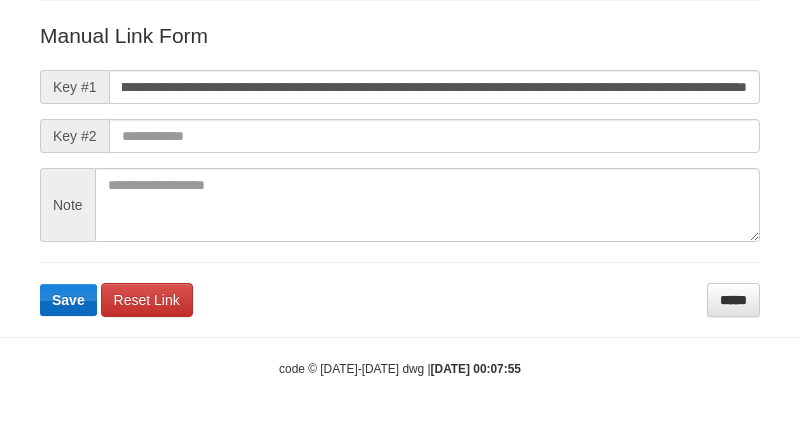 scroll, scrollTop: 0, scrollLeft: 0, axis: both 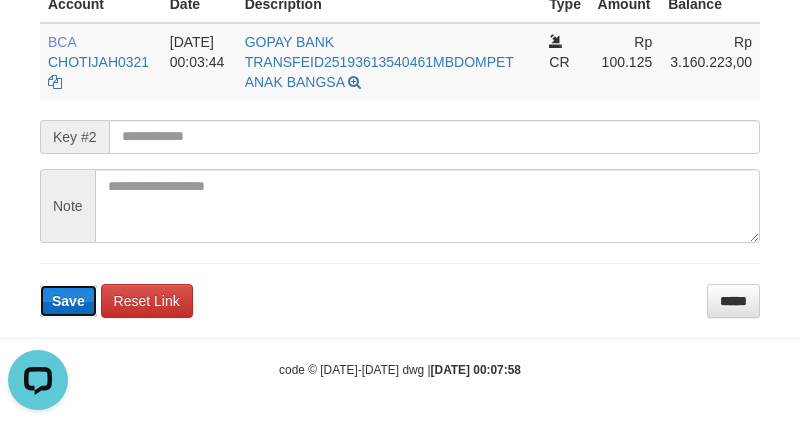 click on "Save" at bounding box center (68, 301) 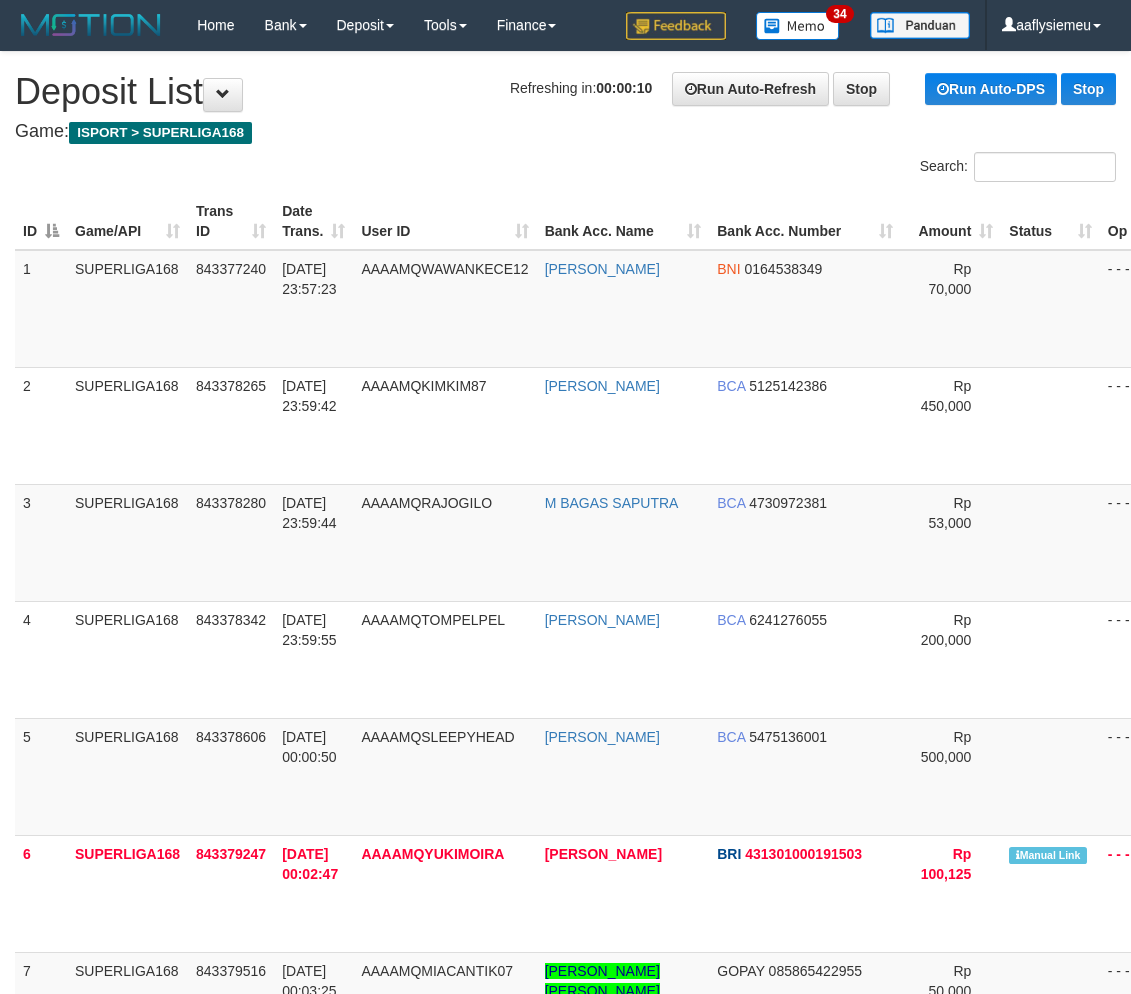 scroll, scrollTop: 354, scrollLeft: 0, axis: vertical 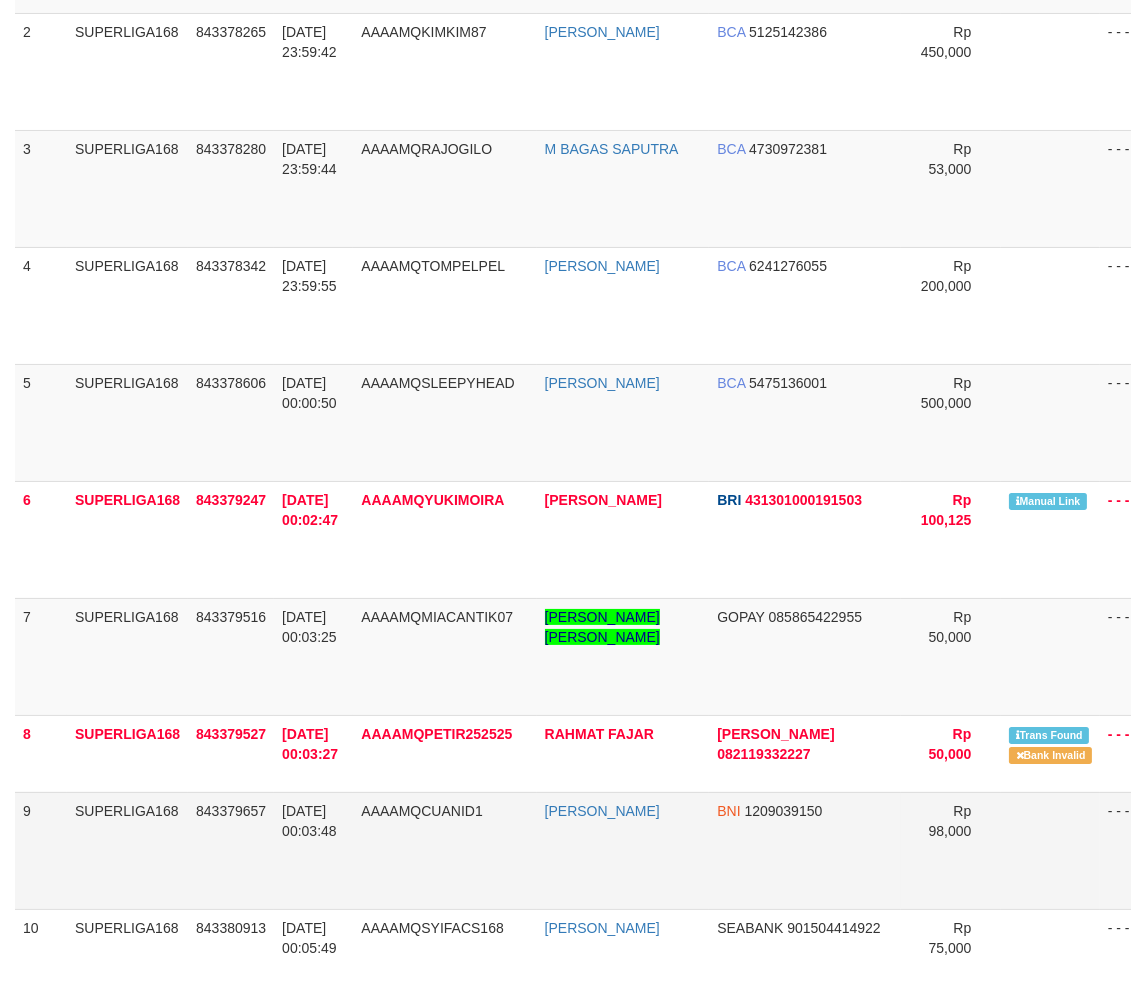 click on "13/07/2025 00:03:48" at bounding box center [313, 850] 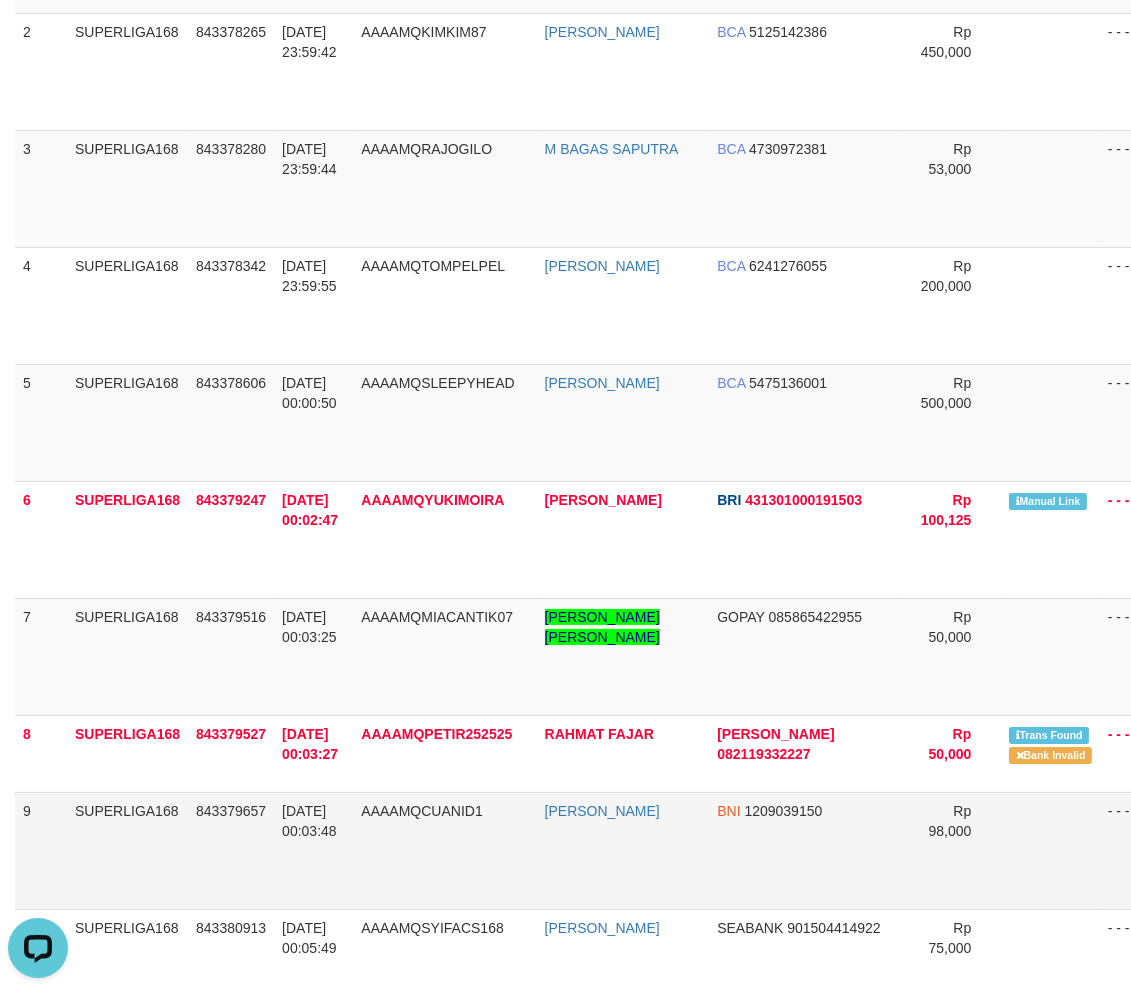 drag, startPoint x: 313, startPoint y: 843, endPoint x: 206, endPoint y: 826, distance: 108.34205 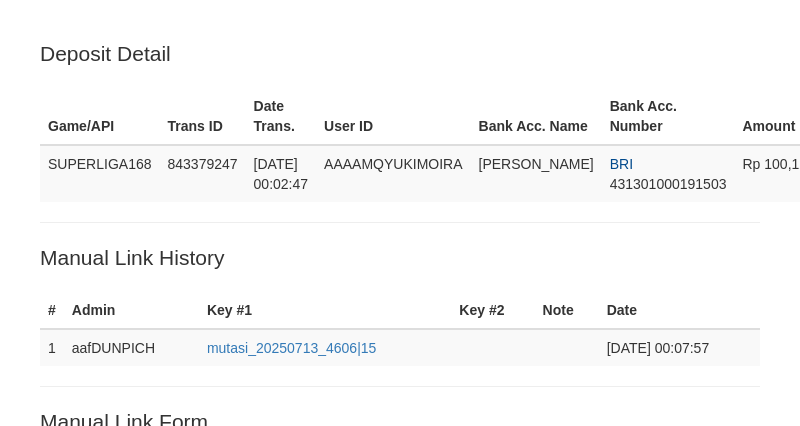 scroll, scrollTop: 511, scrollLeft: 0, axis: vertical 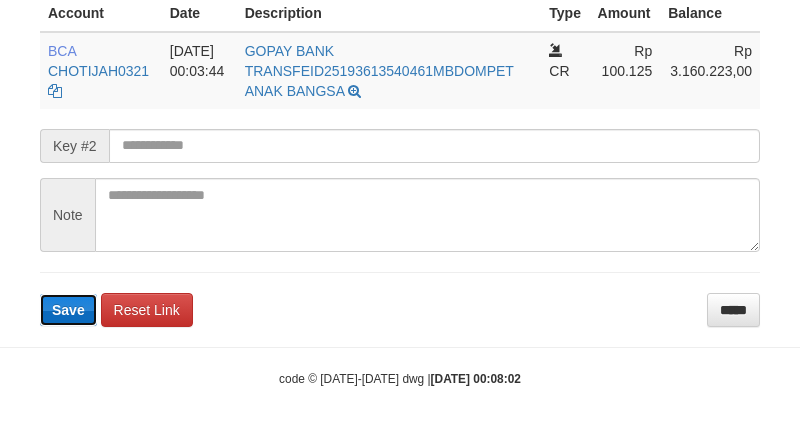 click on "Save" at bounding box center (68, 310) 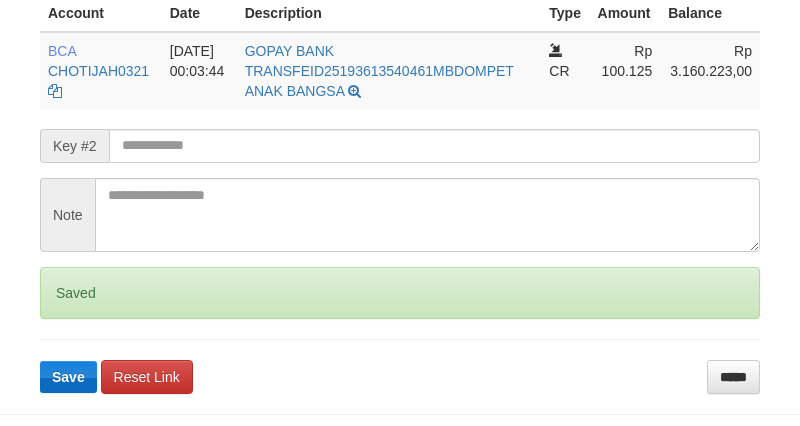 click on "Saved" at bounding box center [400, 293] 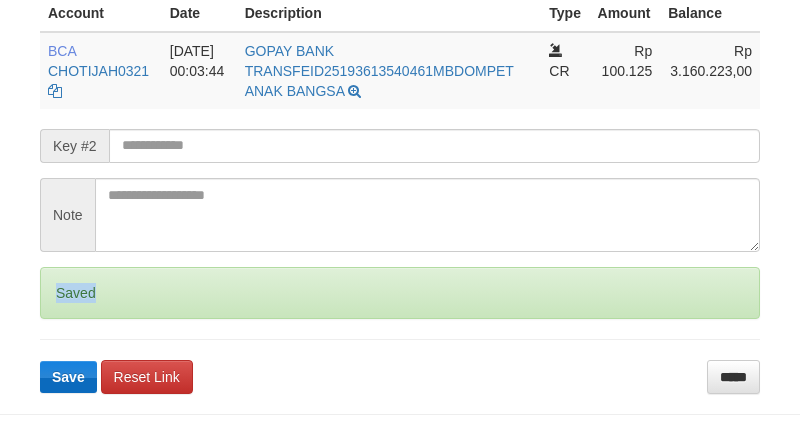 click on "Saved" at bounding box center [400, 293] 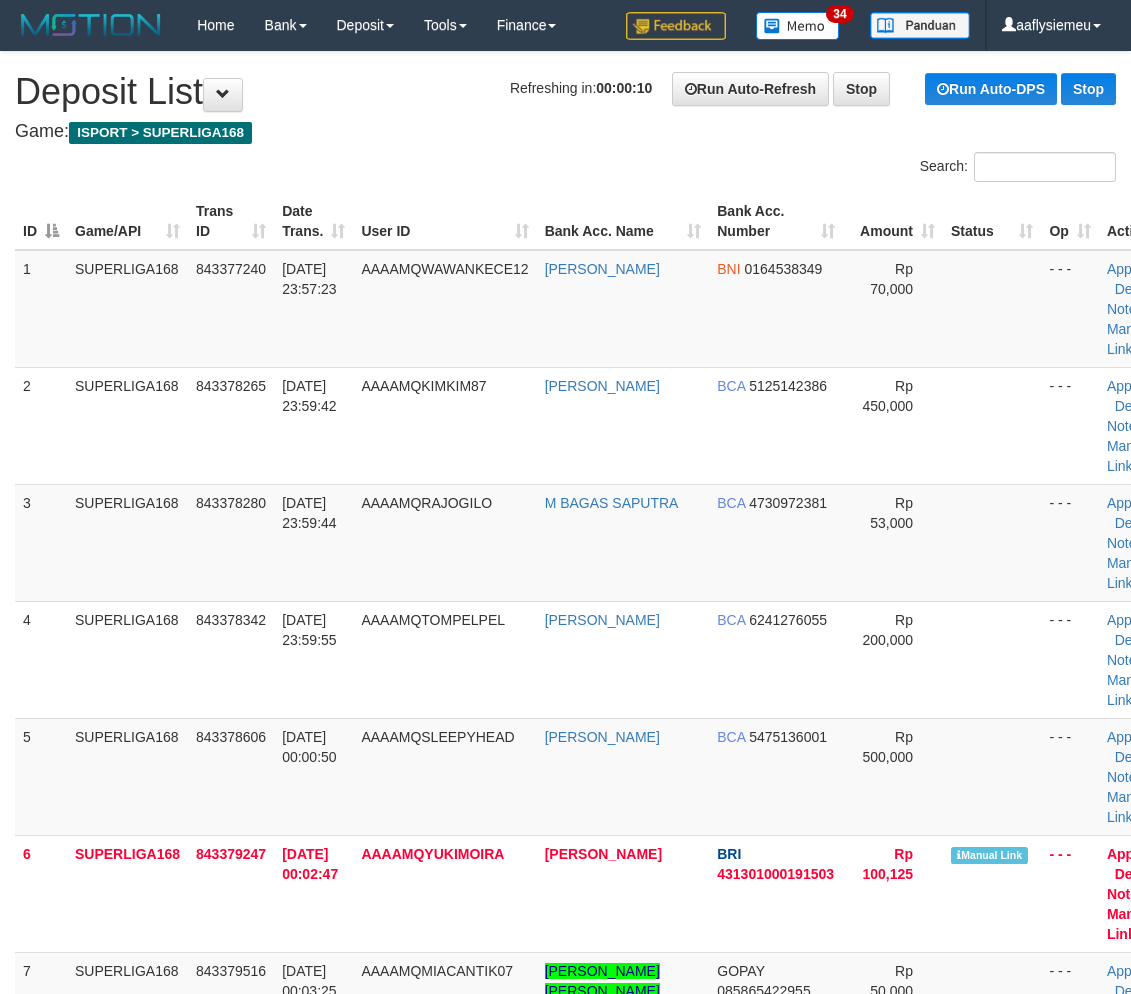 scroll, scrollTop: 354, scrollLeft: 0, axis: vertical 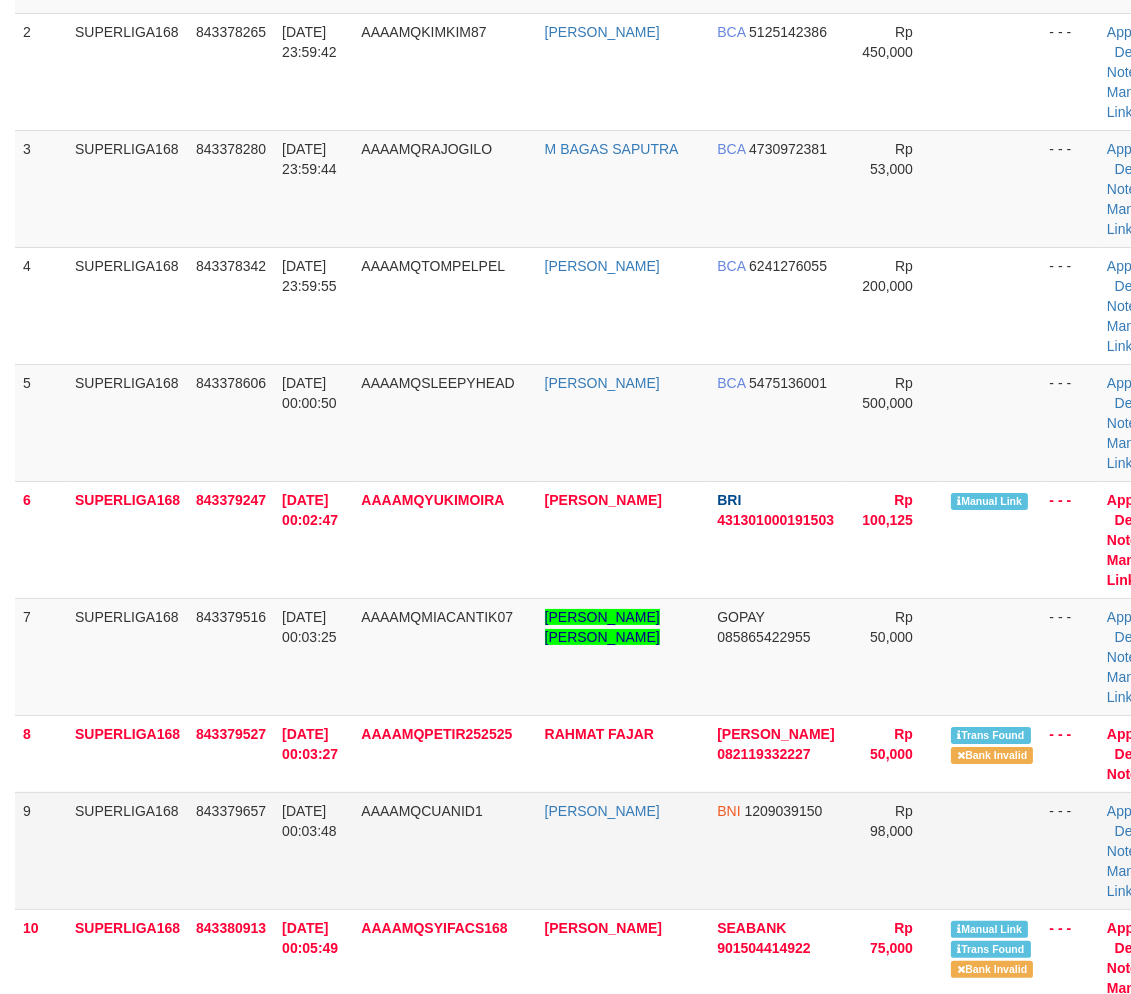 click on "AAAAMQCUANID1" at bounding box center (421, 811) 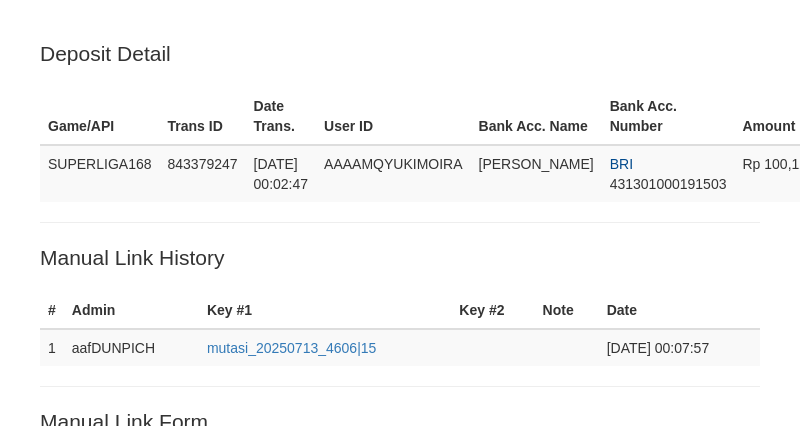 scroll, scrollTop: 502, scrollLeft: 0, axis: vertical 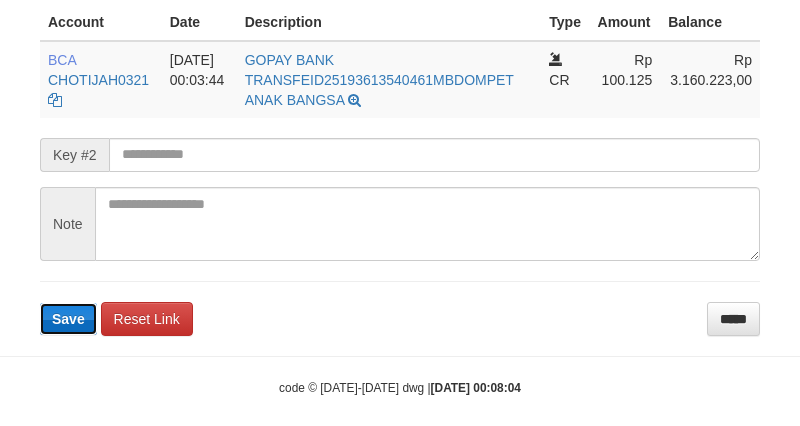 type 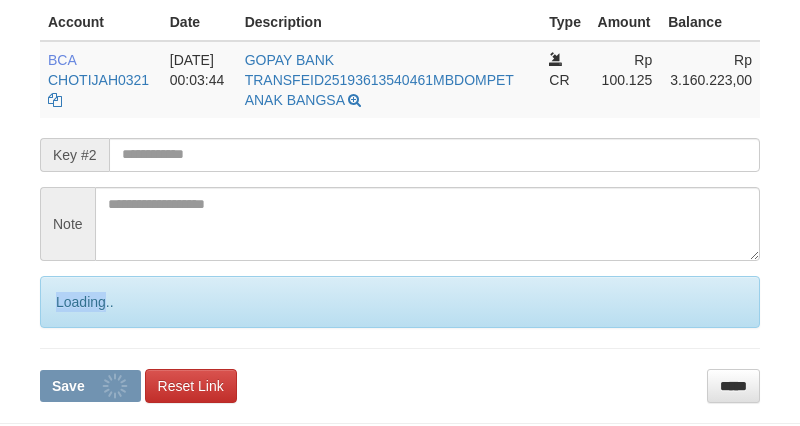 click on "Loading.." at bounding box center [400, 302] 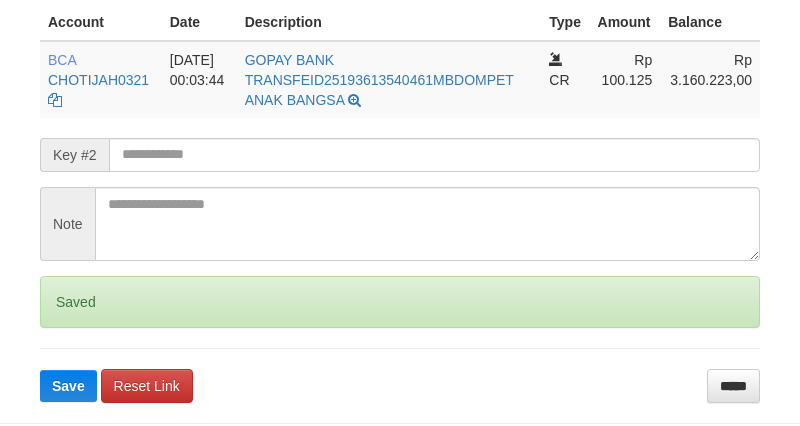 click on "Saved" at bounding box center (400, 302) 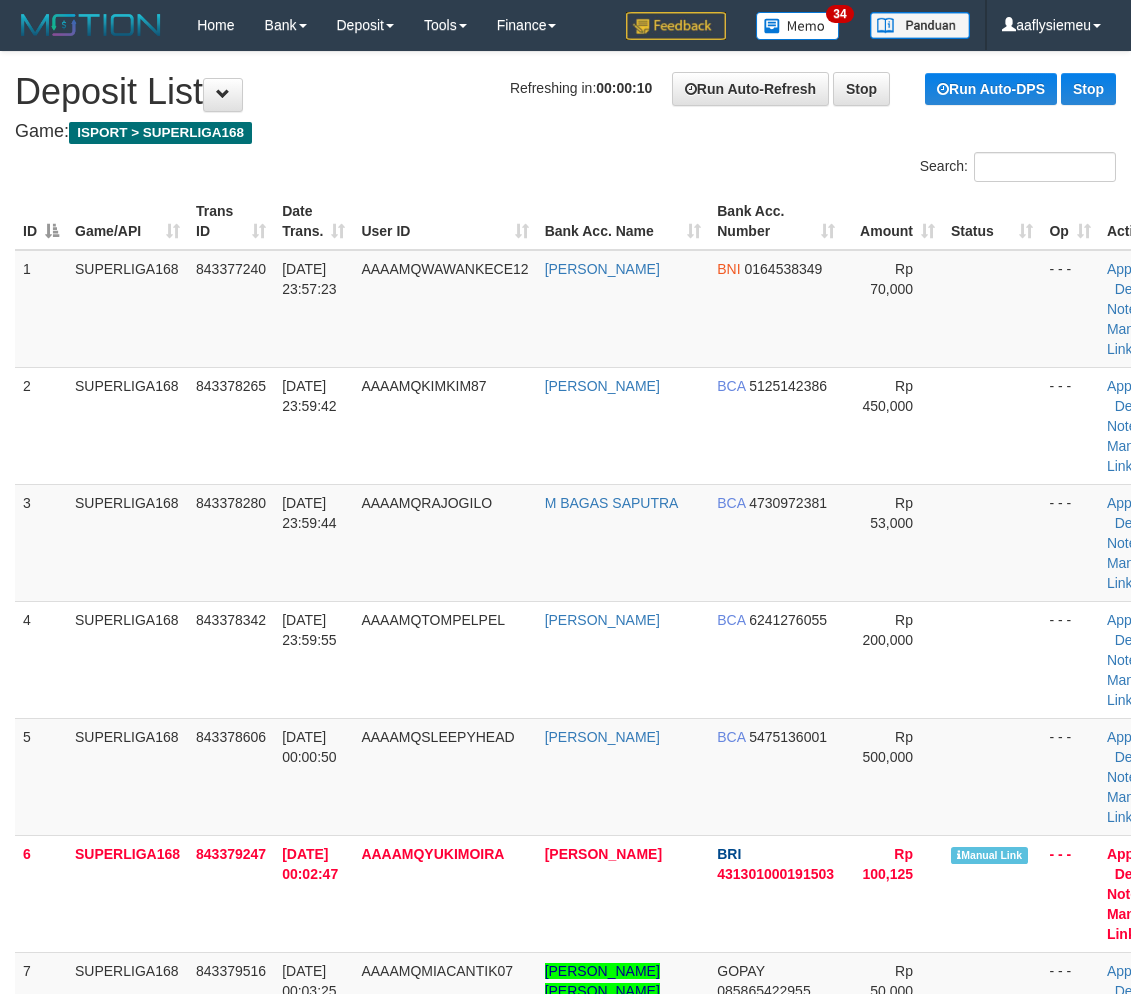 scroll, scrollTop: 354, scrollLeft: 0, axis: vertical 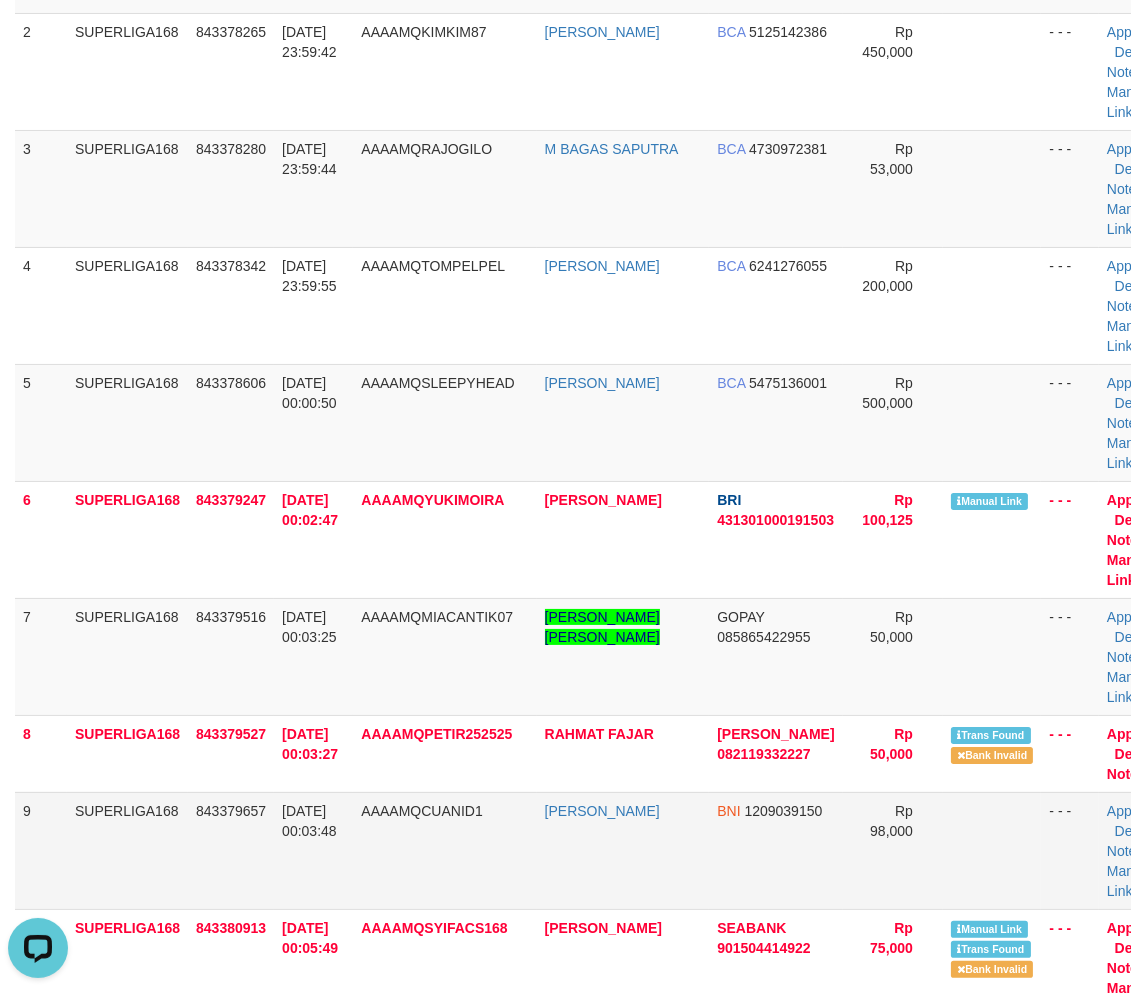 click on "13/07/2025 00:03:48" at bounding box center (313, 850) 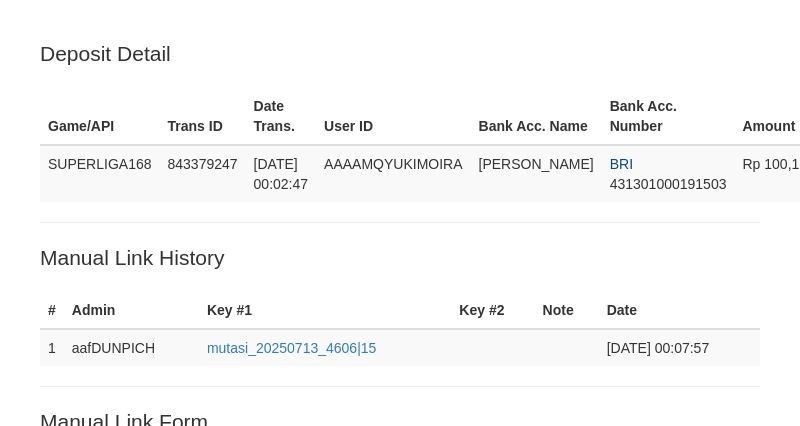 scroll, scrollTop: 502, scrollLeft: 0, axis: vertical 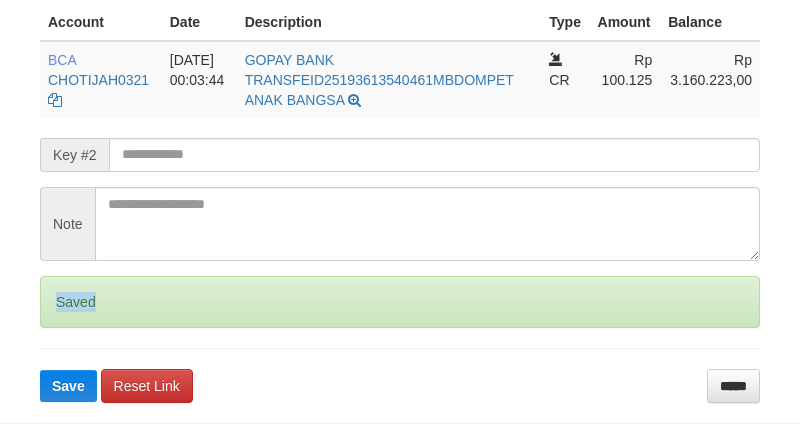 click on "Saved" at bounding box center (400, 302) 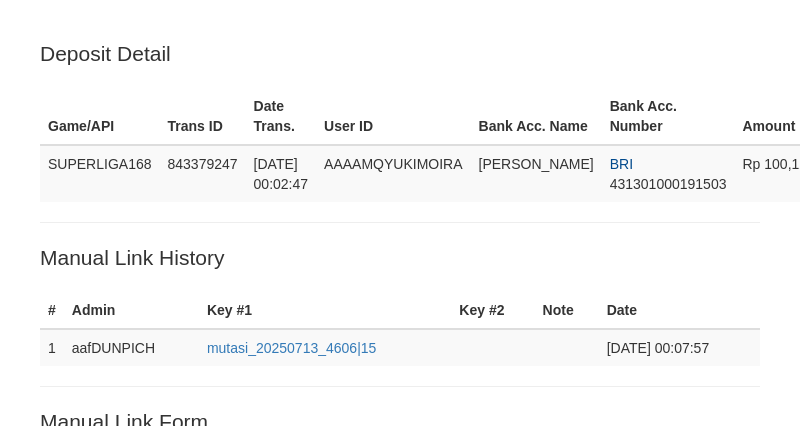 scroll, scrollTop: 502, scrollLeft: 0, axis: vertical 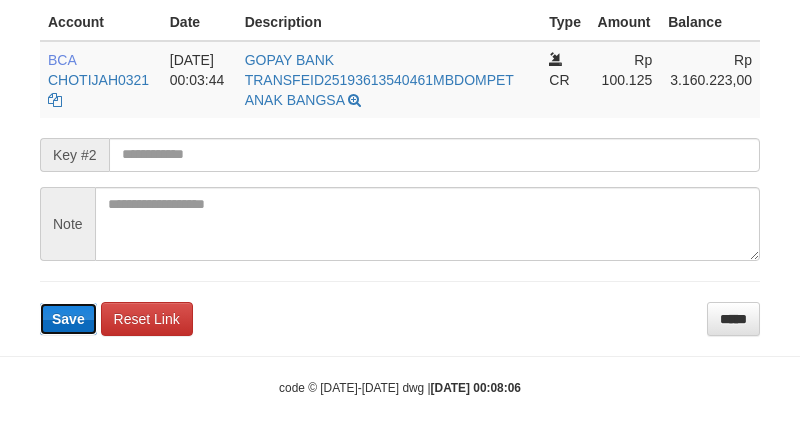 type 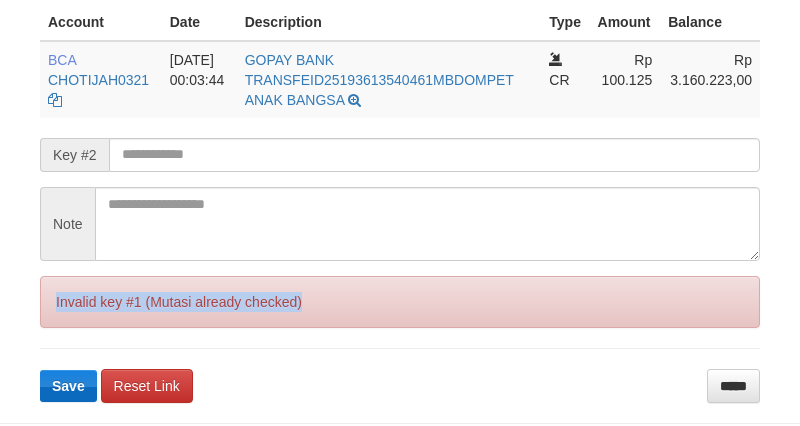 click on "Invalid key #1 (Mutasi already checked)" at bounding box center [400, 302] 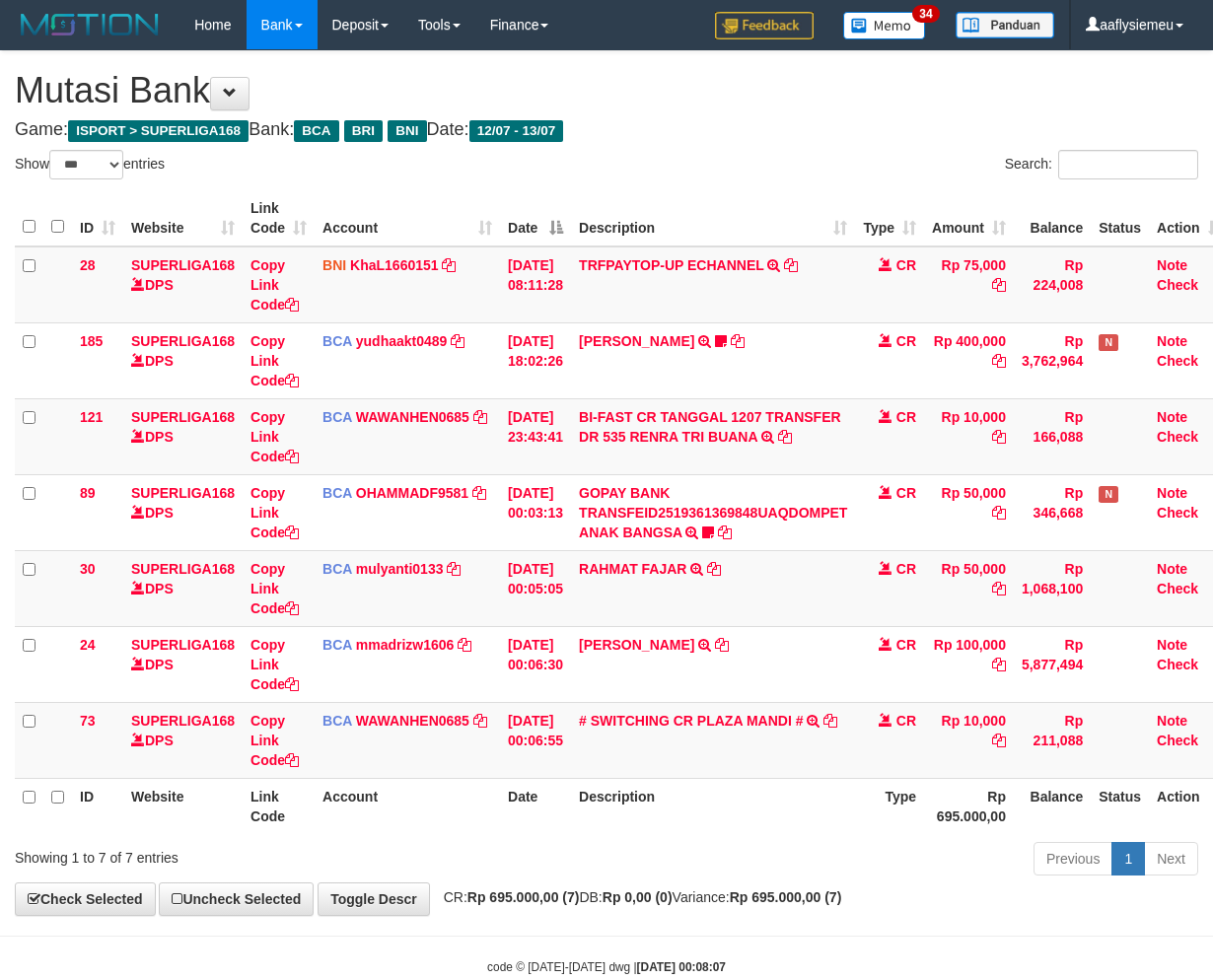 select on "***" 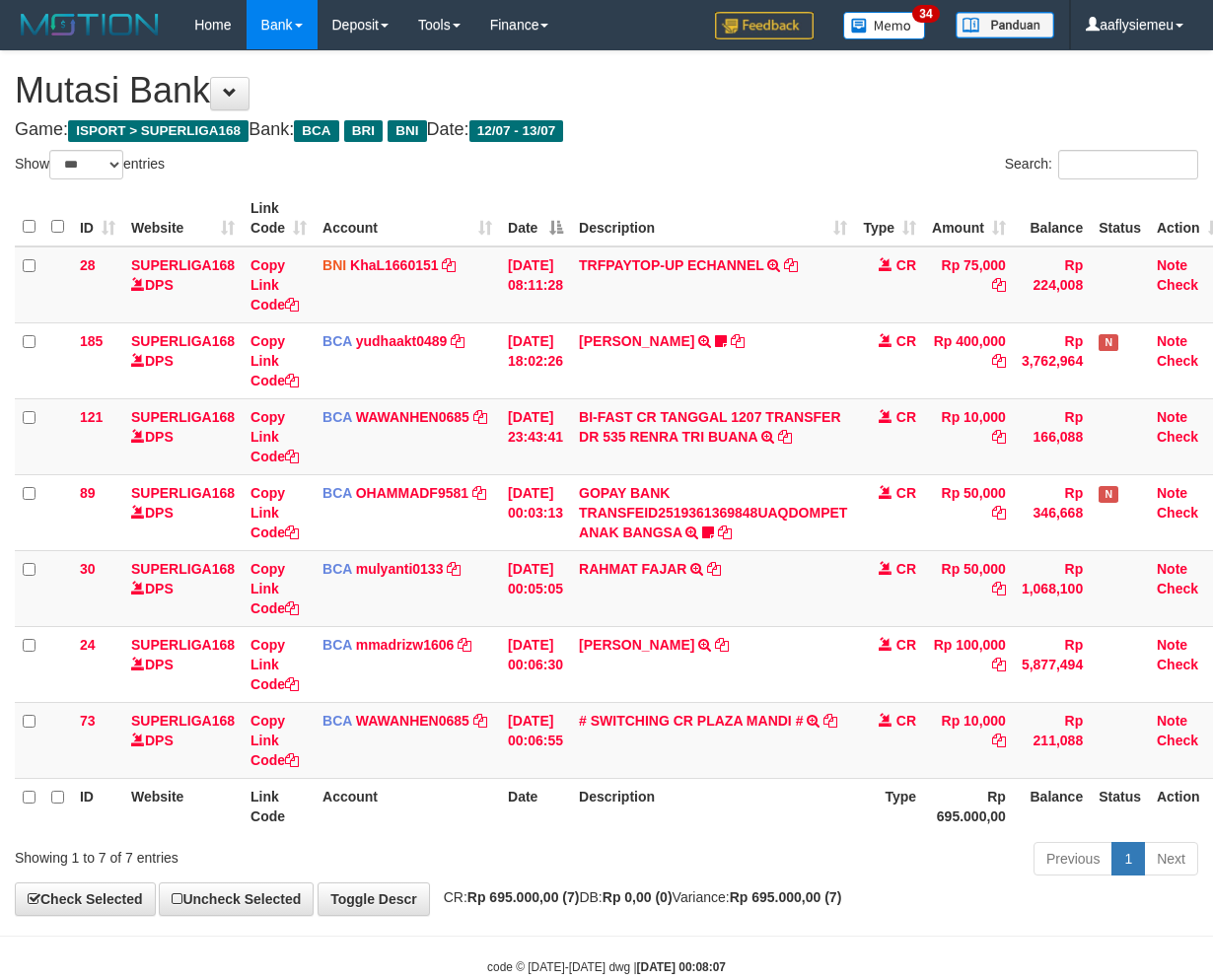 scroll, scrollTop: 0, scrollLeft: 0, axis: both 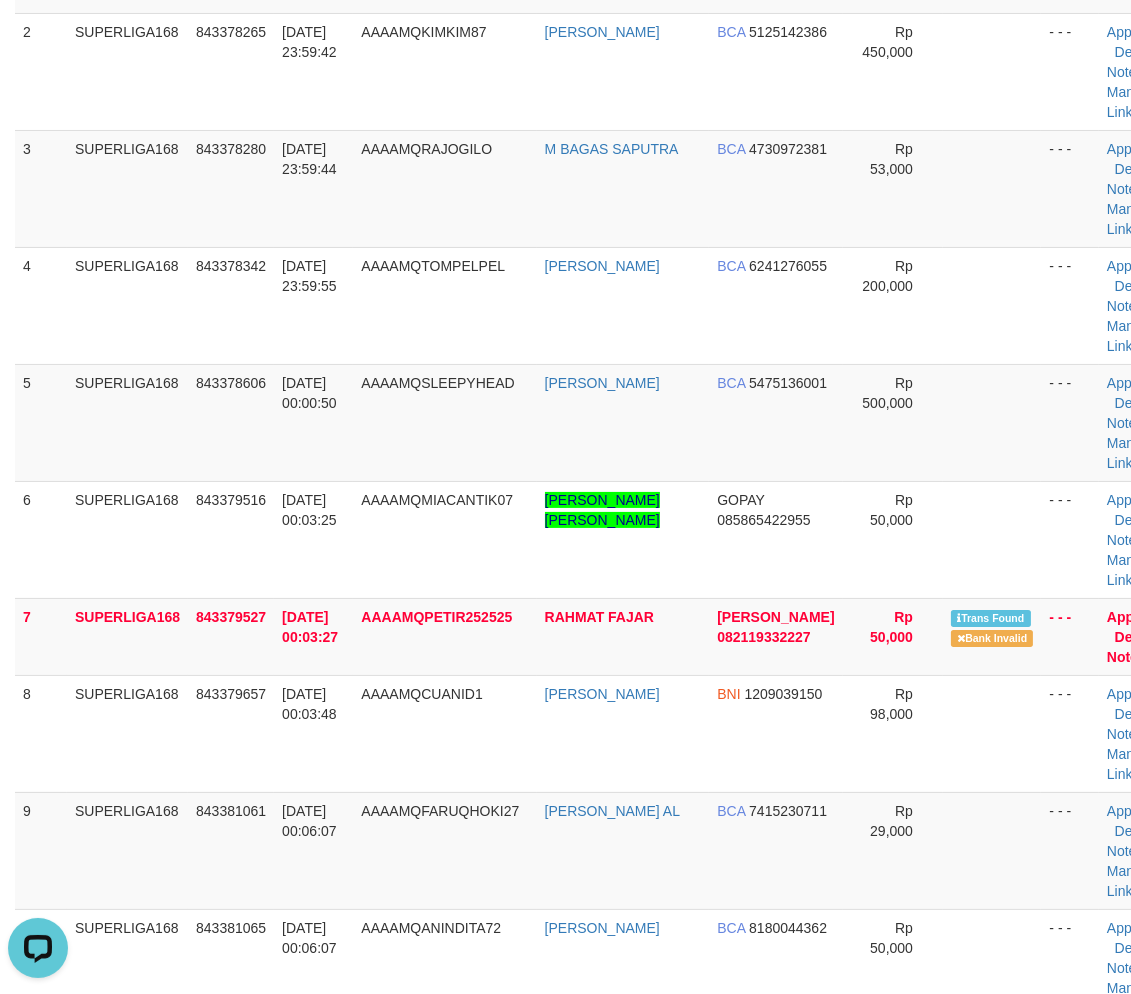 drag, startPoint x: 185, startPoint y: 636, endPoint x: 8, endPoint y: 684, distance: 183.39302 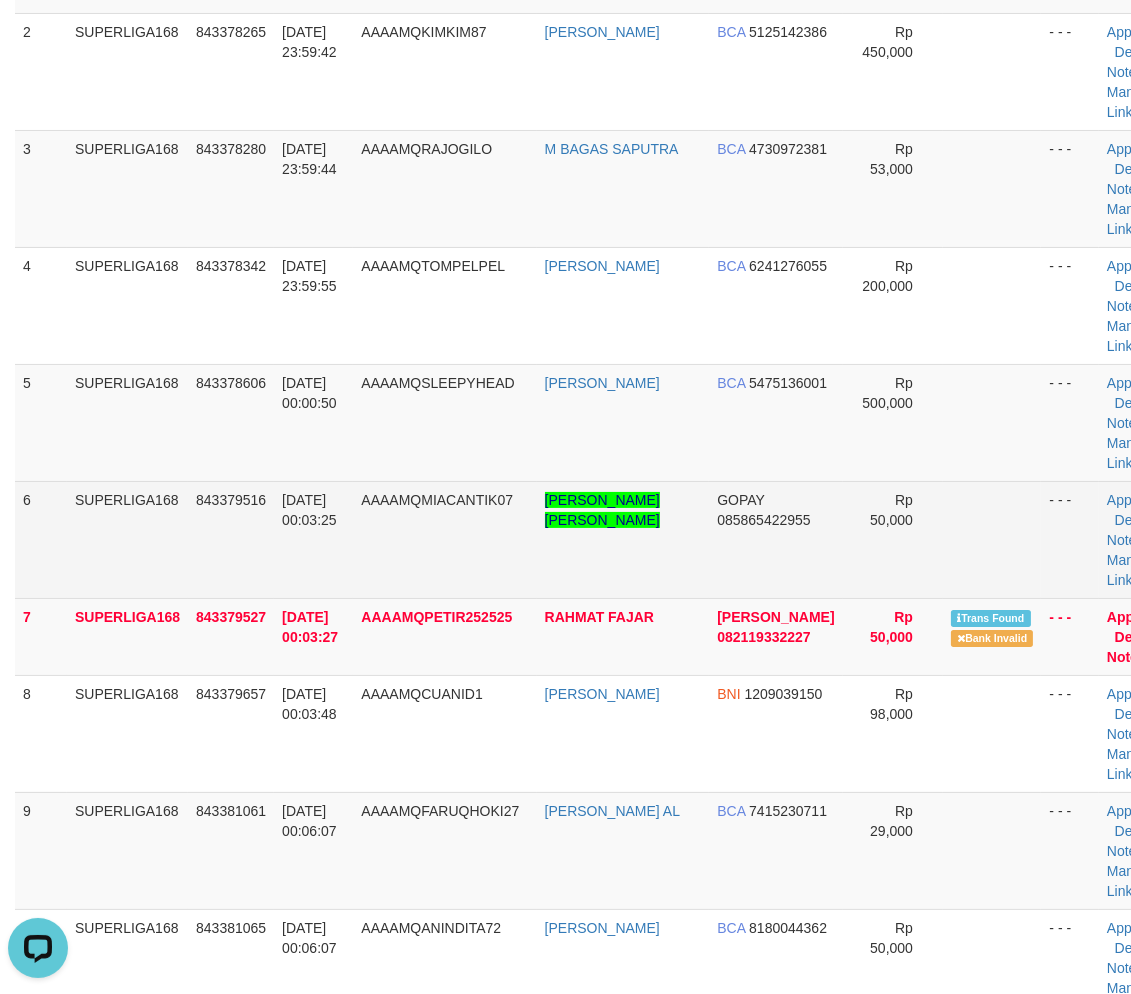 click on "SUPERLIGA168" at bounding box center [127, 539] 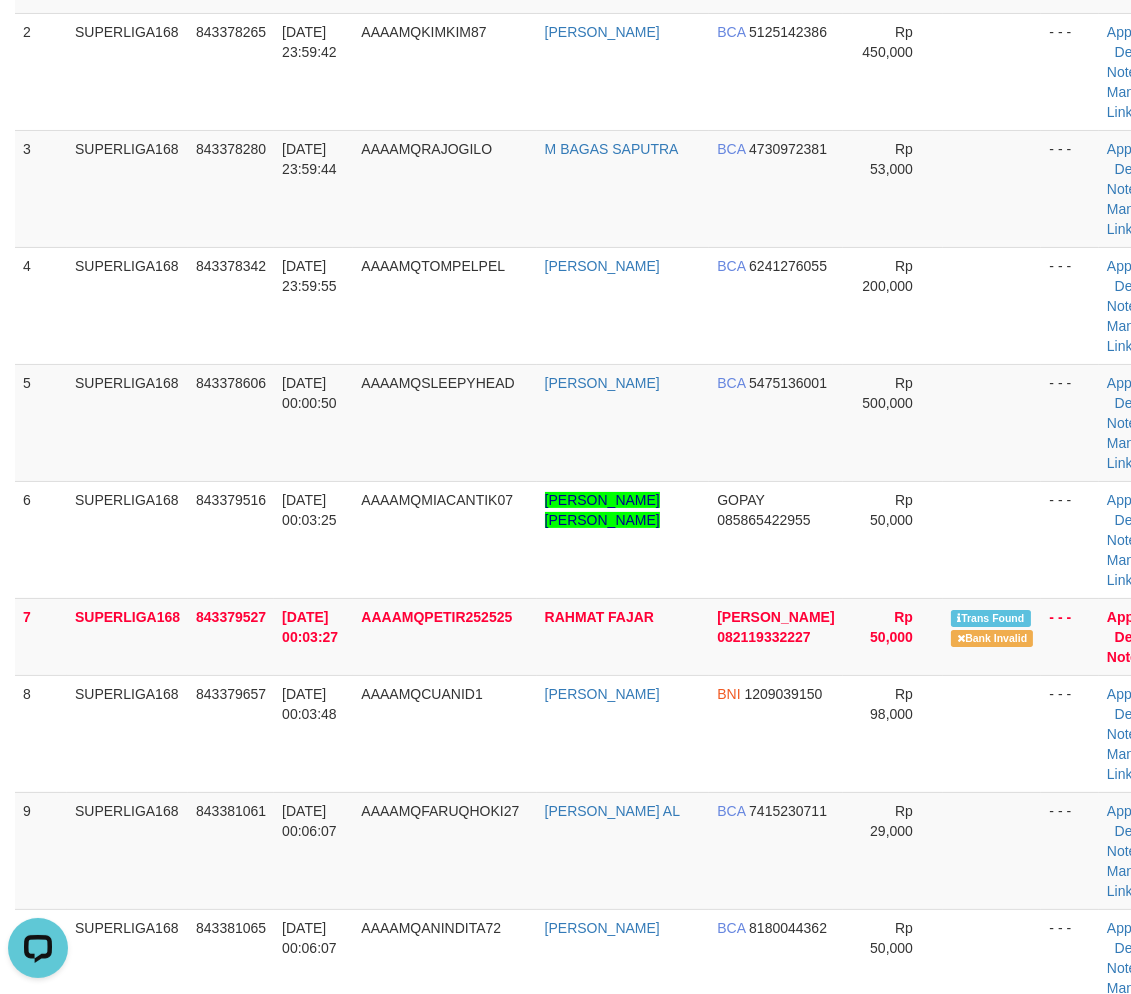 drag, startPoint x: 138, startPoint y: 730, endPoint x: 1, endPoint y: 775, distance: 144.20125 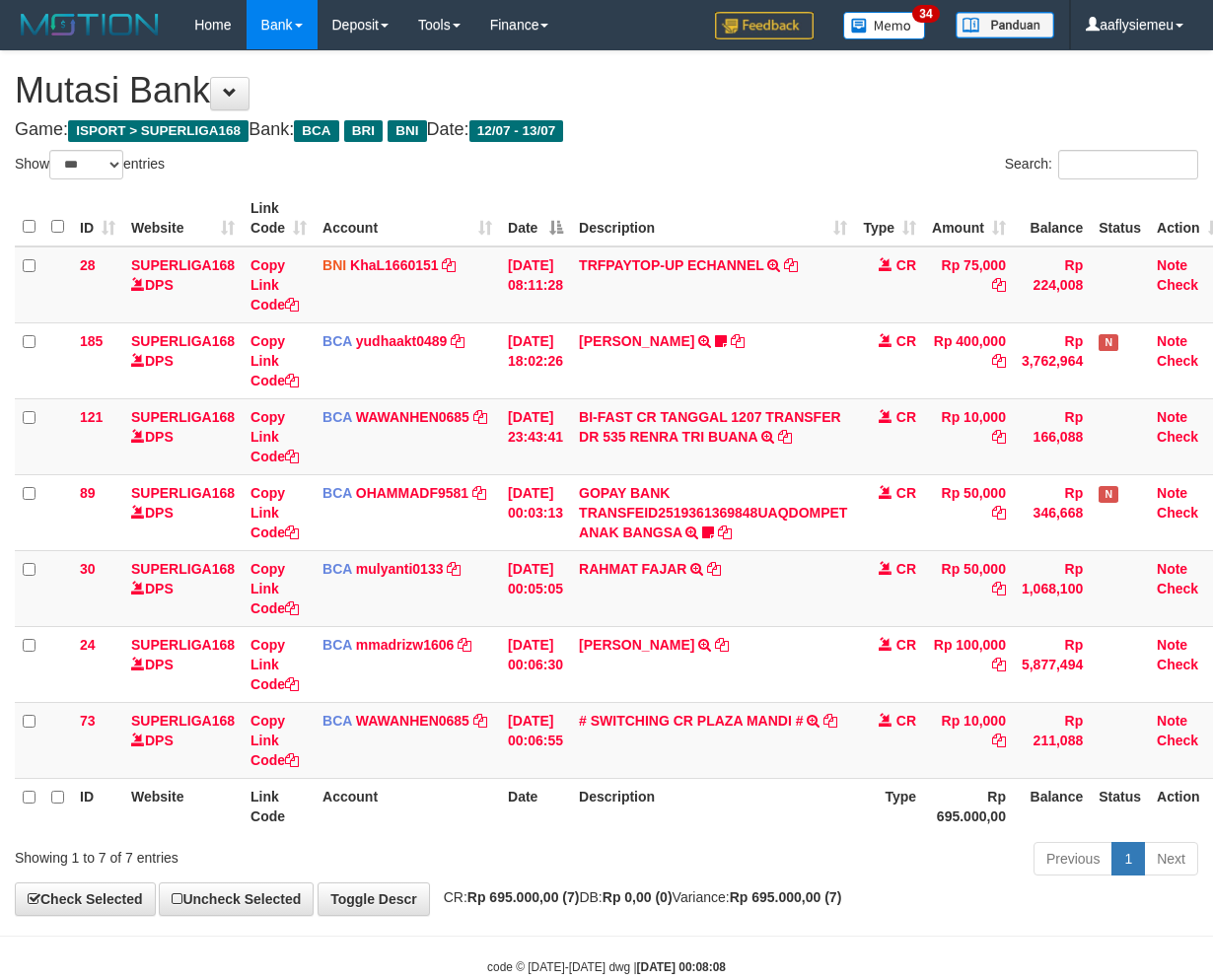 select on "***" 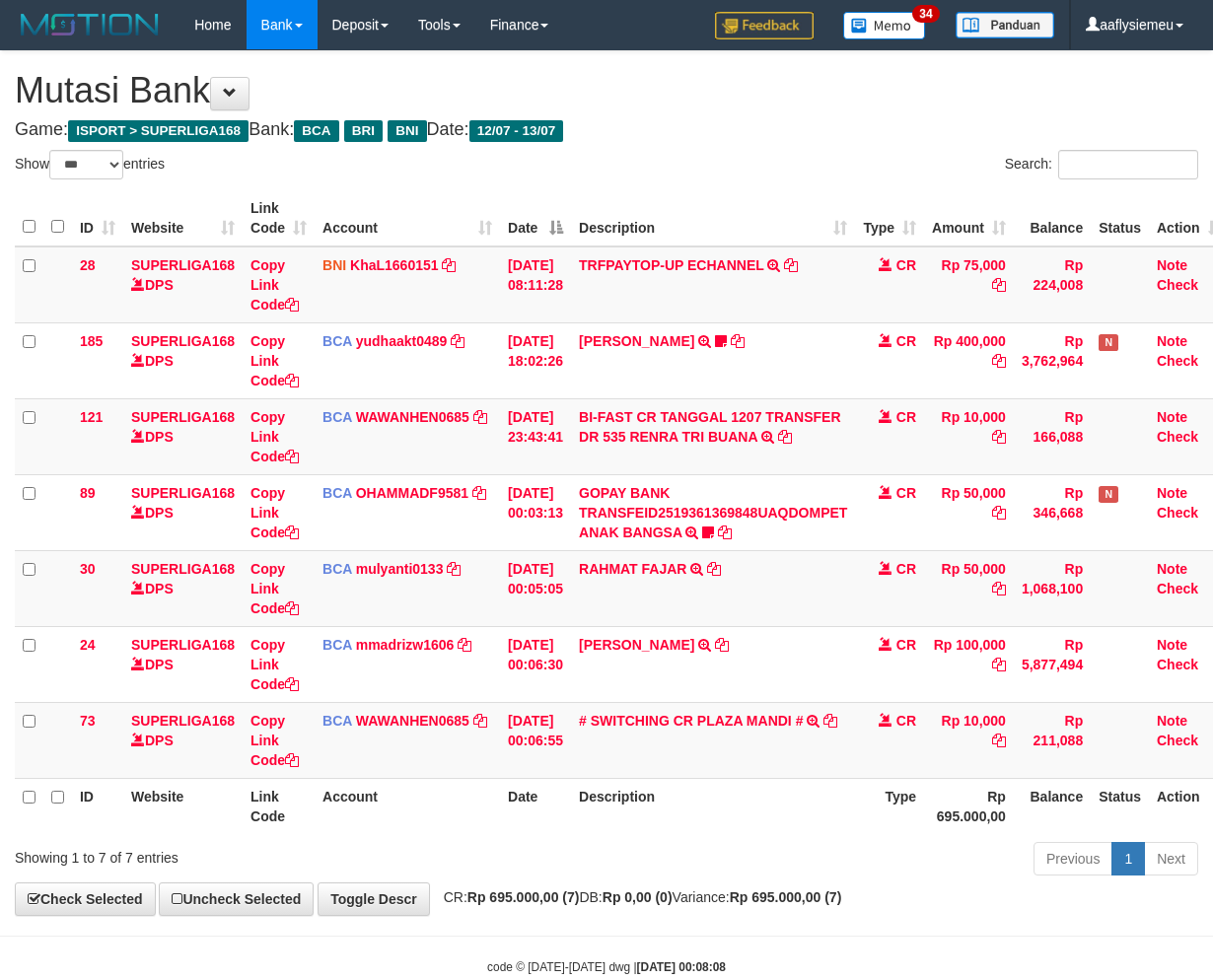 scroll, scrollTop: 45, scrollLeft: 0, axis: vertical 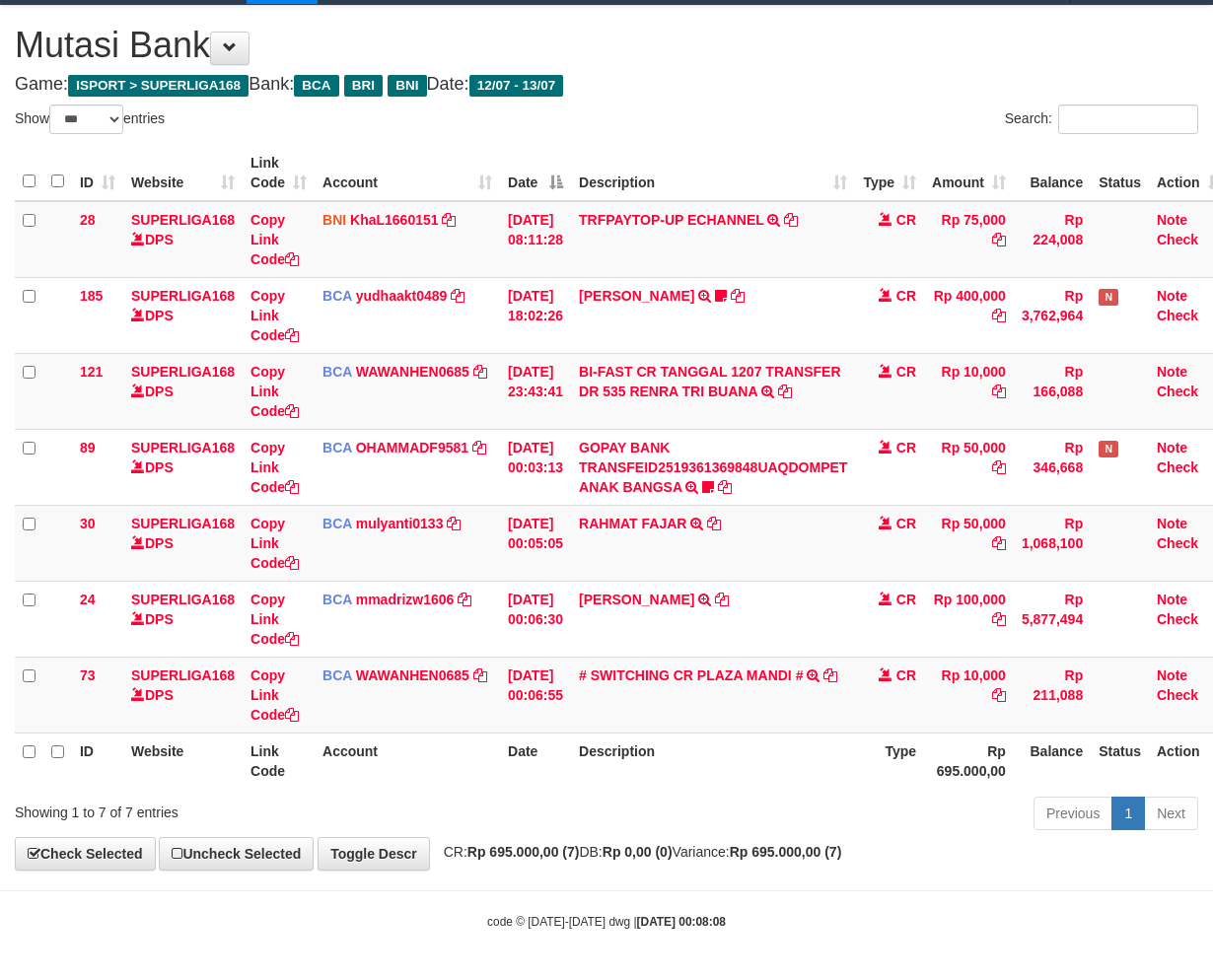 drag, startPoint x: 932, startPoint y: 815, endPoint x: 1225, endPoint y: 754, distance: 299.28248 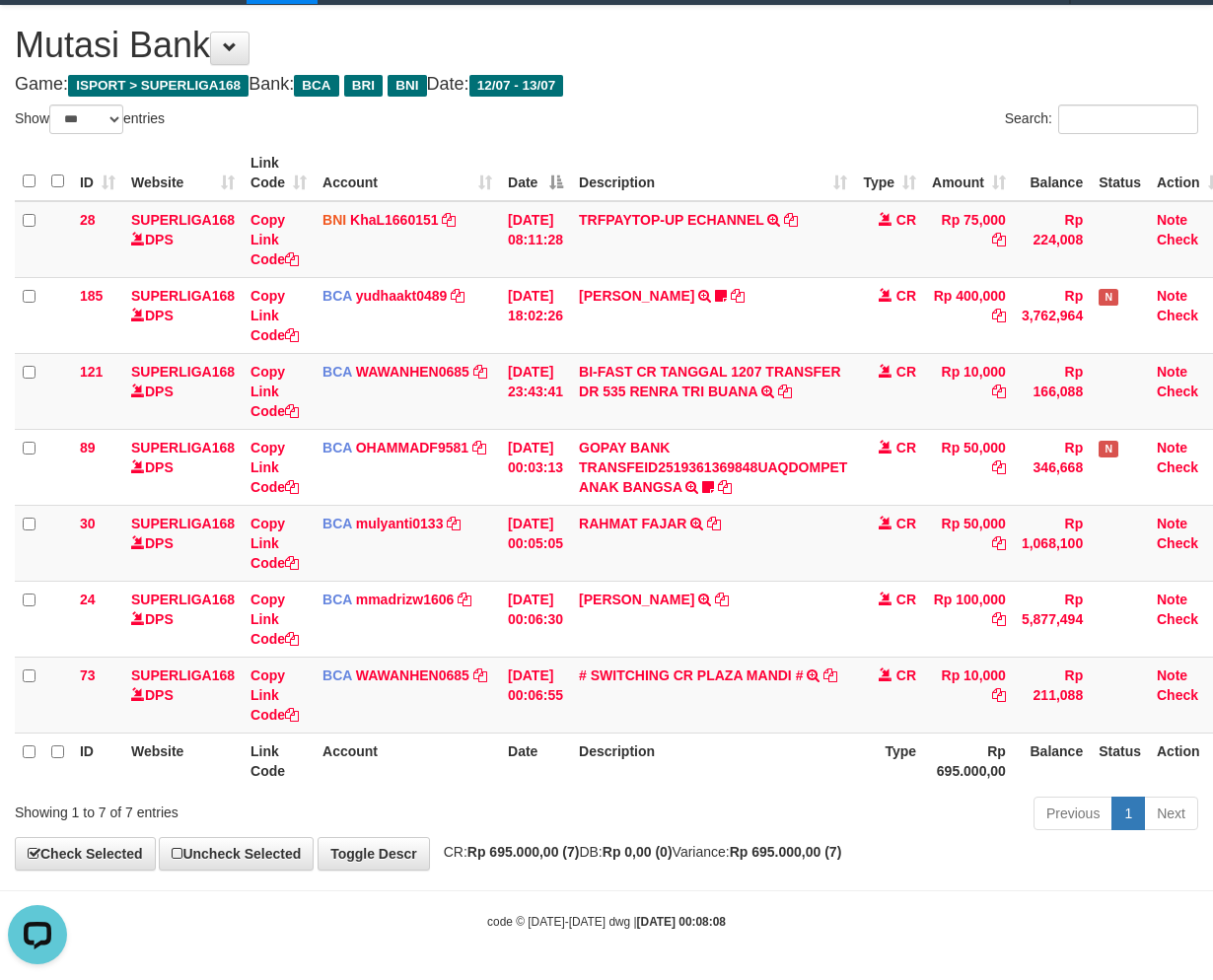 scroll, scrollTop: 0, scrollLeft: 0, axis: both 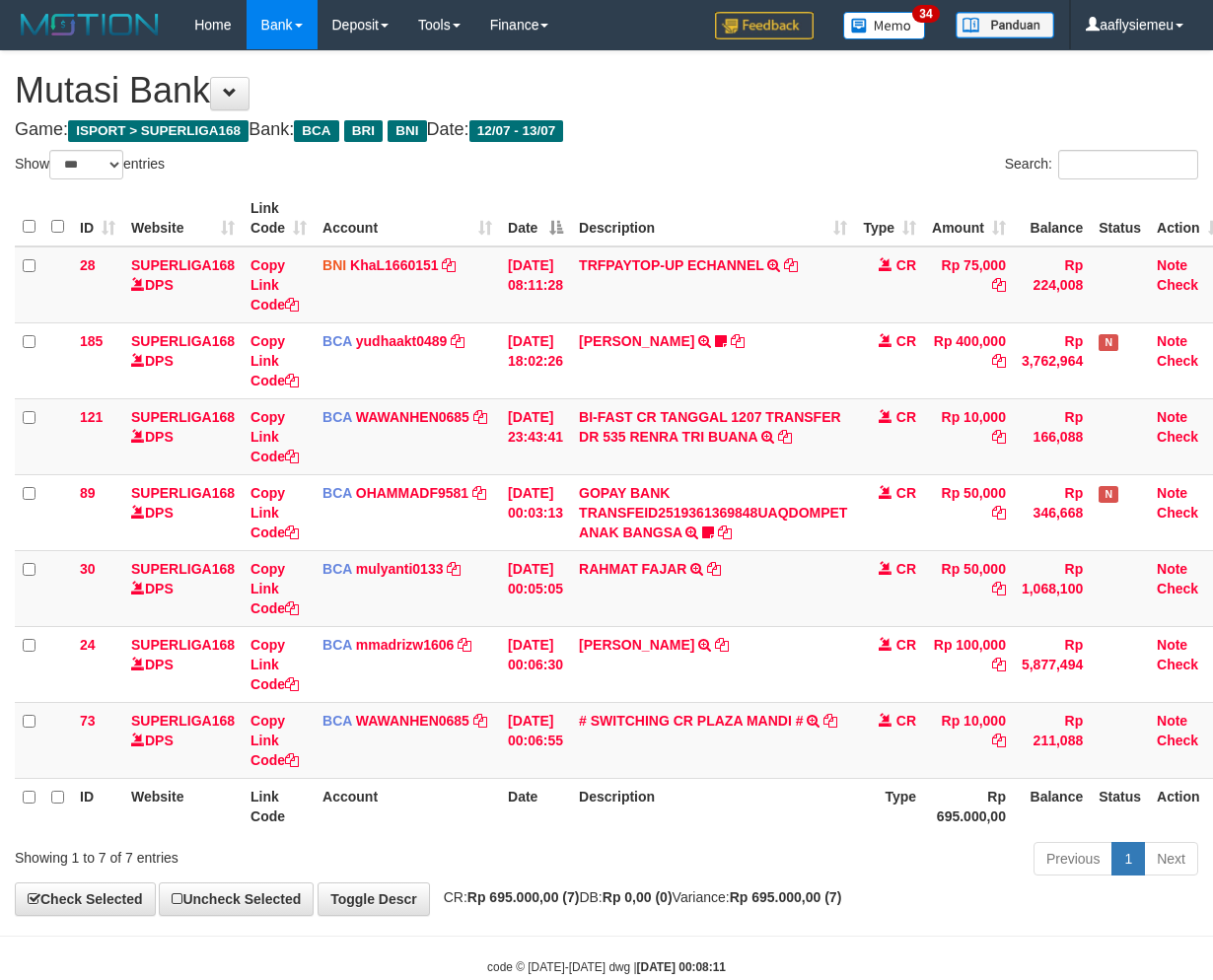 select on "***" 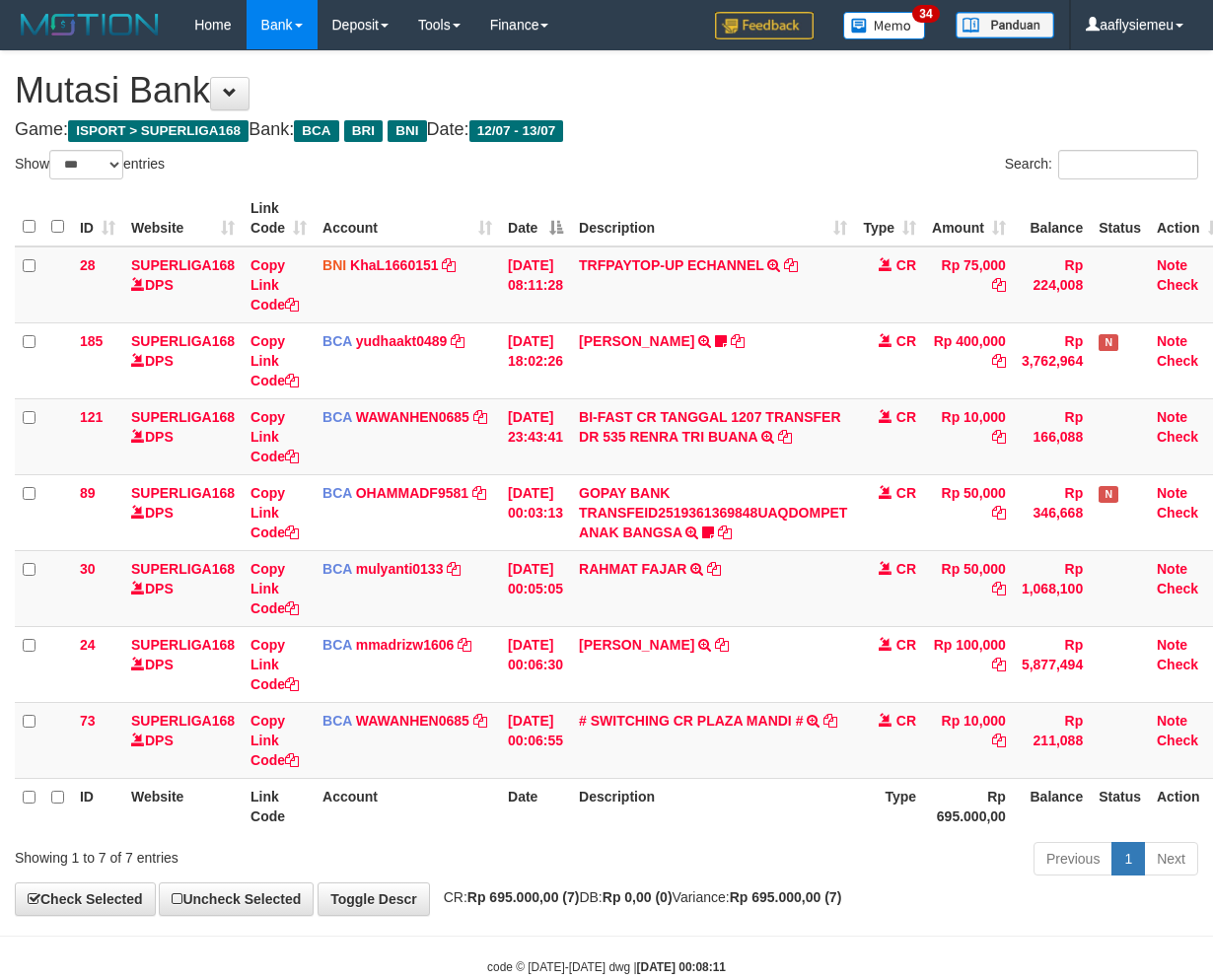 scroll, scrollTop: 45, scrollLeft: 0, axis: vertical 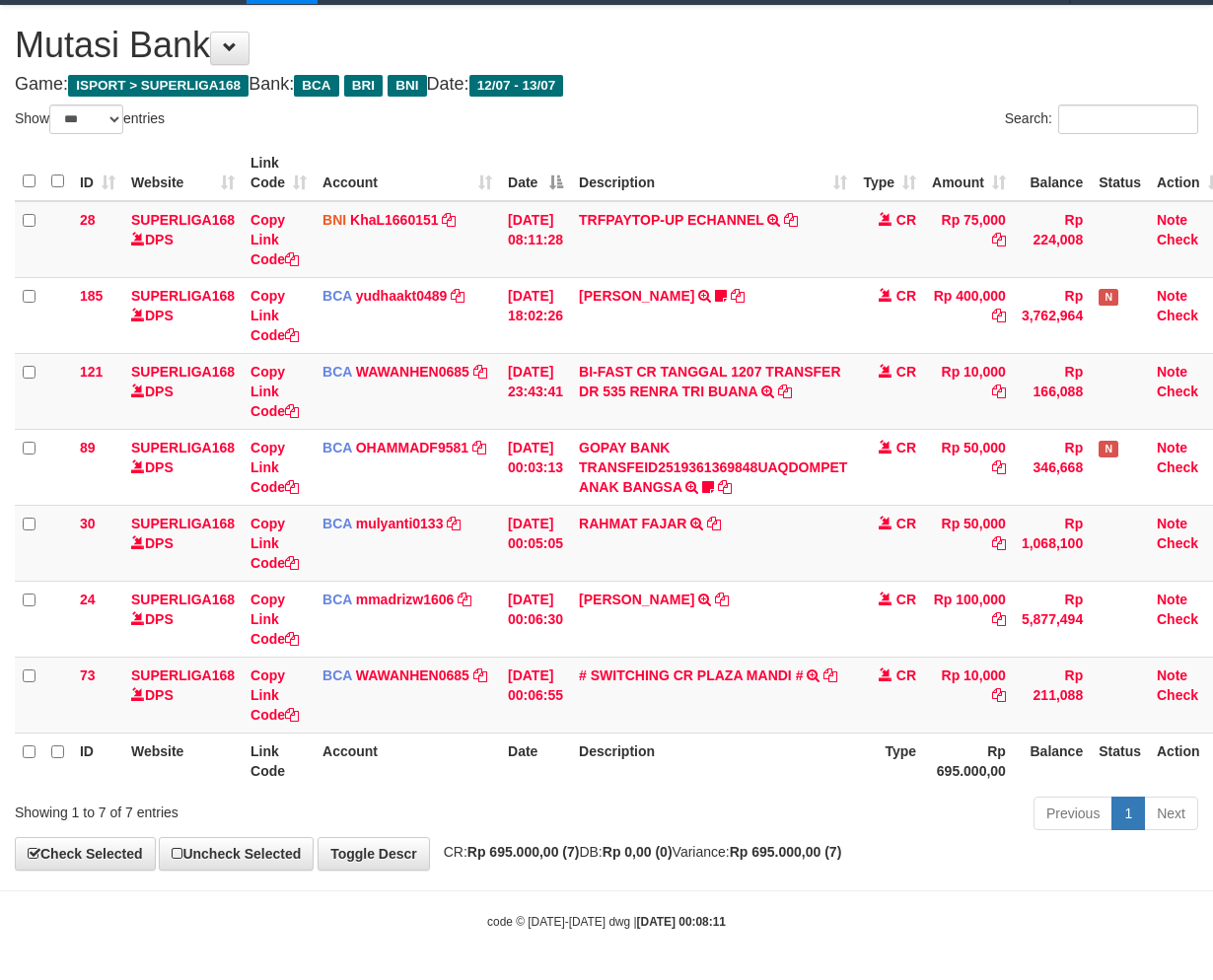 drag, startPoint x: 952, startPoint y: 757, endPoint x: 1226, endPoint y: 724, distance: 275.9801 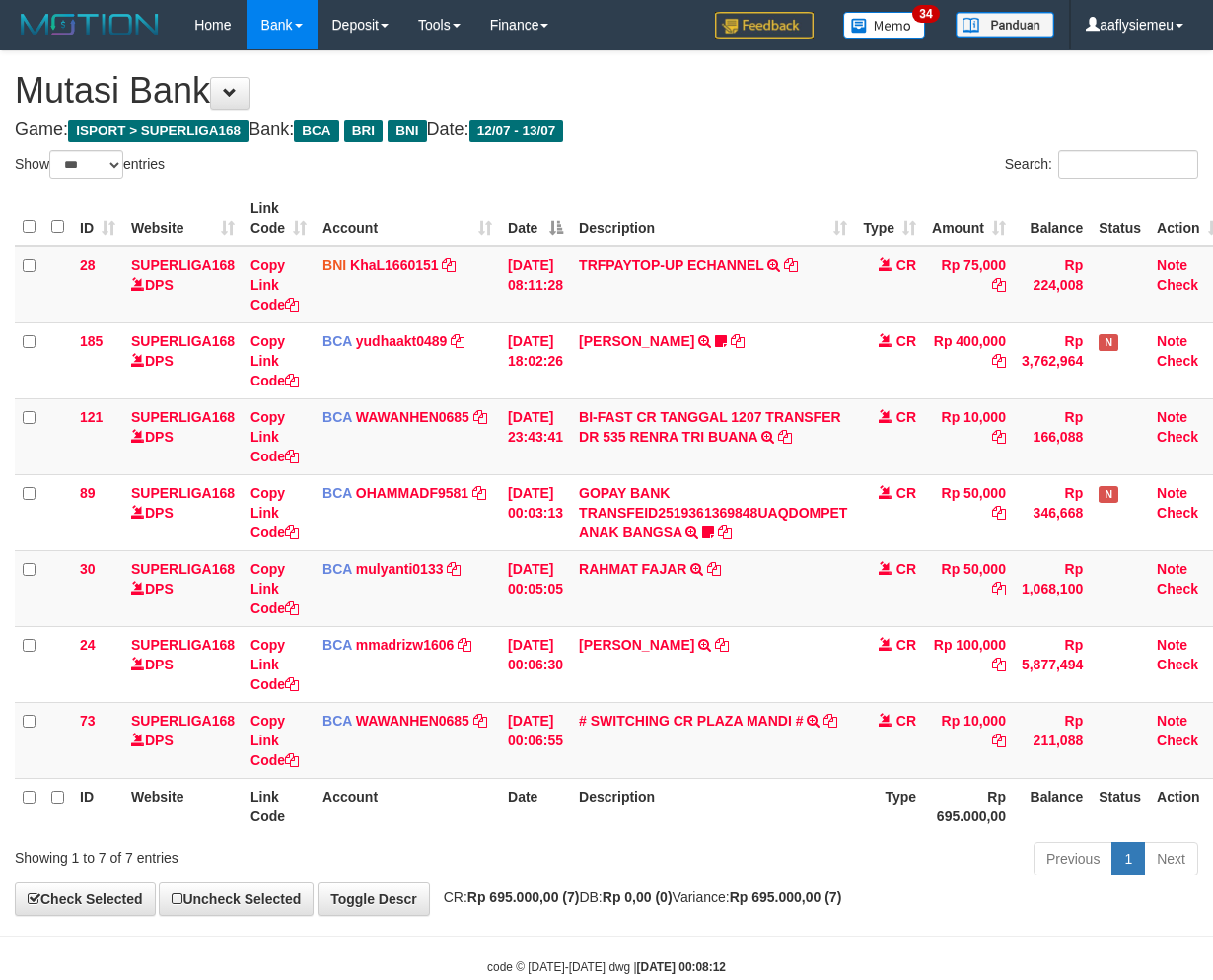 select on "***" 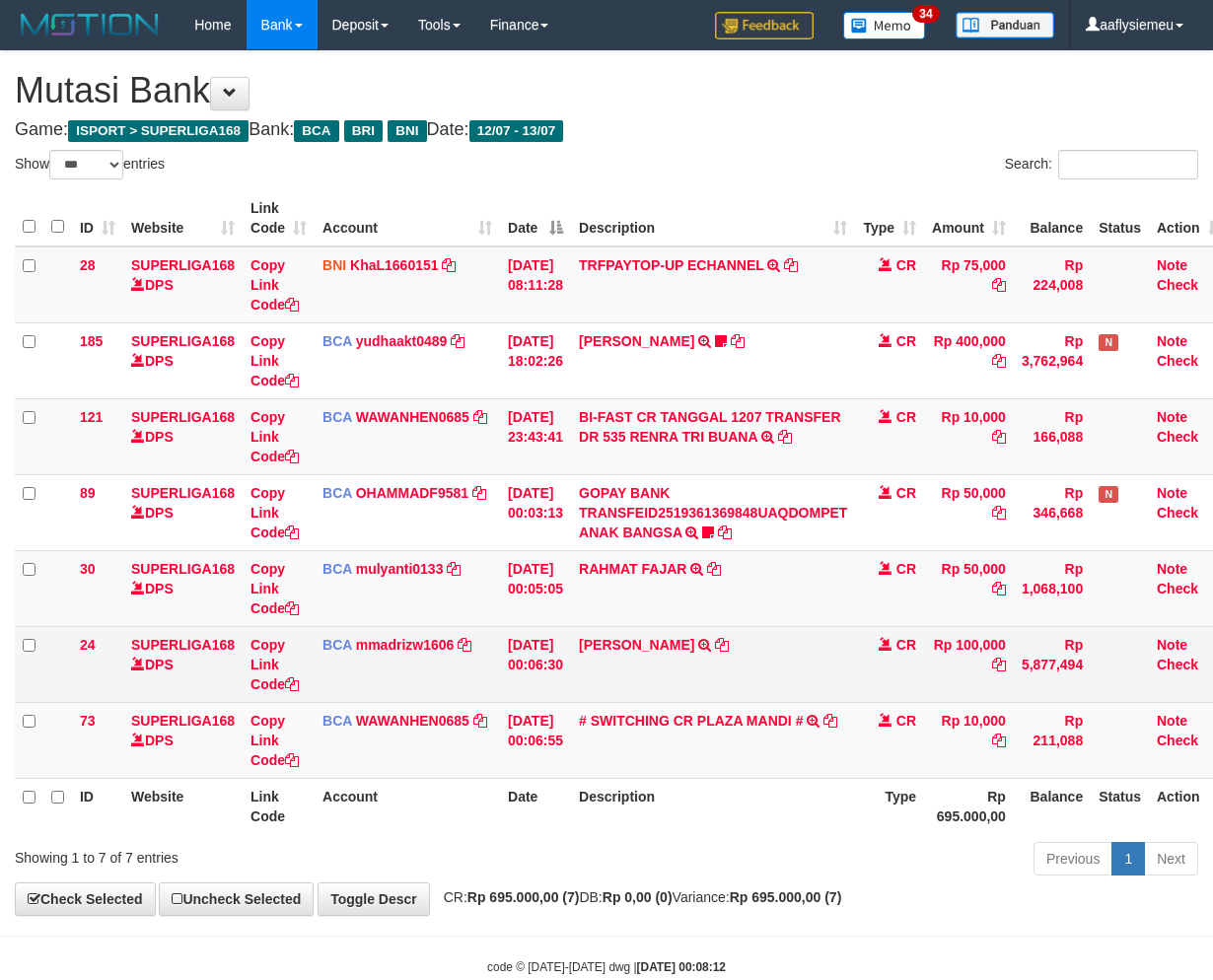 scroll, scrollTop: 45, scrollLeft: 0, axis: vertical 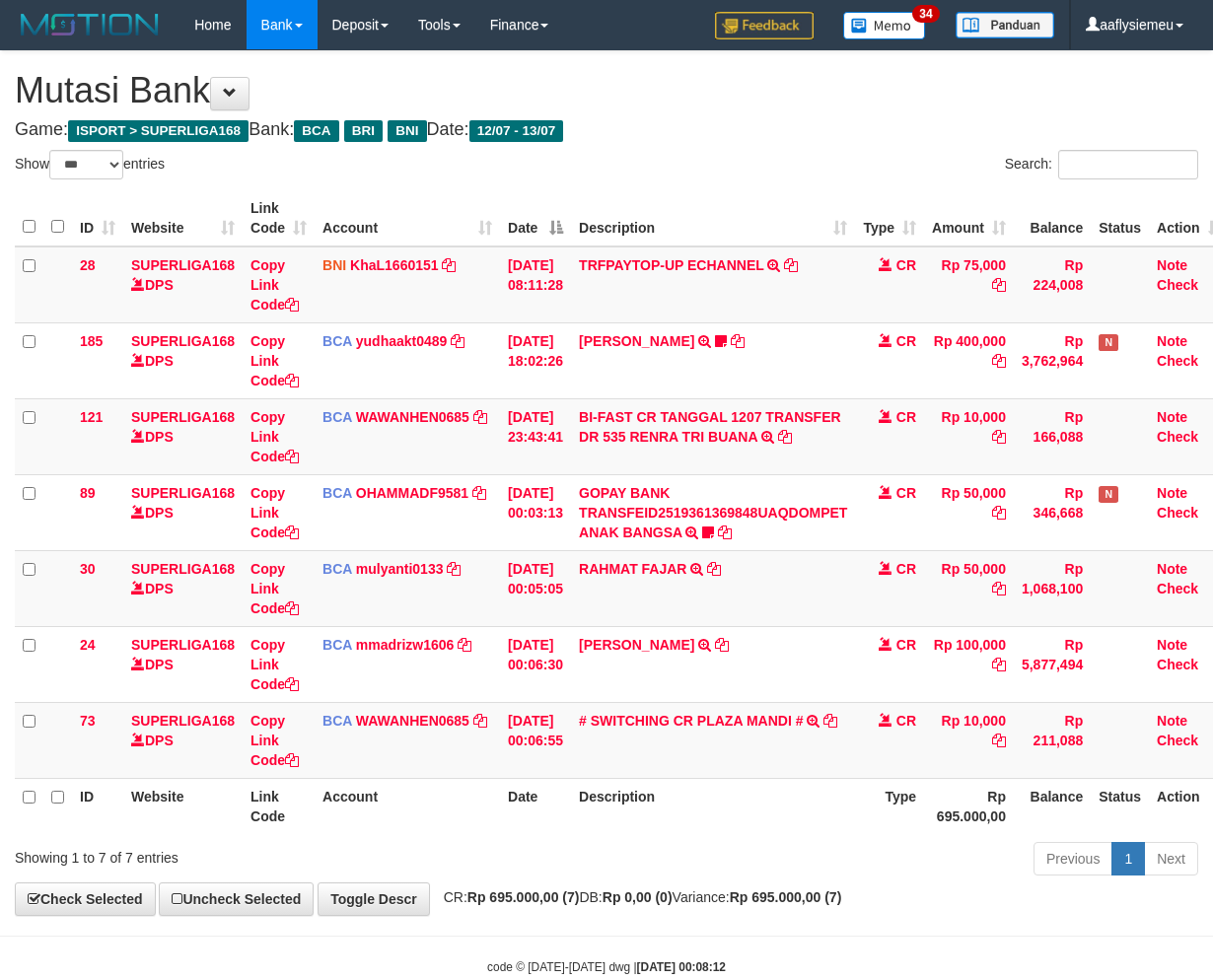select on "***" 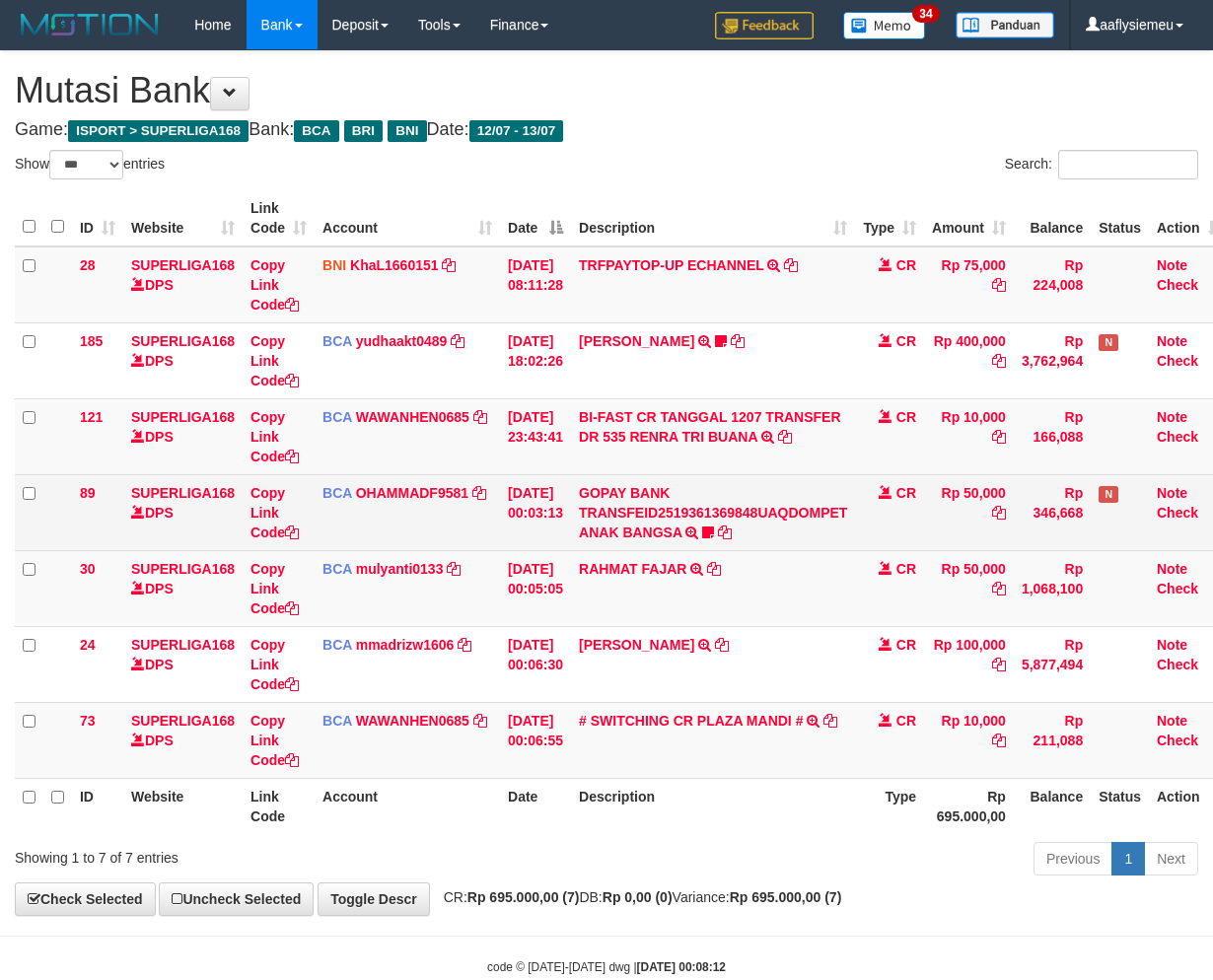scroll, scrollTop: 45, scrollLeft: 0, axis: vertical 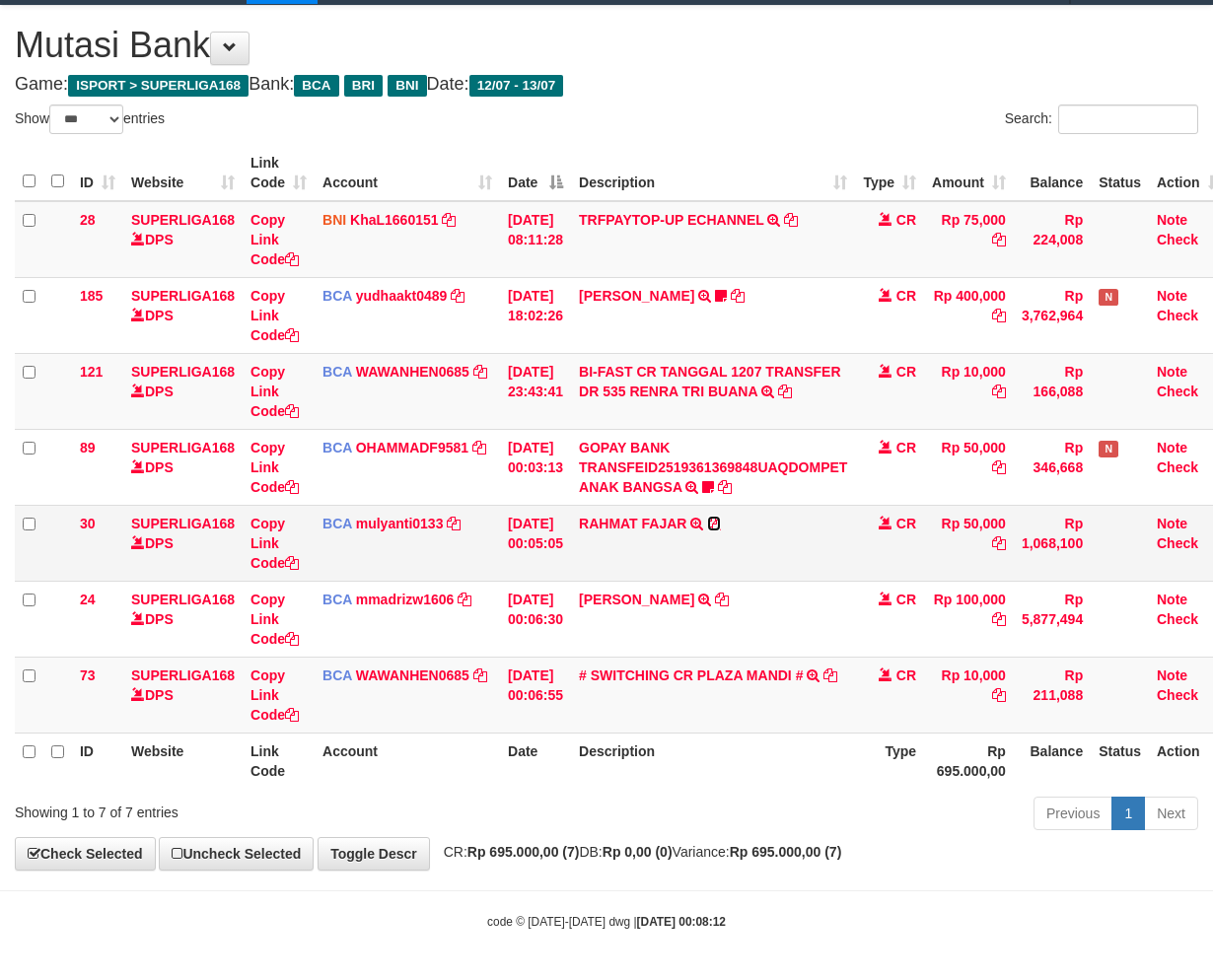 click at bounding box center [714, 524] 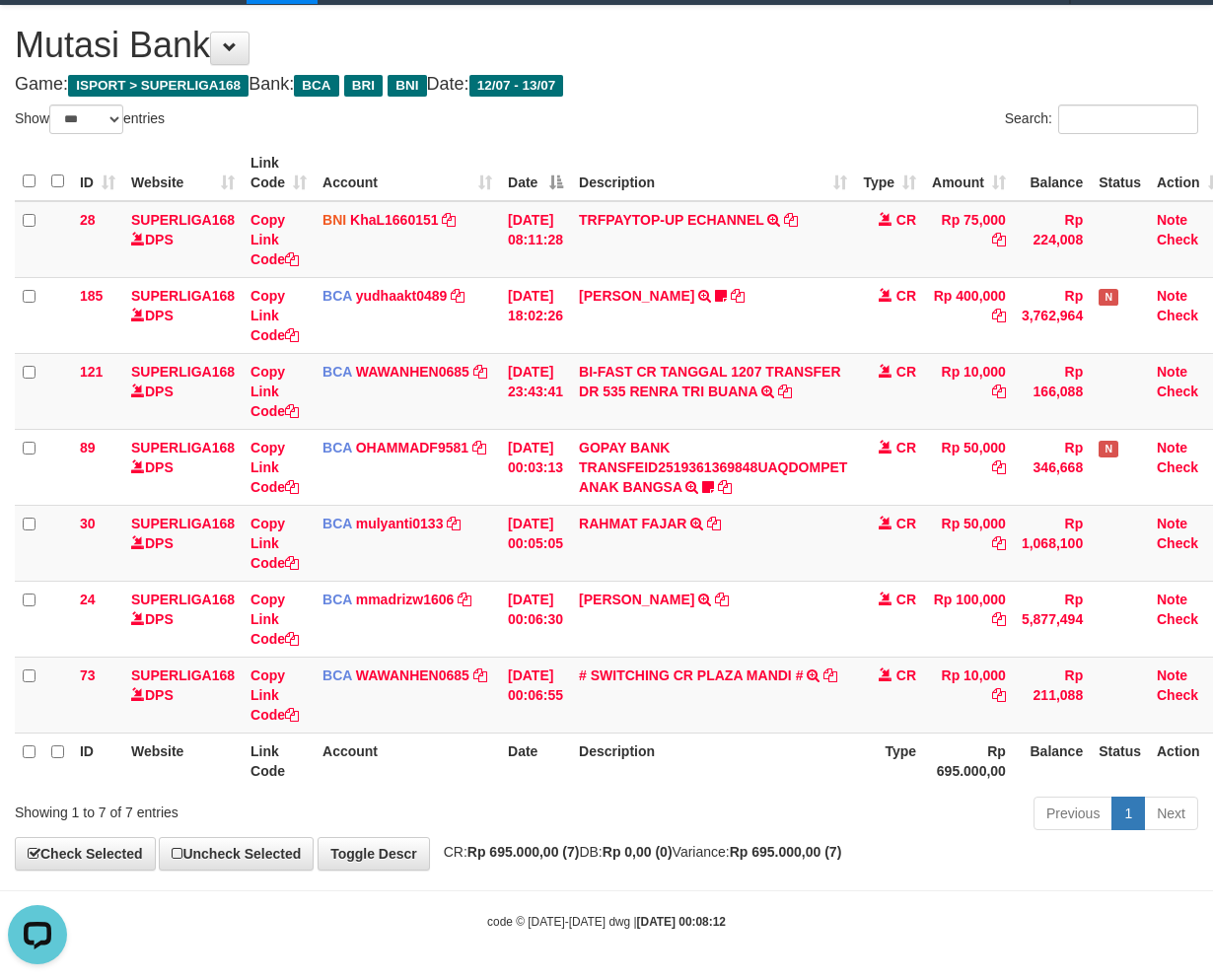 scroll, scrollTop: 0, scrollLeft: 0, axis: both 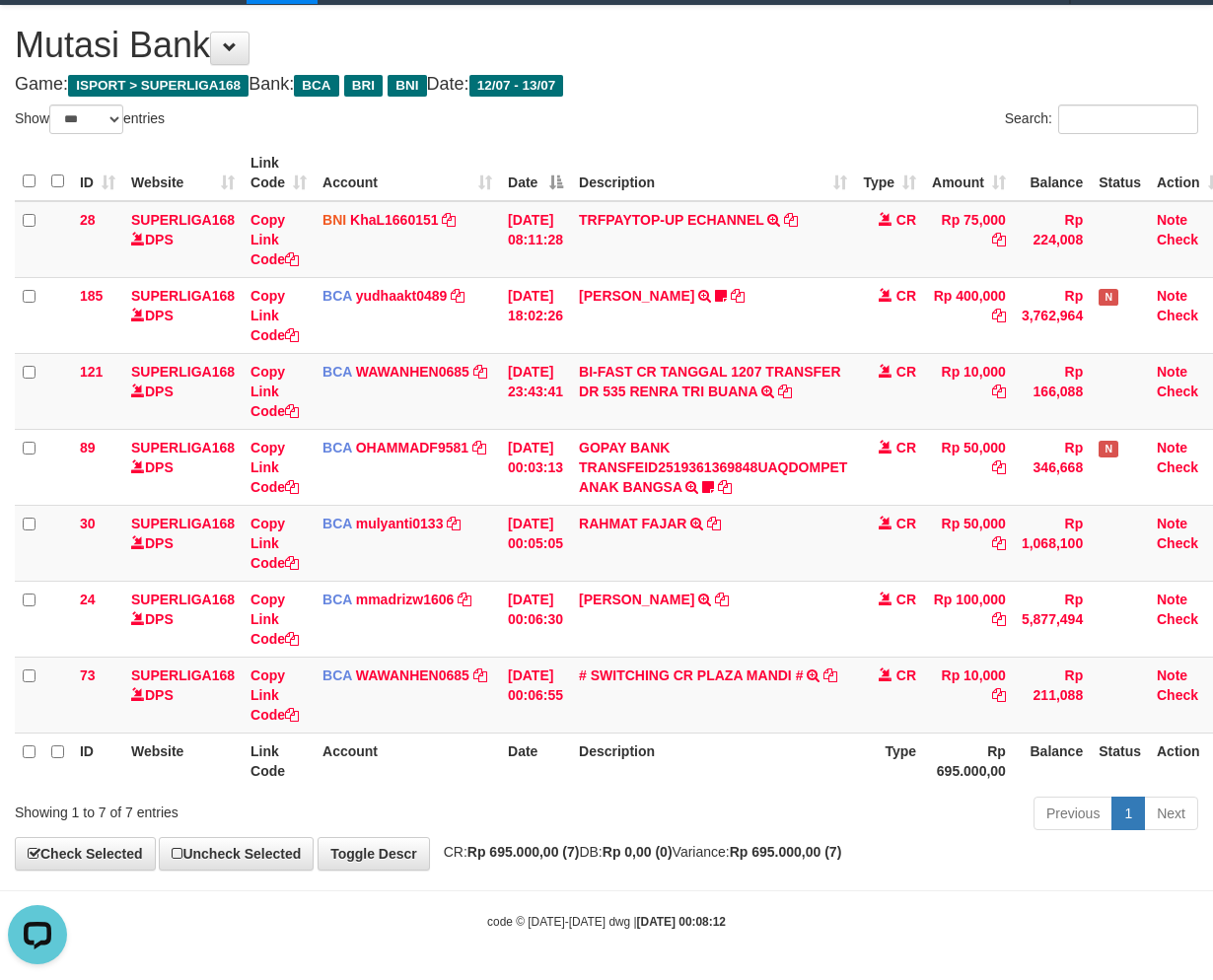 drag, startPoint x: 942, startPoint y: 869, endPoint x: 1224, endPoint y: 812, distance: 287.70297 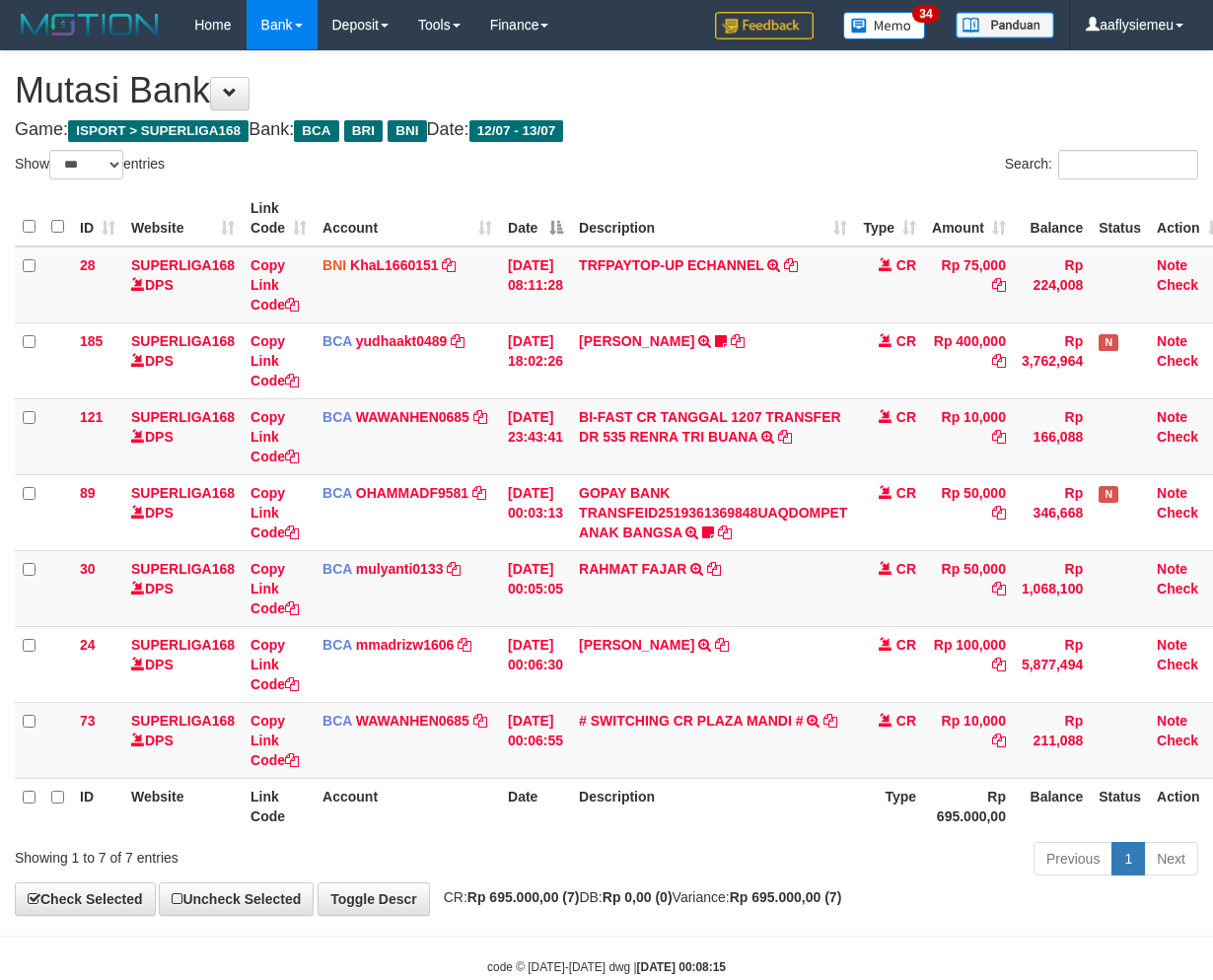 select on "***" 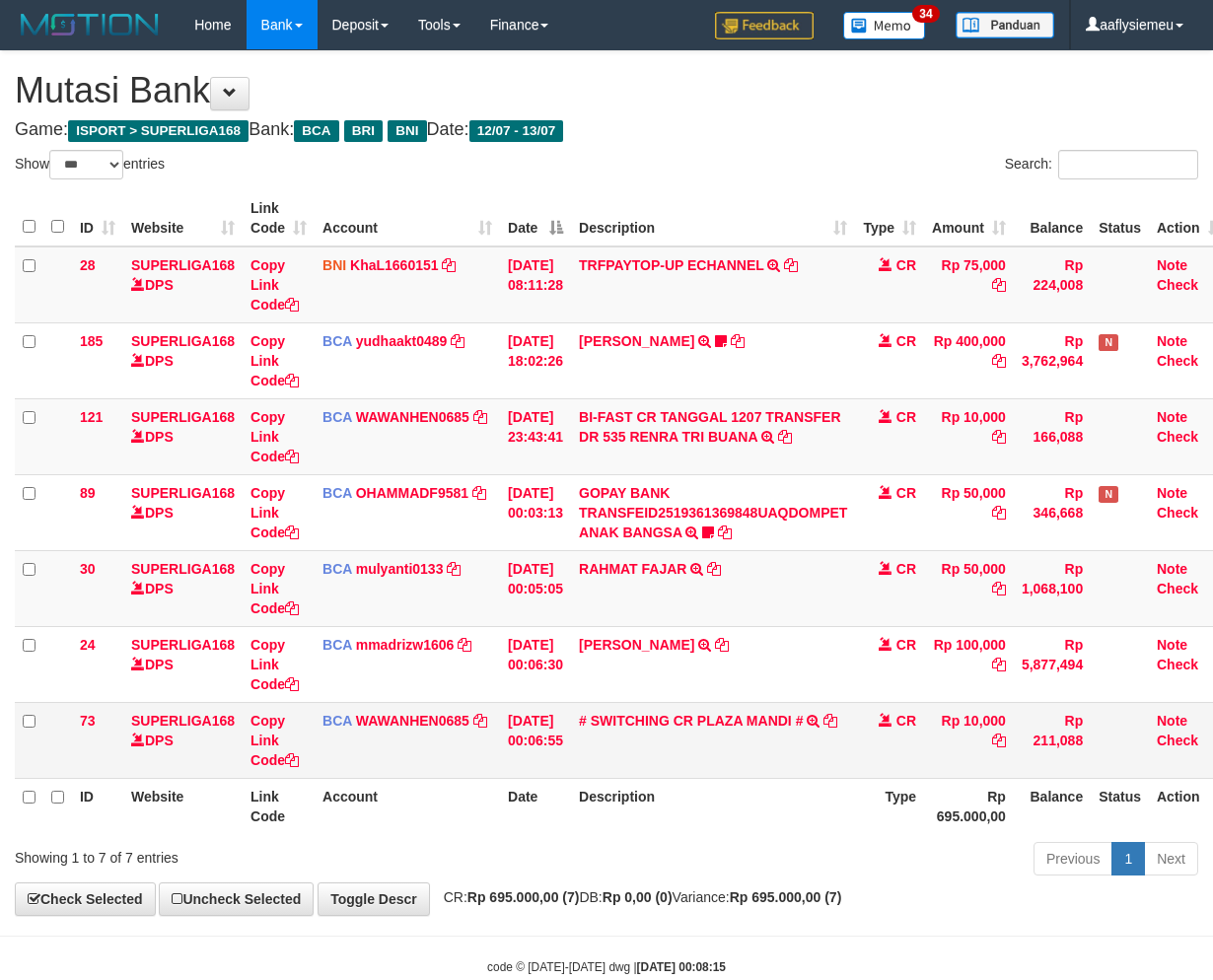 scroll, scrollTop: 45, scrollLeft: 0, axis: vertical 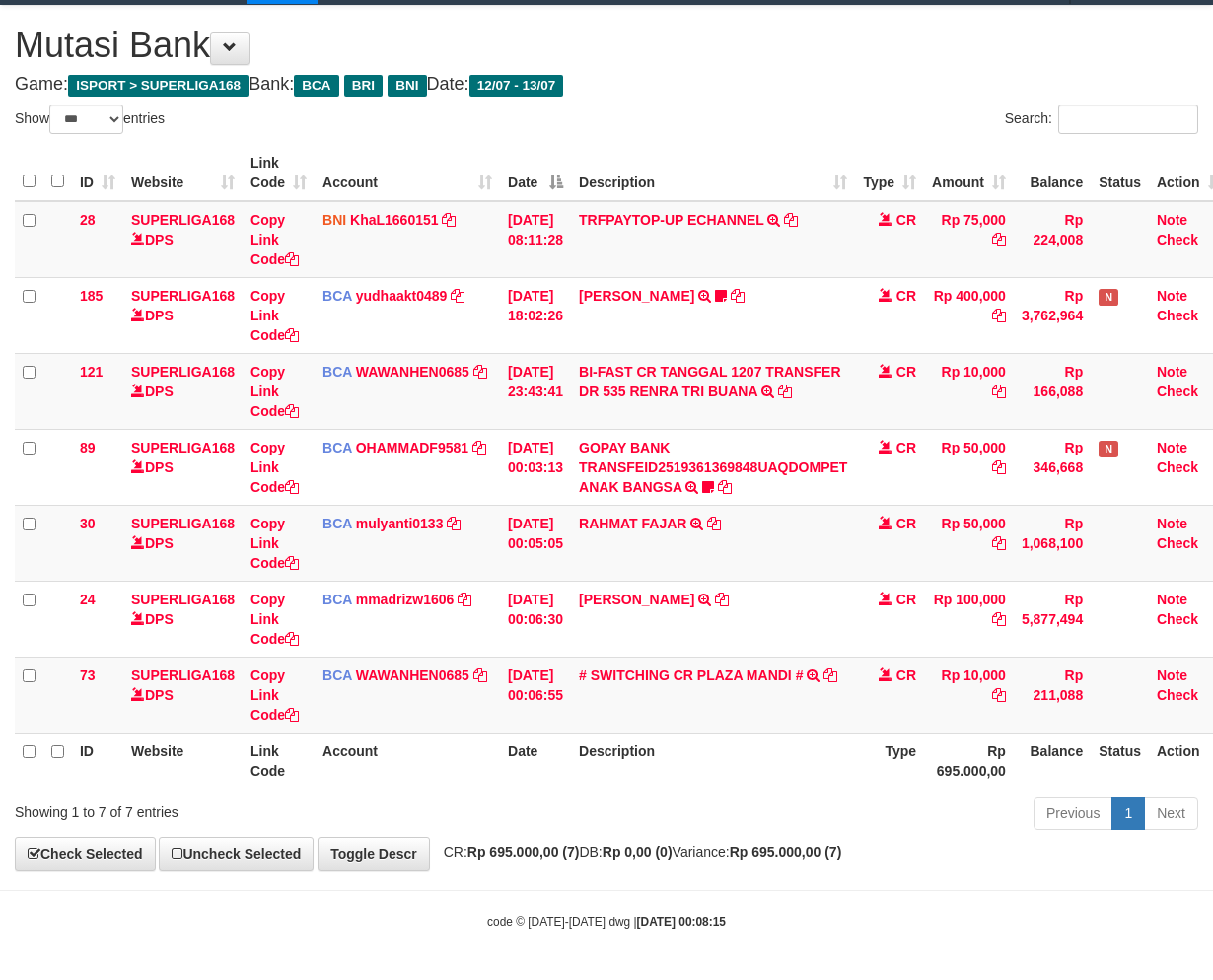 click on "Previous 1 Next" at bounding box center [860, 815] 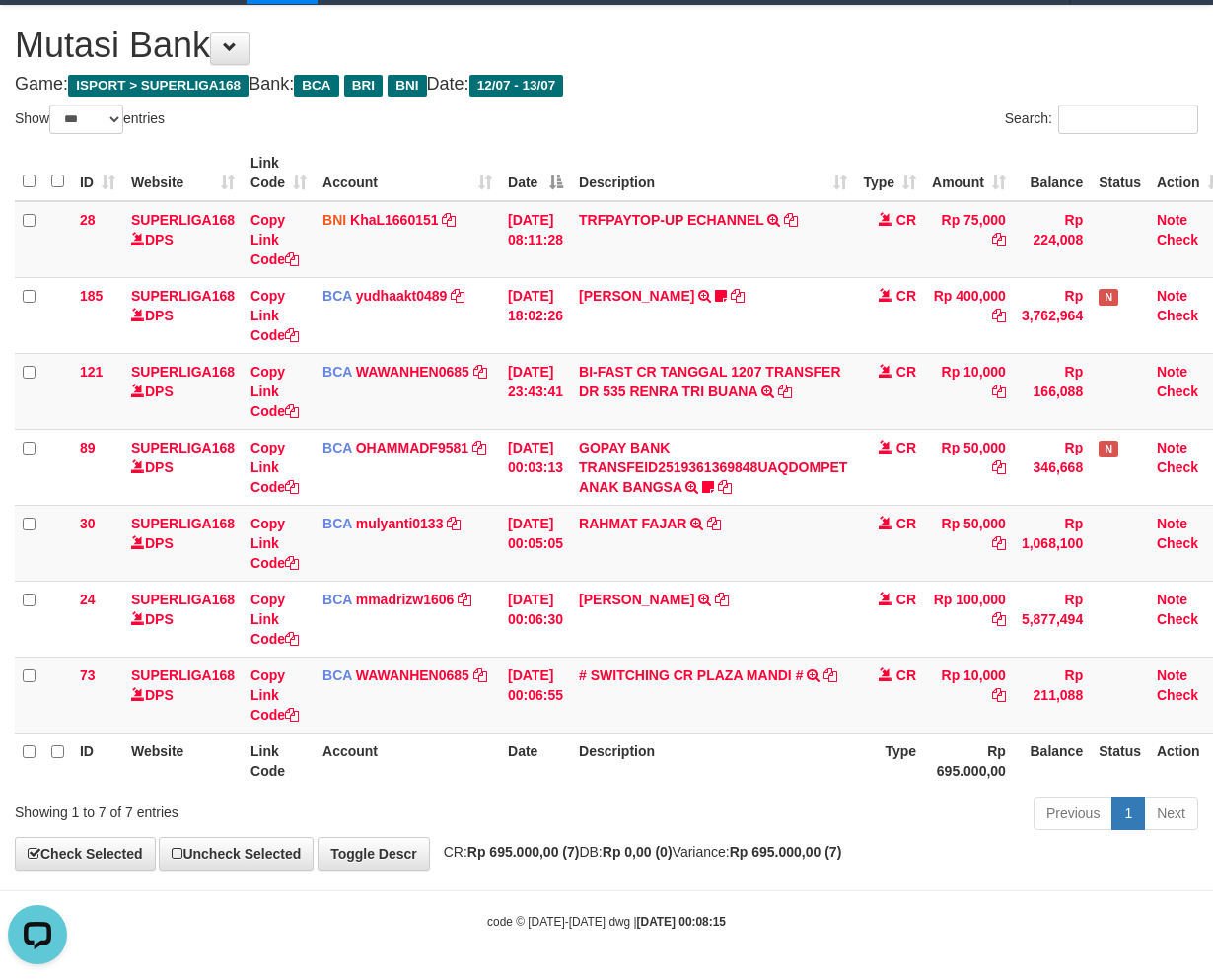 scroll, scrollTop: 0, scrollLeft: 0, axis: both 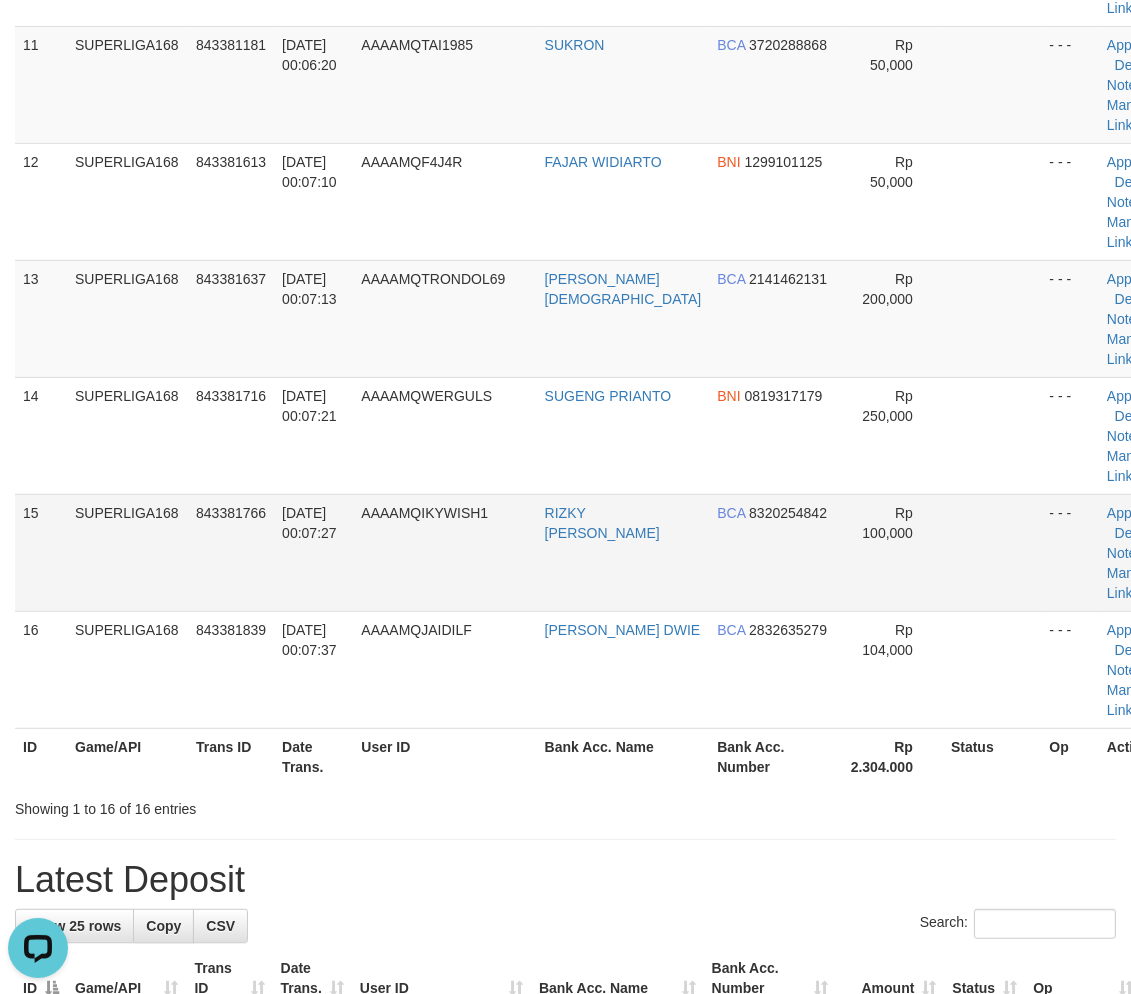 drag, startPoint x: 142, startPoint y: 521, endPoint x: 114, endPoint y: 544, distance: 36.23534 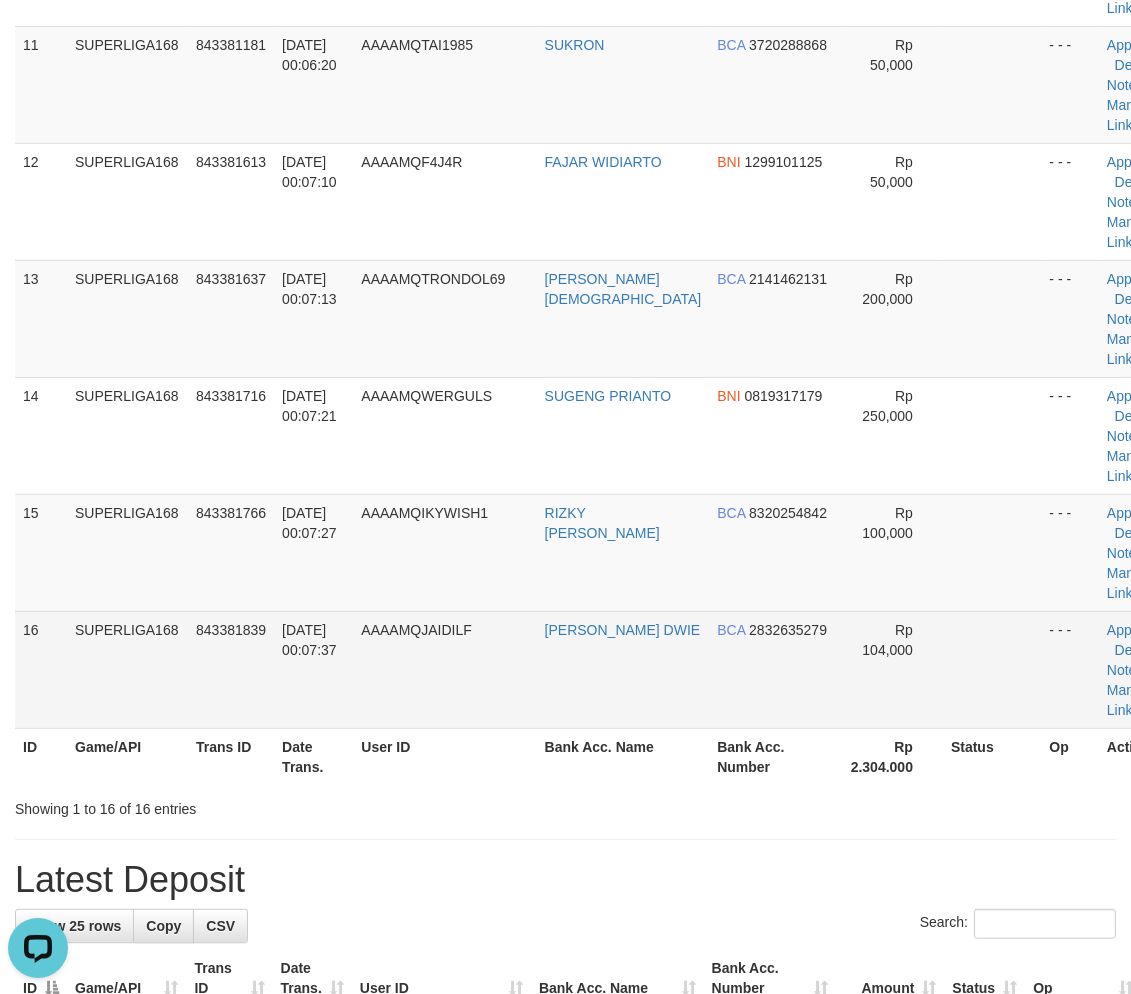 drag, startPoint x: 307, startPoint y: 566, endPoint x: 34, endPoint y: 677, distance: 294.70325 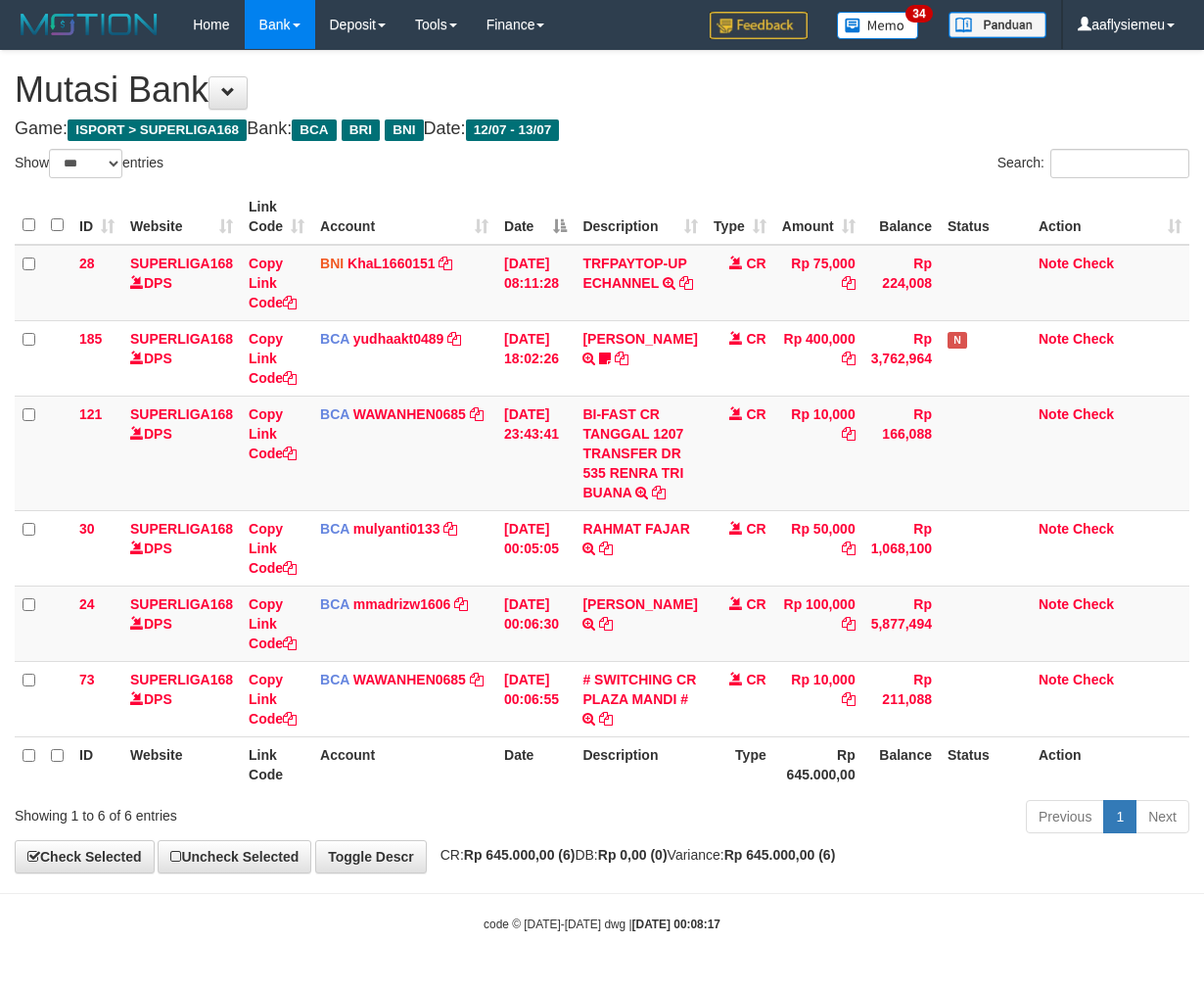 select on "***" 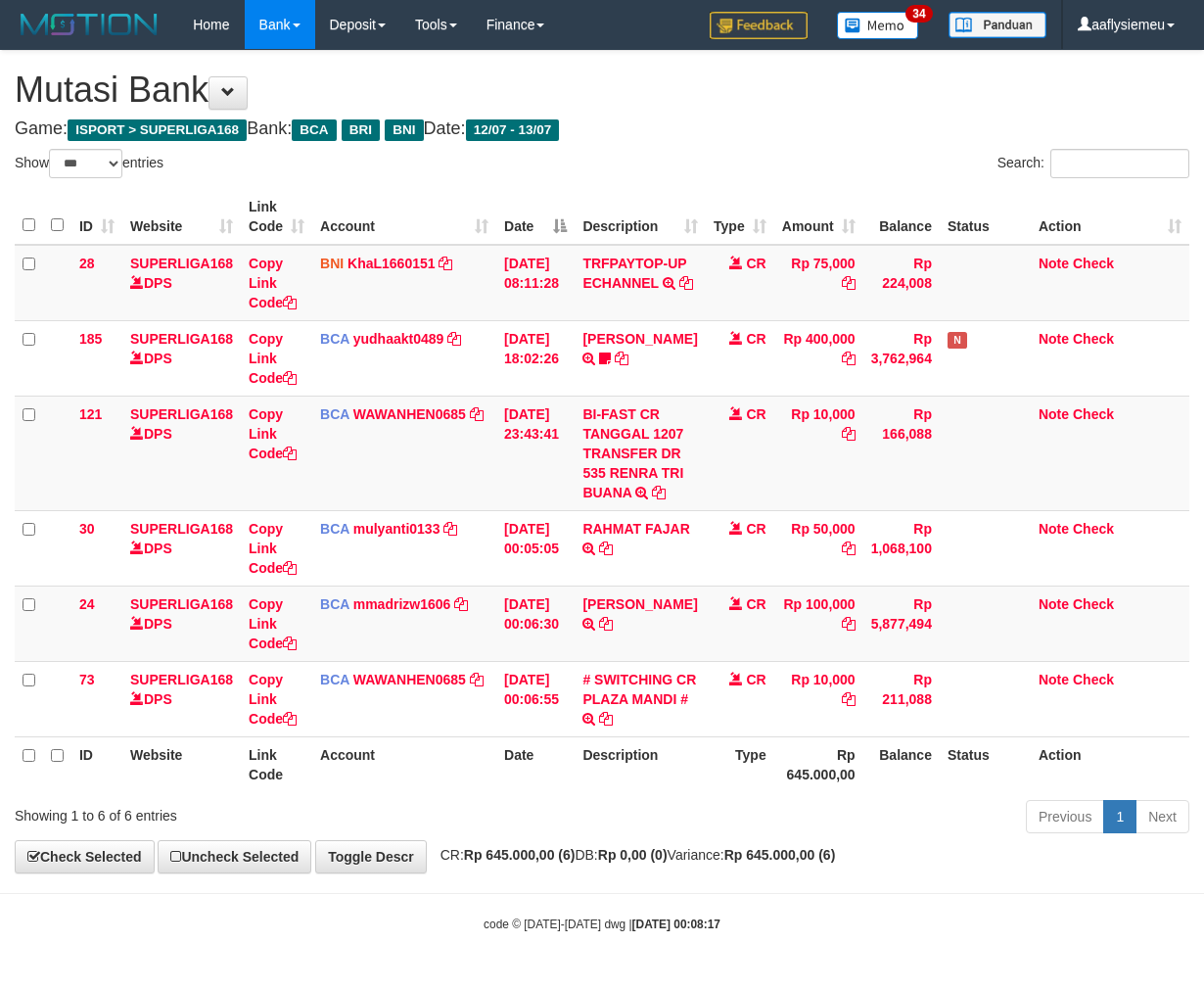 scroll, scrollTop: 45, scrollLeft: 0, axis: vertical 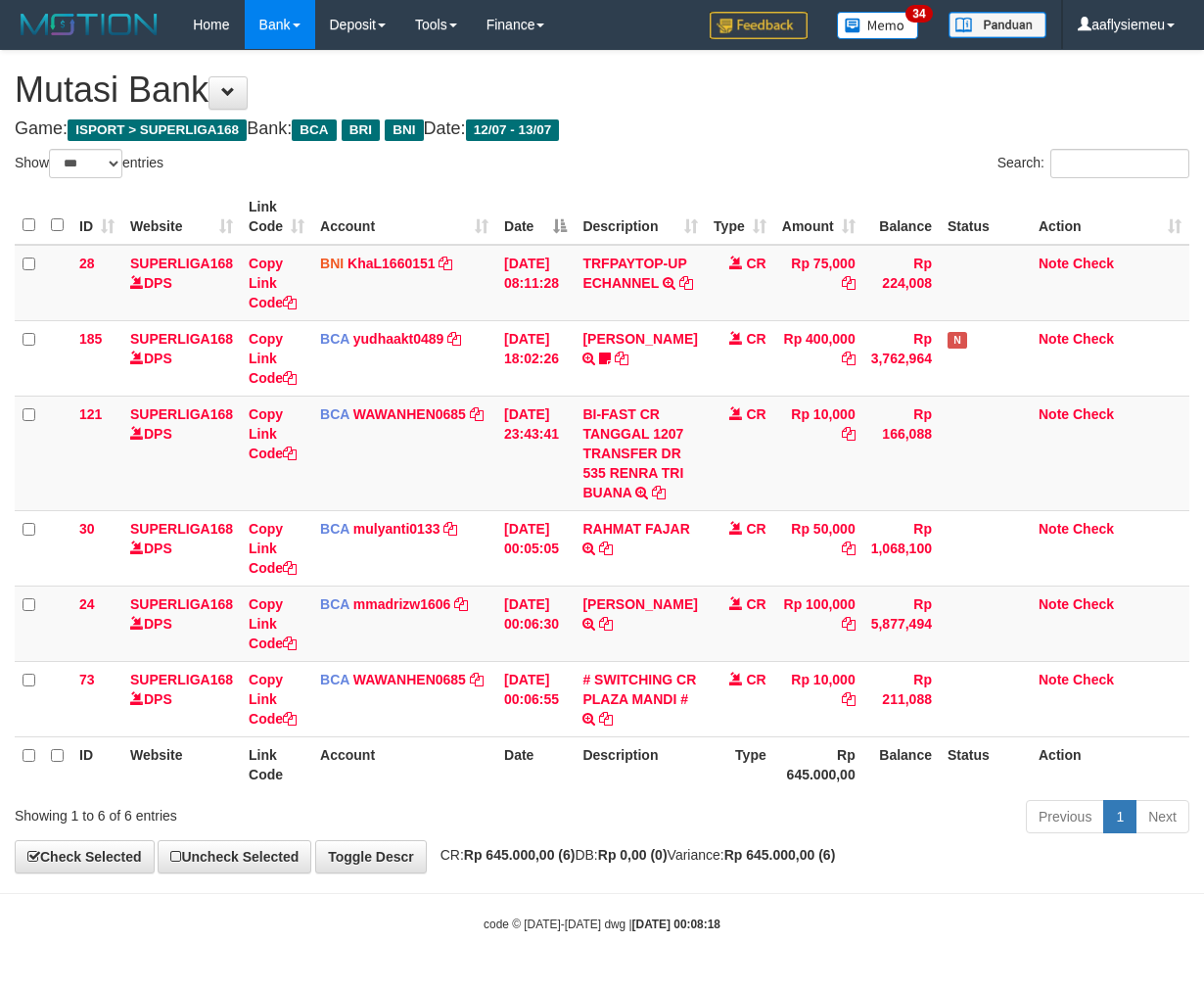 select on "***" 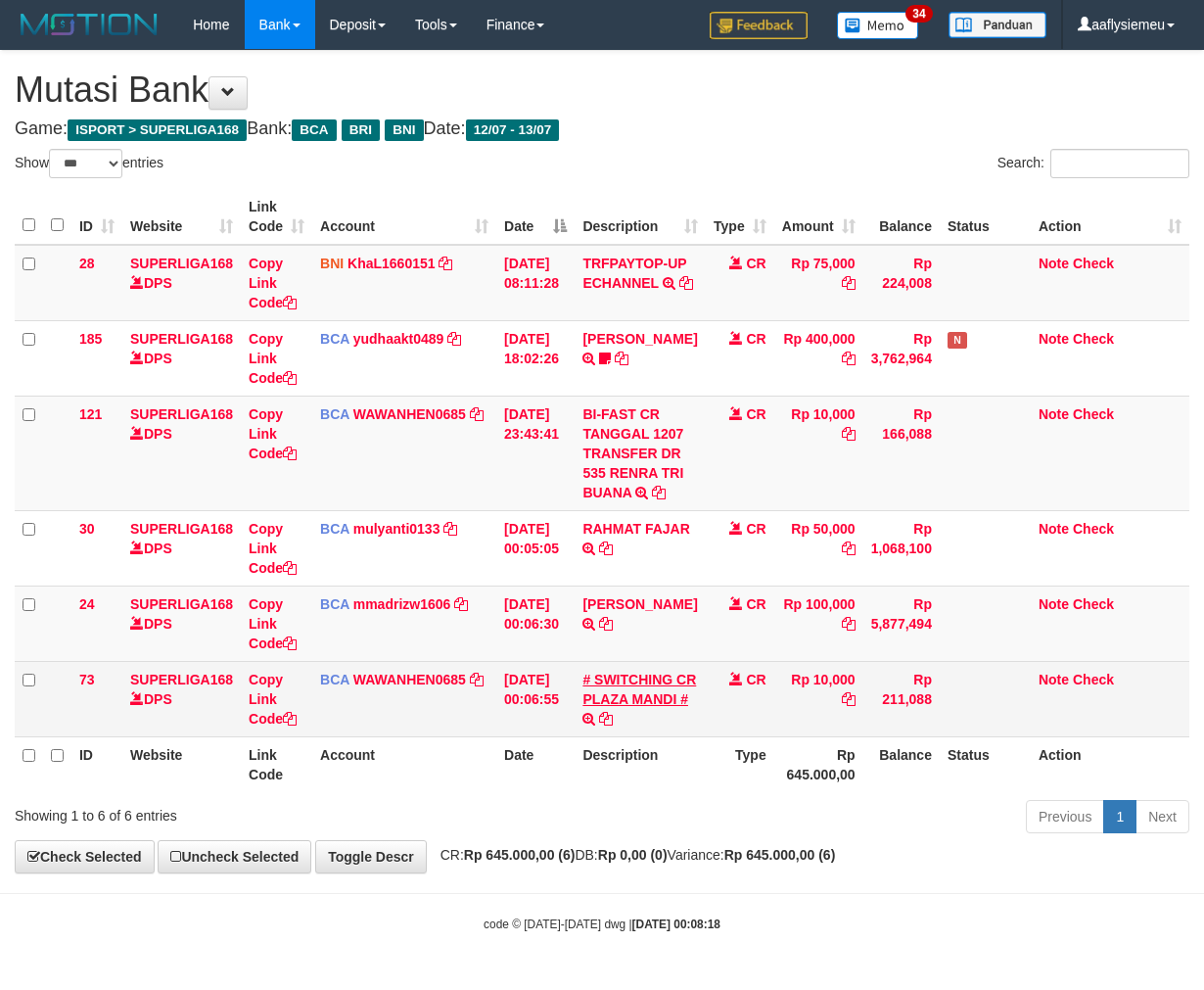 scroll, scrollTop: 45, scrollLeft: 0, axis: vertical 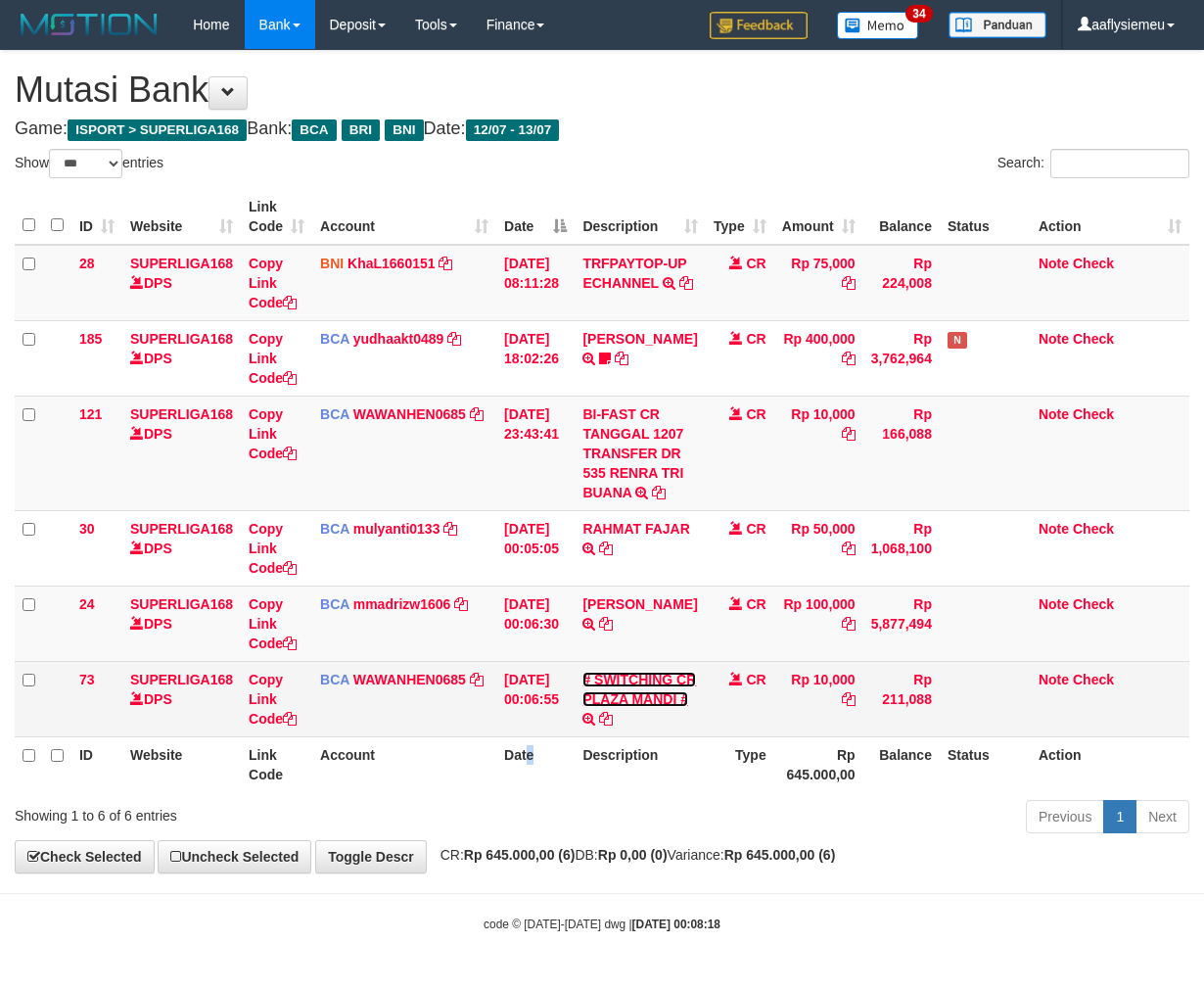 click on "# SWITCHING CR PLAZA MANDI #" at bounding box center [639, 689] 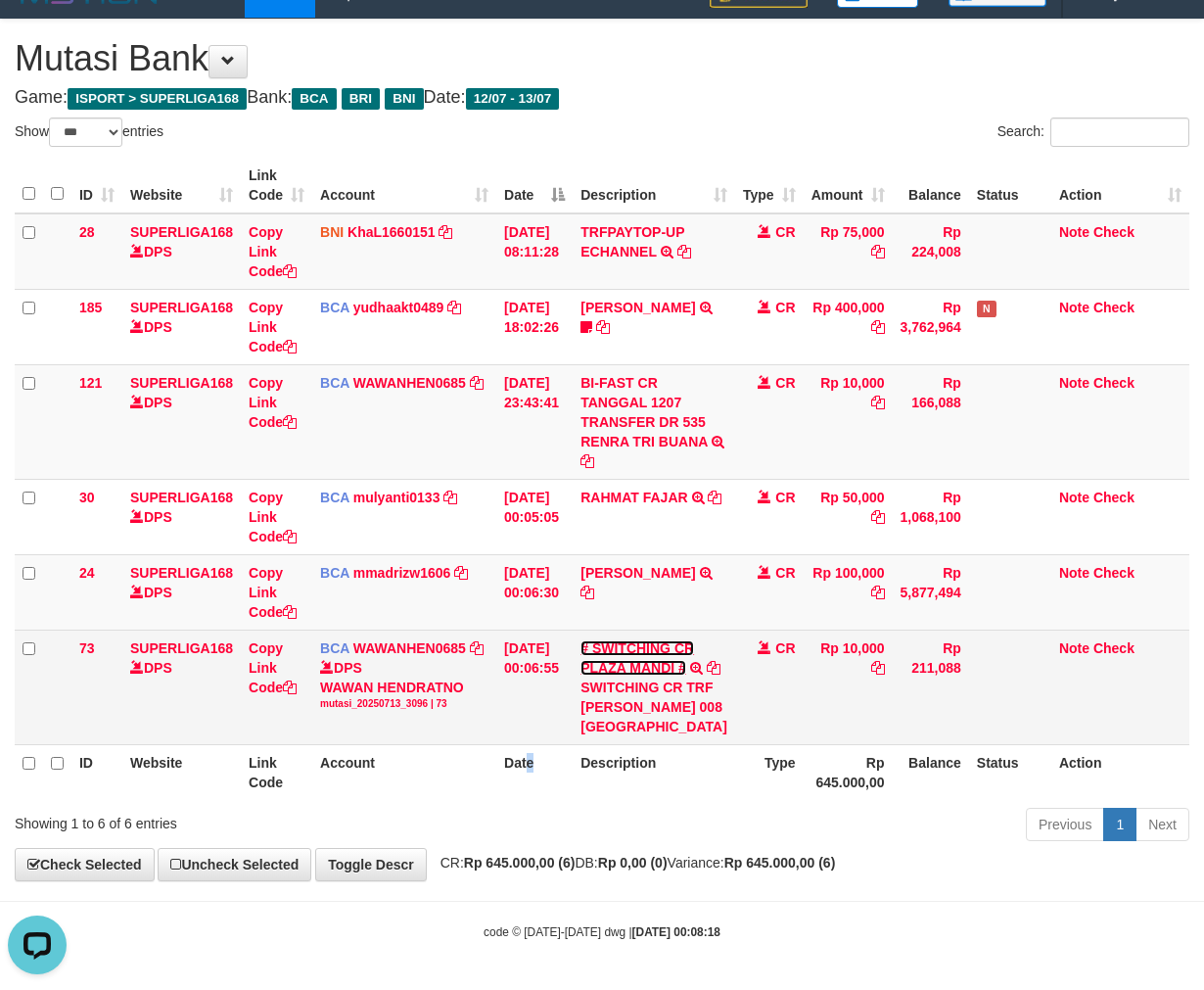 scroll, scrollTop: 0, scrollLeft: 0, axis: both 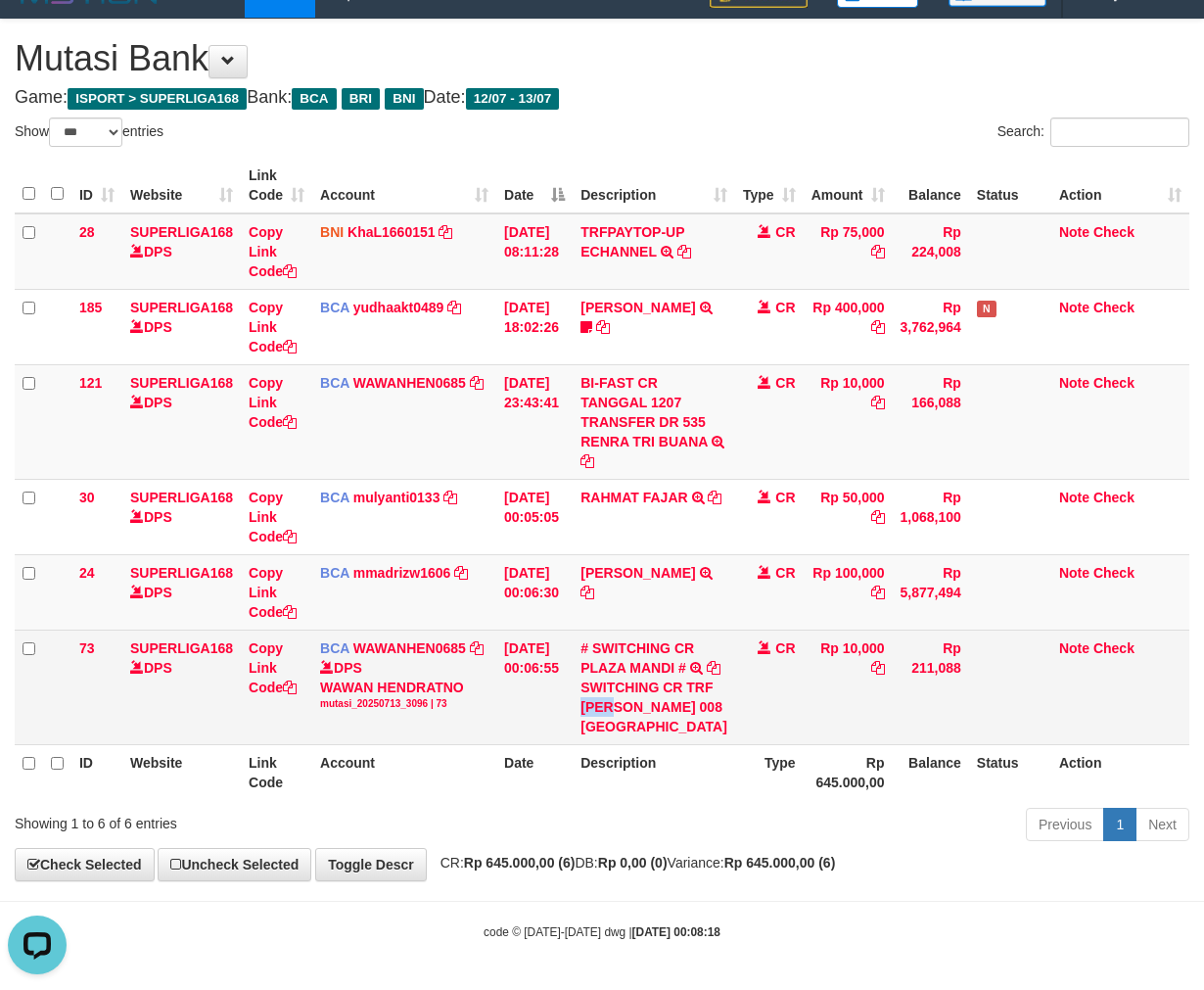 copy on "AHMA" 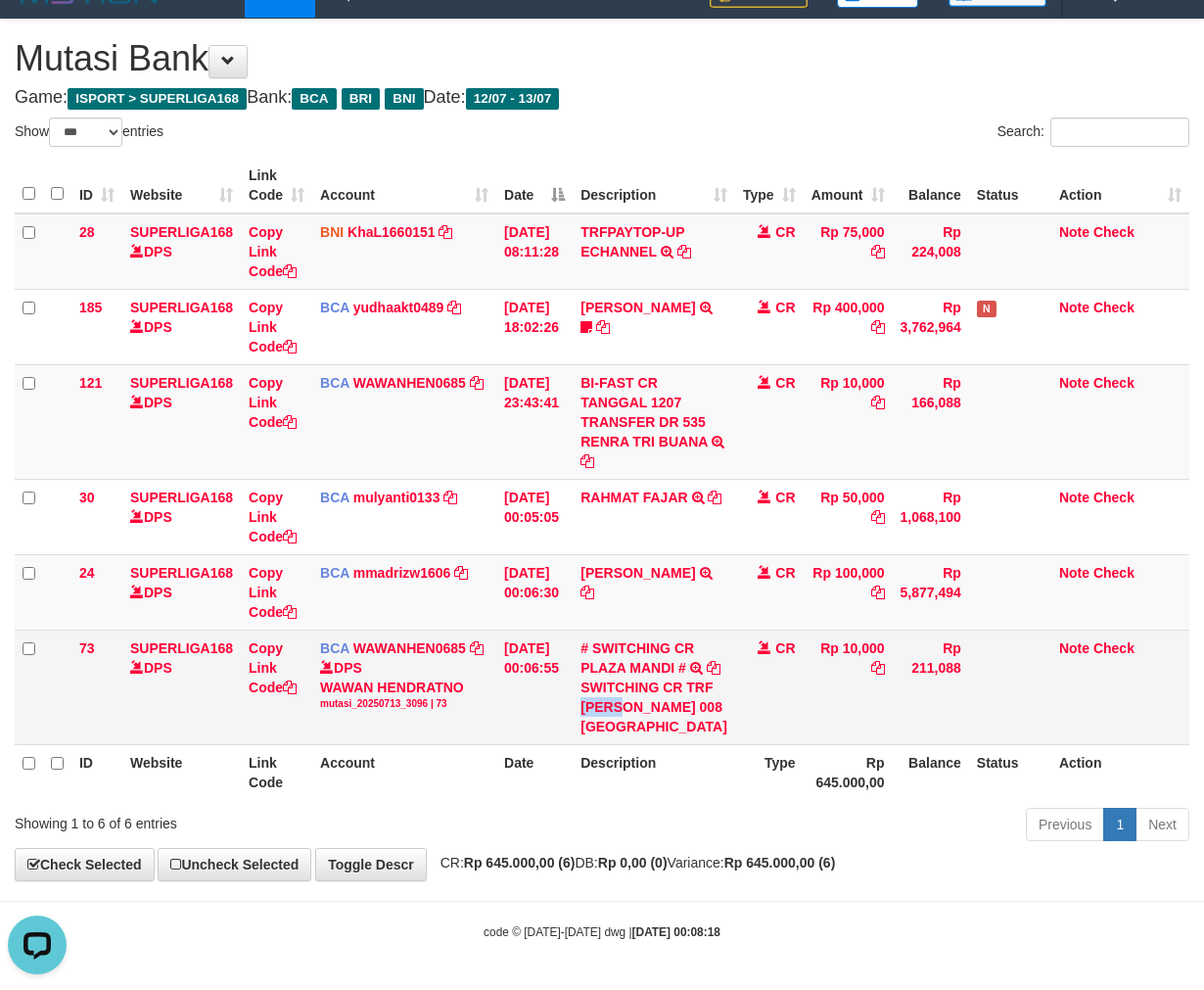 copy on "AHMAD" 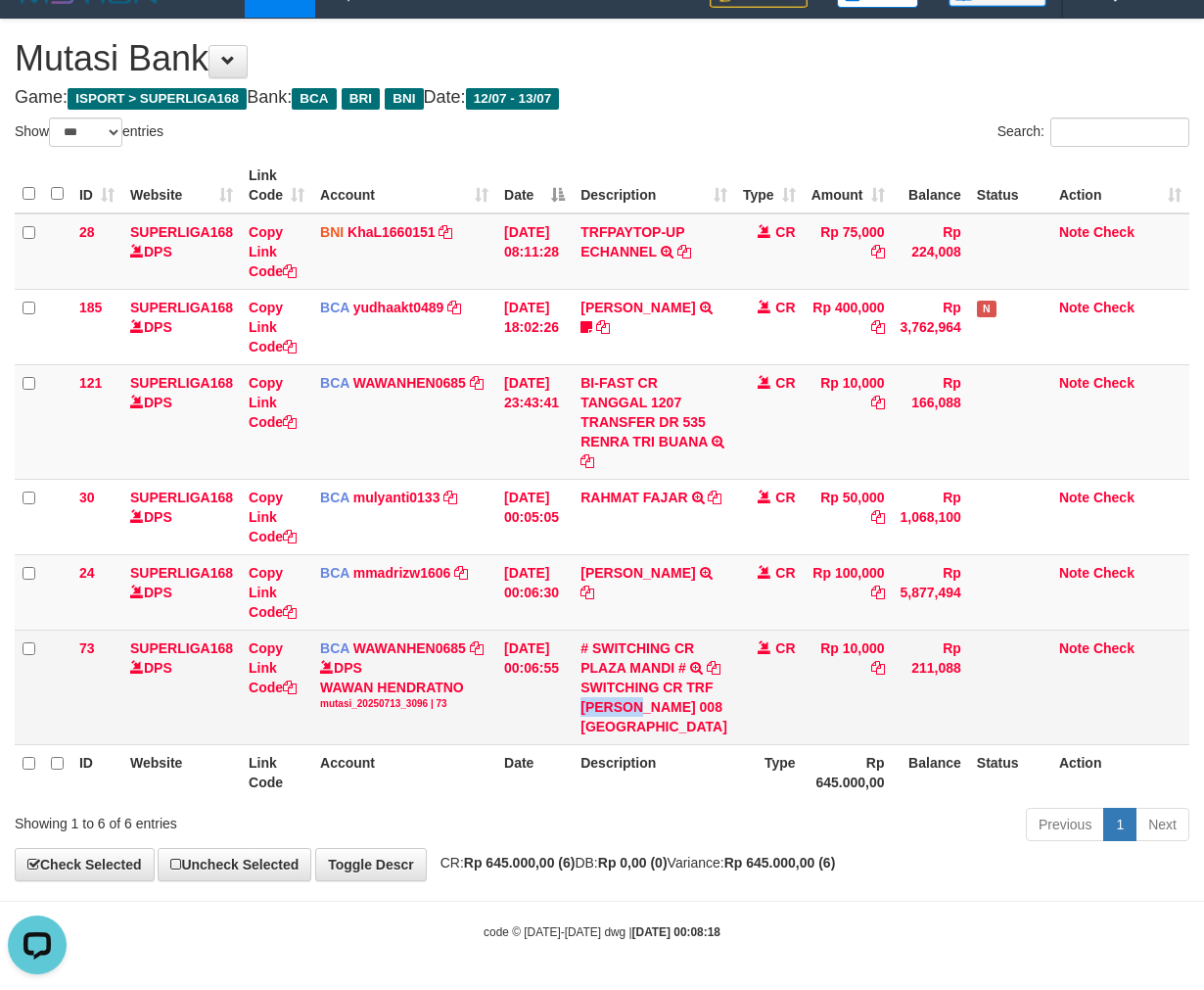 copy on "AHMADUN" 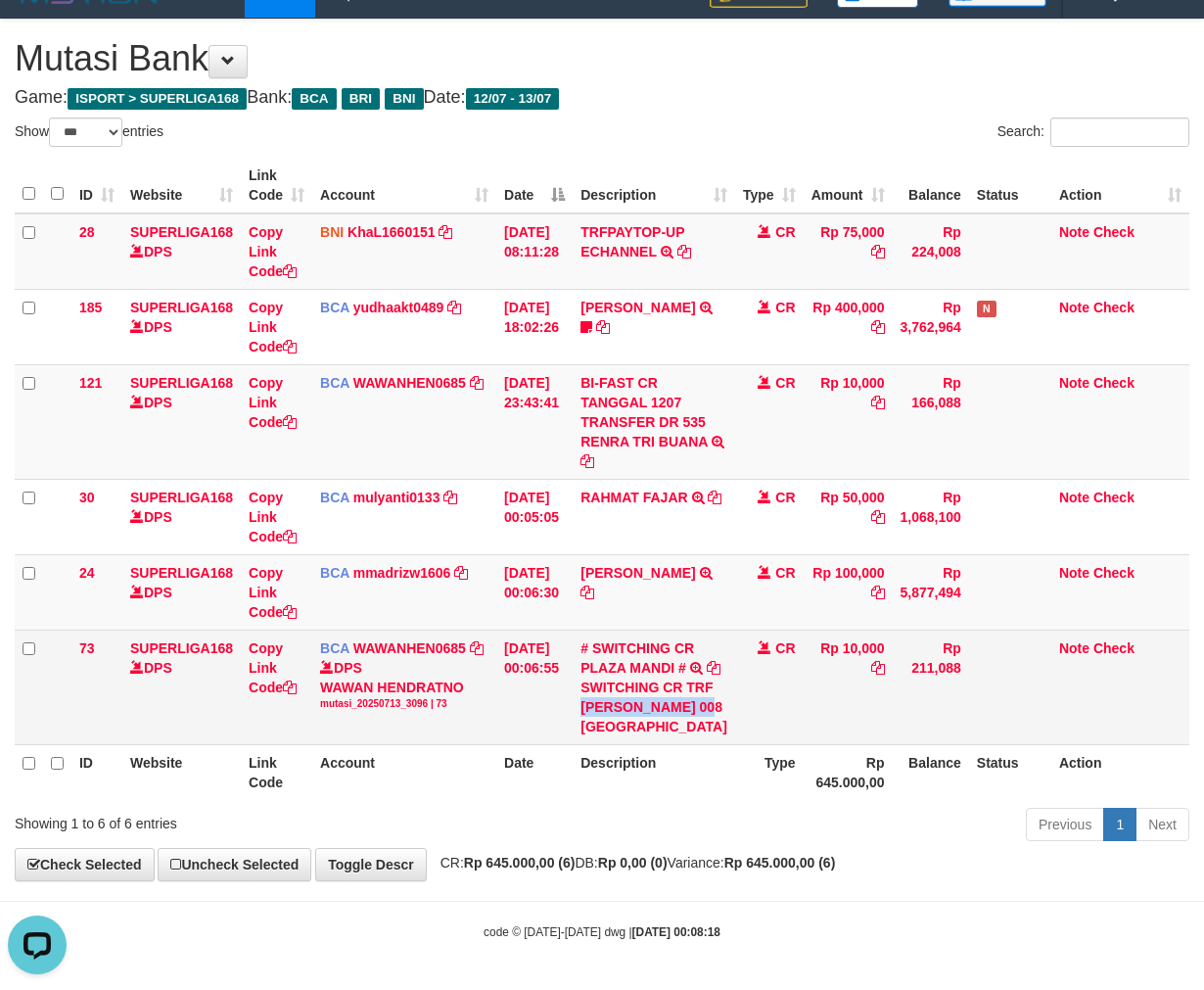 copy on "AHMADUN HANAFIA" 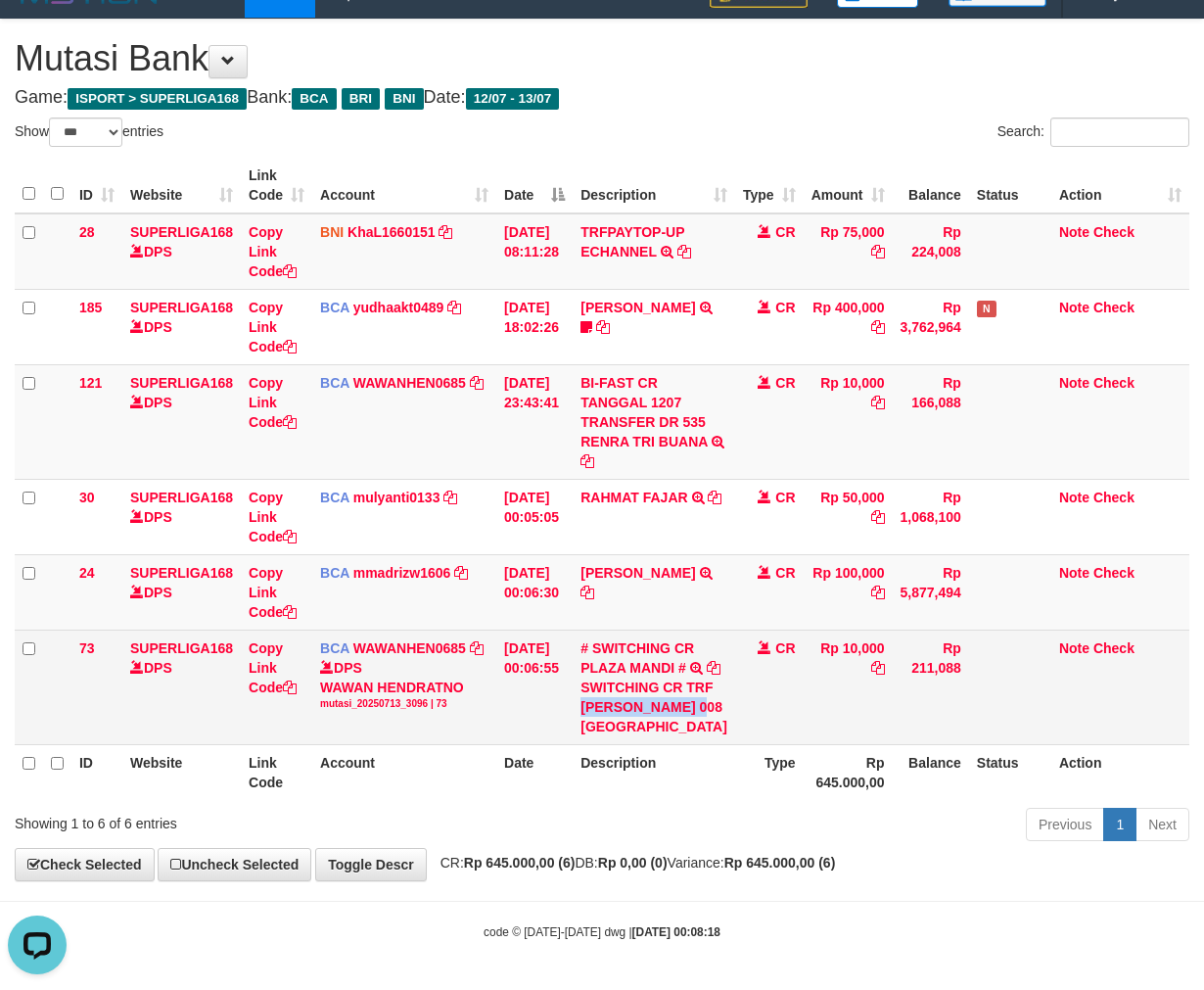 copy on "AHMADUN HANAFIA" 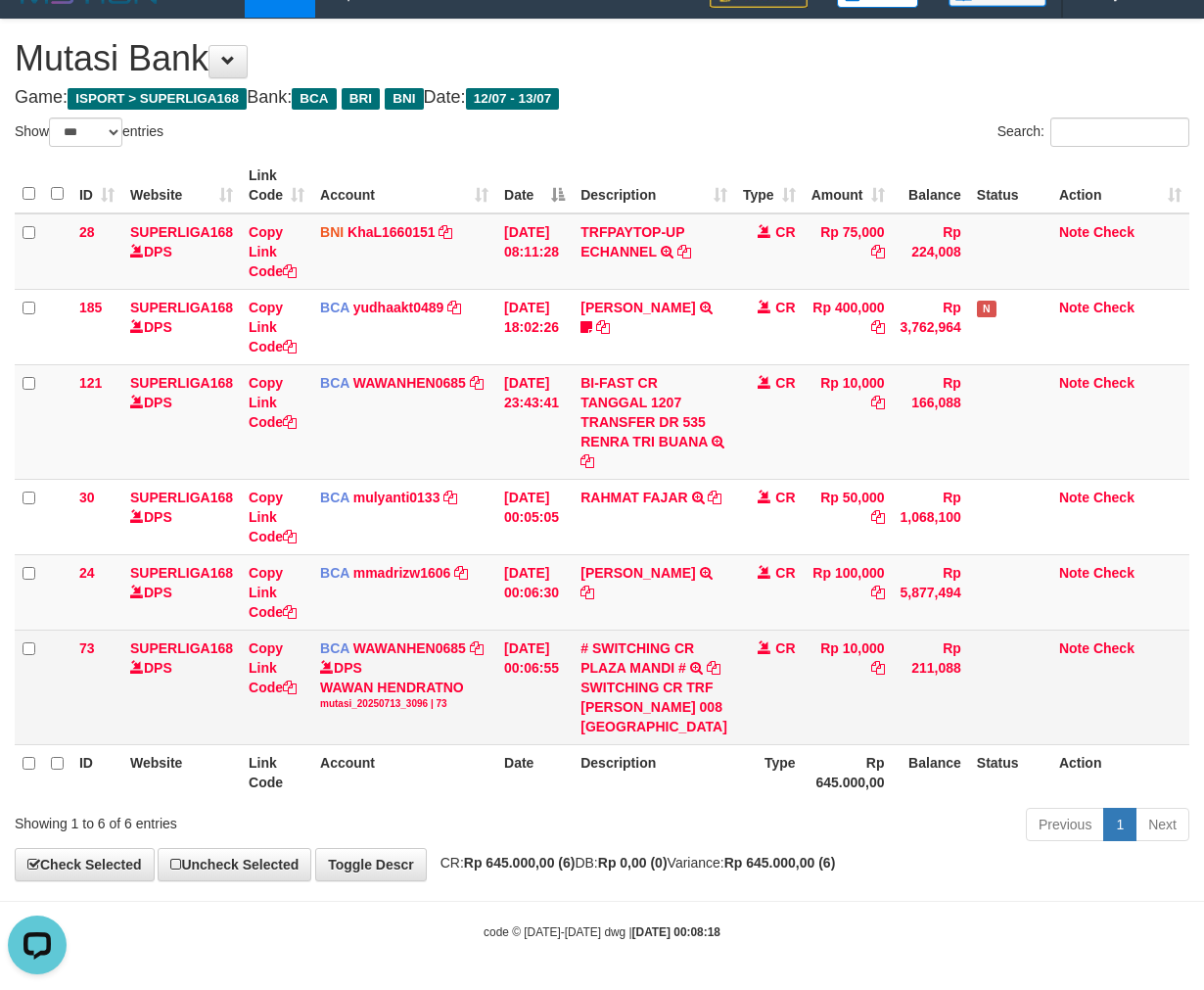 click on "CR" at bounding box center [769, 686] 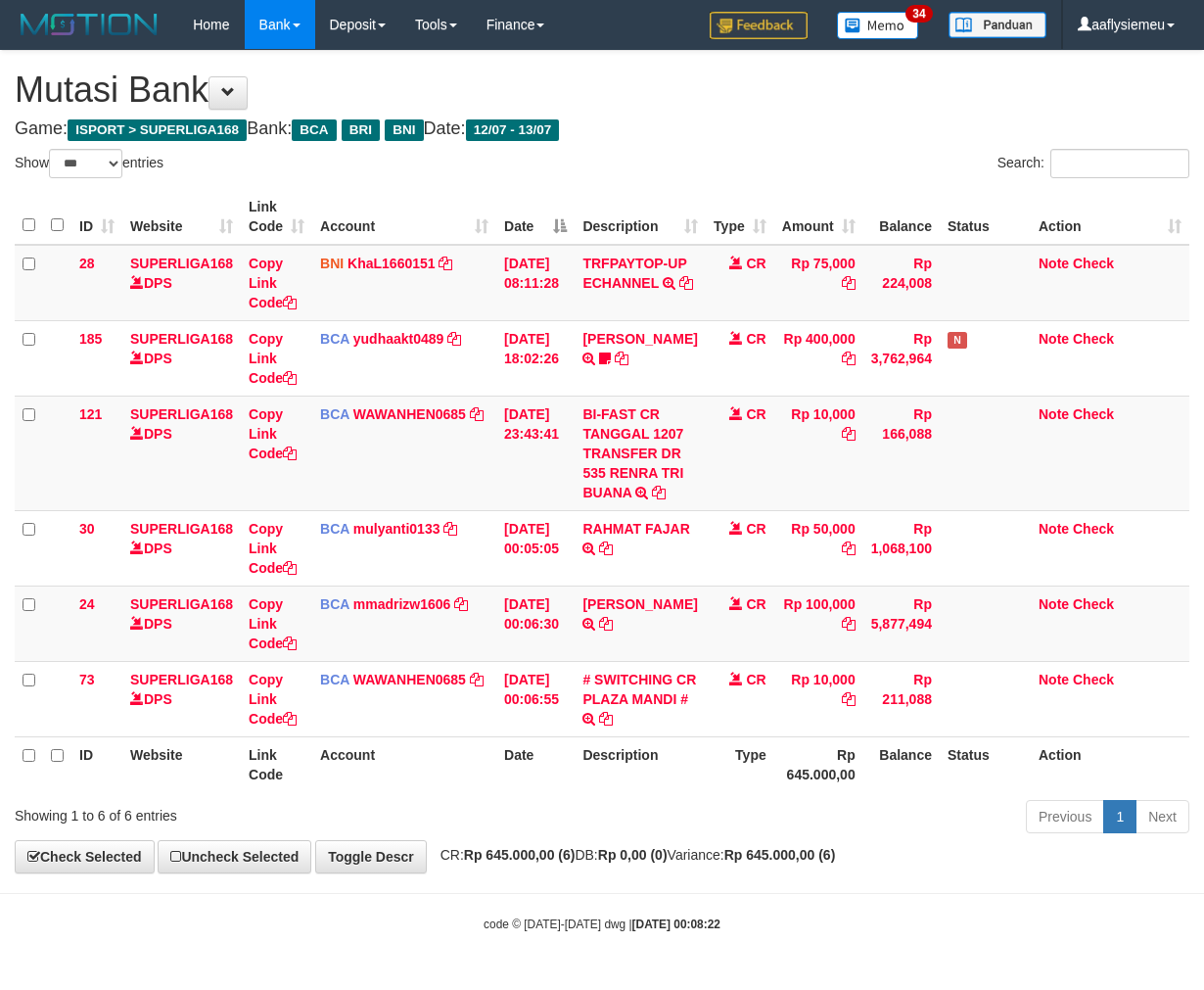 select on "***" 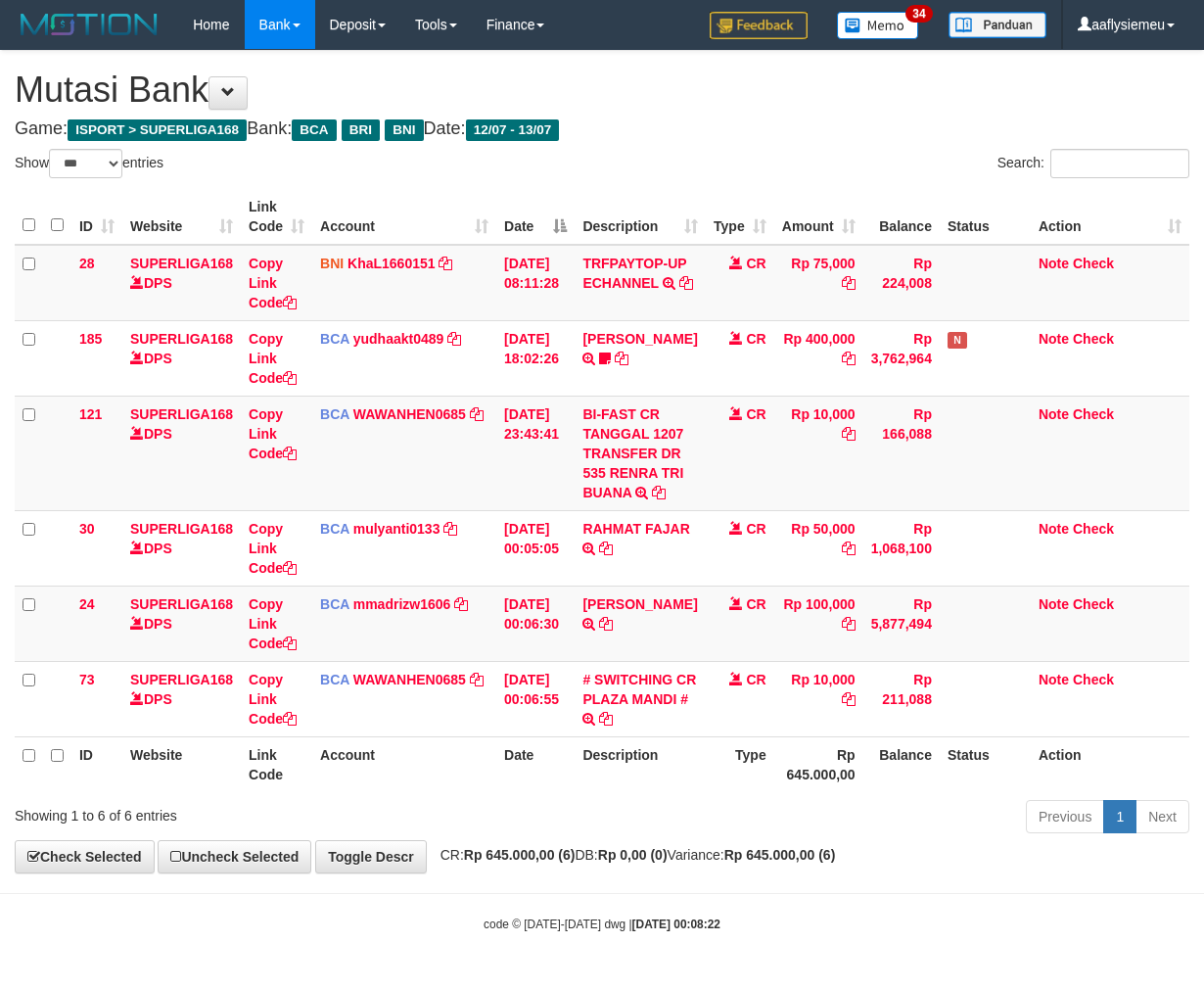 scroll, scrollTop: 52, scrollLeft: 0, axis: vertical 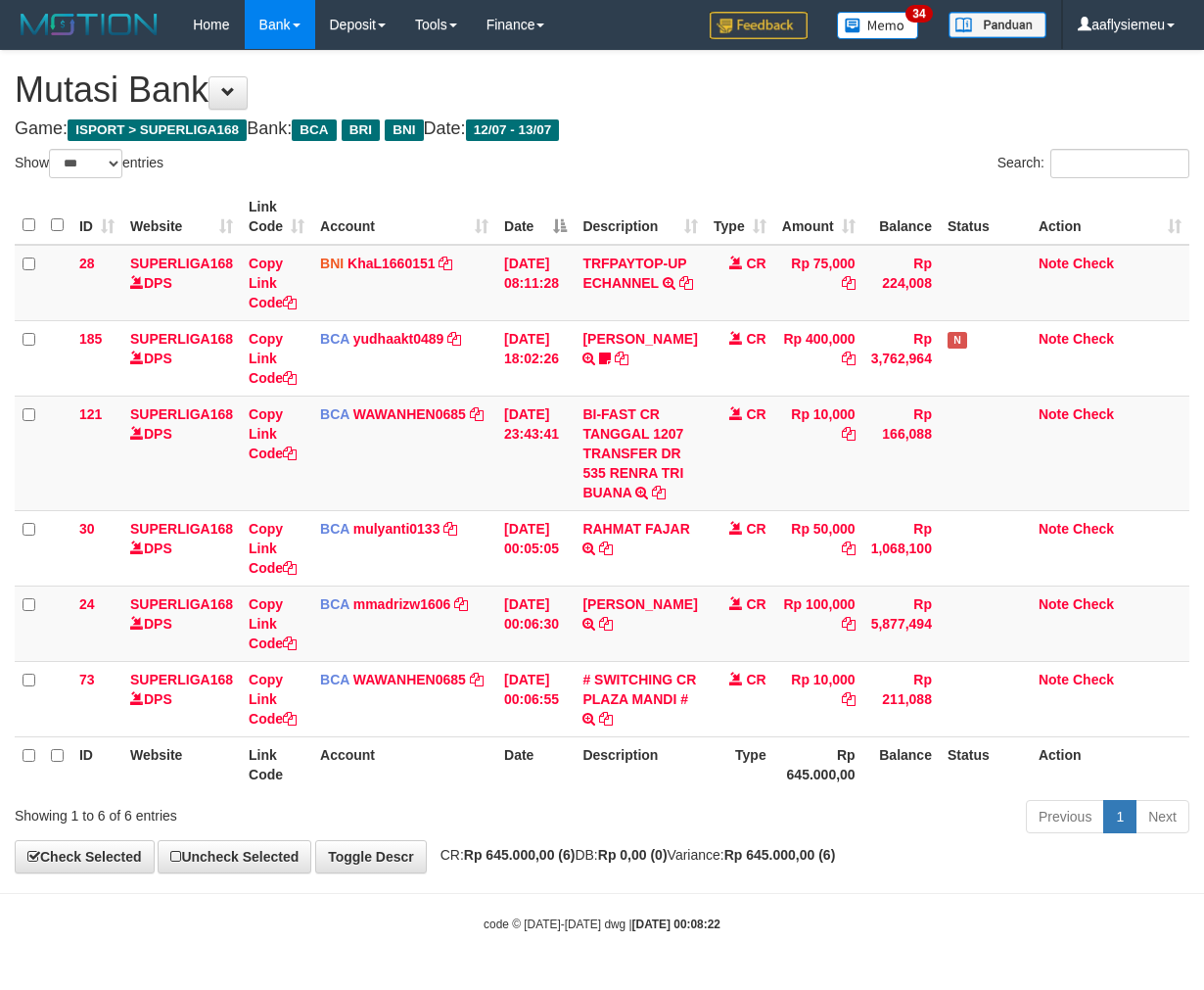 click on "Previous 1 Next" at bounding box center (854, 819) 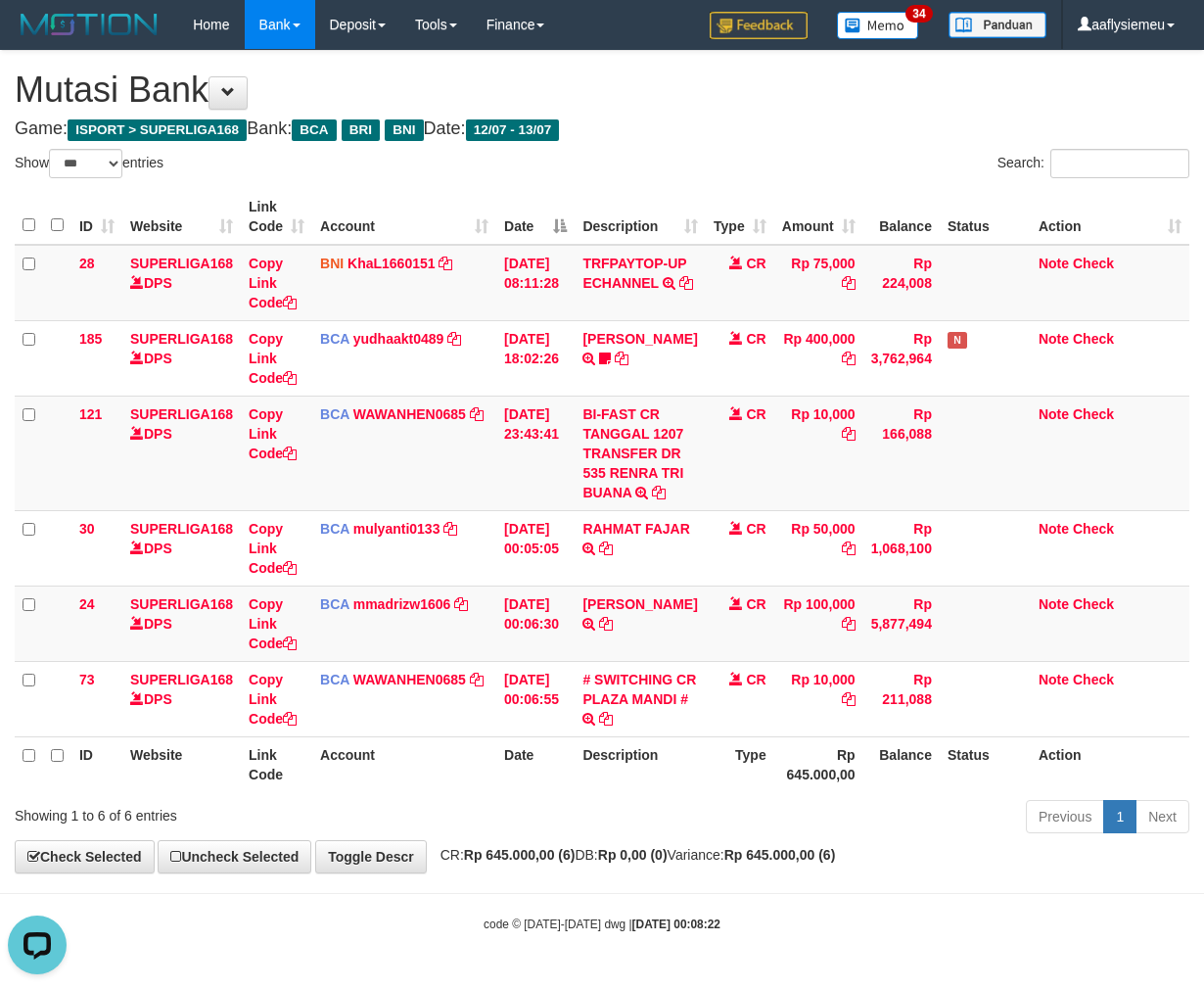 scroll, scrollTop: 0, scrollLeft: 0, axis: both 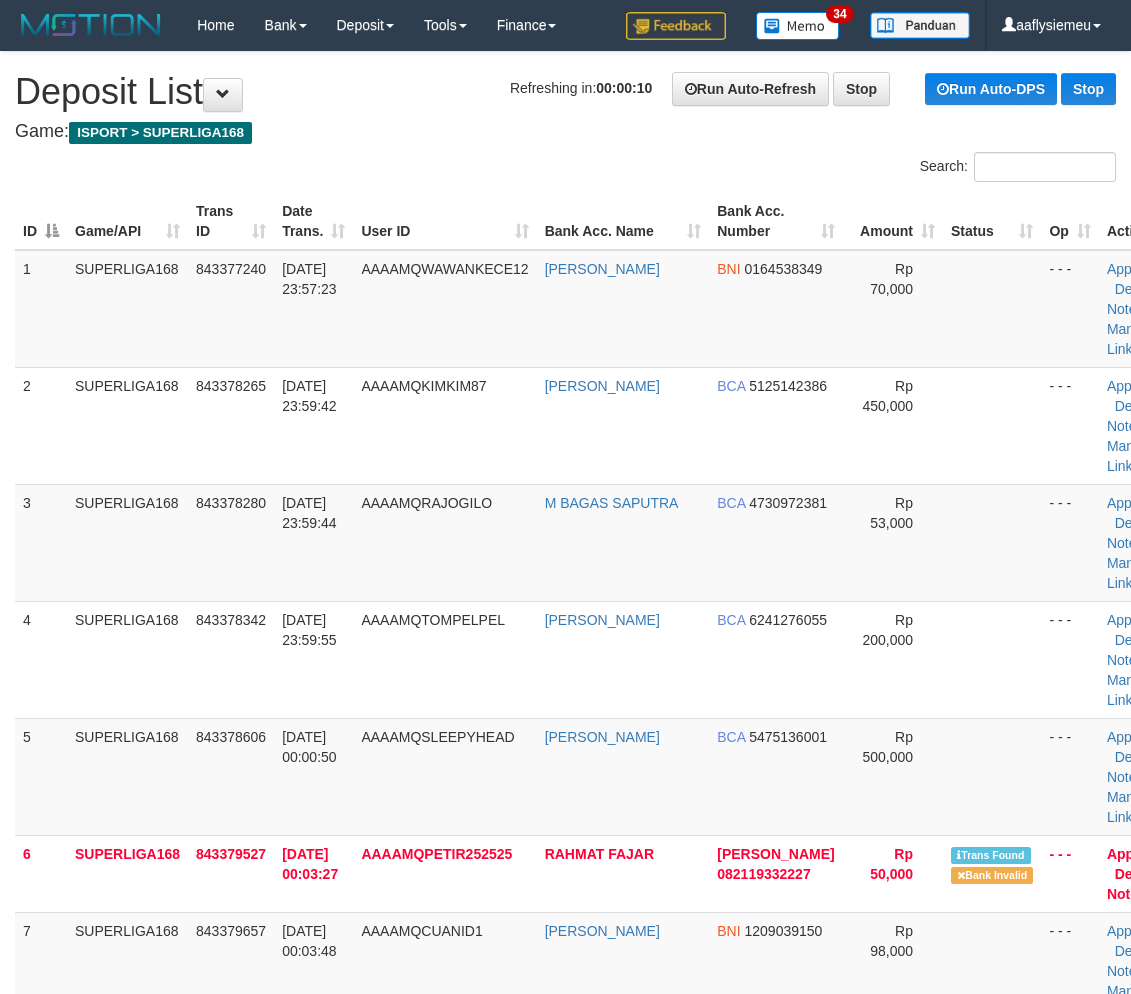 click on "Showing 1 to 15 of 15 entries" at bounding box center (235, 2042) 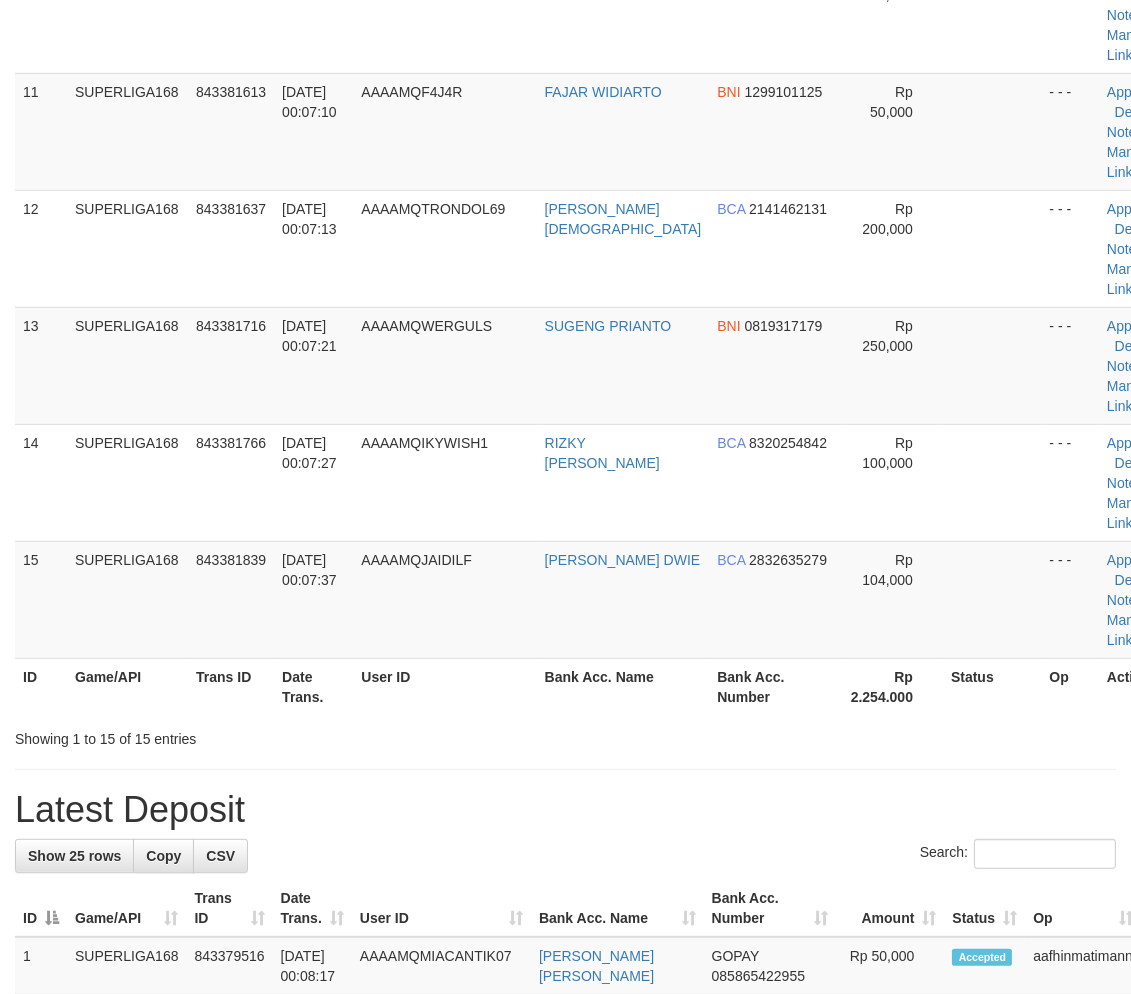 scroll, scrollTop: 762, scrollLeft: 0, axis: vertical 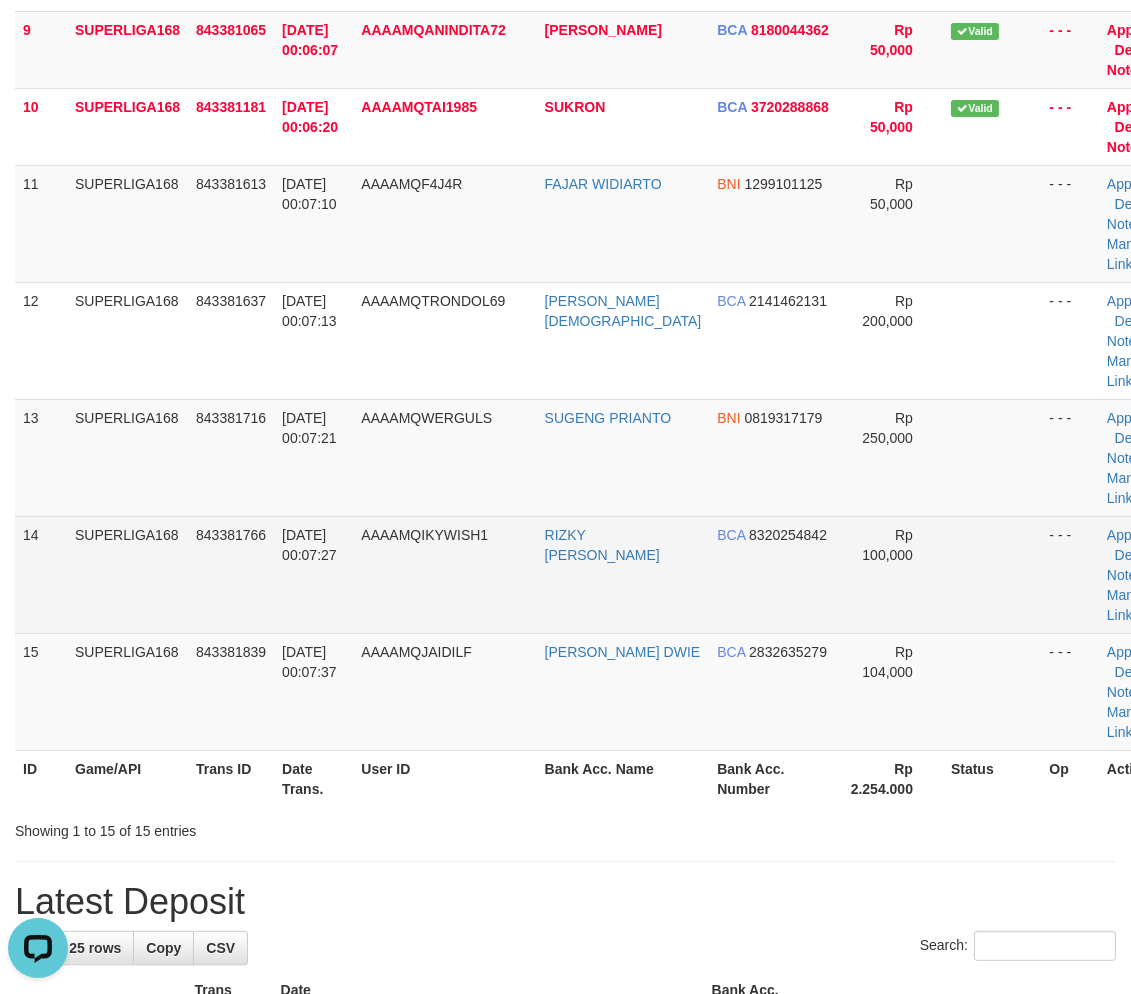 click on "SUPERLIGA168" at bounding box center [127, 574] 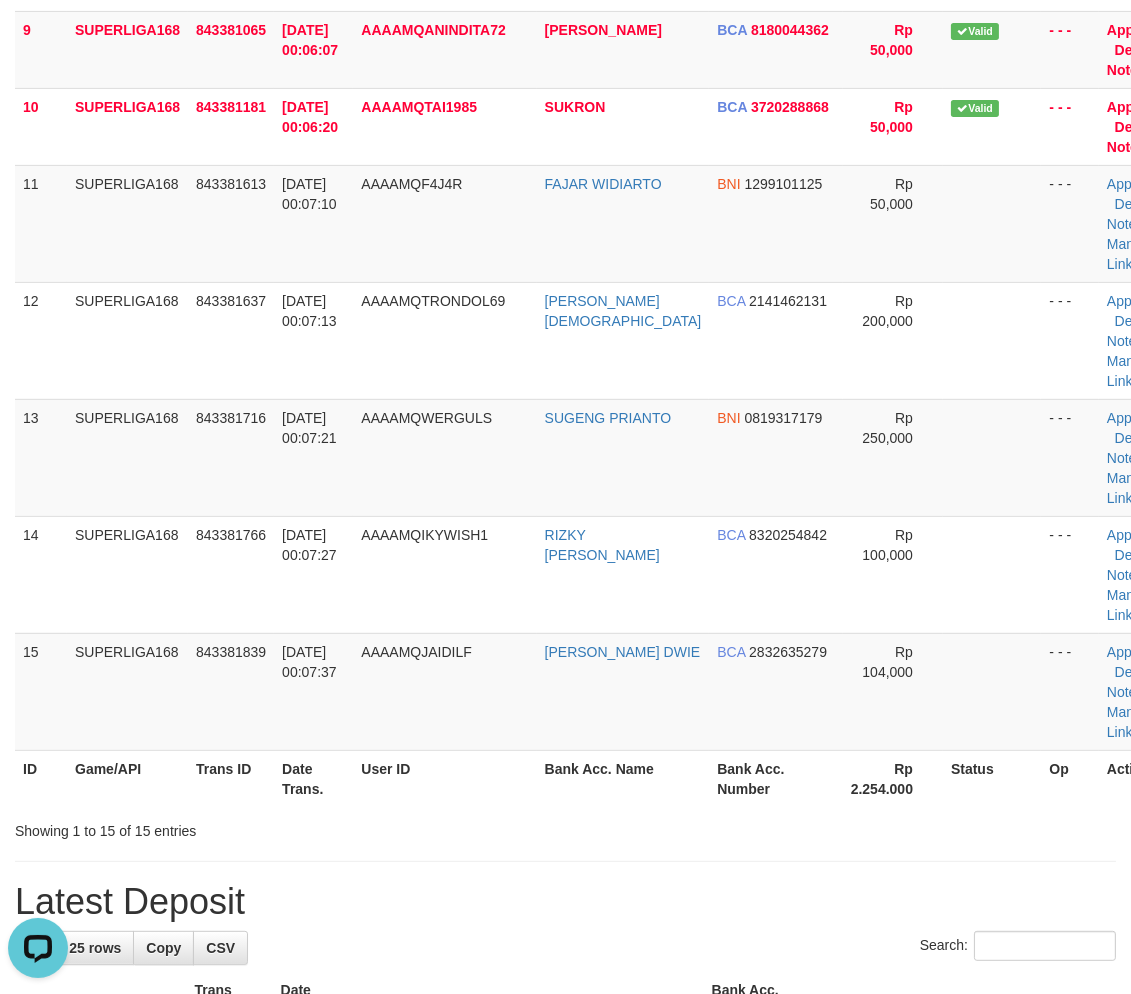 drag, startPoint x: 208, startPoint y: 668, endPoint x: 0, endPoint y: 748, distance: 222.85422 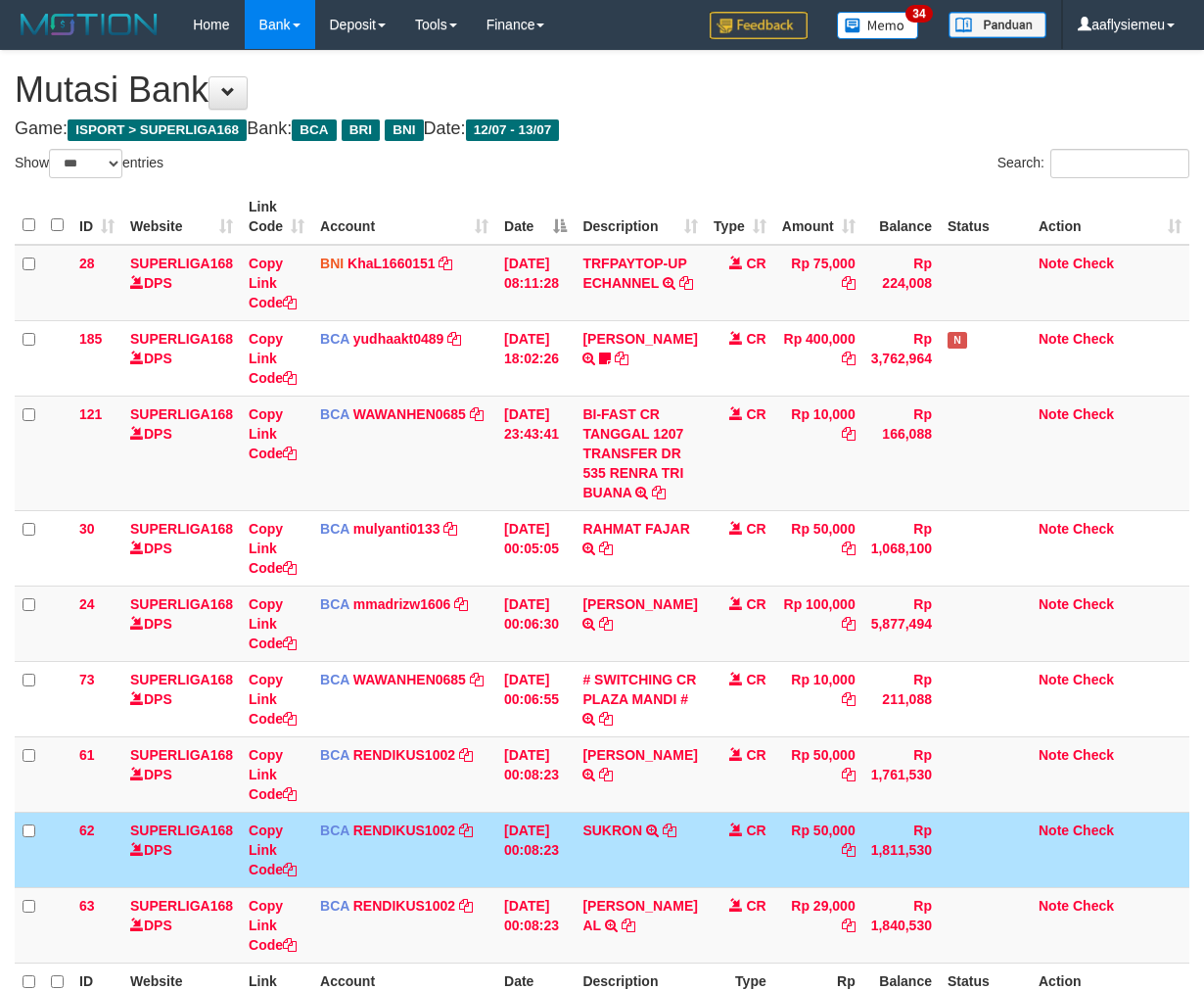 select on "***" 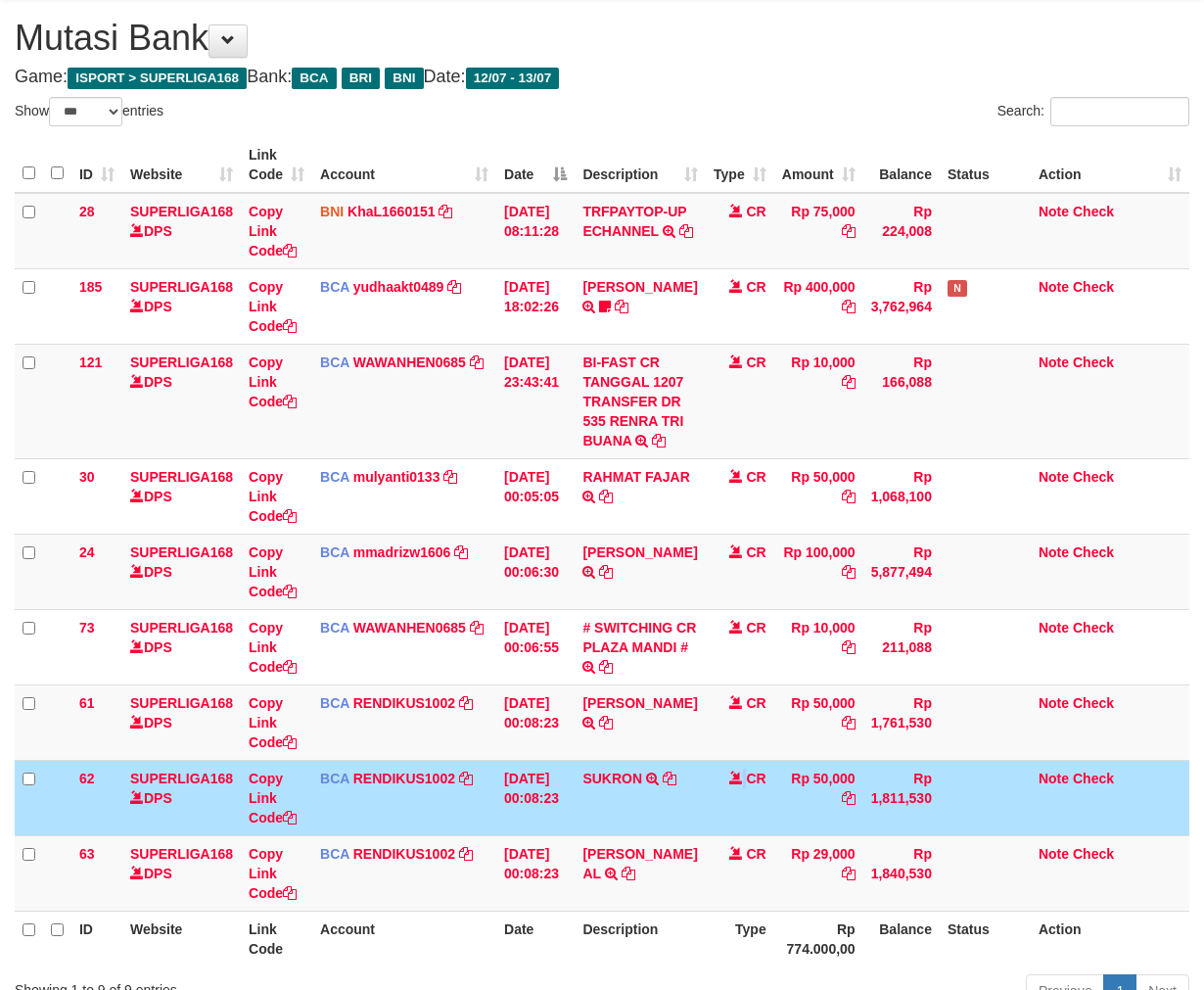 scroll, scrollTop: 53, scrollLeft: 0, axis: vertical 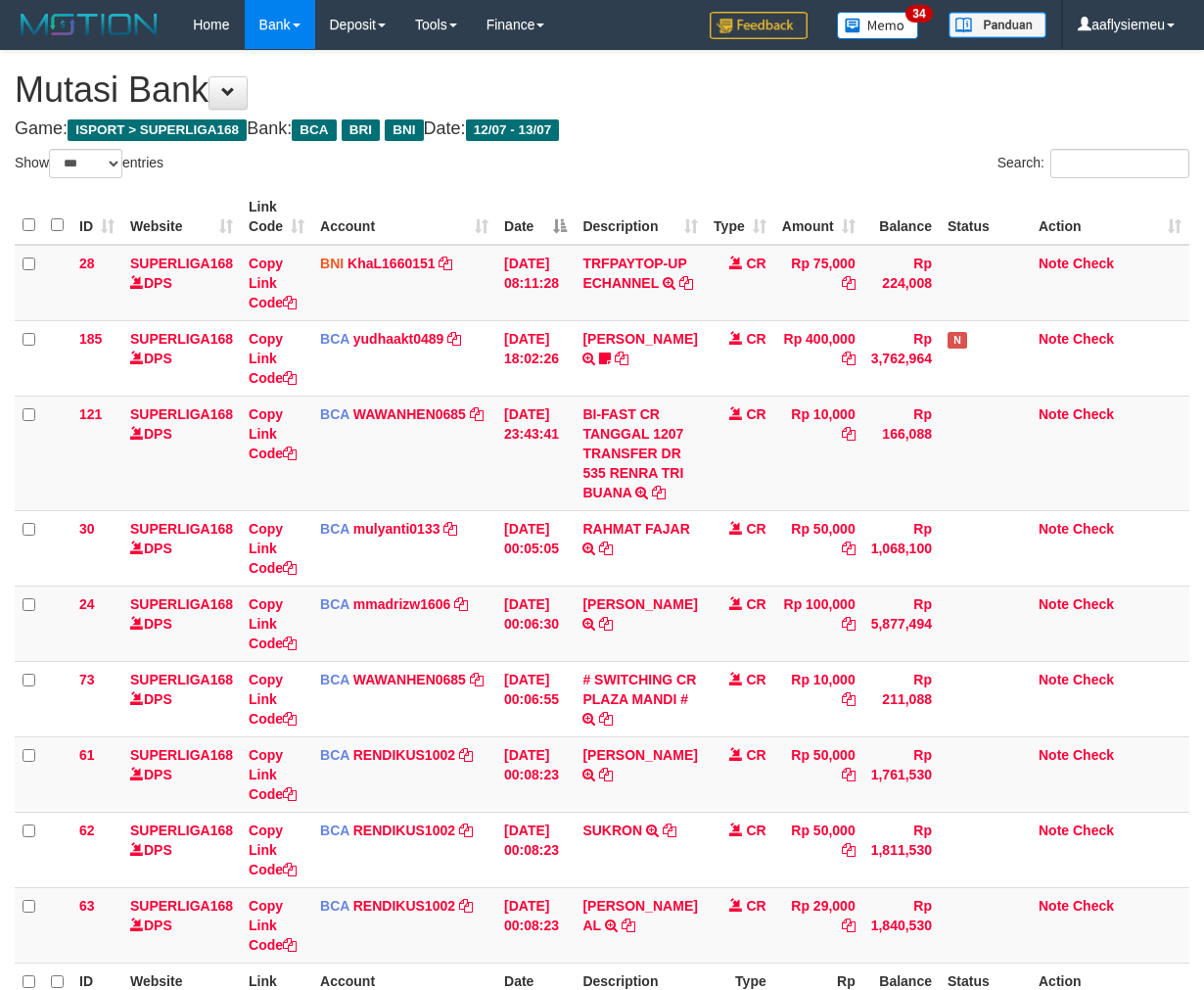 select on "***" 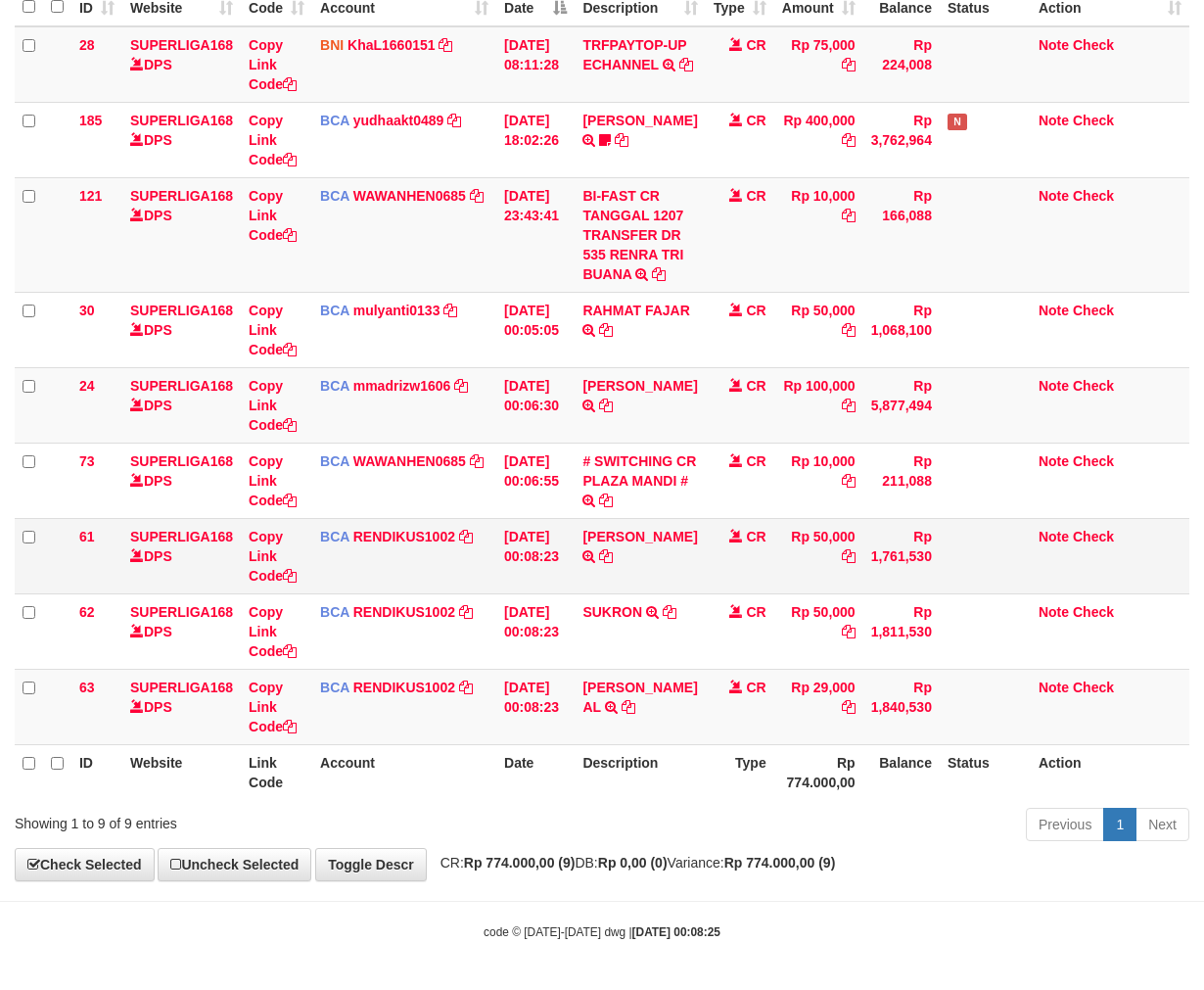scroll, scrollTop: 278, scrollLeft: 0, axis: vertical 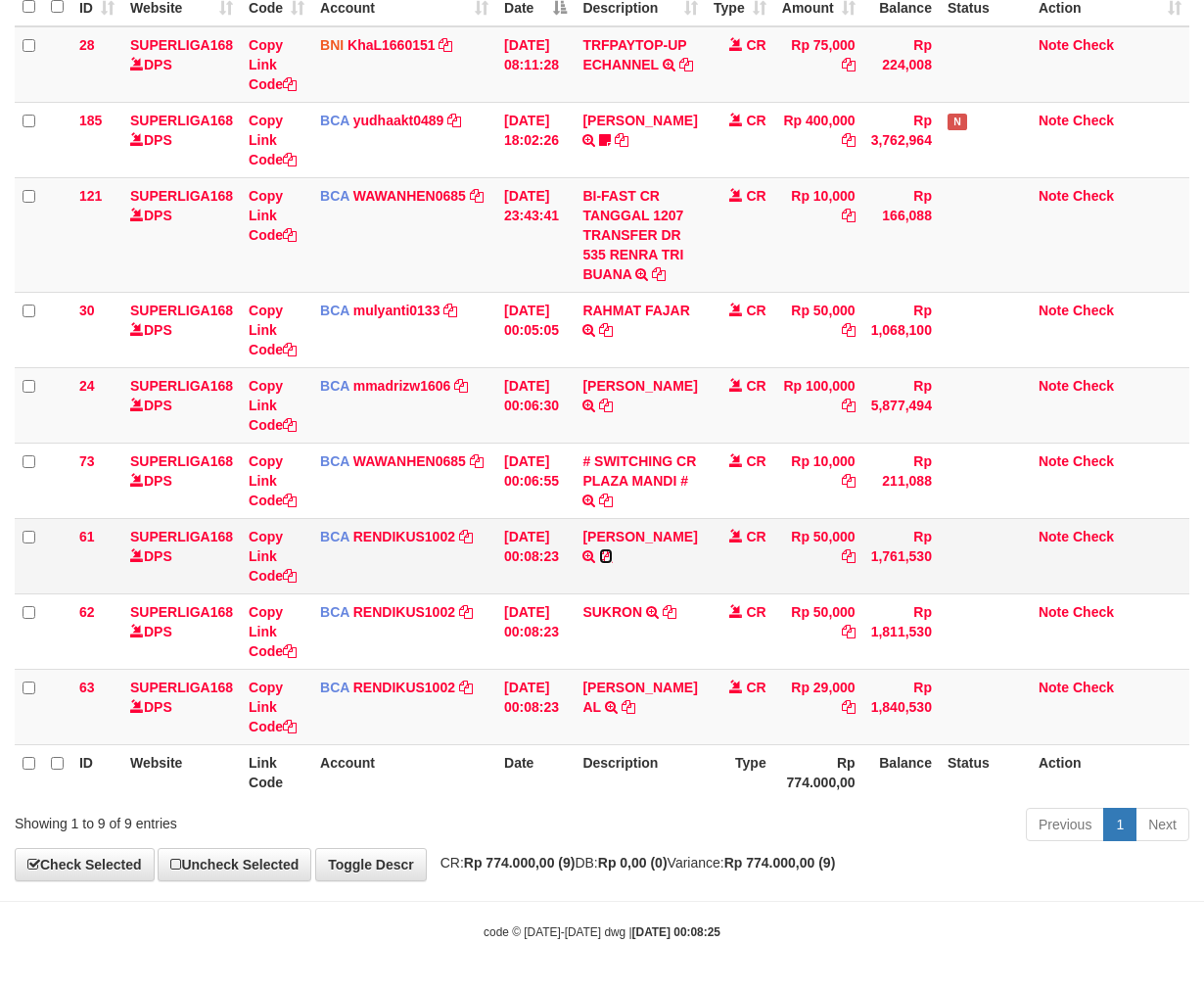 click at bounding box center (606, 556) 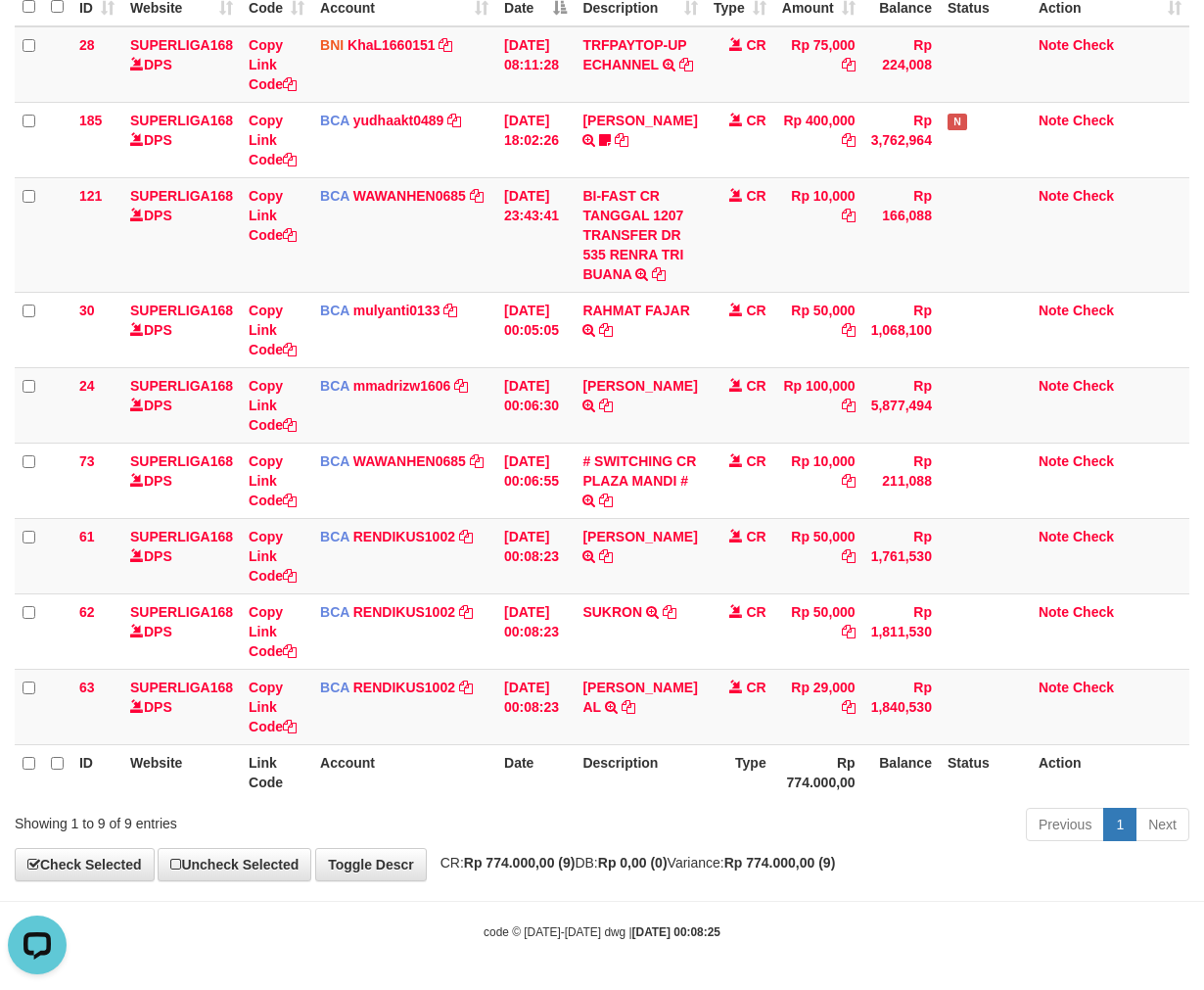 scroll, scrollTop: 0, scrollLeft: 0, axis: both 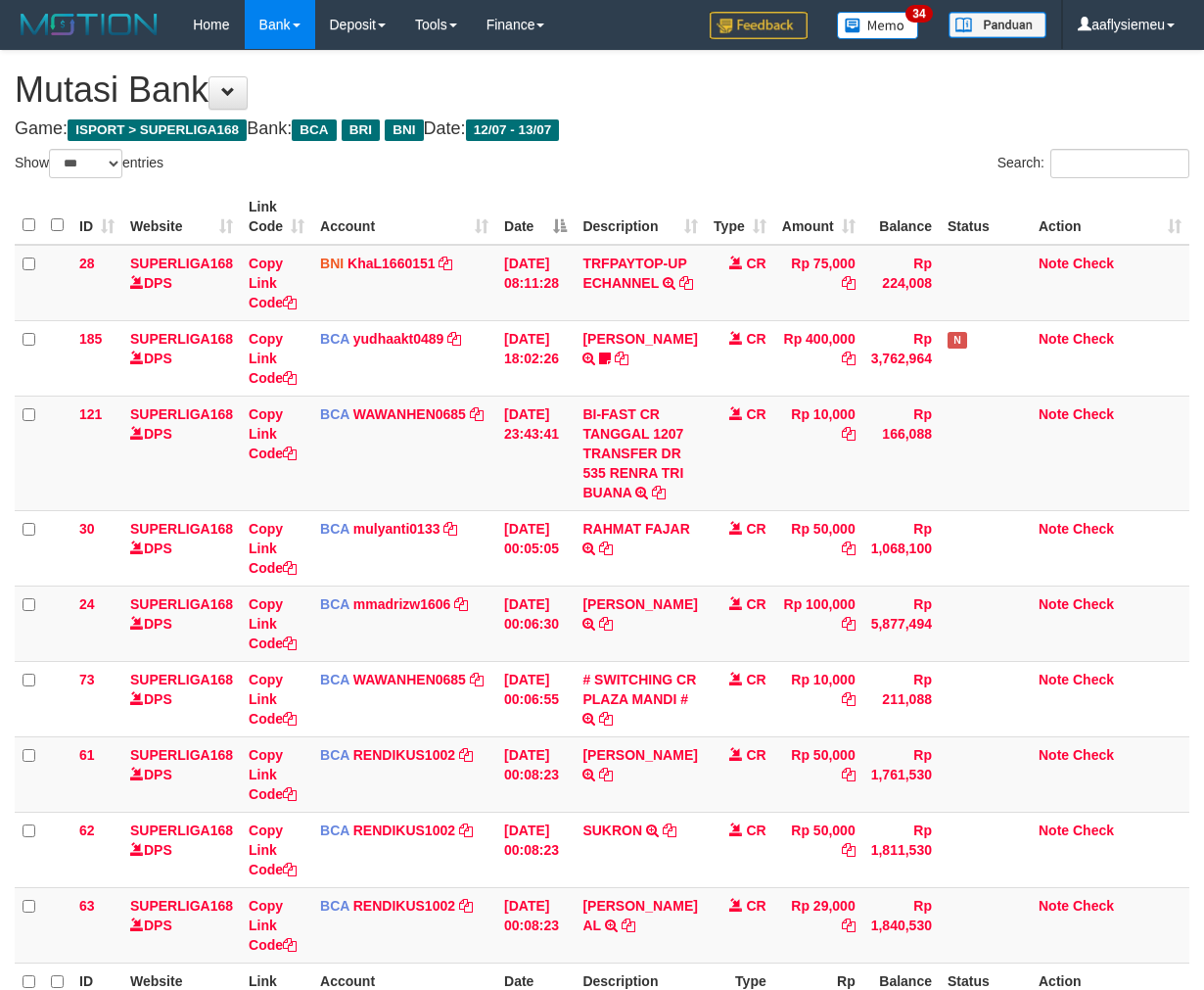 select on "***" 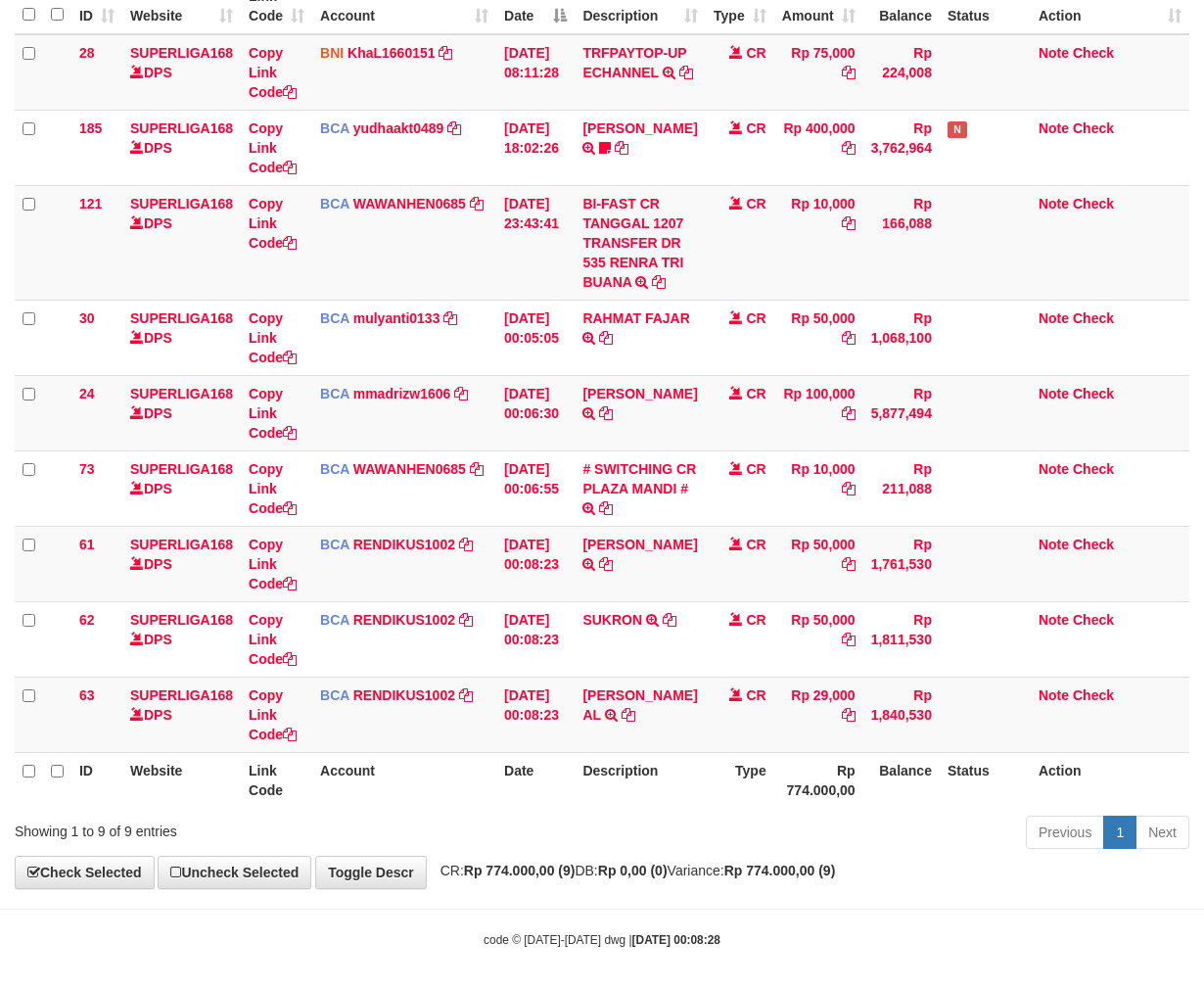 scroll, scrollTop: 278, scrollLeft: 0, axis: vertical 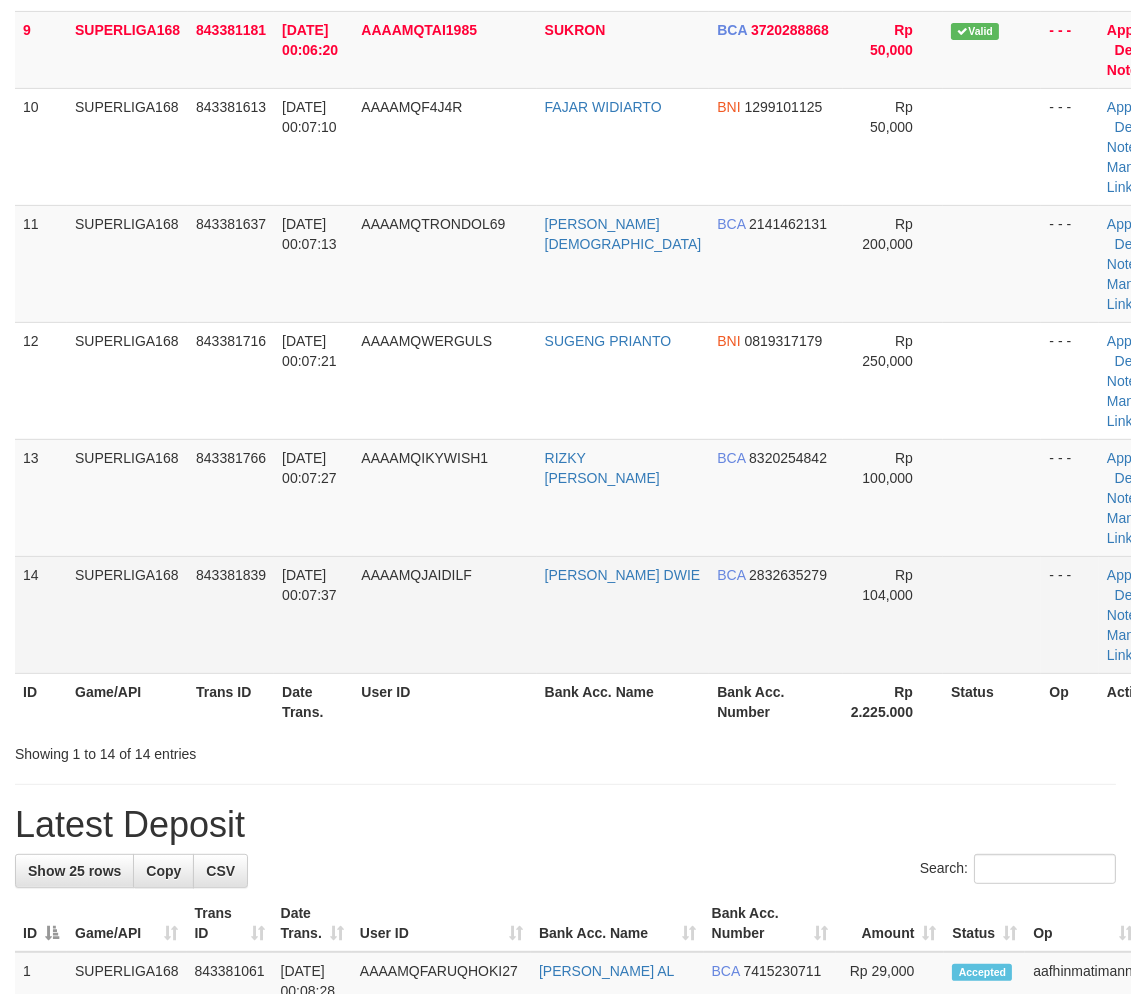 click on "13/07/2025 00:07:37" at bounding box center [309, 585] 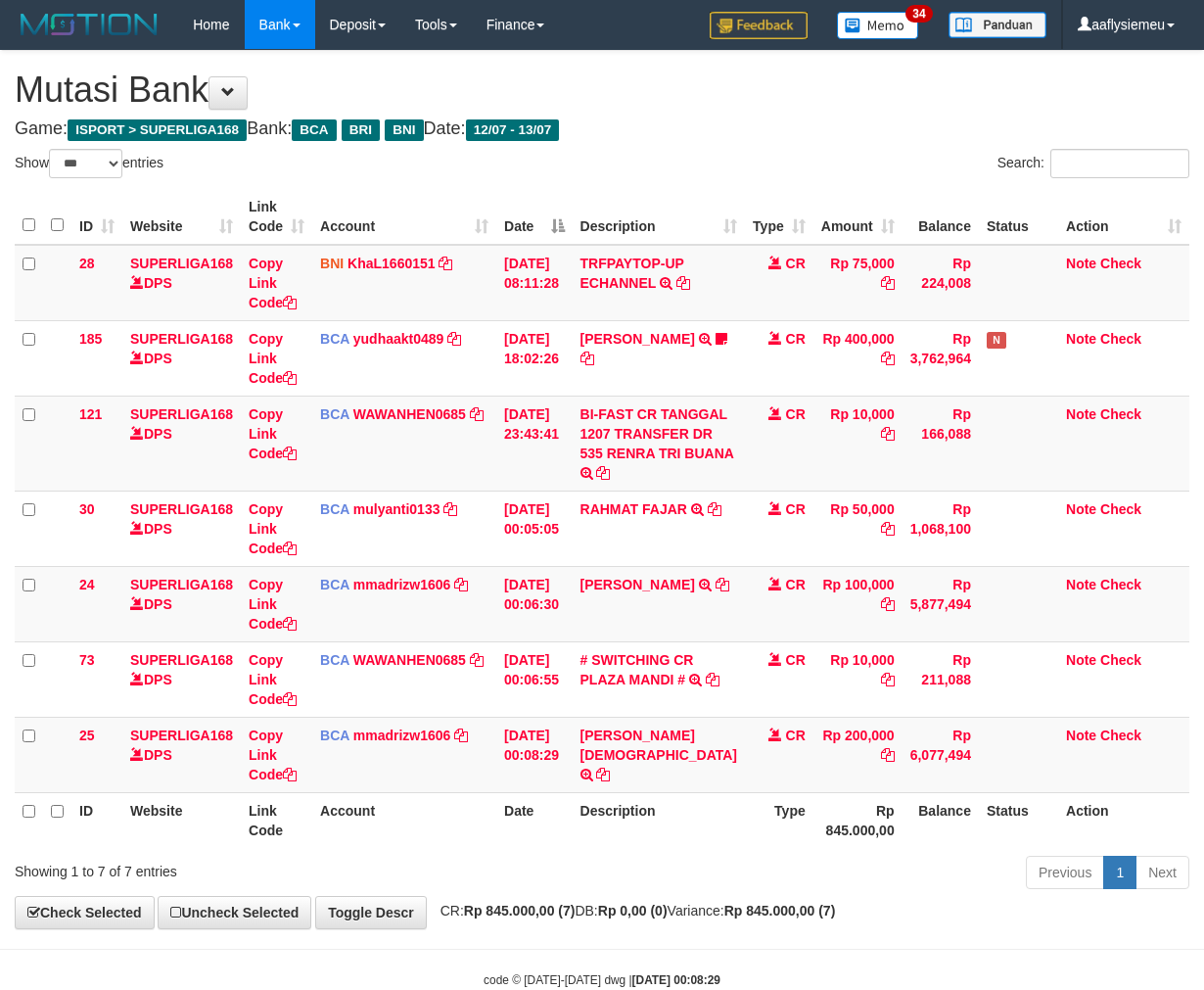 select on "***" 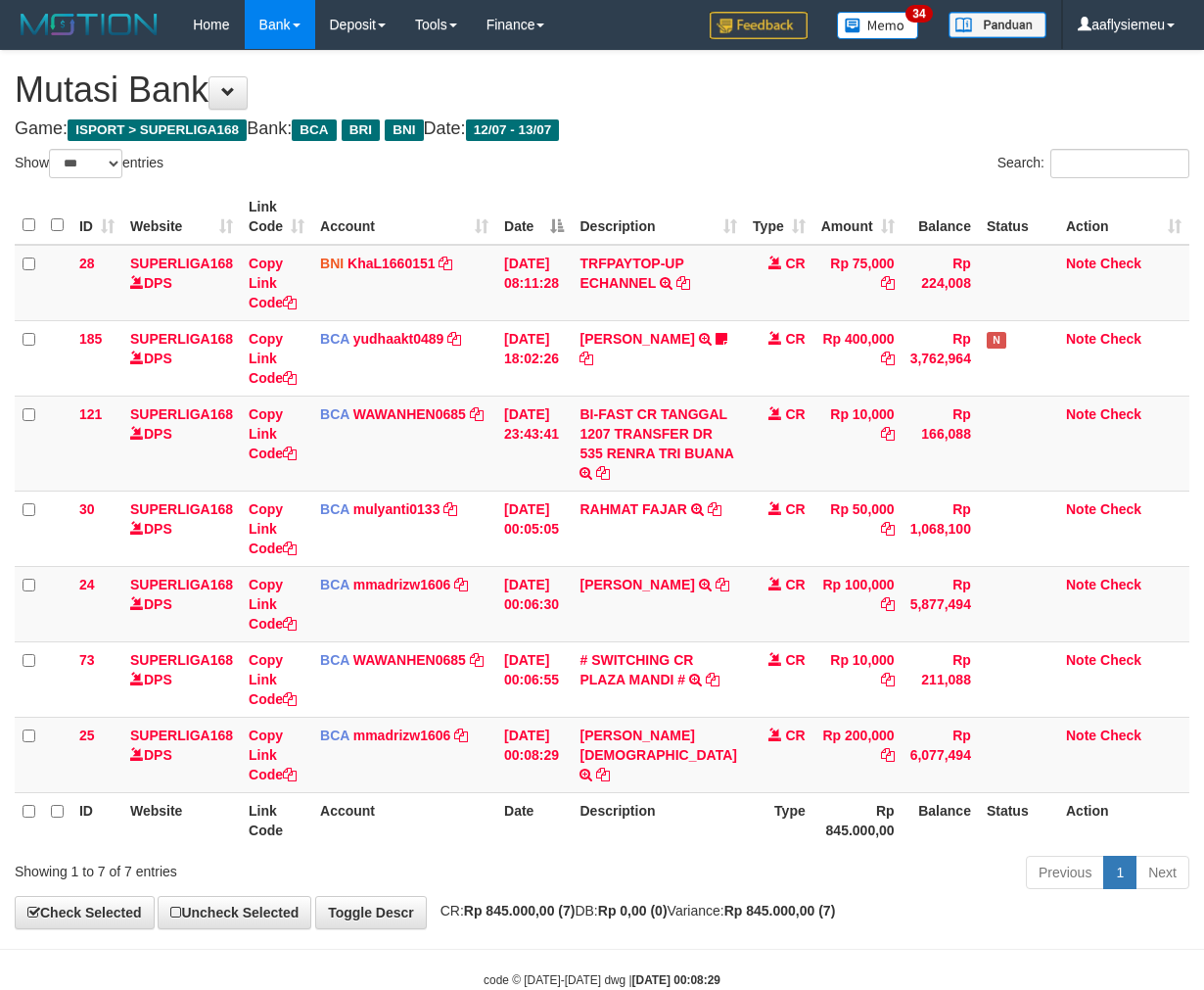 scroll, scrollTop: 69, scrollLeft: 0, axis: vertical 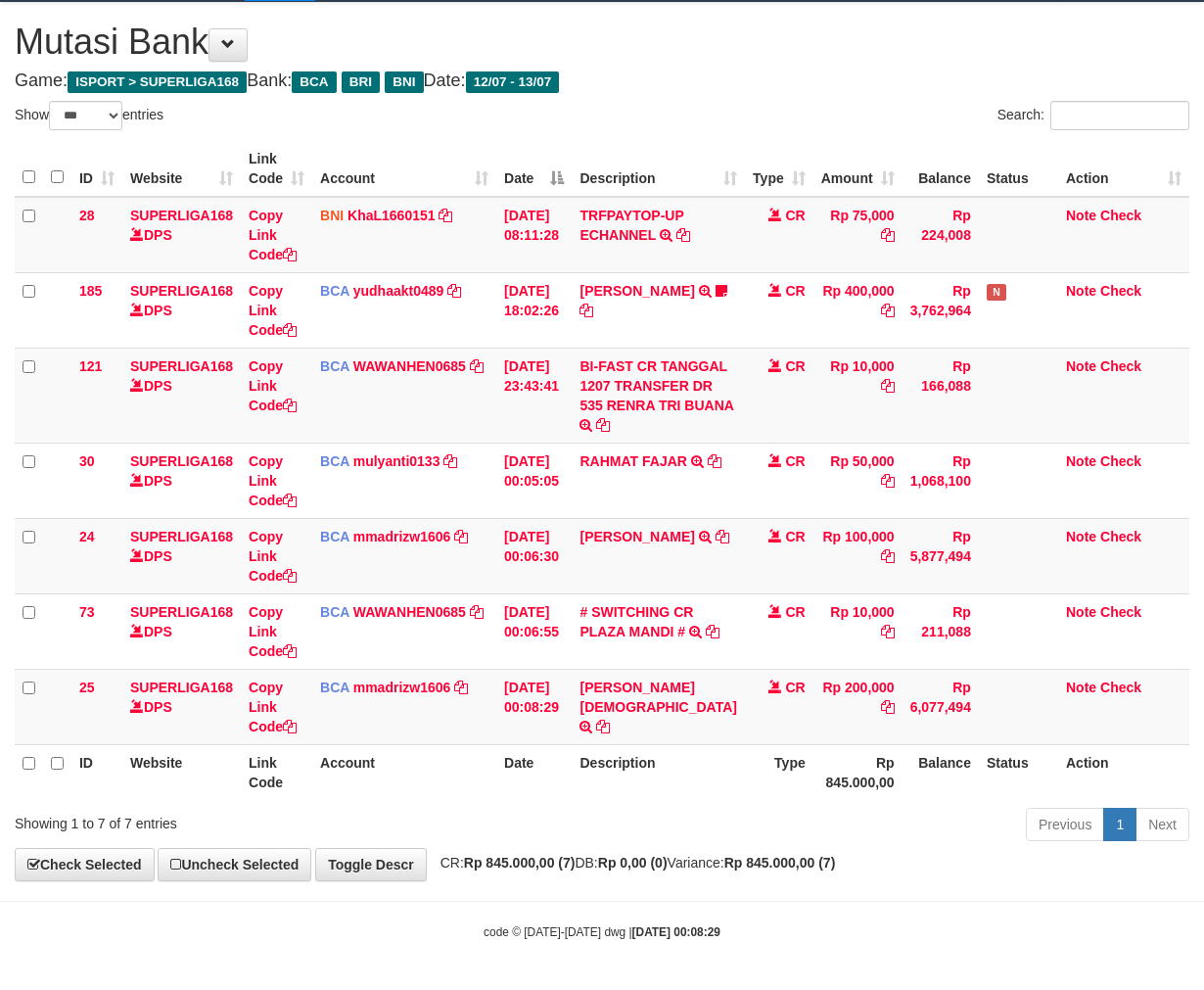 click on "Status" at bounding box center [1018, 772] 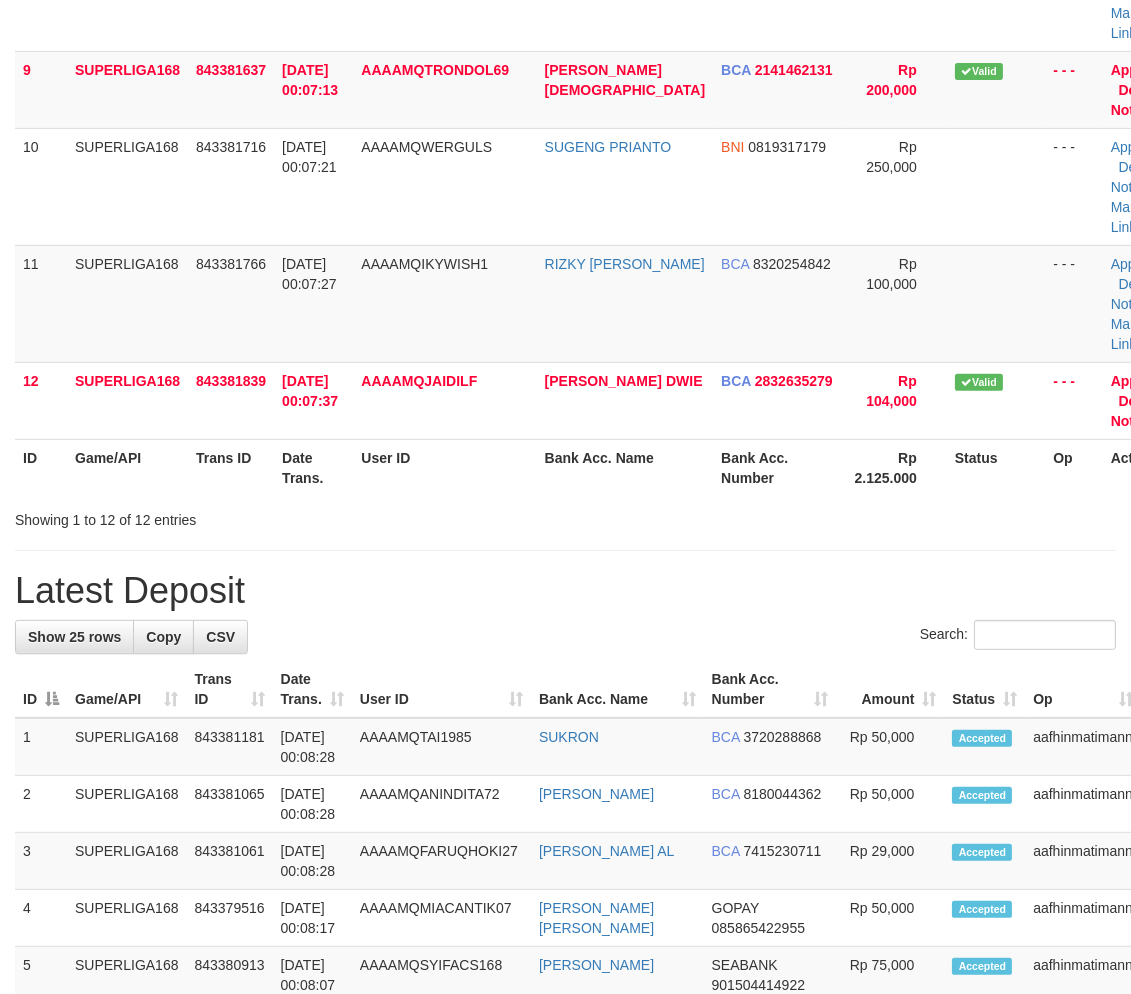 click on "**********" at bounding box center [565, 617] 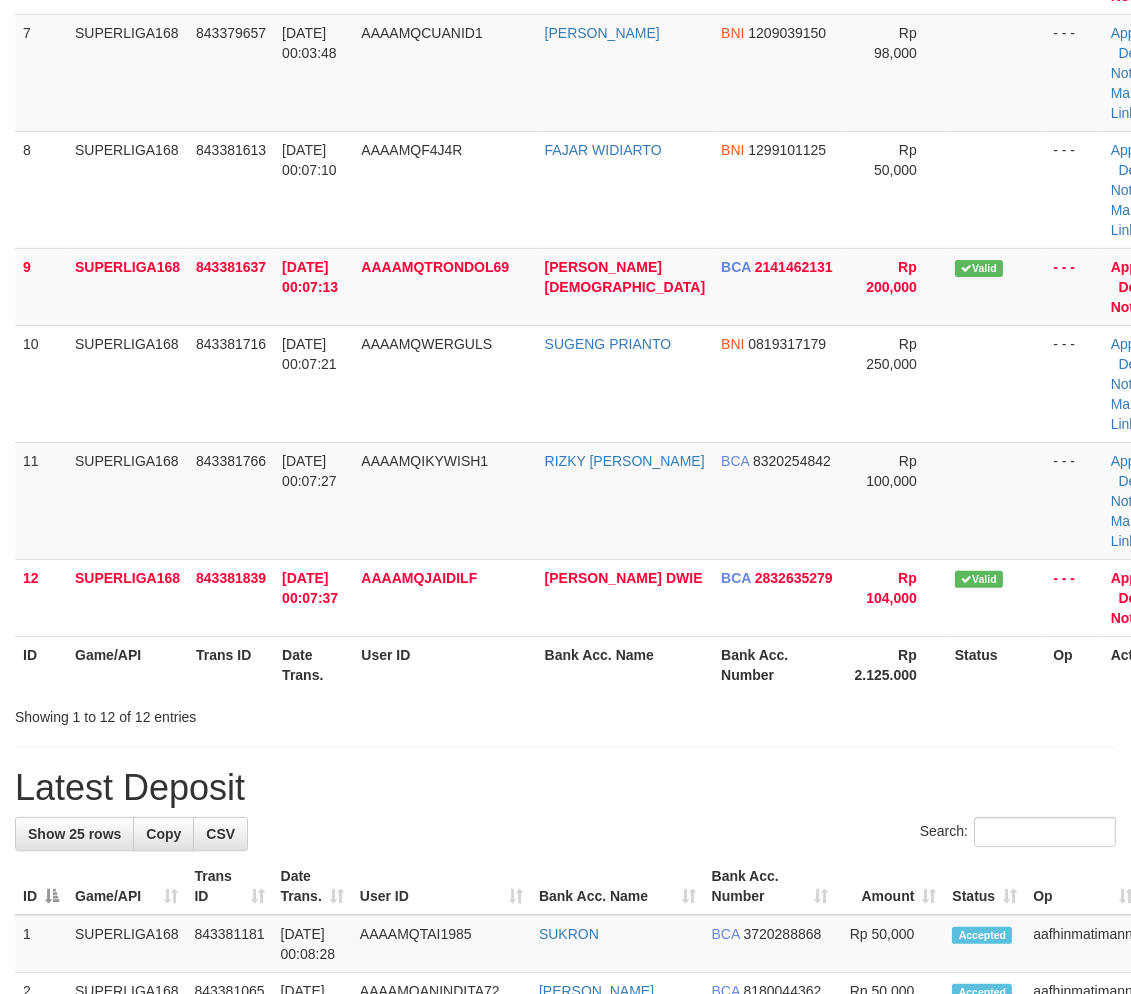 scroll, scrollTop: 873, scrollLeft: 0, axis: vertical 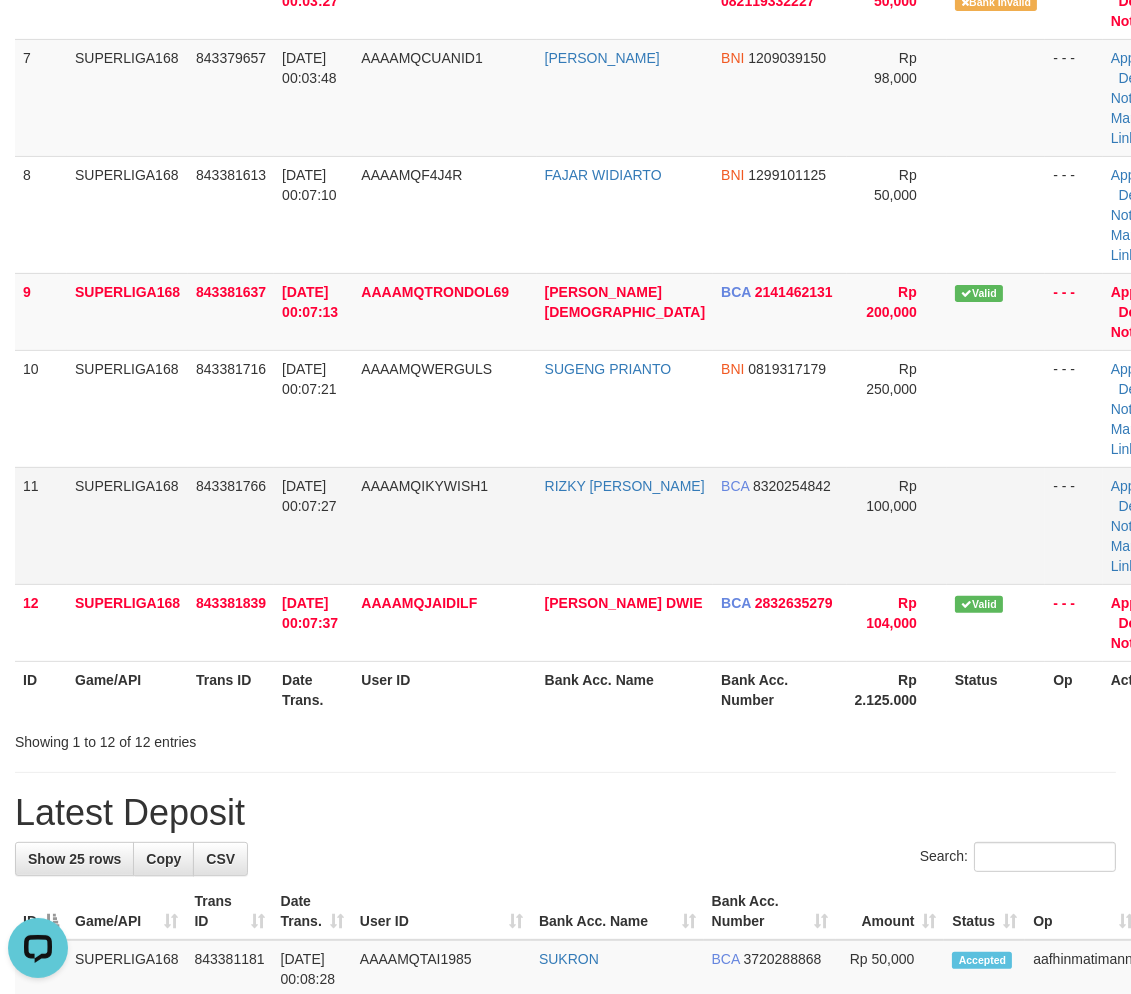 click on "843381766" at bounding box center [231, 525] 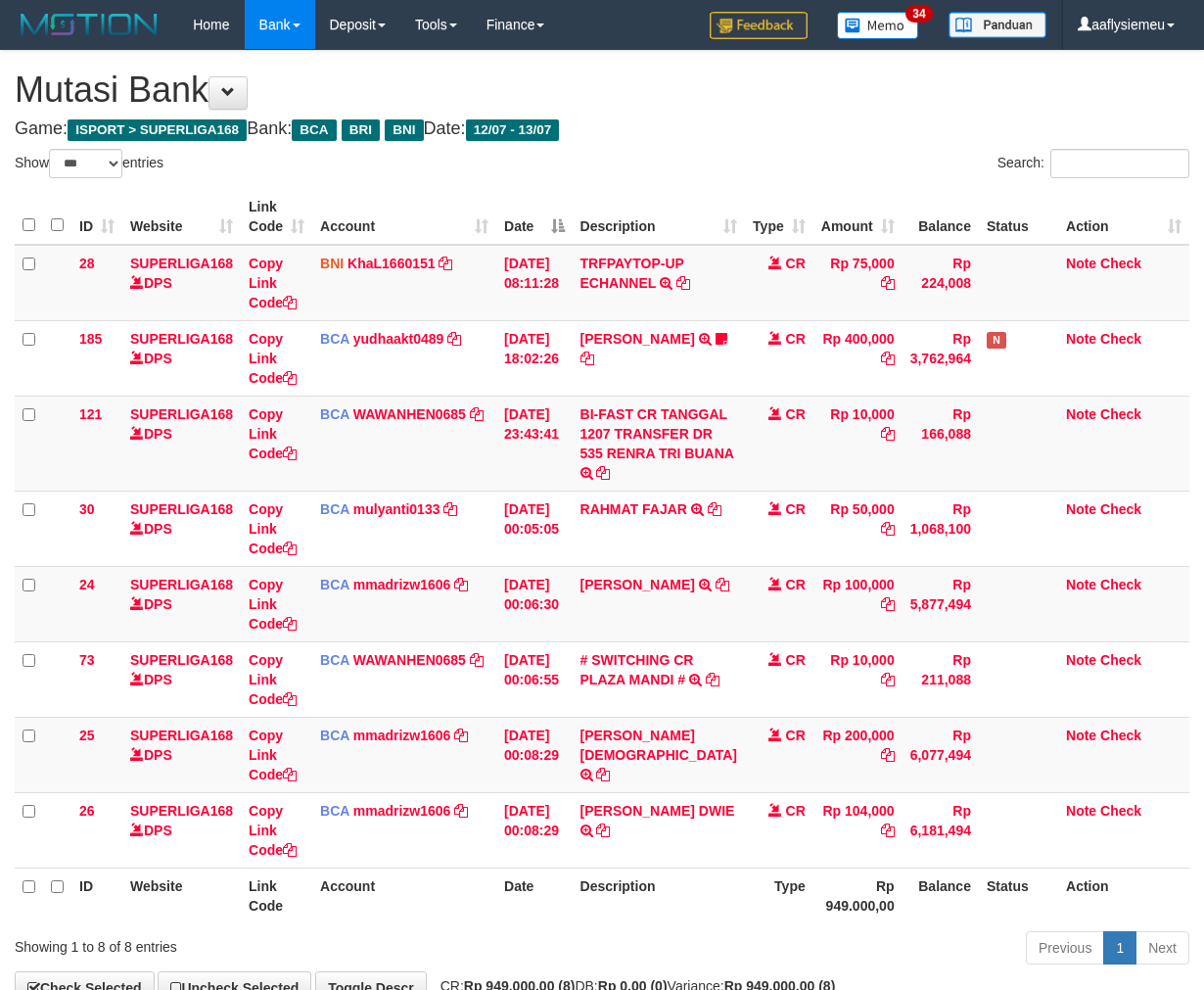 select on "***" 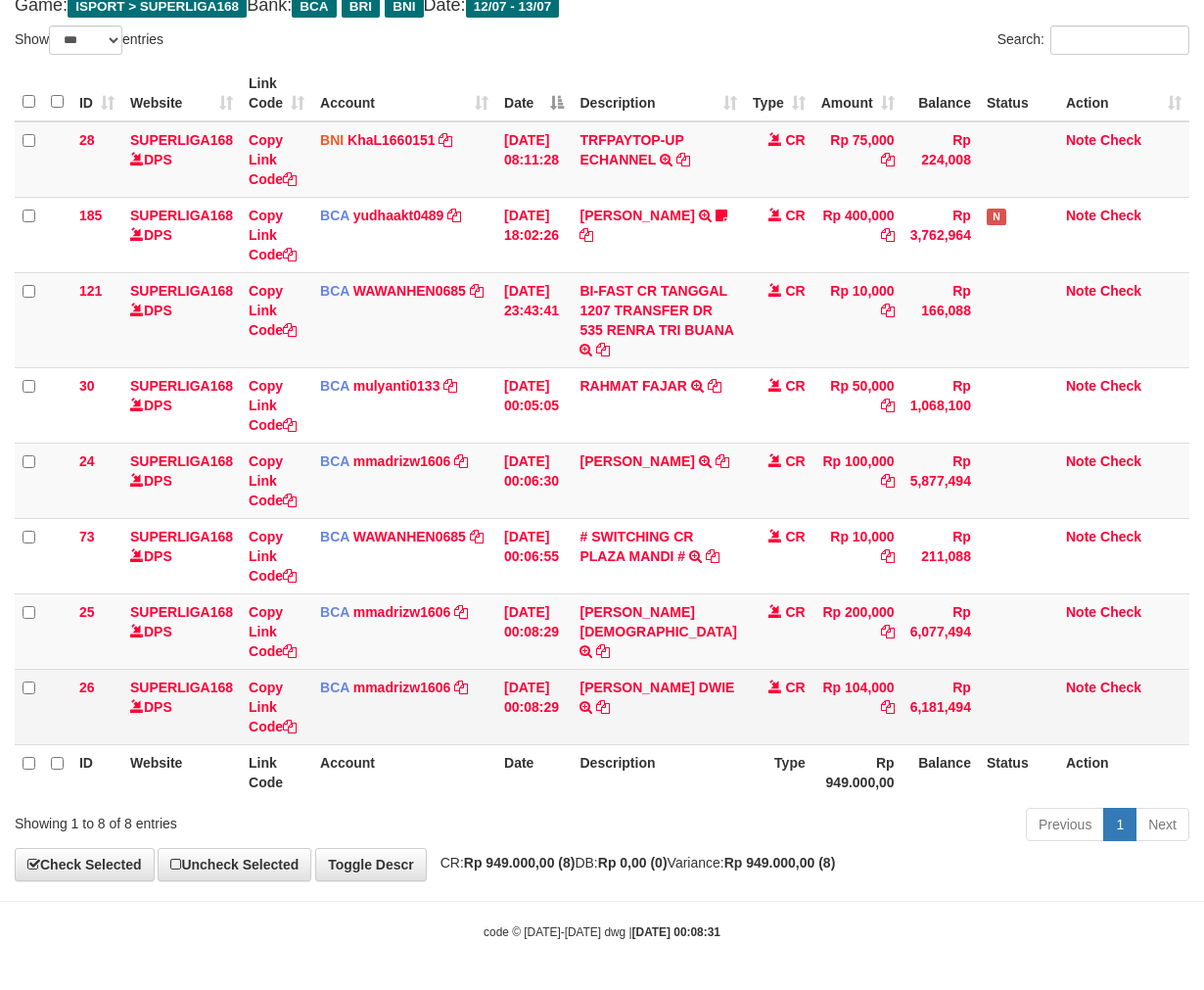 scroll, scrollTop: 69, scrollLeft: 0, axis: vertical 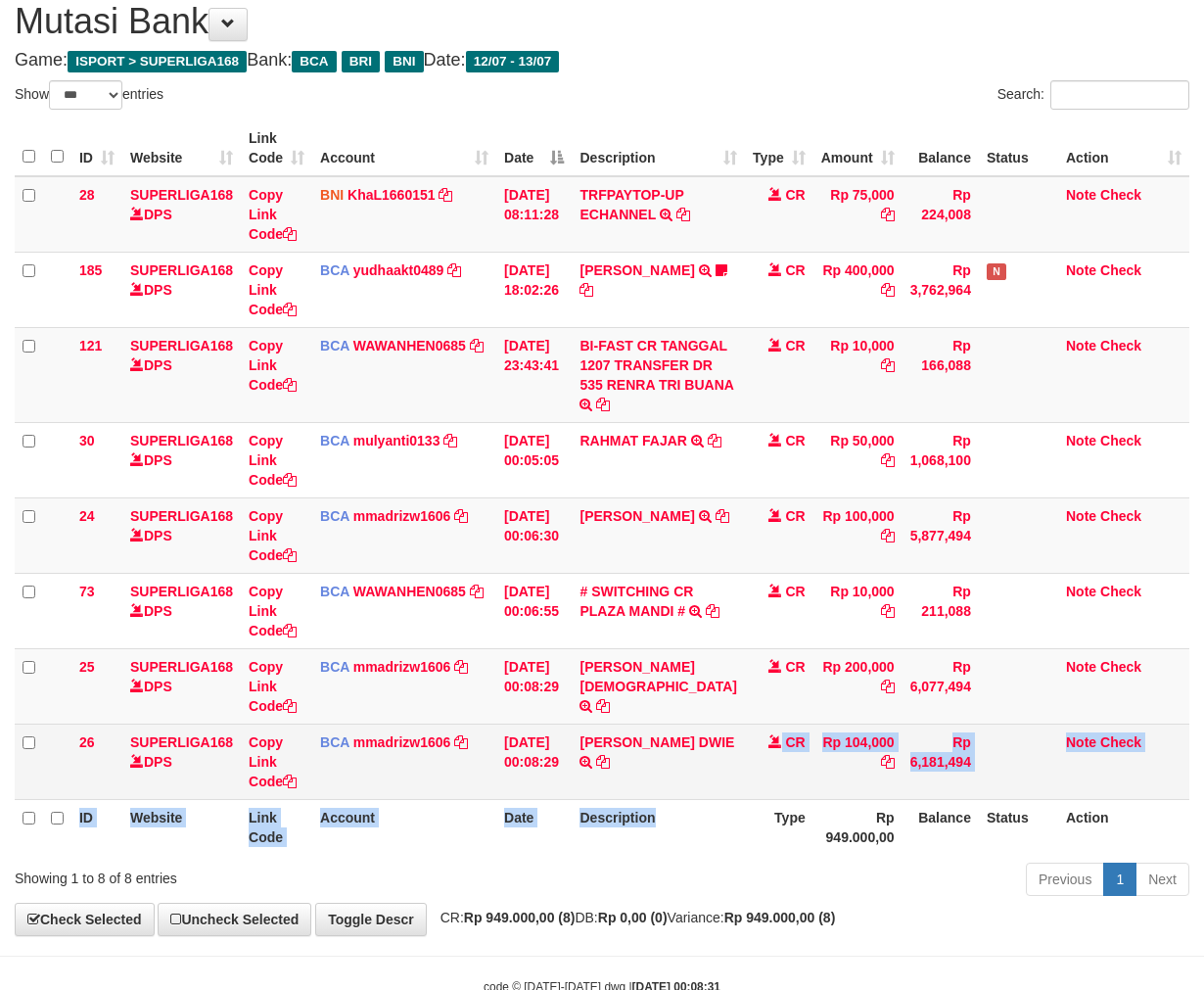 drag, startPoint x: 671, startPoint y: 816, endPoint x: 712, endPoint y: 803, distance: 43.011626 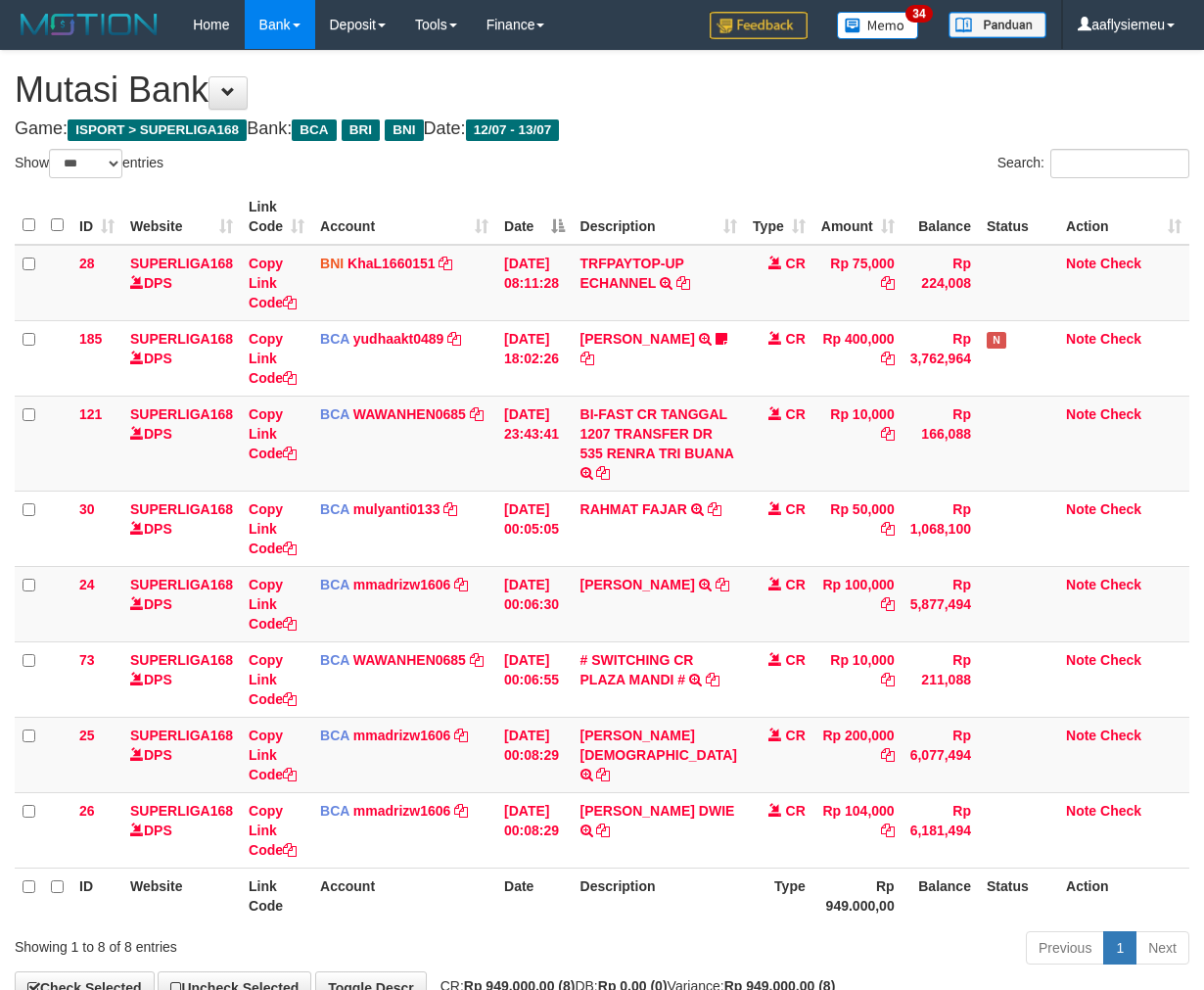 select on "***" 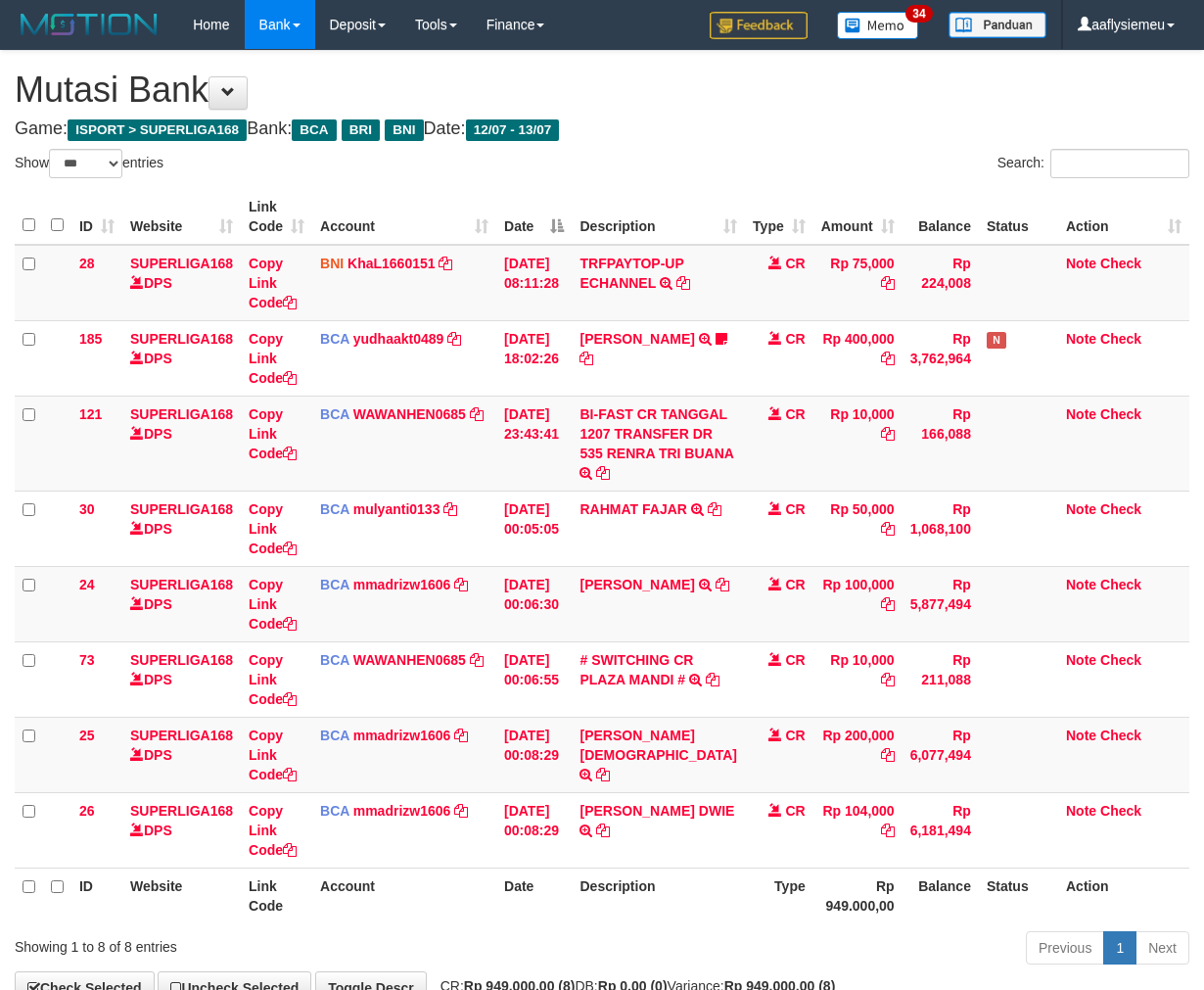 scroll, scrollTop: 69, scrollLeft: 0, axis: vertical 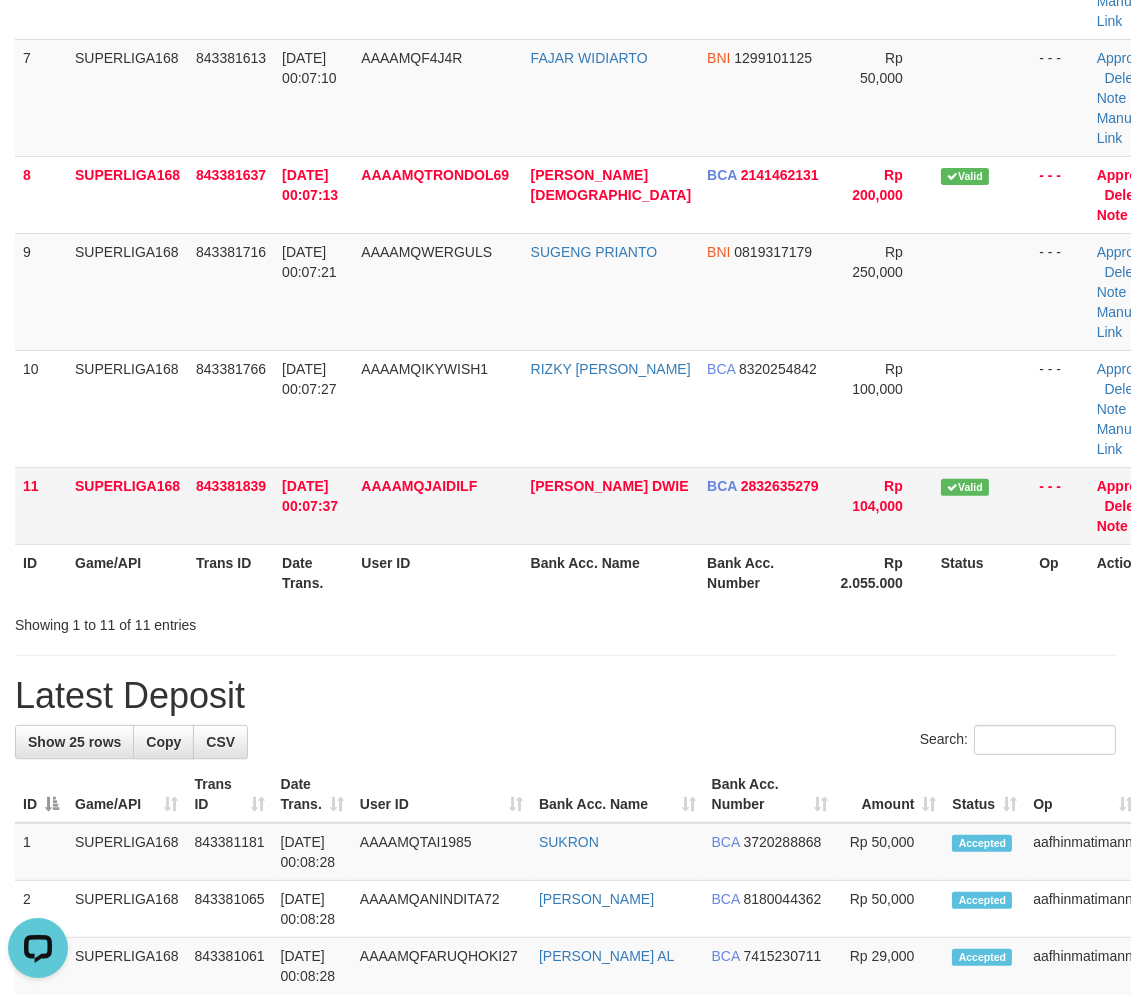click on "843381839" at bounding box center [231, 486] 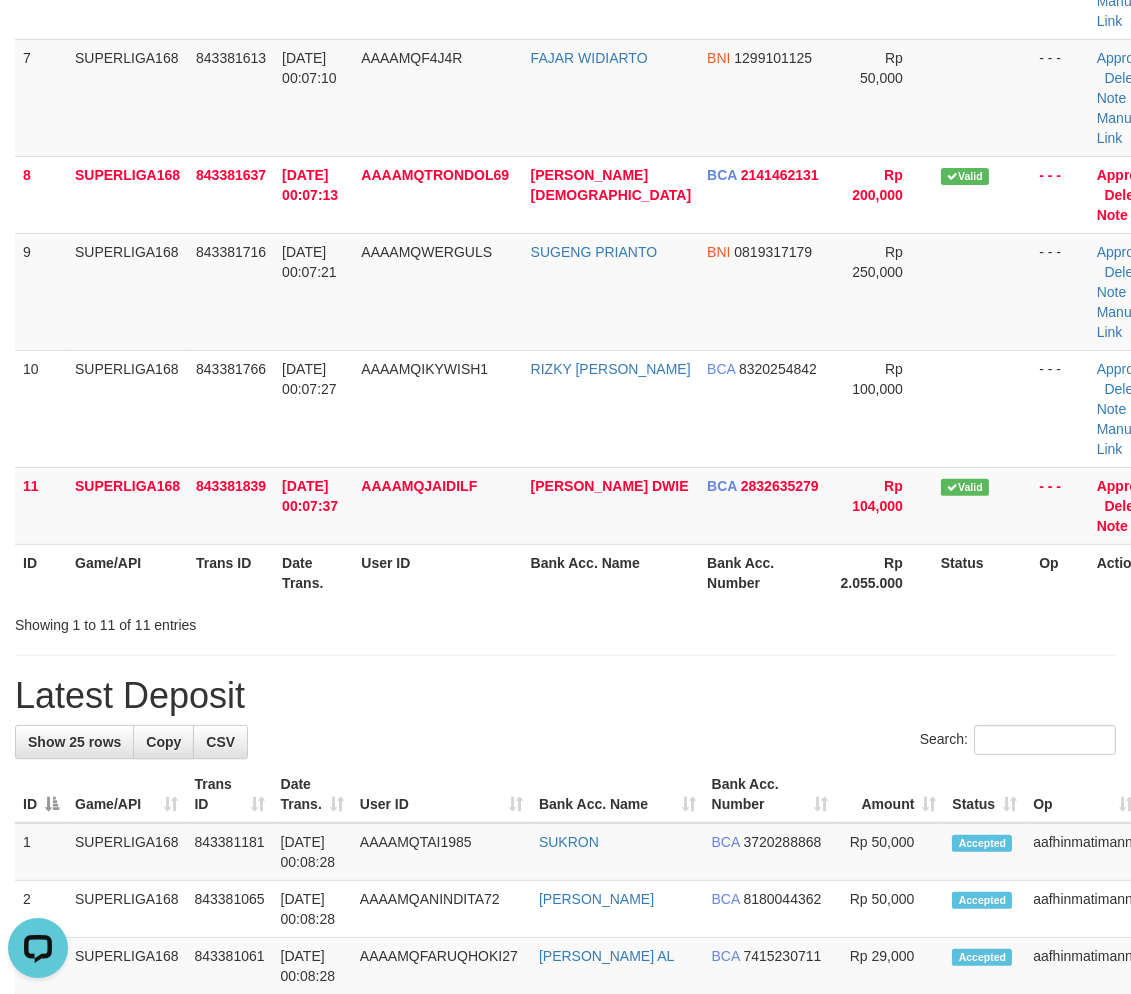 drag, startPoint x: 137, startPoint y: 513, endPoint x: 3, endPoint y: 594, distance: 156.57906 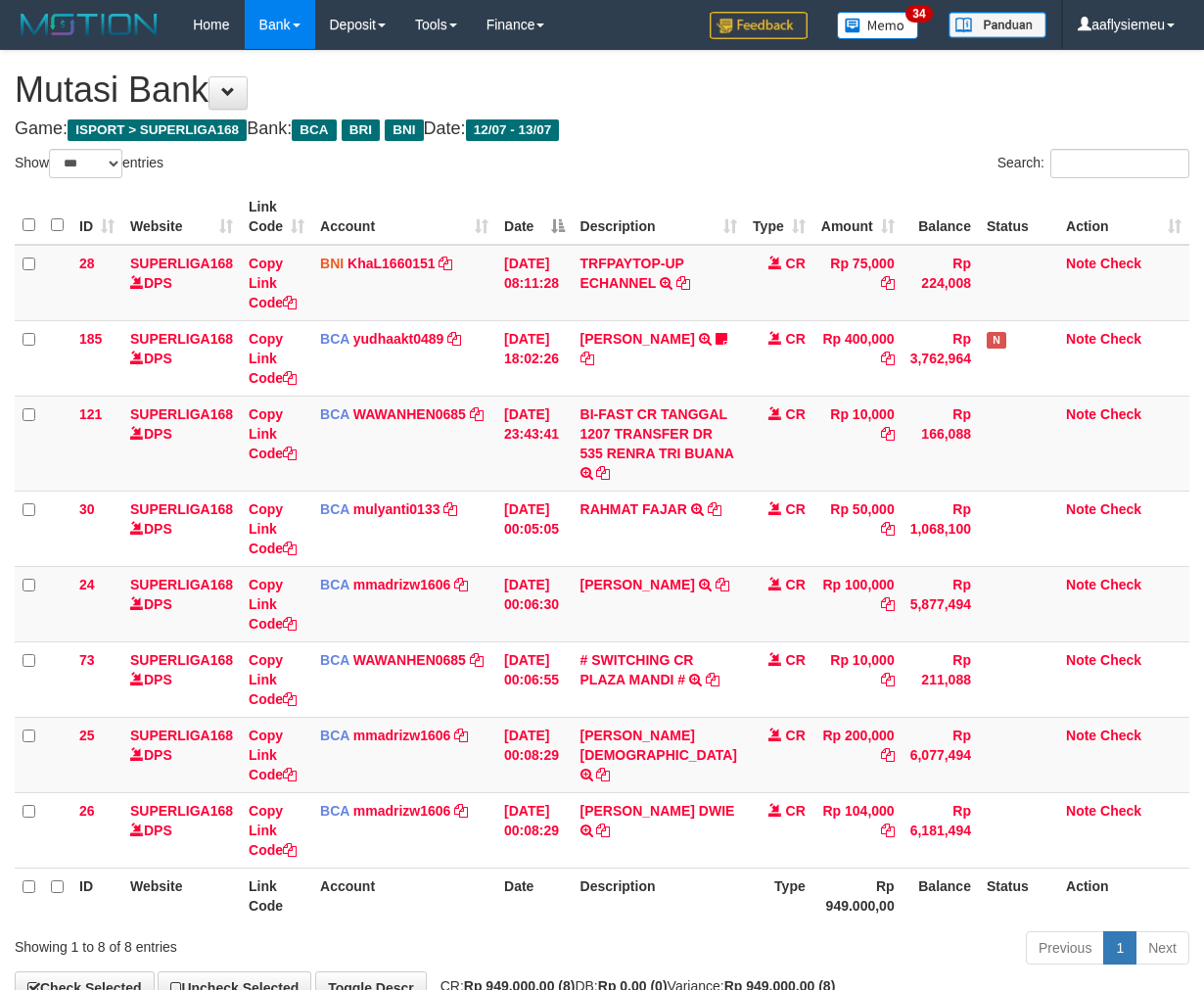 select on "***" 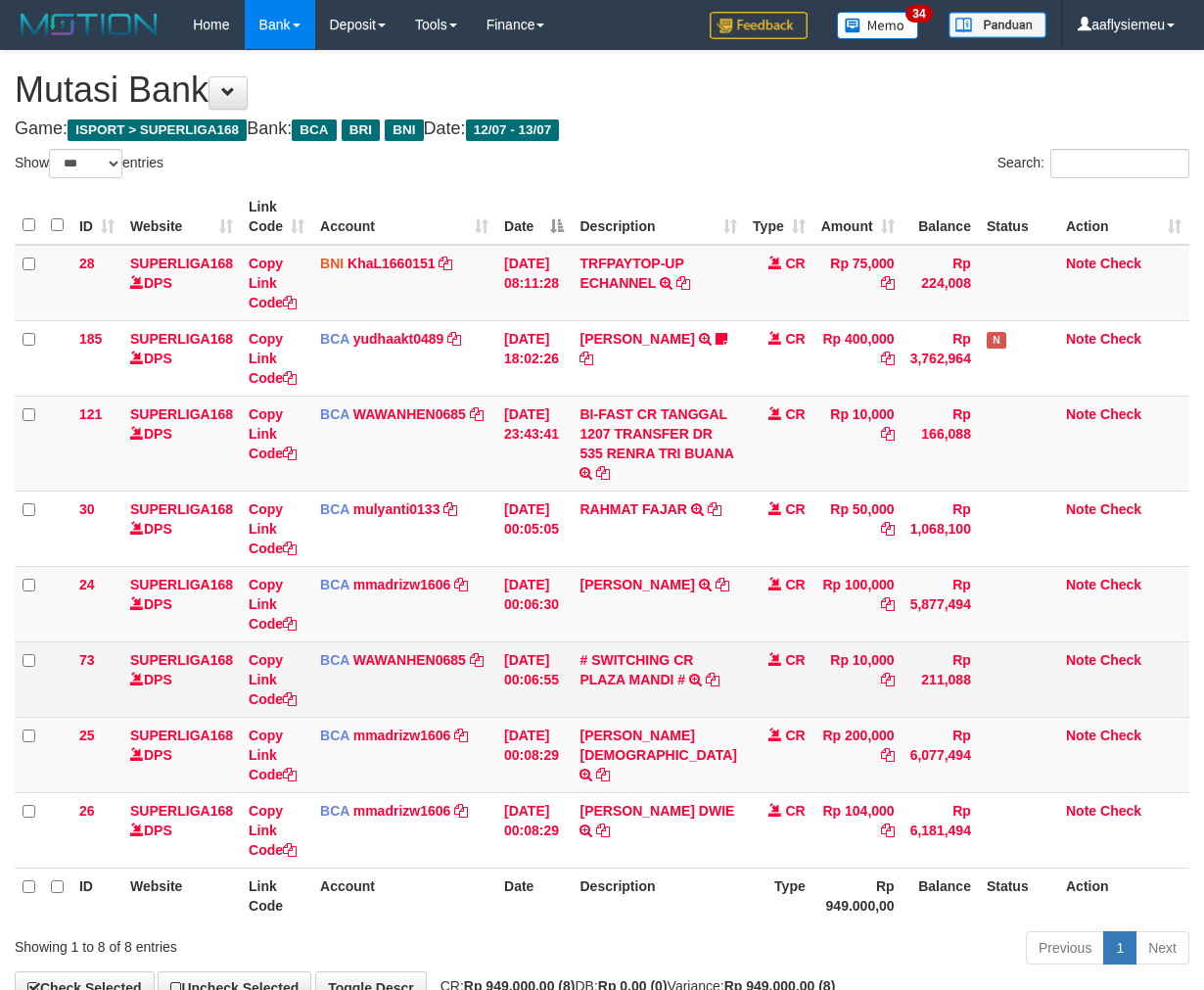 scroll, scrollTop: 79, scrollLeft: 0, axis: vertical 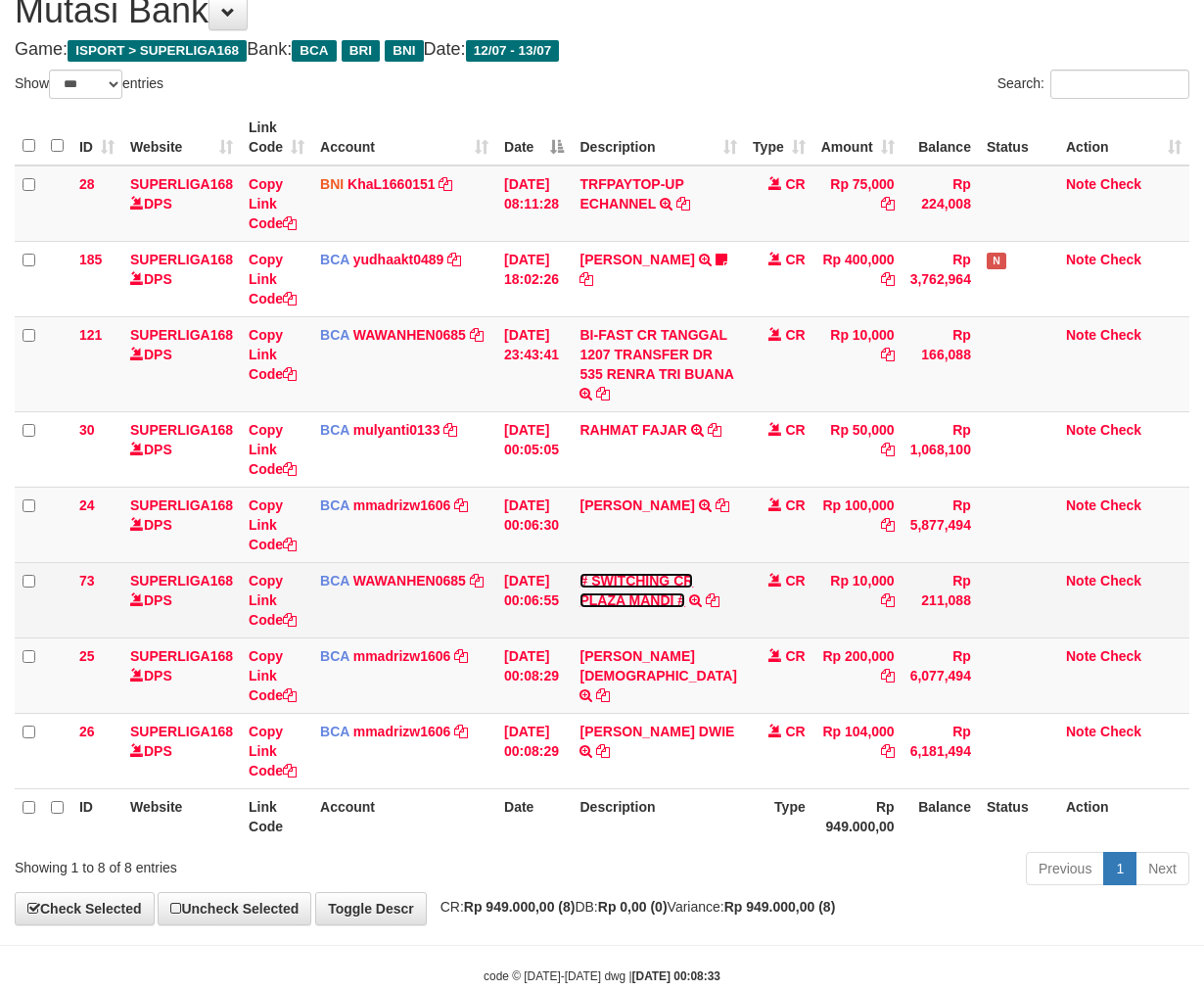 click on "# SWITCHING CR PLAZA MANDI #" at bounding box center (636, 590) 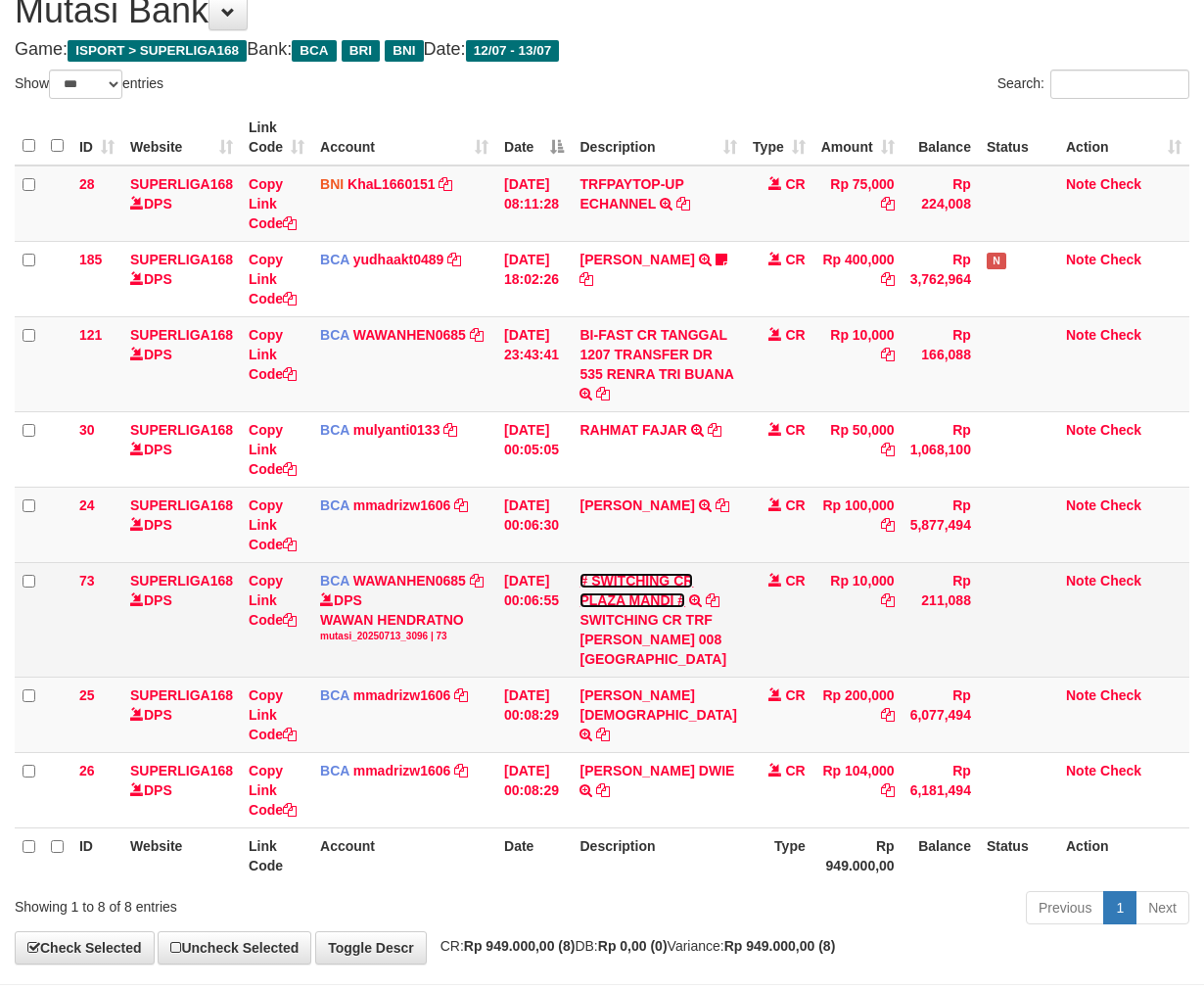 scroll, scrollTop: 78, scrollLeft: 0, axis: vertical 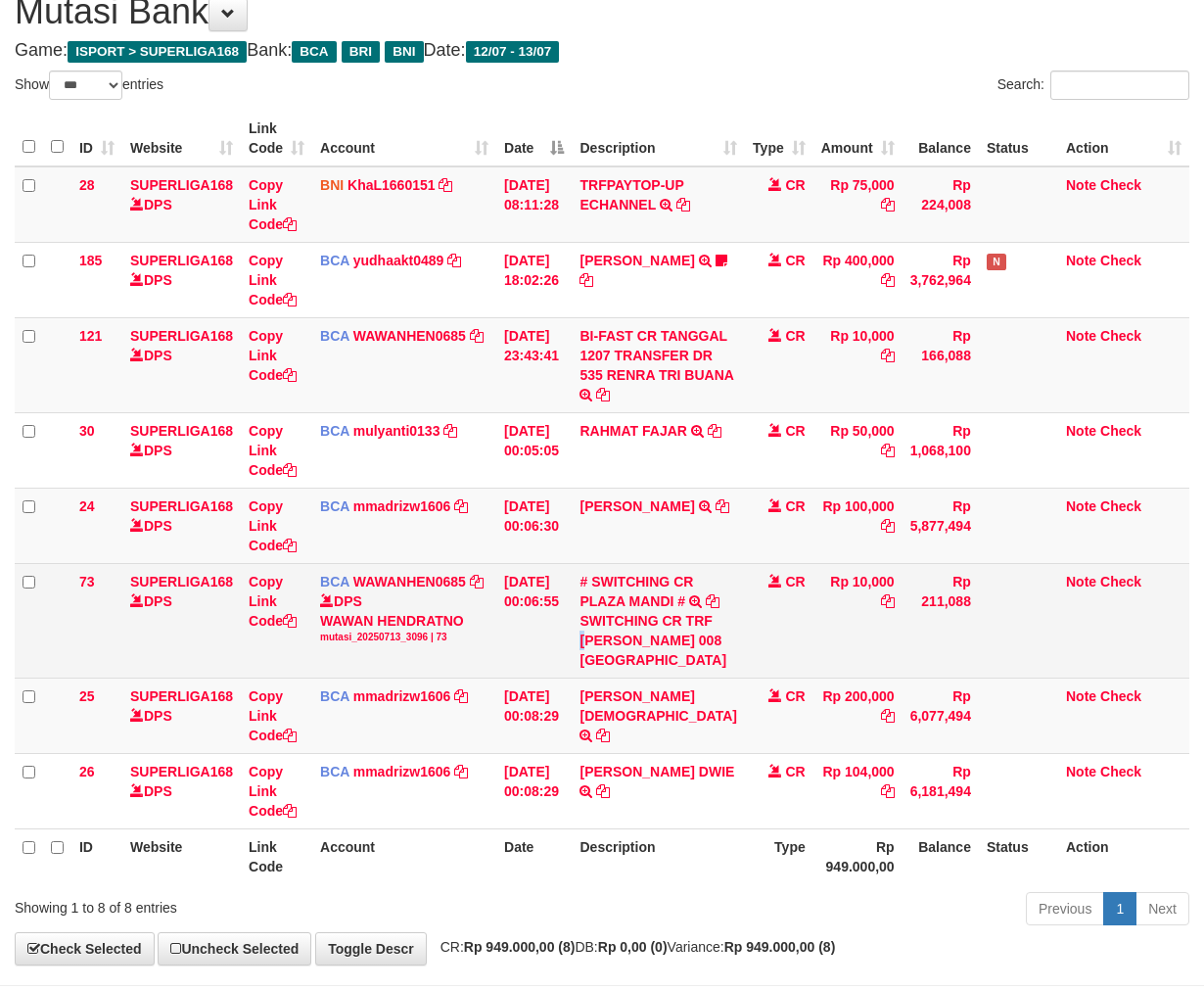 copy on "A" 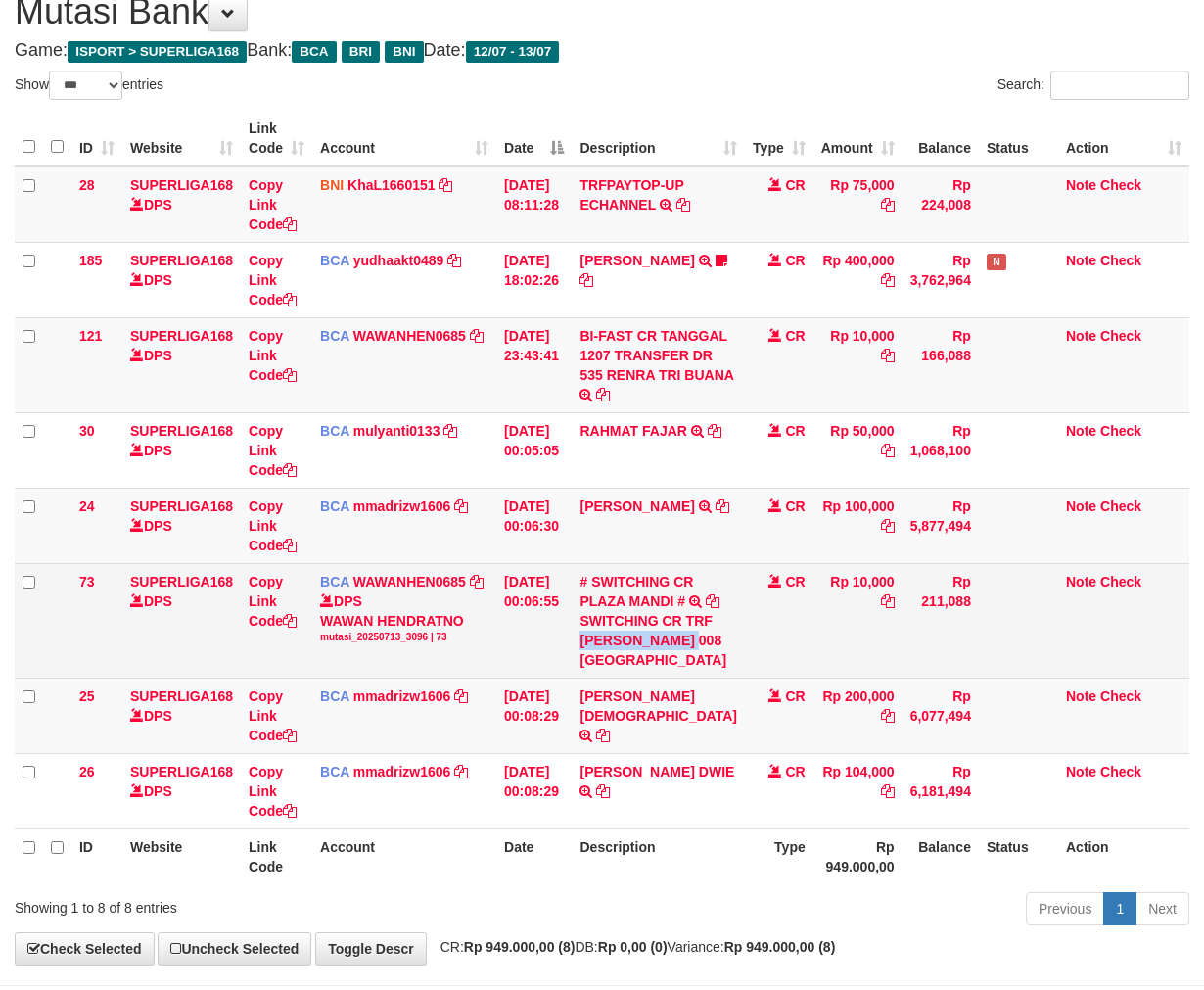 copy on "AHMADUN HANAFI" 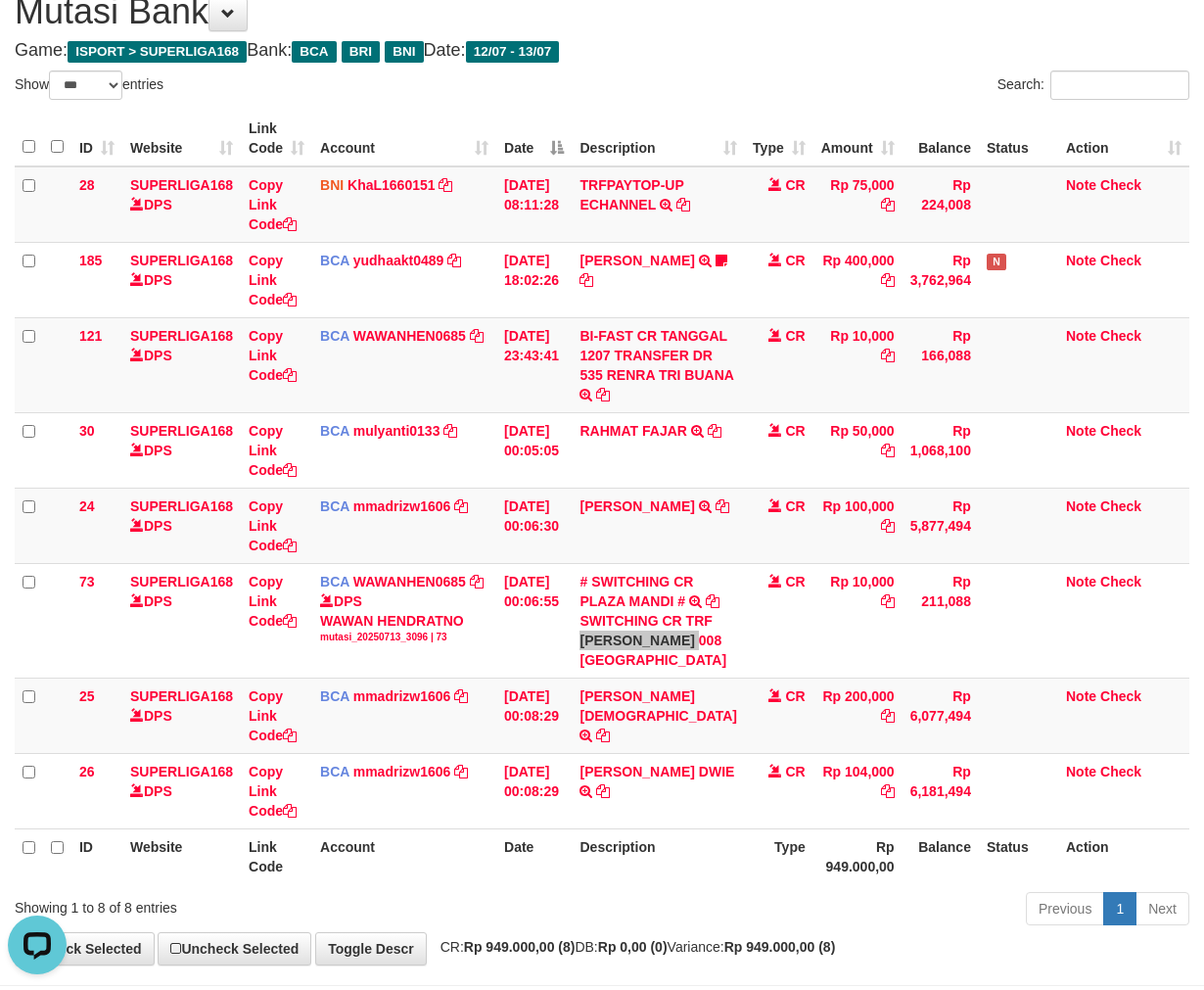 scroll, scrollTop: 0, scrollLeft: 0, axis: both 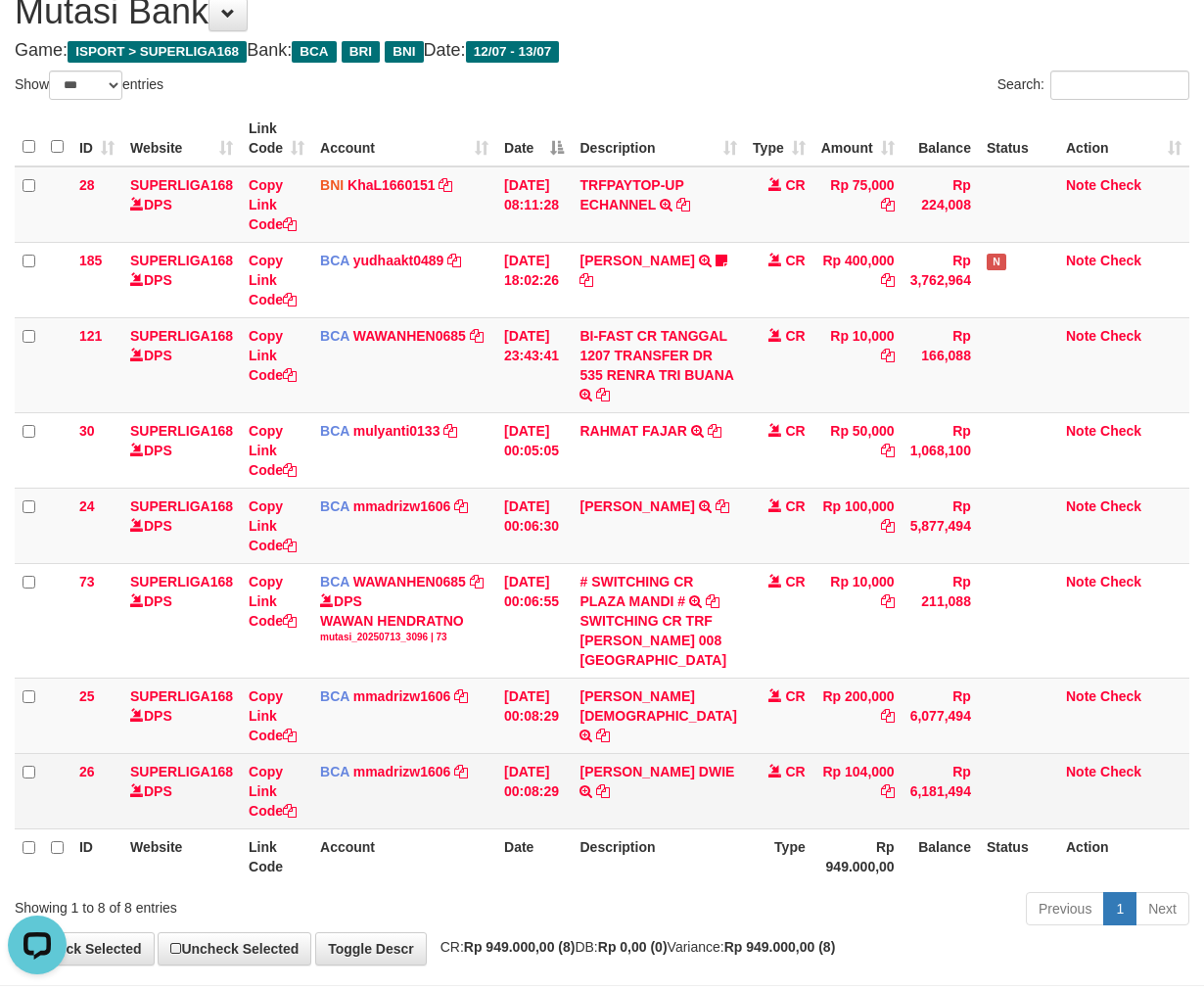 click on "JAIDIL FARHAN DWIE         TRSF E-BANKING CR 1307/FTSCY/WS95031
104000.00JAIDIL FARHAN DWIE" at bounding box center [658, 790] 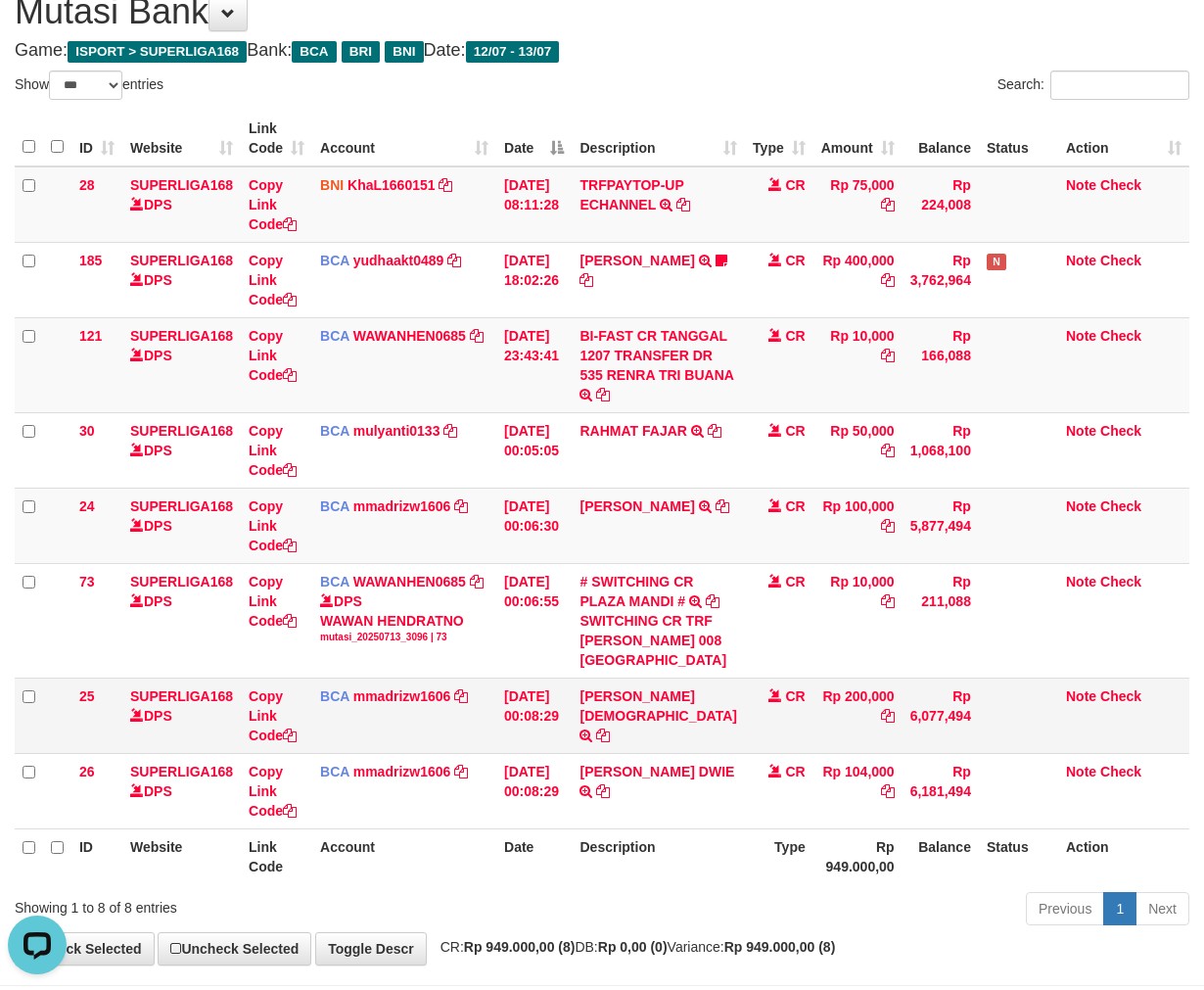 click on "Rp 6,077,494" at bounding box center (941, 715) 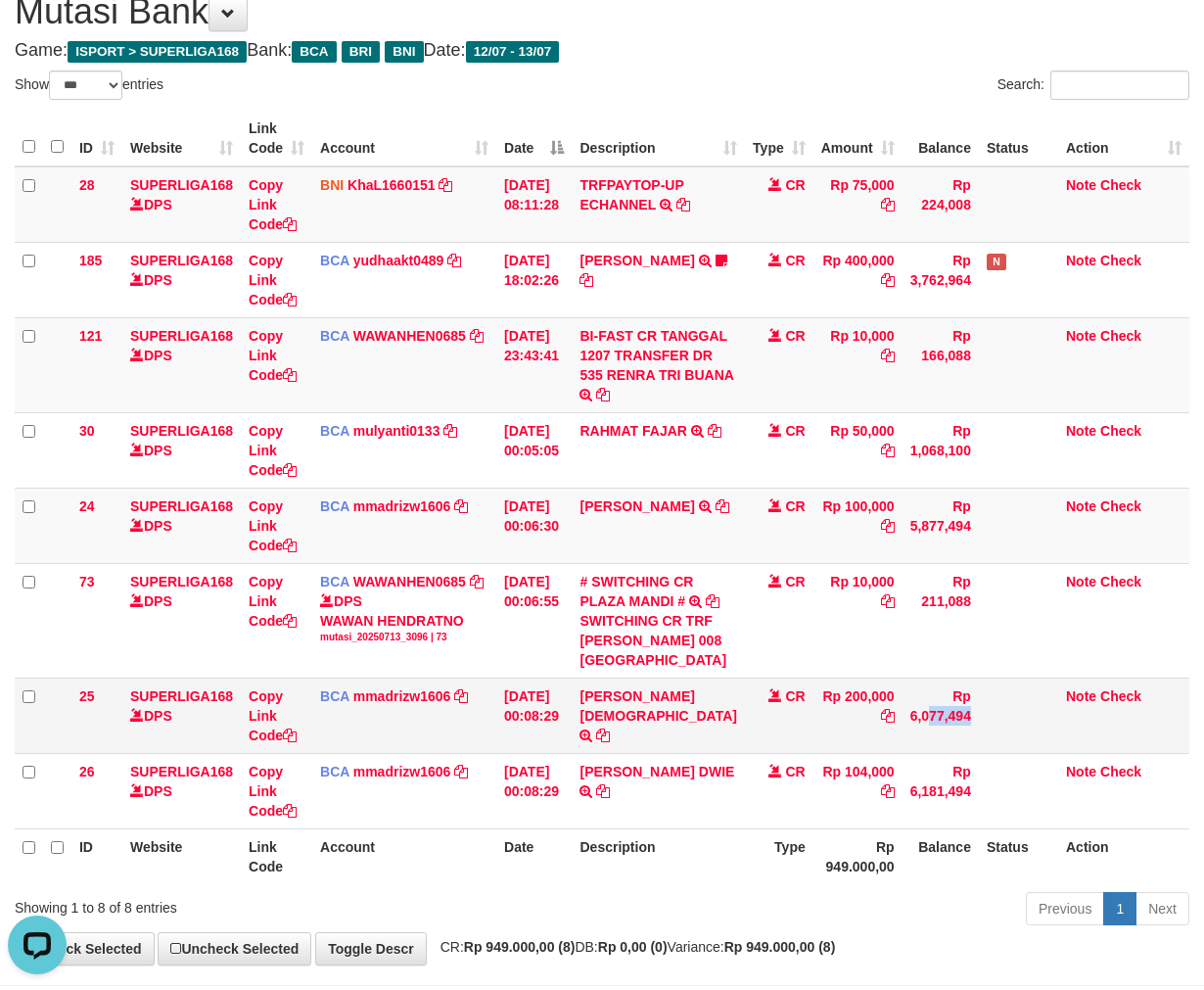 drag, startPoint x: 895, startPoint y: 788, endPoint x: 877, endPoint y: 755, distance: 37.589892 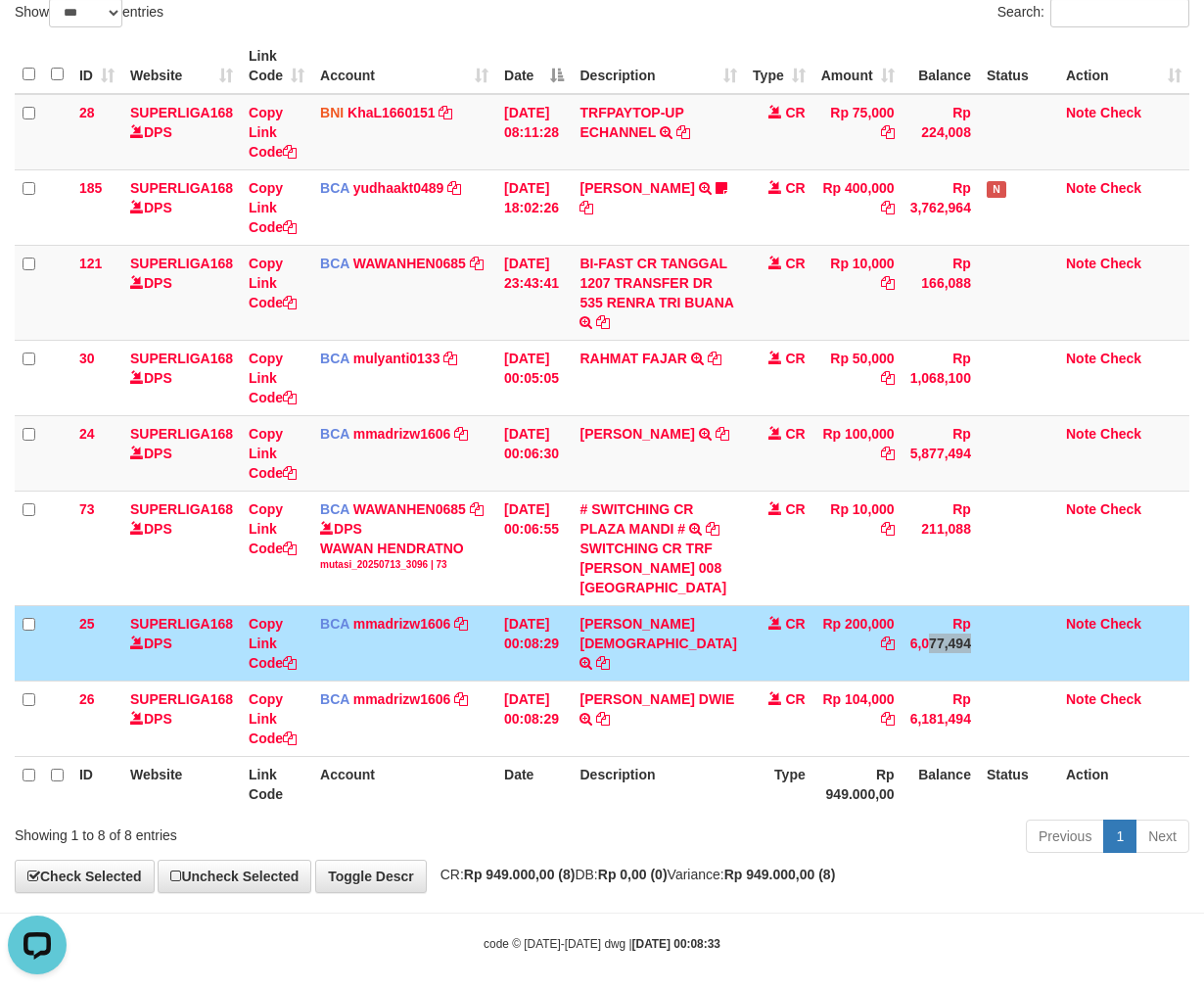 scroll, scrollTop: 221, scrollLeft: 0, axis: vertical 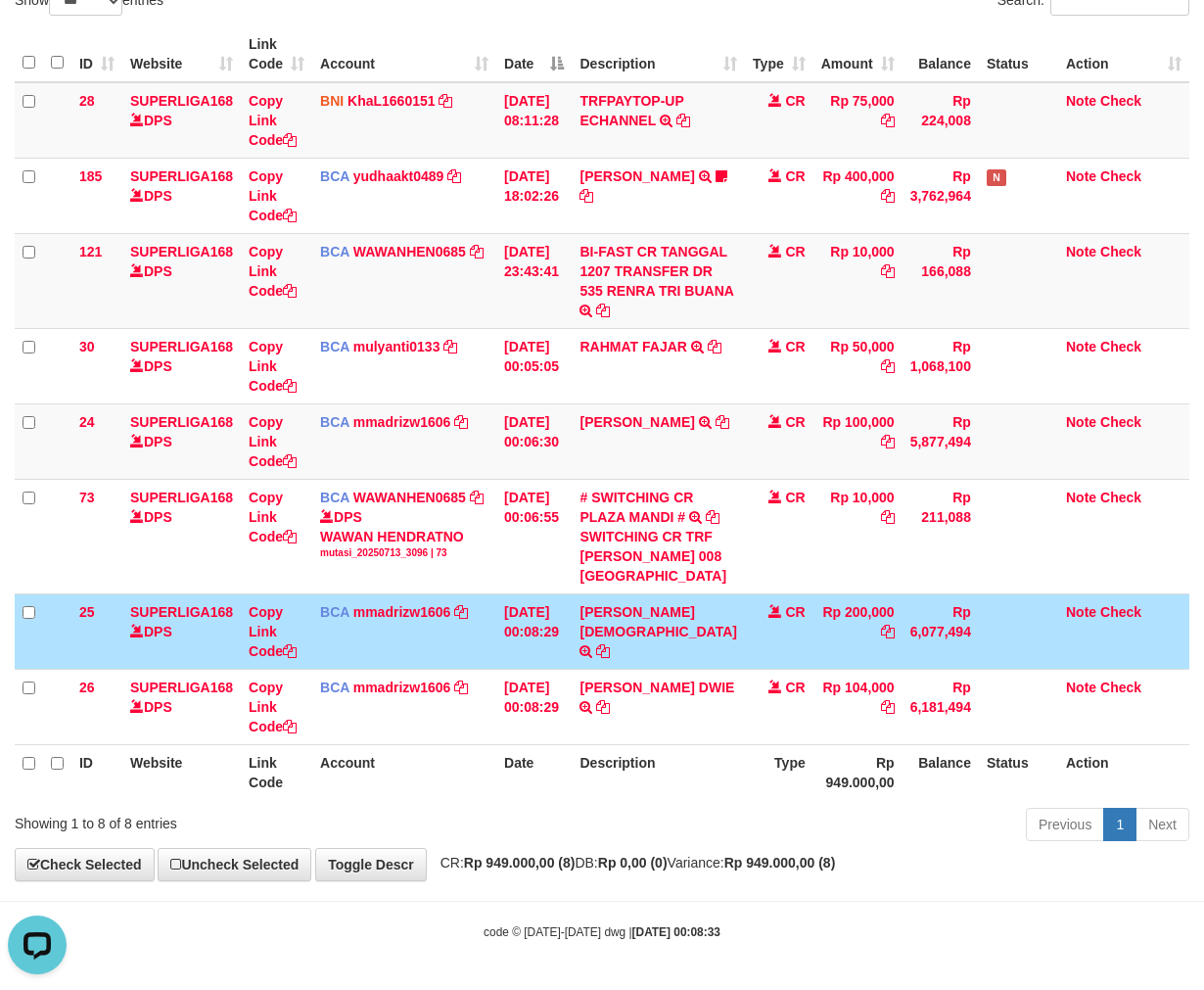click on "Previous 1 Next" at bounding box center (854, 826) 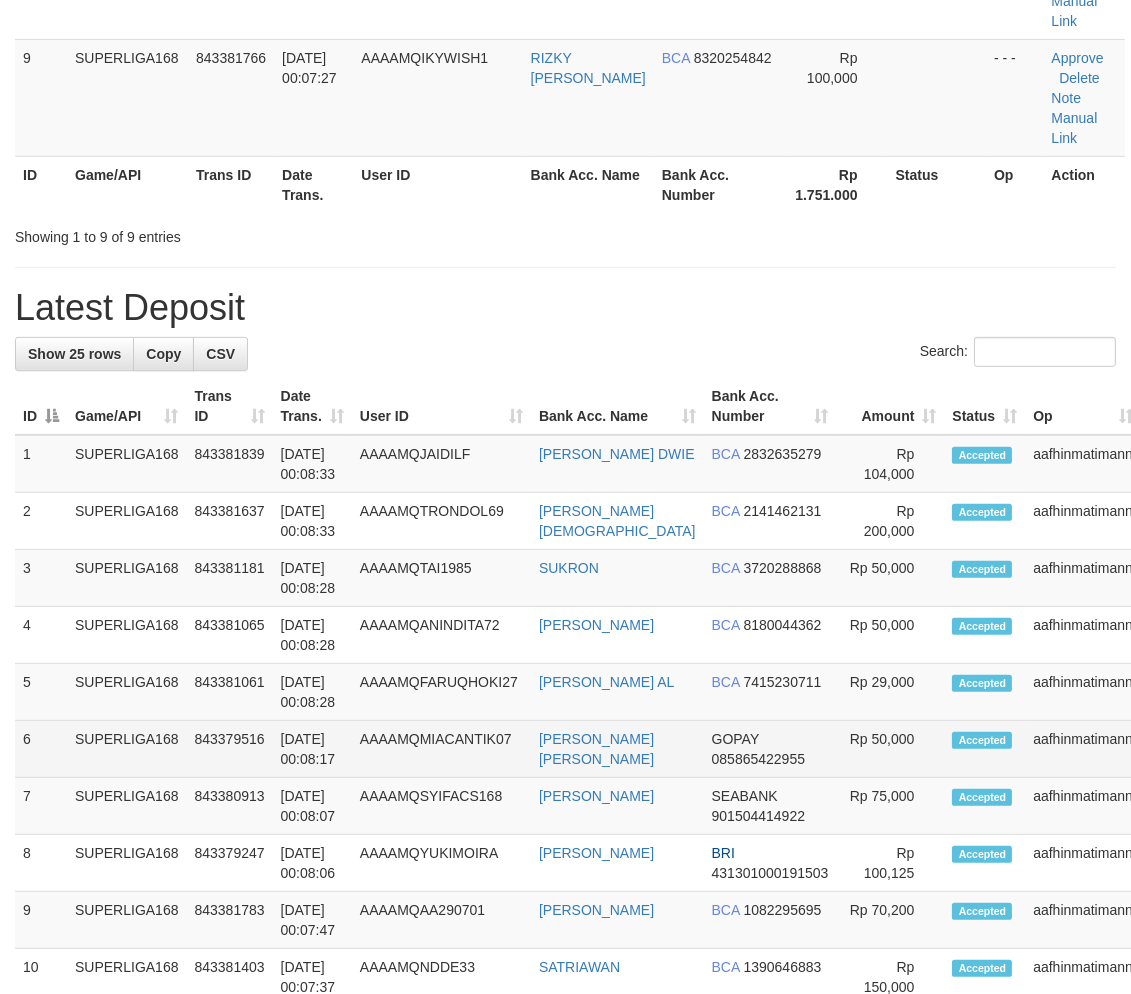 drag, startPoint x: 167, startPoint y: 756, endPoint x: 6, endPoint y: 781, distance: 162.92943 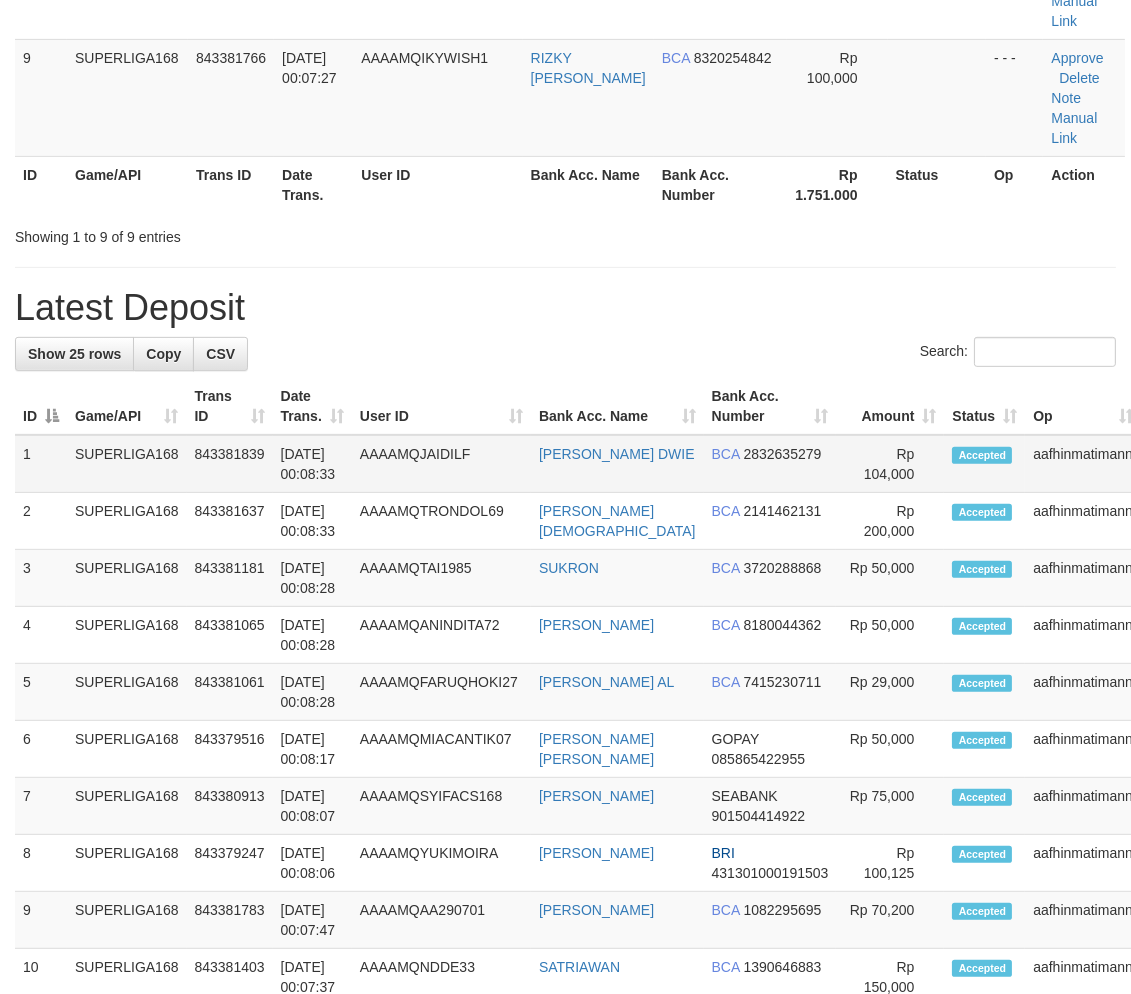 scroll, scrollTop: 873, scrollLeft: 0, axis: vertical 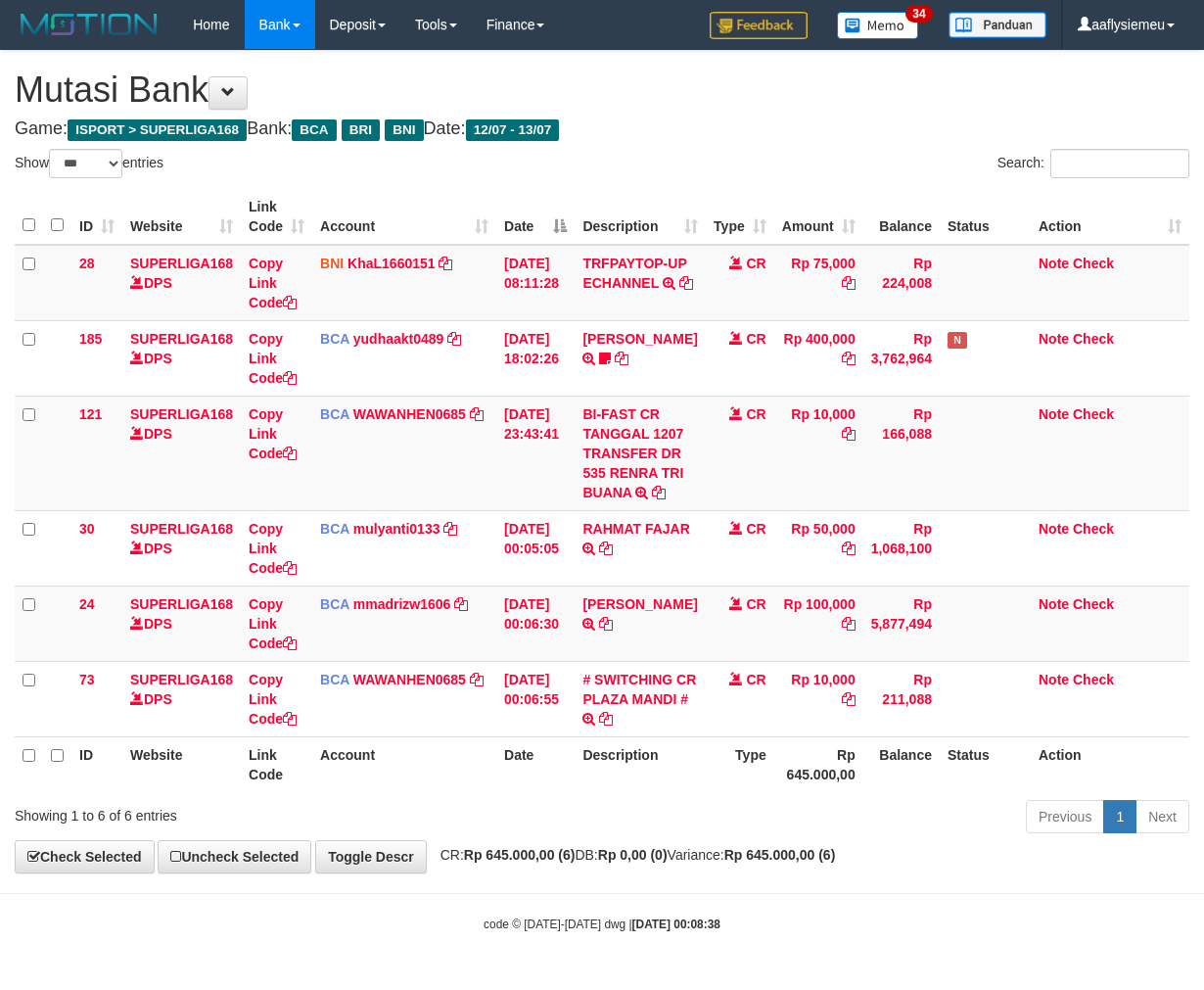 select on "***" 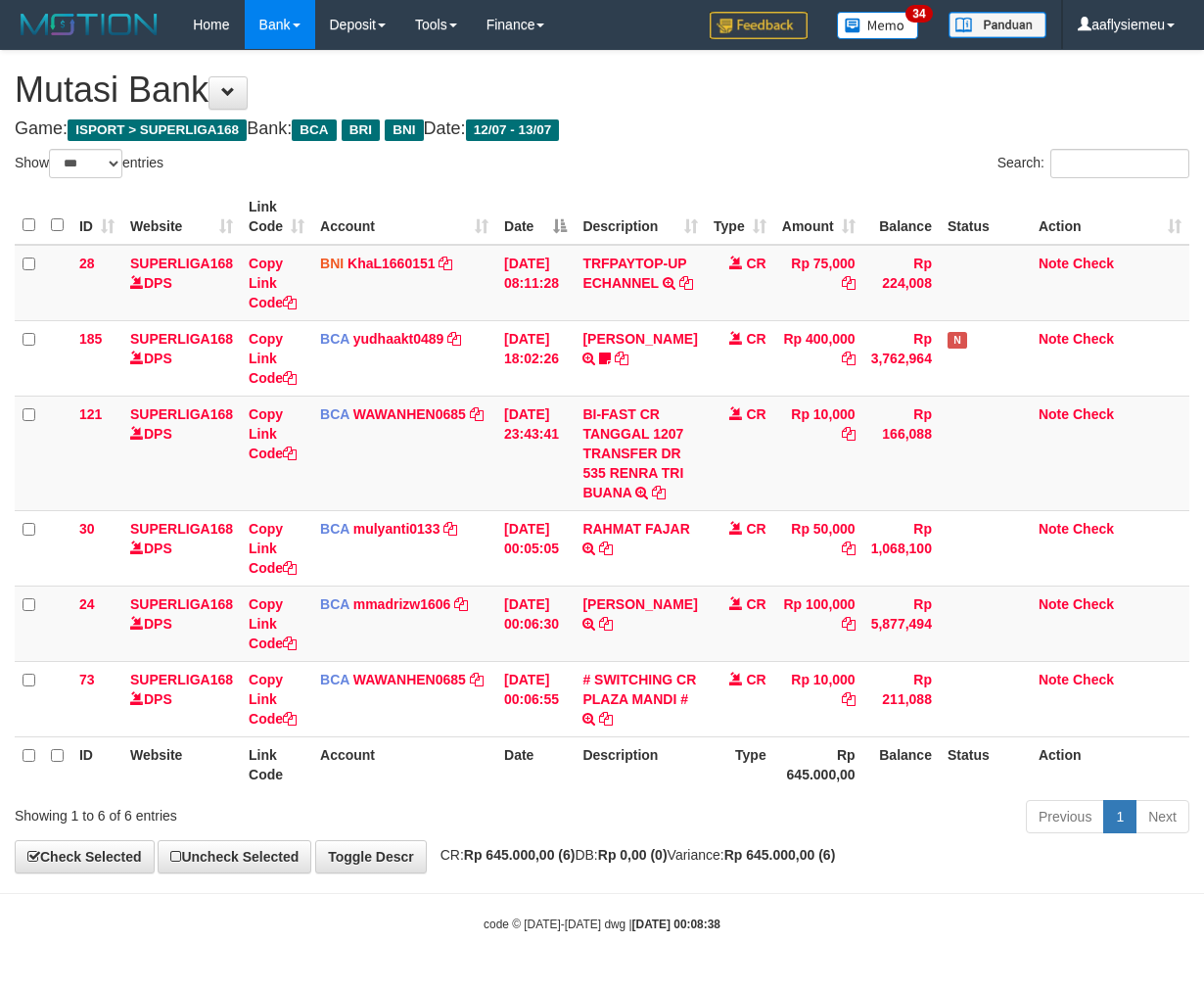 scroll, scrollTop: 0, scrollLeft: 0, axis: both 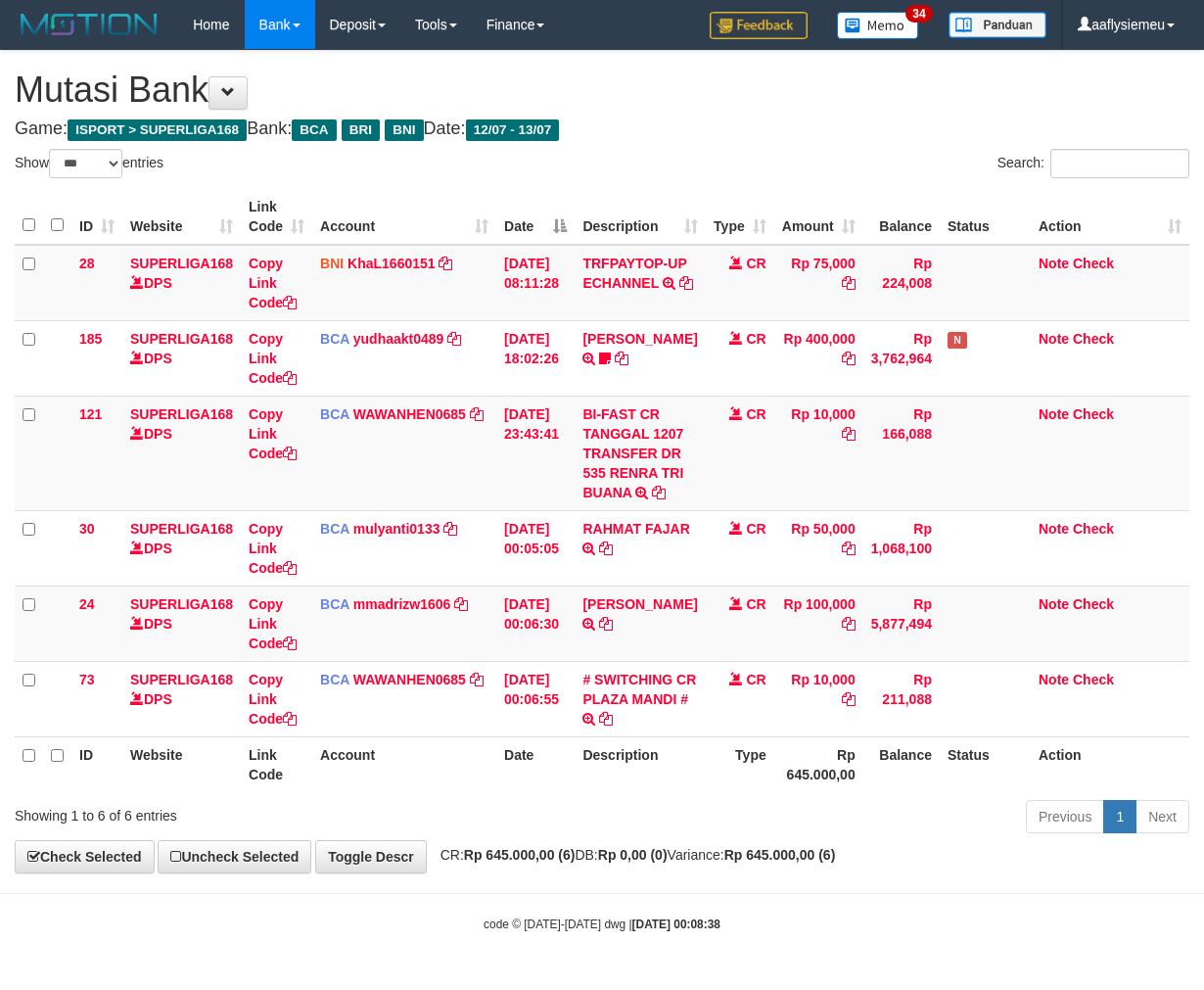 select on "***" 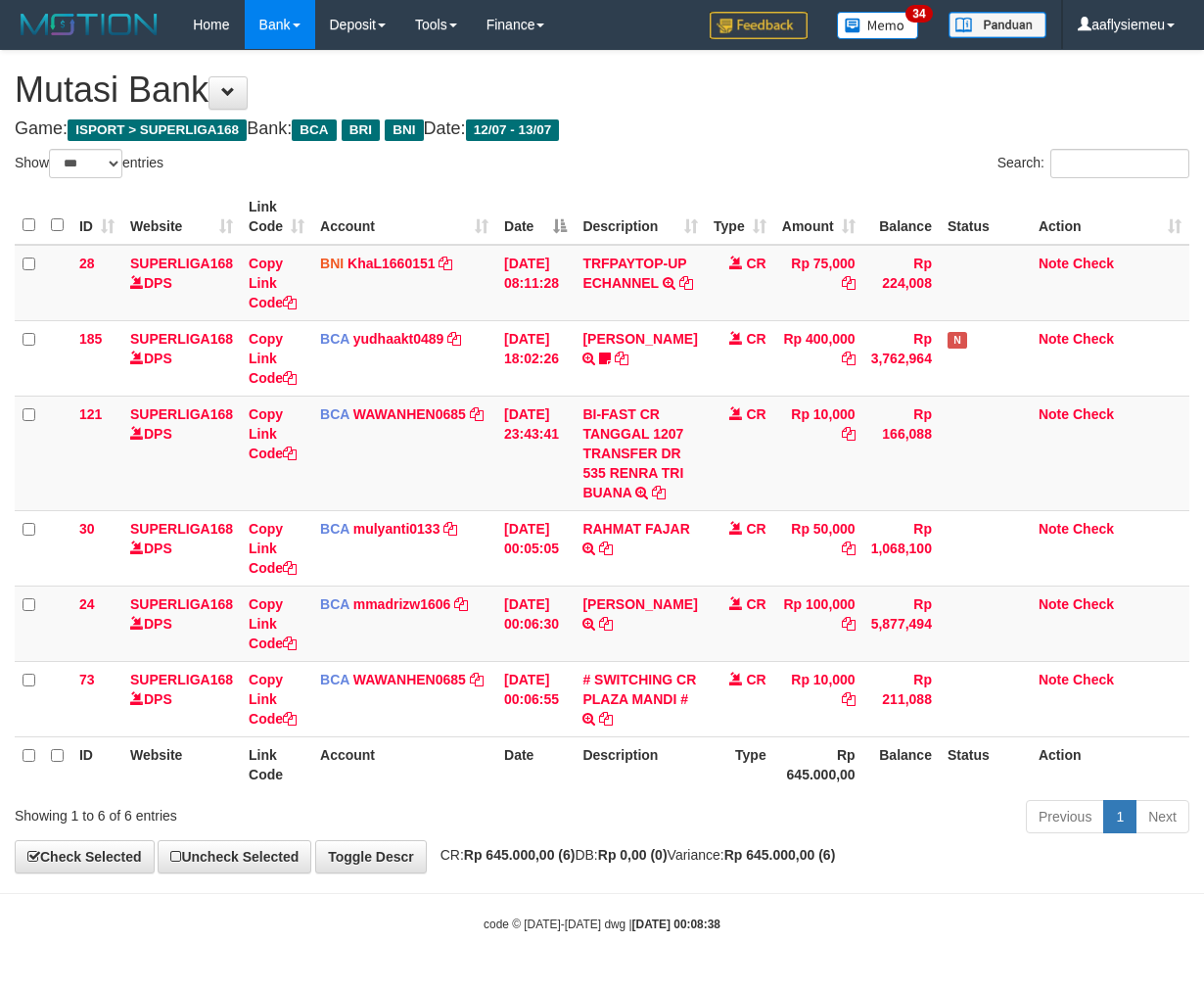 scroll, scrollTop: 0, scrollLeft: 0, axis: both 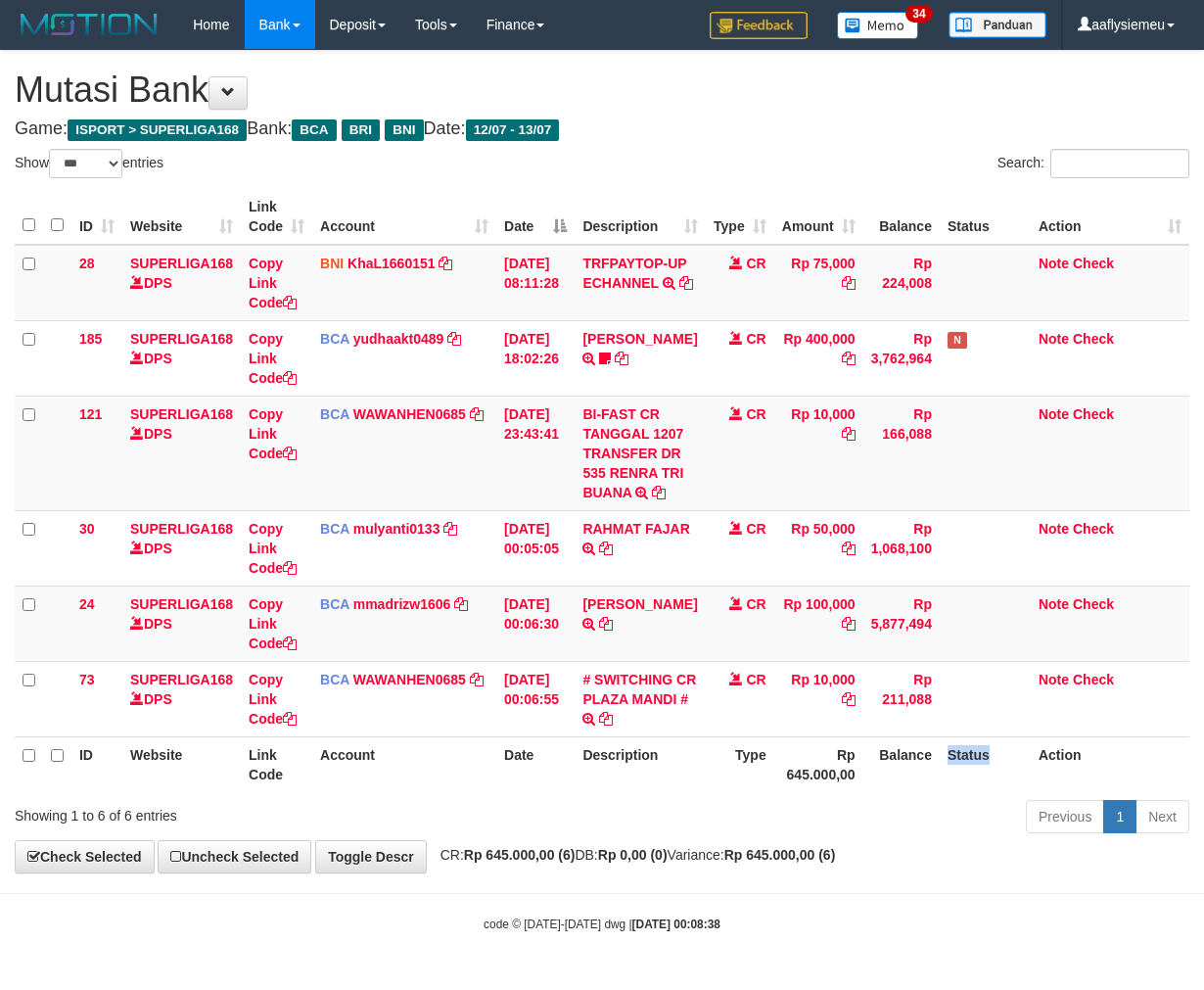 click on "Status" at bounding box center (985, 764) 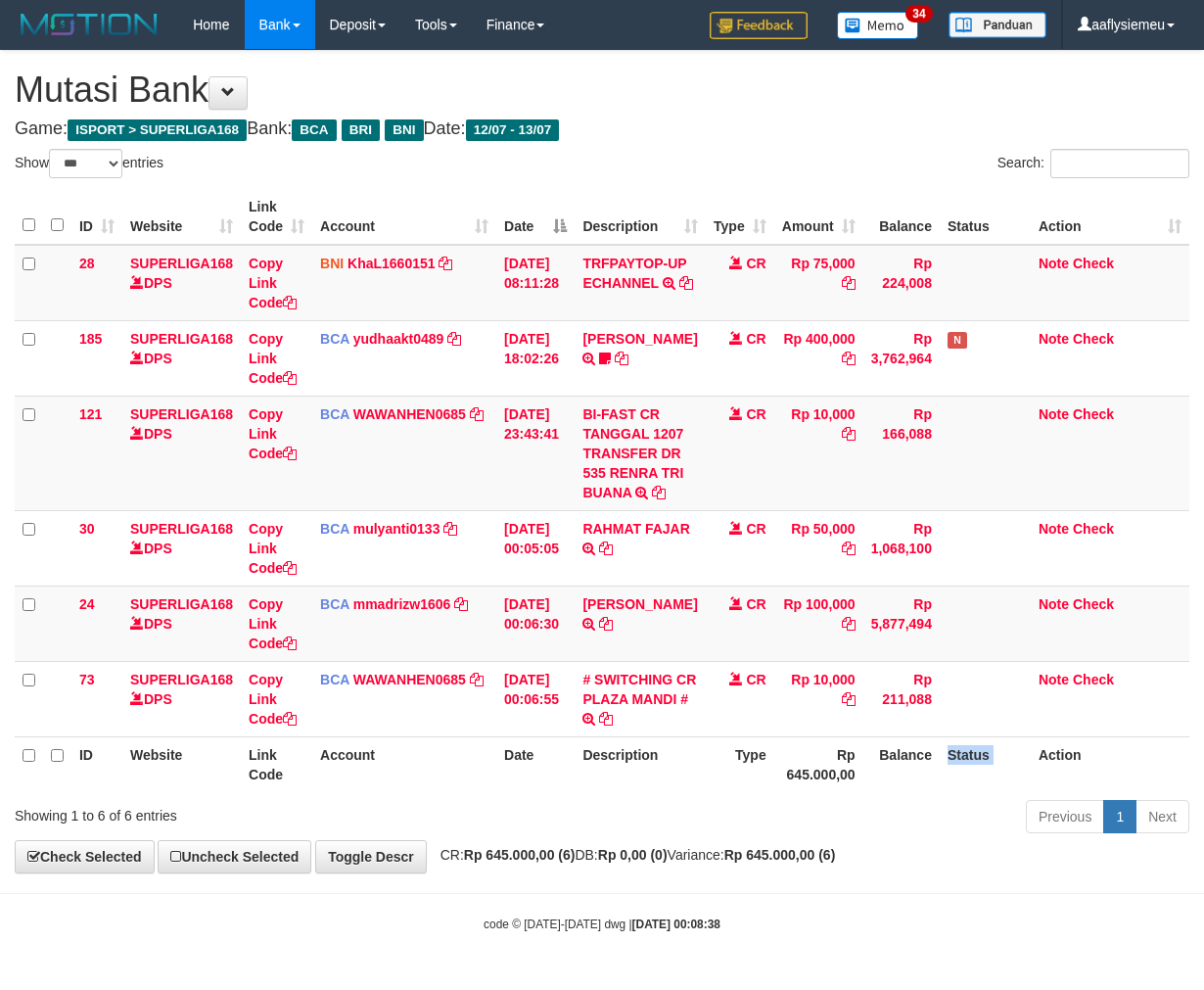 drag, startPoint x: 935, startPoint y: 845, endPoint x: 1219, endPoint y: 837, distance: 284.11265 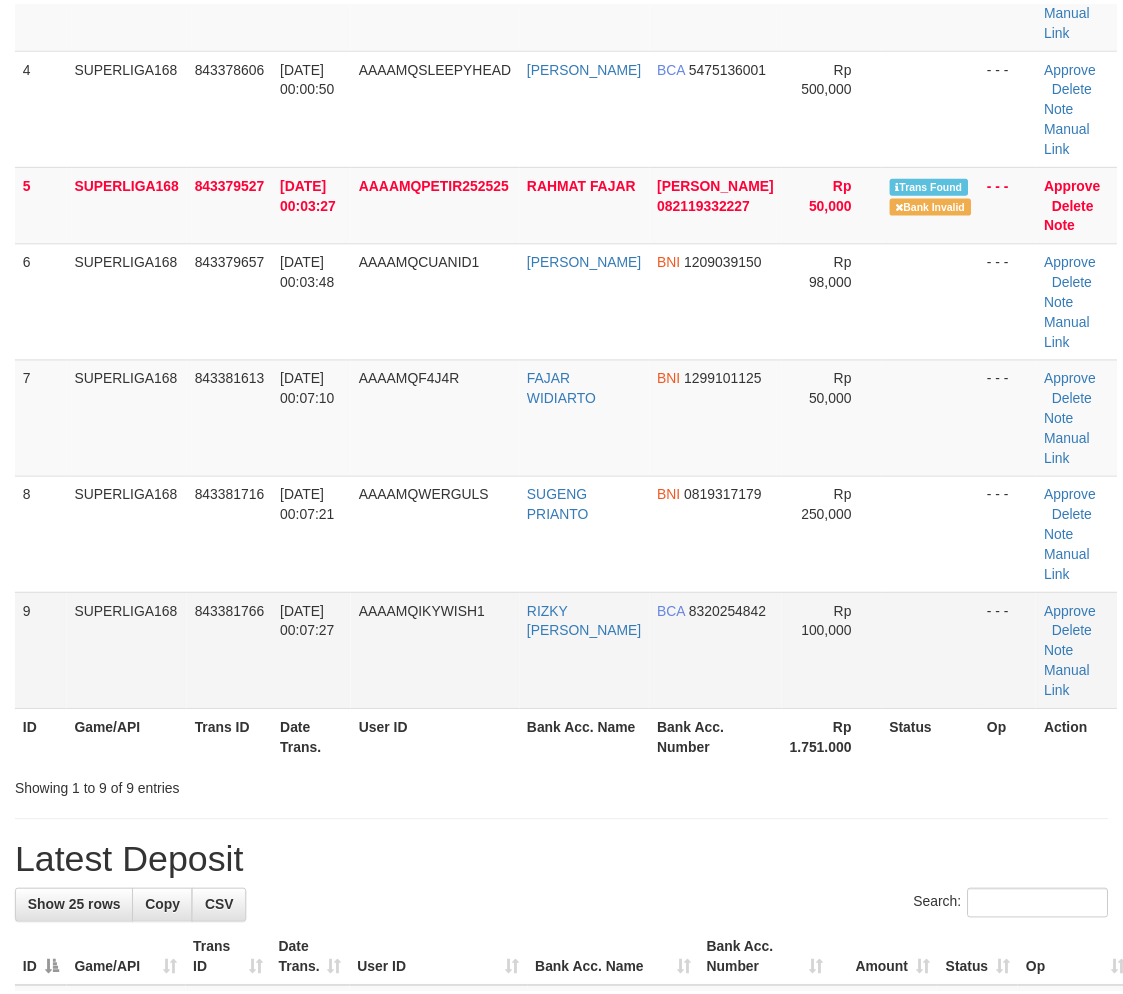 scroll, scrollTop: 552, scrollLeft: 0, axis: vertical 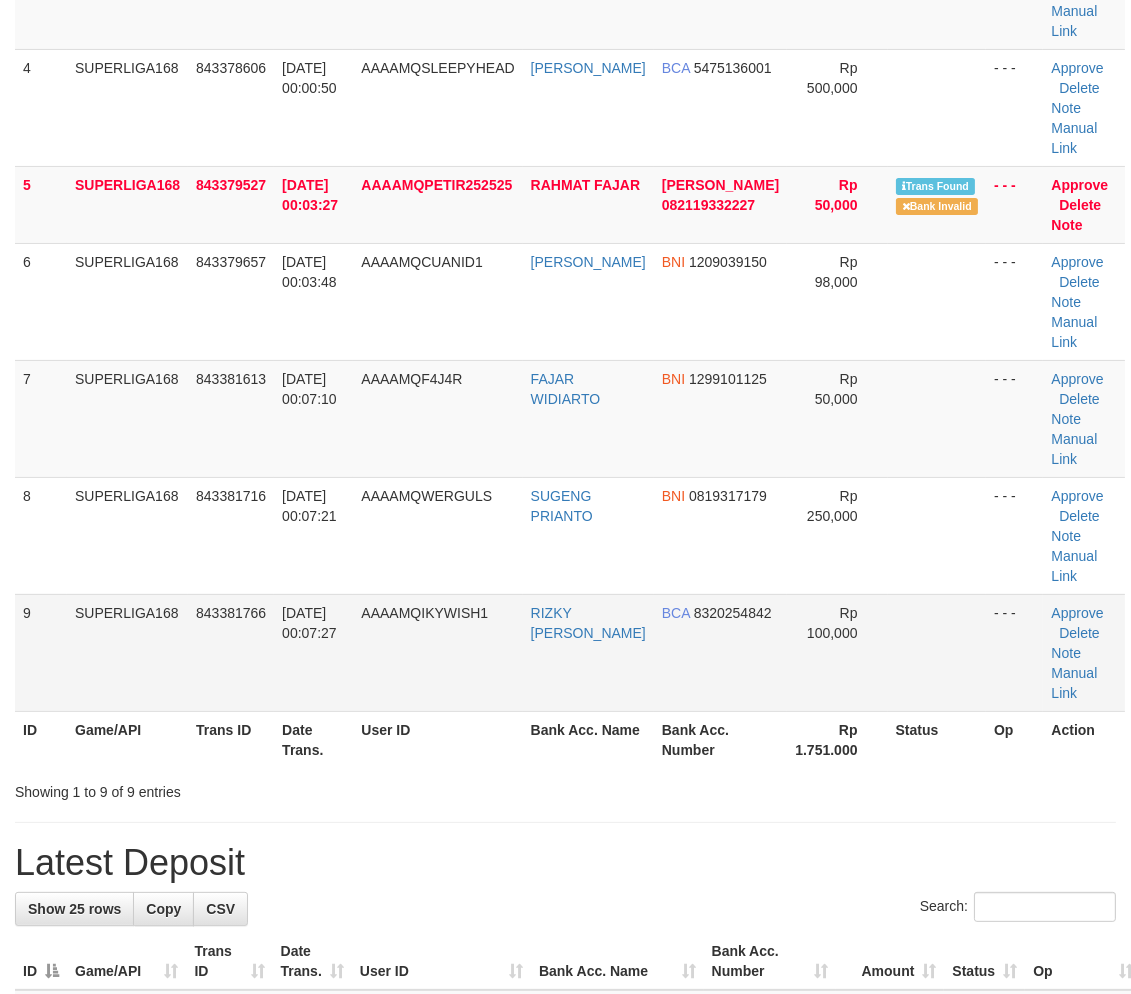 drag, startPoint x: 254, startPoint y: 583, endPoint x: 150, endPoint y: 646, distance: 121.59358 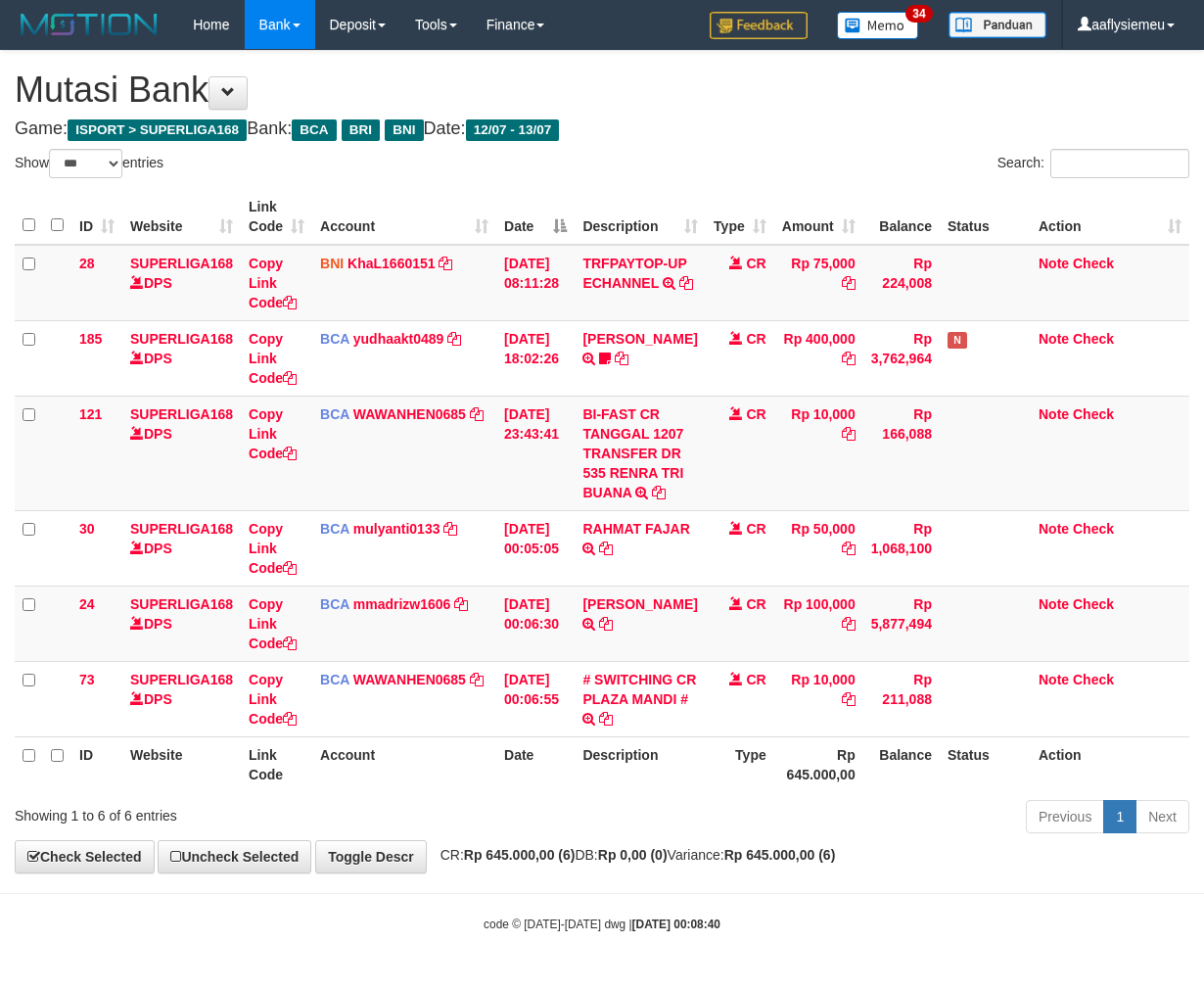 select on "***" 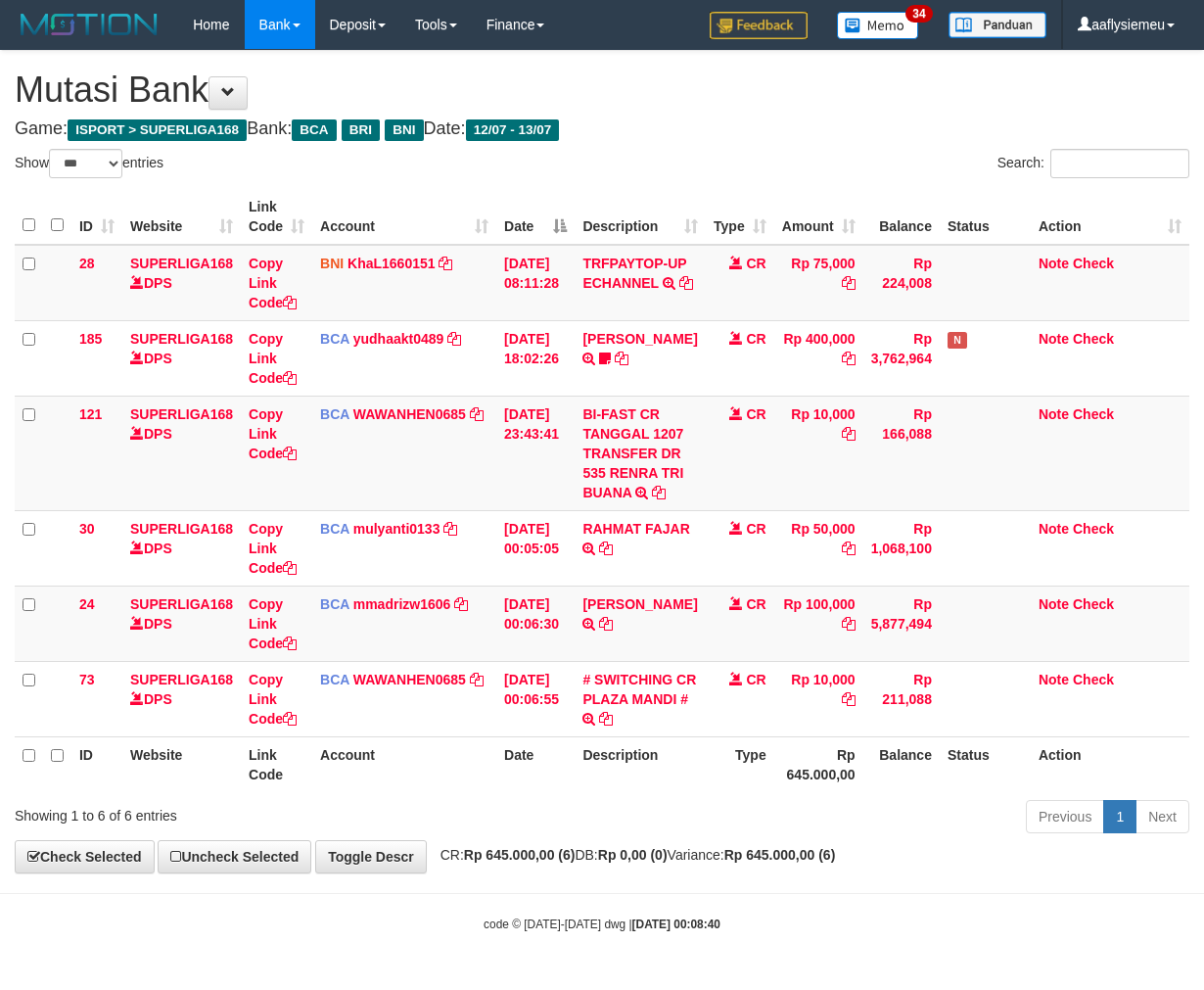 scroll, scrollTop: 52, scrollLeft: 0, axis: vertical 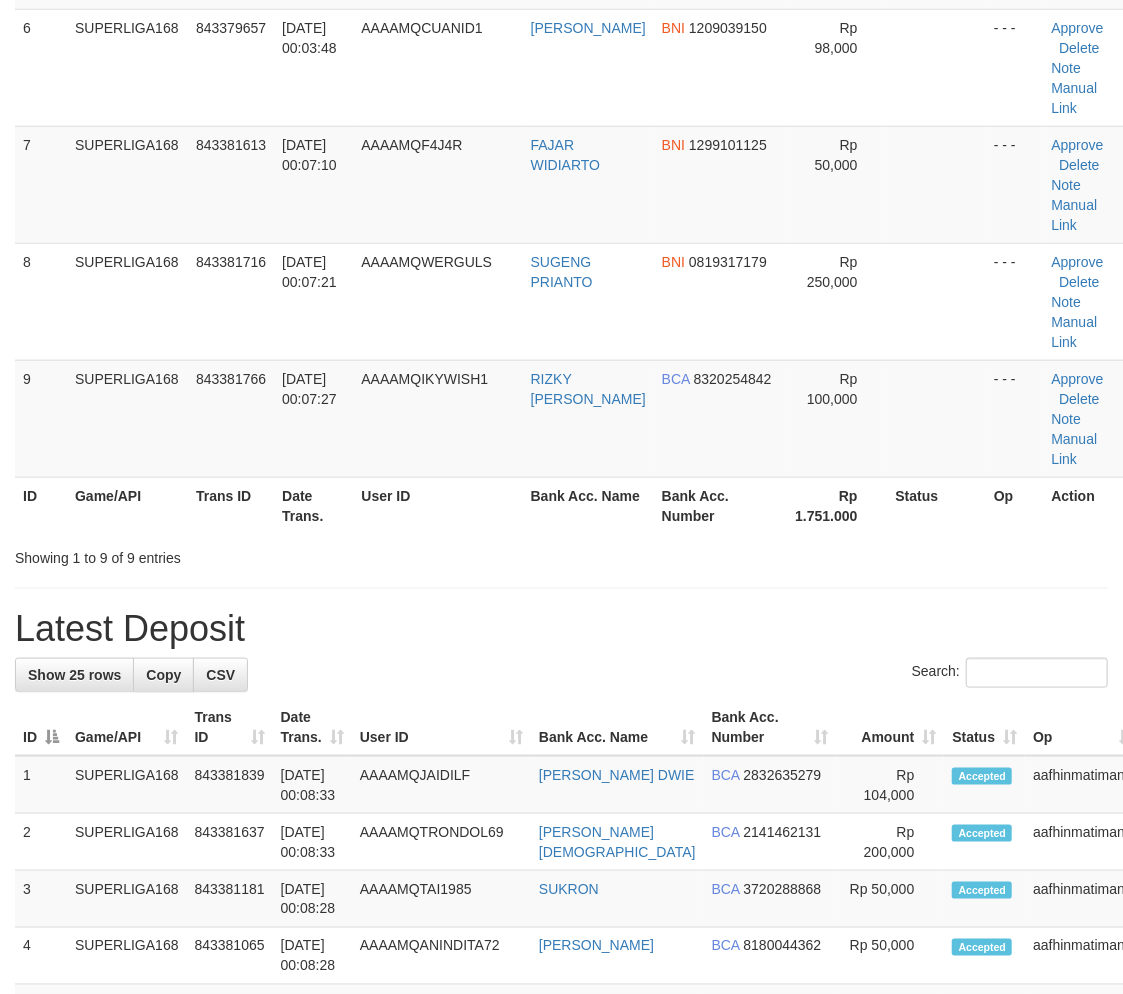 click on "**********" at bounding box center [561, 790] 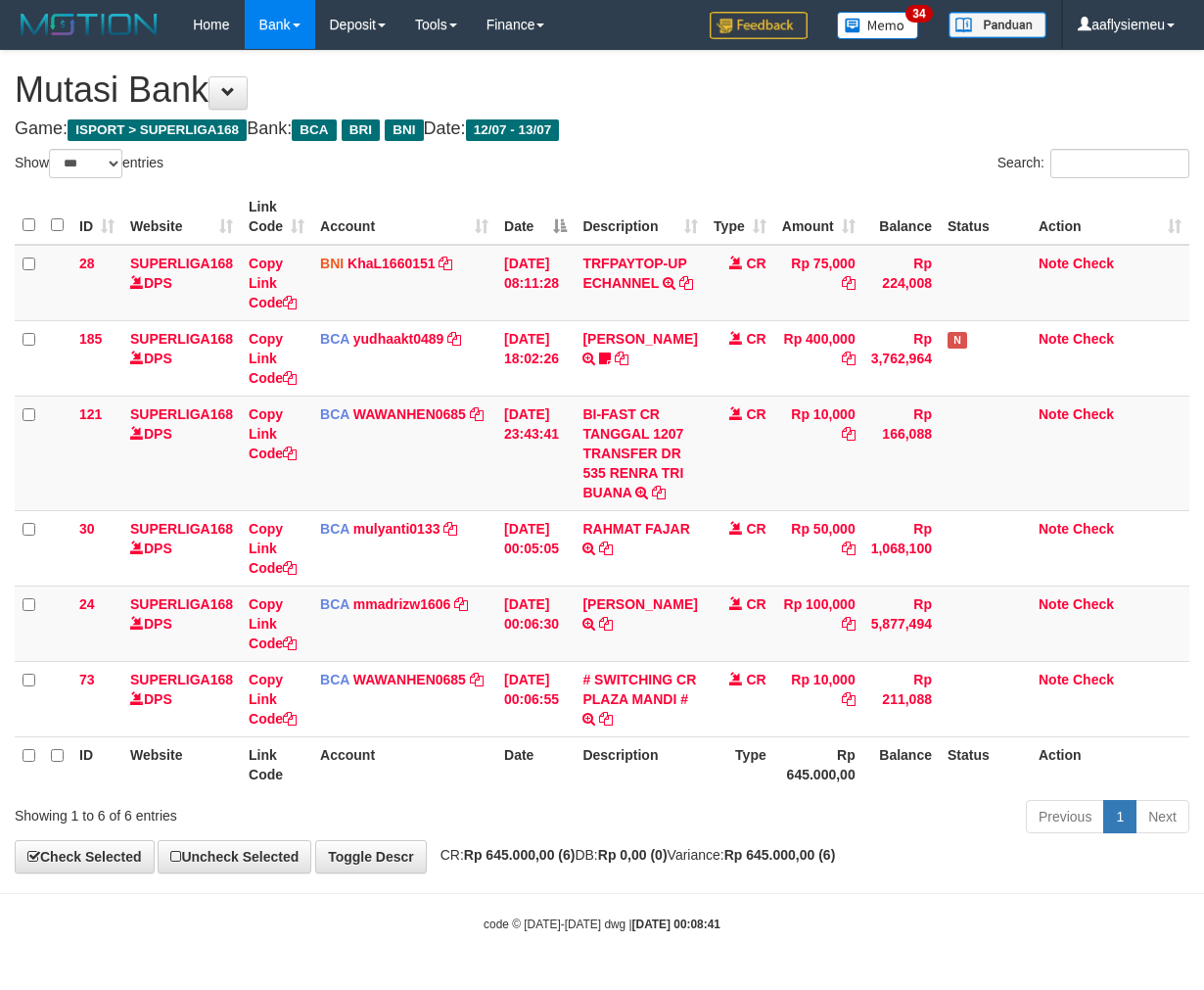 select on "***" 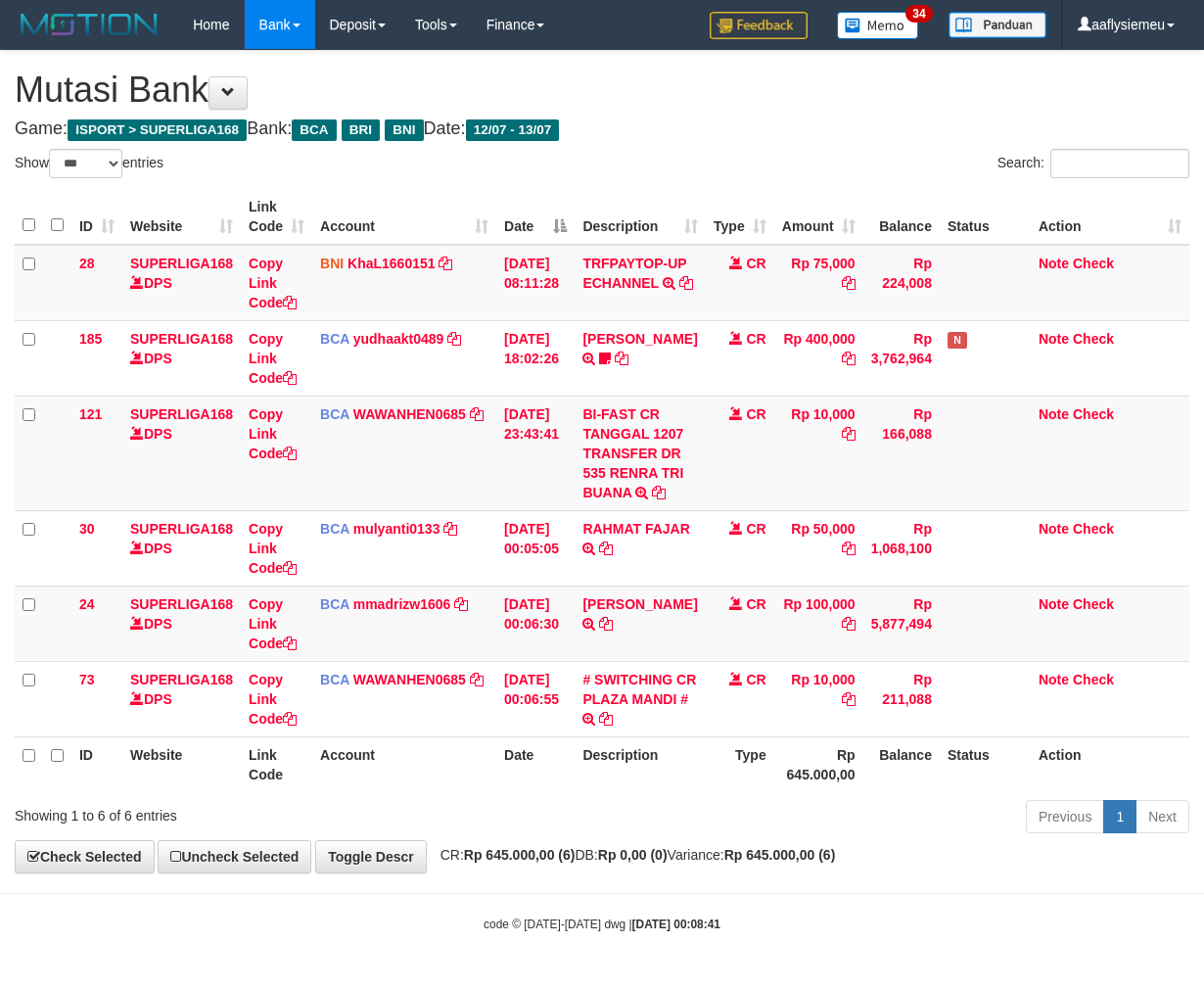scroll, scrollTop: 52, scrollLeft: 0, axis: vertical 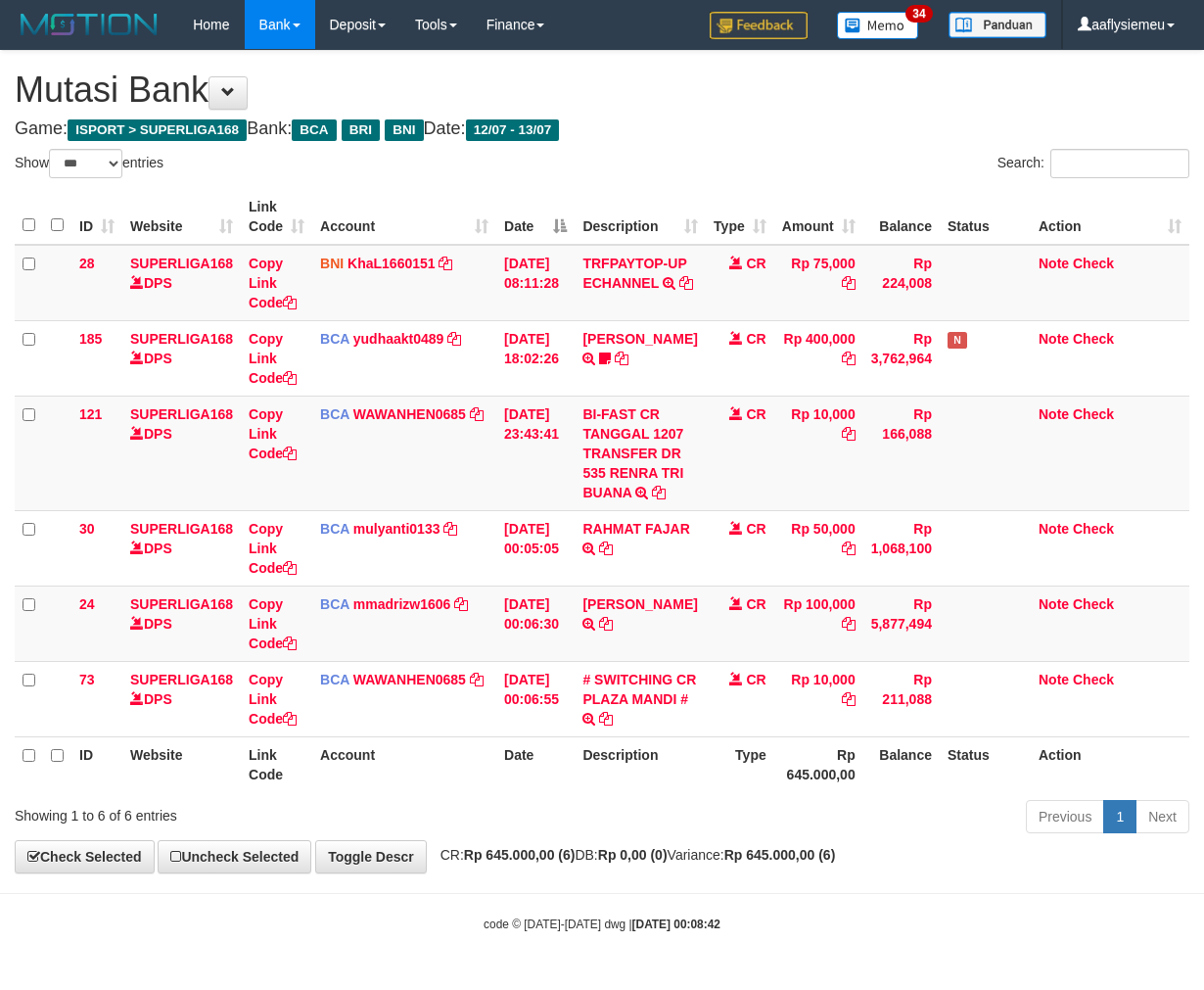 select on "***" 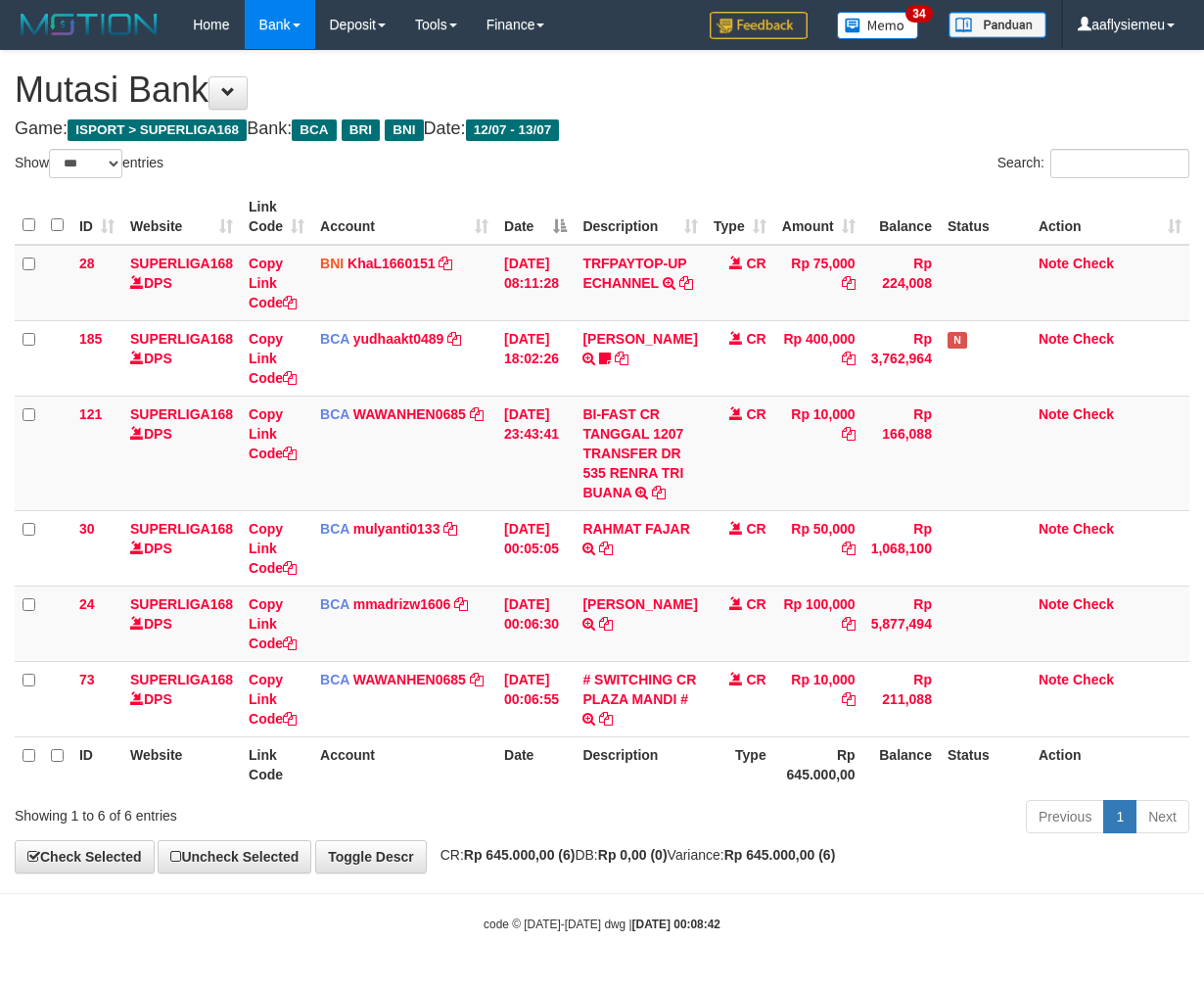 scroll, scrollTop: 52, scrollLeft: 0, axis: vertical 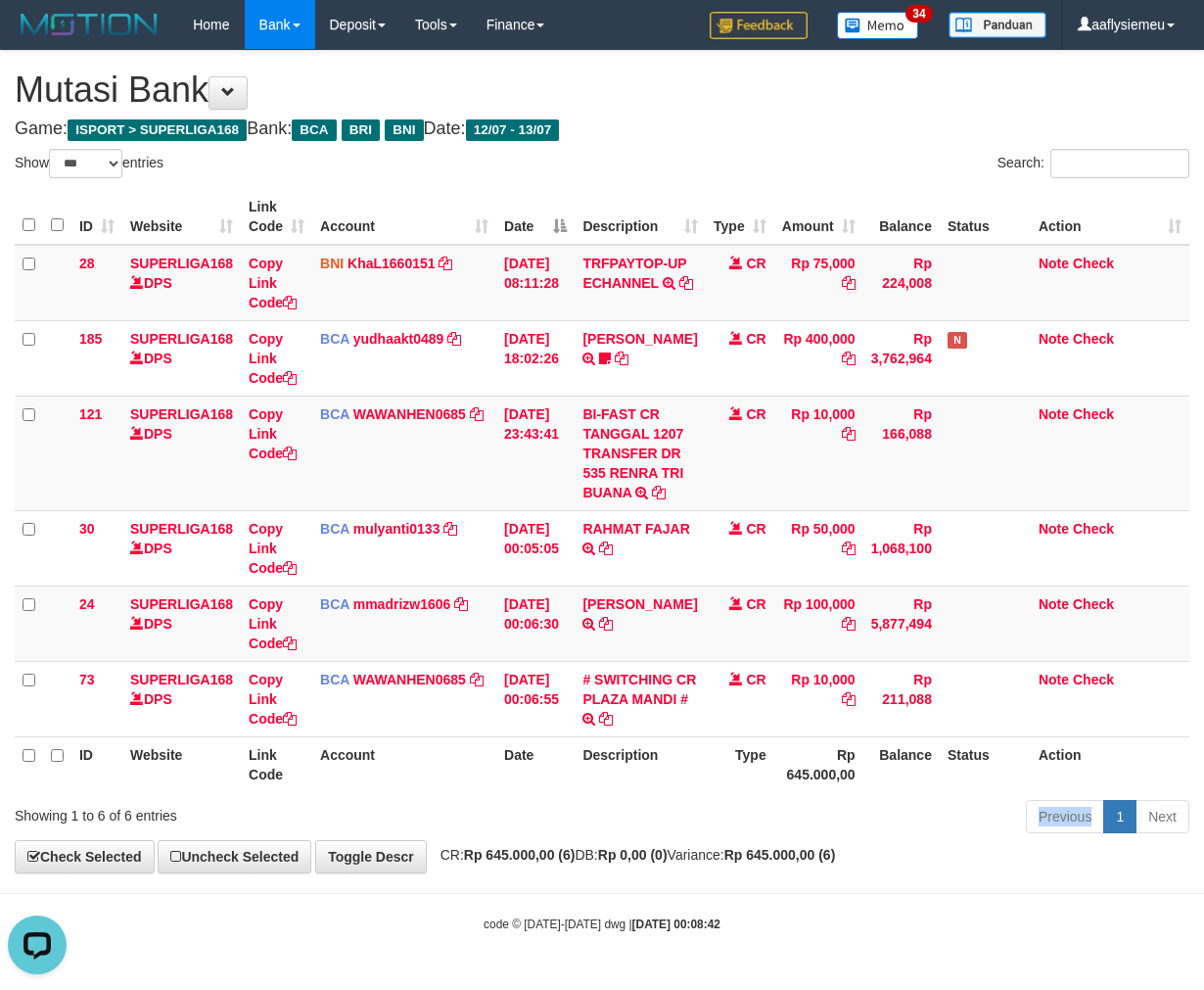 drag, startPoint x: 798, startPoint y: 823, endPoint x: 1217, endPoint y: 751, distance: 425.14115 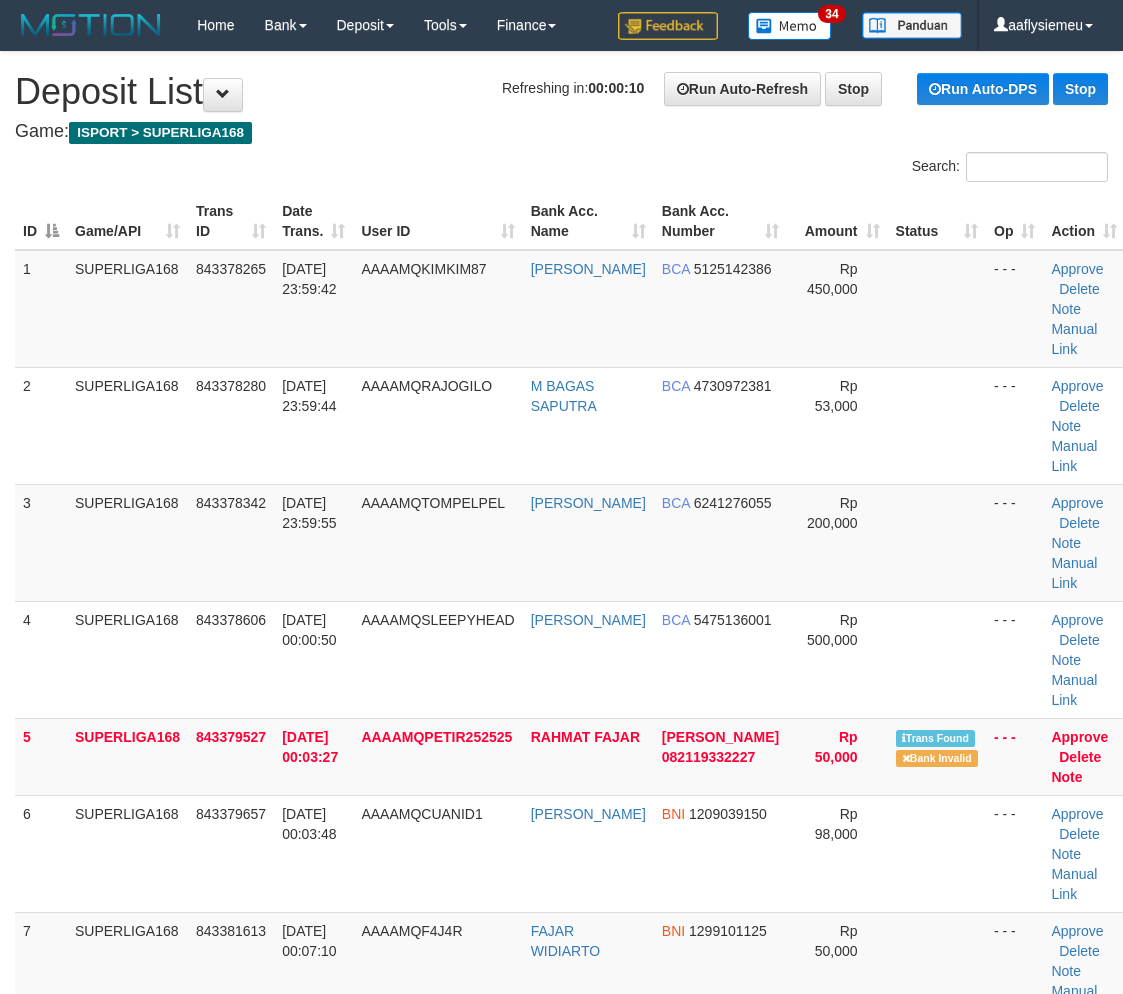 scroll, scrollTop: 746, scrollLeft: 0, axis: vertical 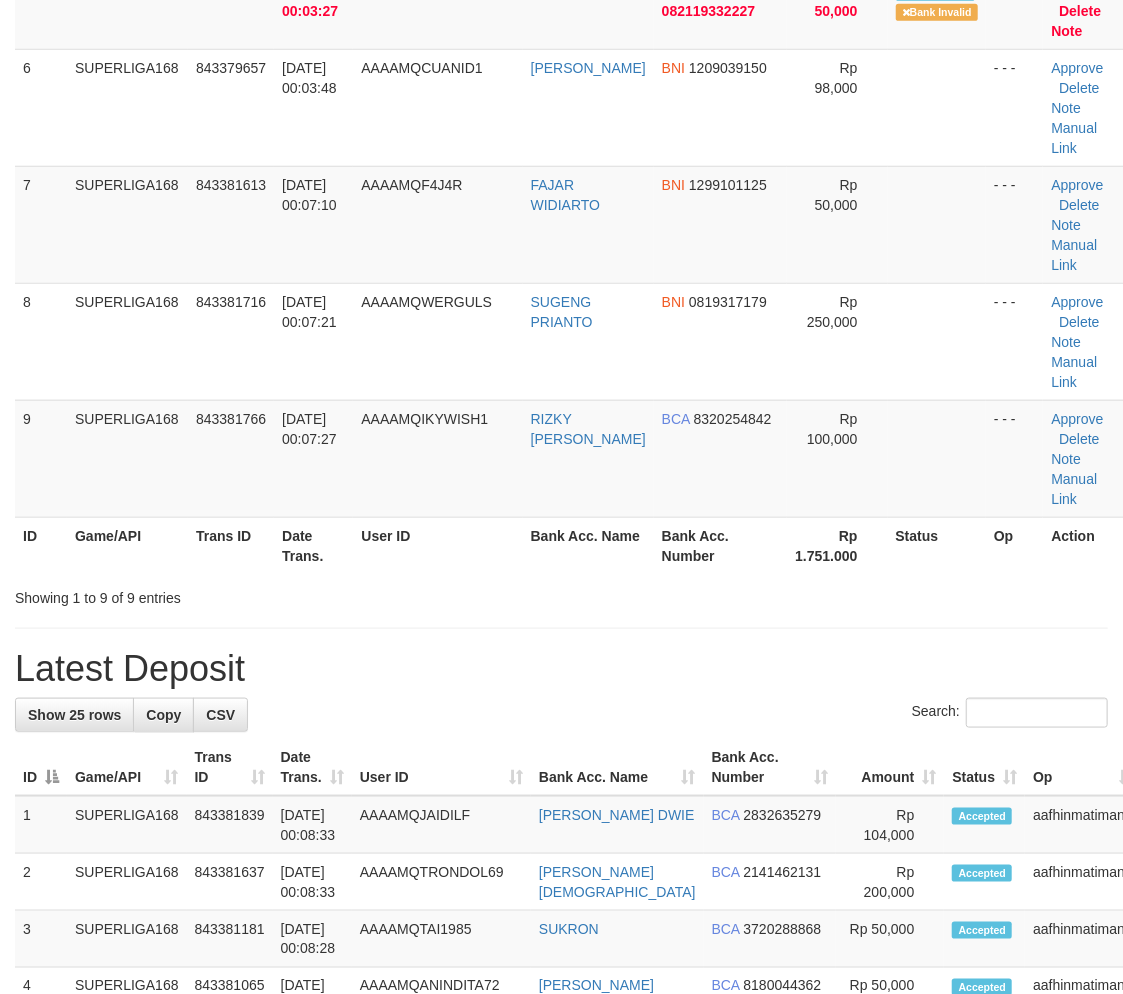 drag, startPoint x: 346, startPoint y: 488, endPoint x: 227, endPoint y: 594, distance: 159.36436 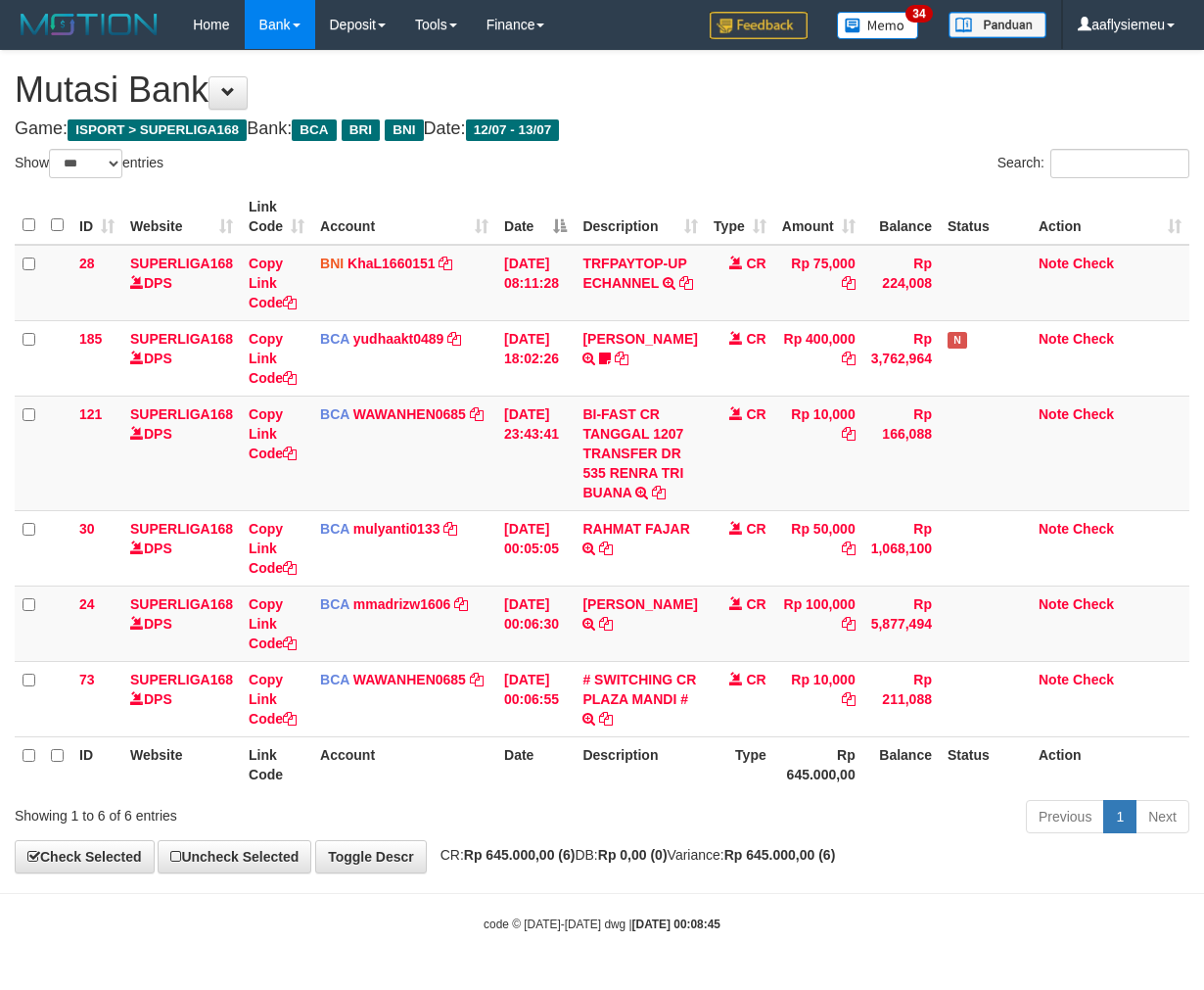 select on "***" 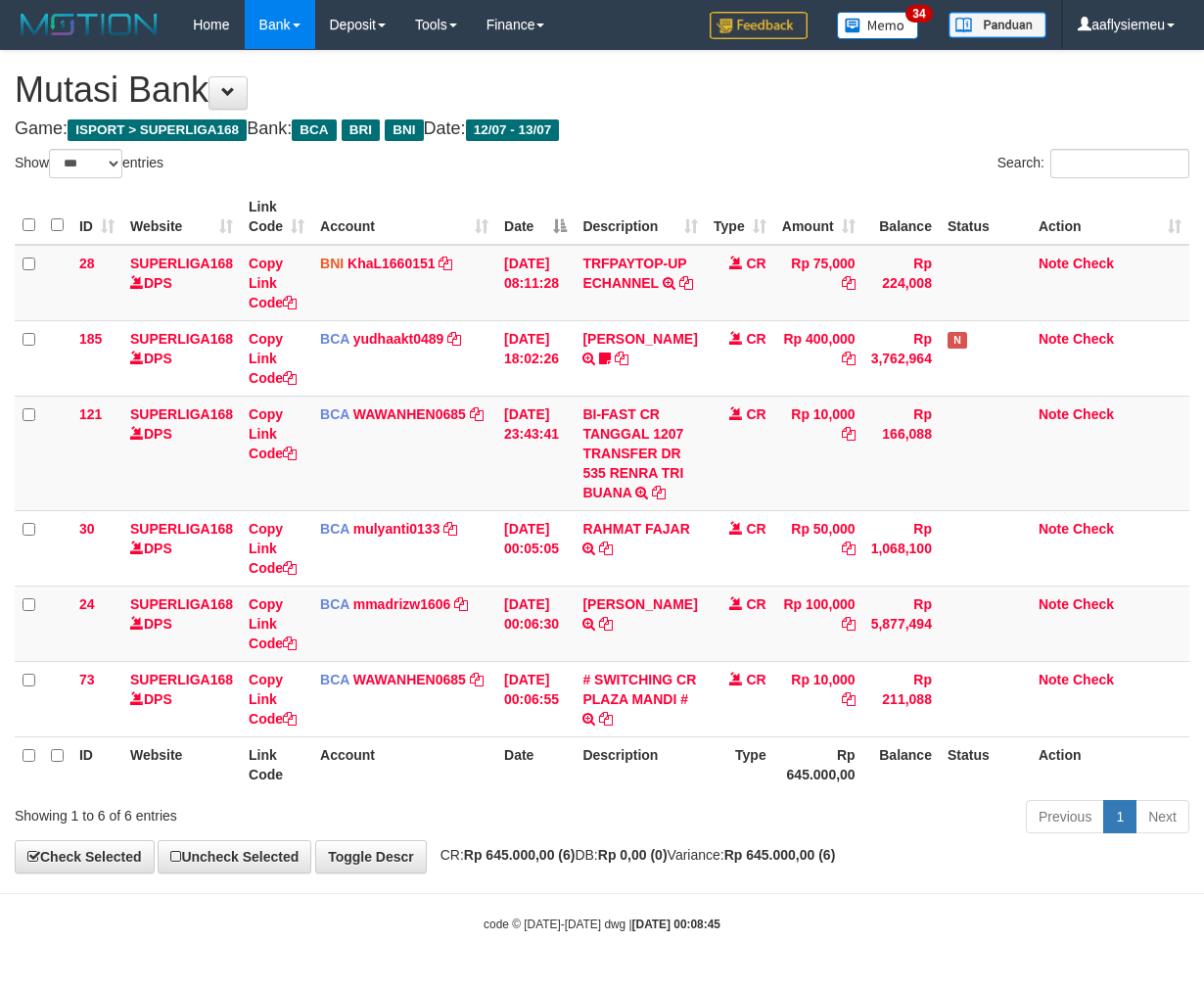 scroll, scrollTop: 52, scrollLeft: 0, axis: vertical 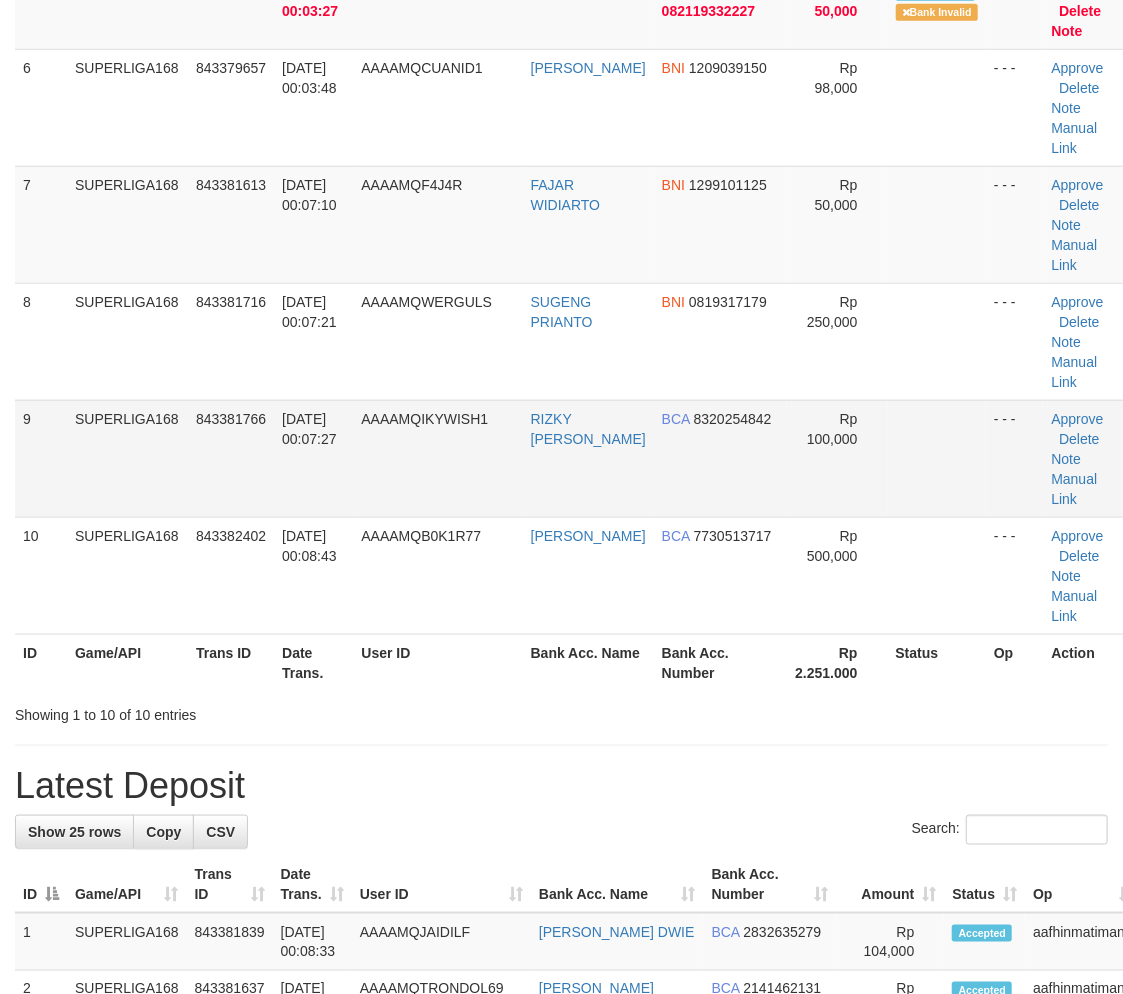 click on "AAAAMQIKYWISH1" at bounding box center [437, 458] 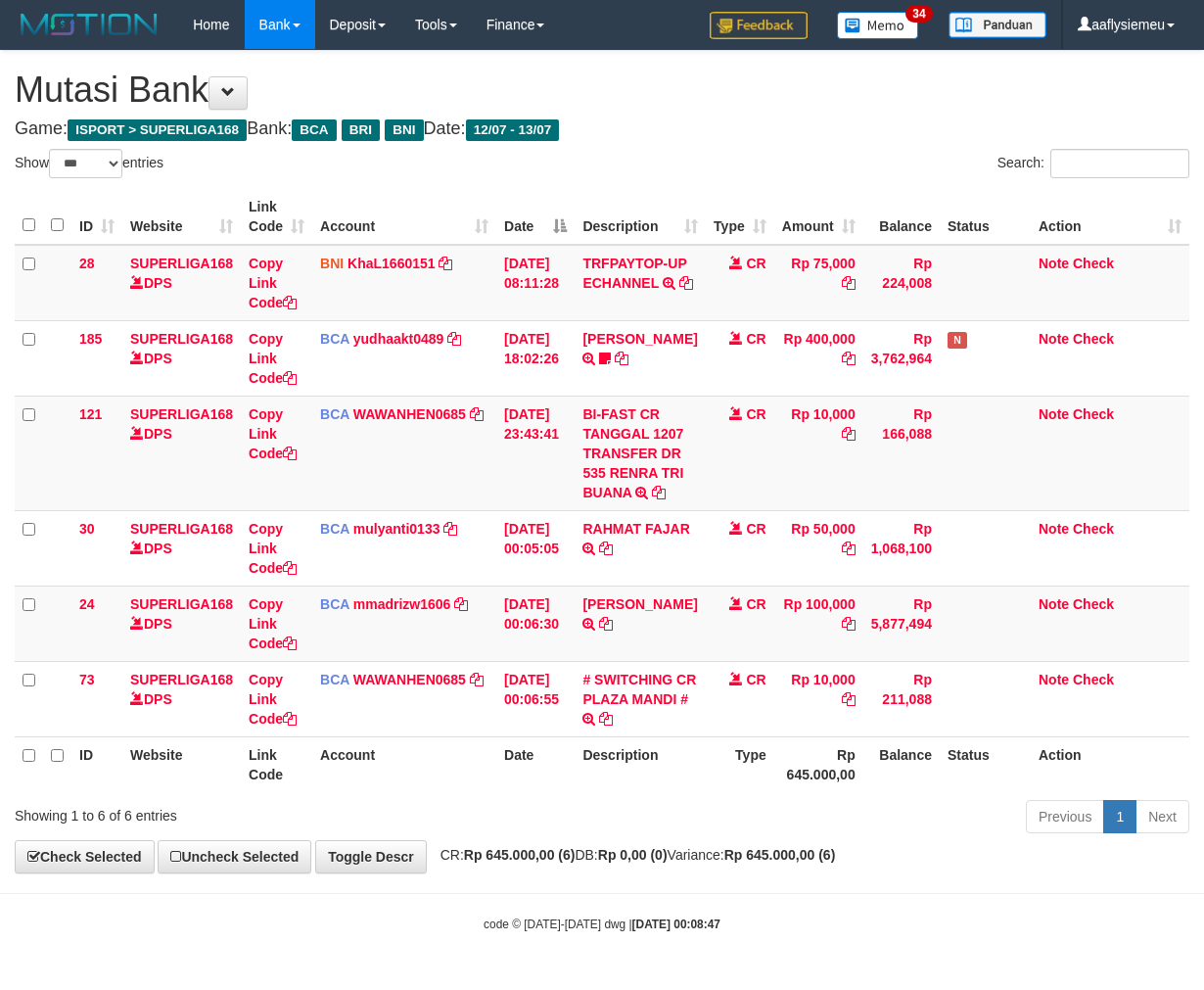 select on "***" 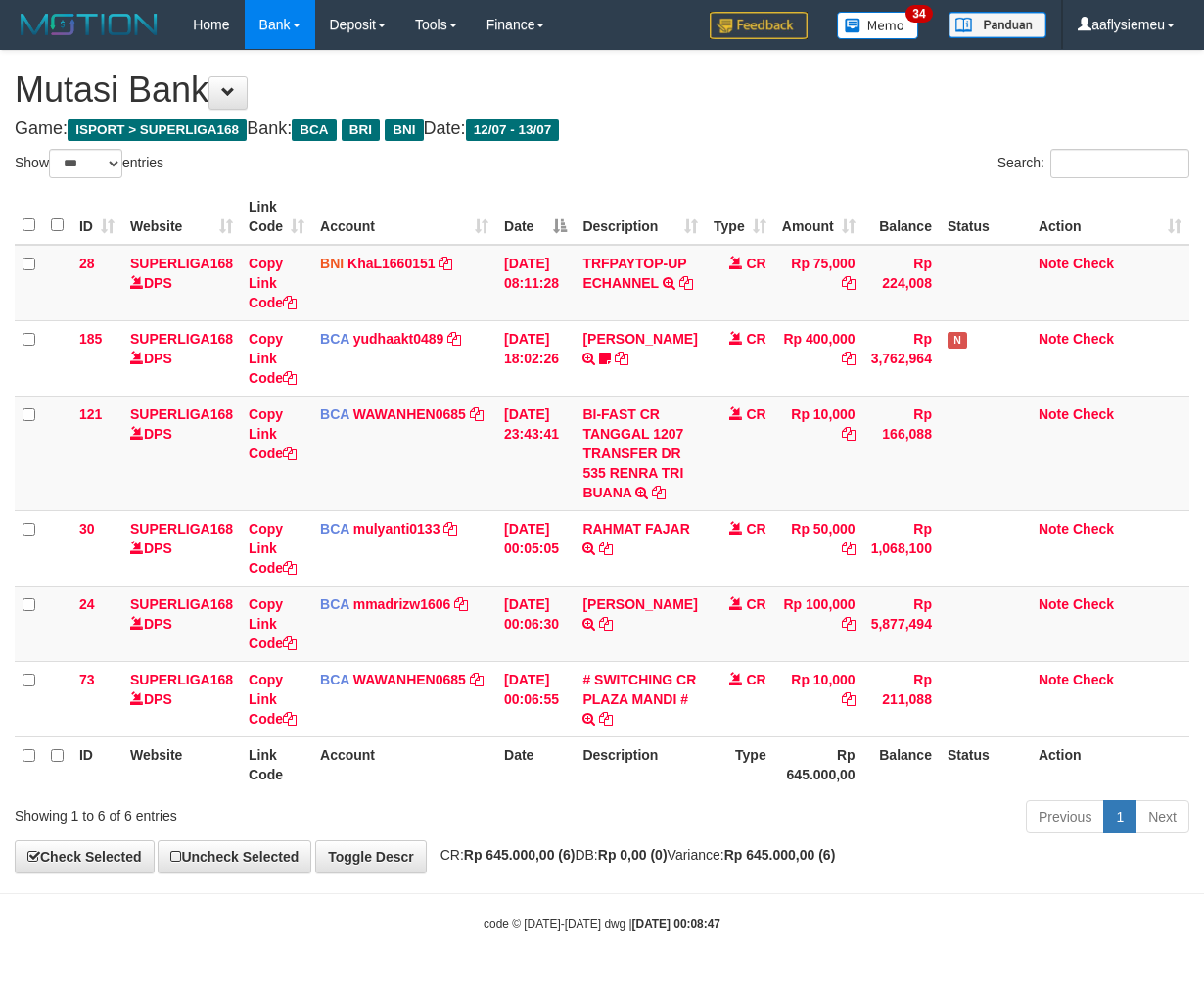 scroll, scrollTop: 52, scrollLeft: 0, axis: vertical 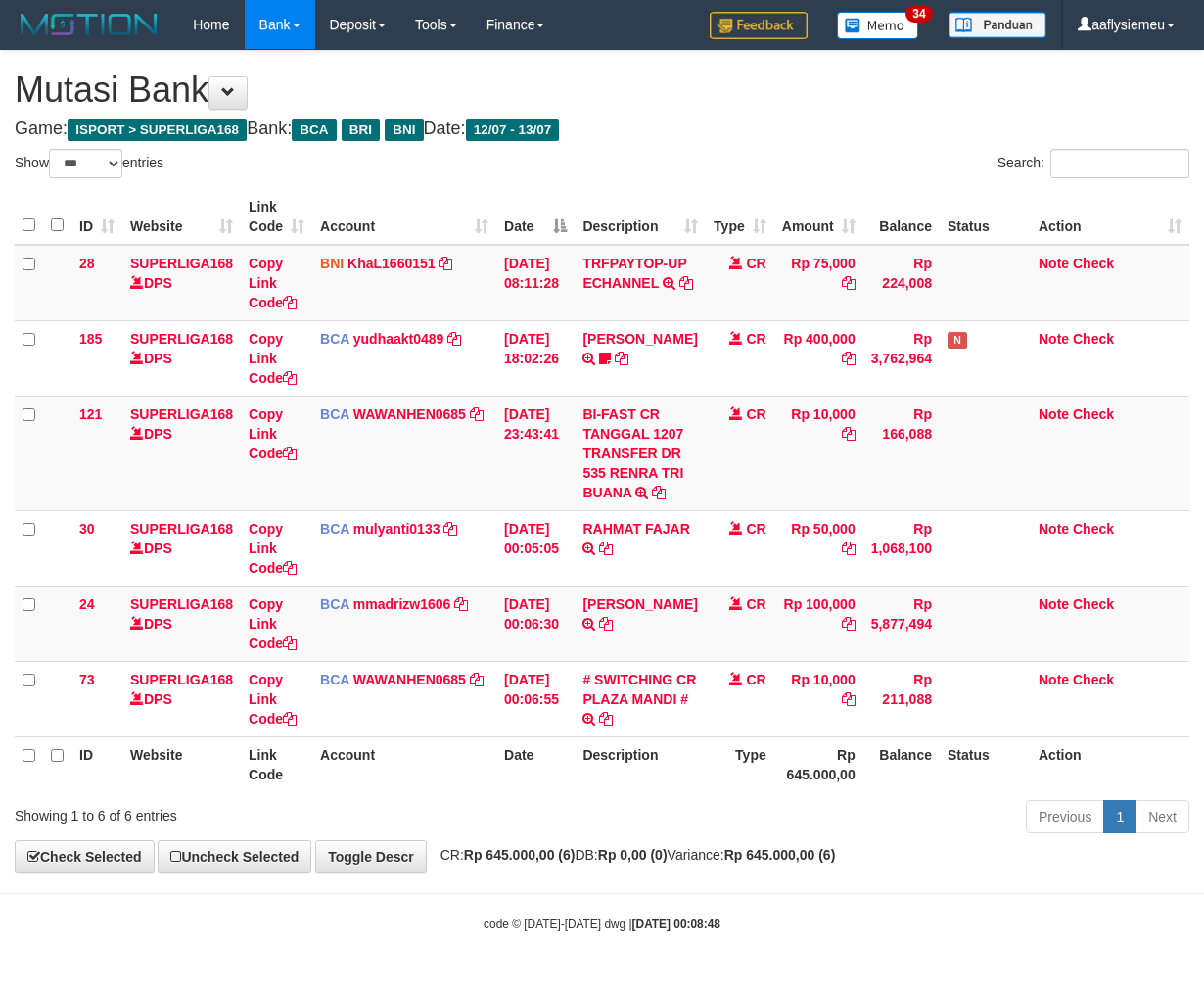 select on "***" 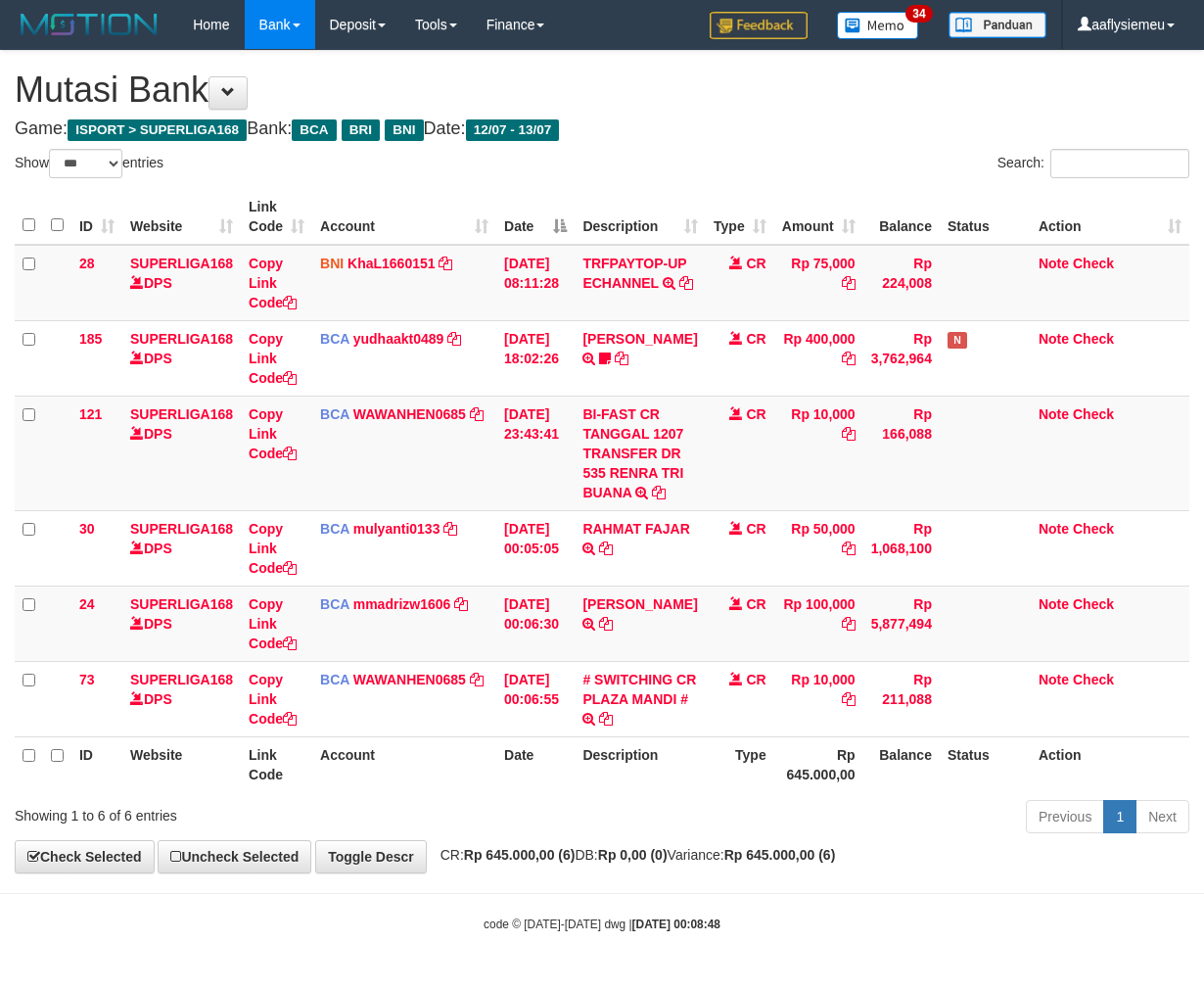 scroll, scrollTop: 52, scrollLeft: 0, axis: vertical 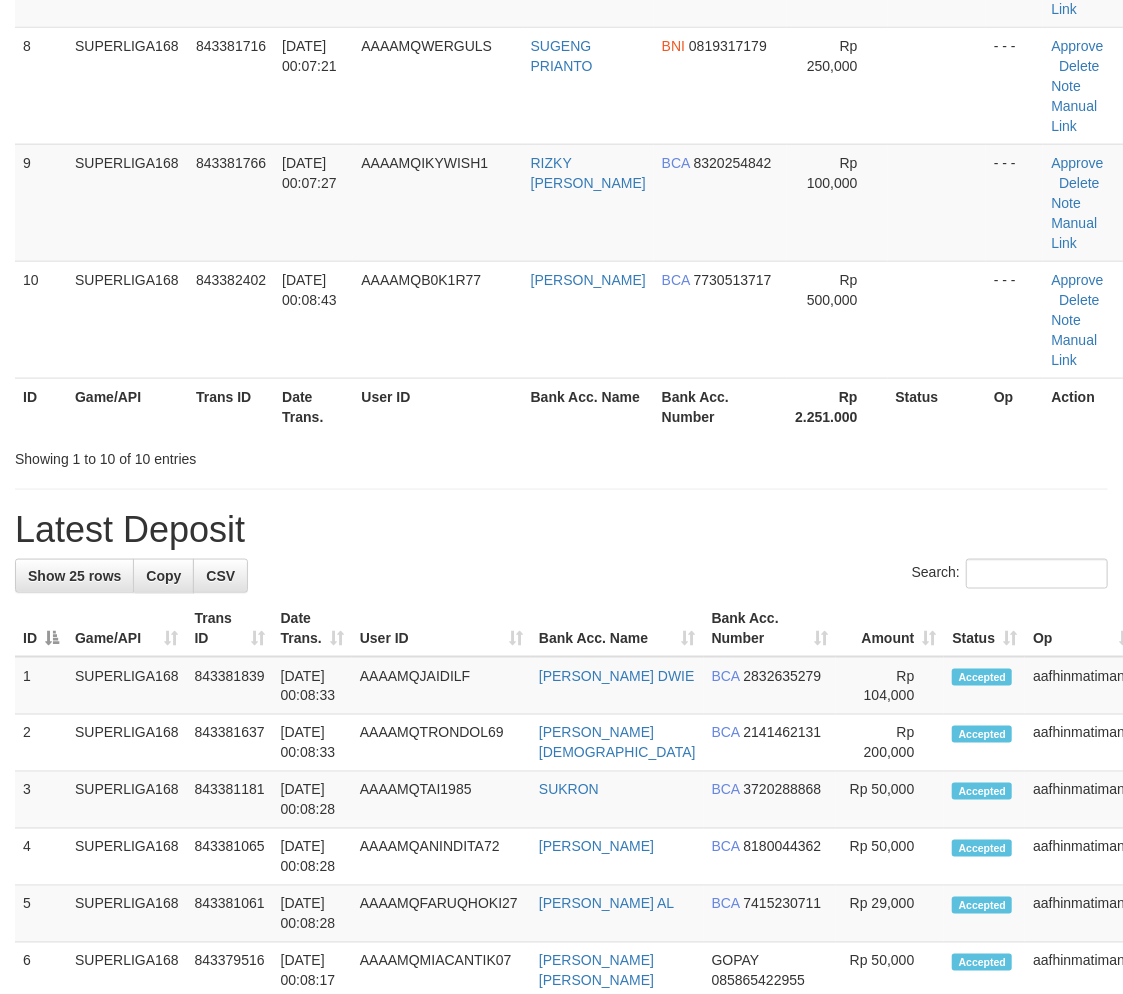 click on "Latest Deposit" at bounding box center (561, 530) 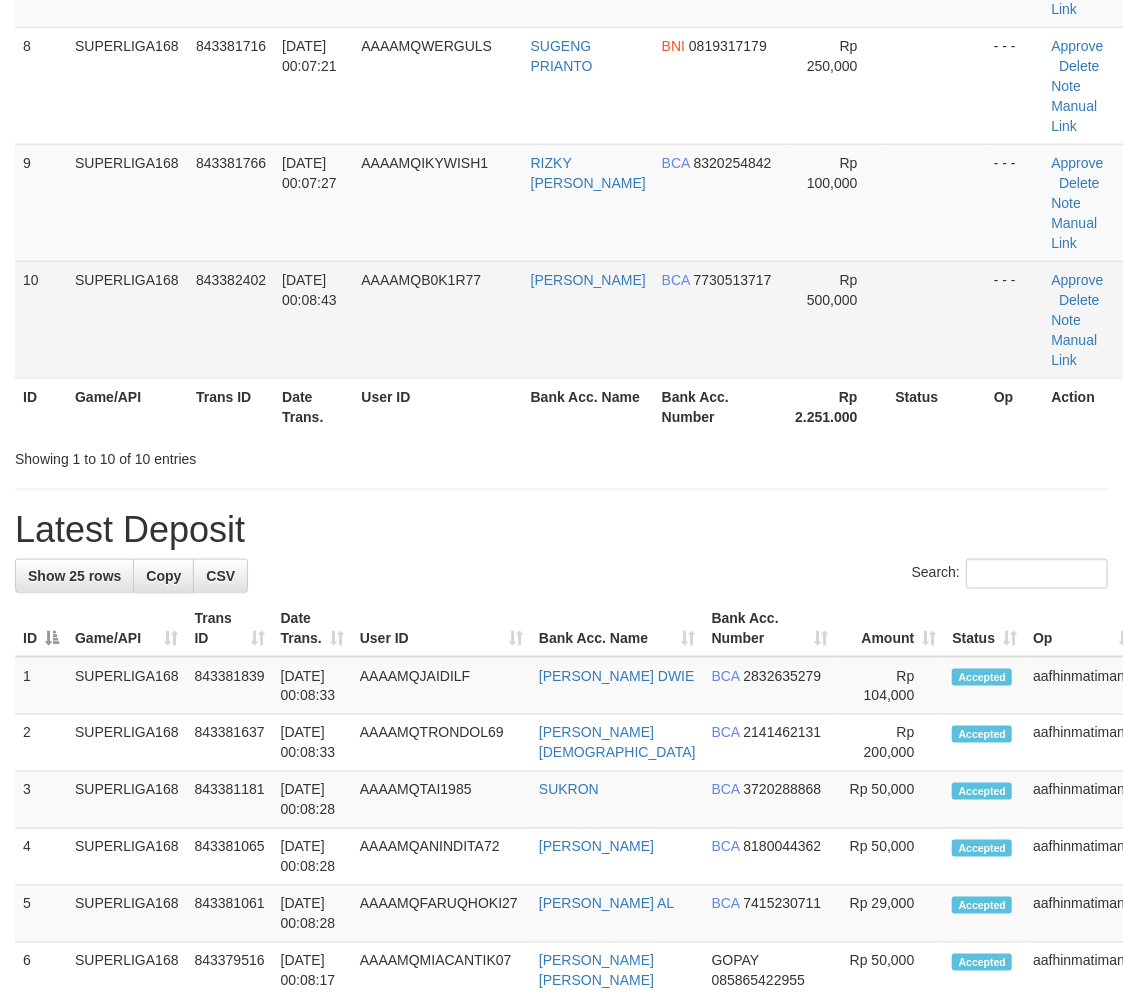 scroll, scrollTop: 746, scrollLeft: 0, axis: vertical 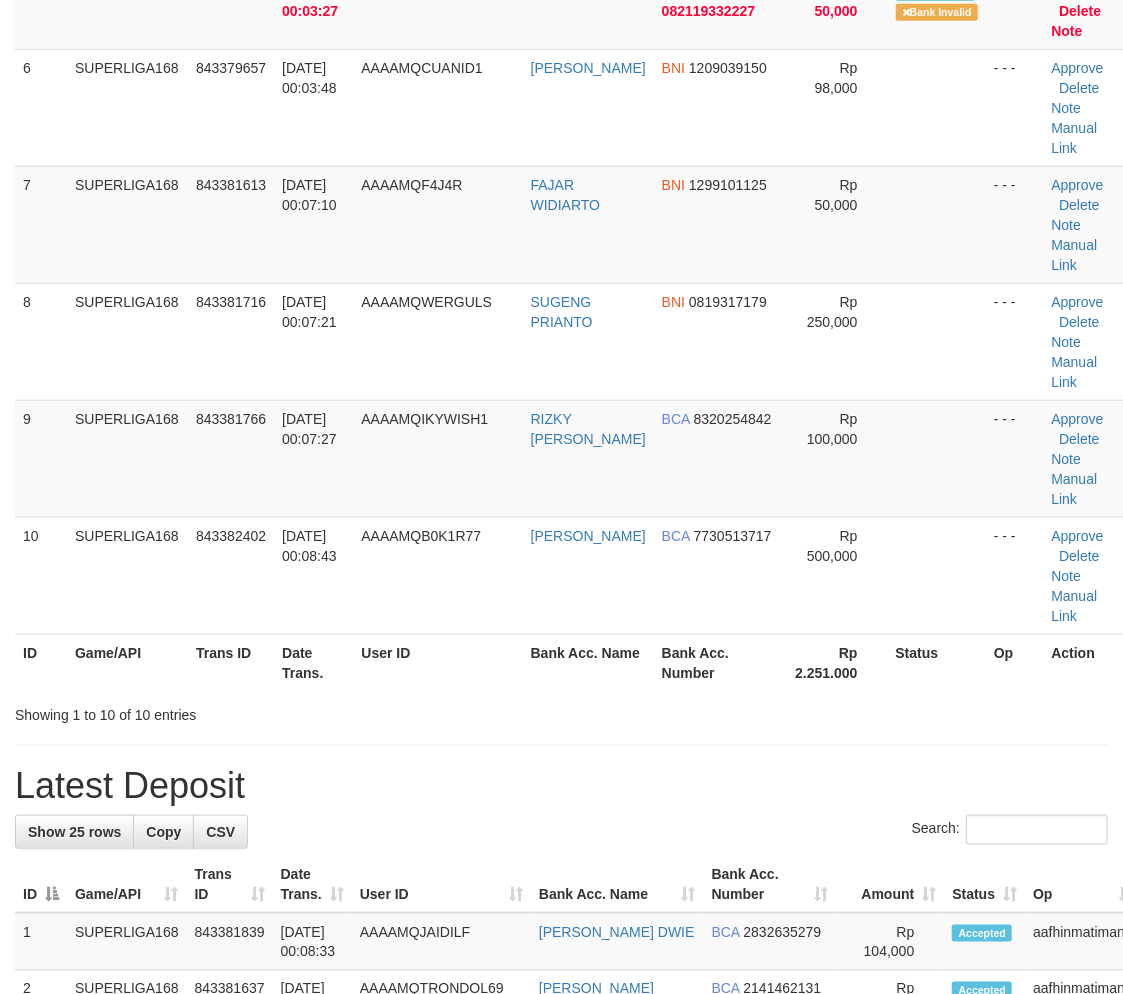 click on "Trans ID" at bounding box center (231, 662) 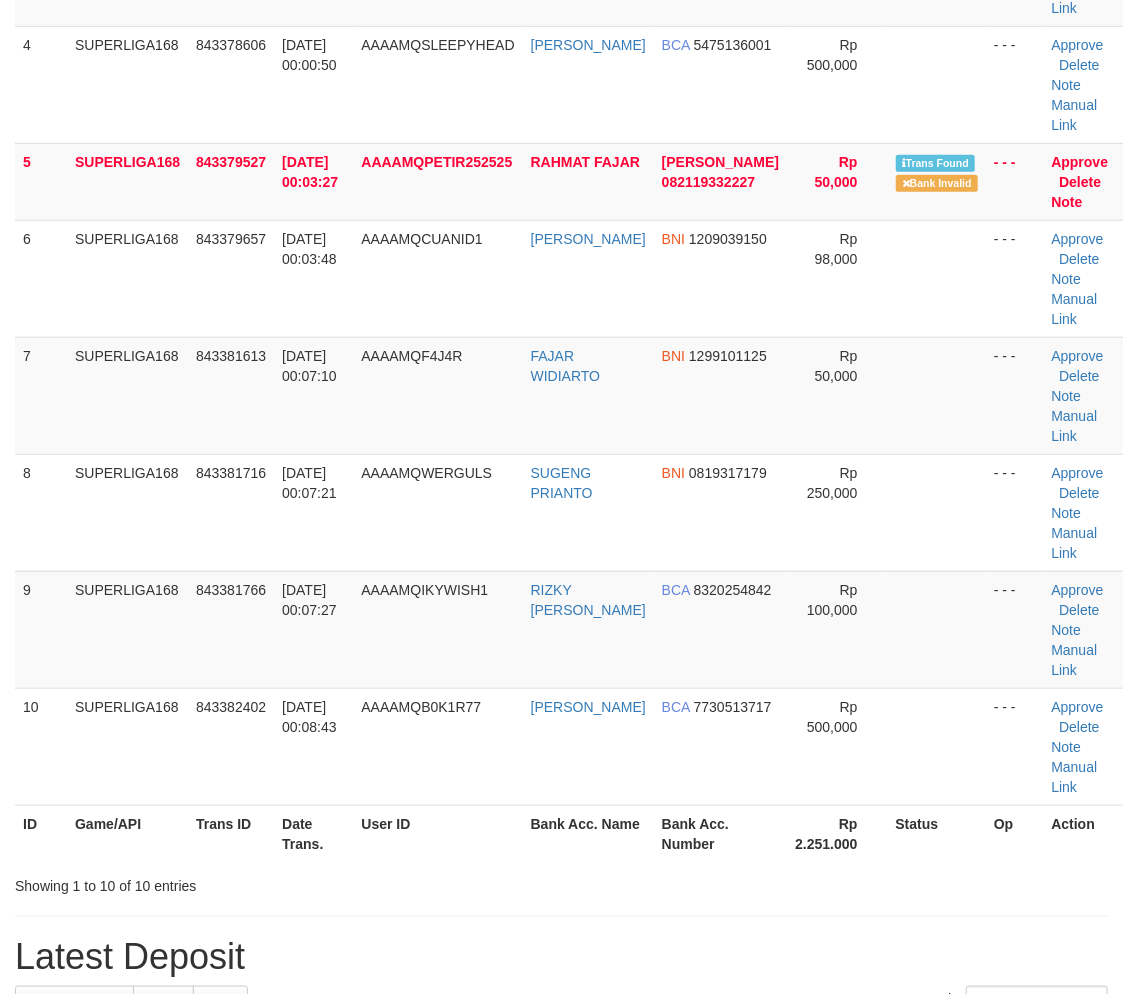 scroll, scrollTop: 192, scrollLeft: 0, axis: vertical 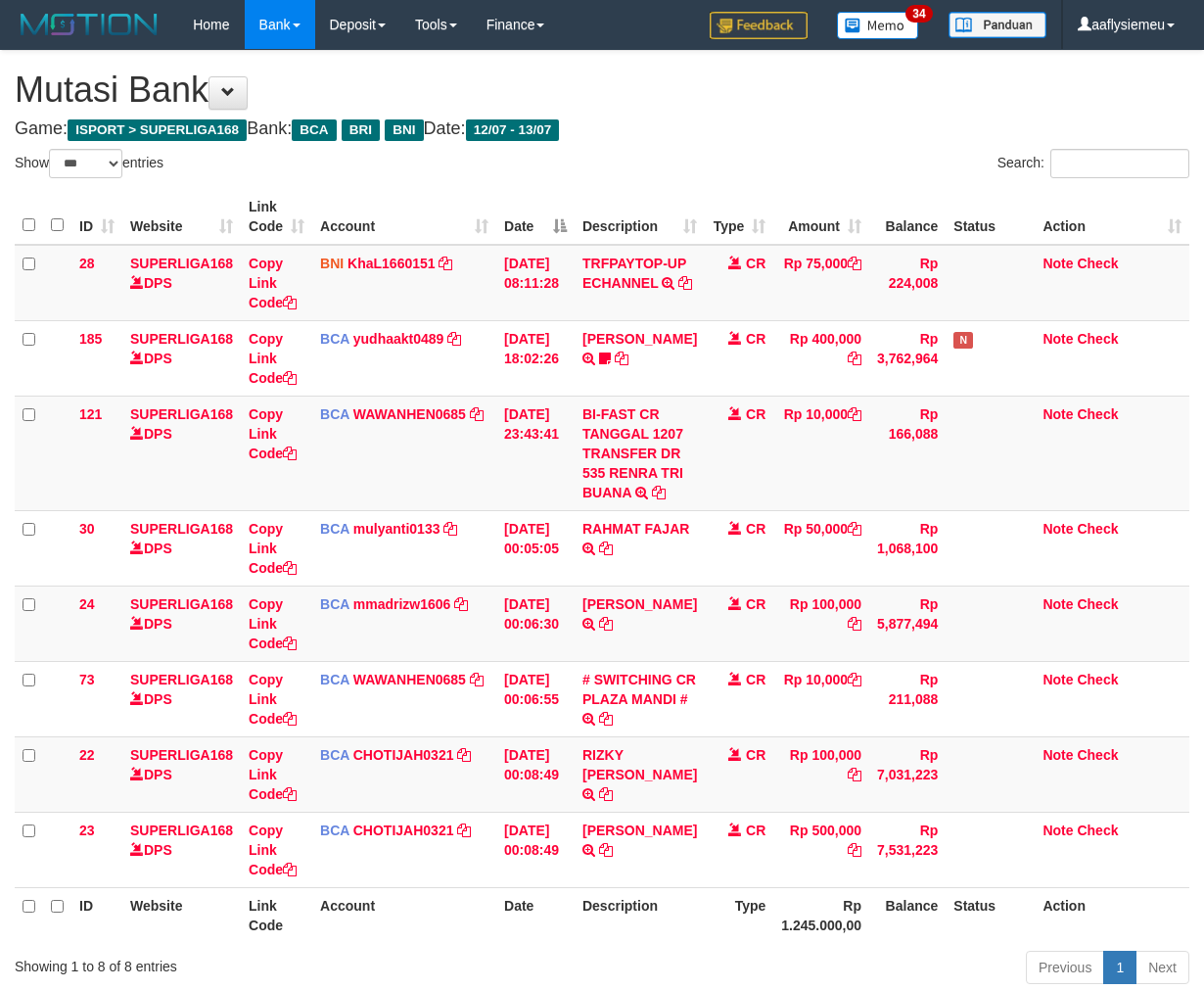select on "***" 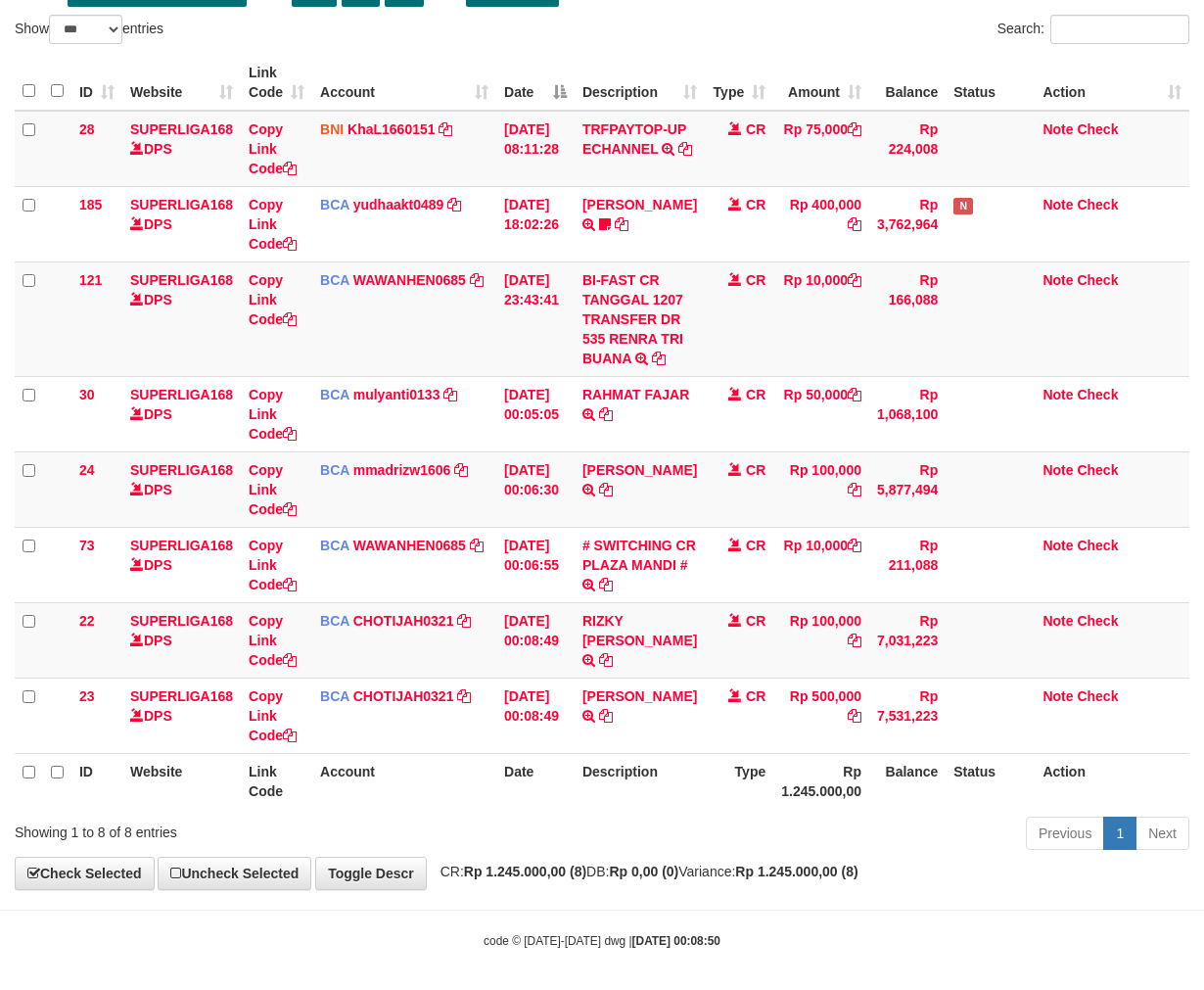 scroll, scrollTop: 202, scrollLeft: 0, axis: vertical 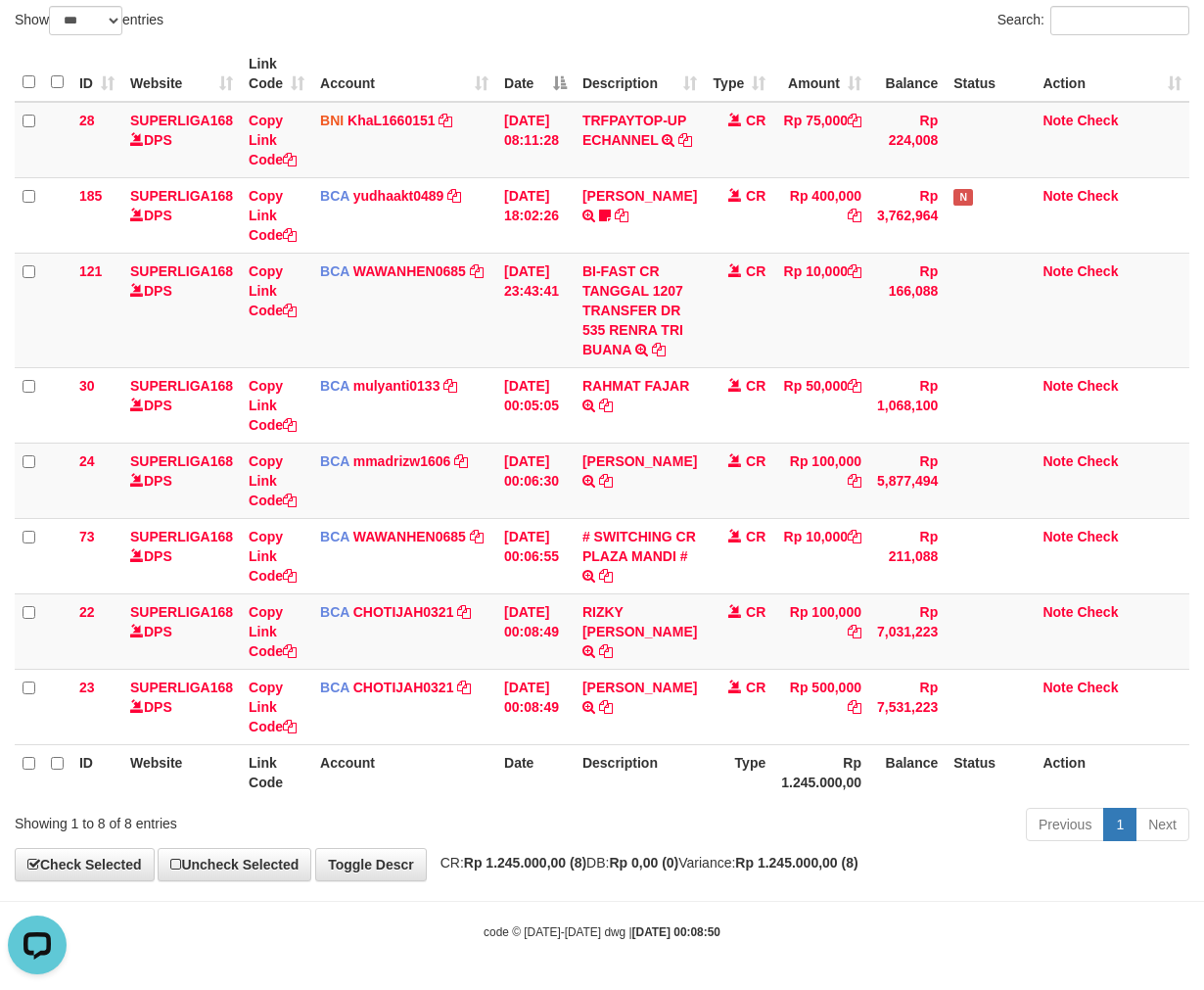 drag, startPoint x: 690, startPoint y: 881, endPoint x: 882, endPoint y: 834, distance: 197.66892 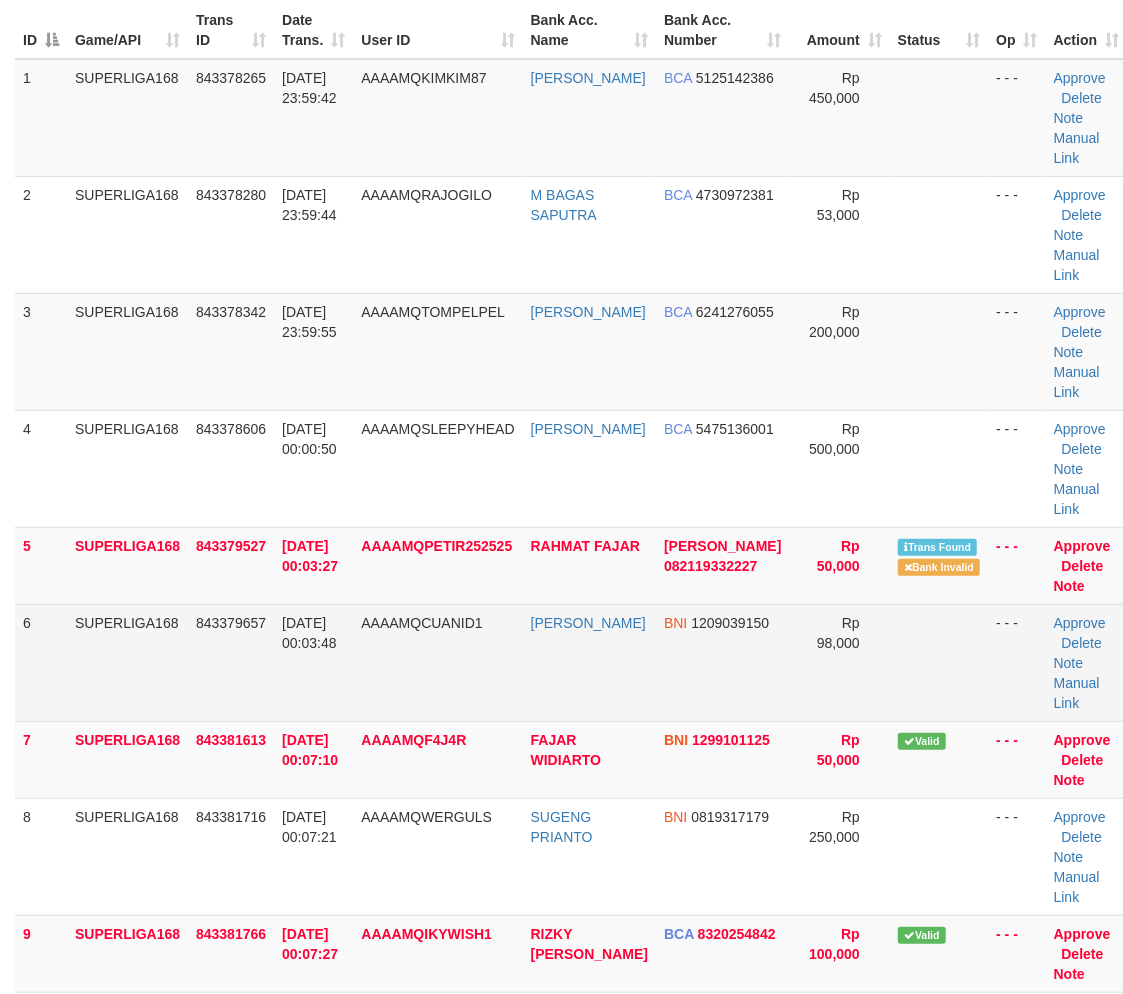 click on "SUPERLIGA168" at bounding box center (127, 662) 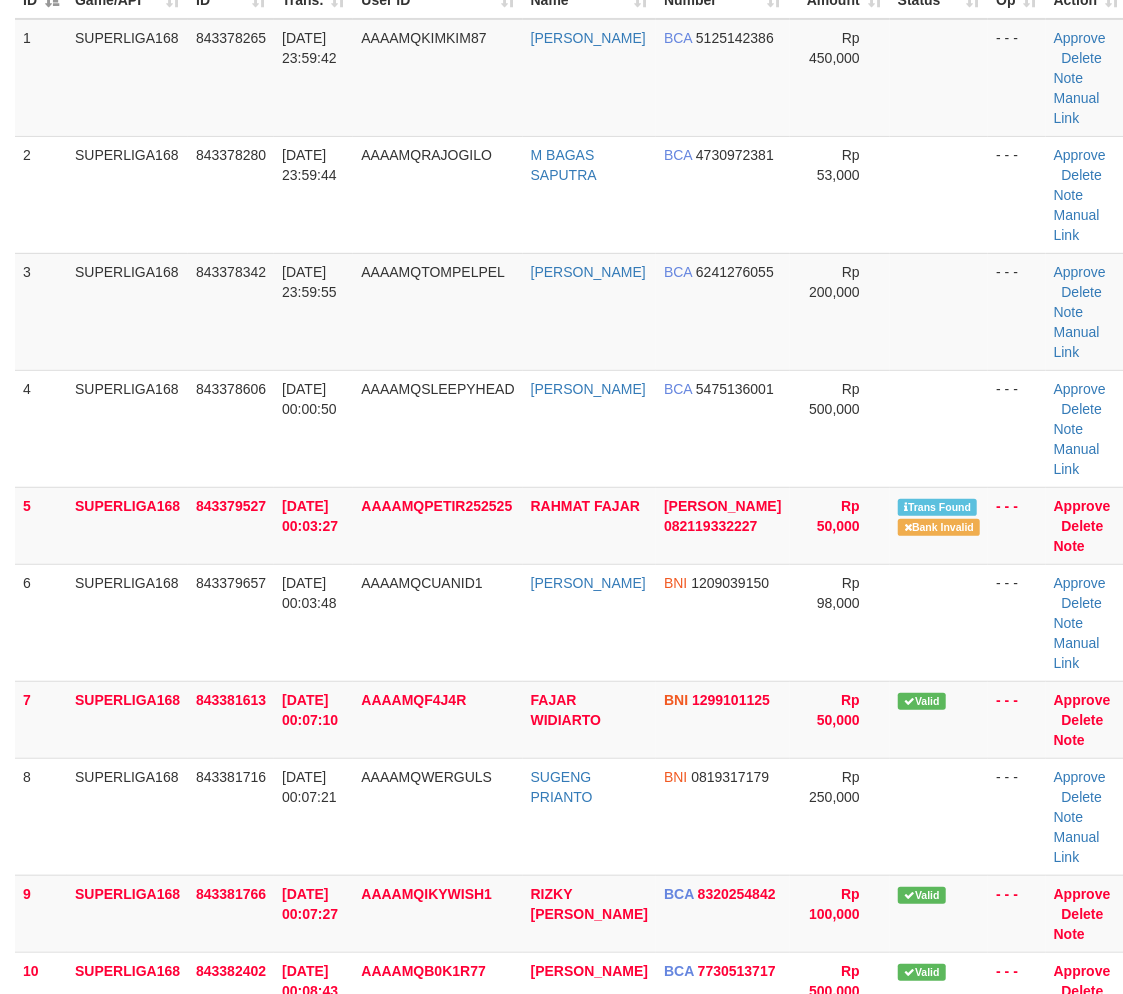 scroll, scrollTop: 403, scrollLeft: 0, axis: vertical 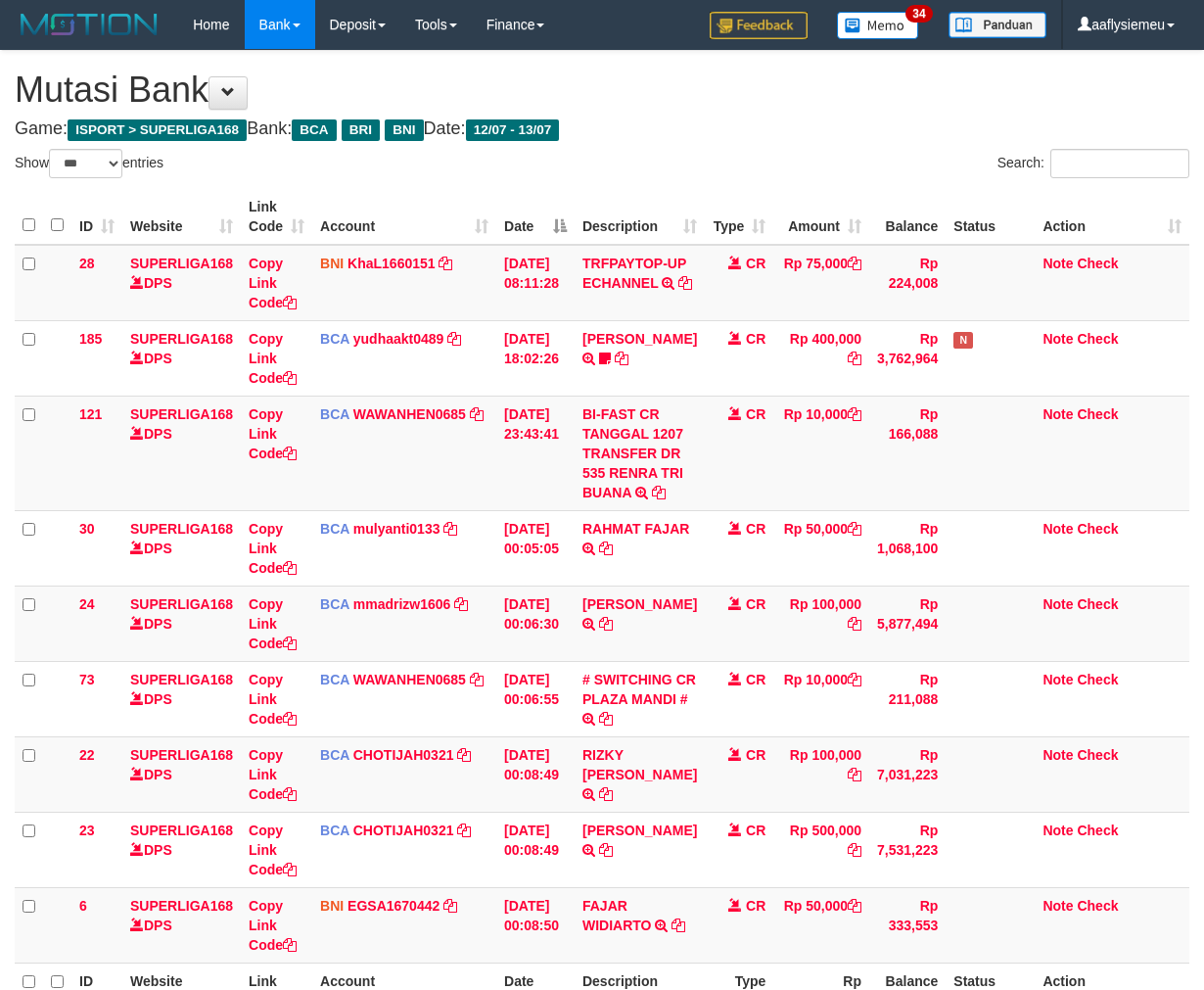 select on "***" 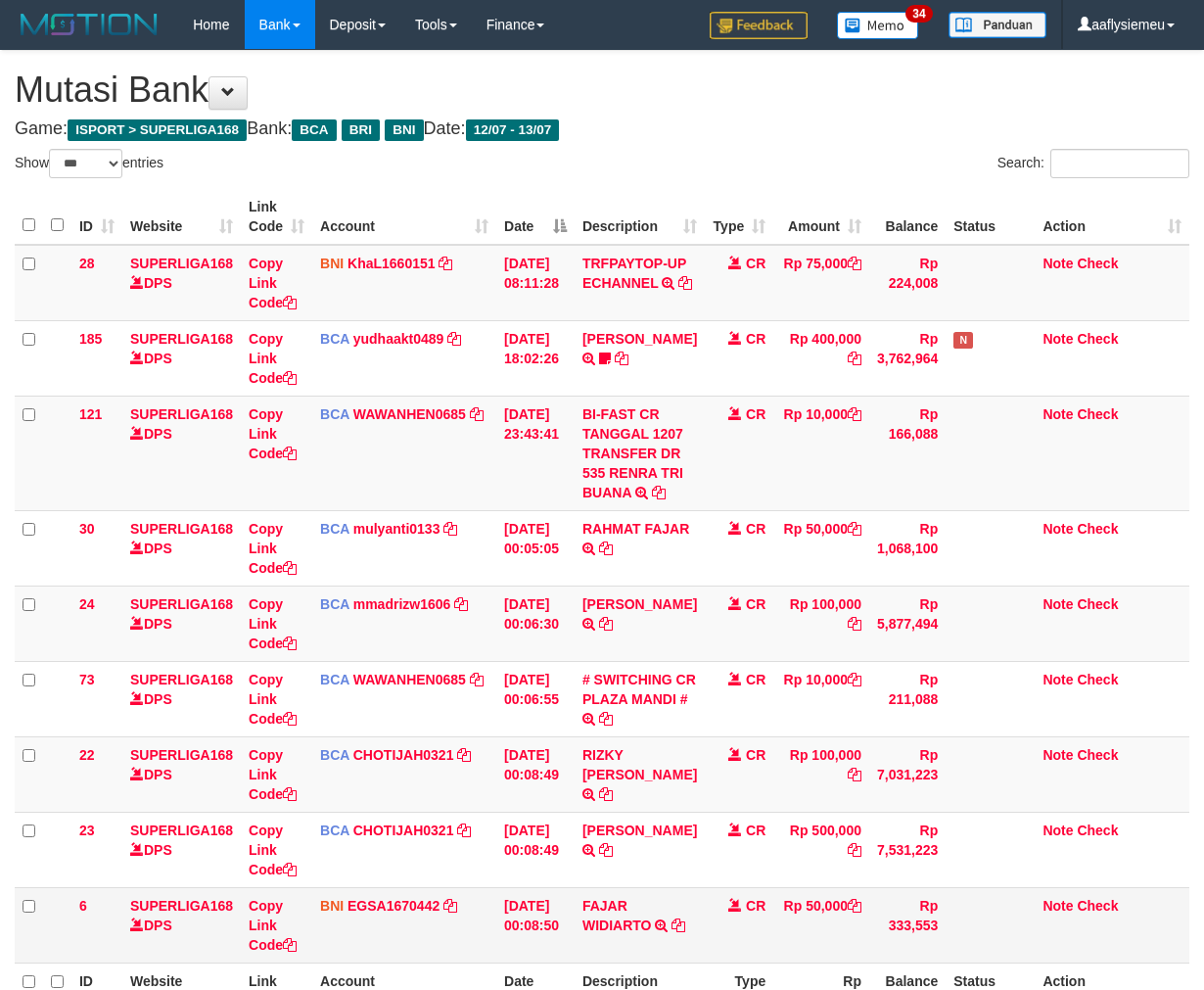 scroll, scrollTop: 162, scrollLeft: 0, axis: vertical 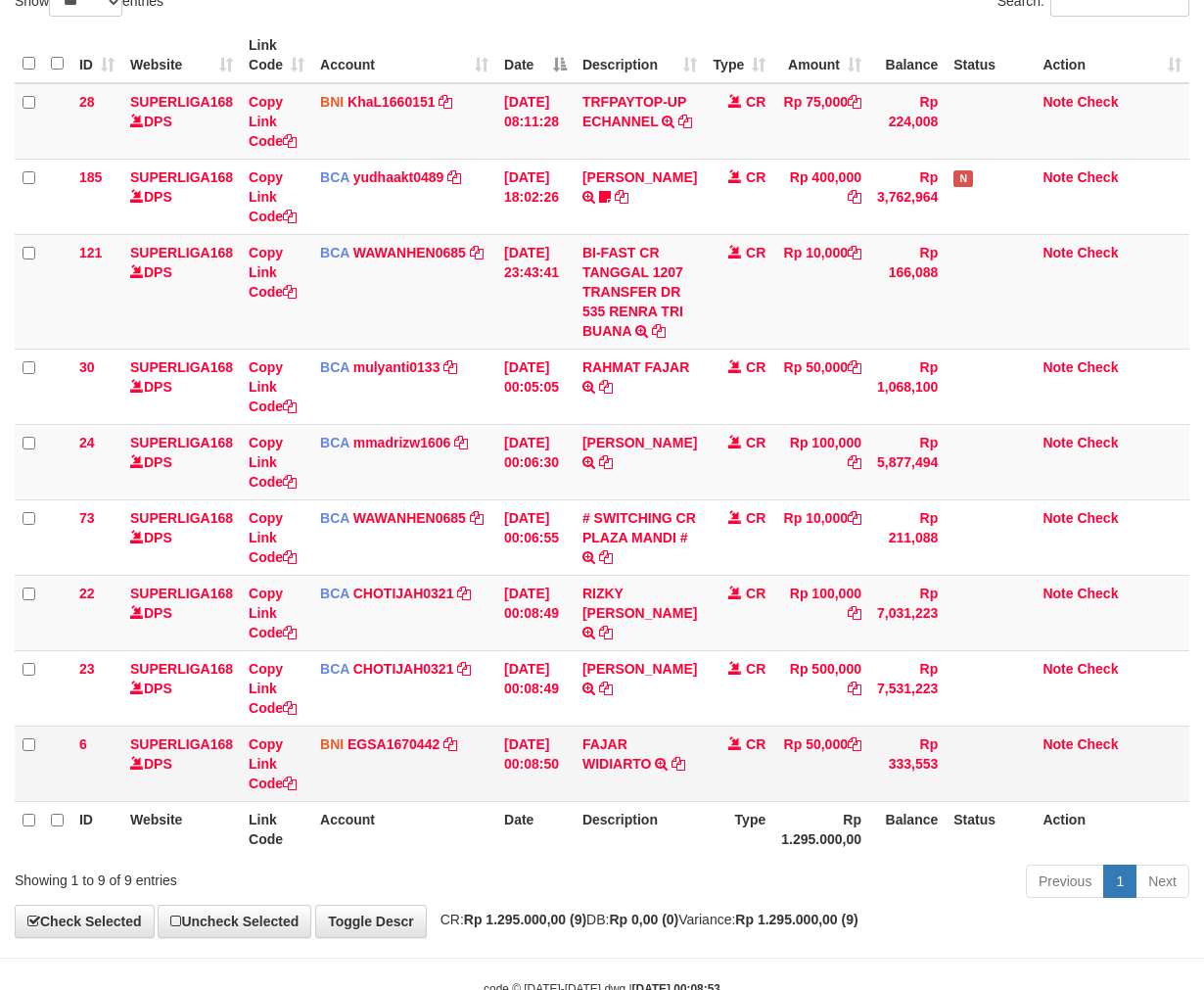 click on "Rp 333,553" at bounding box center [907, 763] 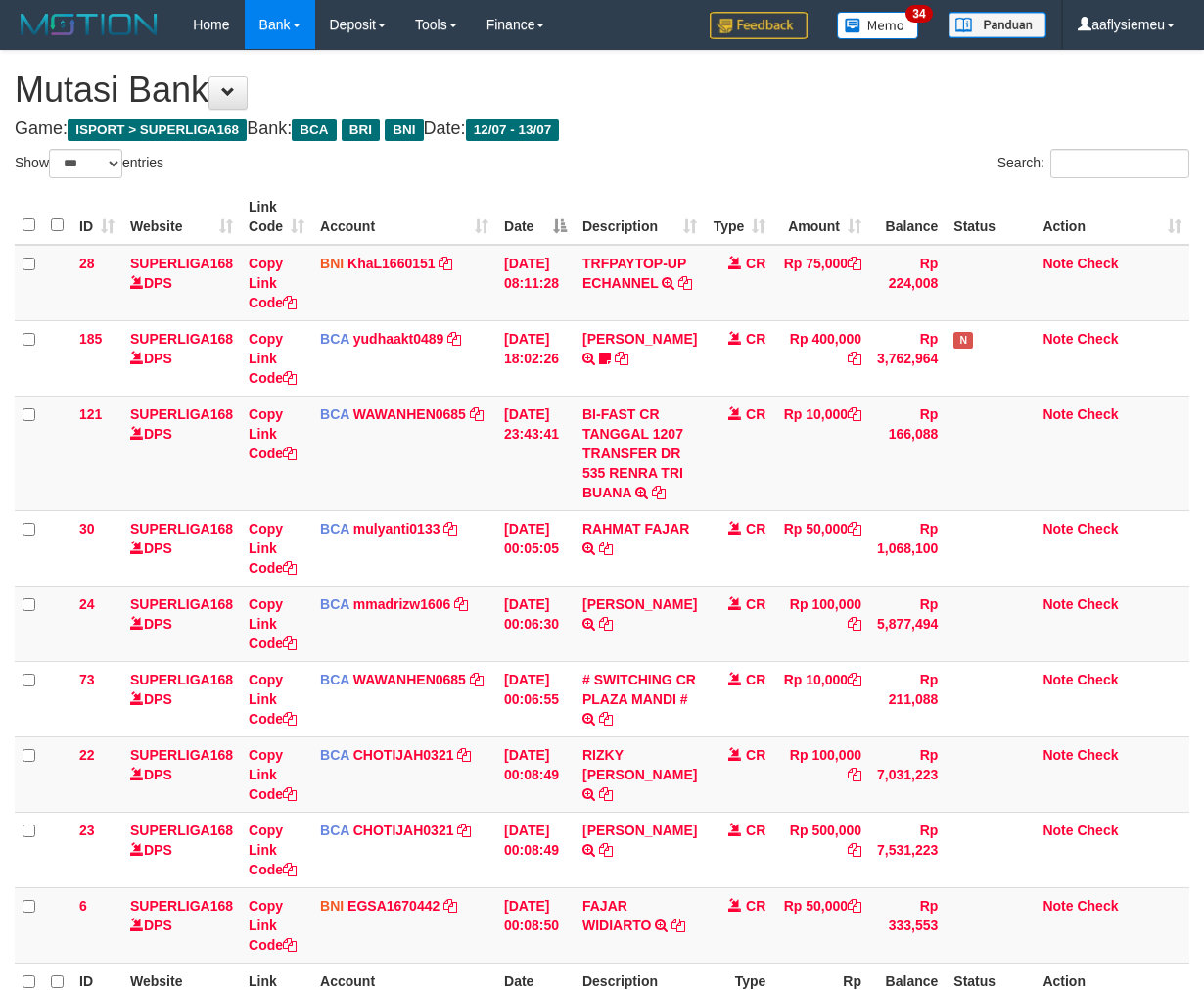 select on "***" 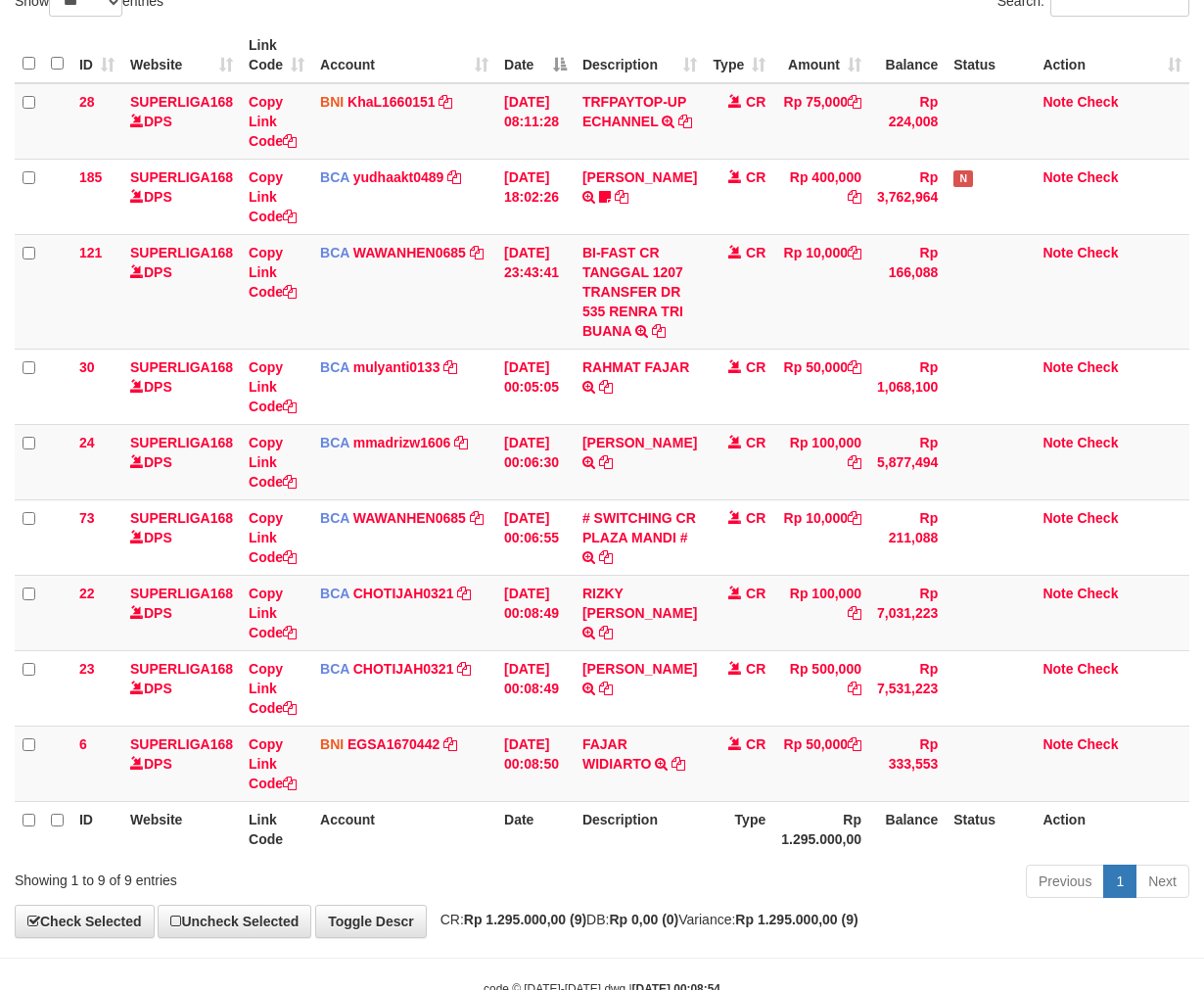 click on "Type" at bounding box center [739, 828] 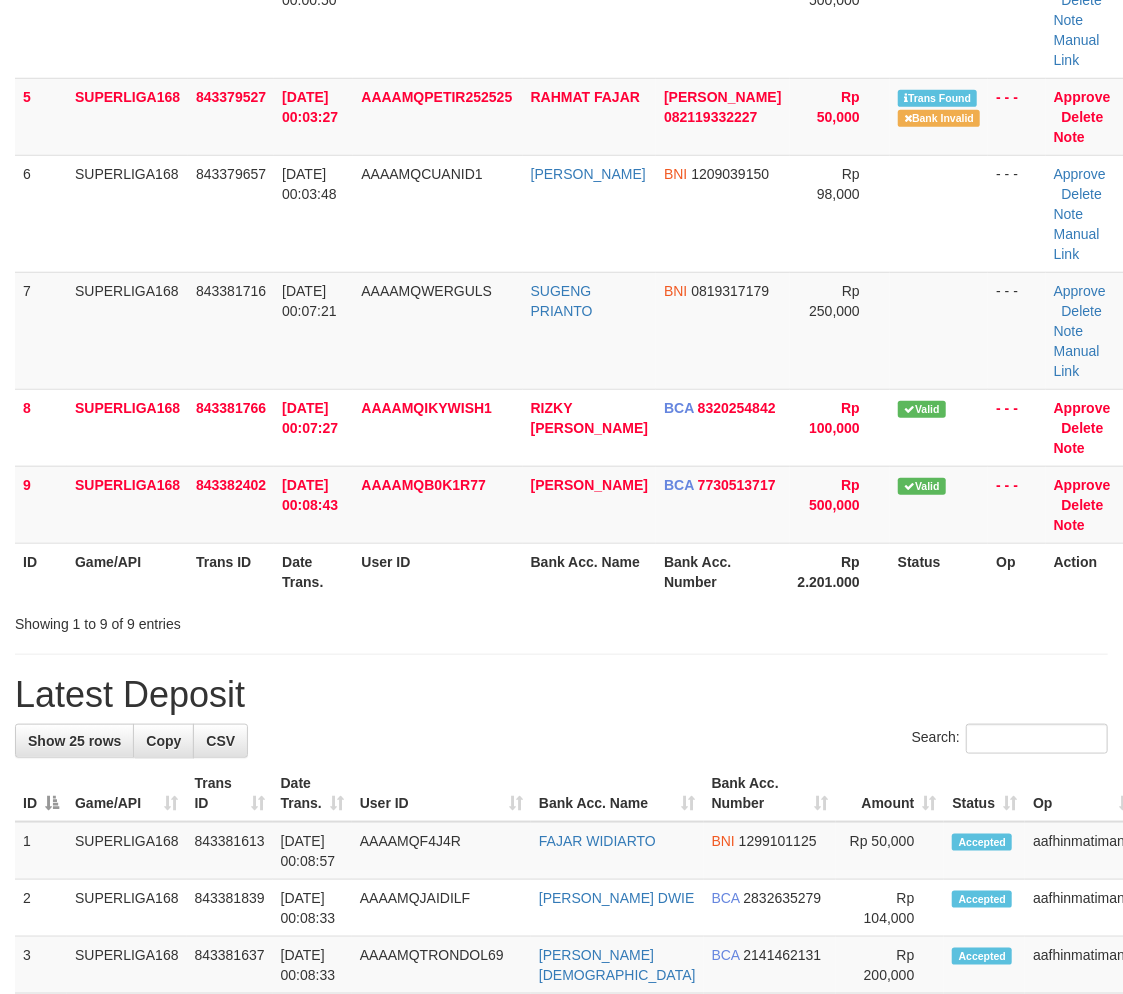 drag, startPoint x: 161, startPoint y: 563, endPoint x: 5, endPoint y: 668, distance: 188.04521 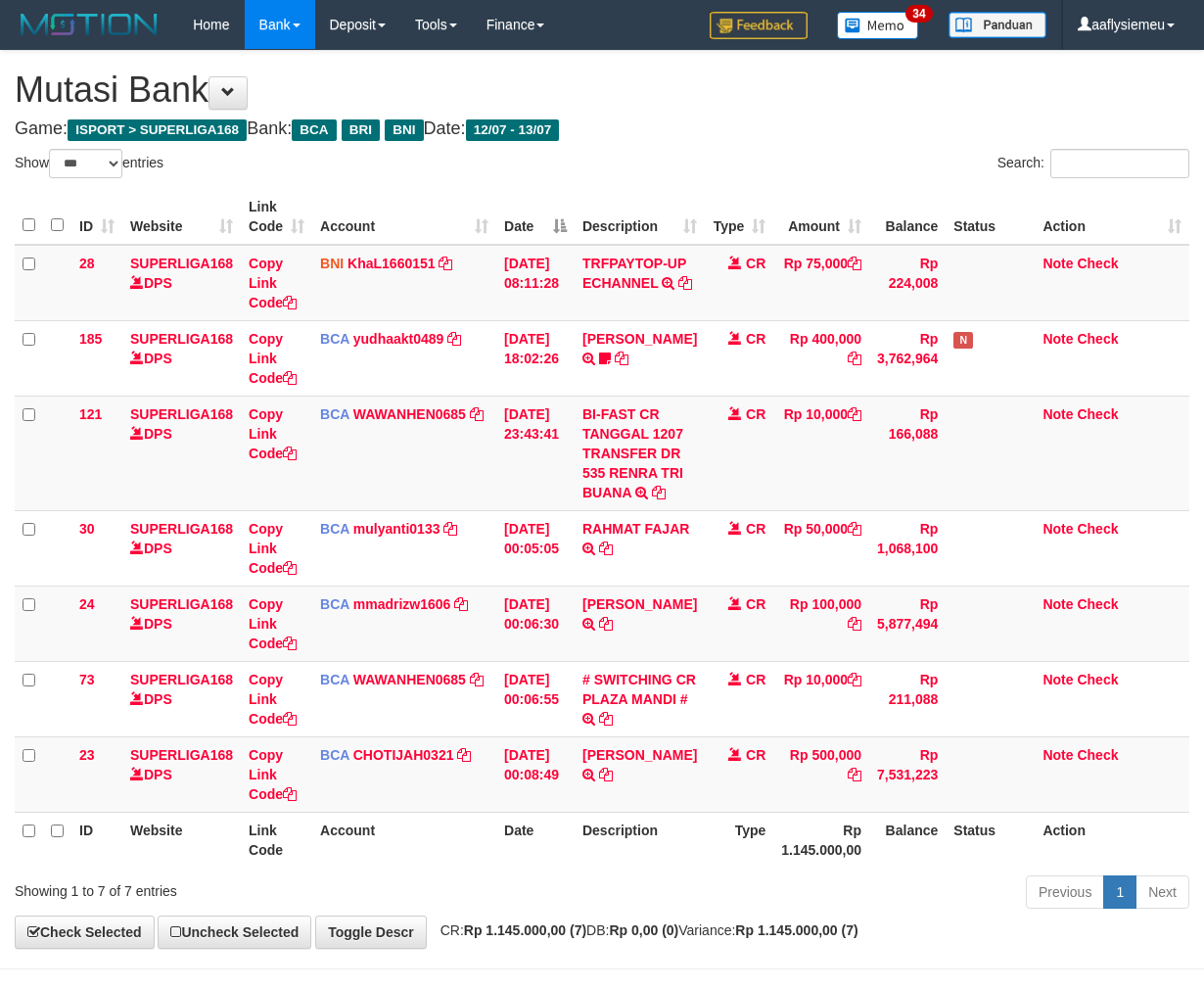 select on "***" 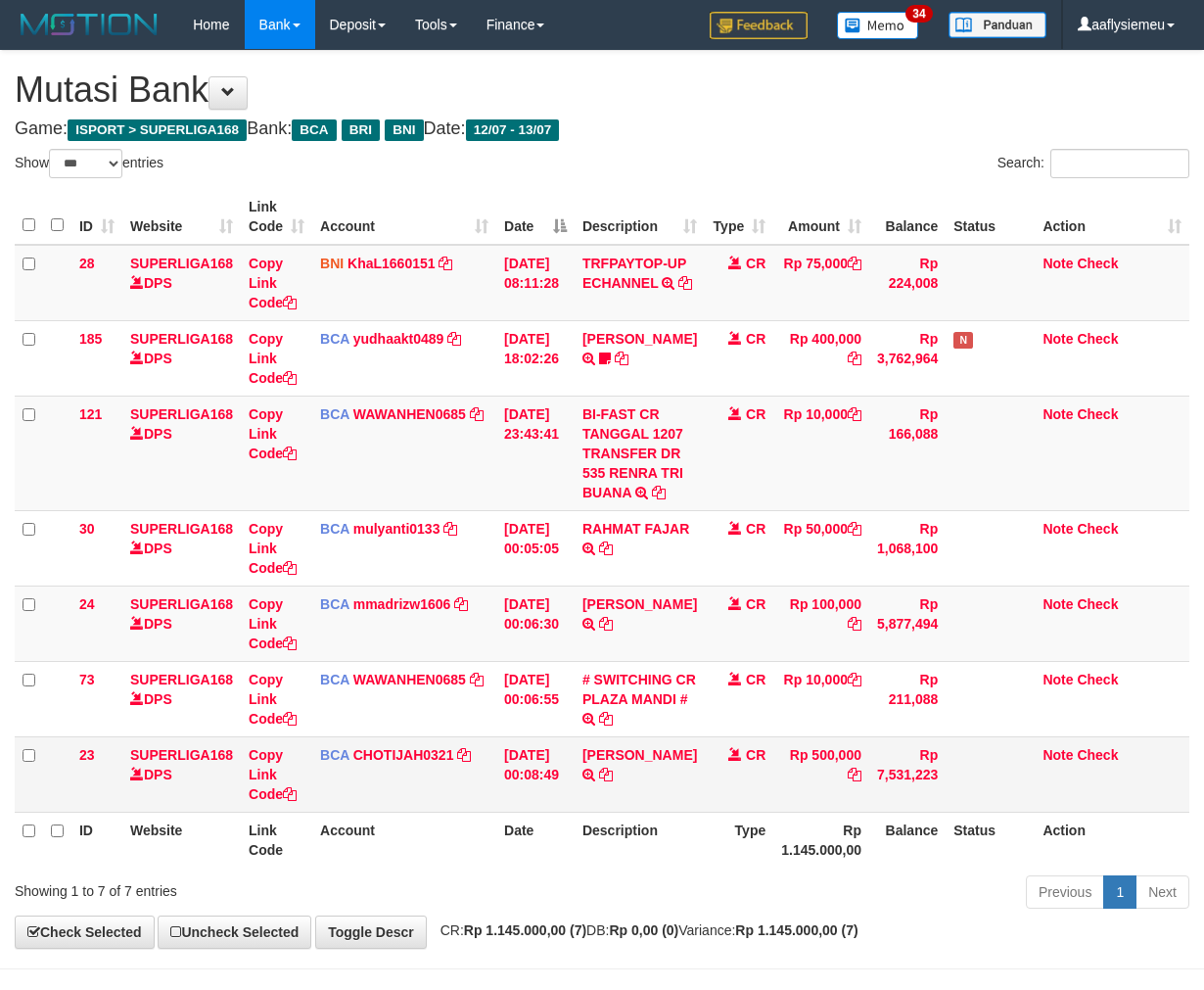 scroll, scrollTop: 0, scrollLeft: 0, axis: both 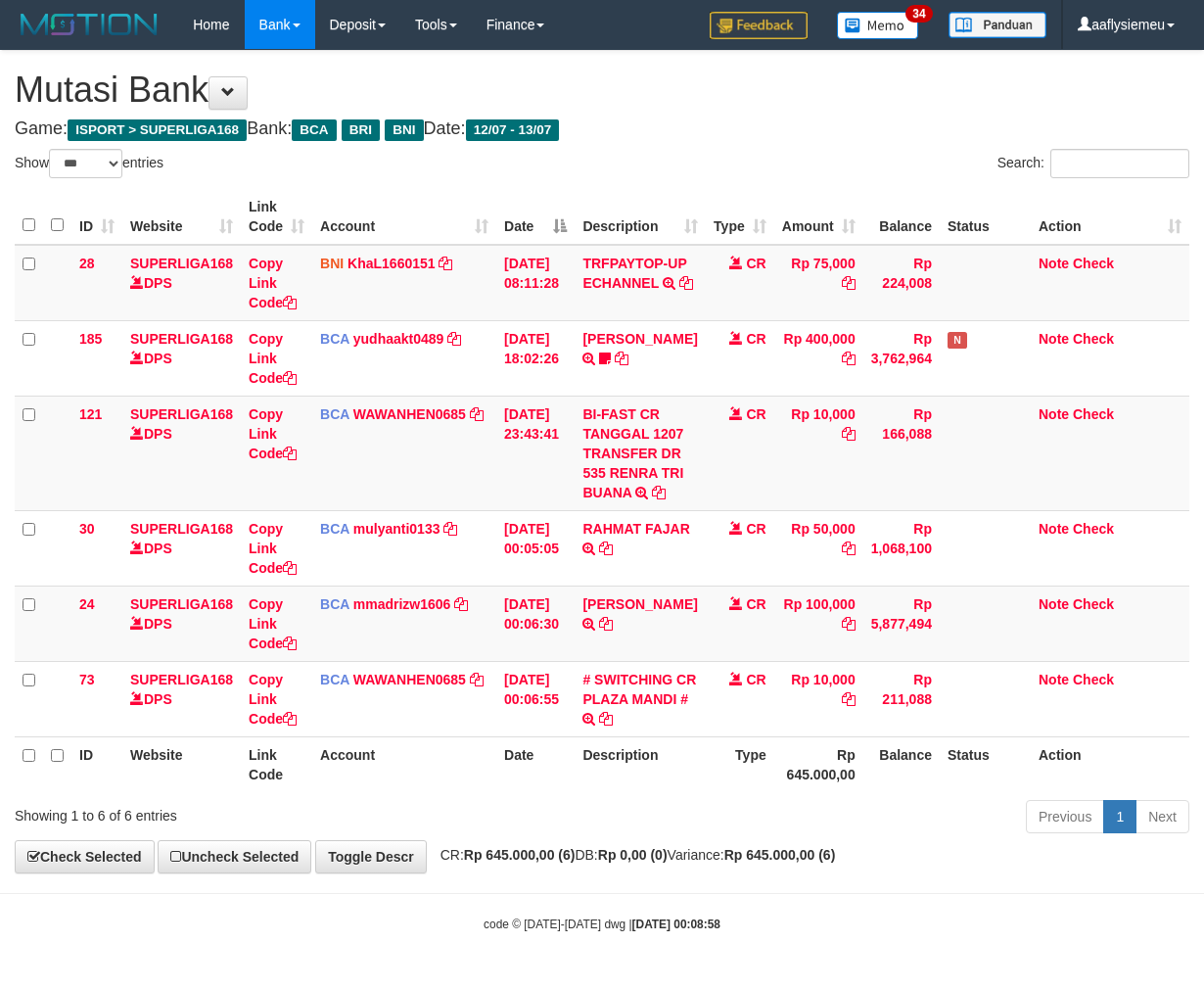 select on "***" 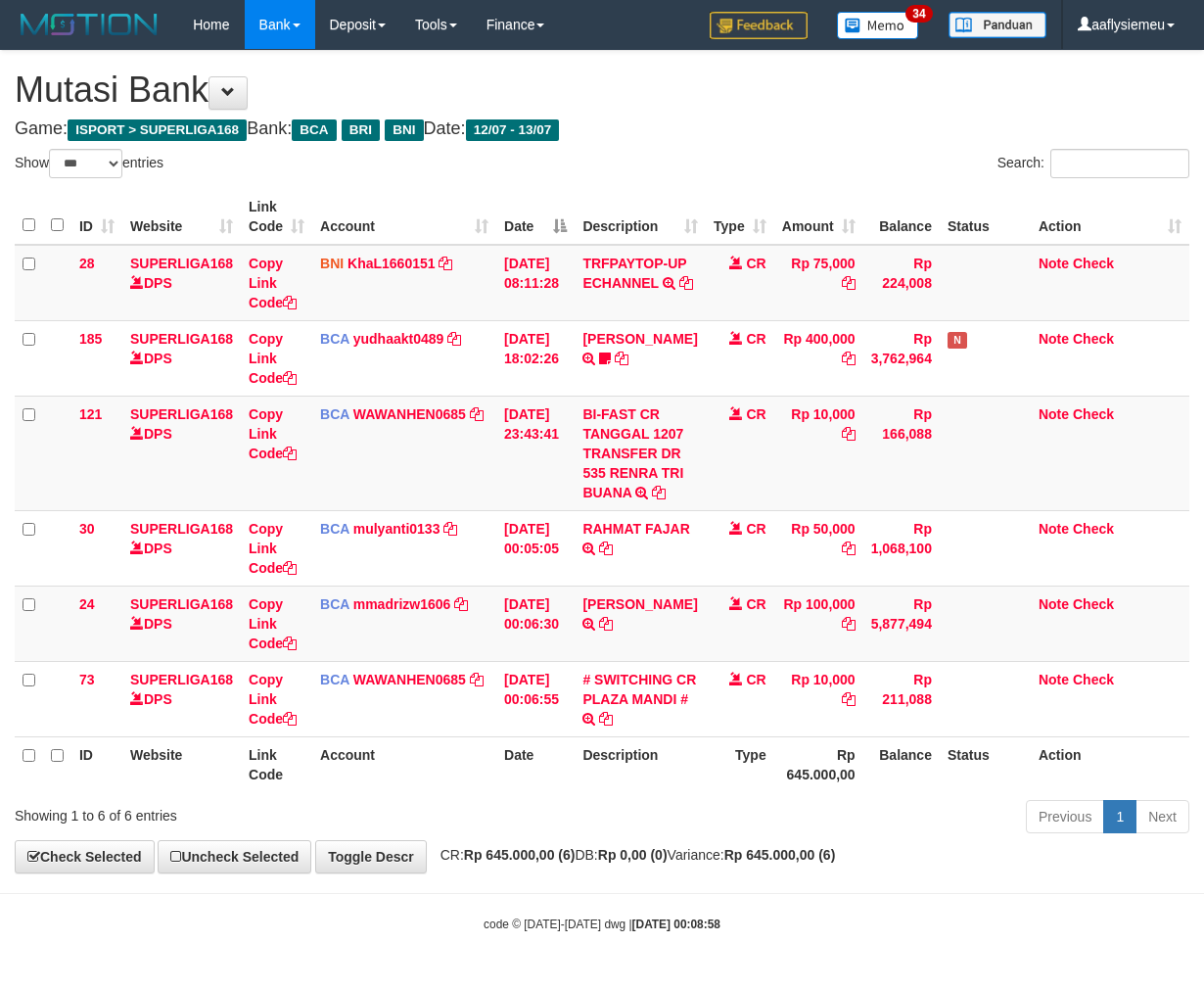 scroll, scrollTop: 50, scrollLeft: 0, axis: vertical 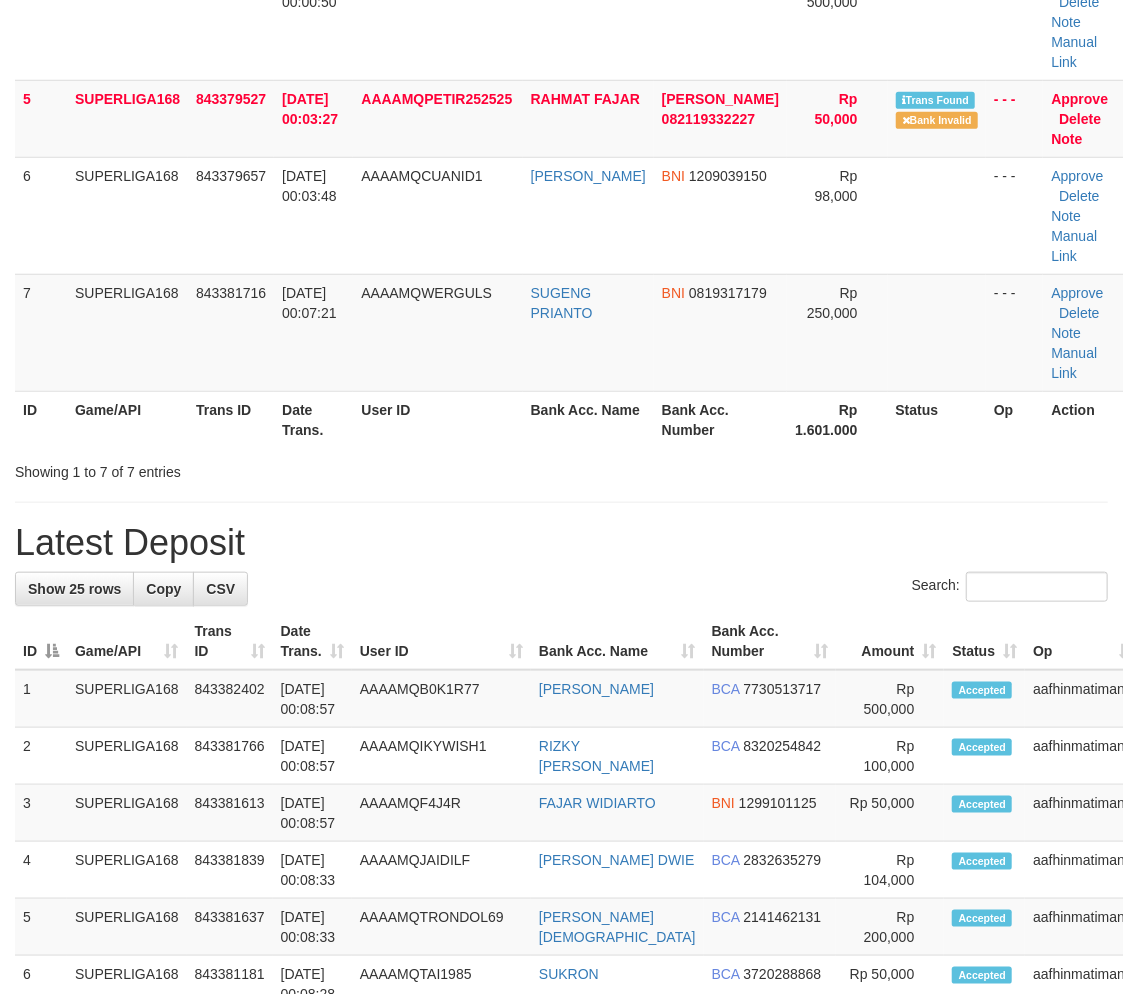 click on "**********" at bounding box center [561, 821] 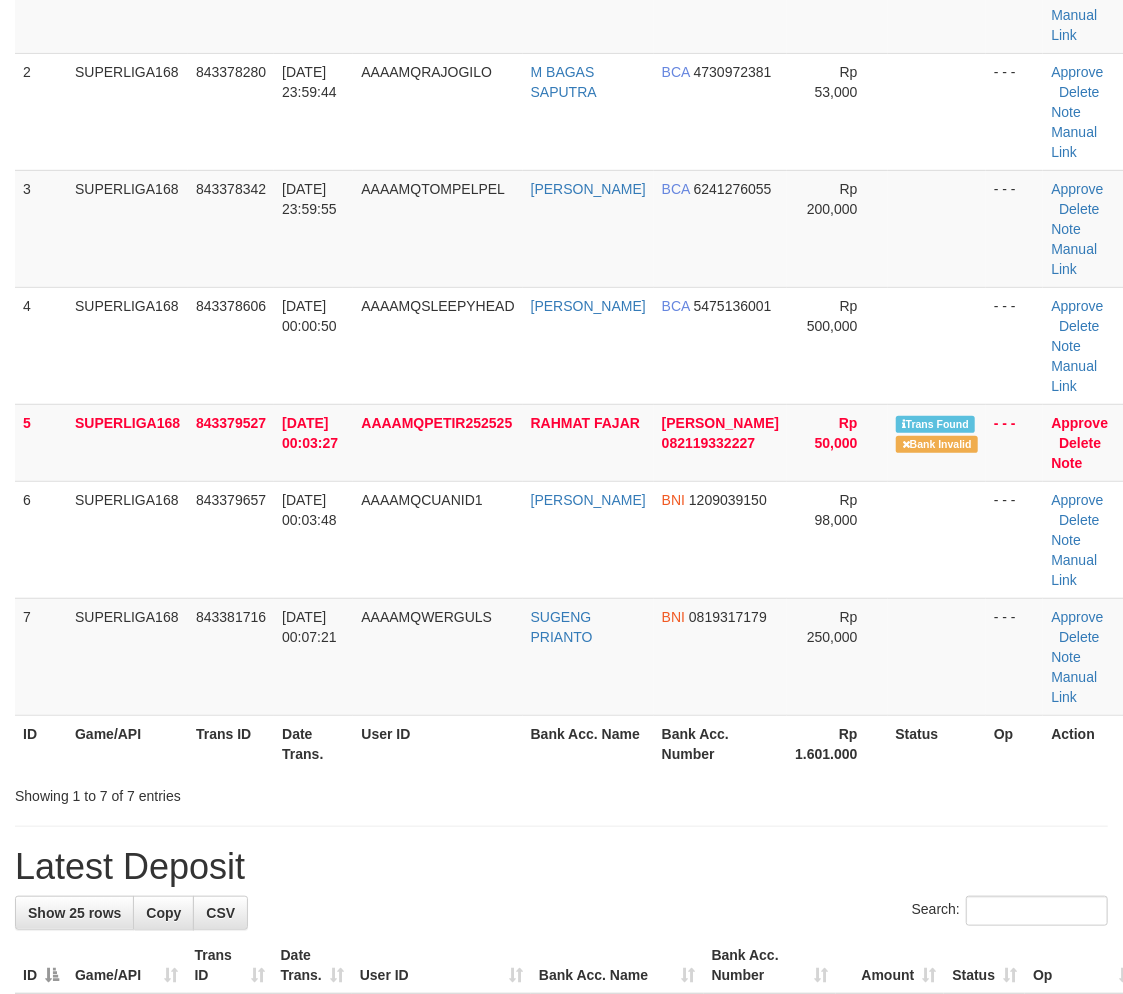 scroll, scrollTop: 305, scrollLeft: 0, axis: vertical 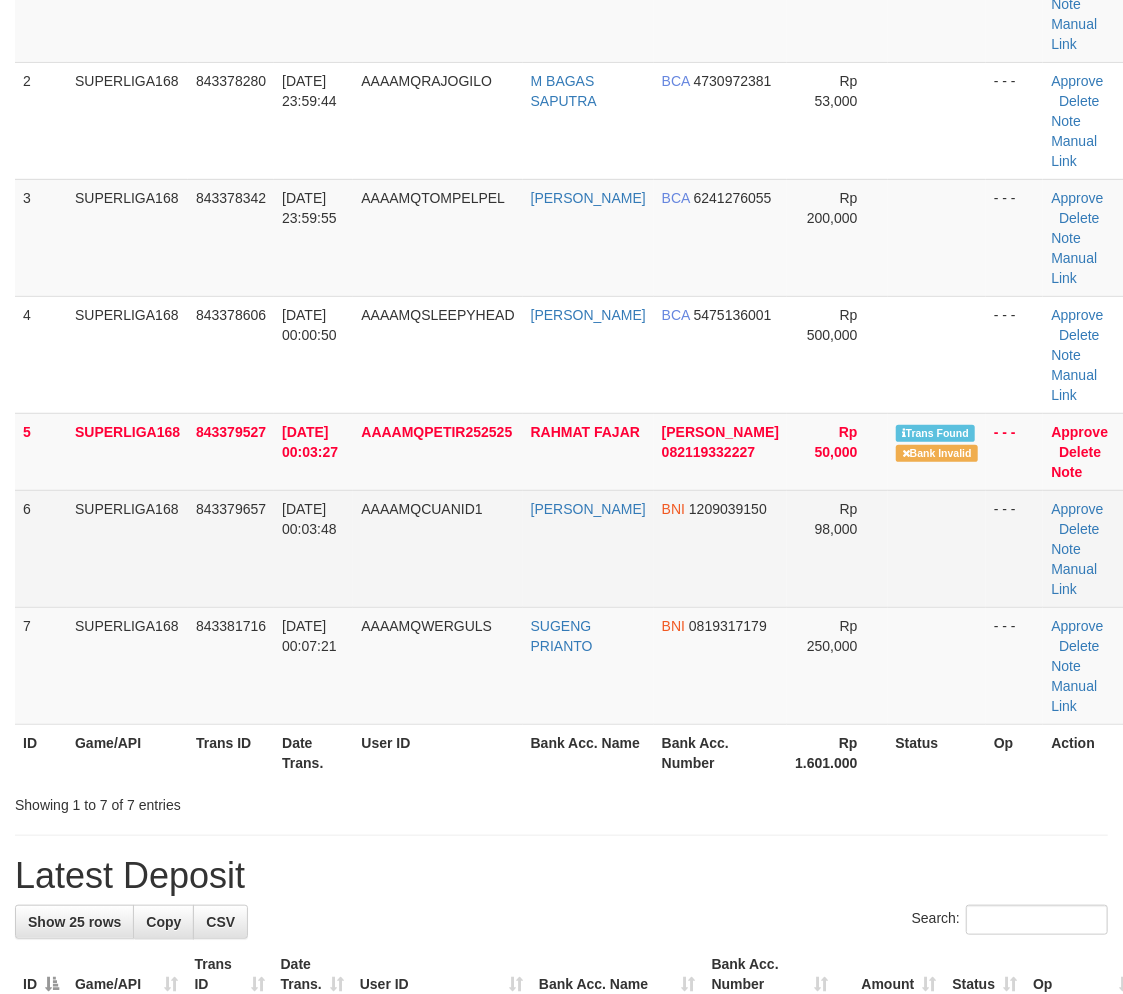 drag, startPoint x: 404, startPoint y: 551, endPoint x: 297, endPoint y: 604, distance: 119.40687 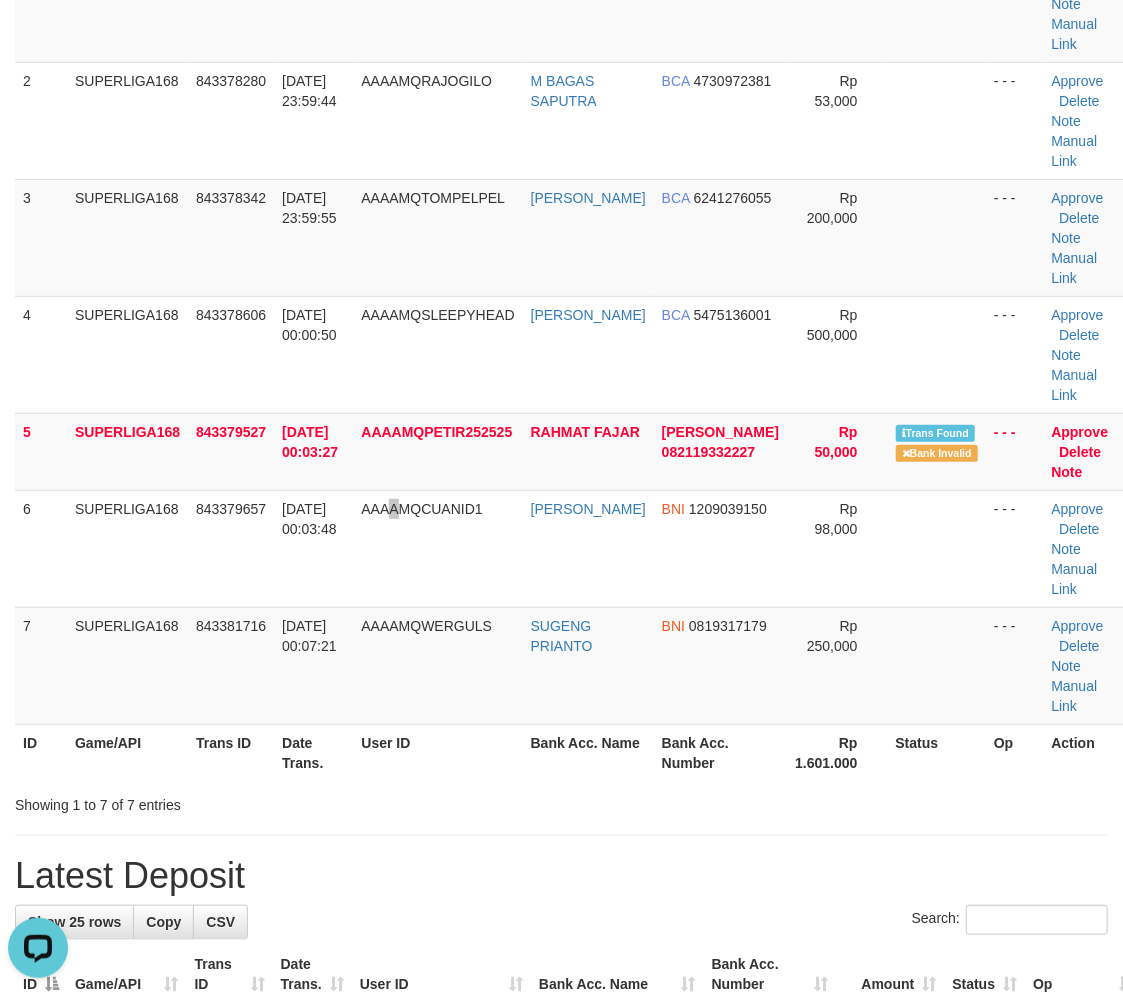 scroll, scrollTop: 0, scrollLeft: 0, axis: both 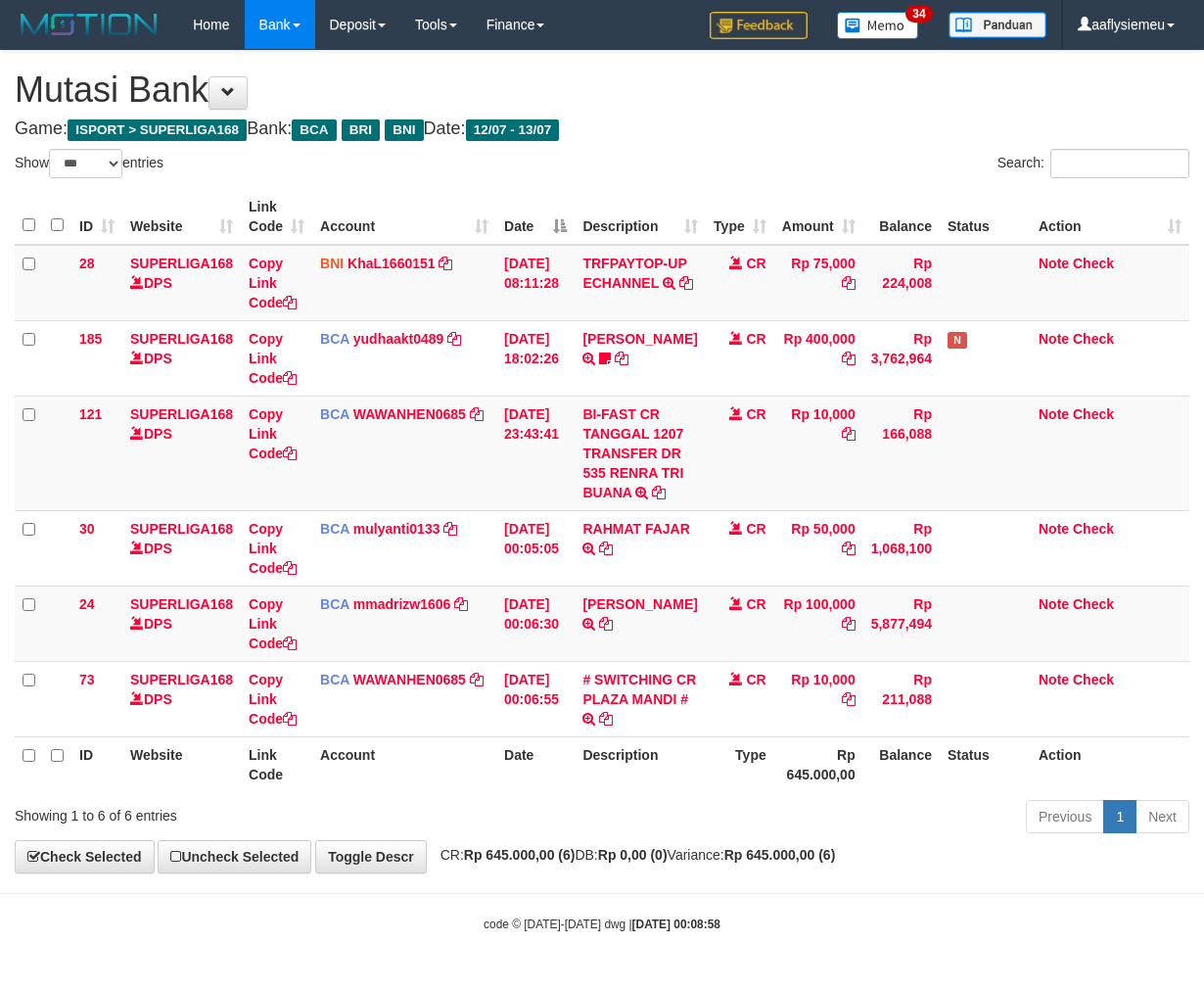 select on "***" 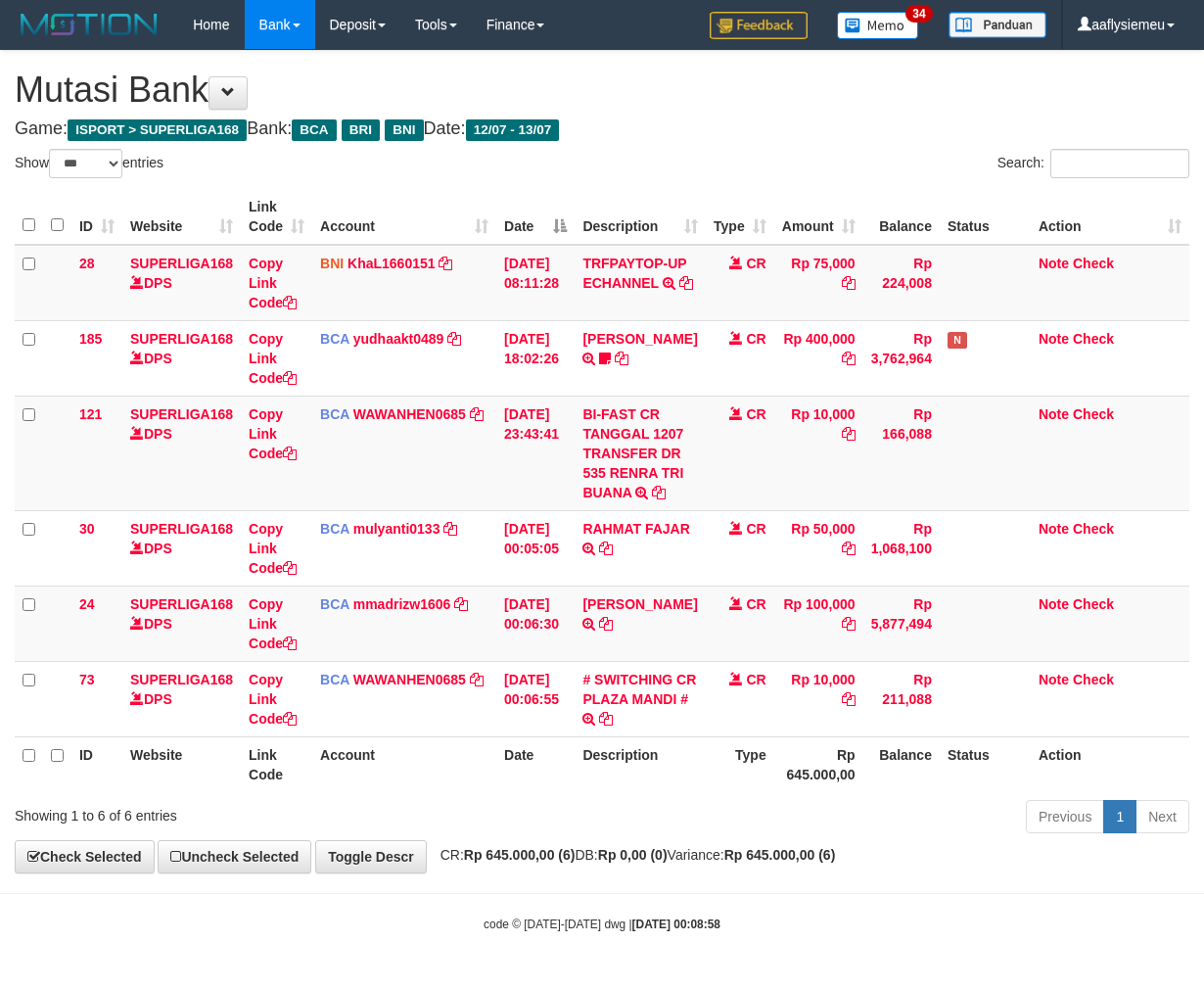 scroll, scrollTop: 52, scrollLeft: 0, axis: vertical 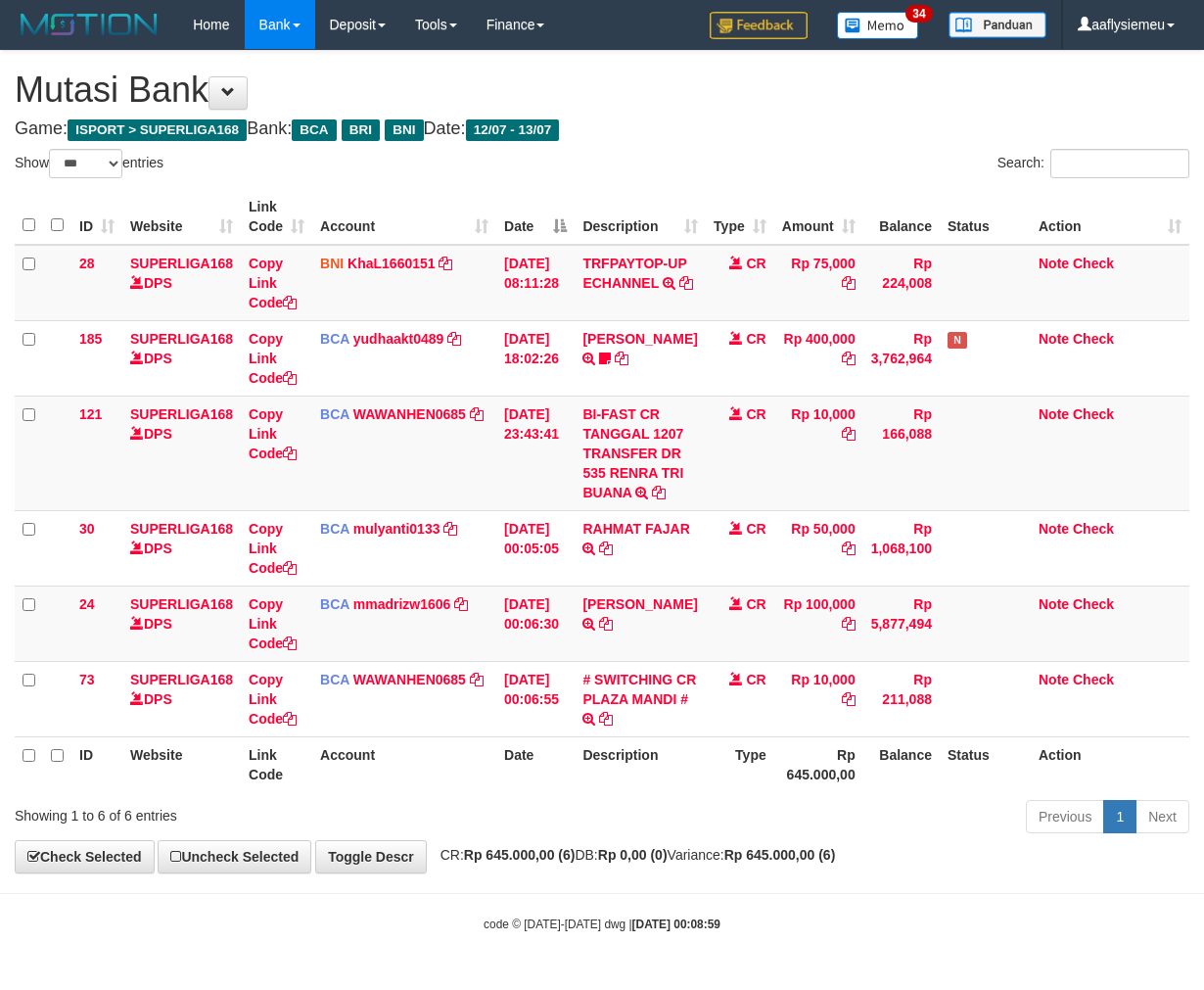 select on "***" 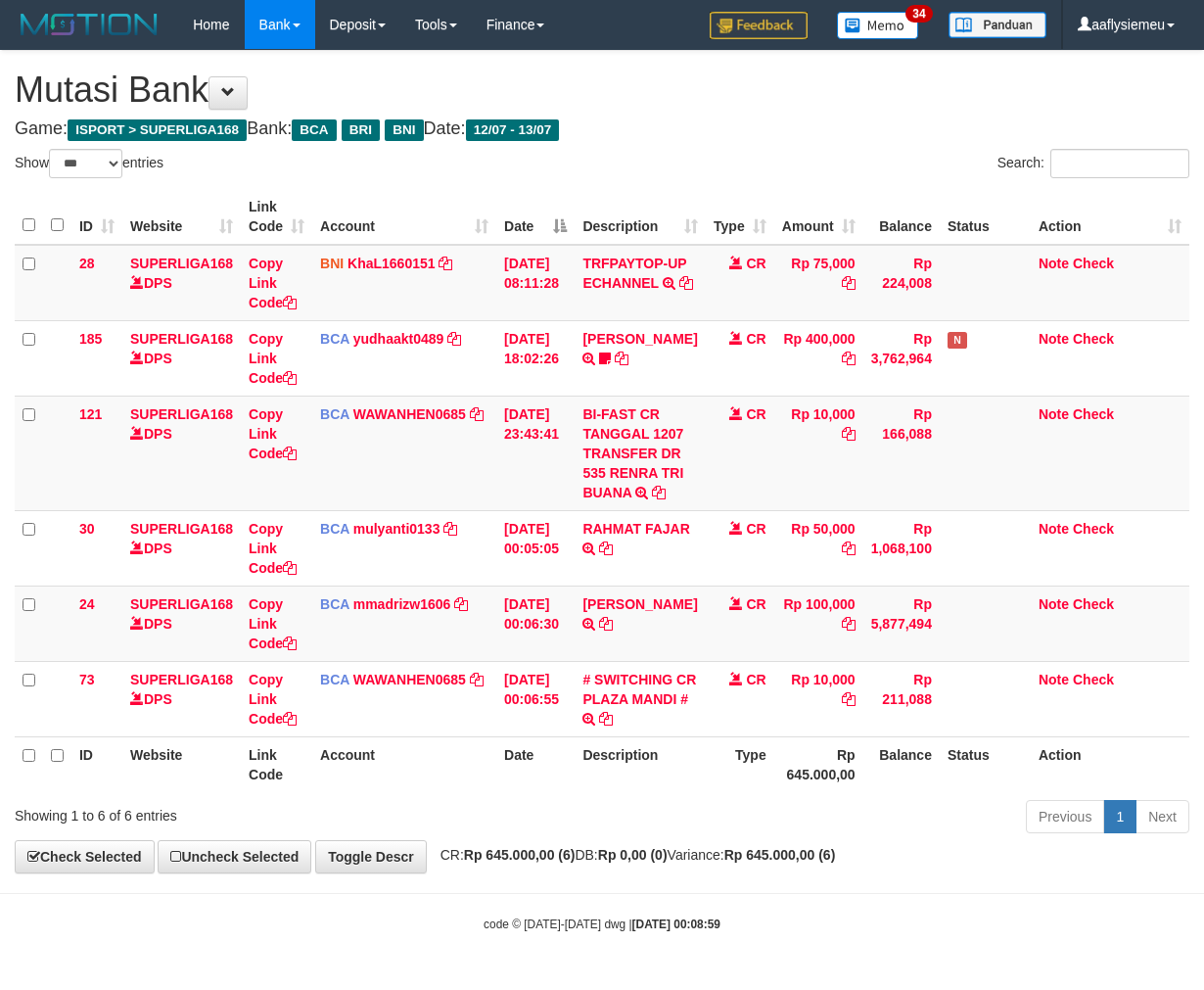 scroll, scrollTop: 52, scrollLeft: 0, axis: vertical 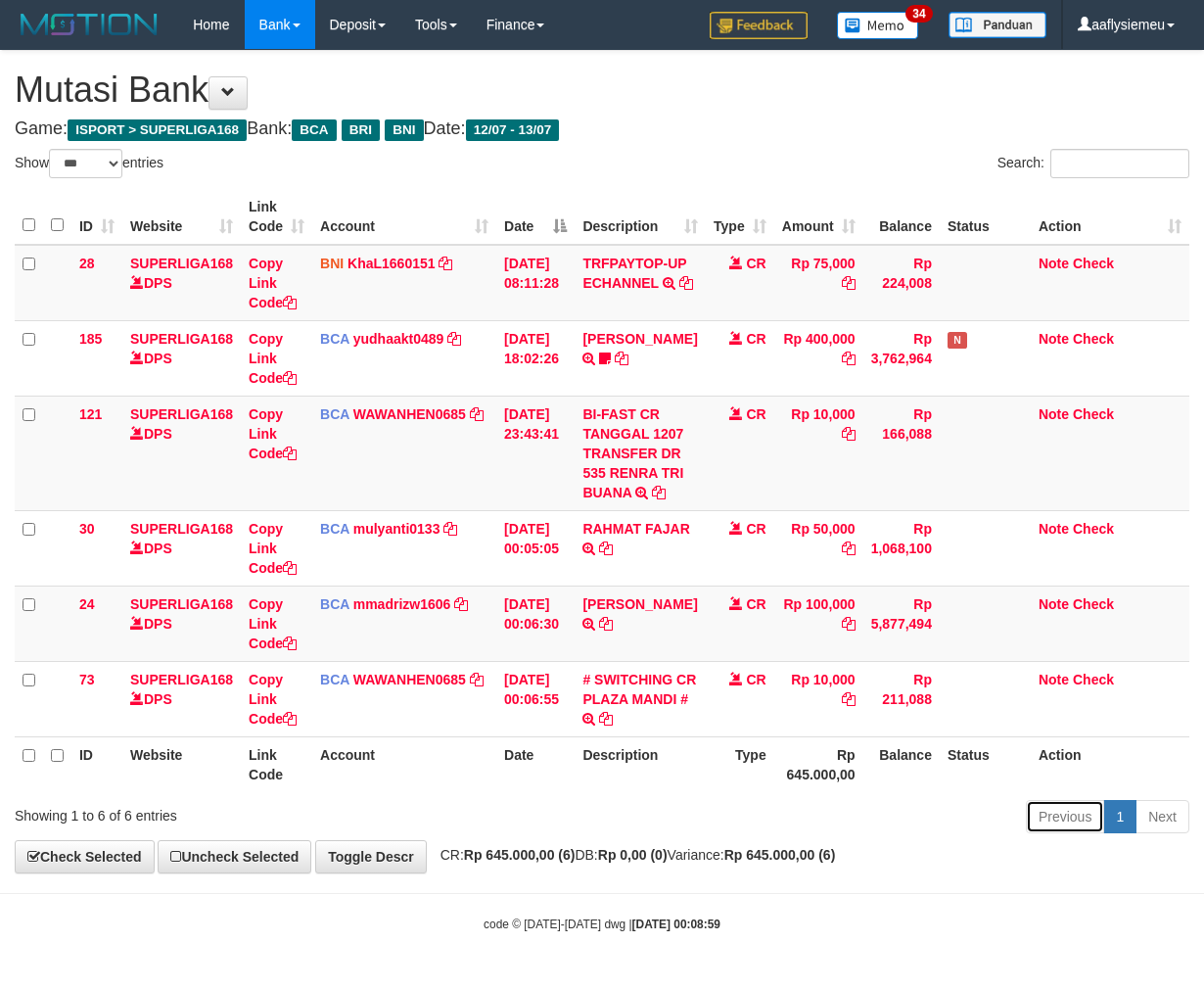click on "Previous" at bounding box center (1065, 817) 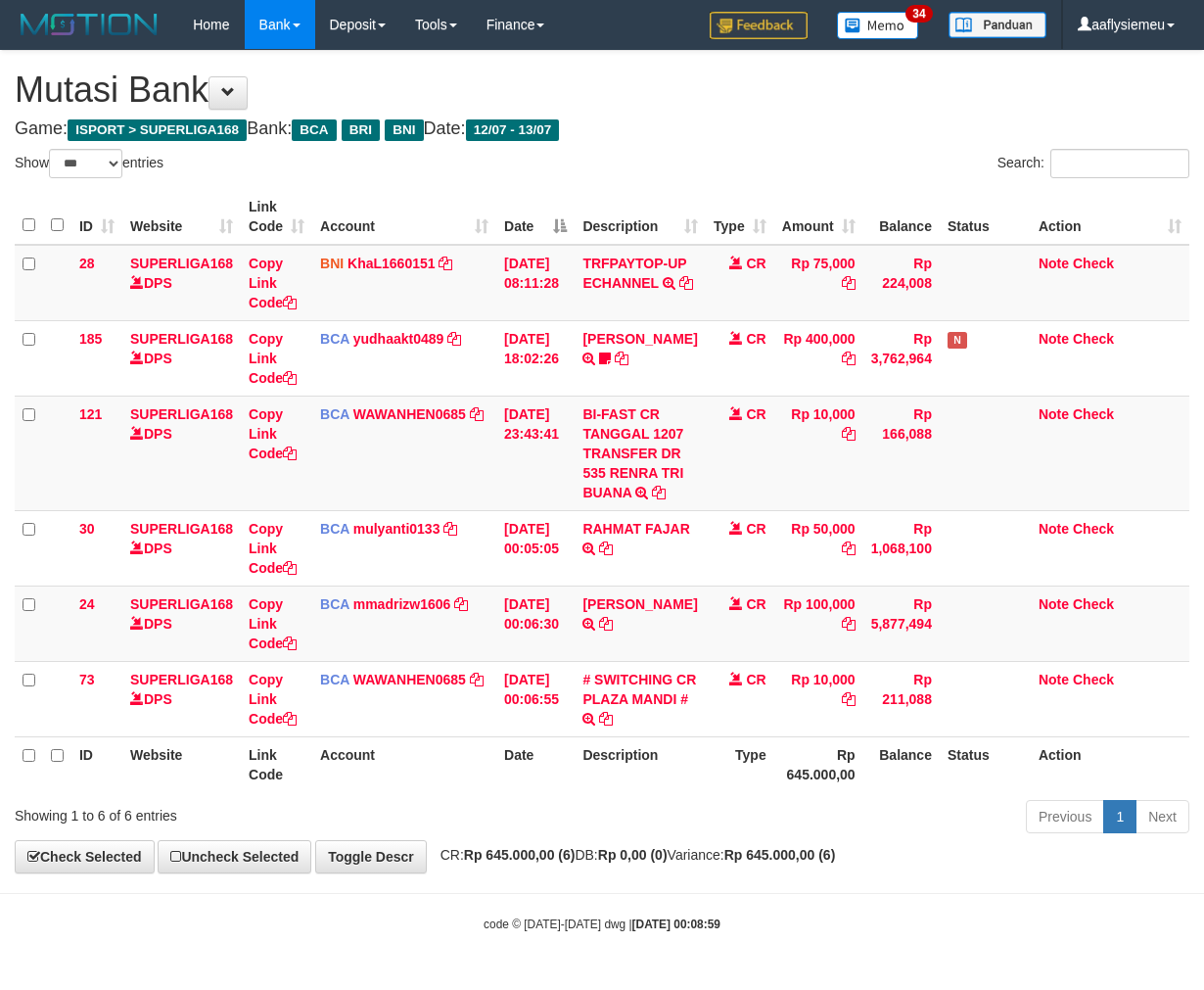 click at bounding box center [602, 893] 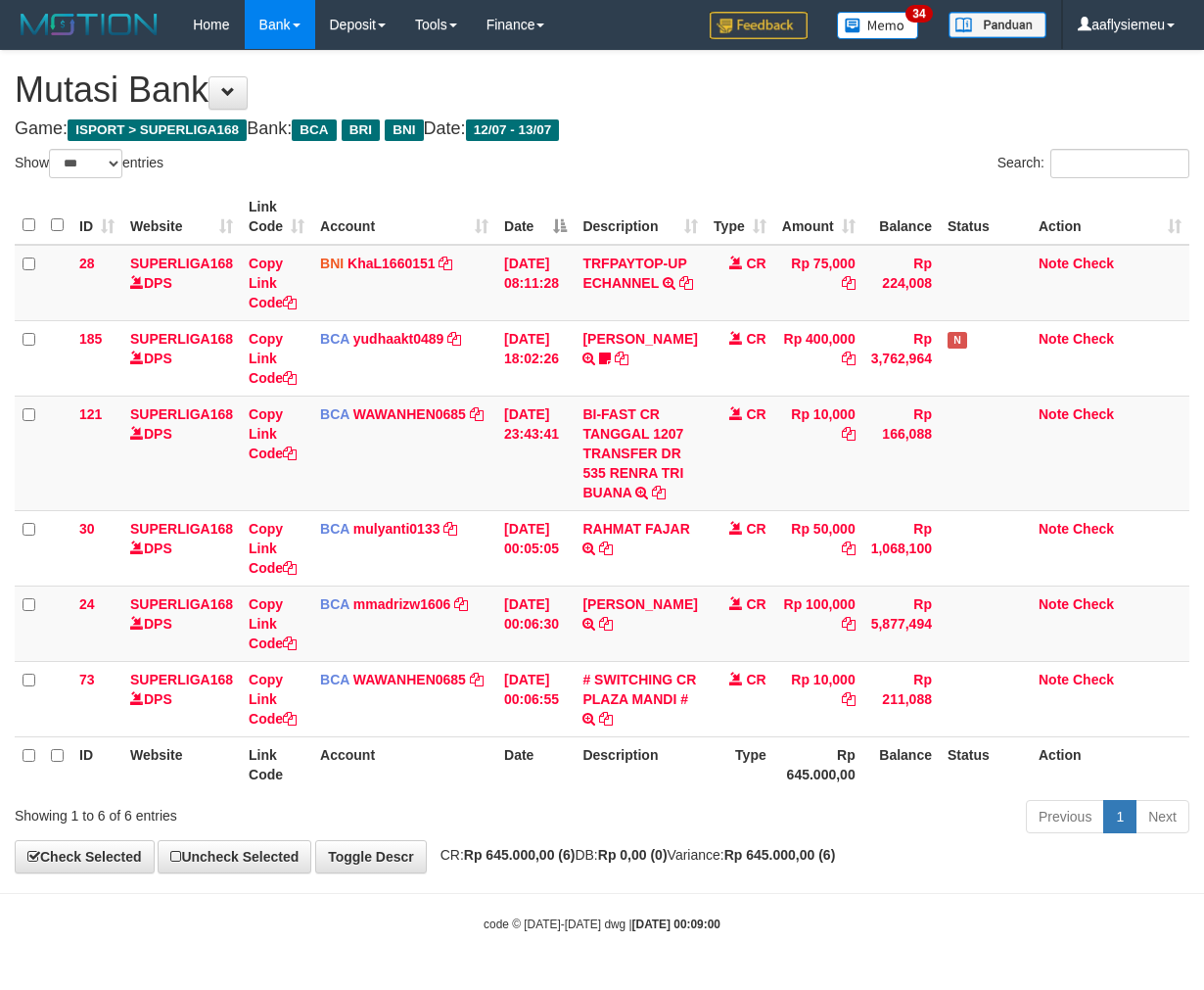 select on "***" 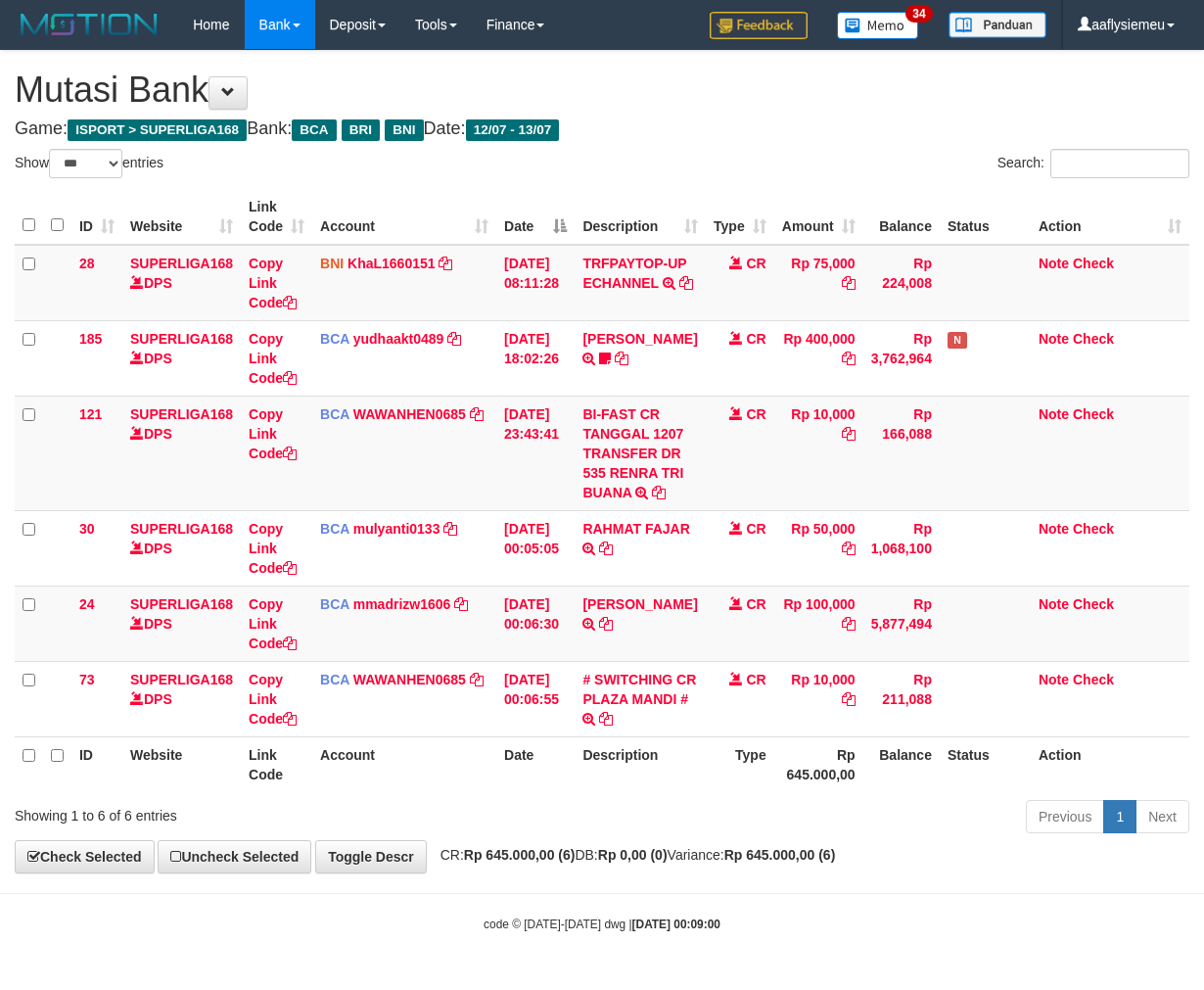 scroll, scrollTop: 52, scrollLeft: 0, axis: vertical 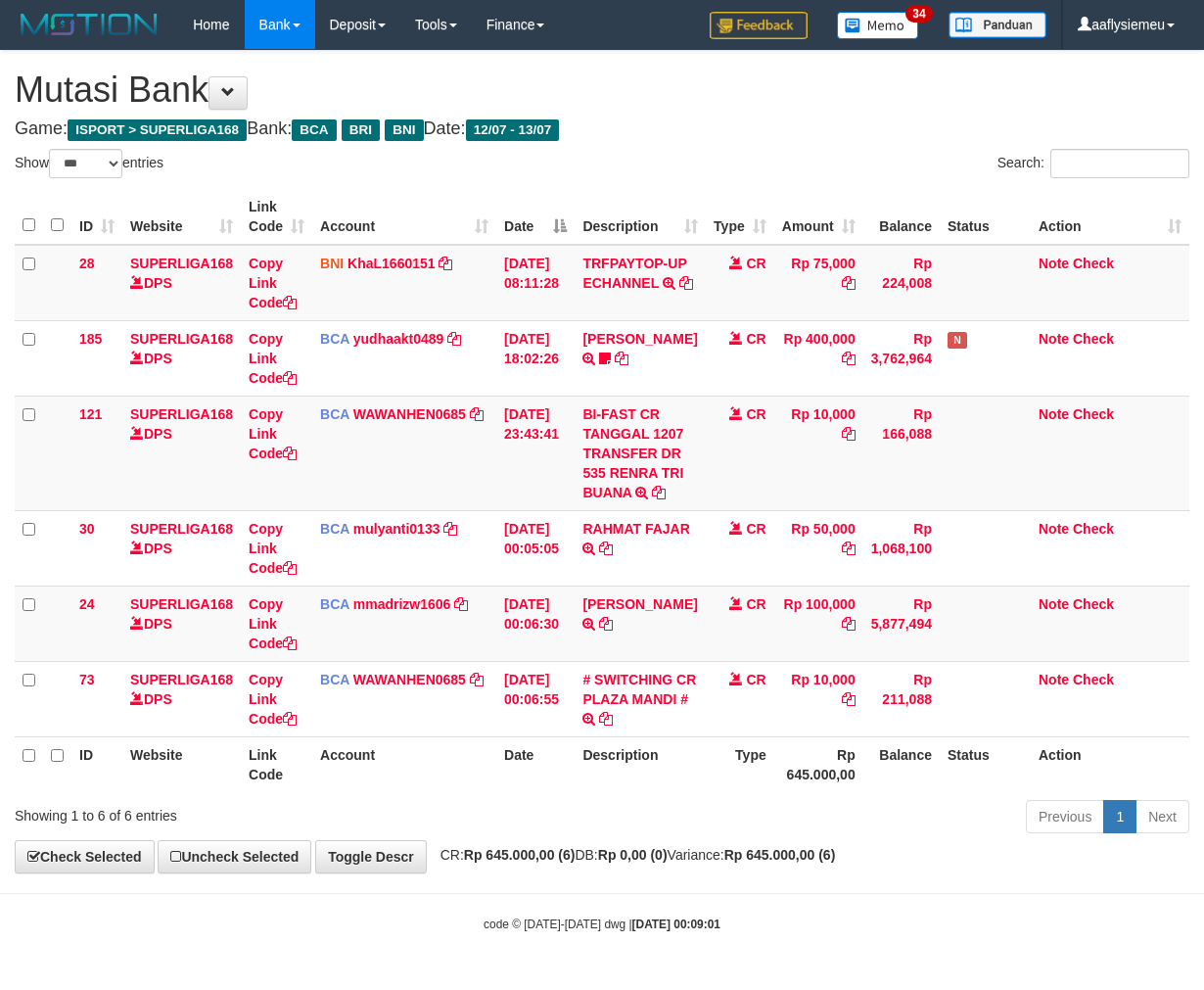 select on "***" 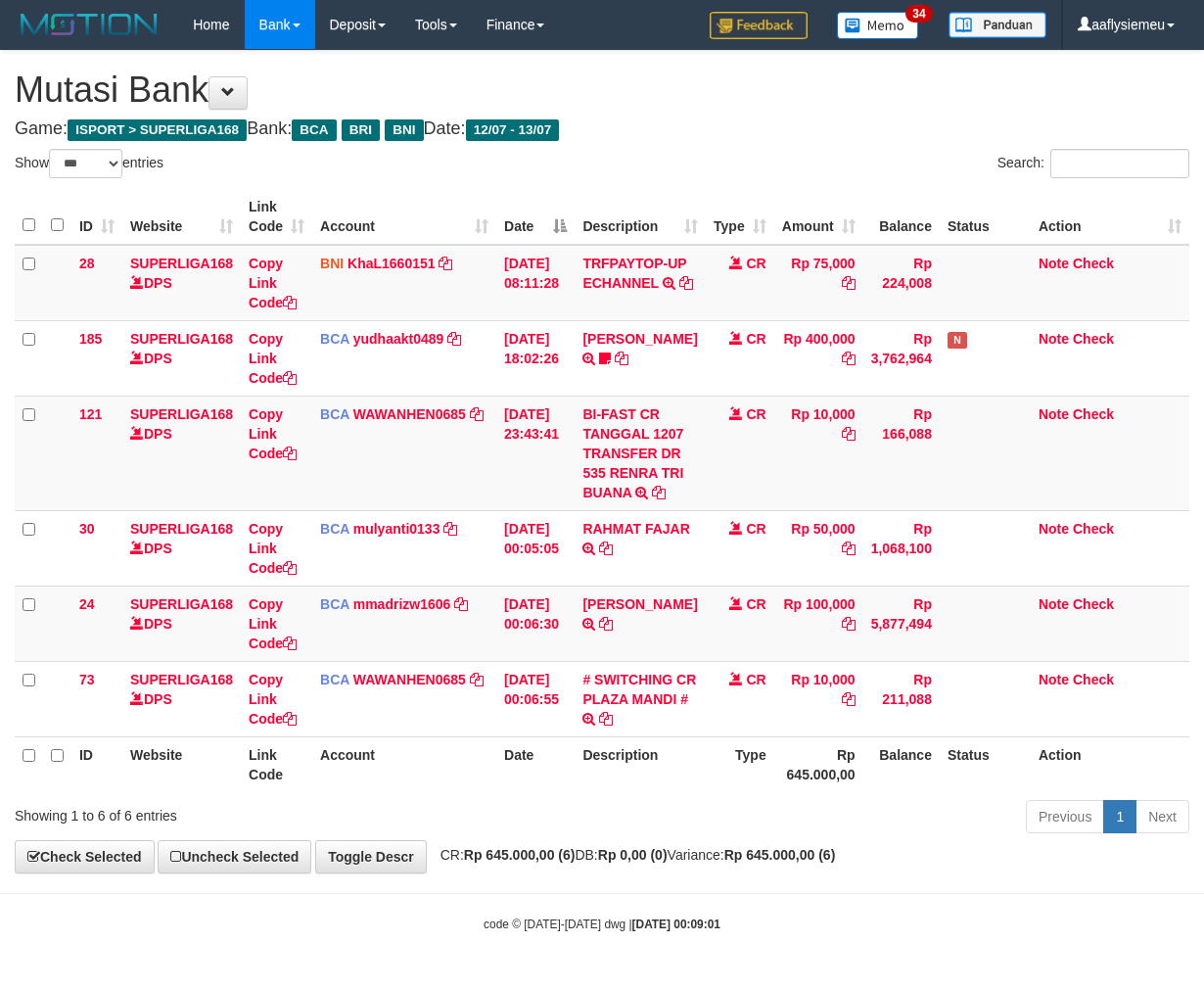 scroll, scrollTop: 52, scrollLeft: 0, axis: vertical 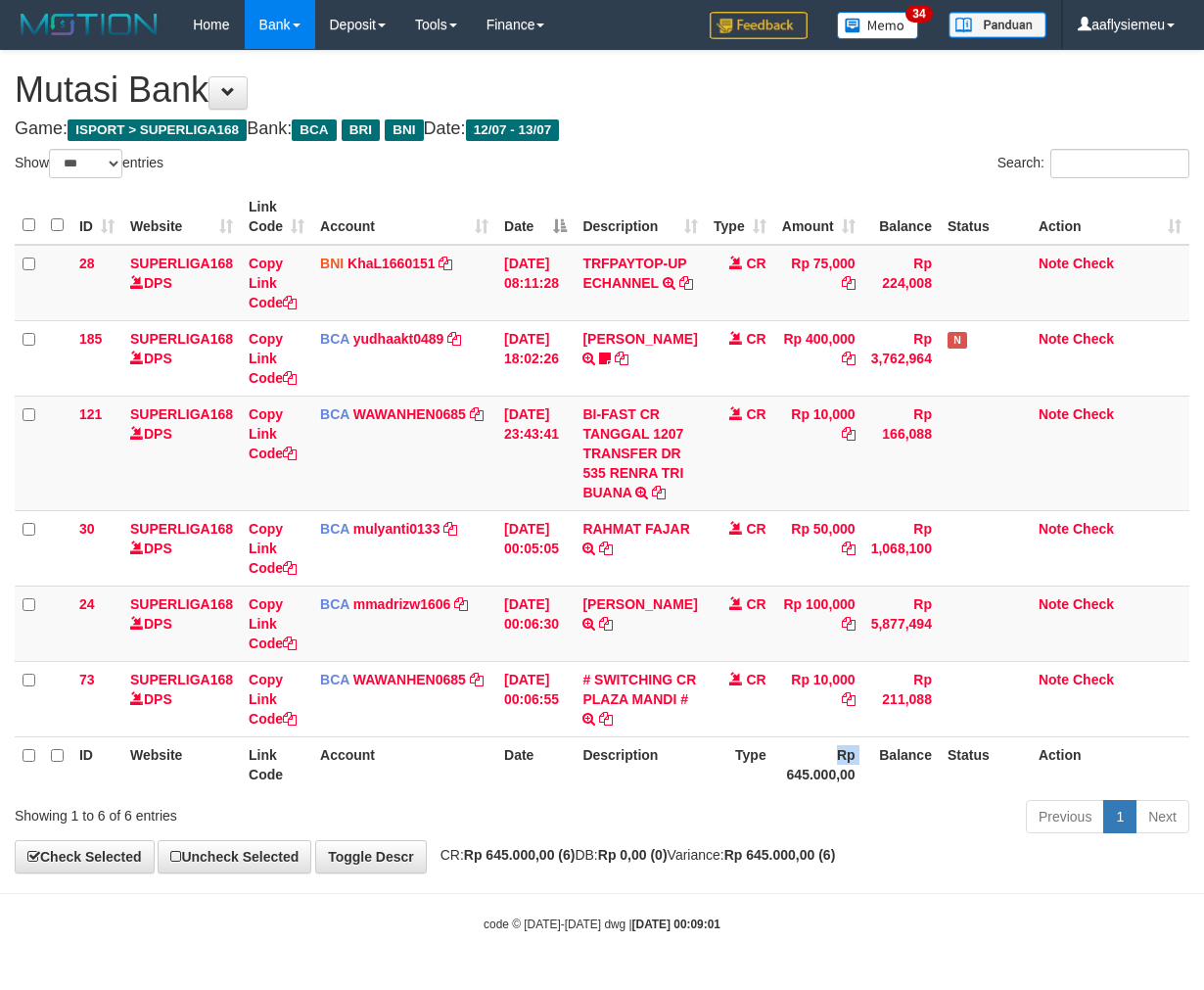 click on "Rp 645.000,00" at bounding box center [818, 764] 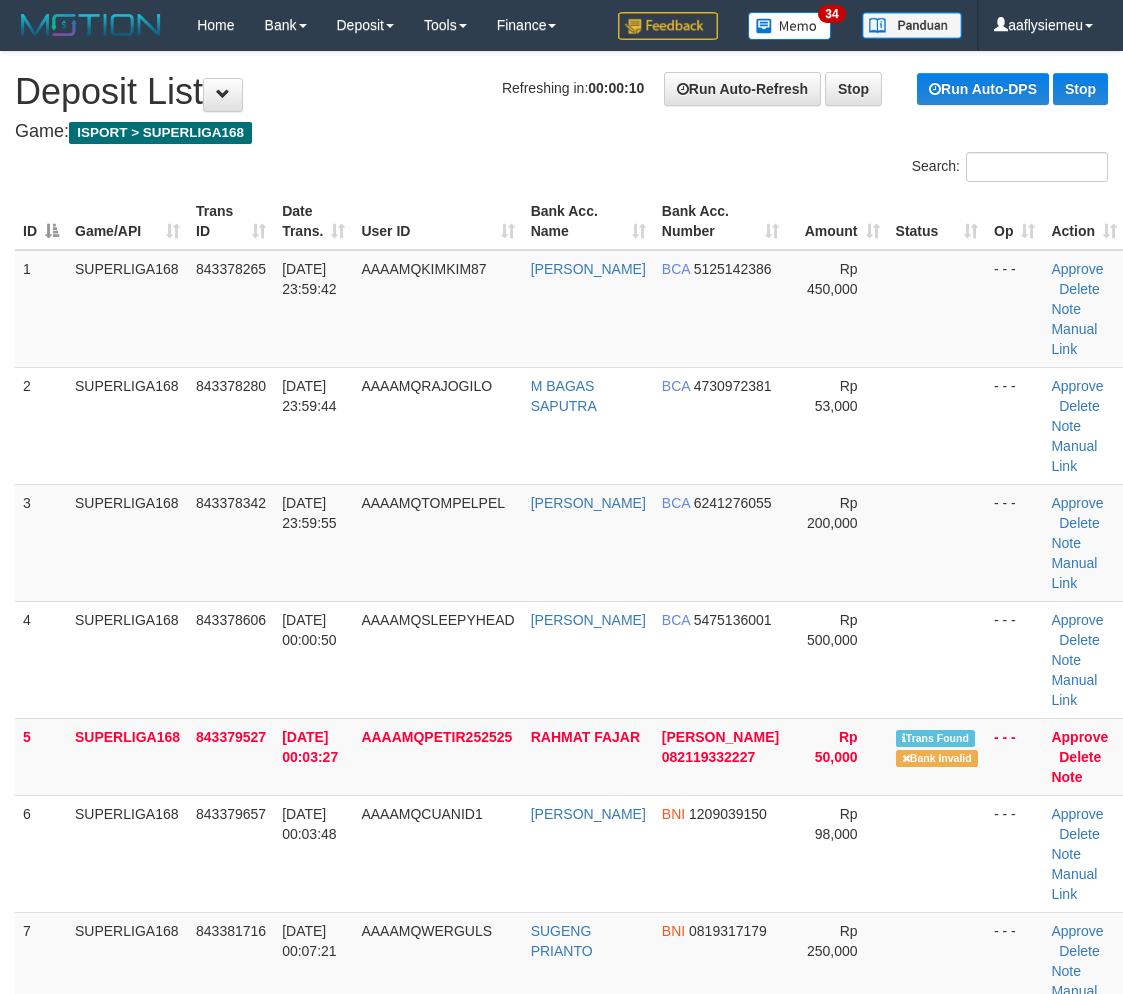 scroll, scrollTop: 500, scrollLeft: 0, axis: vertical 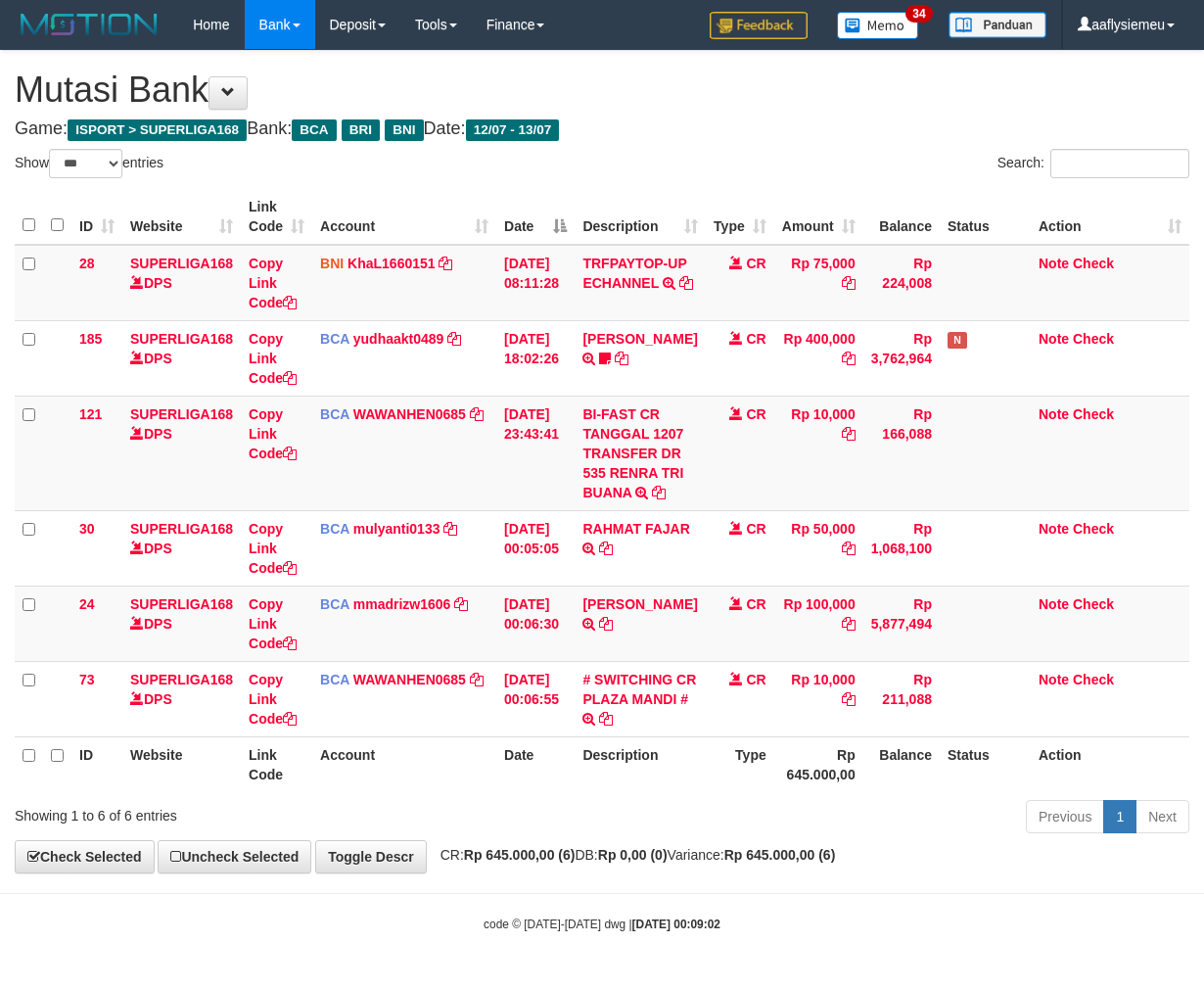 select on "***" 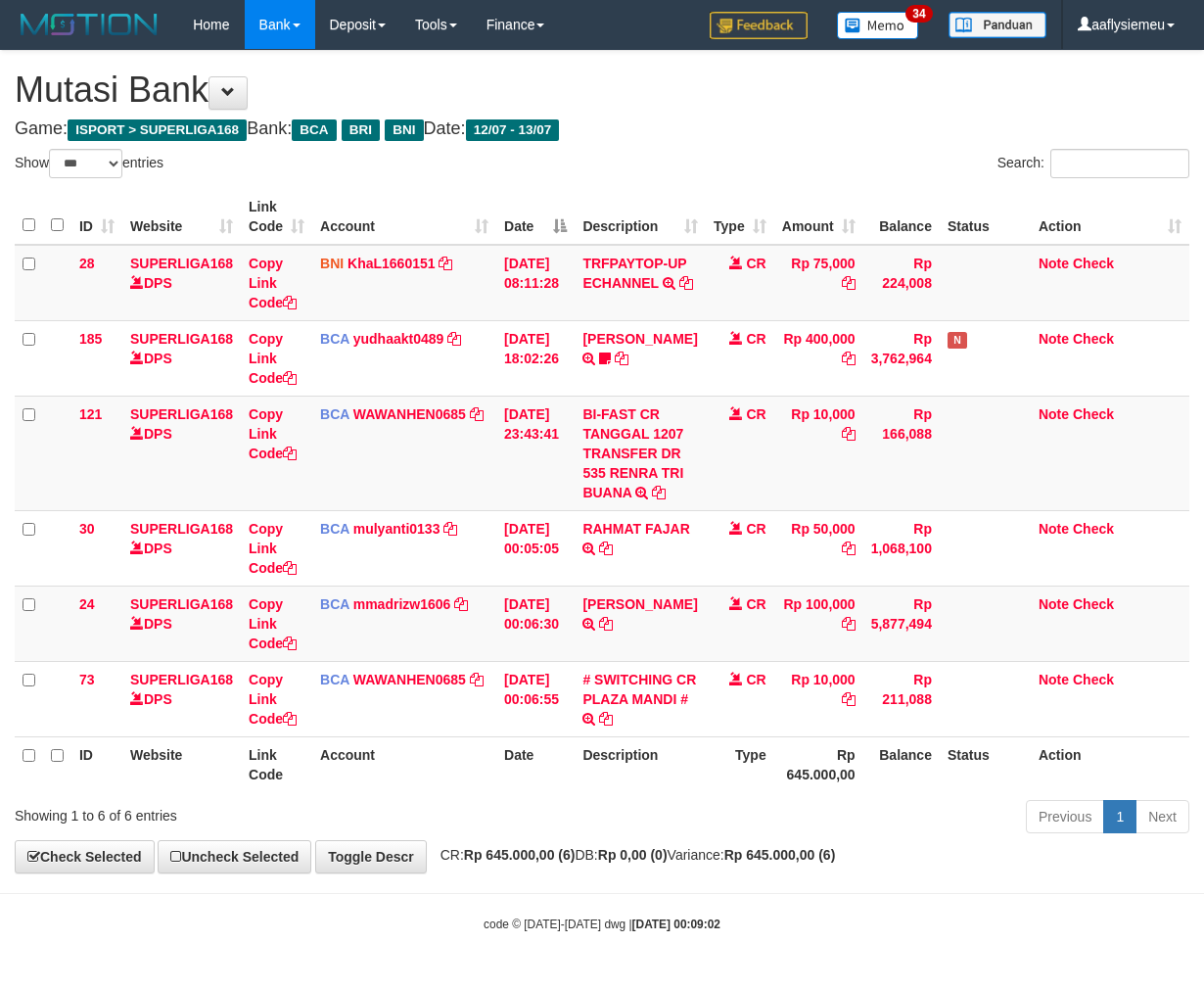 scroll, scrollTop: 52, scrollLeft: 0, axis: vertical 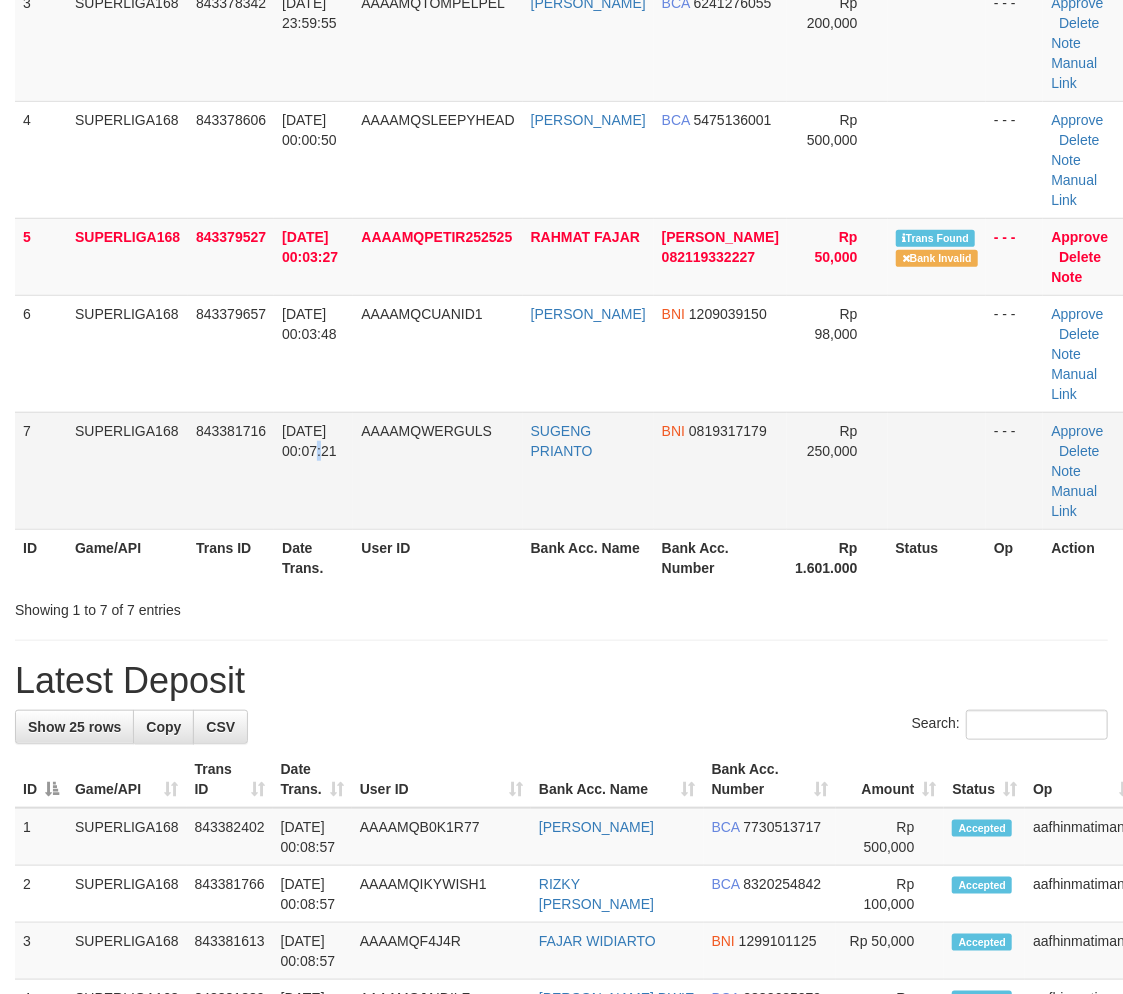 click on "13/07/2025 00:07:21" at bounding box center [313, 470] 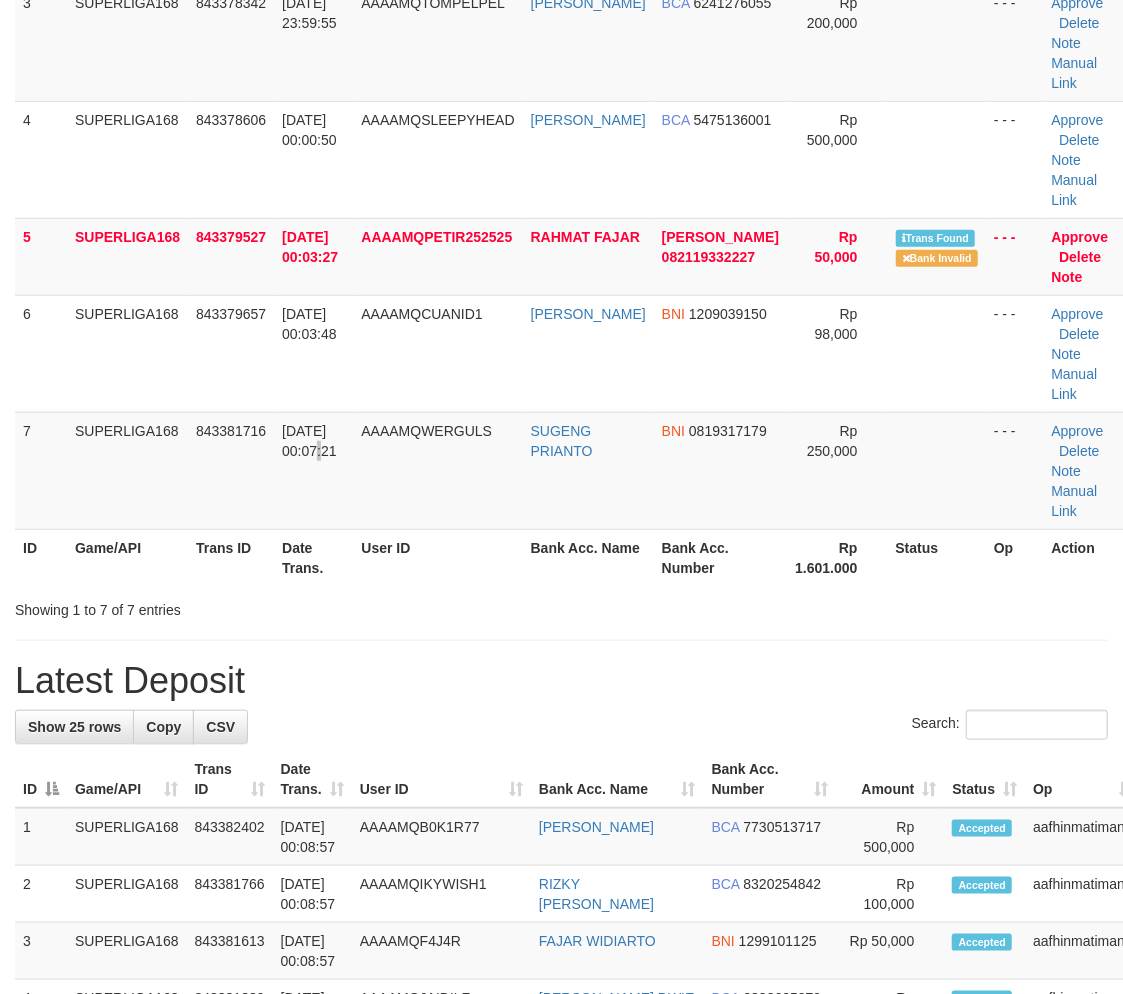 scroll, scrollTop: 305, scrollLeft: 0, axis: vertical 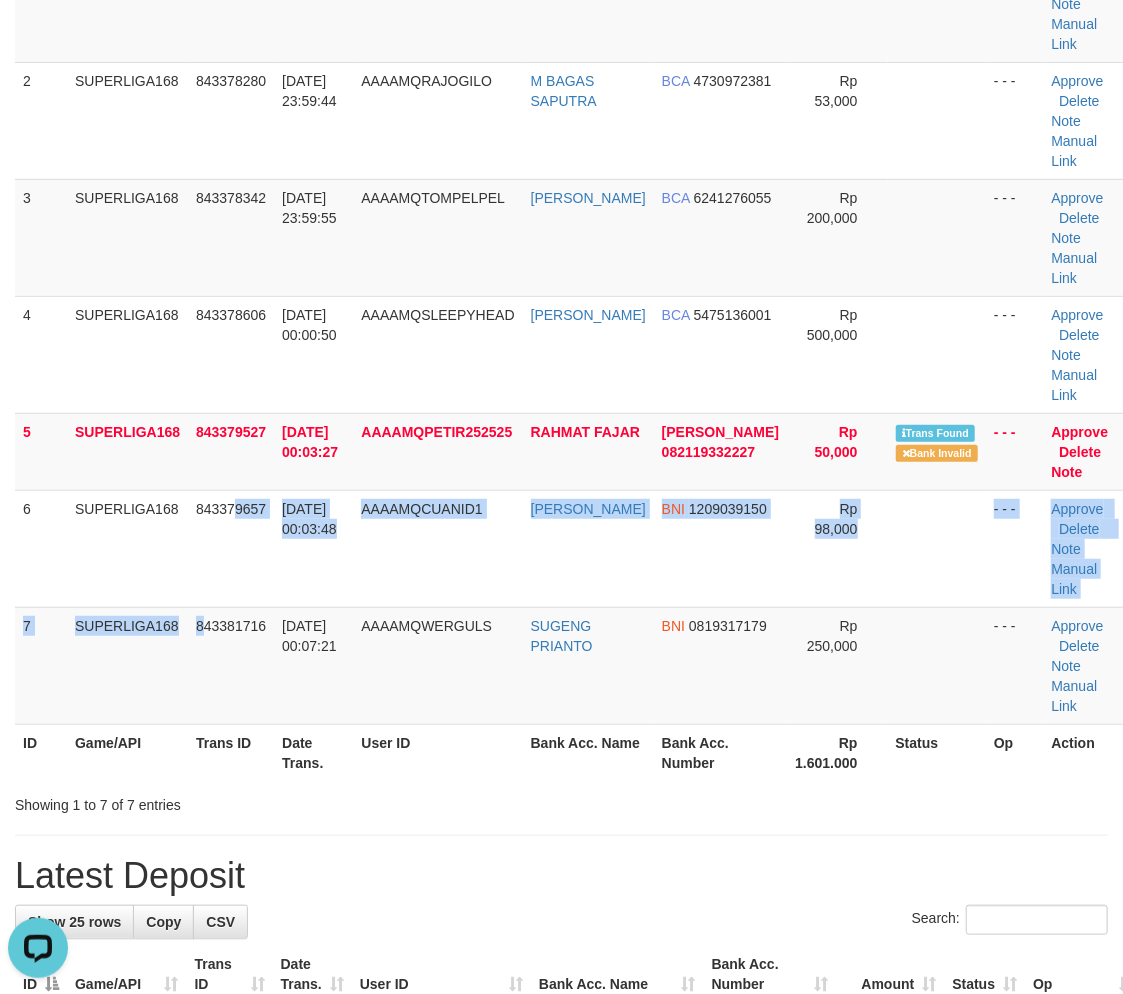 drag, startPoint x: 238, startPoint y: 590, endPoint x: 4, endPoint y: 698, distance: 257.72076 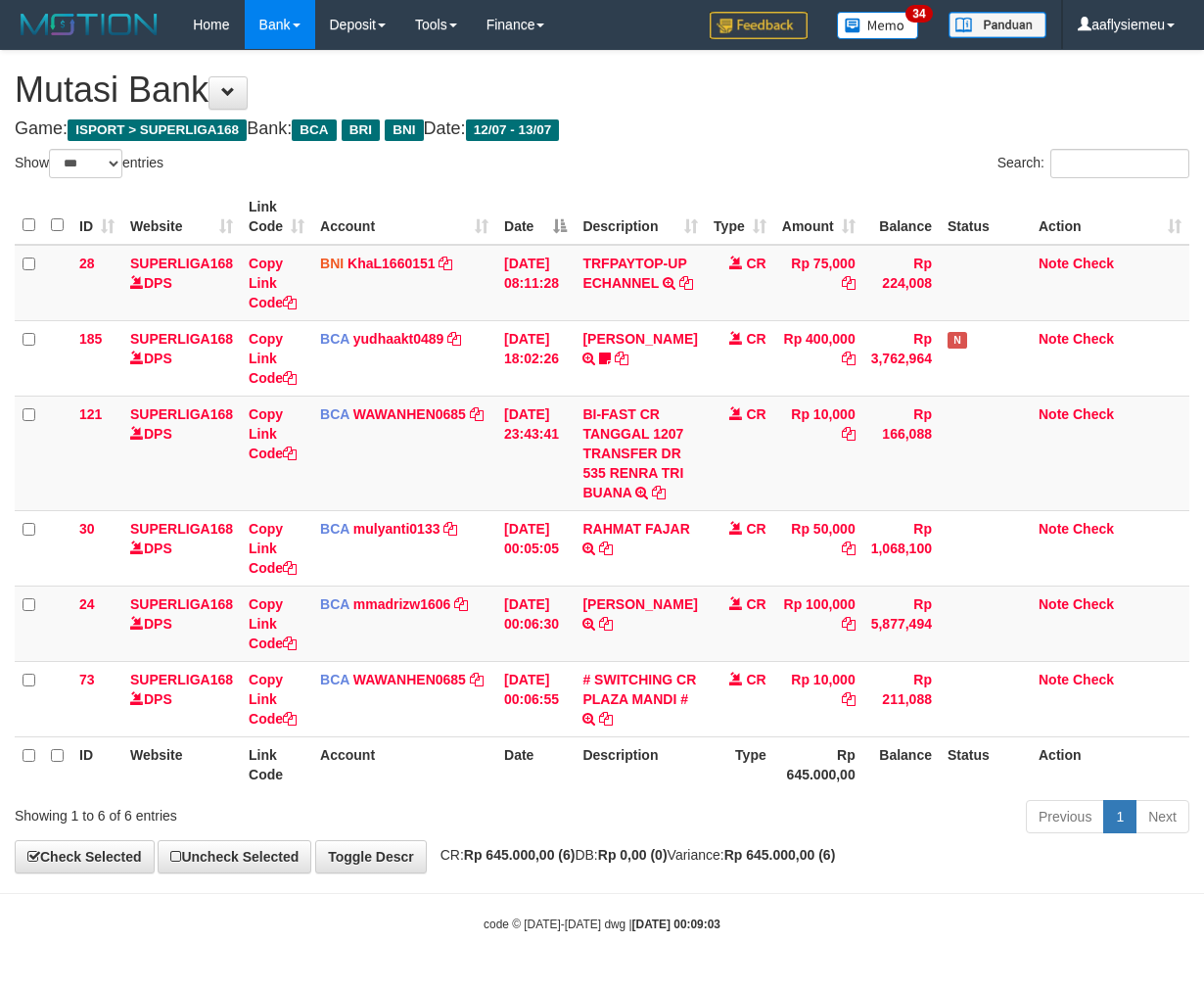 select on "***" 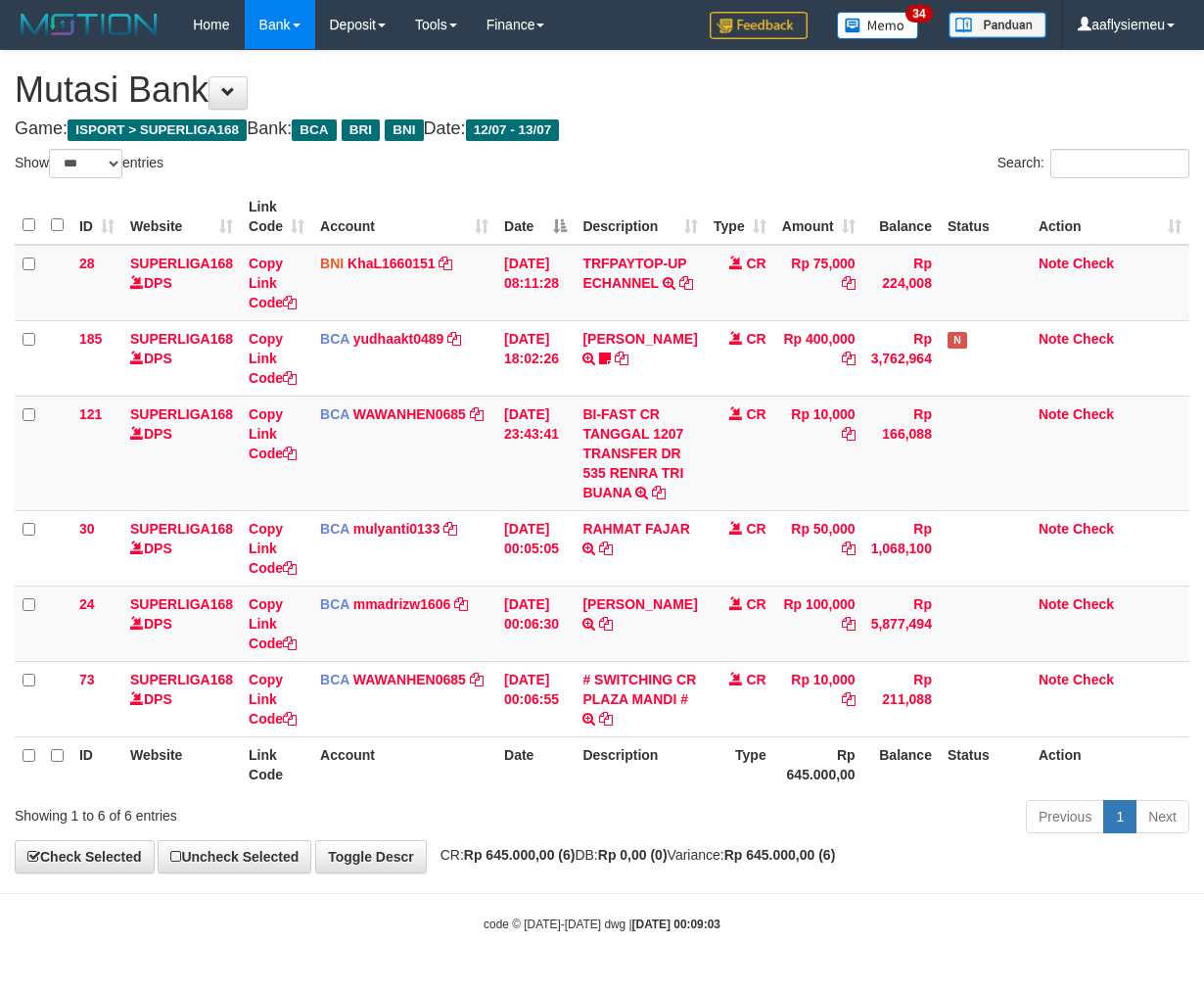 scroll, scrollTop: 52, scrollLeft: 0, axis: vertical 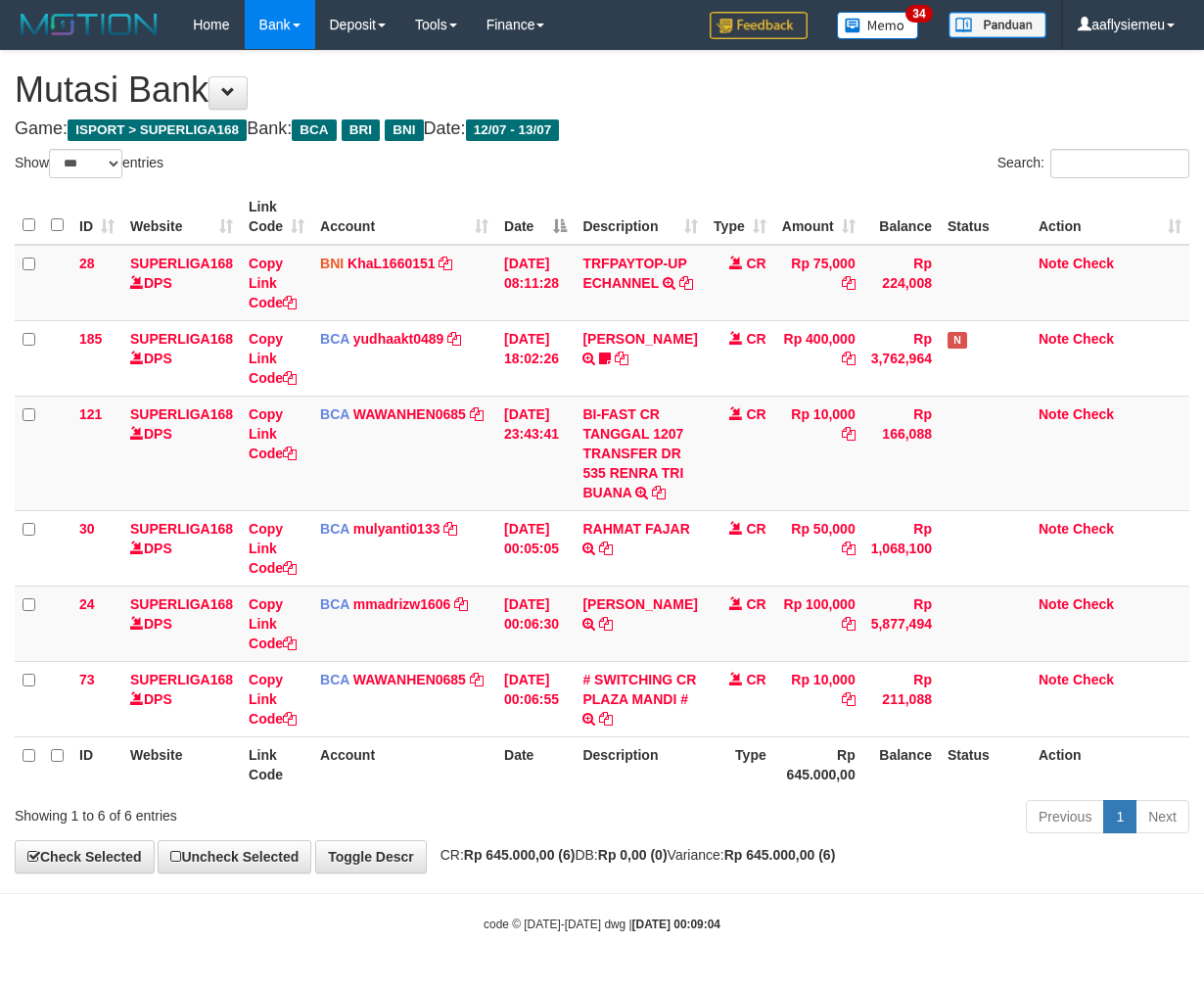 select on "***" 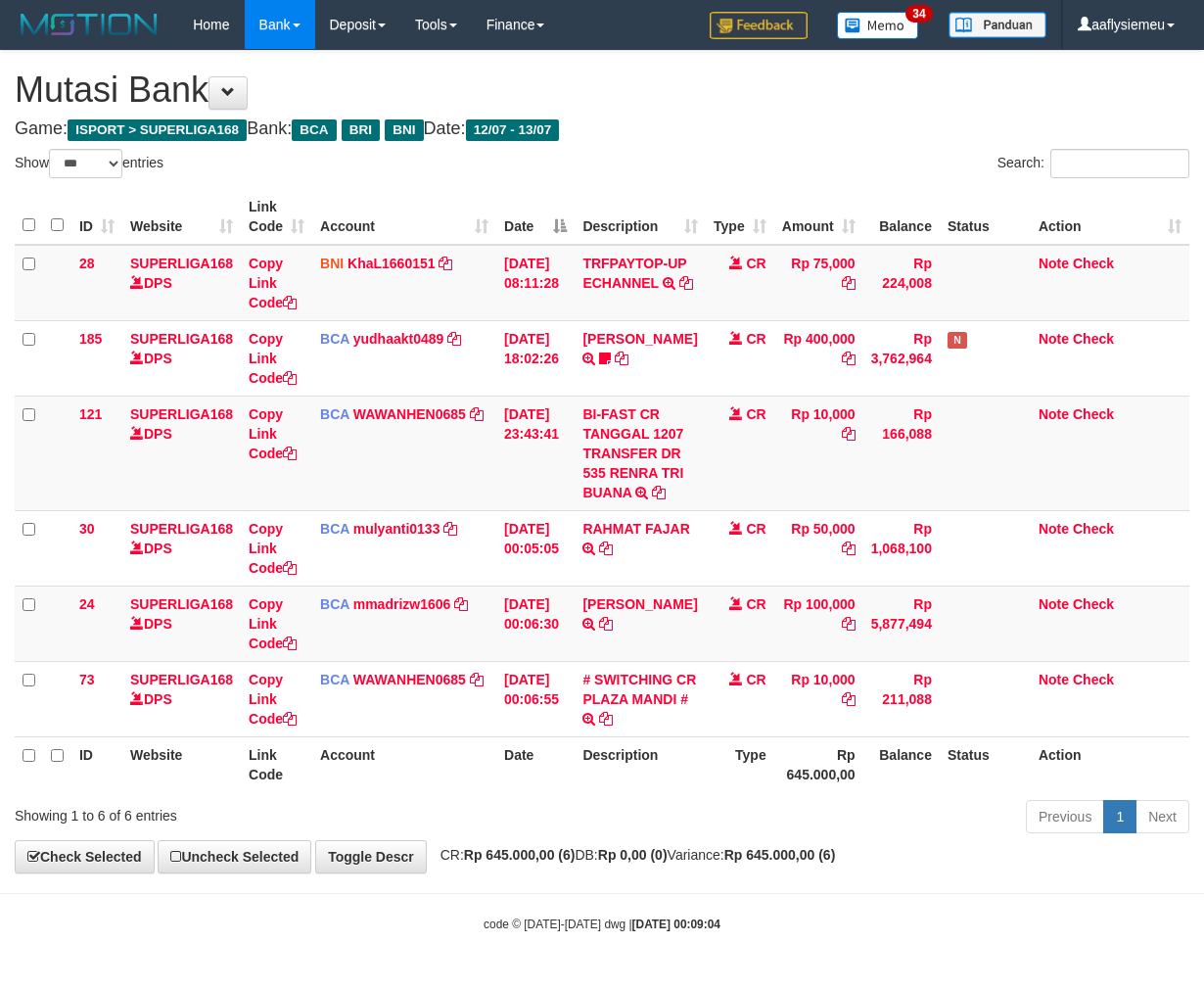 scroll, scrollTop: 52, scrollLeft: 0, axis: vertical 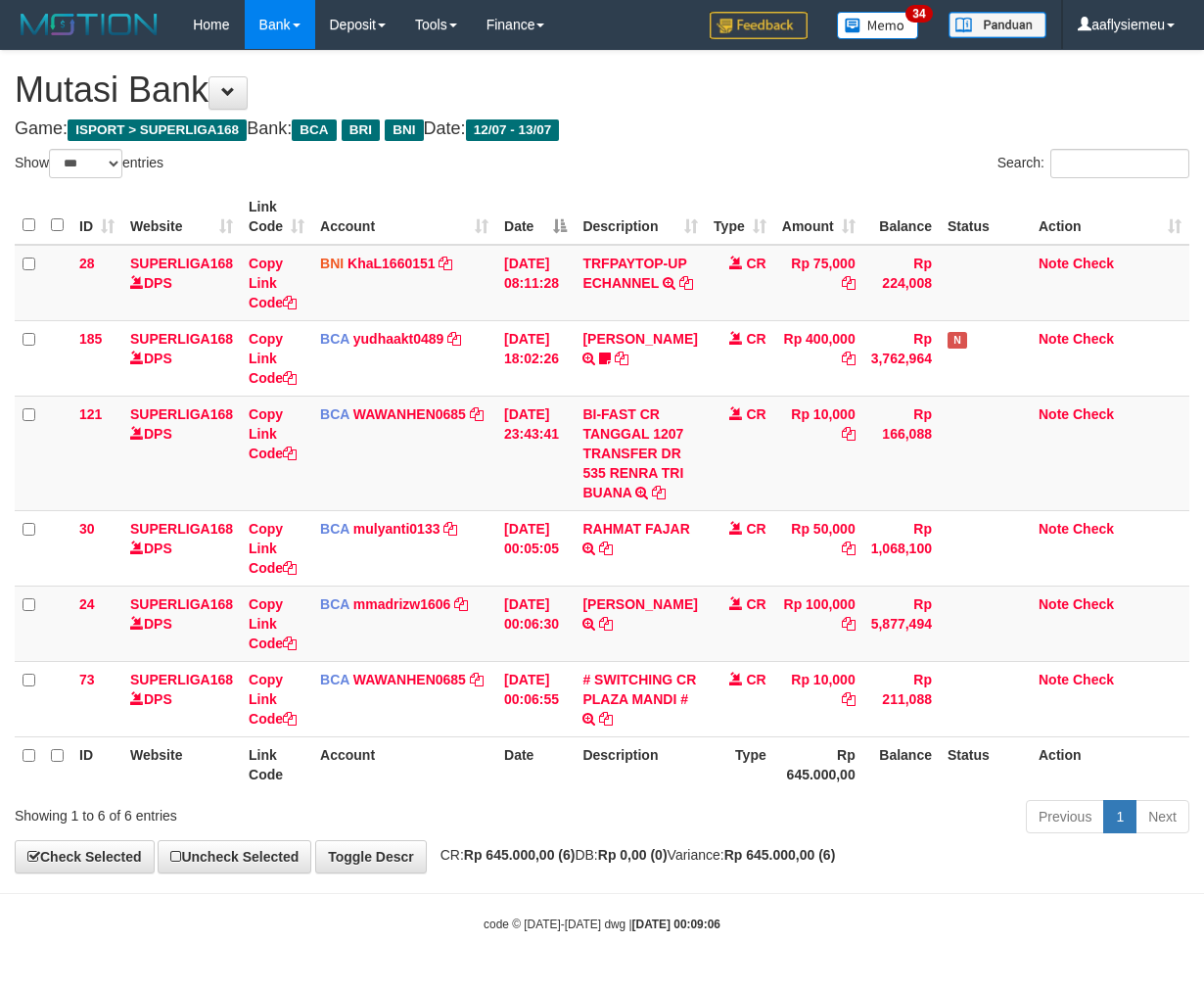 select on "***" 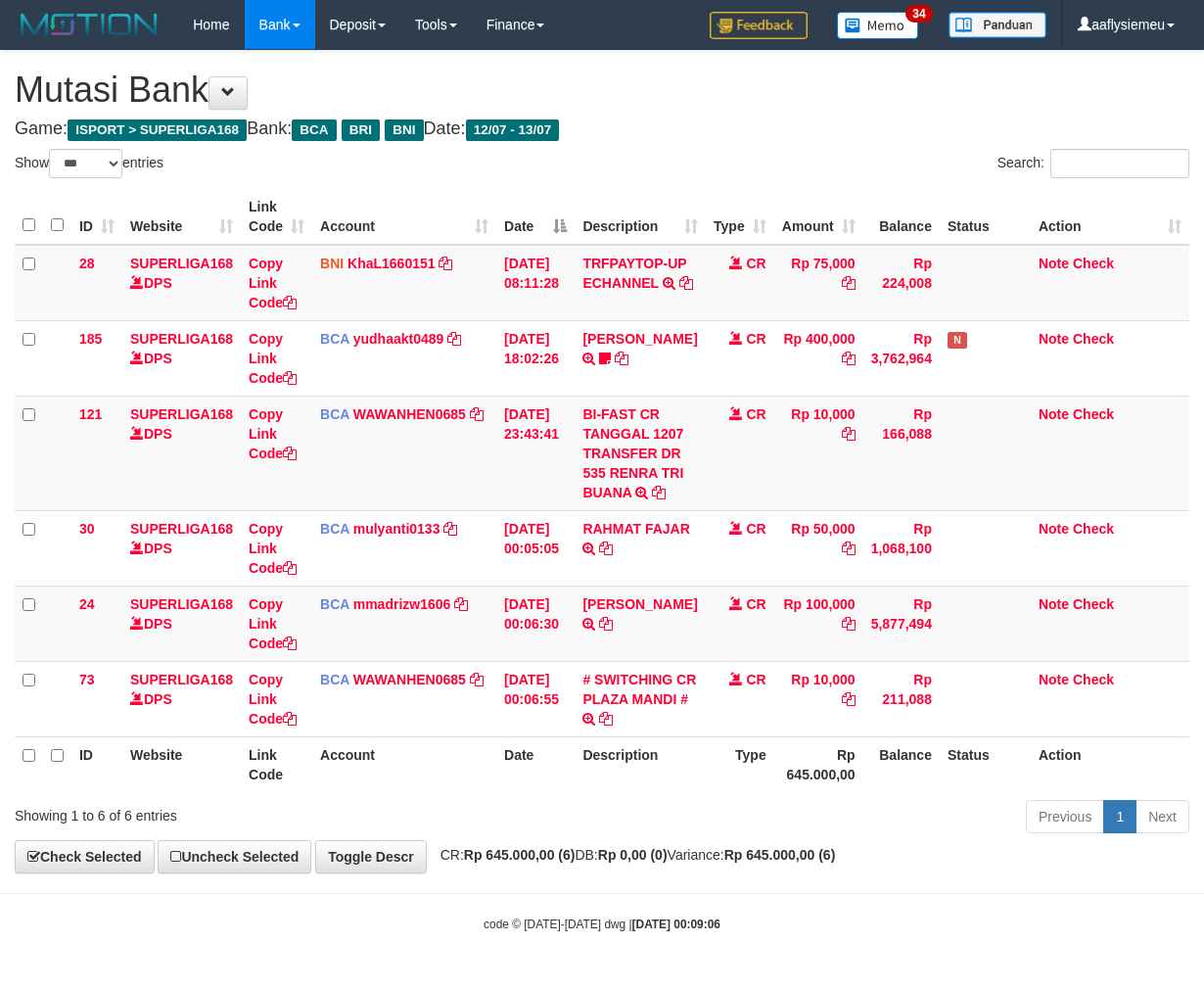 scroll, scrollTop: 52, scrollLeft: 0, axis: vertical 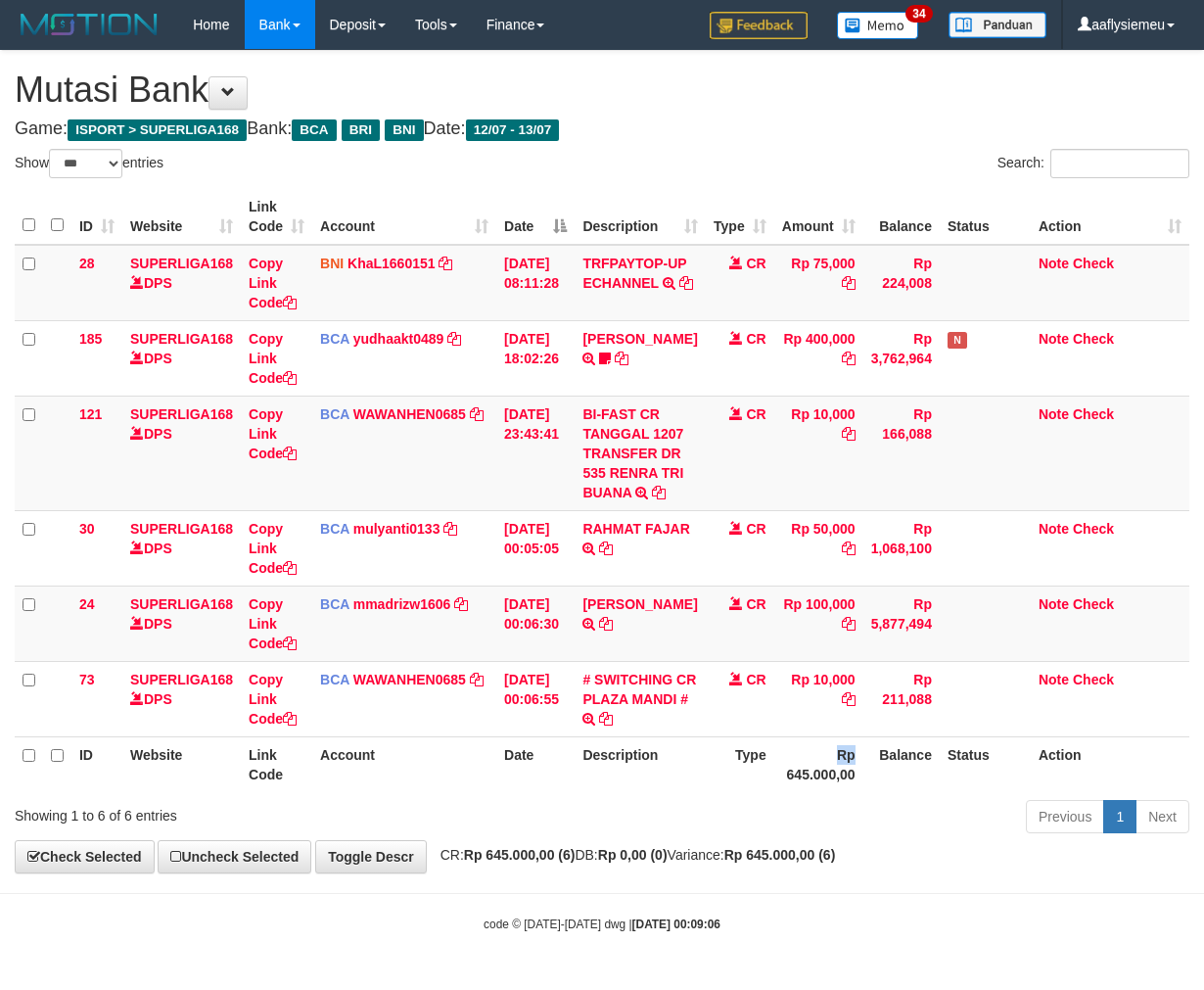 drag, startPoint x: 827, startPoint y: 756, endPoint x: 853, endPoint y: 756, distance: 26 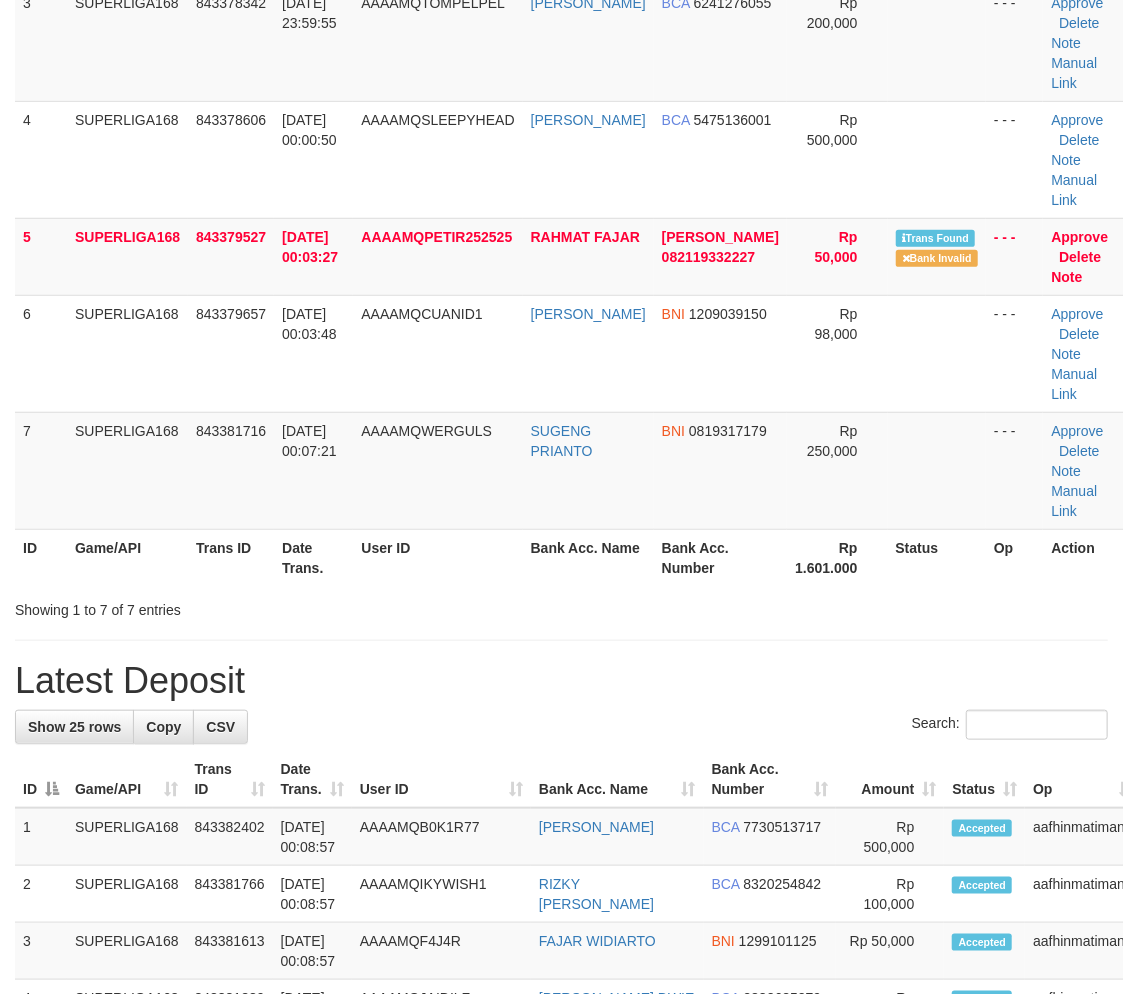 scroll, scrollTop: 305, scrollLeft: 0, axis: vertical 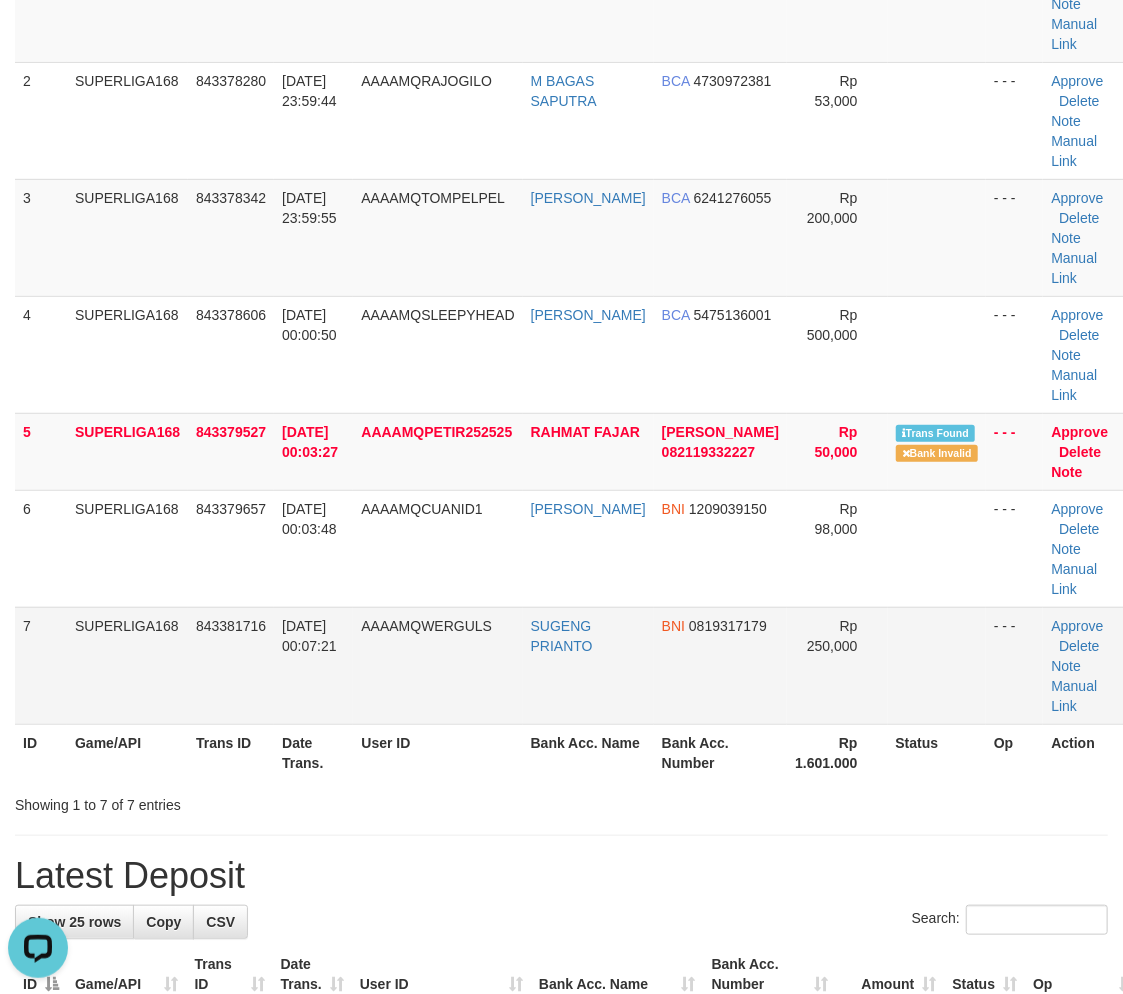 click on "843381716" at bounding box center (231, 665) 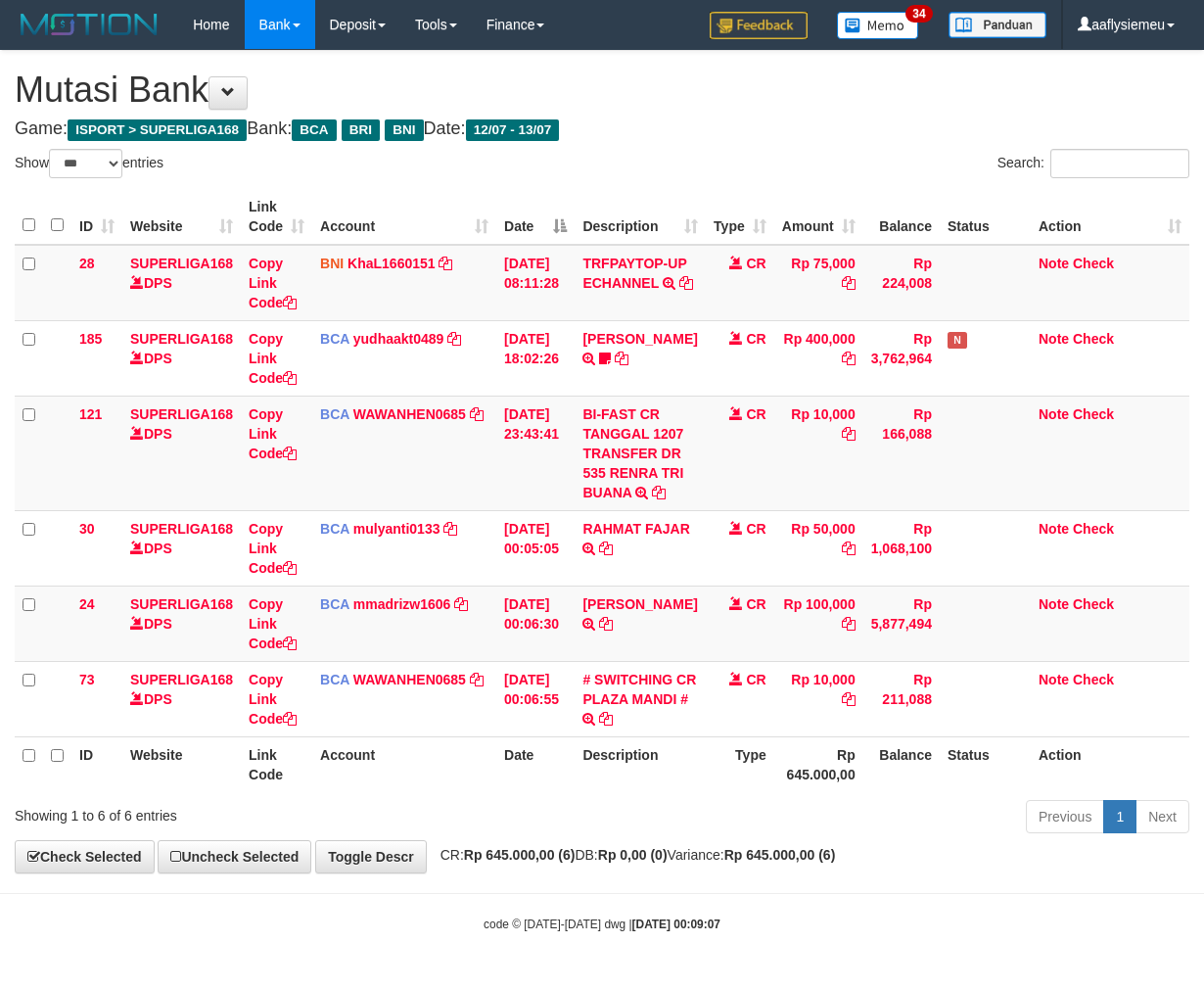 select on "***" 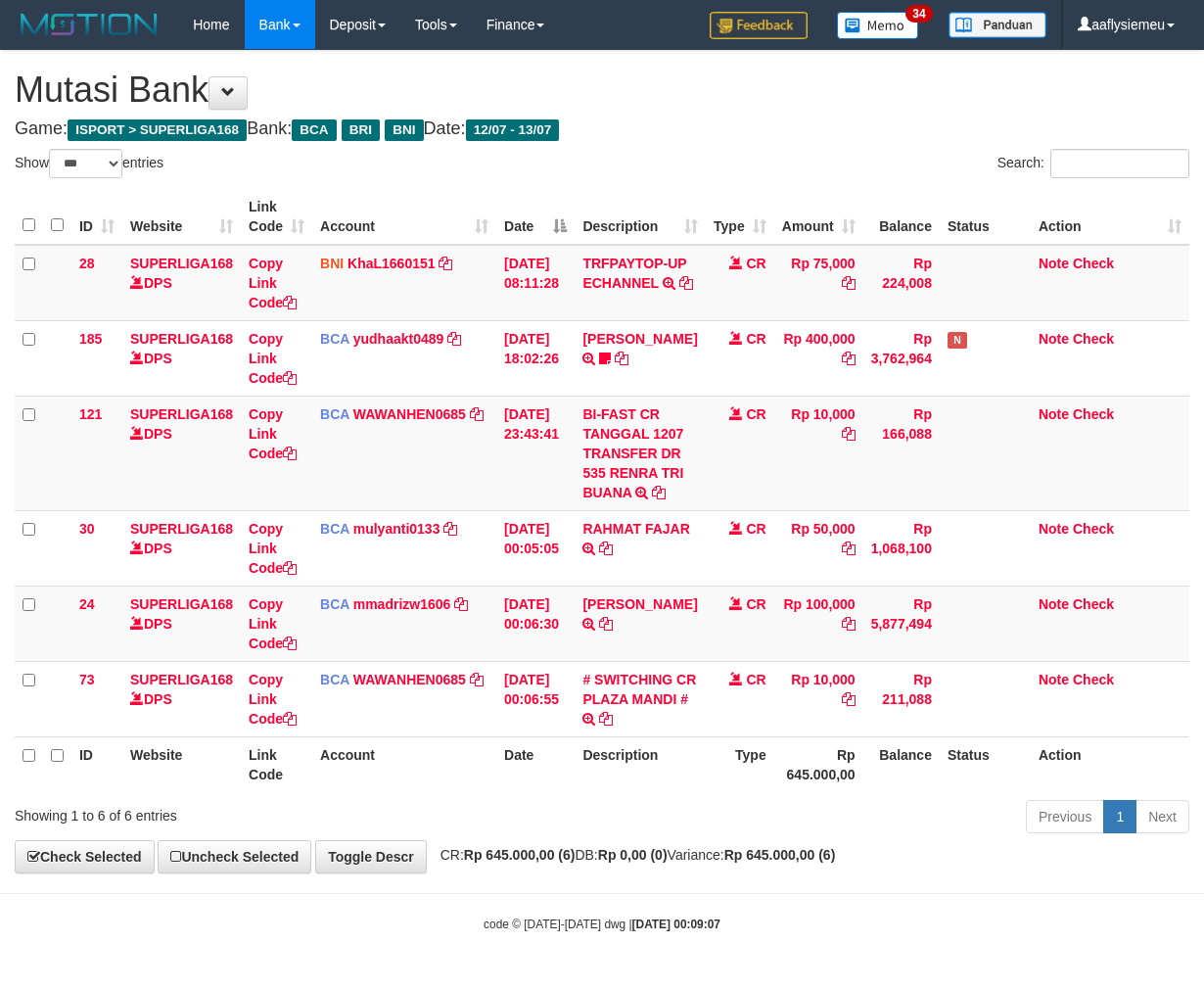 scroll, scrollTop: 52, scrollLeft: 0, axis: vertical 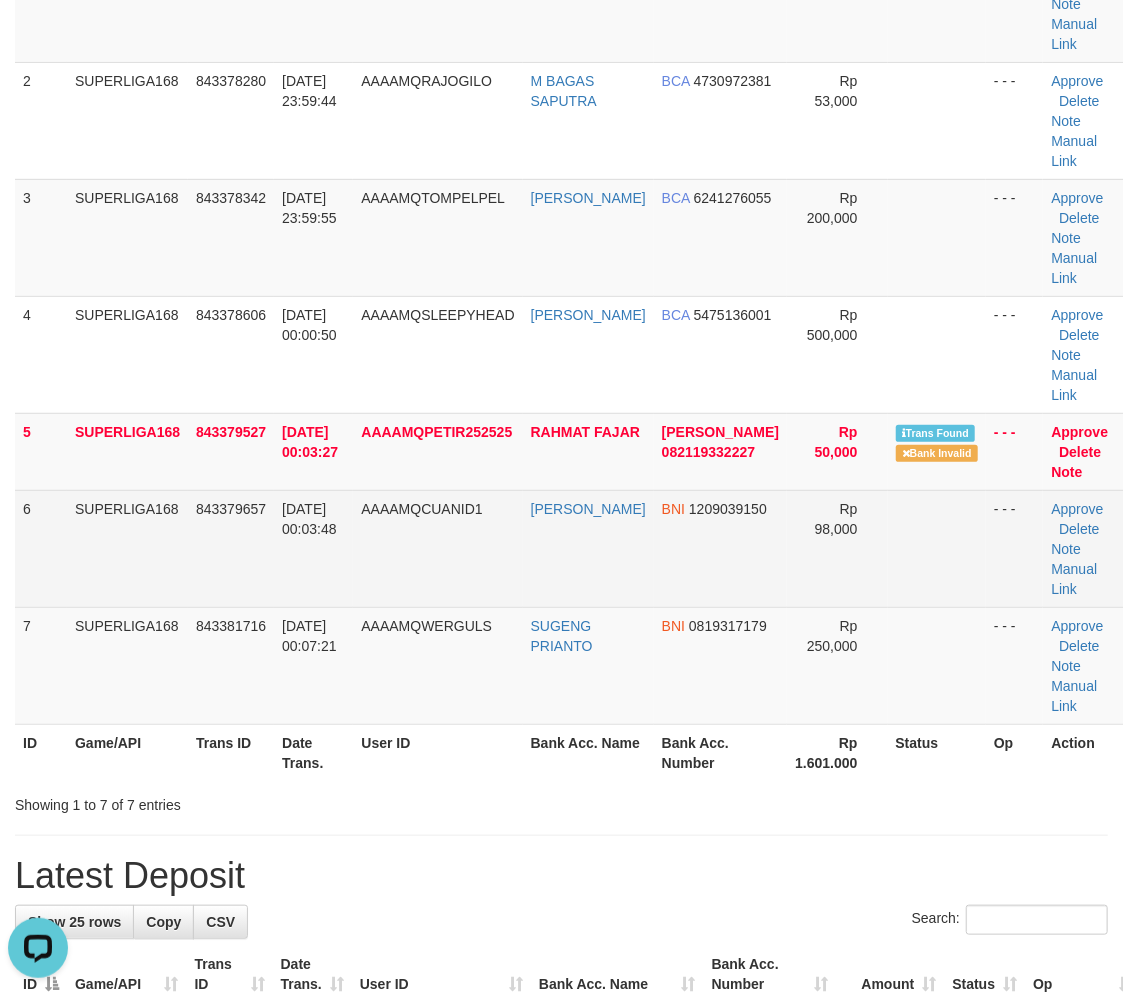 click on "[DATE] 00:03:48" at bounding box center [313, 548] 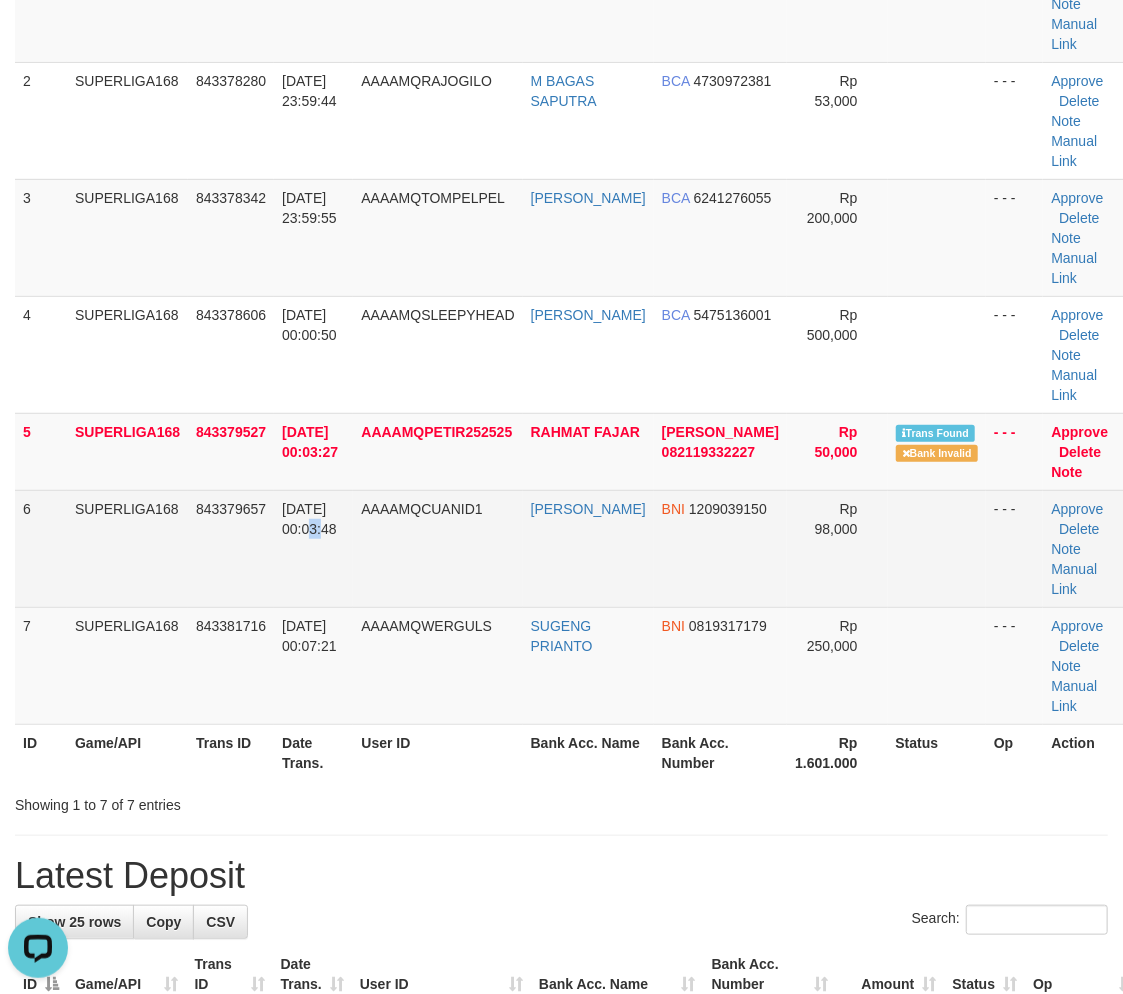 click on "[DATE] 00:03:48" at bounding box center (313, 548) 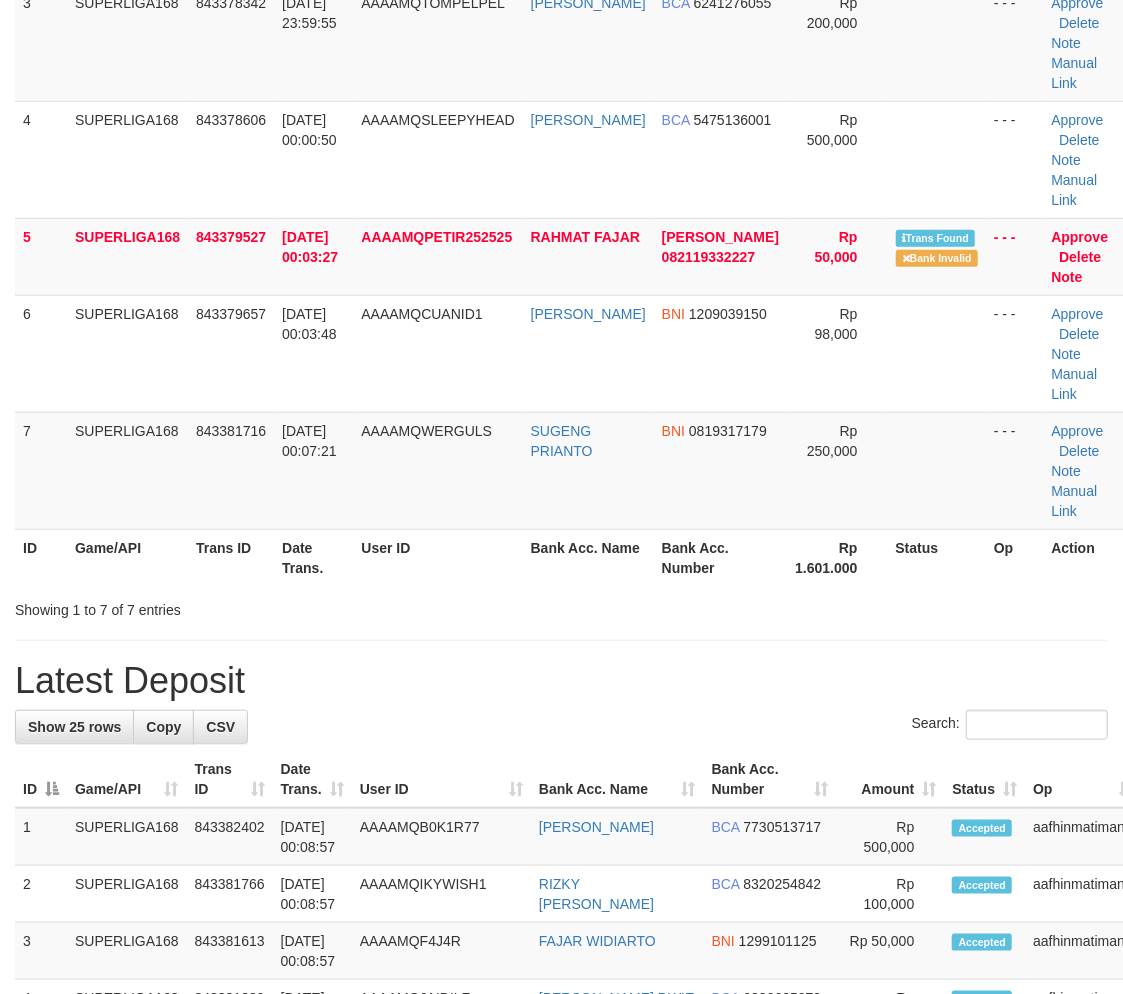 scroll, scrollTop: 305, scrollLeft: 0, axis: vertical 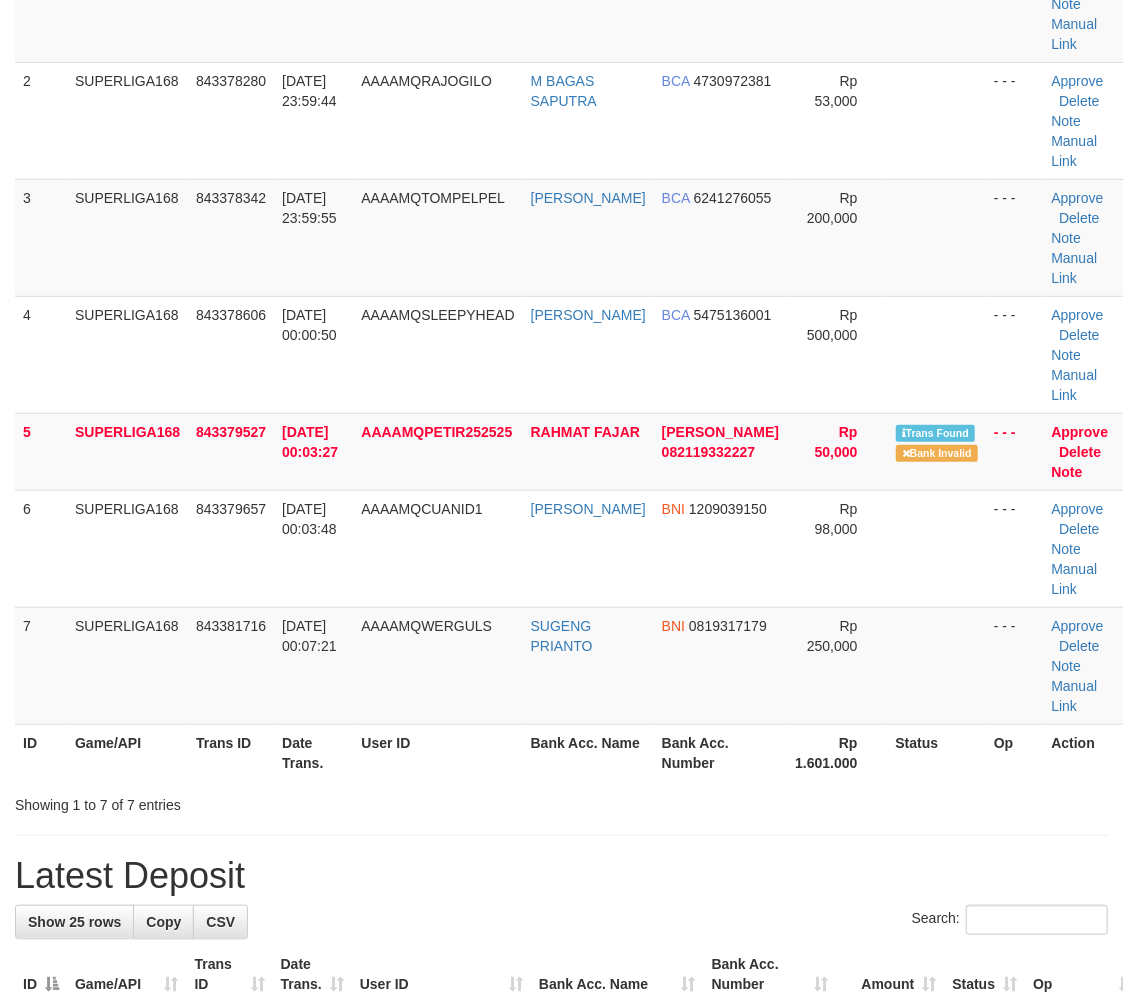 drag, startPoint x: 145, startPoint y: 514, endPoint x: 4, endPoint y: 601, distance: 165.68042 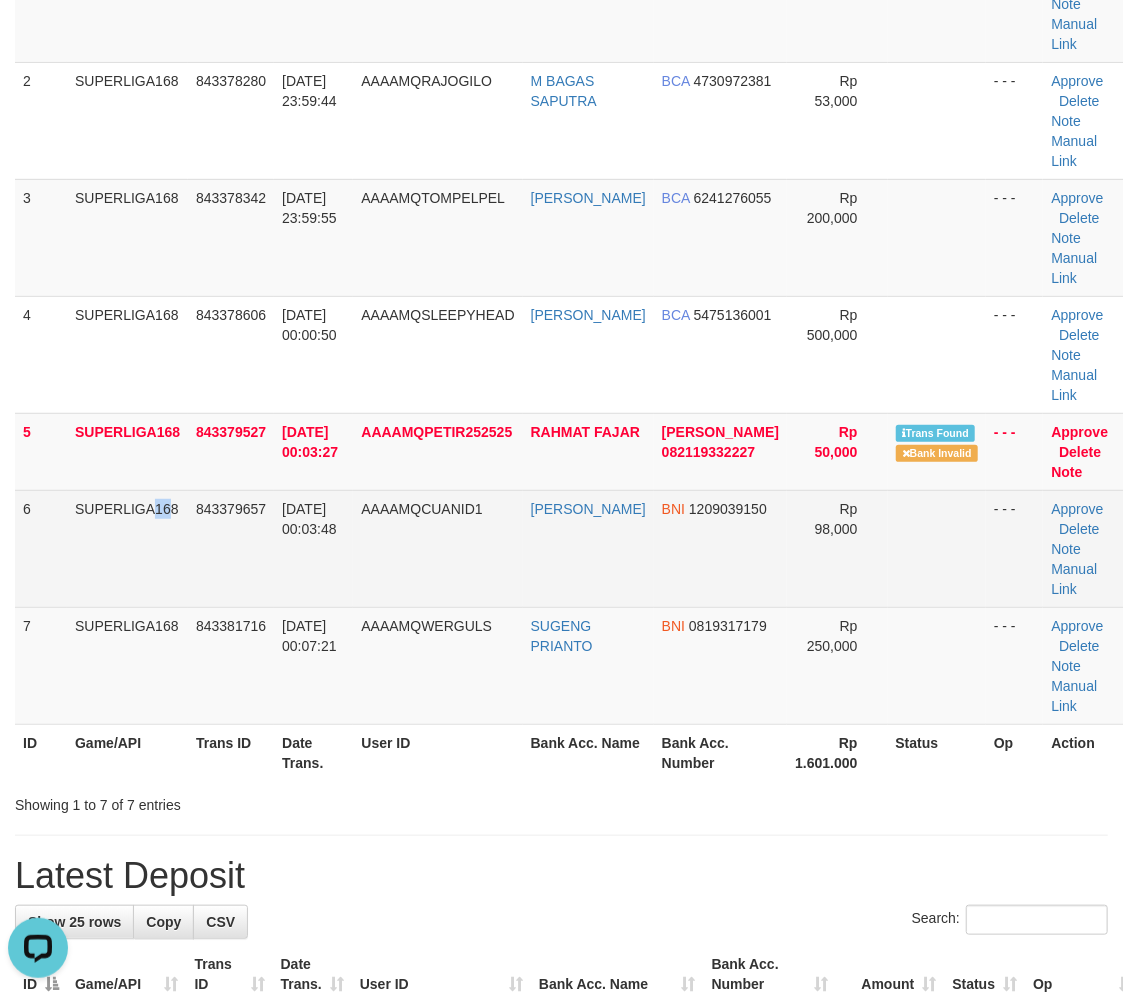 scroll, scrollTop: 0, scrollLeft: 0, axis: both 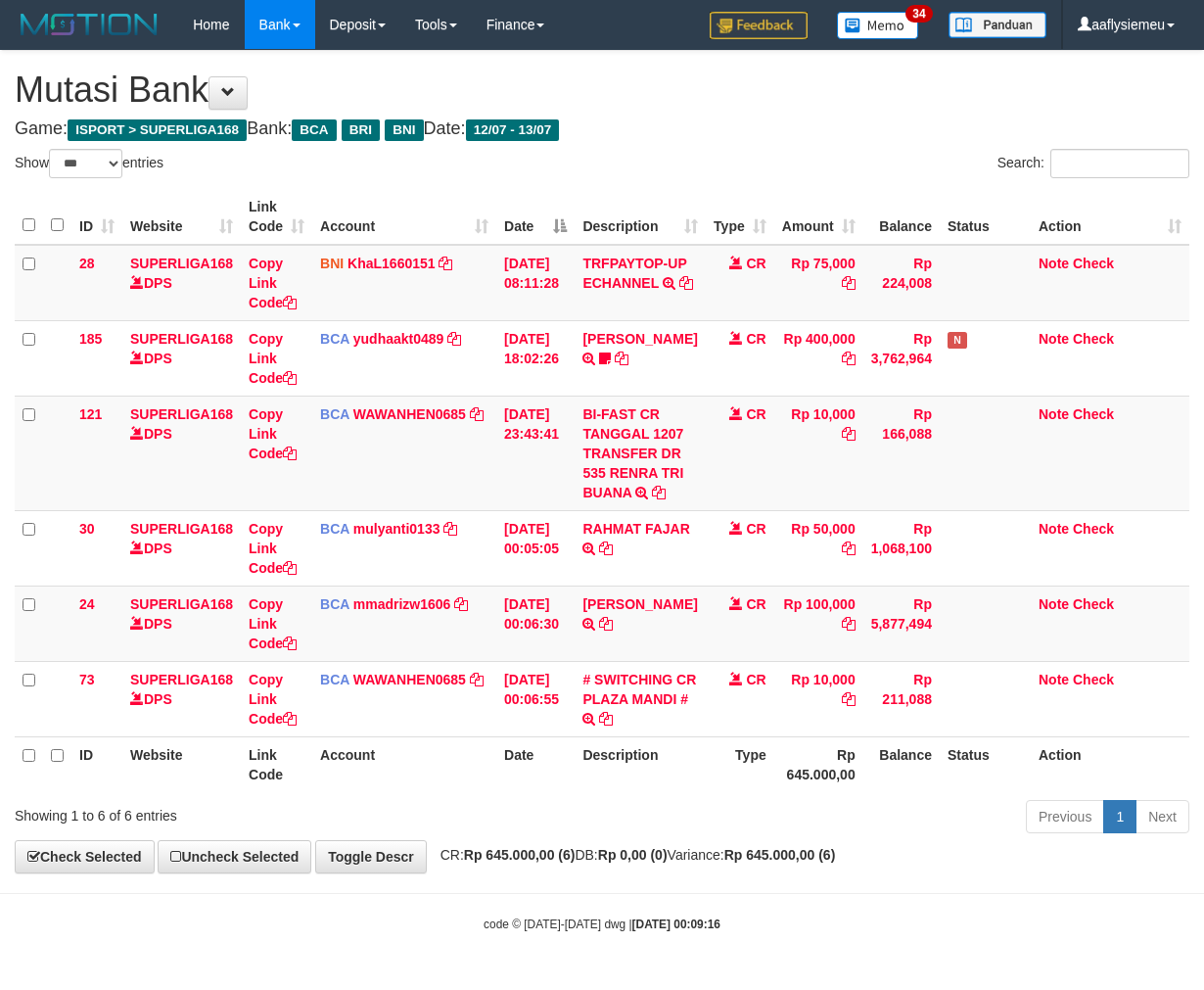 select on "***" 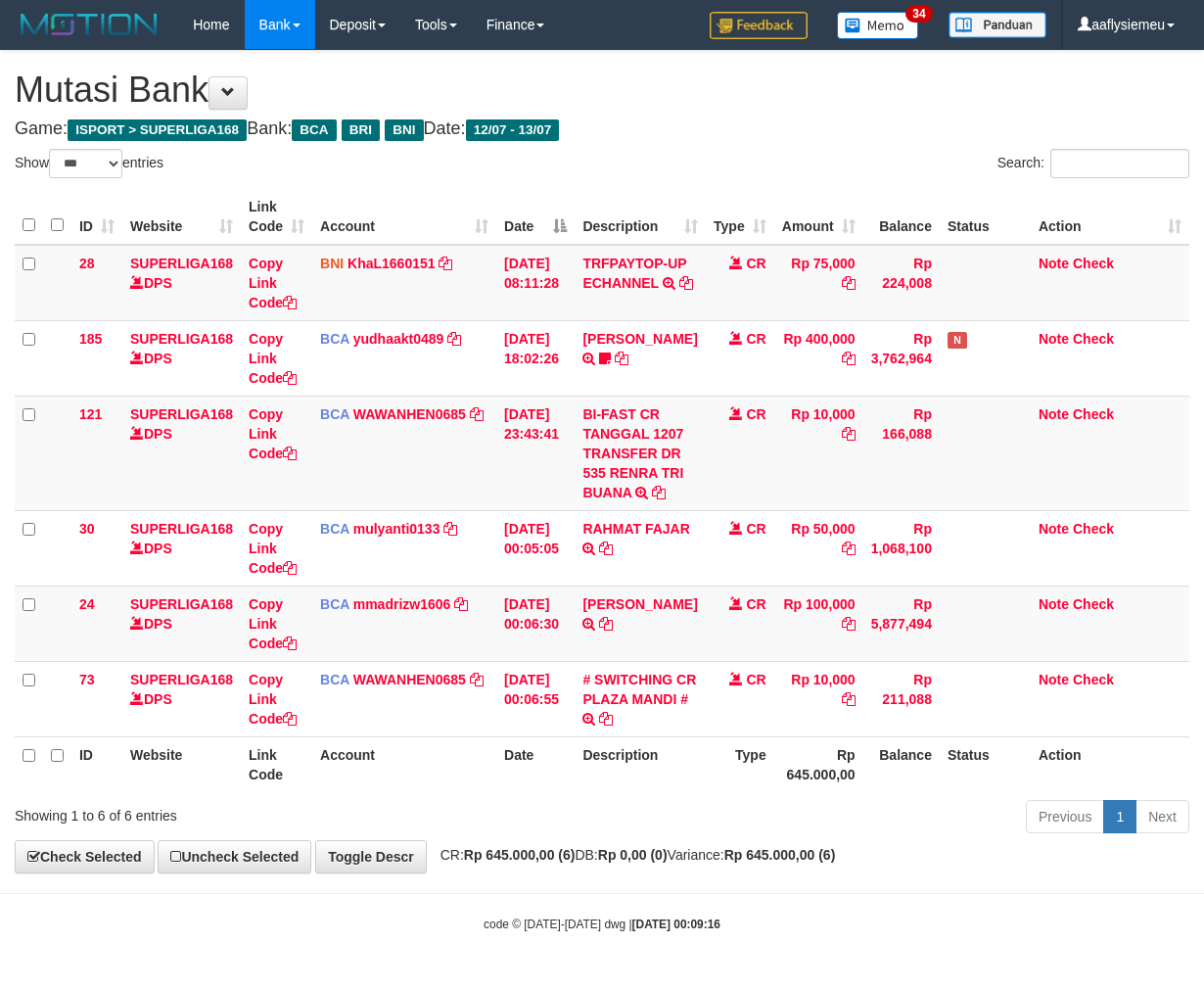 scroll, scrollTop: 52, scrollLeft: 0, axis: vertical 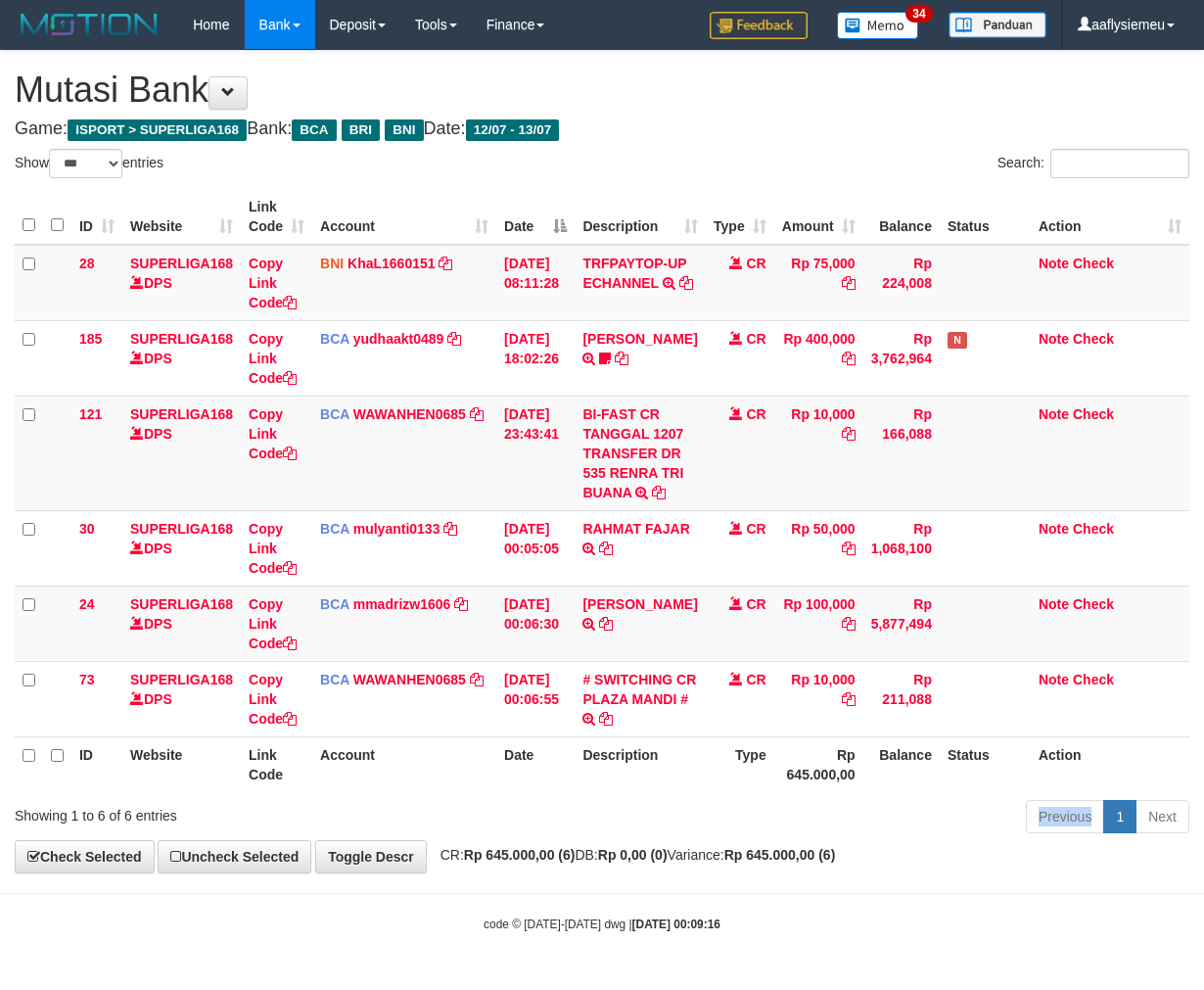 click on "Previous 1 Next" at bounding box center (854, 819) 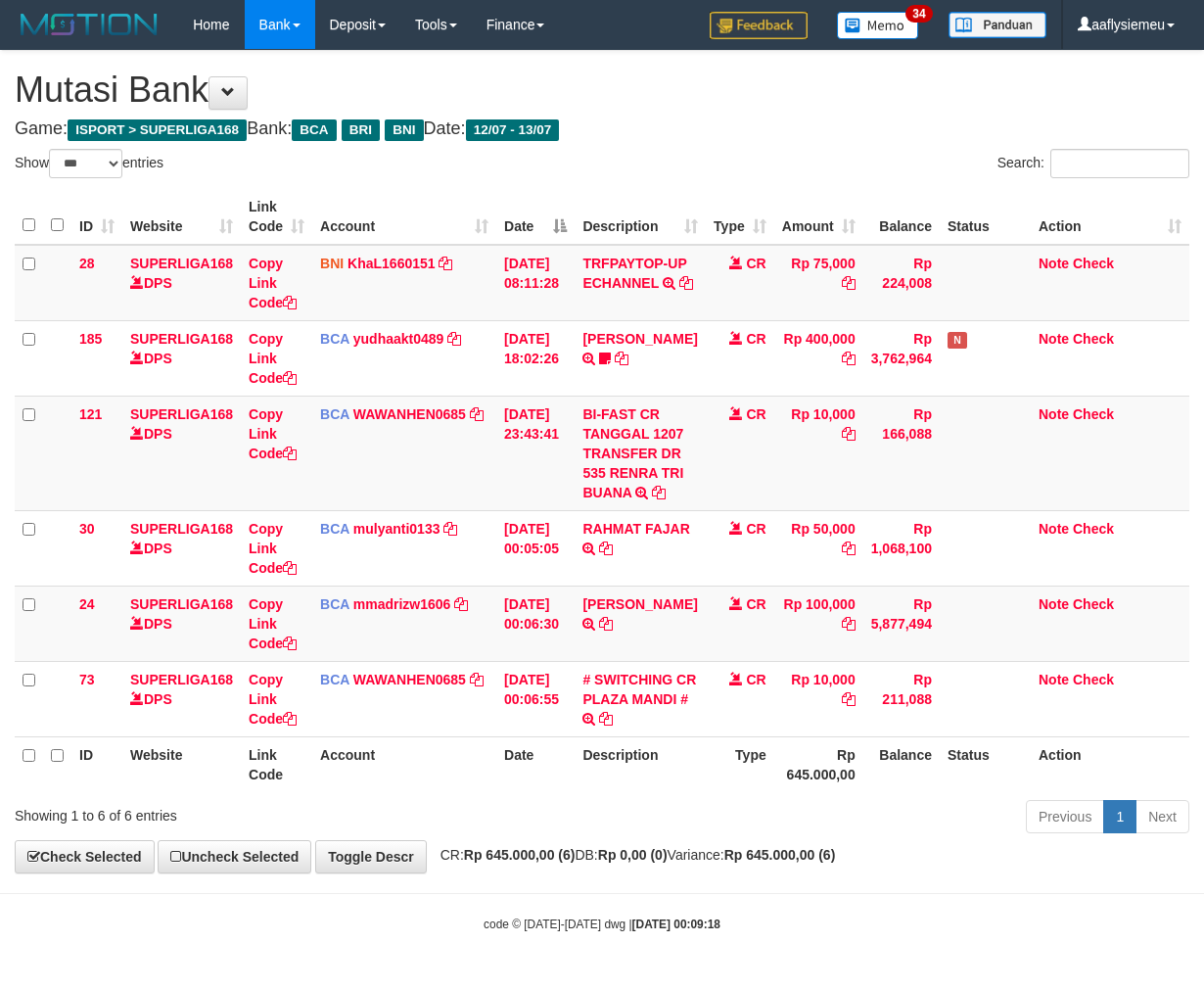 select on "***" 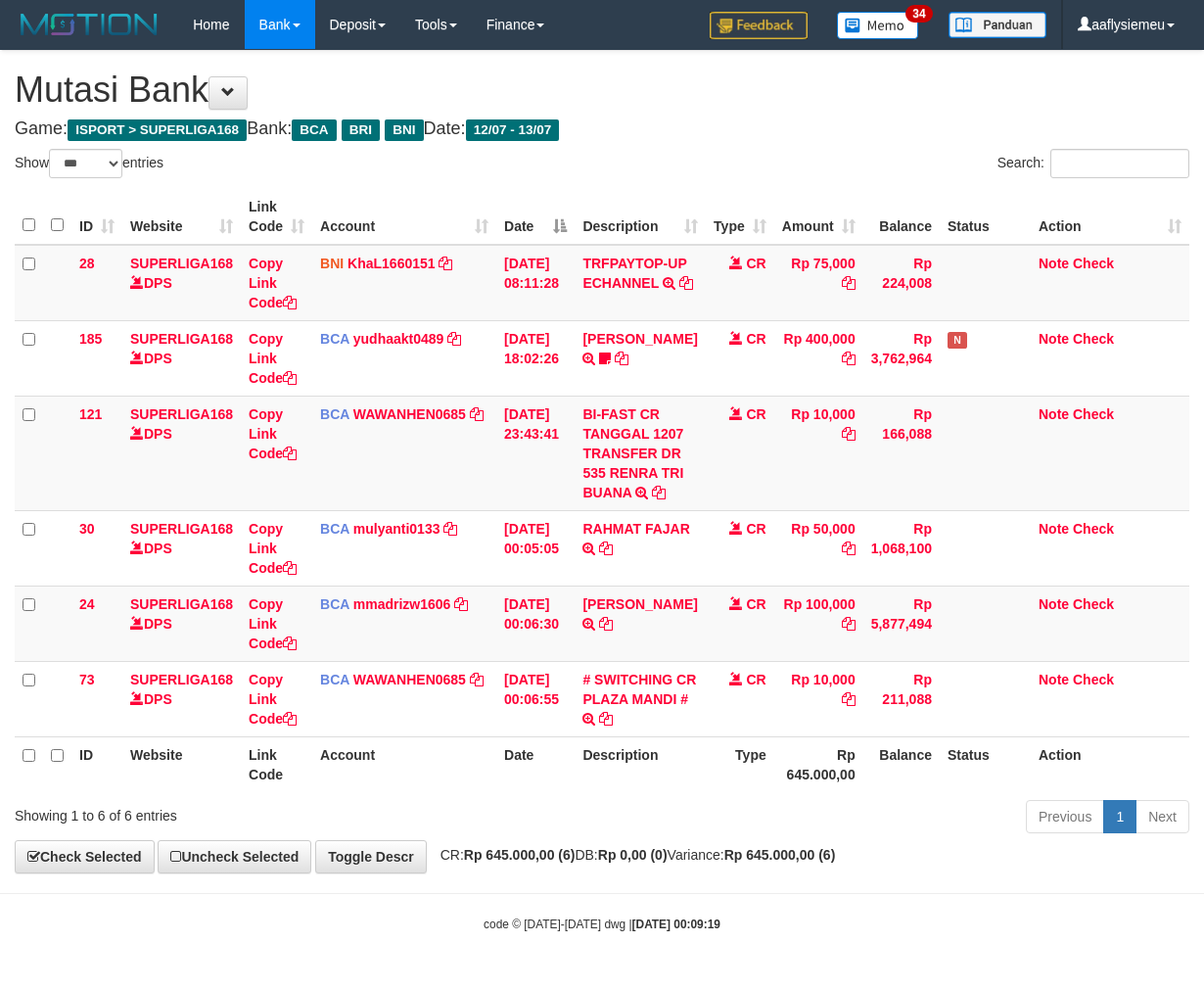 select on "***" 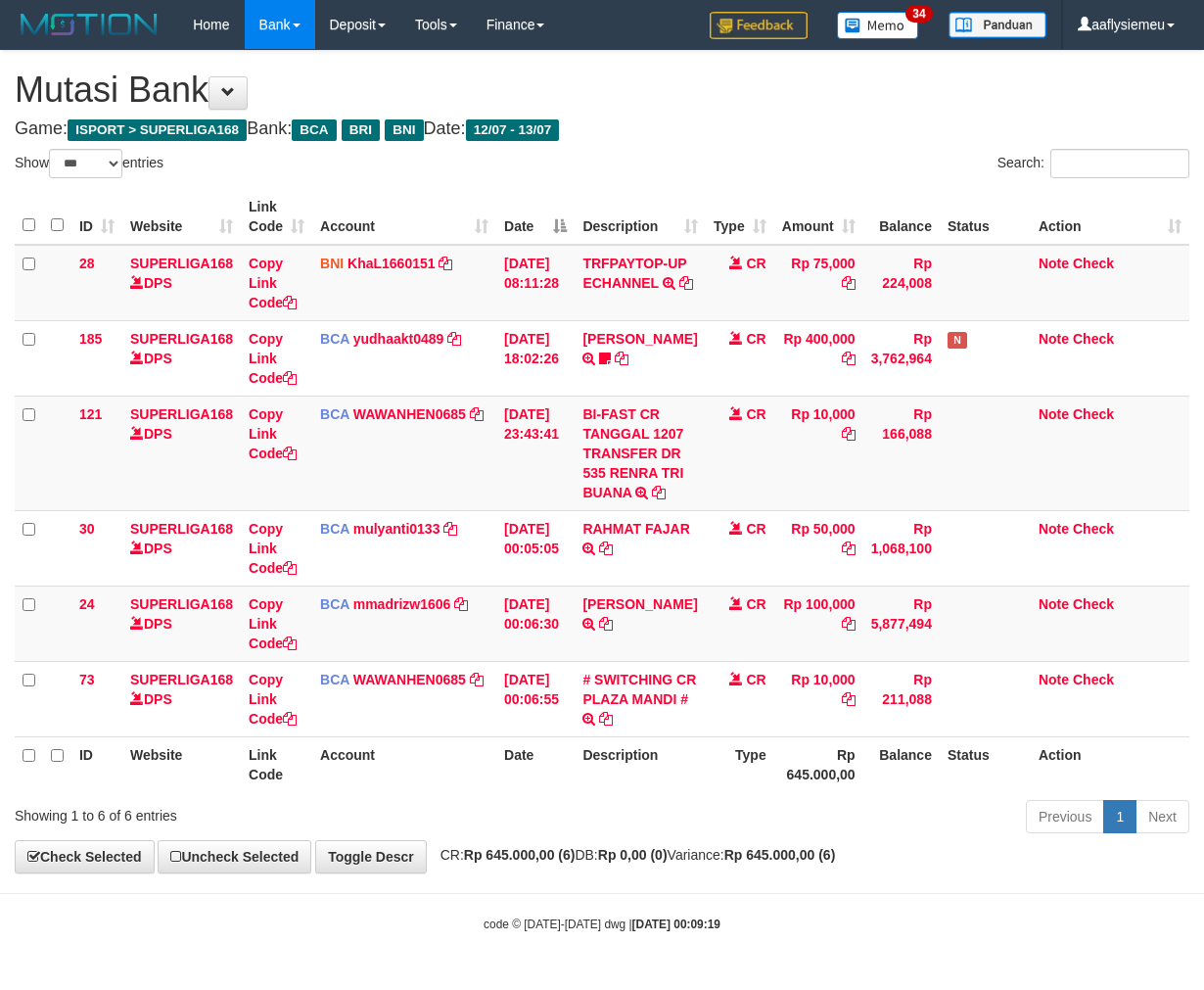 scroll, scrollTop: 52, scrollLeft: 0, axis: vertical 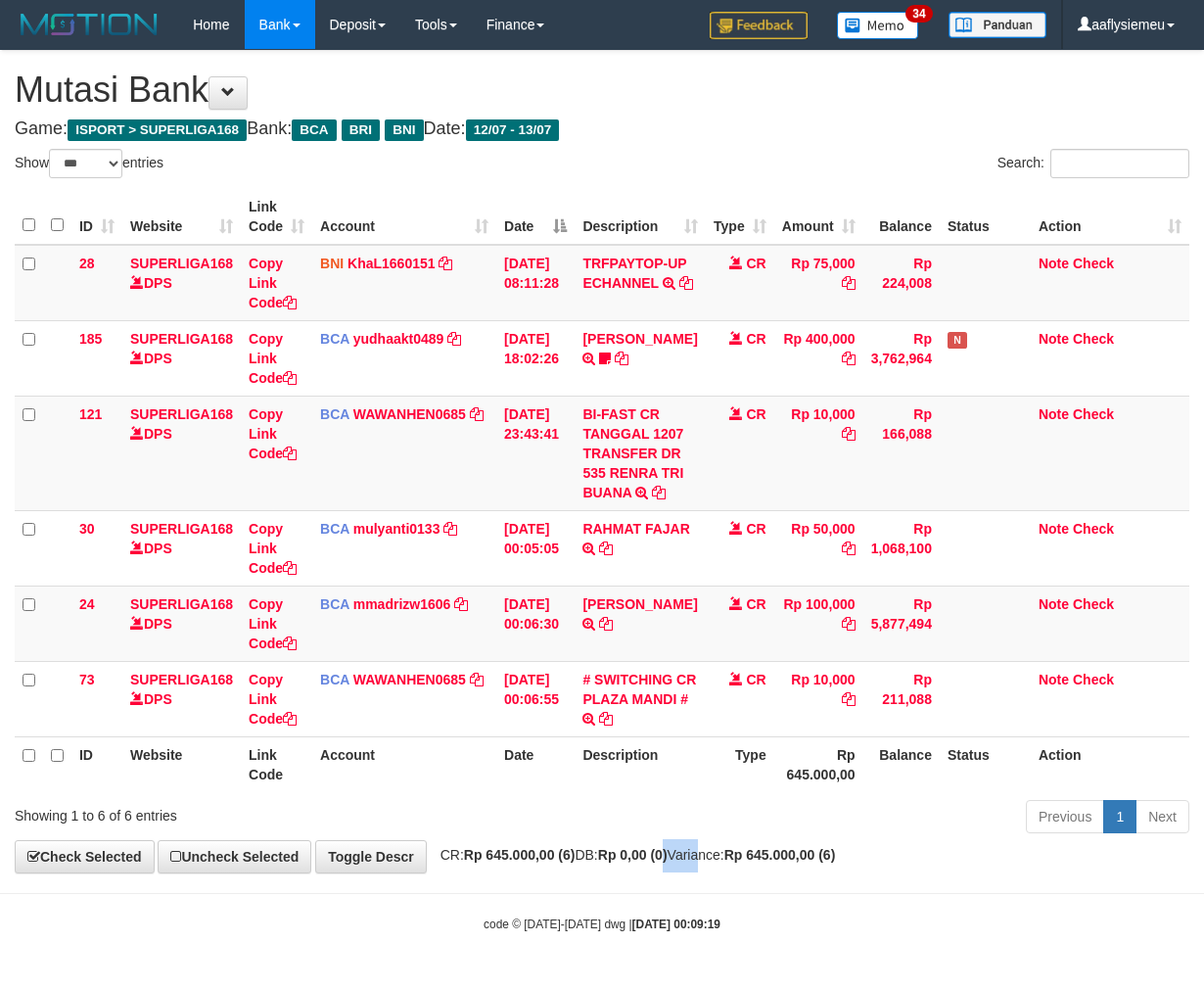 click on "**********" at bounding box center [602, 461] 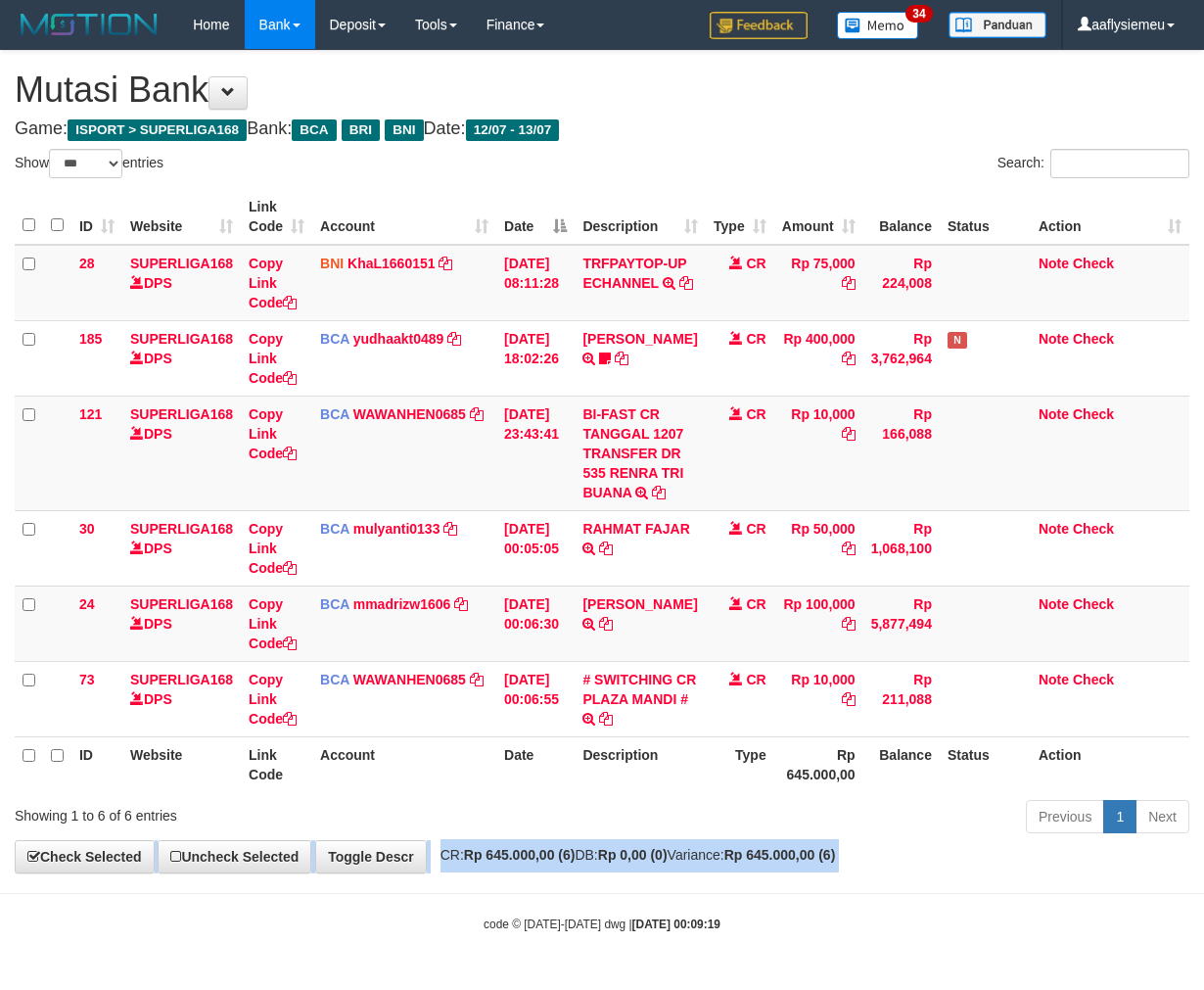 drag, startPoint x: 0, startPoint y: 0, endPoint x: 786, endPoint y: 885, distance: 1183.6473 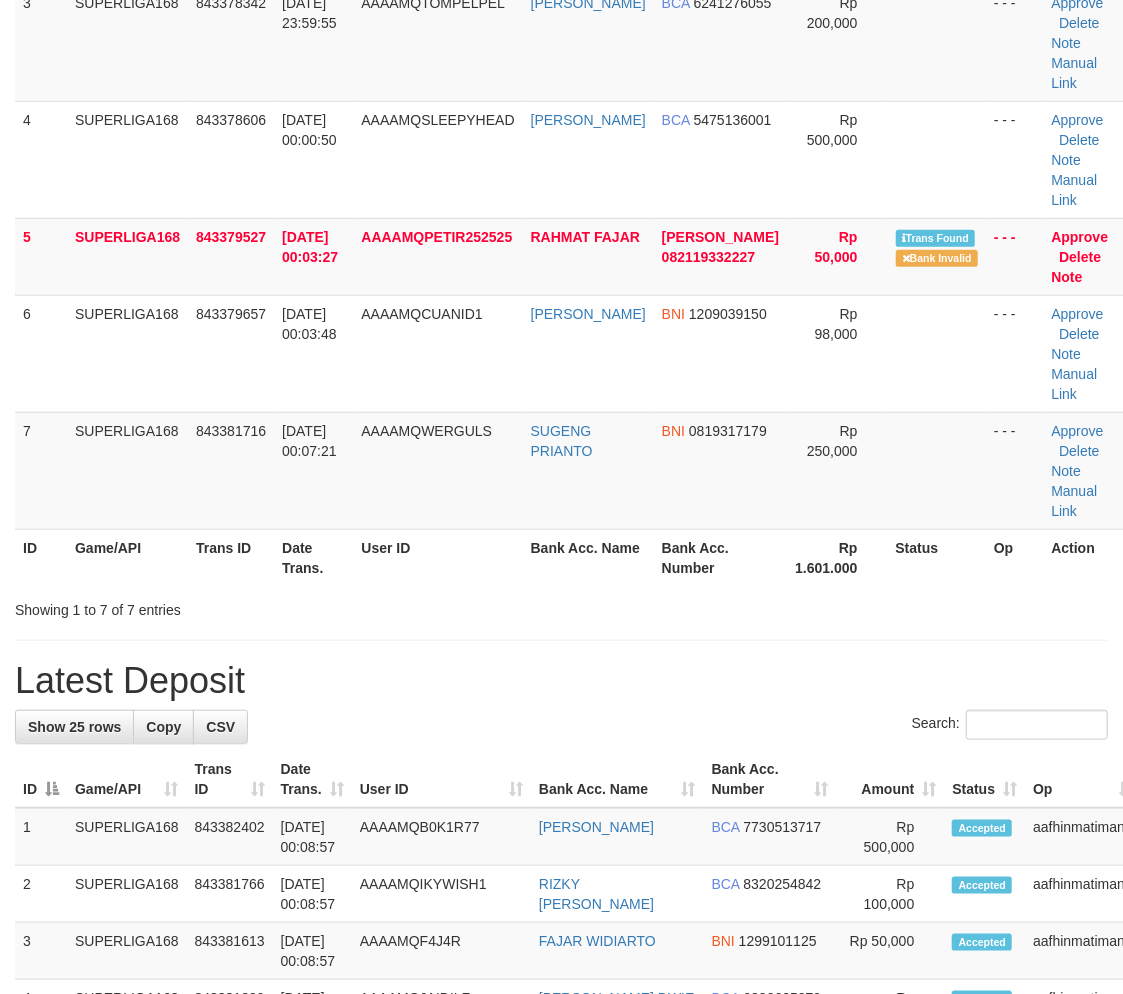 drag, startPoint x: 291, startPoint y: 553, endPoint x: 4, endPoint y: 645, distance: 301.38513 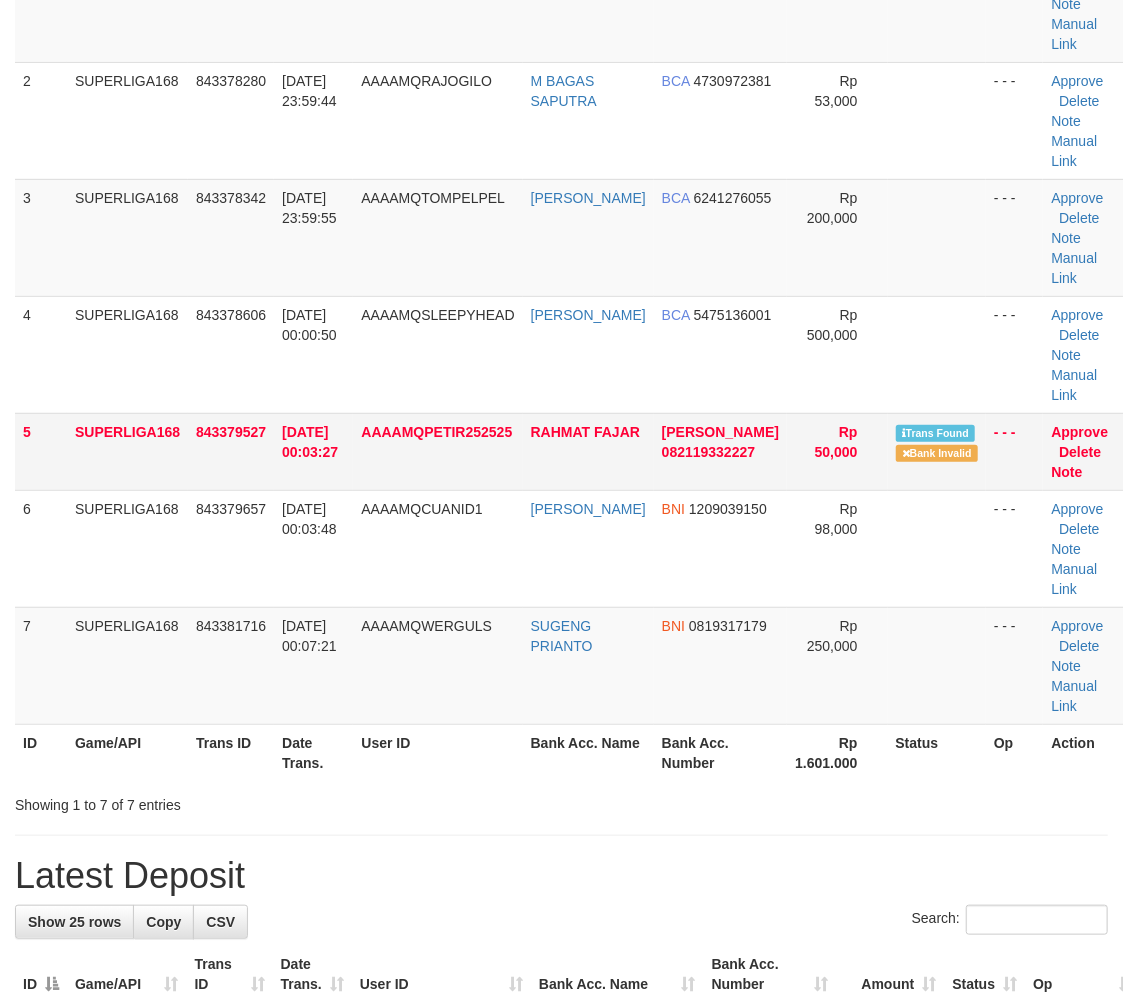 drag, startPoint x: 151, startPoint y: 423, endPoint x: 127, endPoint y: 450, distance: 36.124783 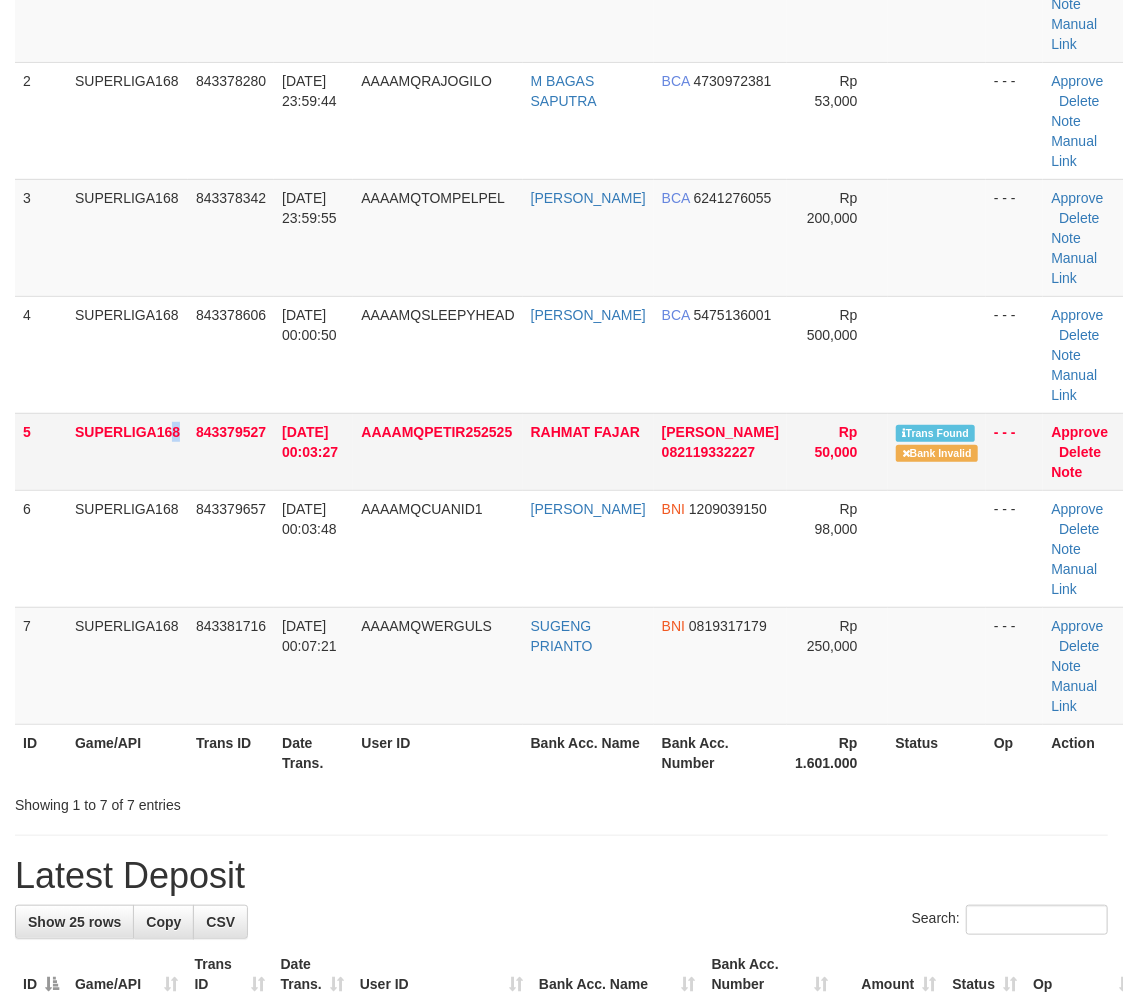 drag, startPoint x: 127, startPoint y: 462, endPoint x: 4, endPoint y: 500, distance: 128.73616 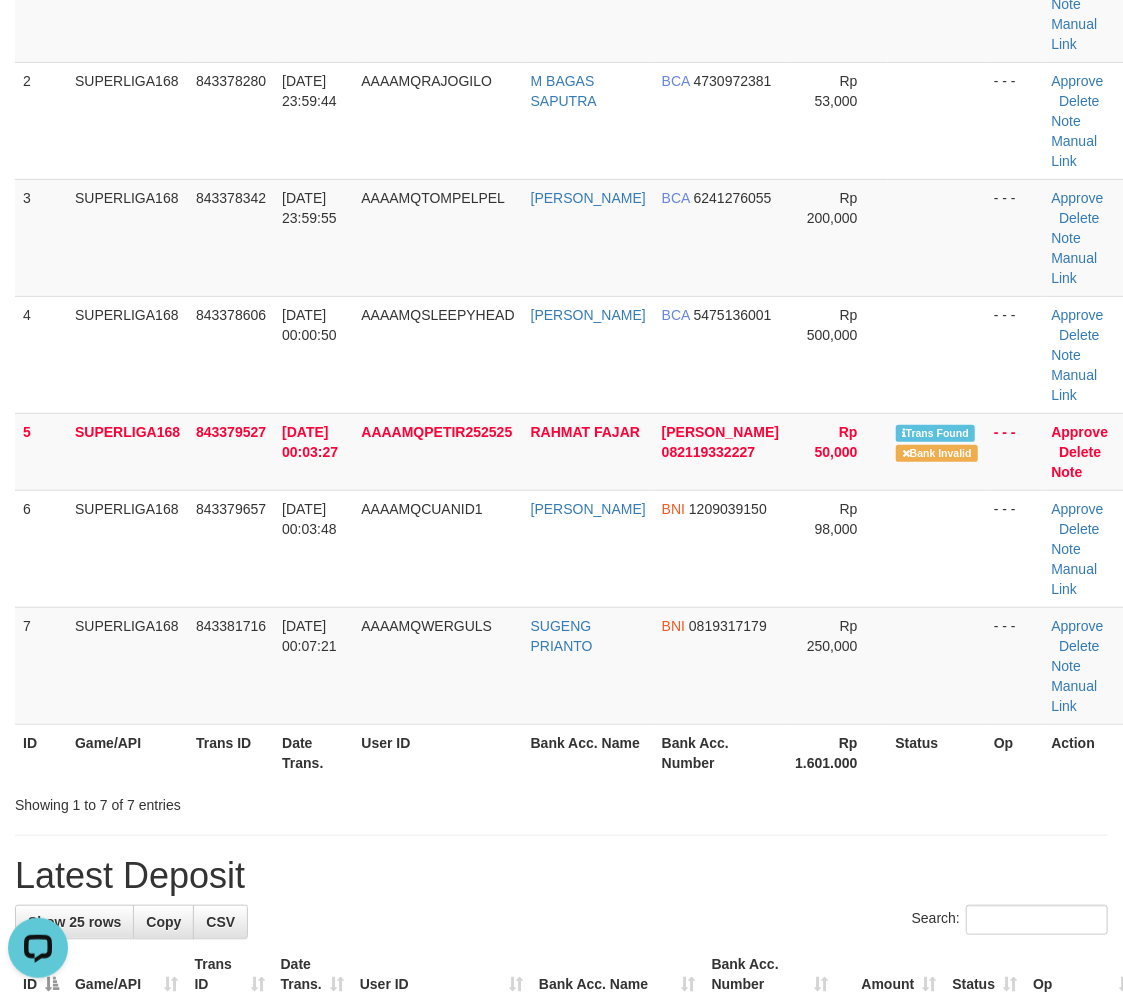 scroll, scrollTop: 0, scrollLeft: 0, axis: both 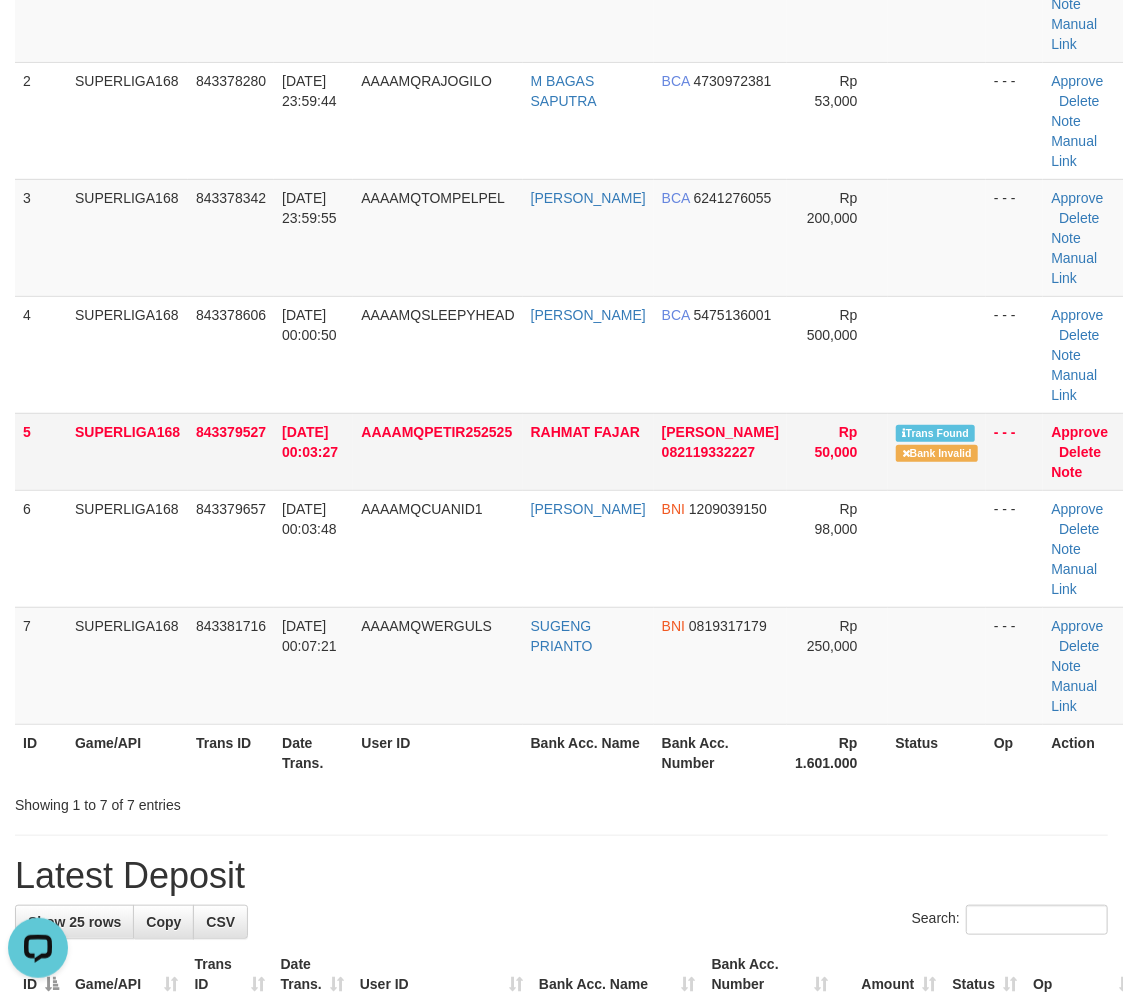 click on "5" at bounding box center [41, 451] 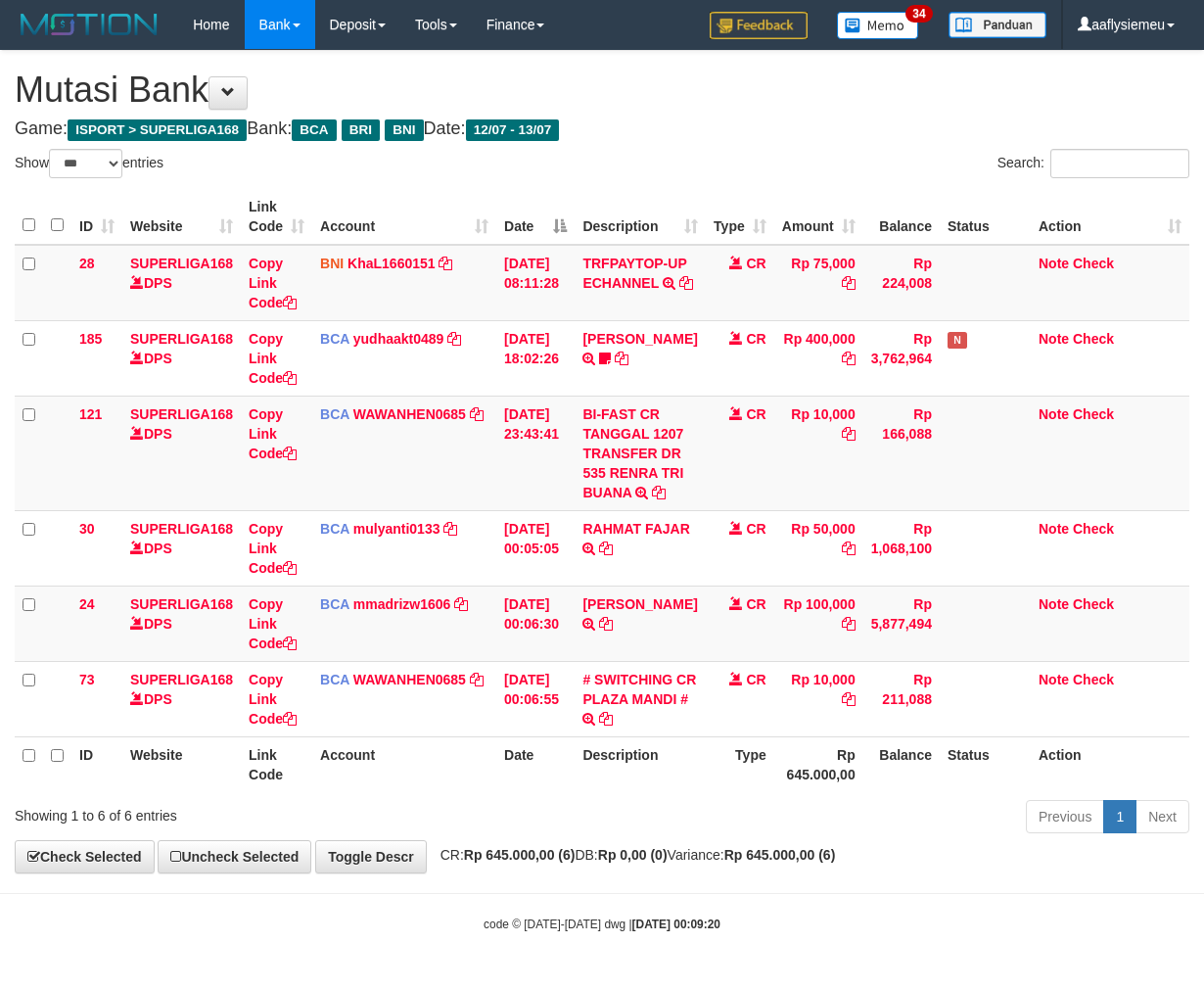 select on "***" 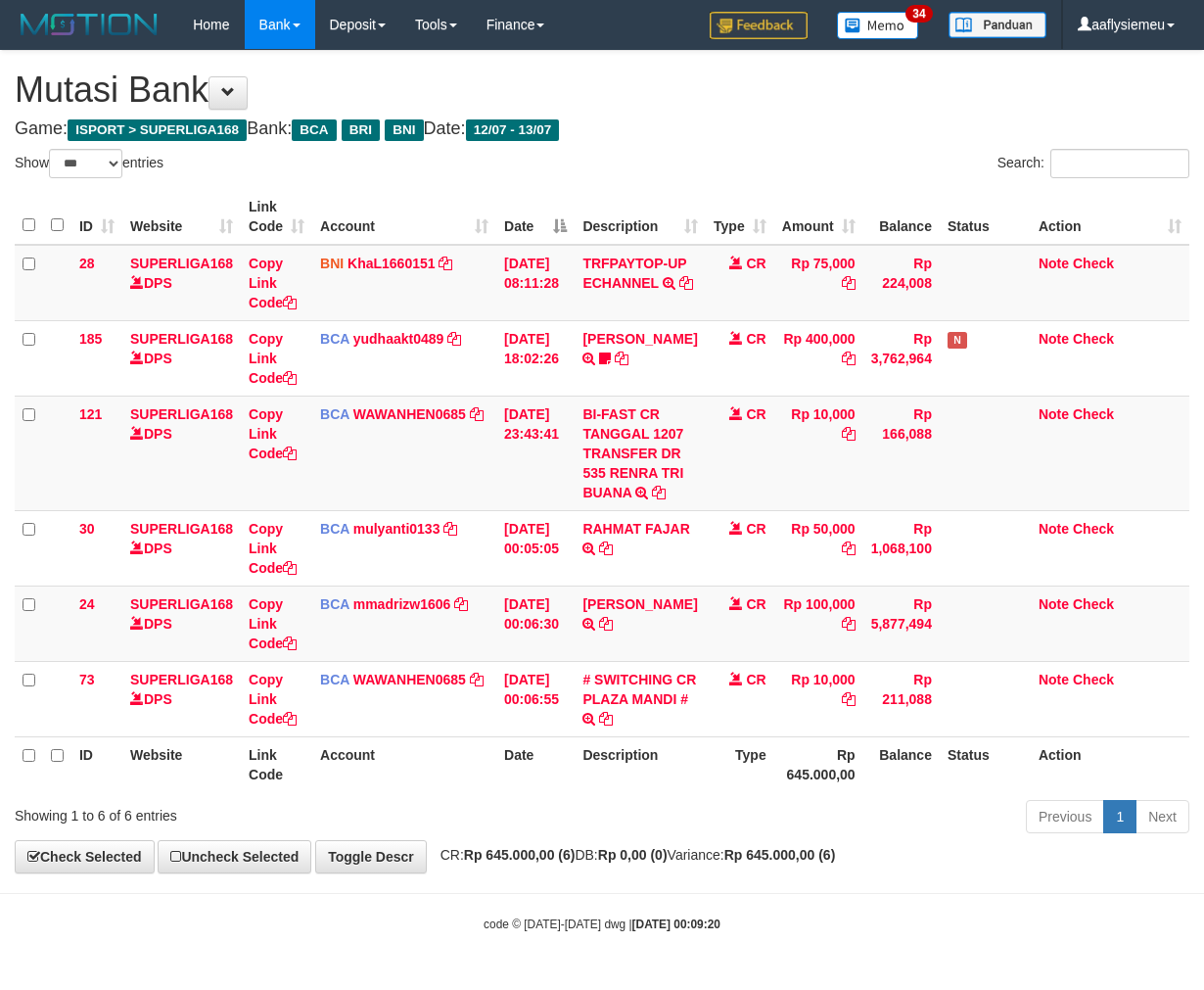 scroll, scrollTop: 52, scrollLeft: 0, axis: vertical 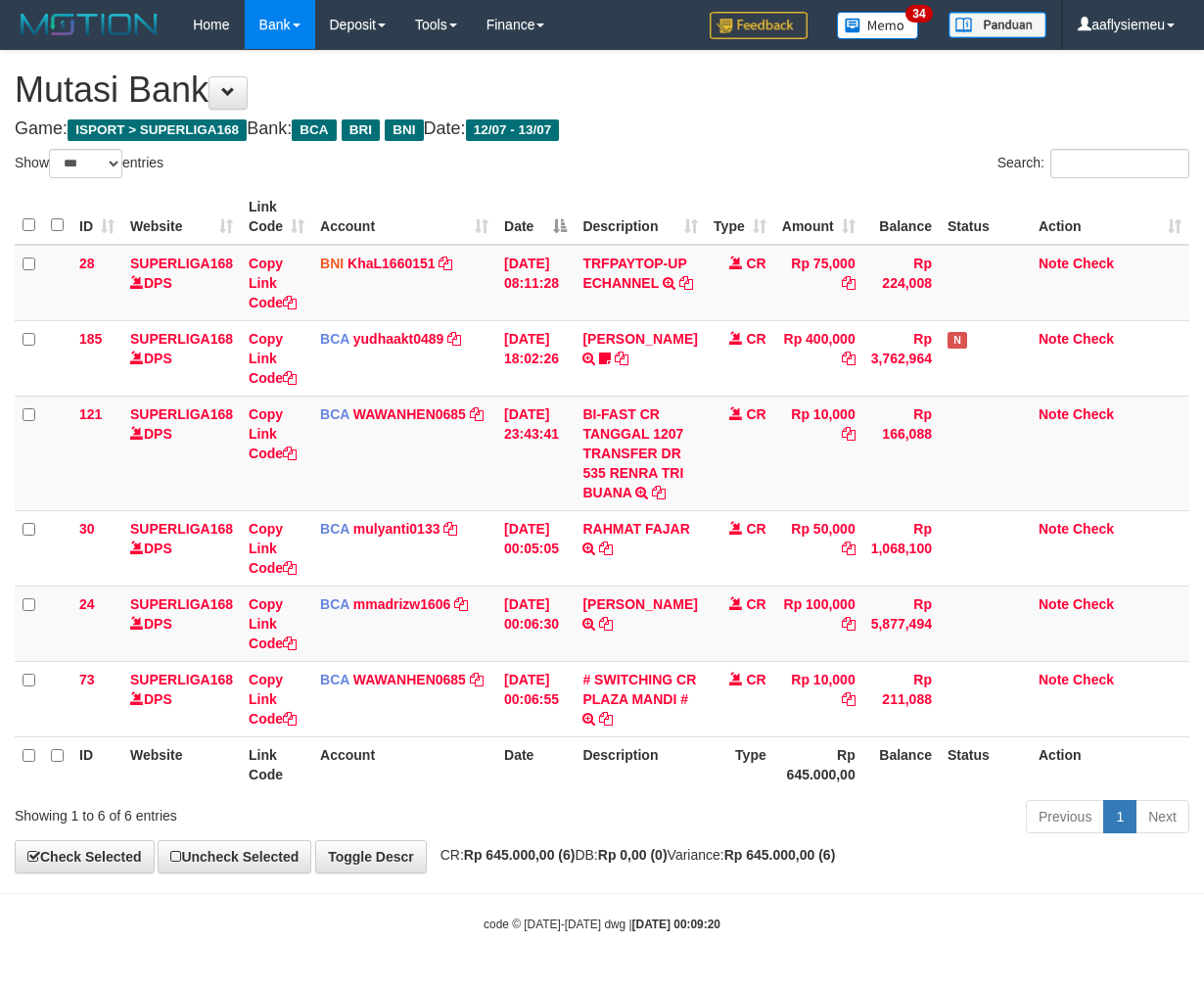select on "***" 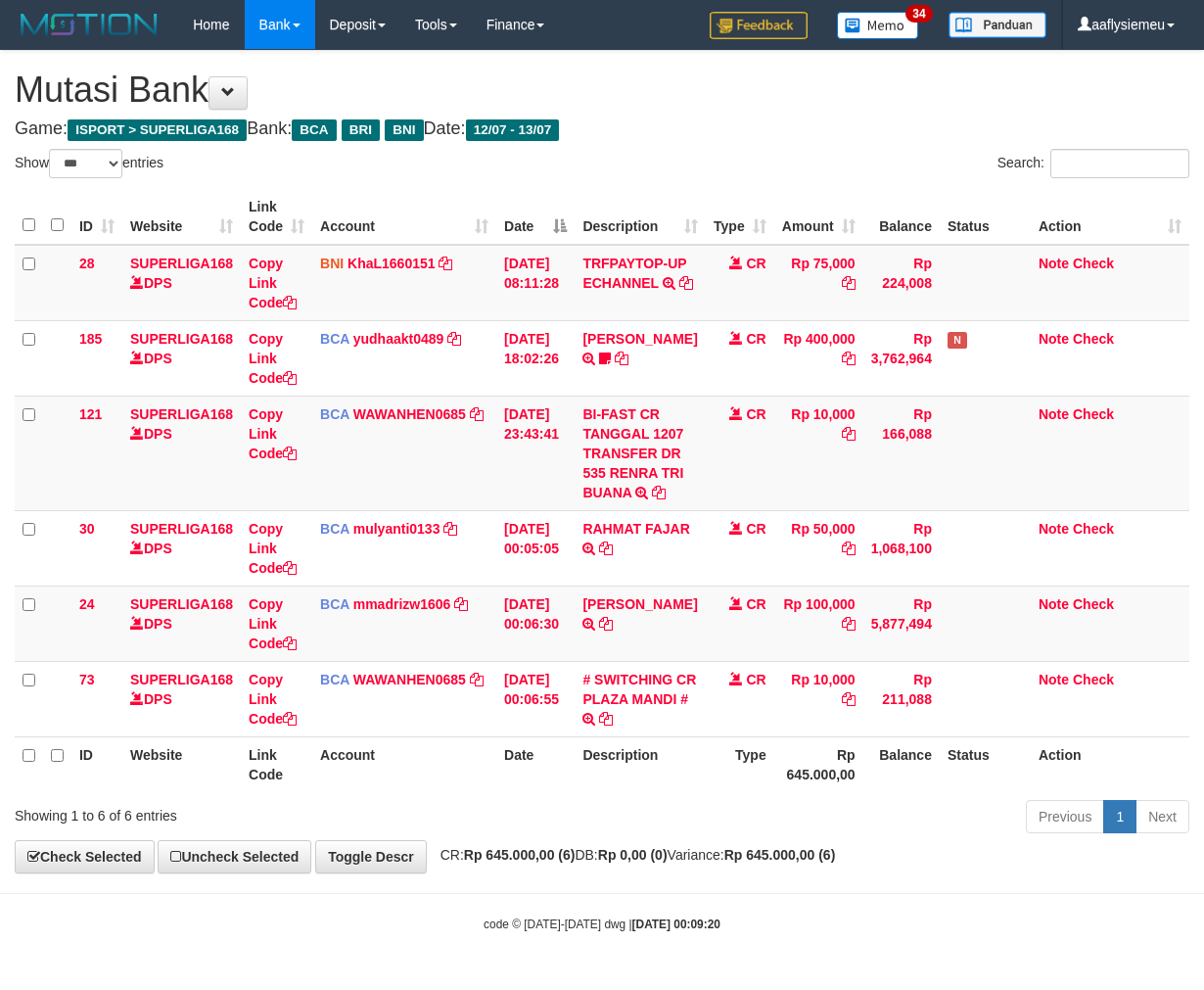 scroll, scrollTop: 52, scrollLeft: 0, axis: vertical 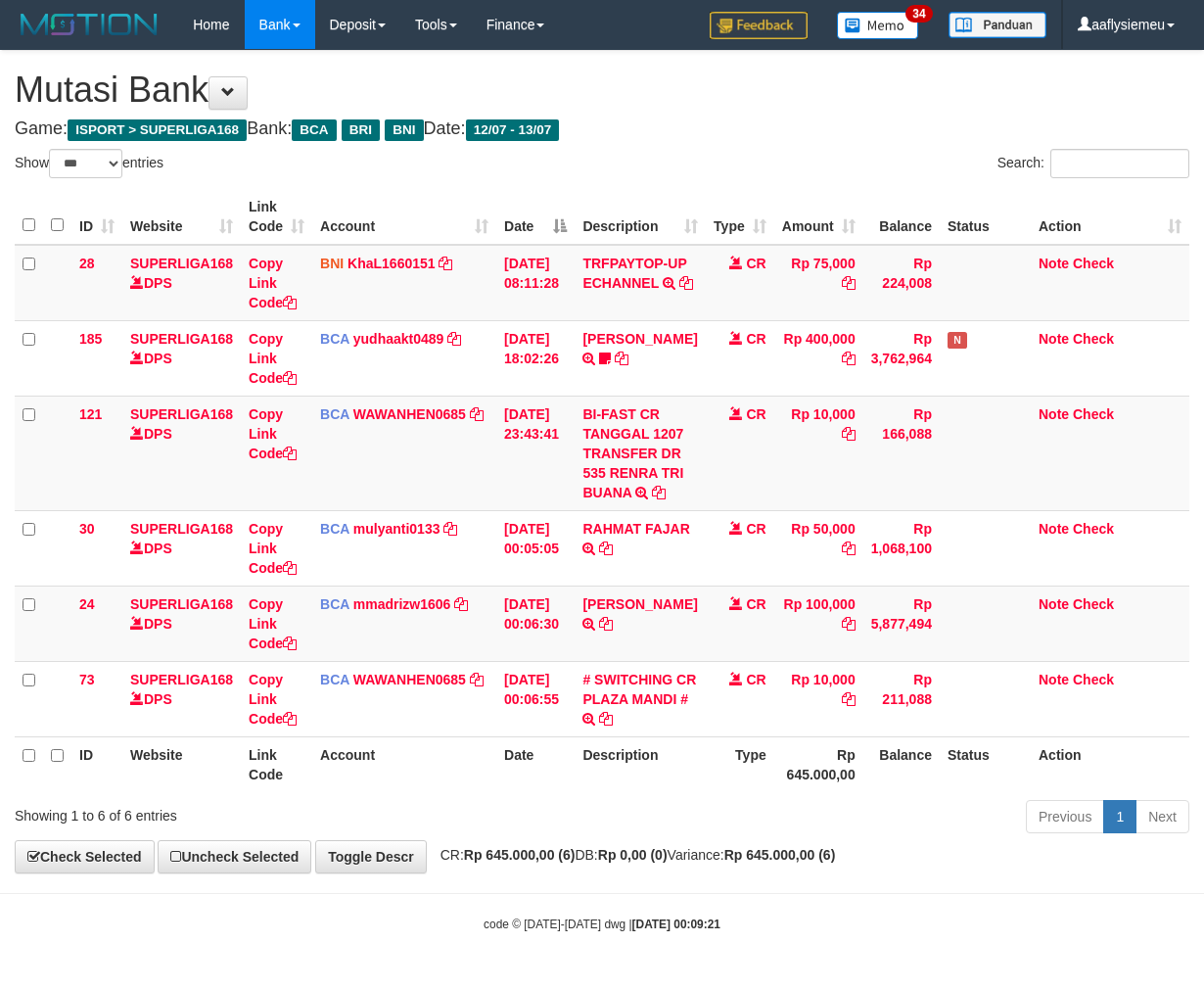 select on "***" 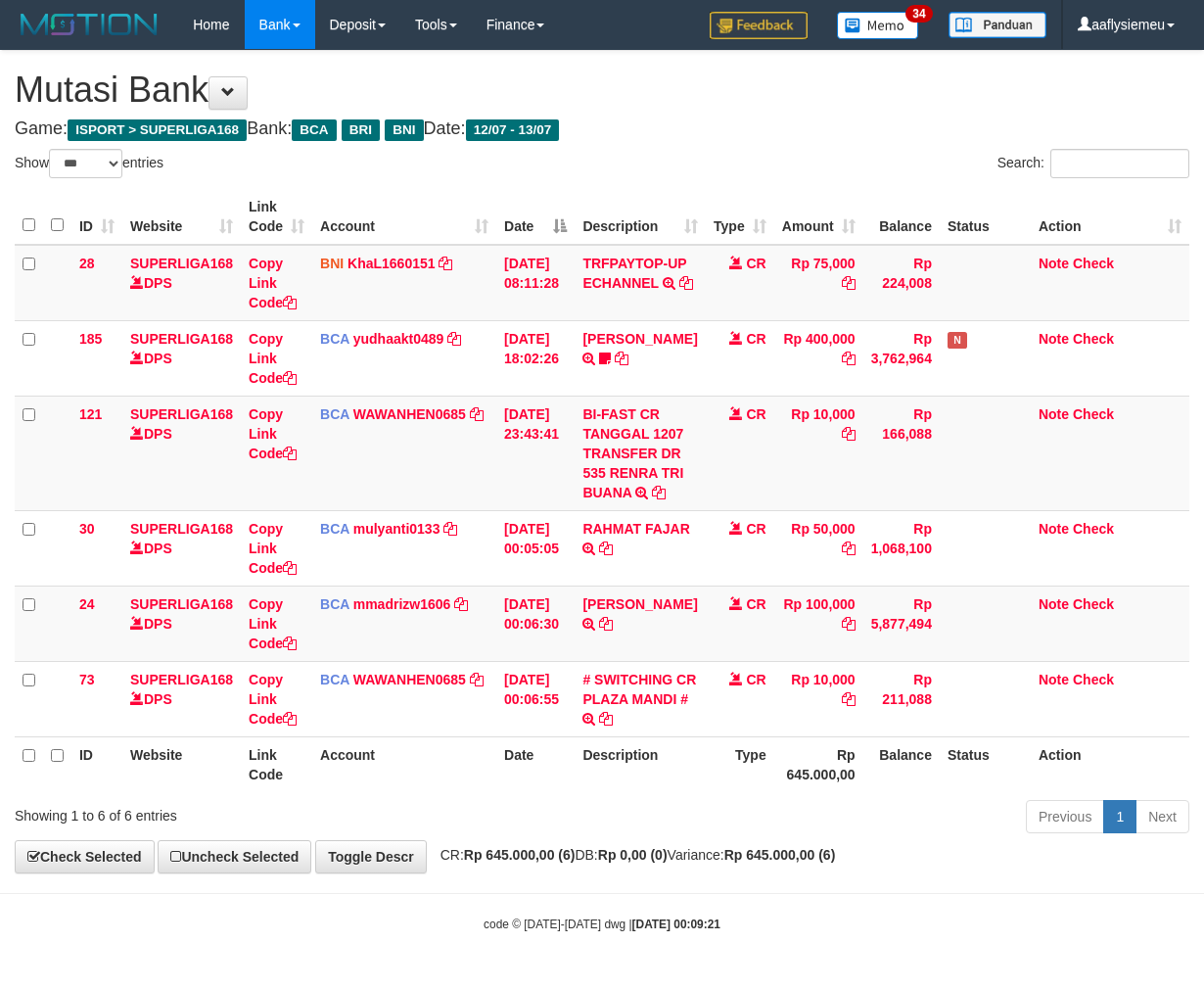 scroll, scrollTop: 52, scrollLeft: 0, axis: vertical 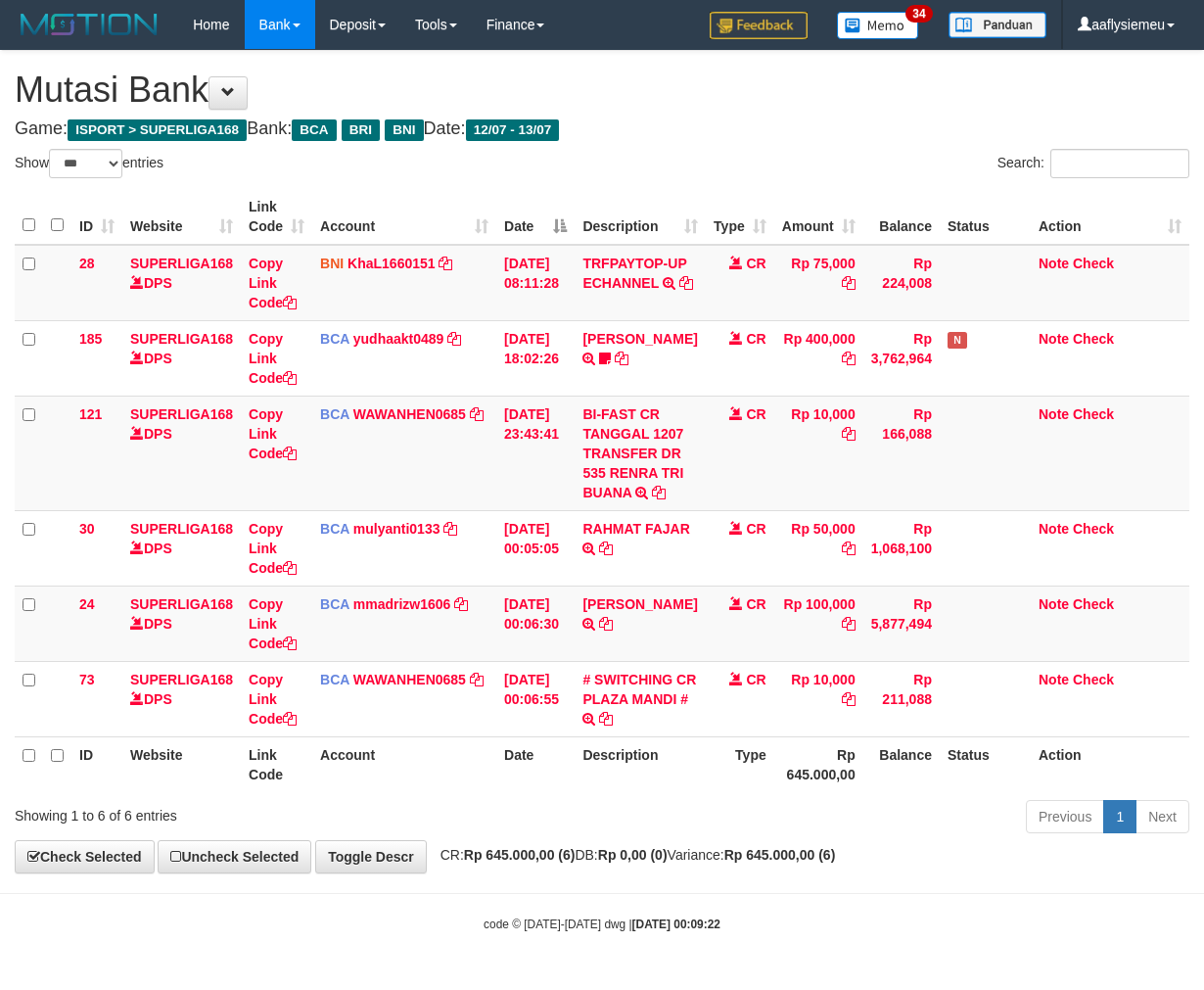 select on "***" 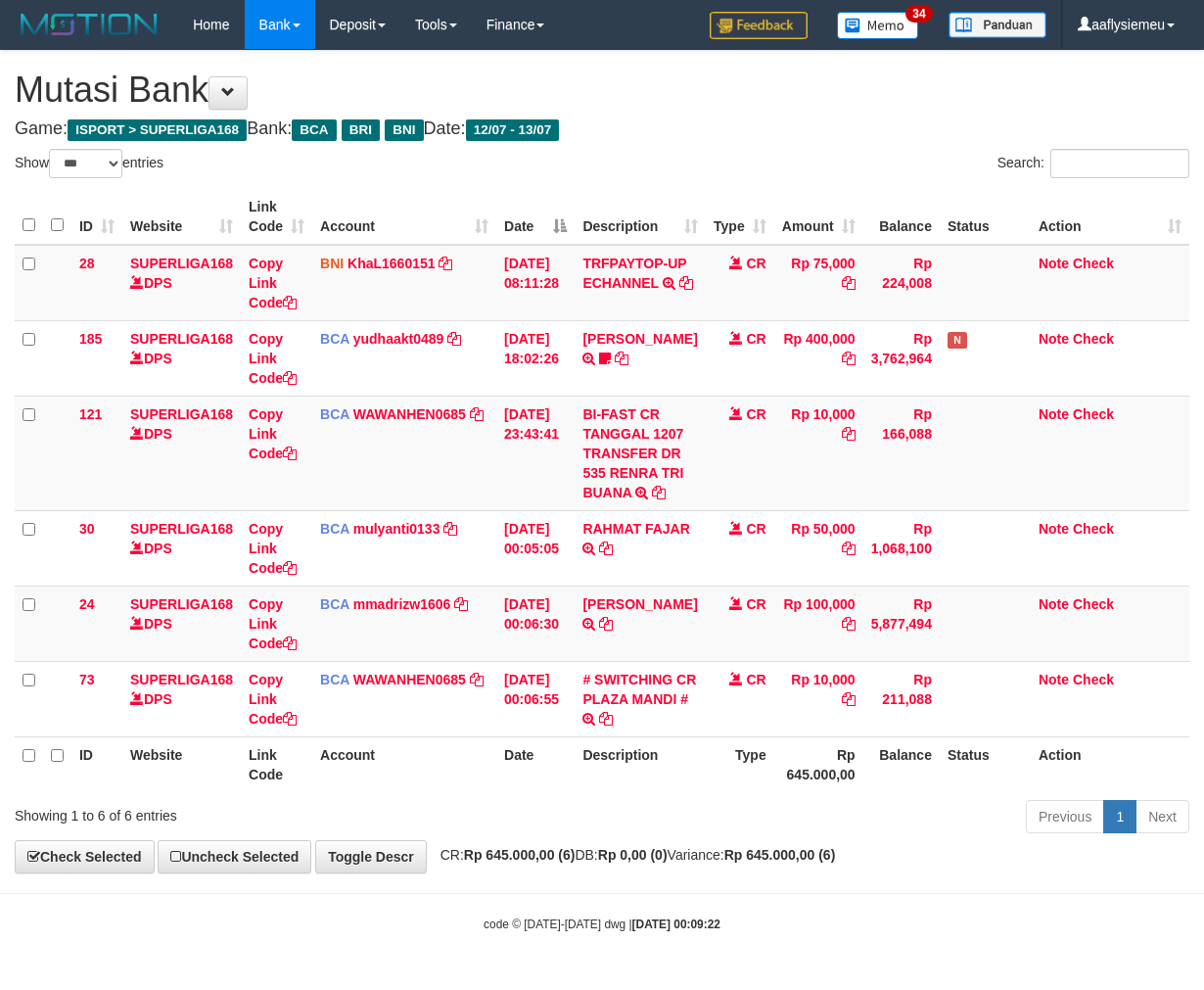 scroll, scrollTop: 52, scrollLeft: 0, axis: vertical 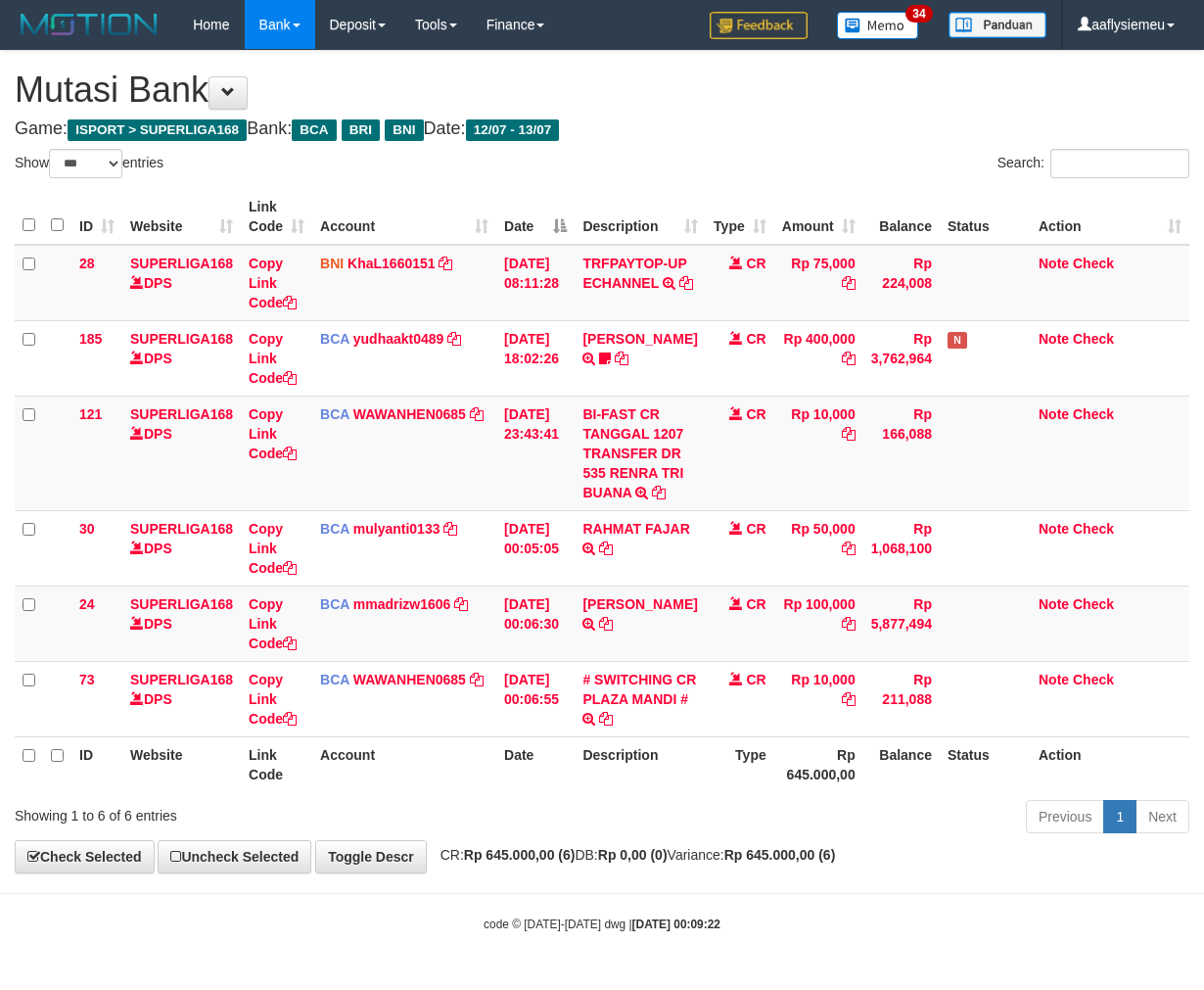 select on "***" 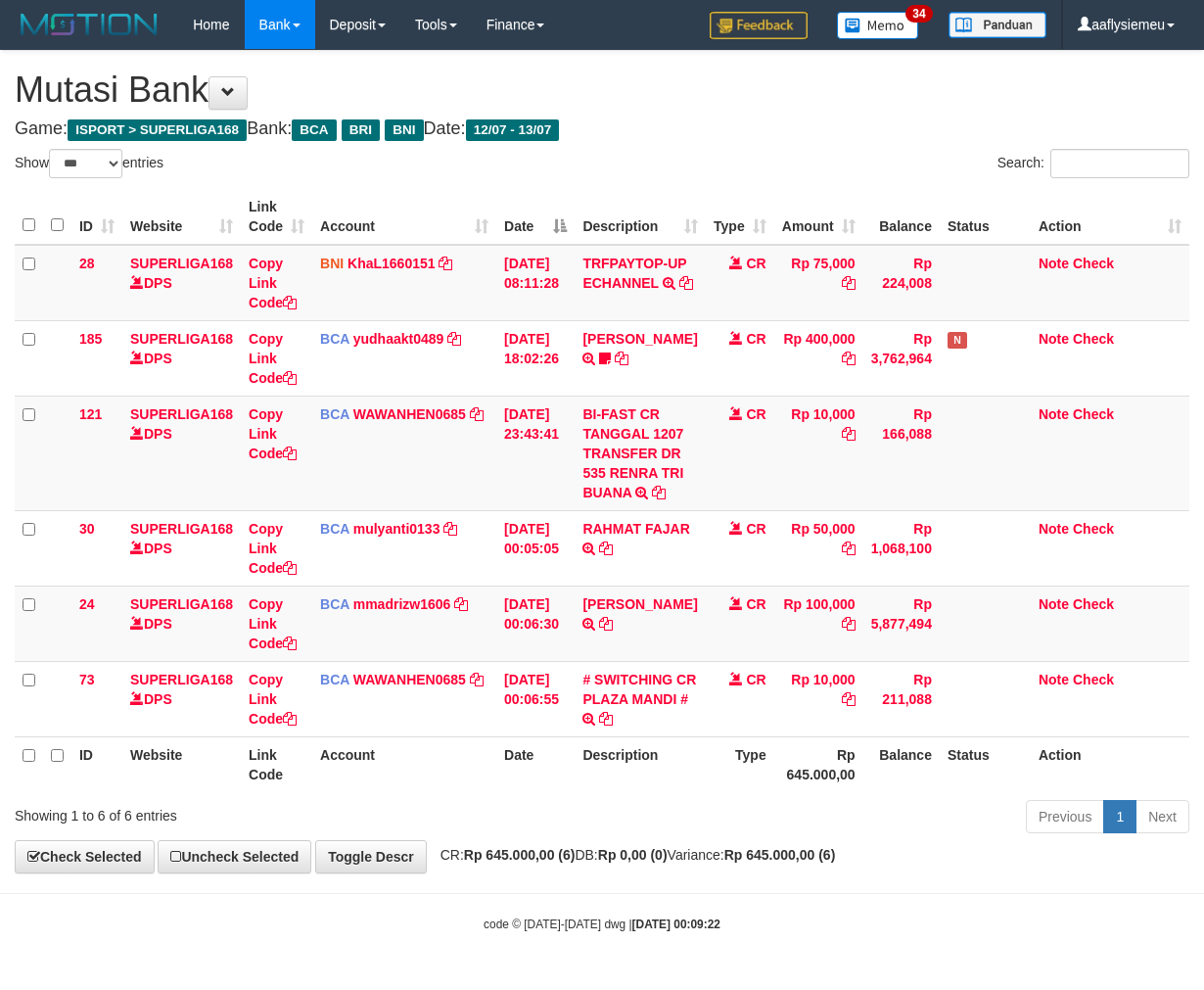scroll, scrollTop: 52, scrollLeft: 0, axis: vertical 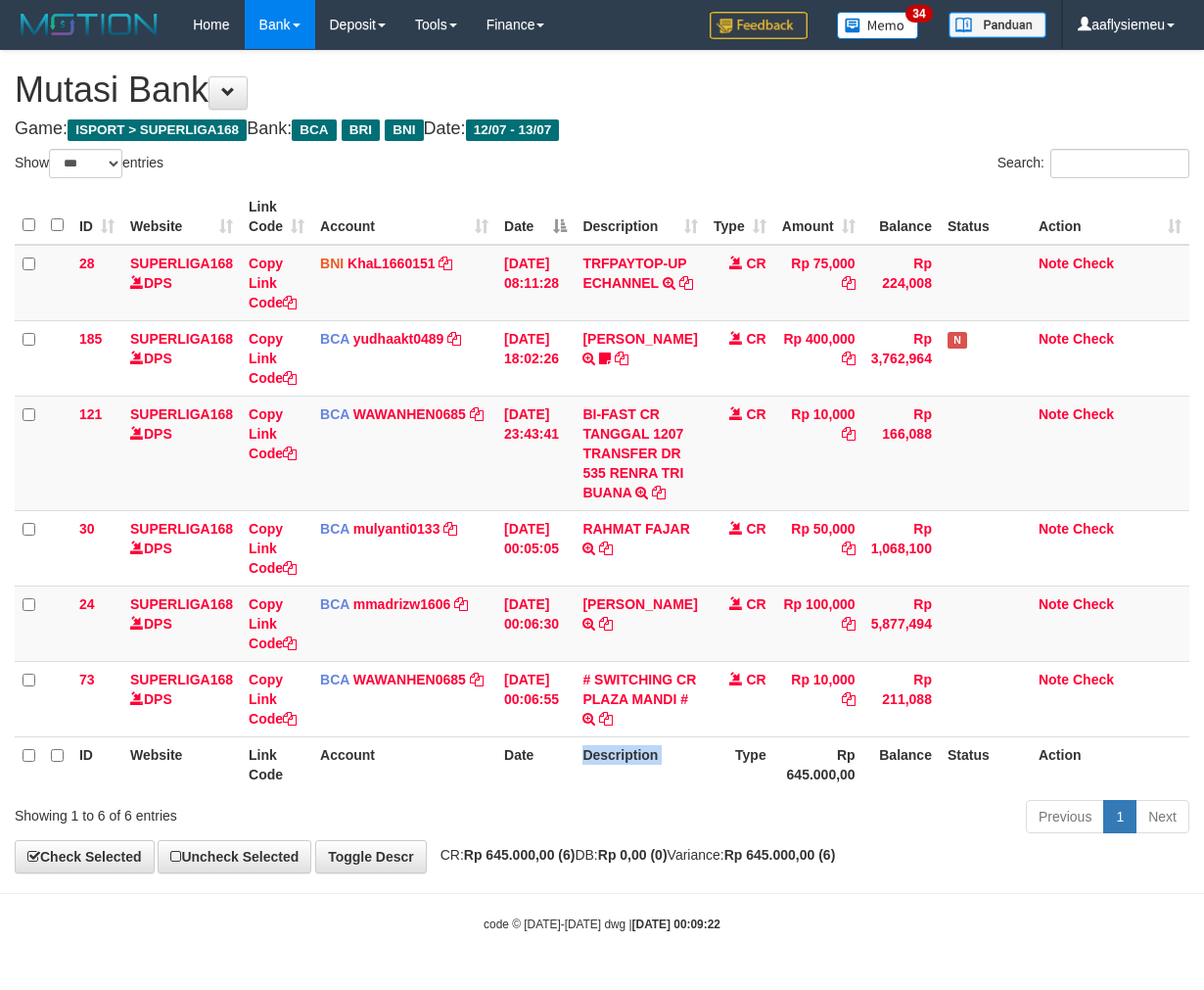 click on "Description" at bounding box center (639, 764) 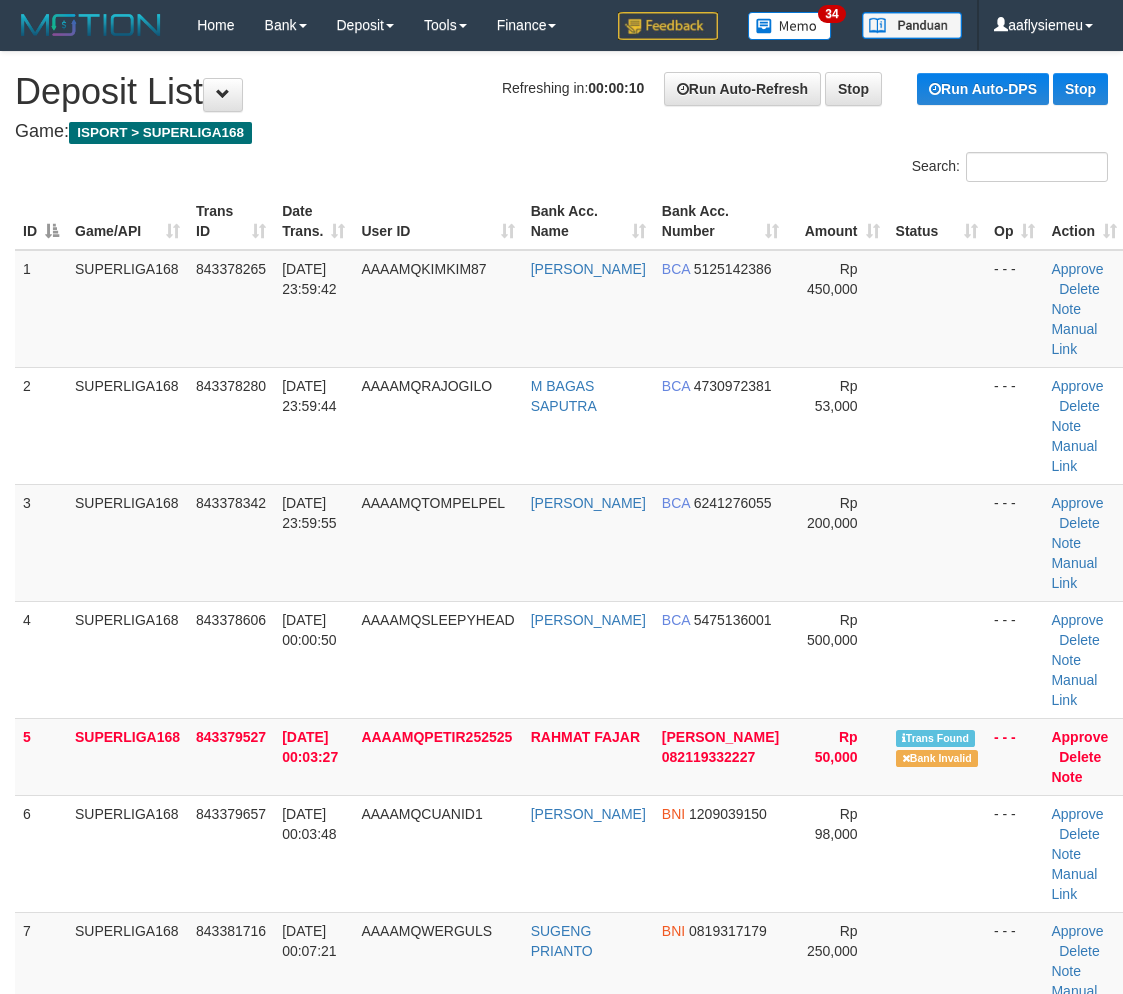 click on "7
SUPERLIGA168
843381716
13/07/2025 00:07:21
AAAAMQWERGULS
SUGENG PRIANTO
BNI
0819317179
Rp 250,000
- - -
Approve
Delete
Note
Manual Link" at bounding box center [570, 970] 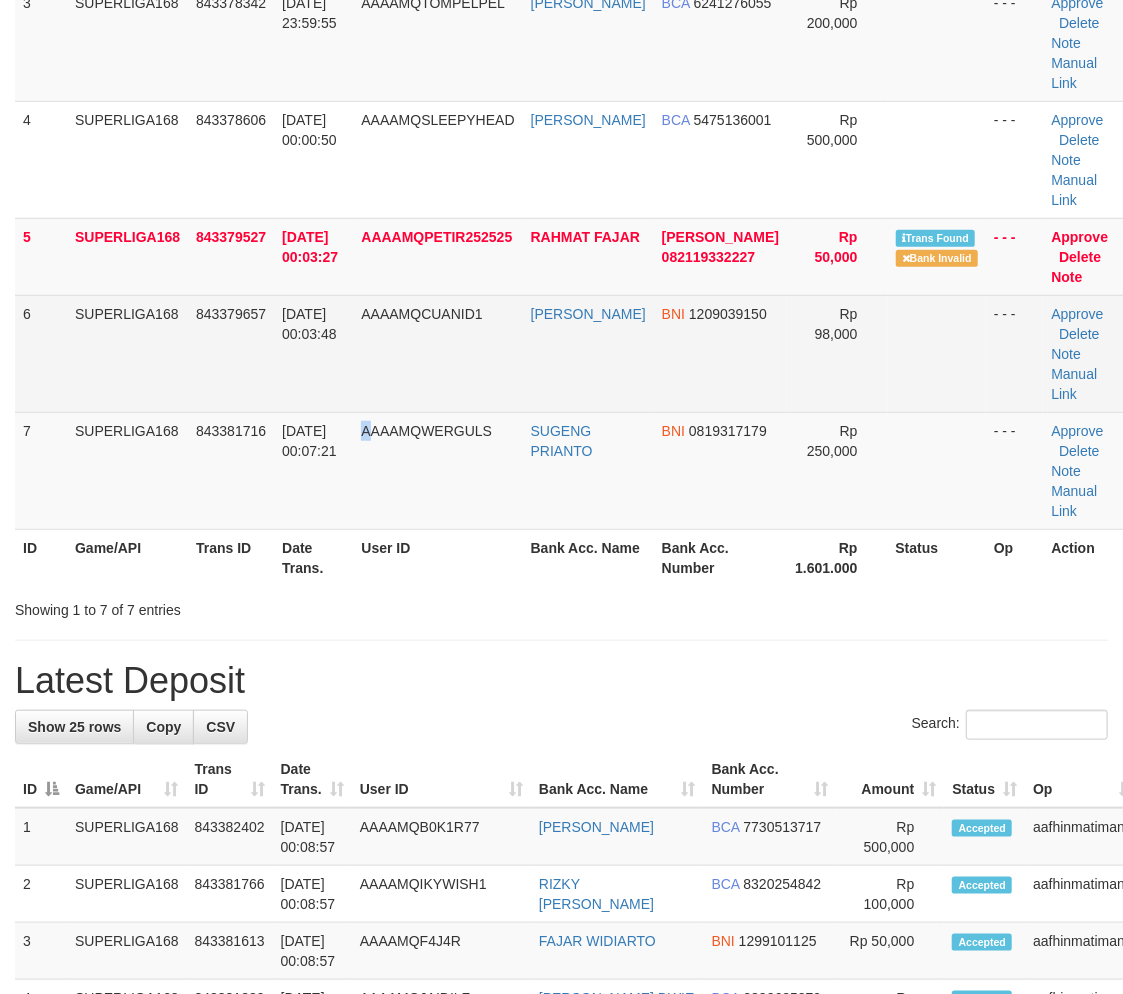 scroll, scrollTop: 305, scrollLeft: 0, axis: vertical 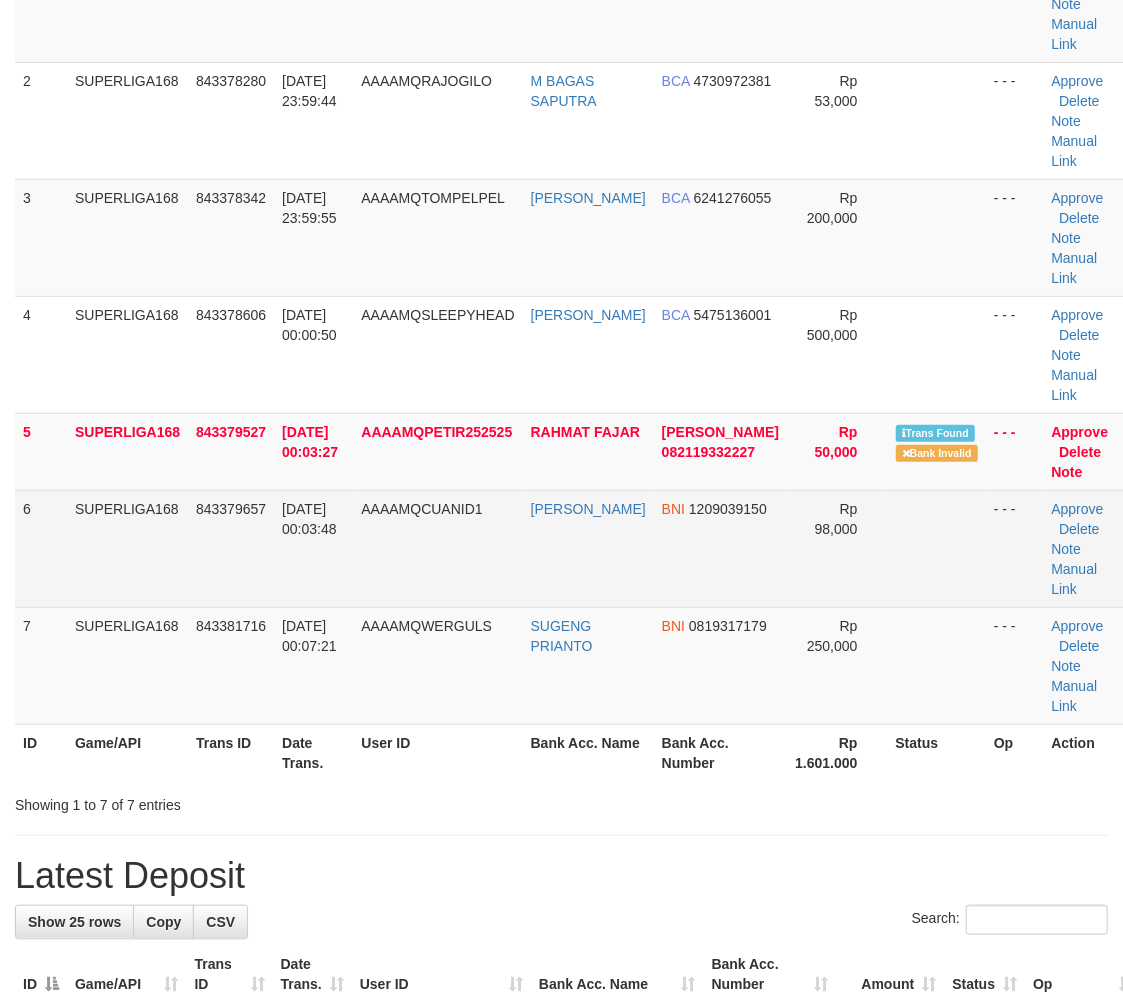 click on "843379657" at bounding box center (231, 548) 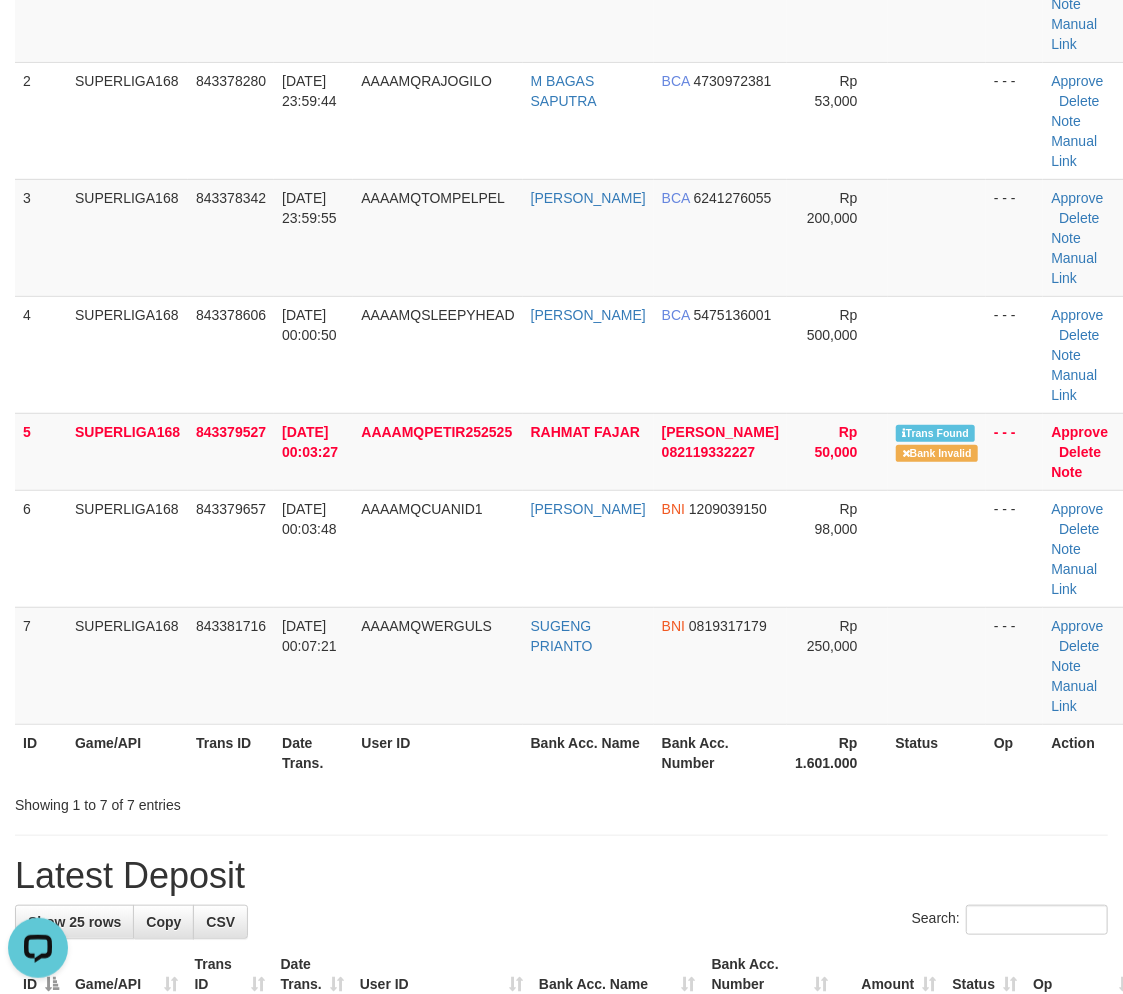 scroll, scrollTop: 0, scrollLeft: 0, axis: both 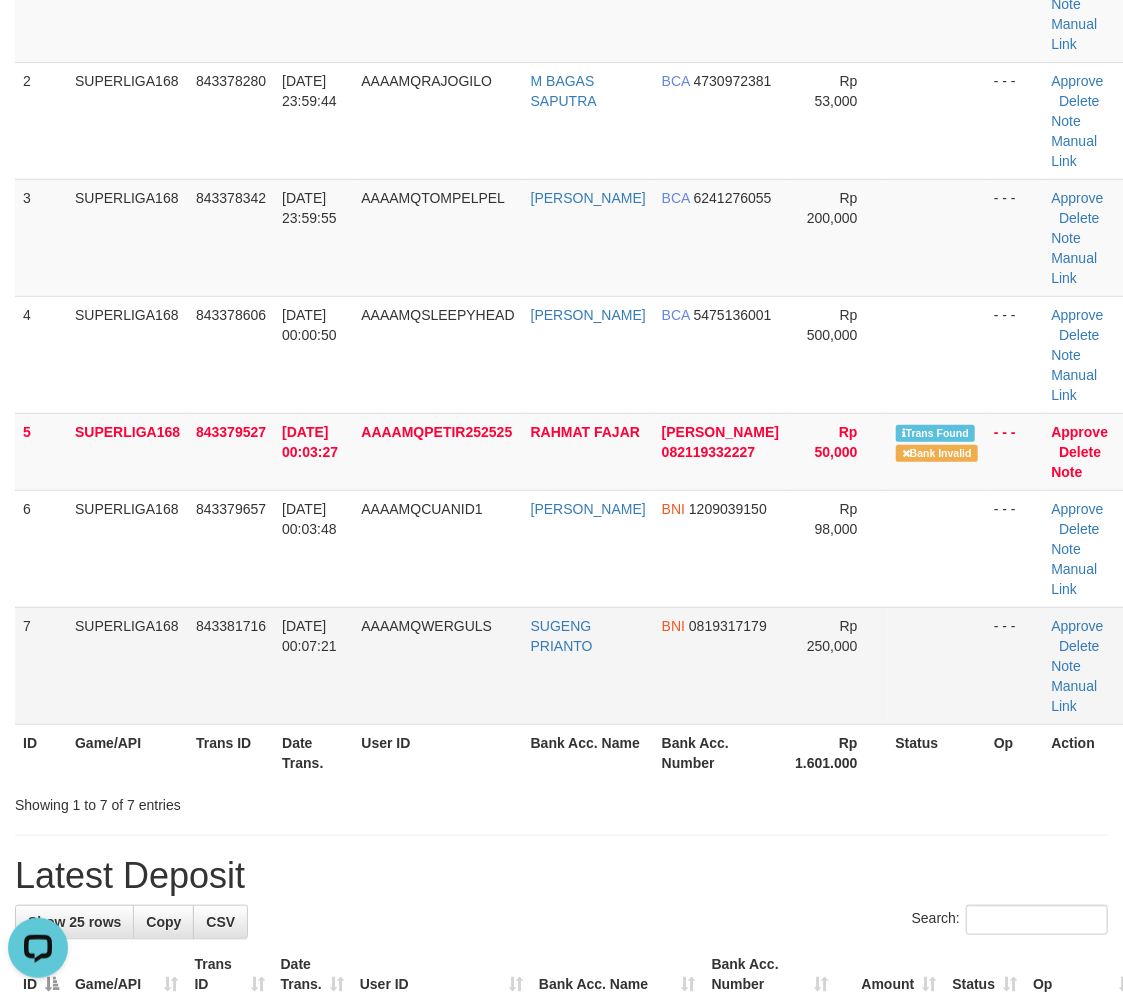 click on "SUPERLIGA168" at bounding box center [127, 665] 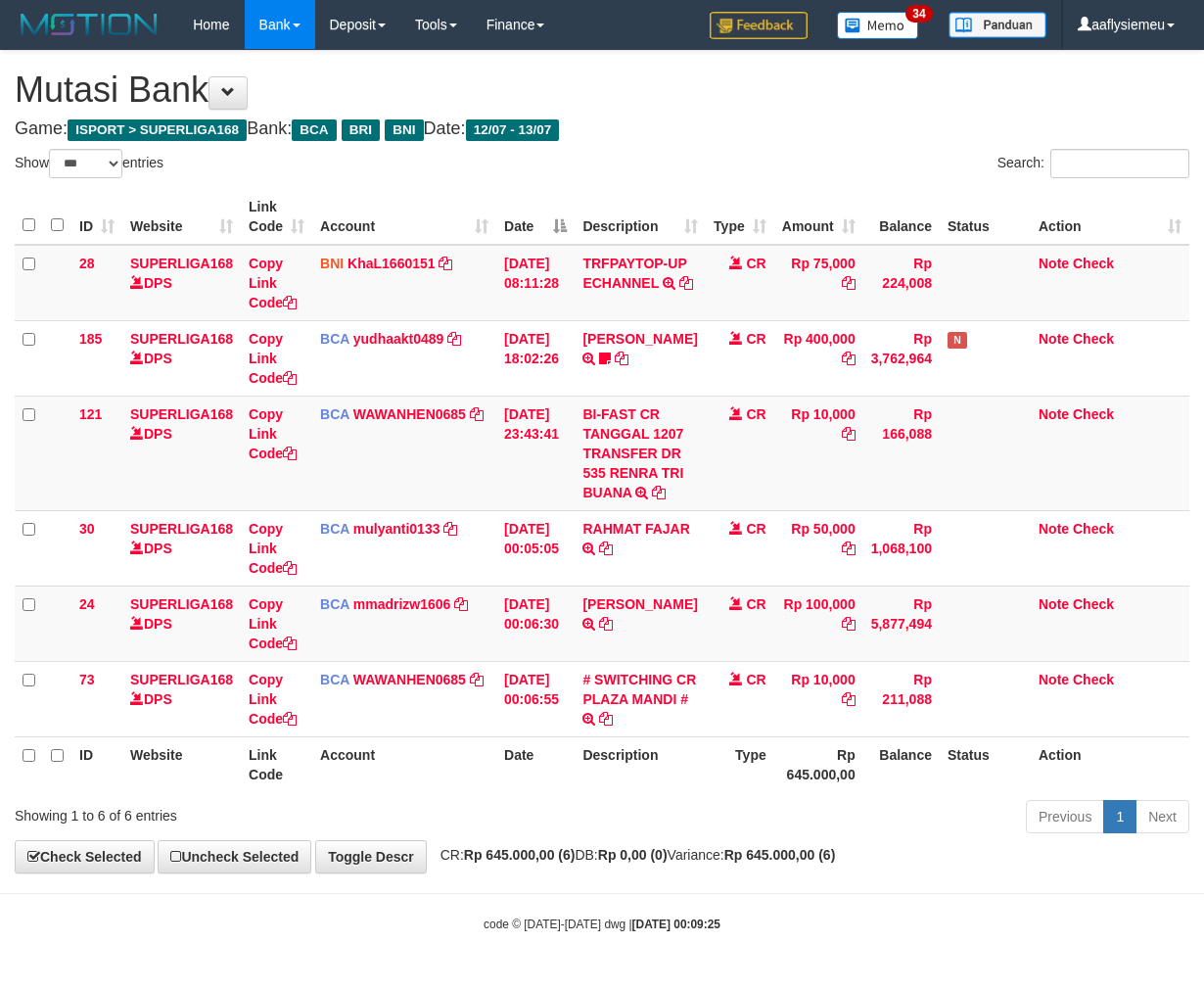 select on "***" 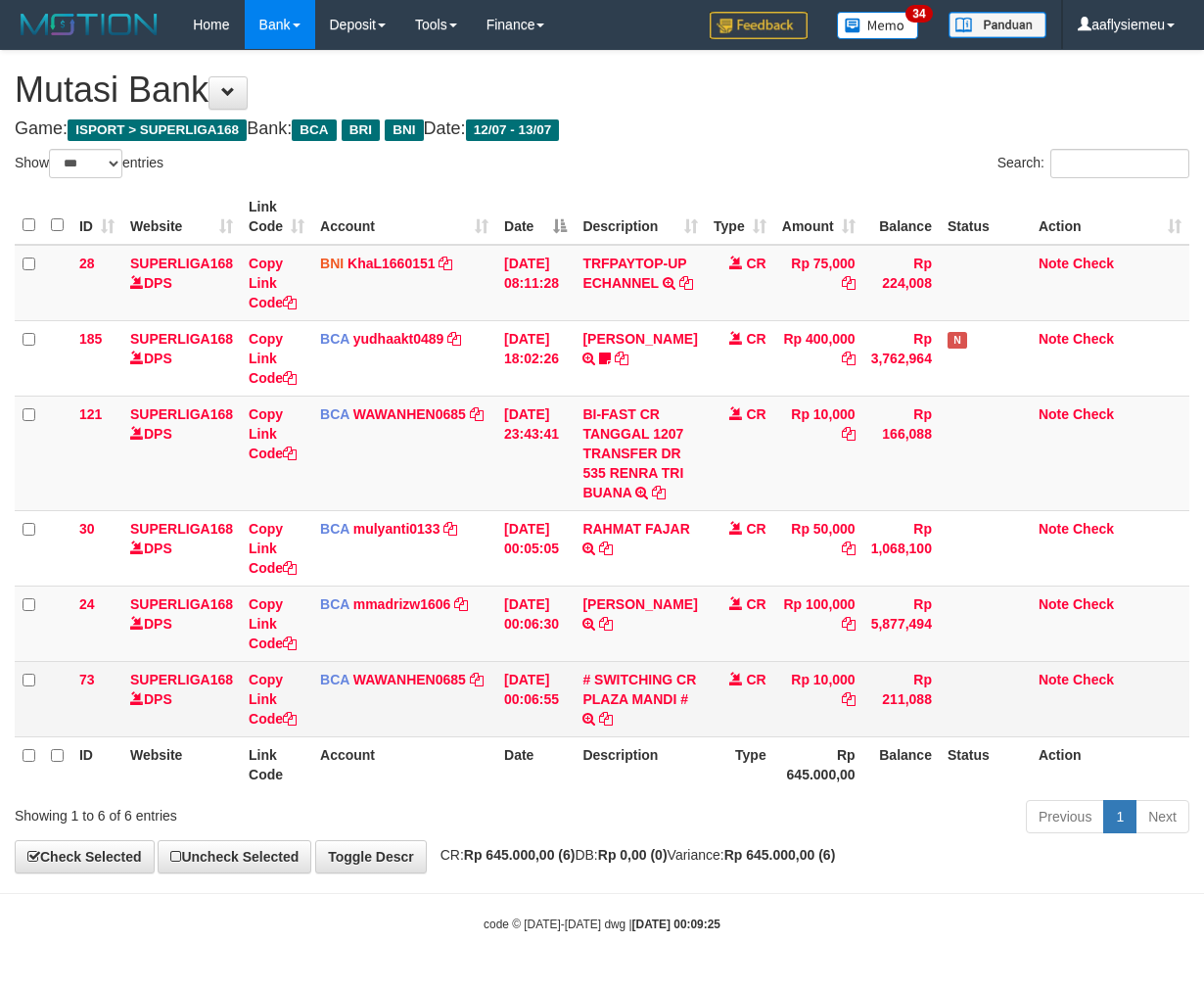 scroll, scrollTop: 52, scrollLeft: 0, axis: vertical 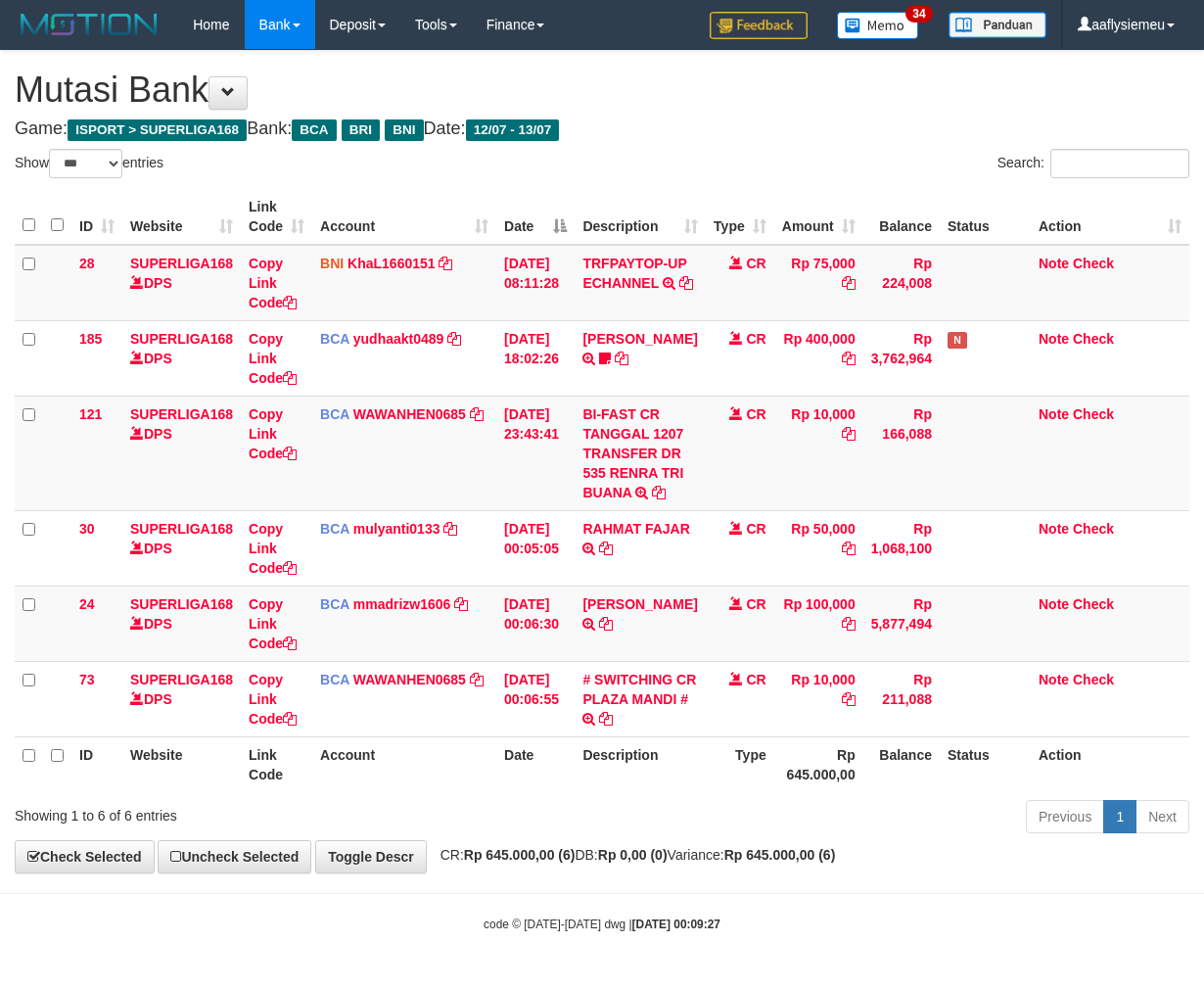 select on "***" 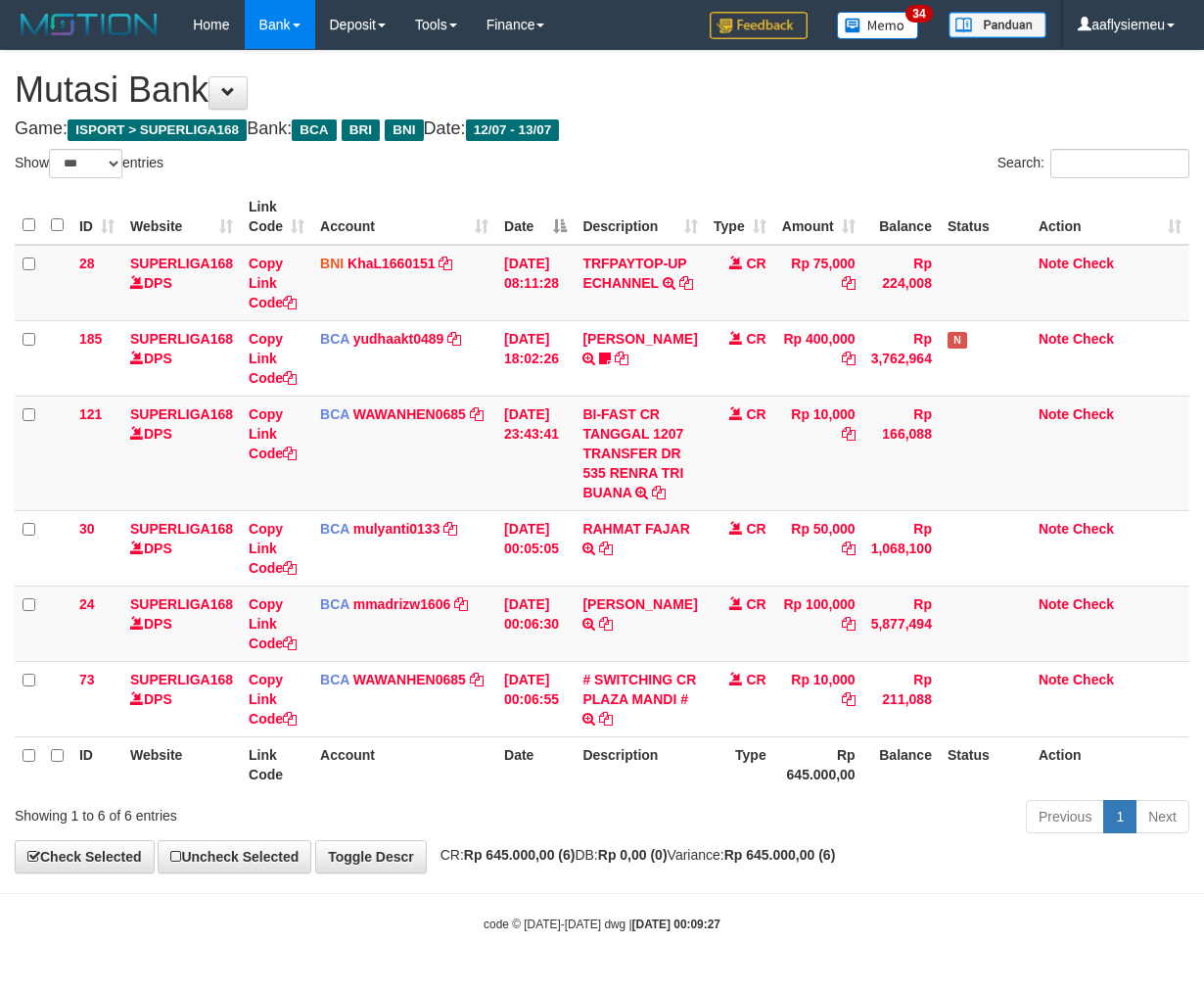 scroll, scrollTop: 52, scrollLeft: 0, axis: vertical 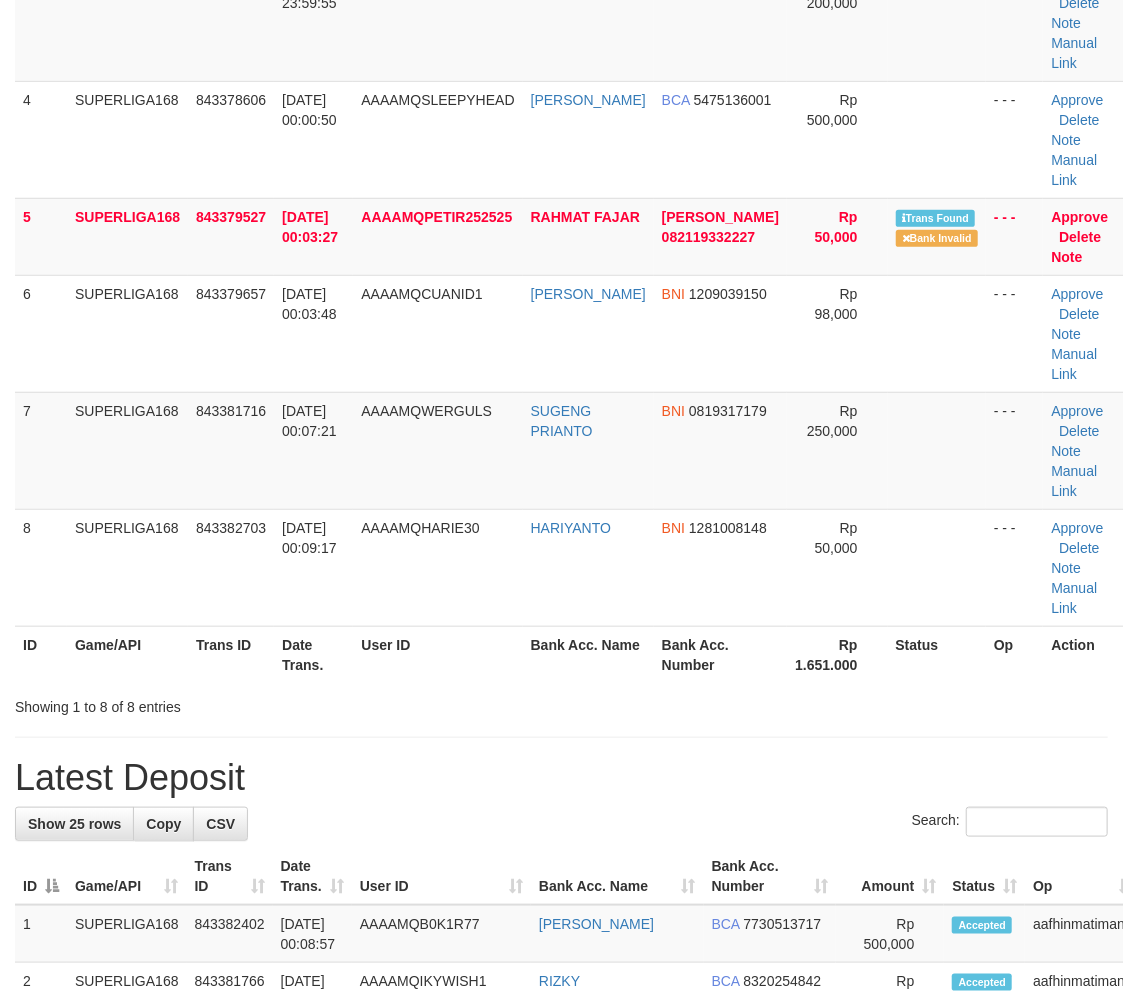 drag, startPoint x: 292, startPoint y: 587, endPoint x: 62, endPoint y: 684, distance: 249.6177 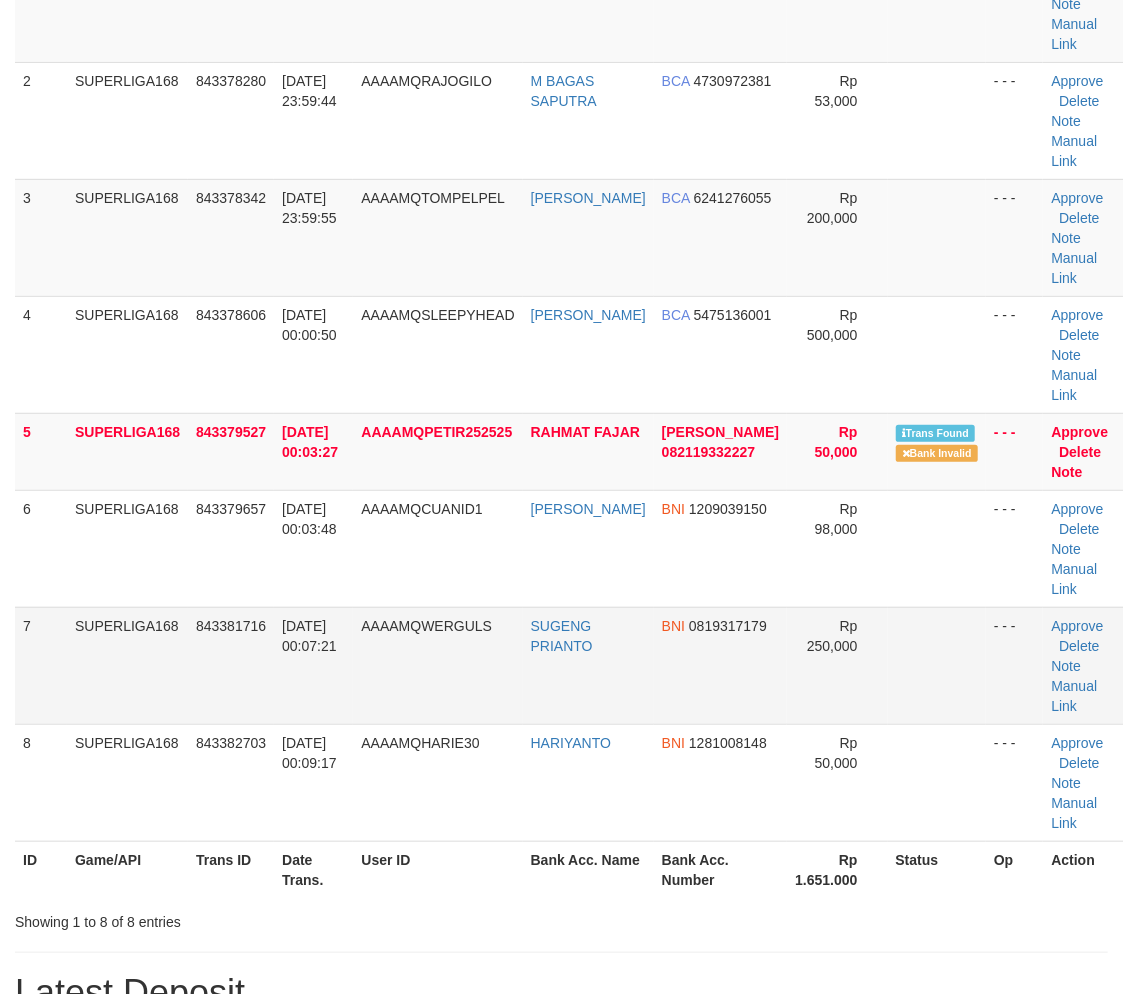 click on "843381716" at bounding box center (231, 665) 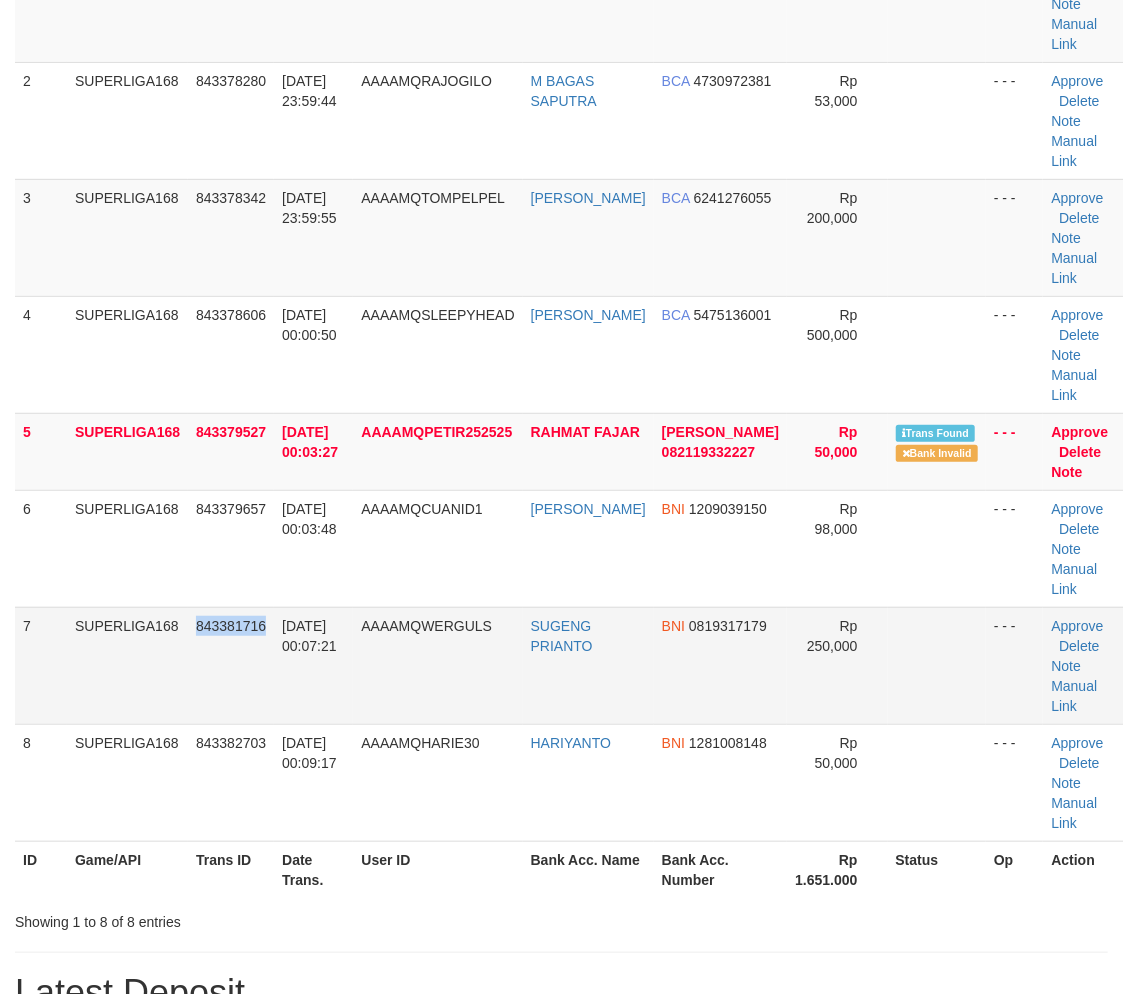 click on "843381716" at bounding box center (231, 665) 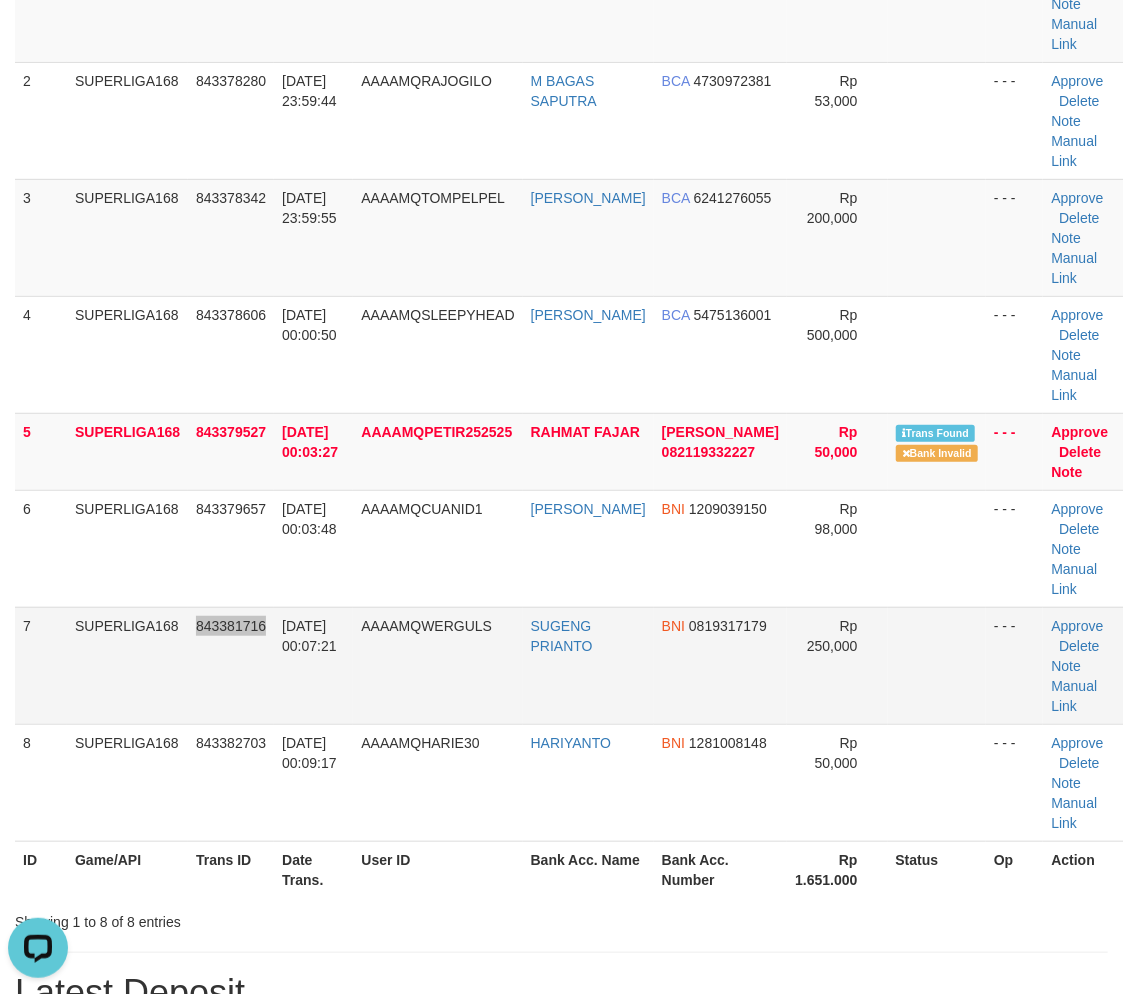 scroll, scrollTop: 0, scrollLeft: 0, axis: both 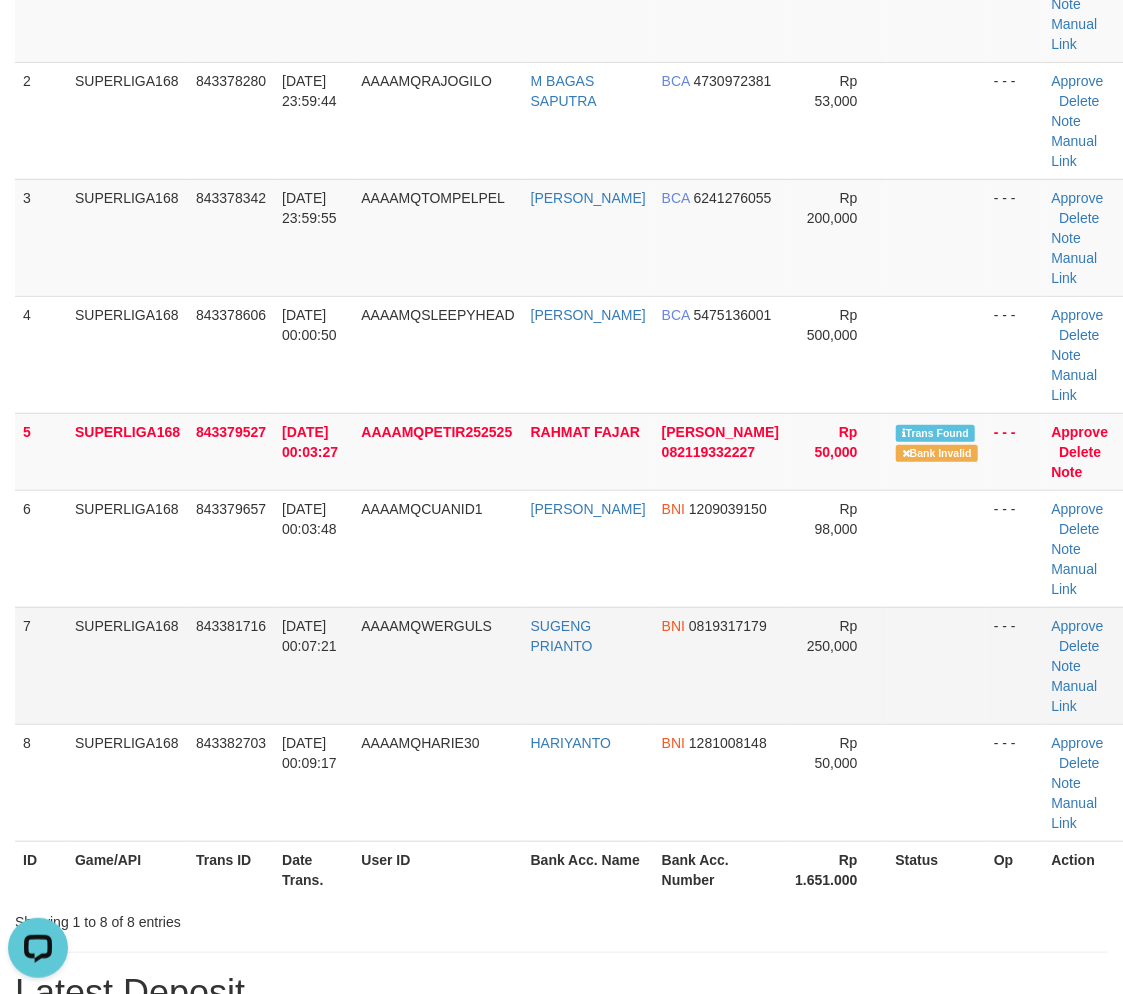 click on "AAAAMQWERGULS" at bounding box center (437, 665) 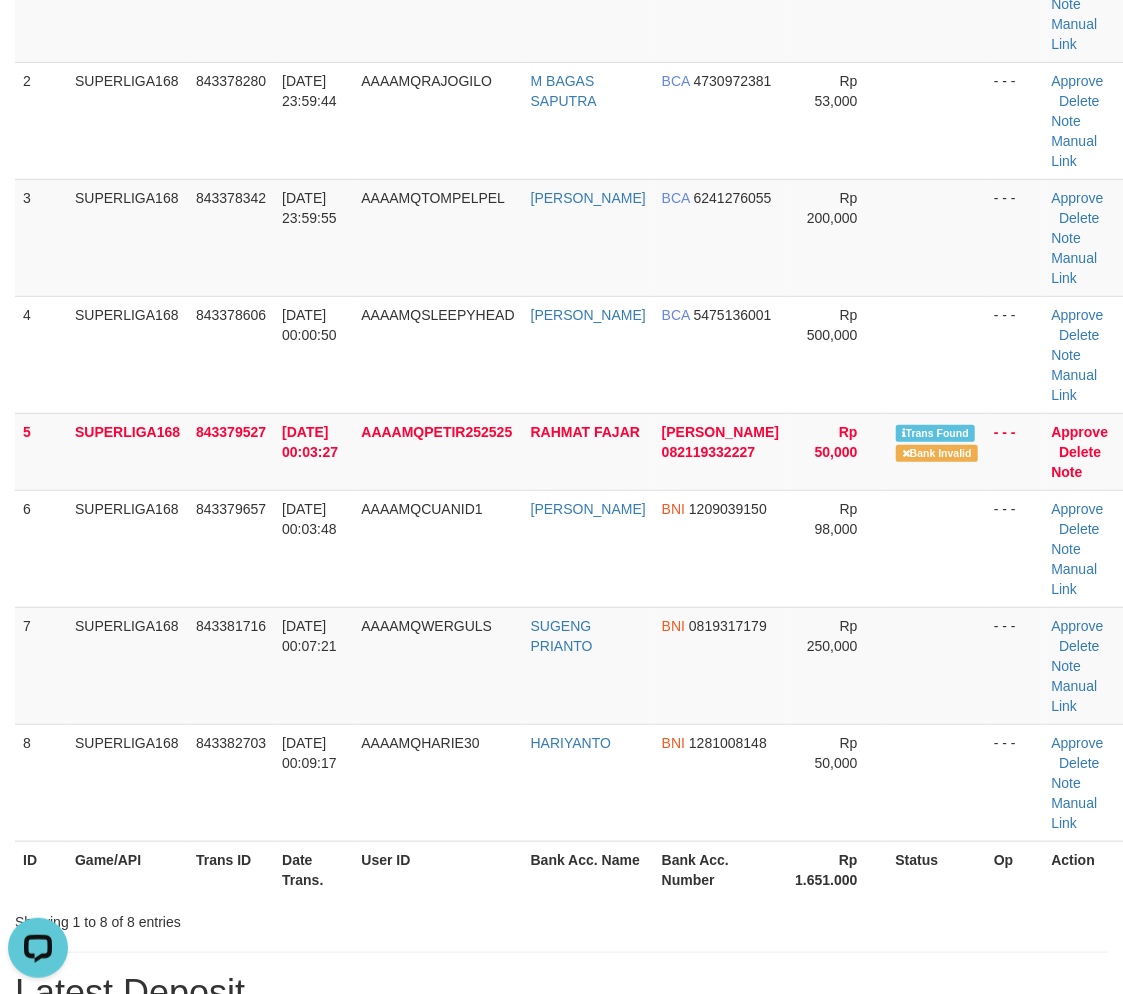 drag, startPoint x: 198, startPoint y: 593, endPoint x: 0, endPoint y: 696, distance: 223.18826 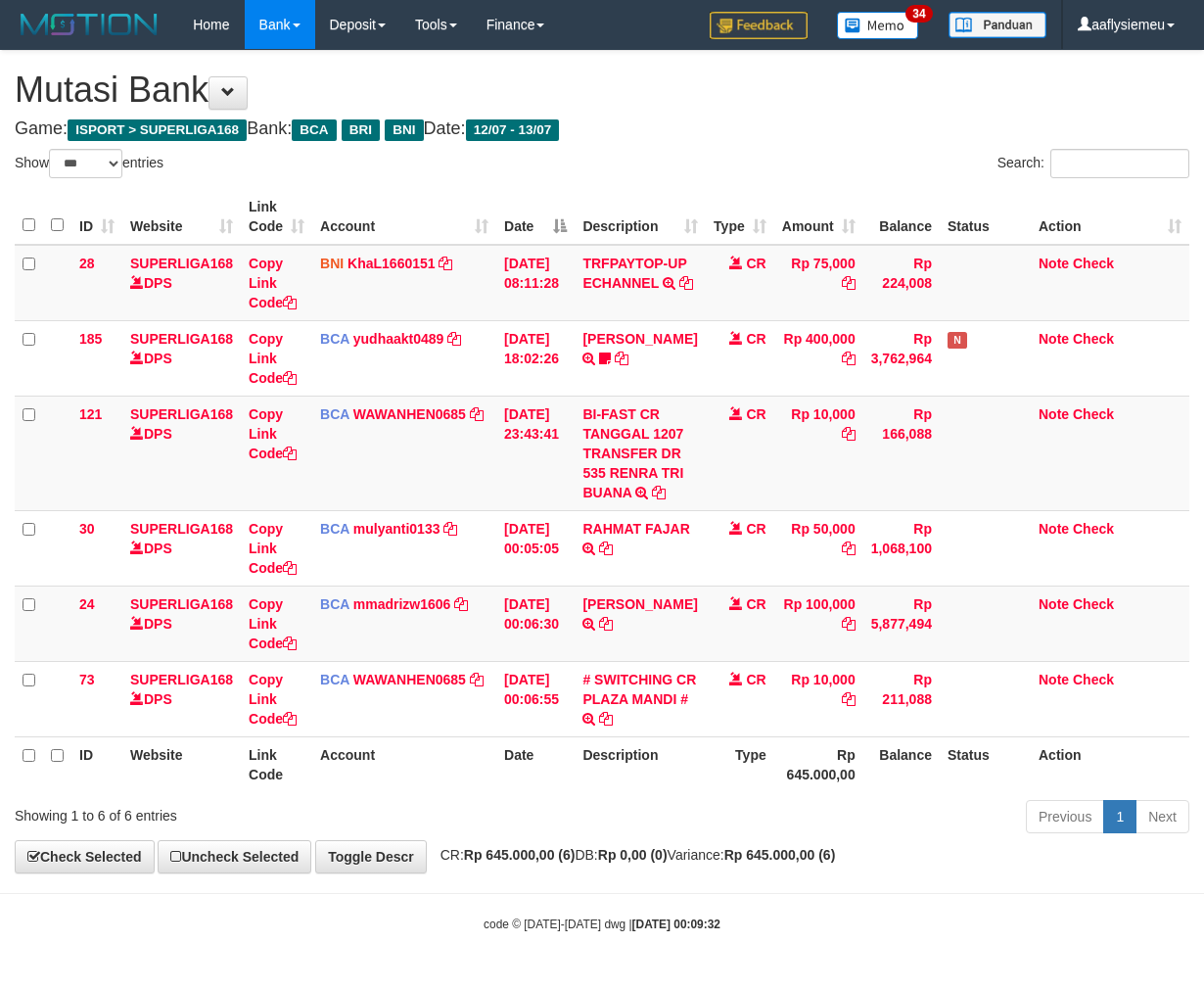 select on "***" 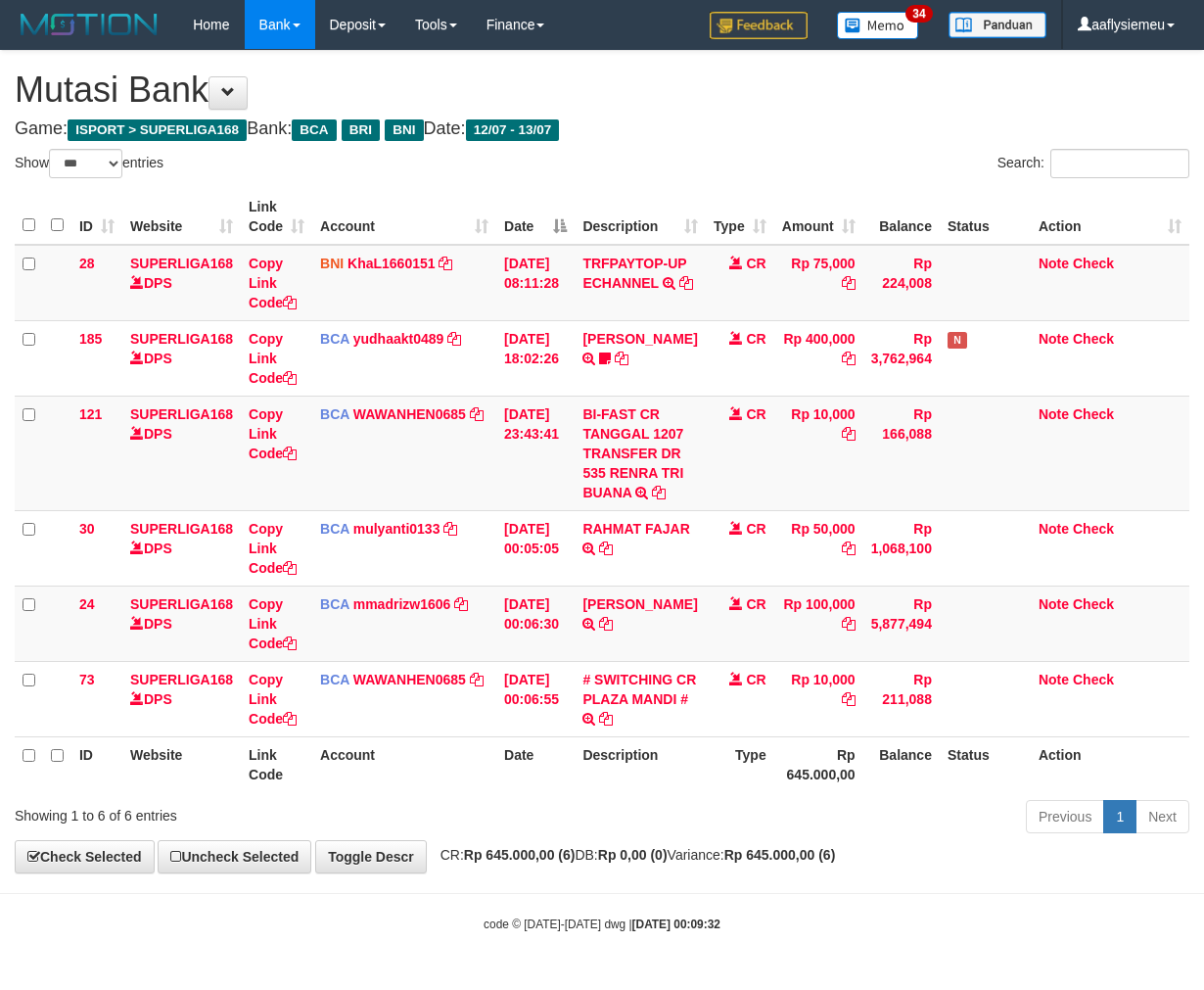 scroll, scrollTop: 52, scrollLeft: 0, axis: vertical 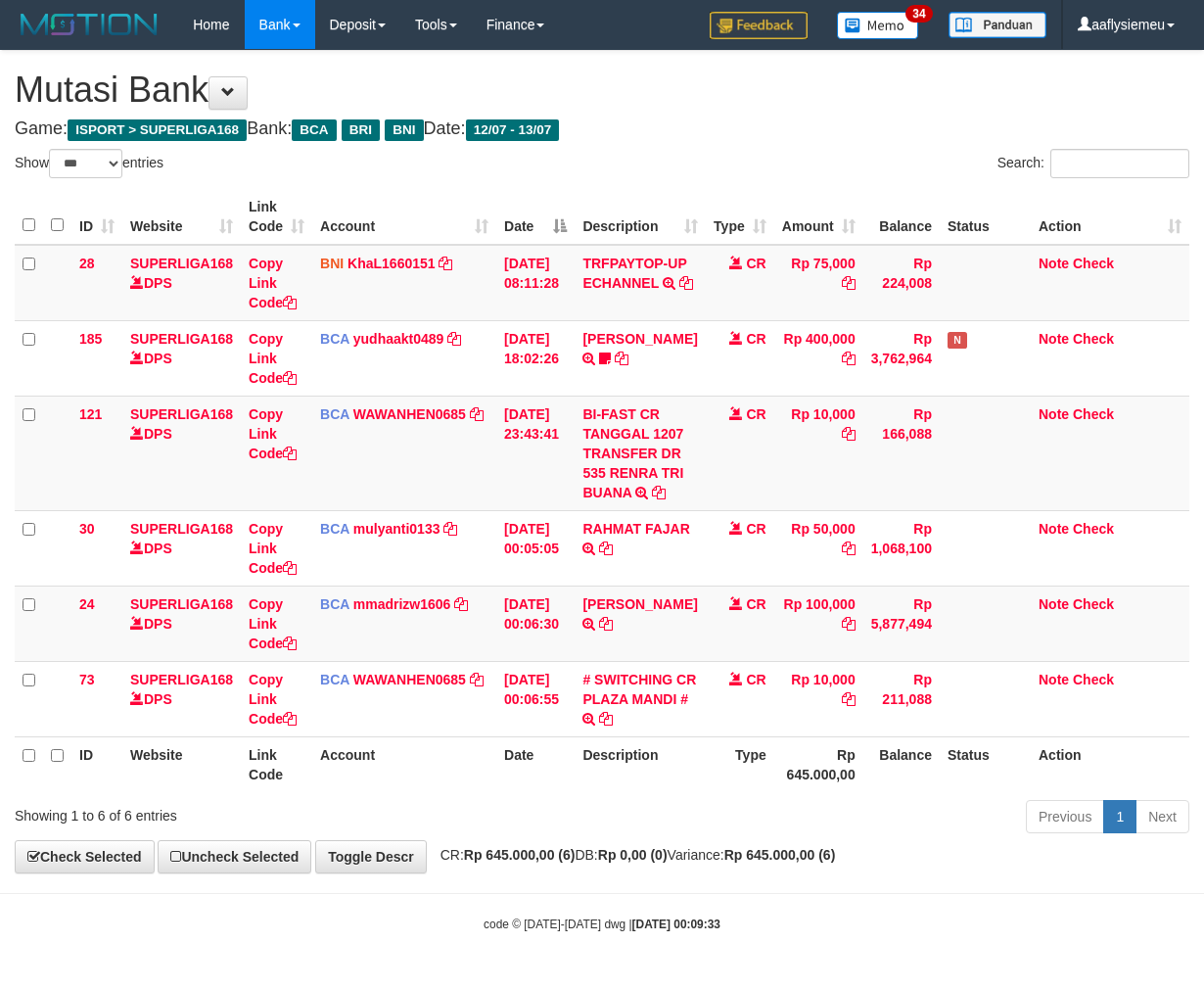 select on "***" 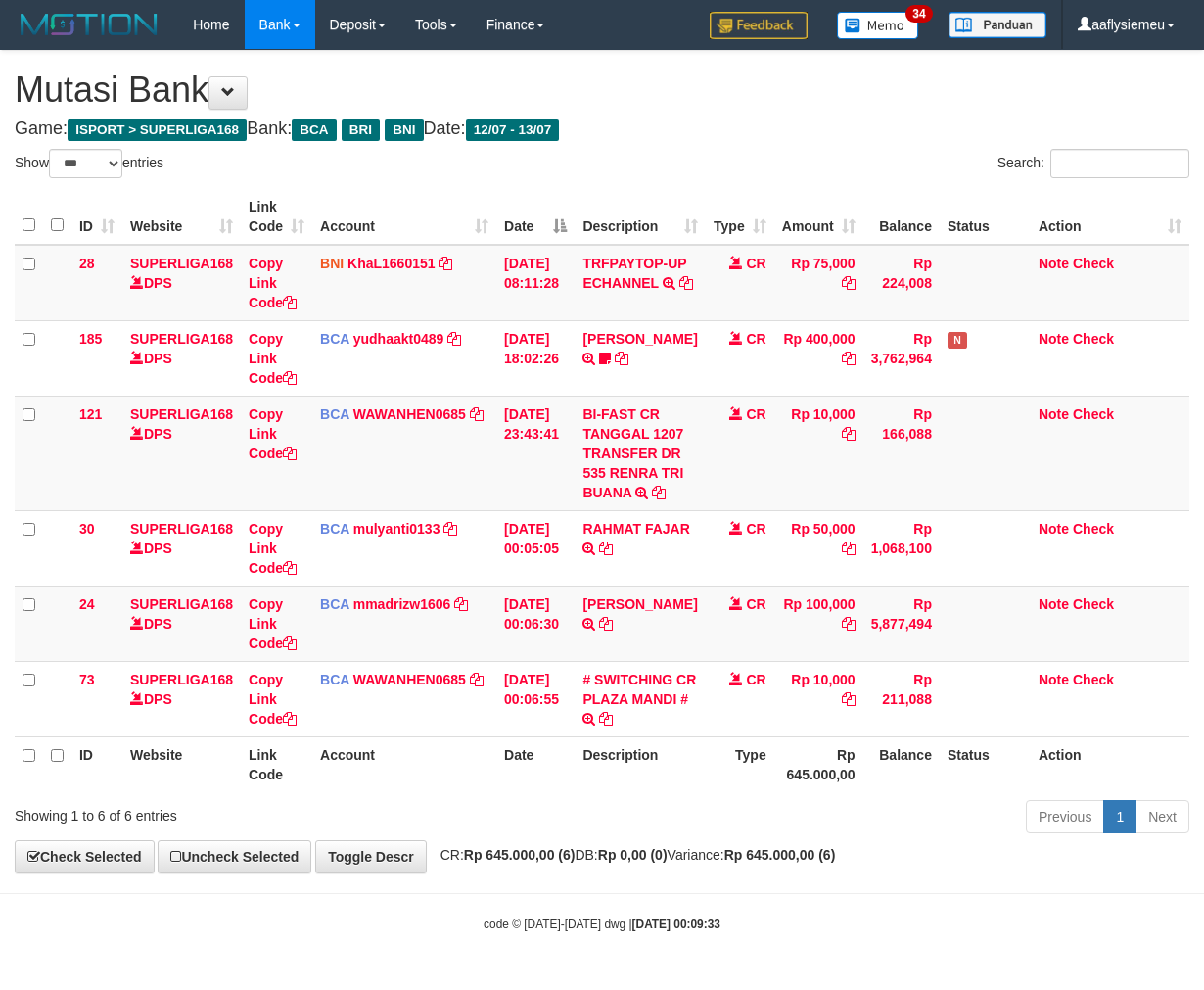 scroll, scrollTop: 52, scrollLeft: 0, axis: vertical 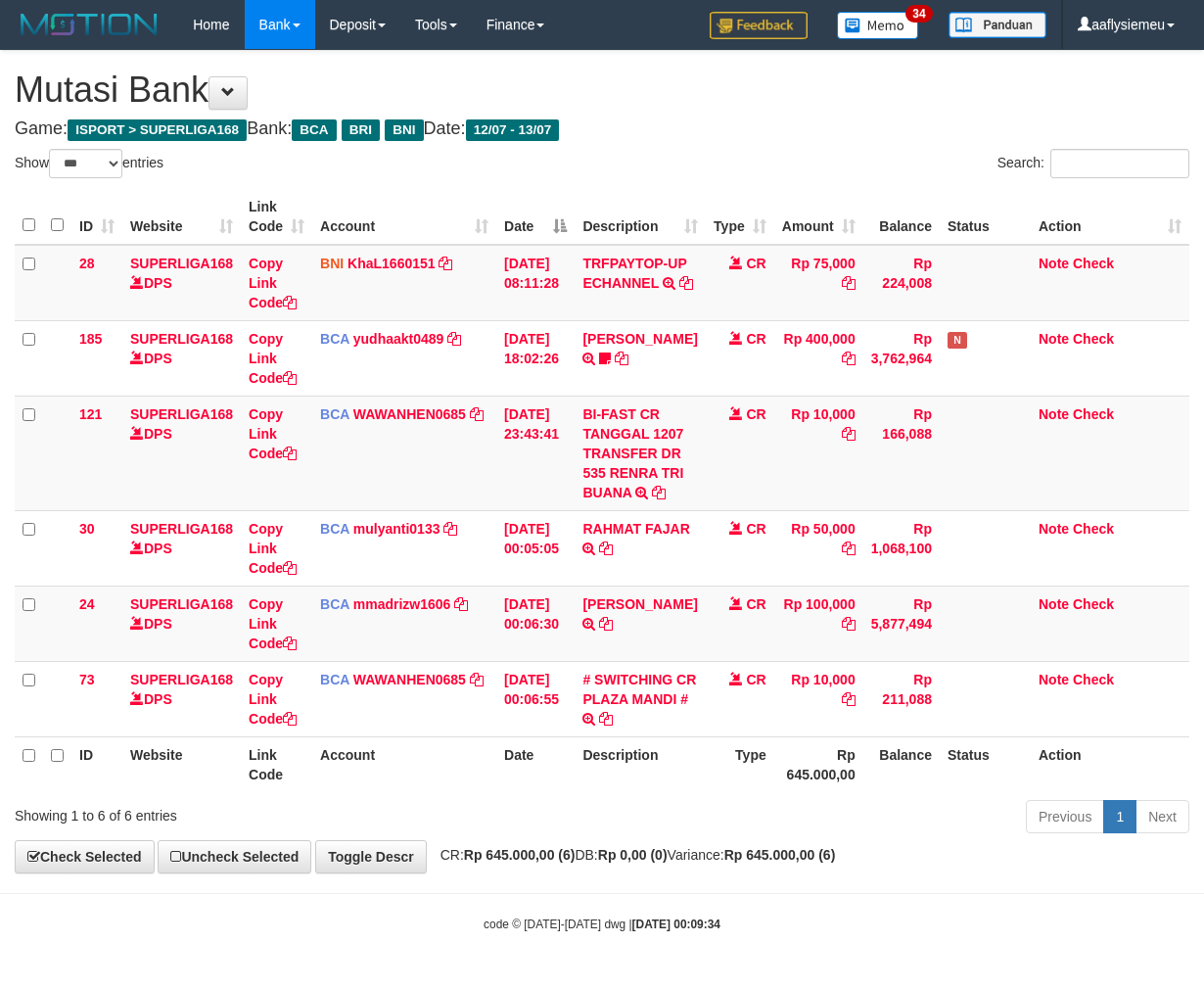 select on "***" 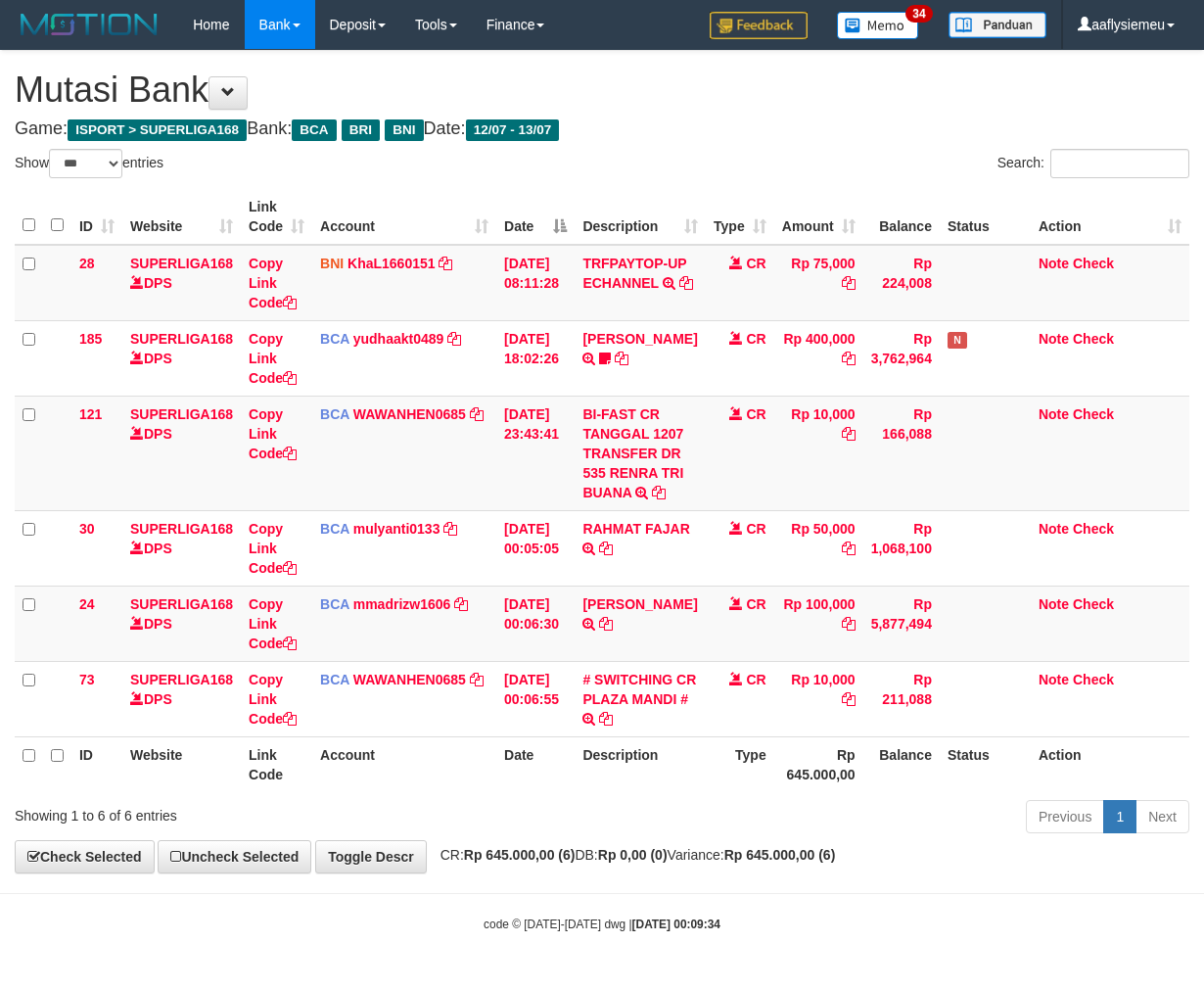 scroll, scrollTop: 52, scrollLeft: 0, axis: vertical 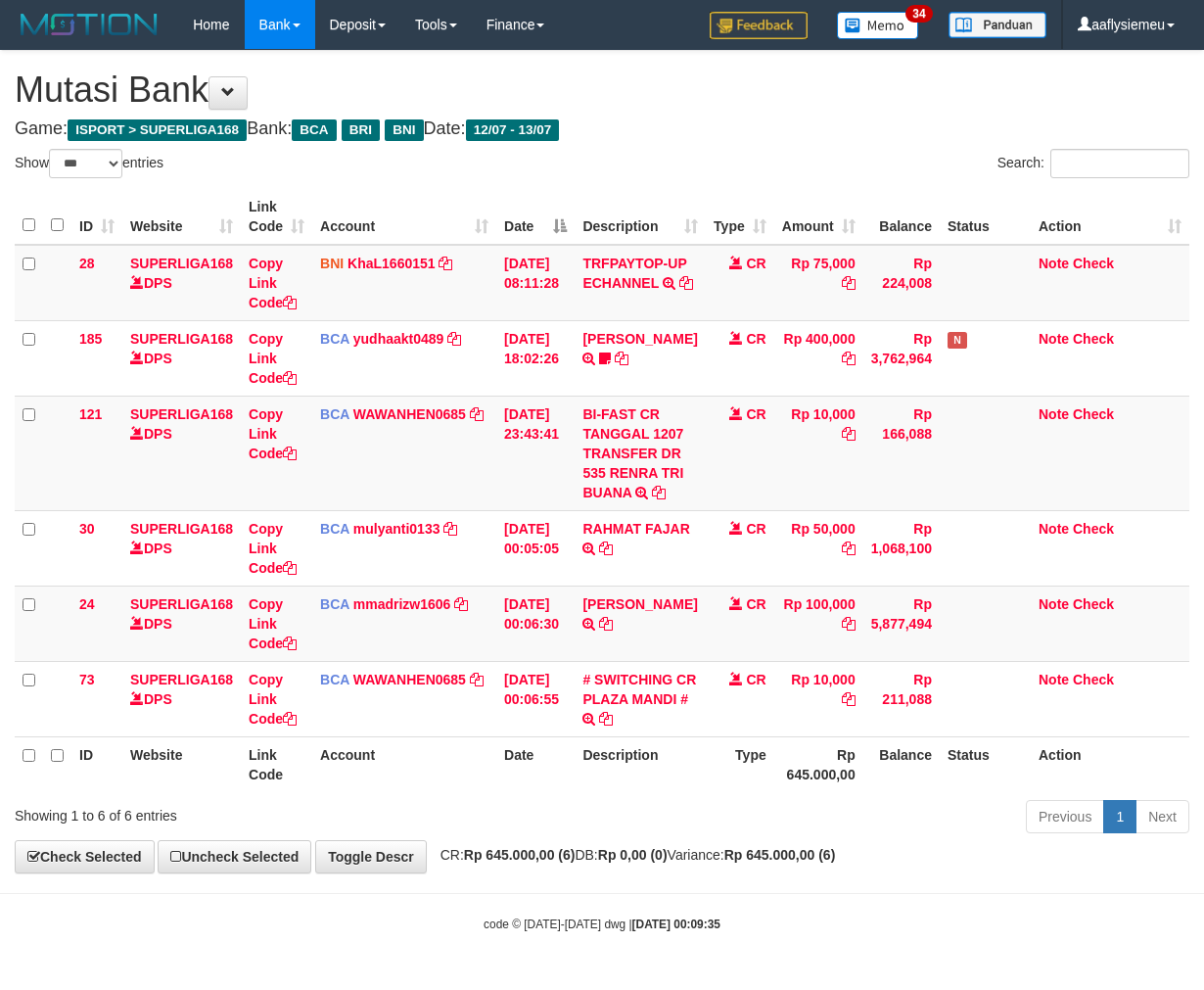 select on "***" 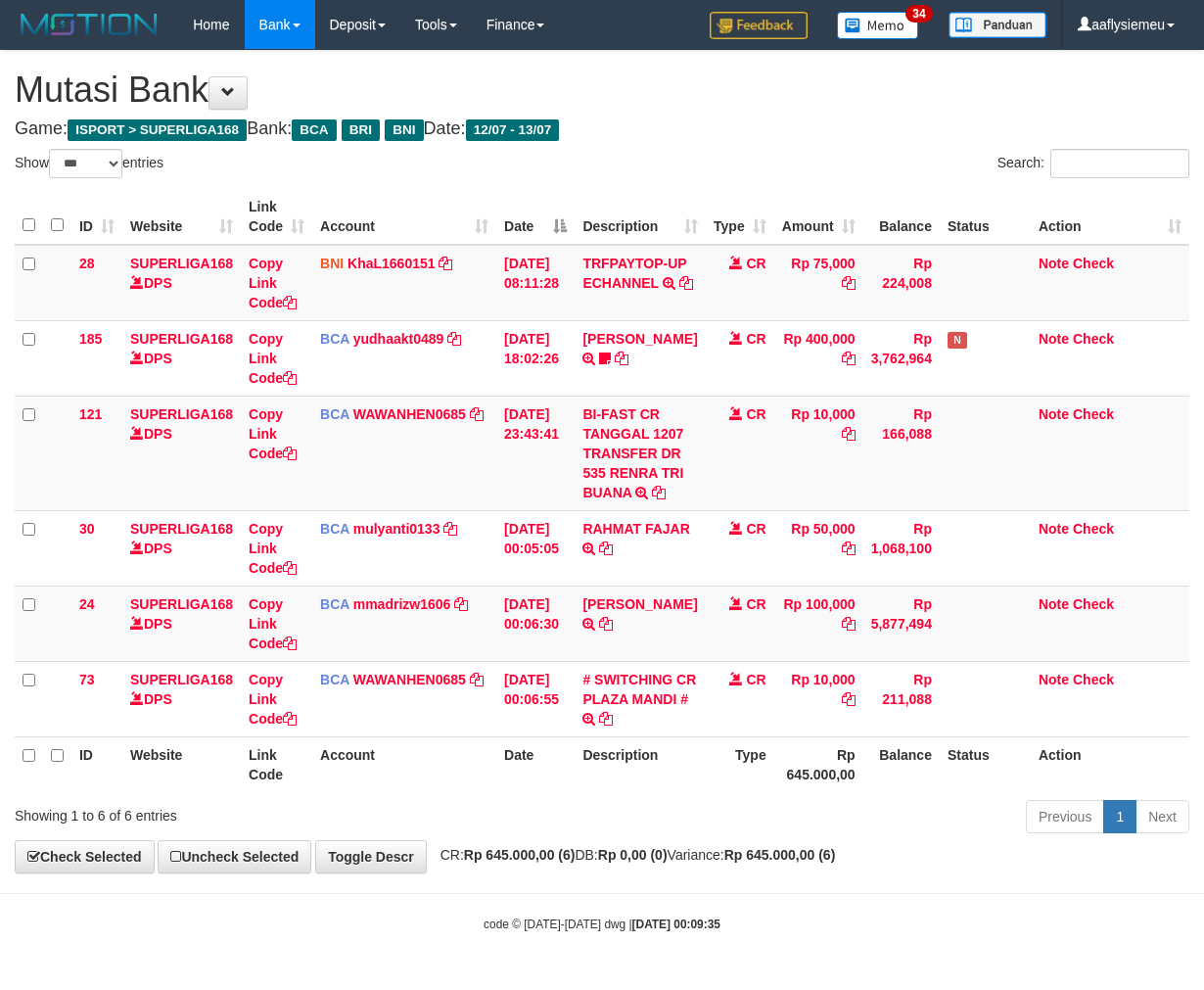 scroll, scrollTop: 52, scrollLeft: 0, axis: vertical 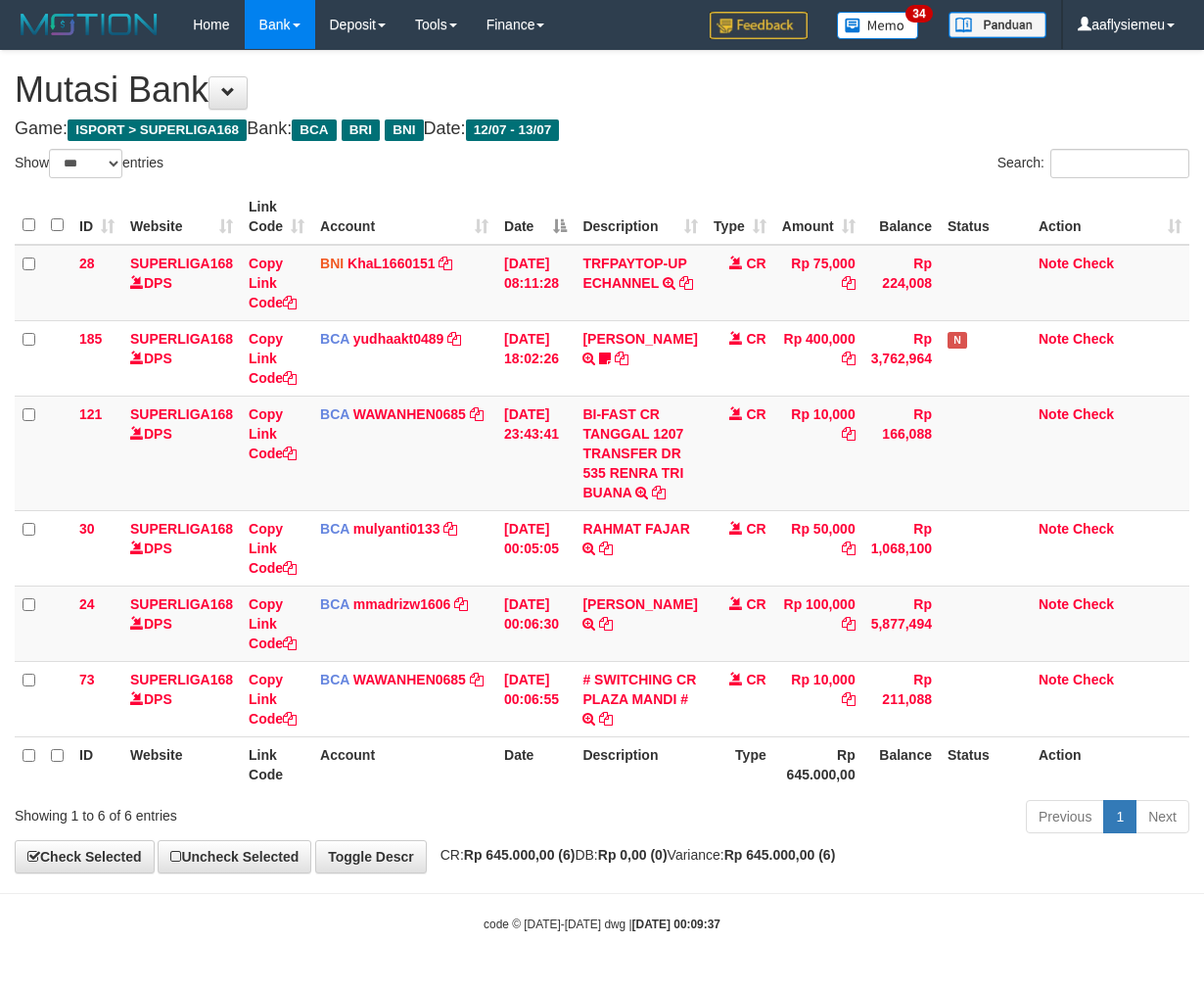 select on "***" 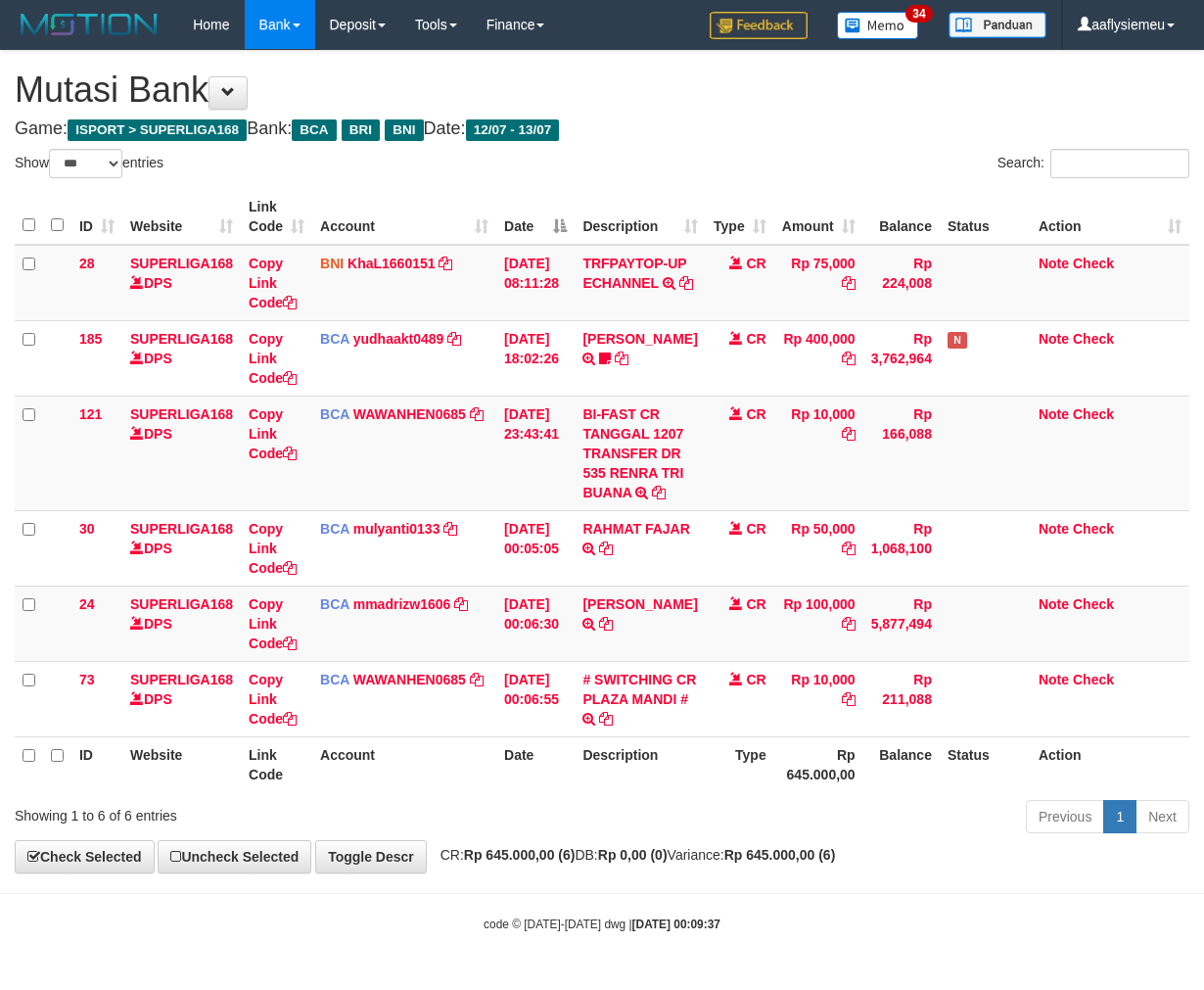 scroll, scrollTop: 52, scrollLeft: 0, axis: vertical 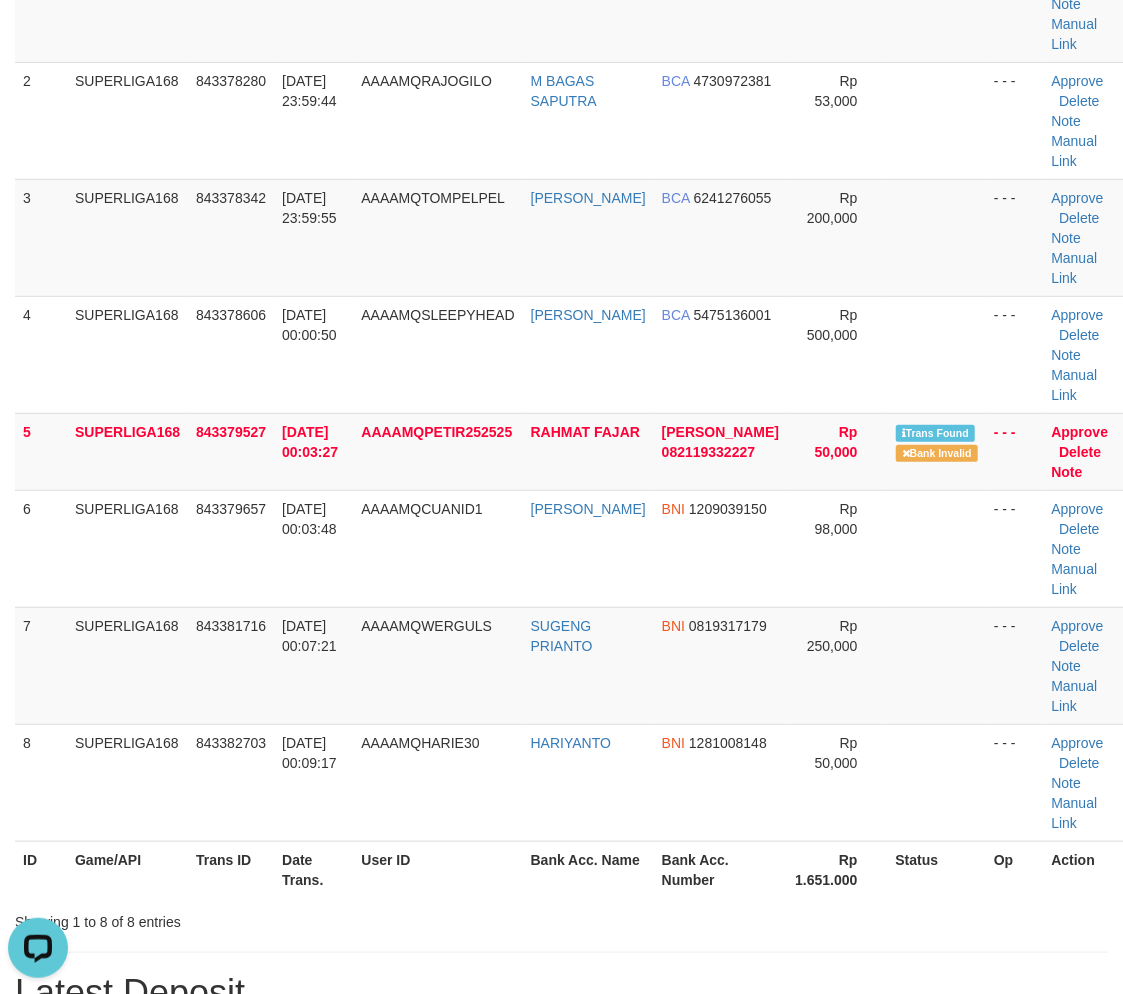 drag, startPoint x: 65, startPoint y: 491, endPoint x: 1, endPoint y: 565, distance: 97.8366 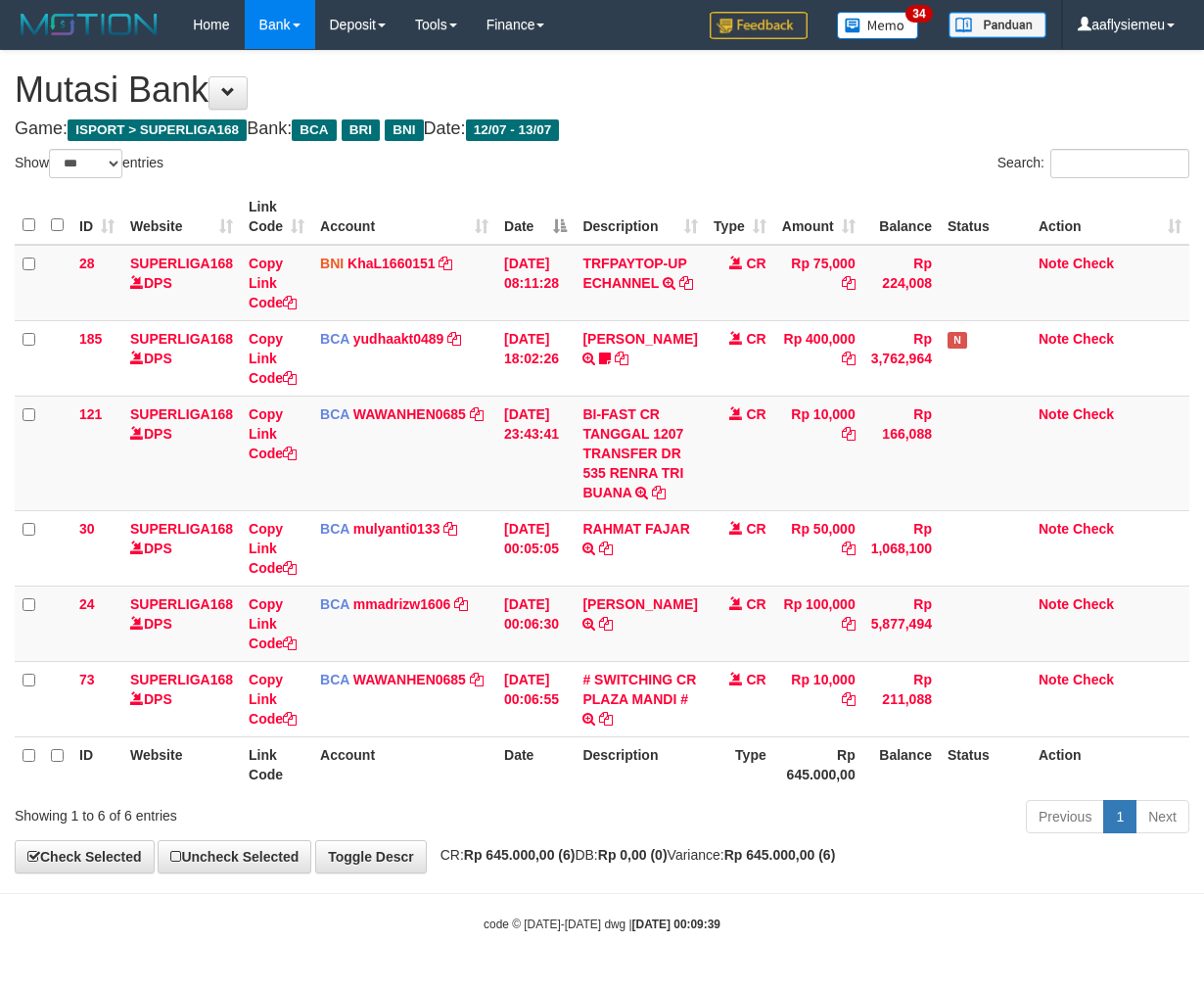 select on "***" 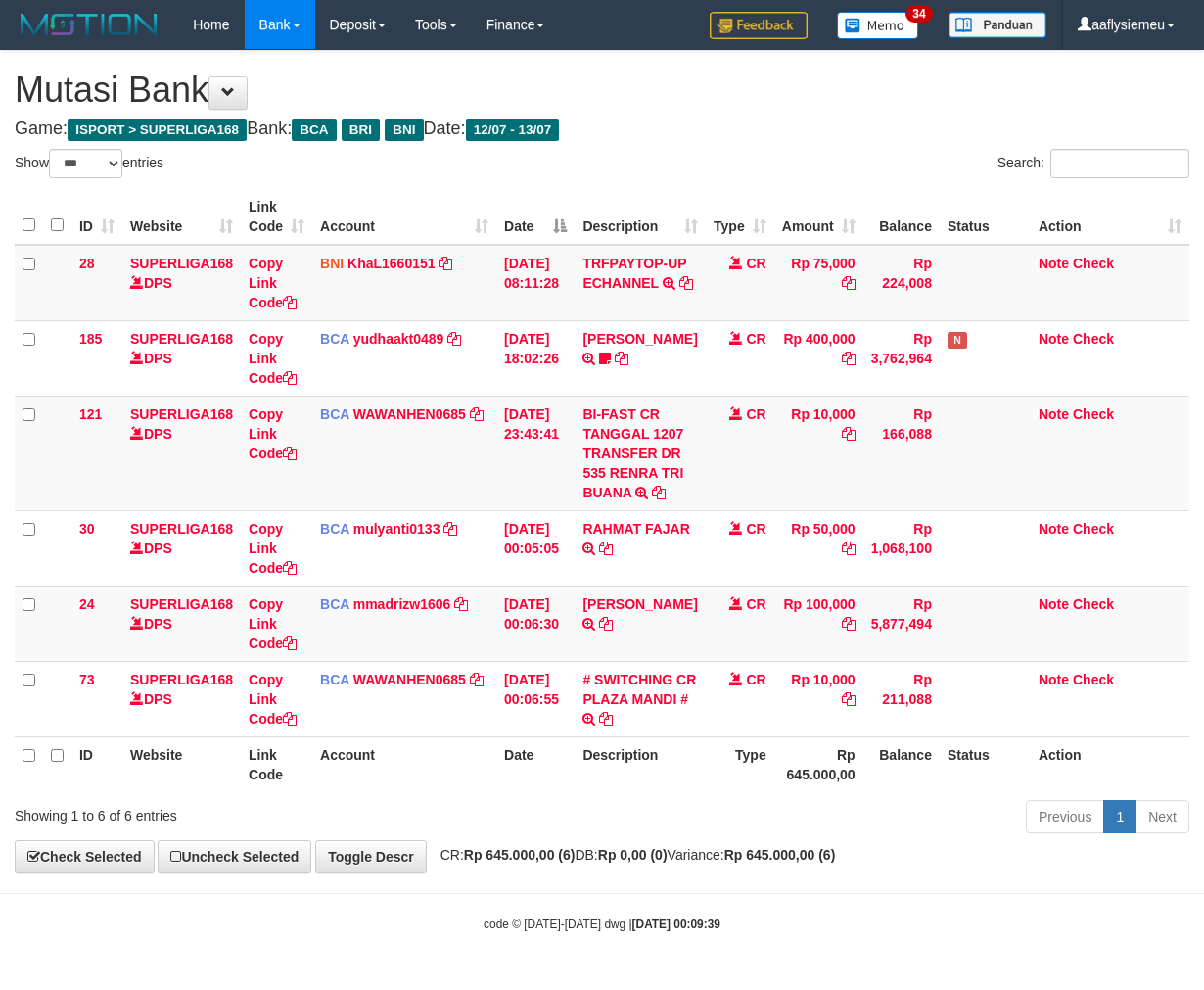 scroll, scrollTop: 52, scrollLeft: 0, axis: vertical 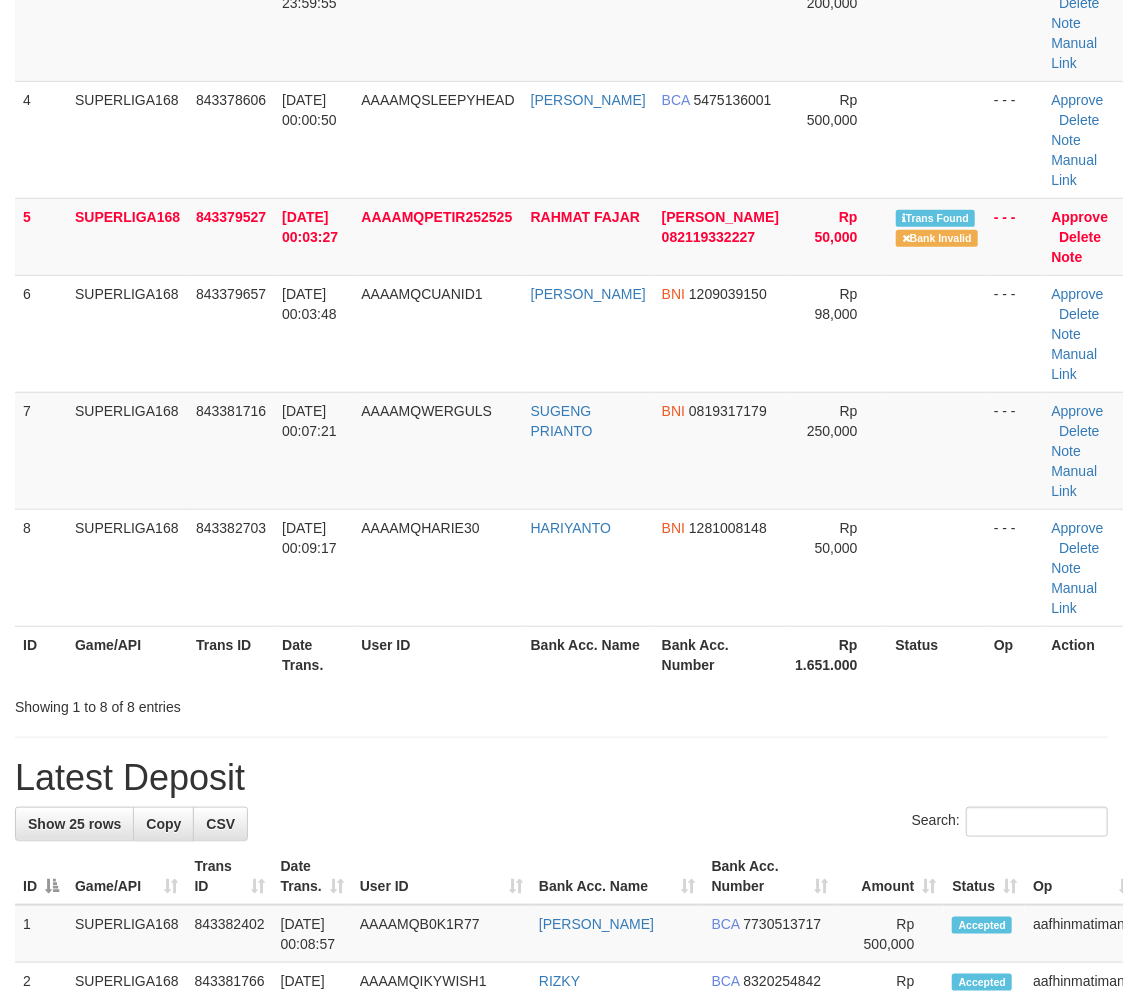 drag, startPoint x: 163, startPoint y: 562, endPoint x: 0, endPoint y: 635, distance: 178.60011 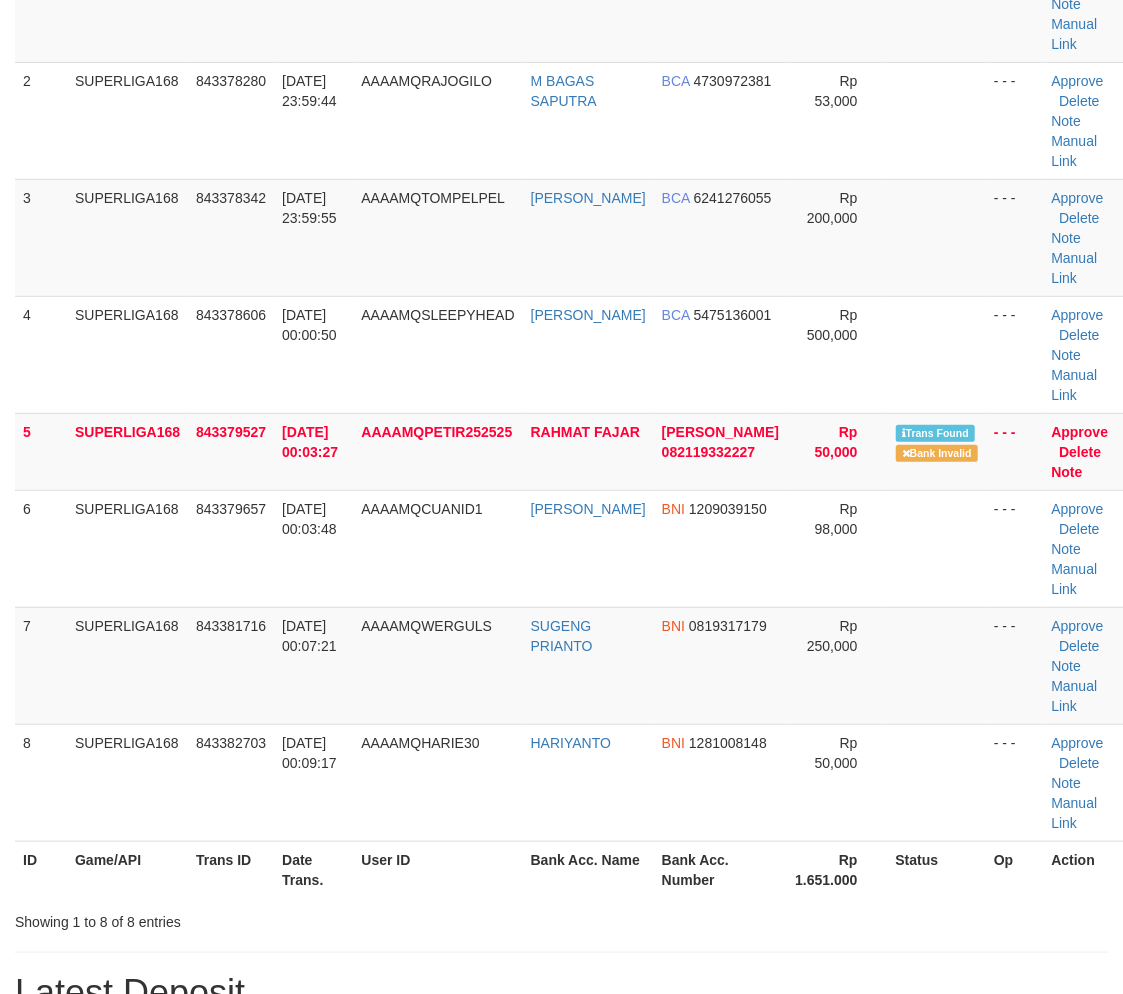 drag, startPoint x: 13, startPoint y: 553, endPoint x: -3, endPoint y: 575, distance: 27.202942 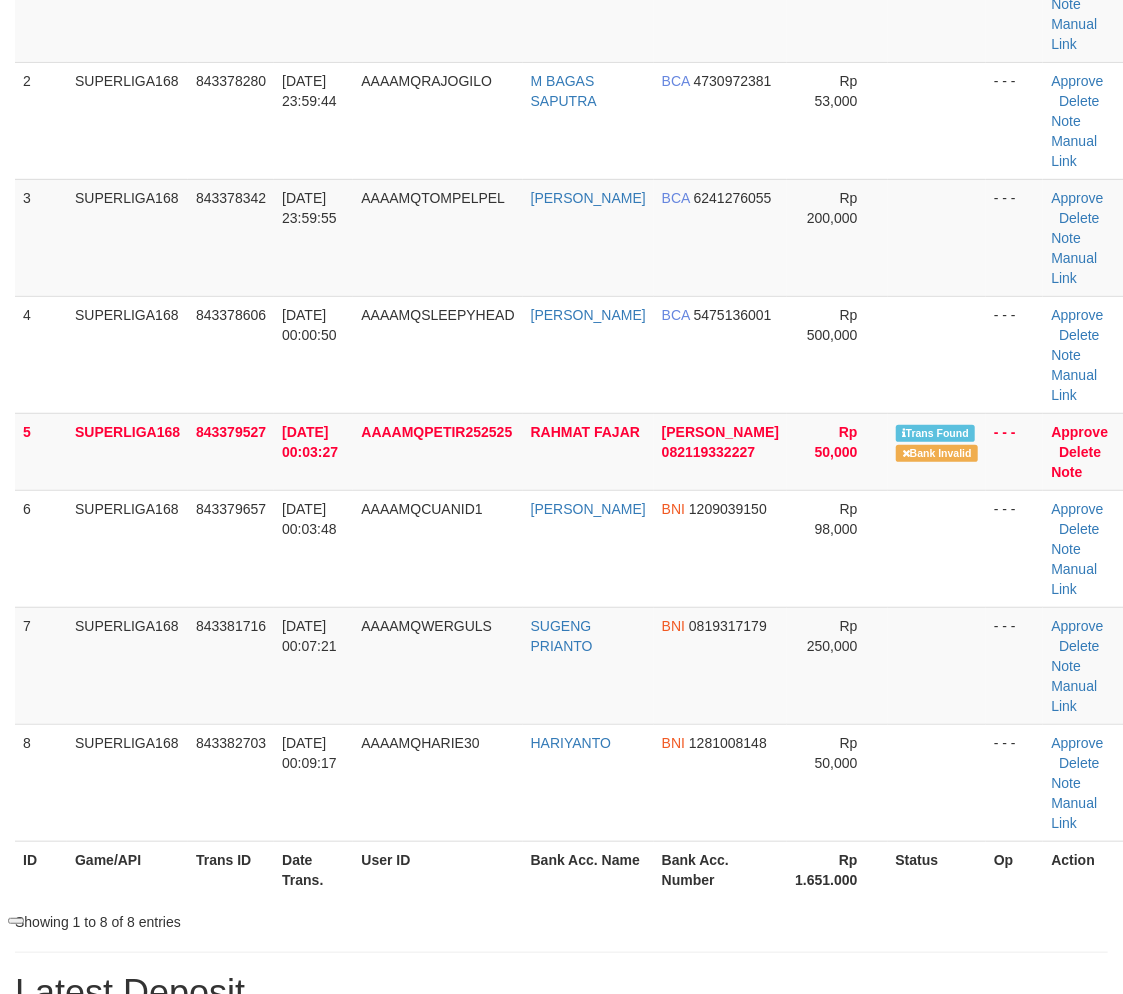 drag, startPoint x: 62, startPoint y: 562, endPoint x: 0, endPoint y: 583, distance: 65.459915 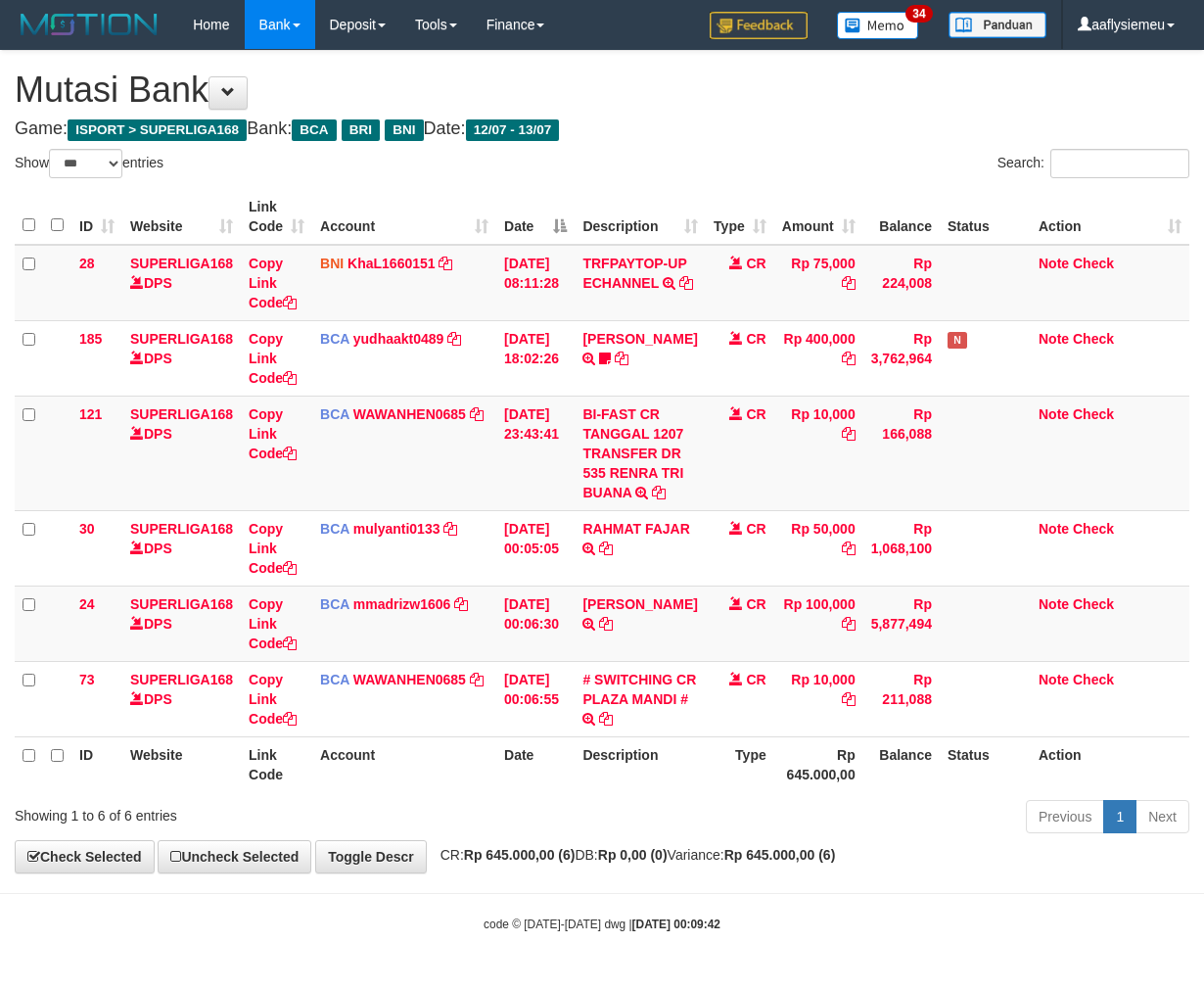 select on "***" 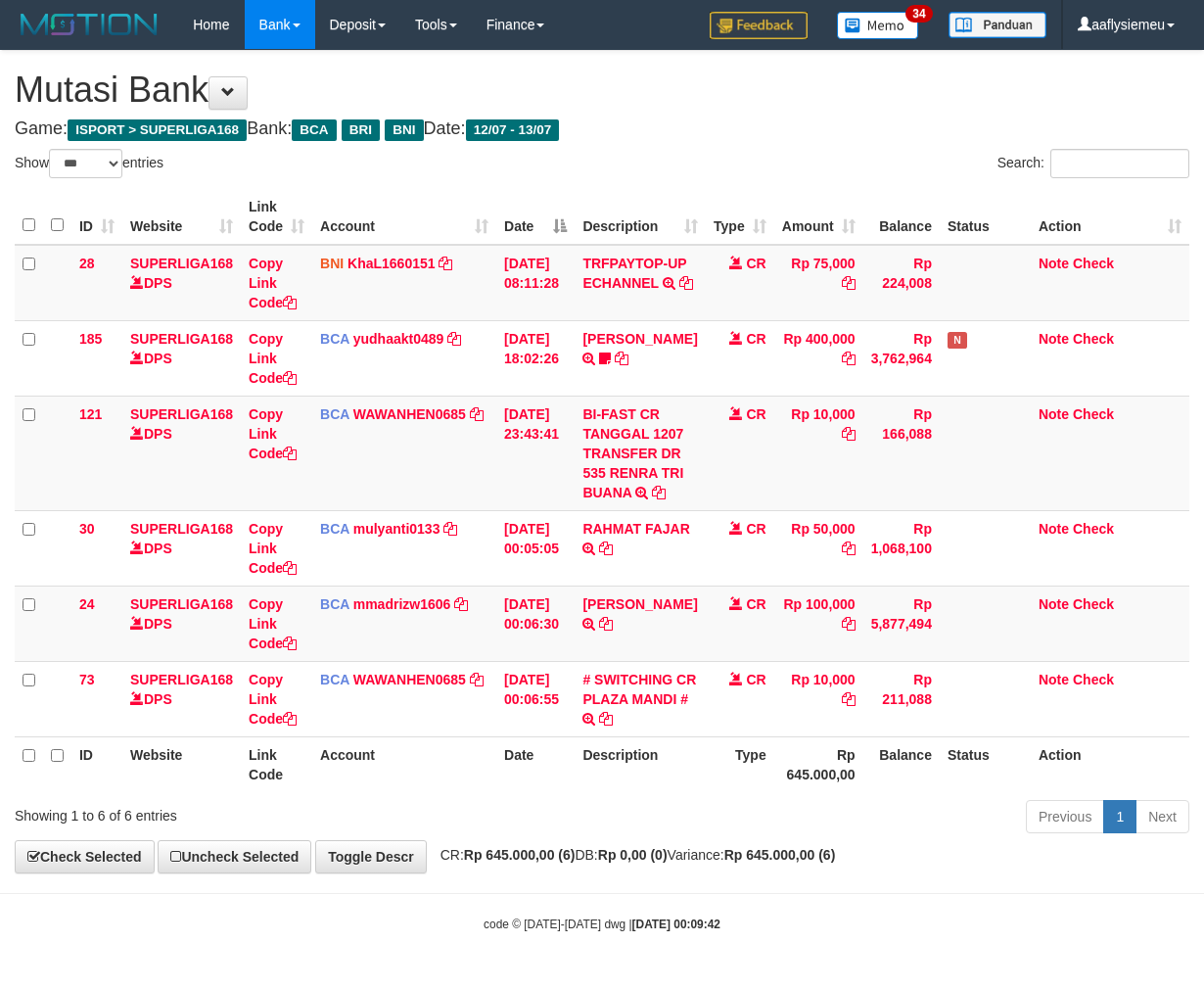 scroll, scrollTop: 52, scrollLeft: 0, axis: vertical 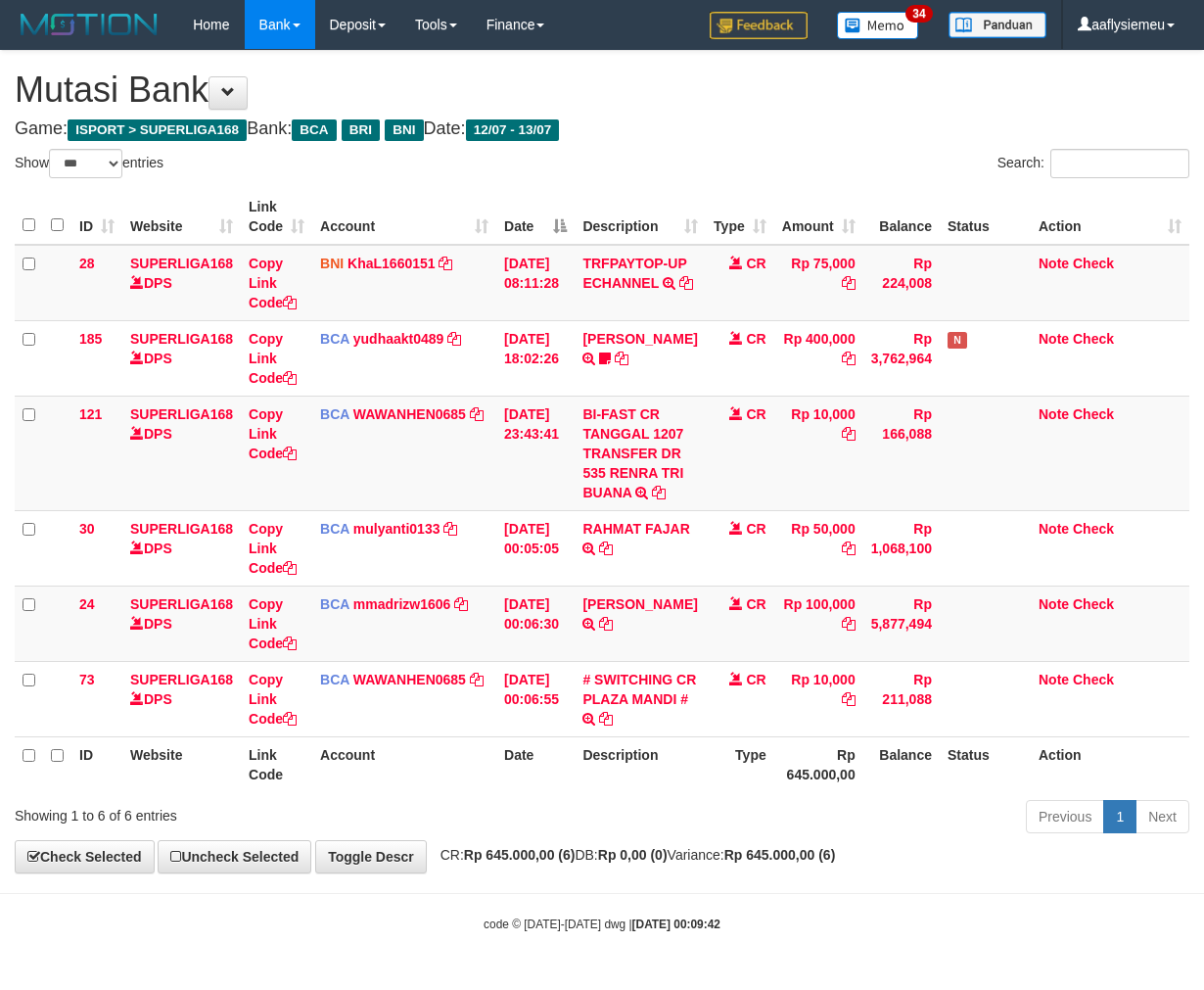 select on "***" 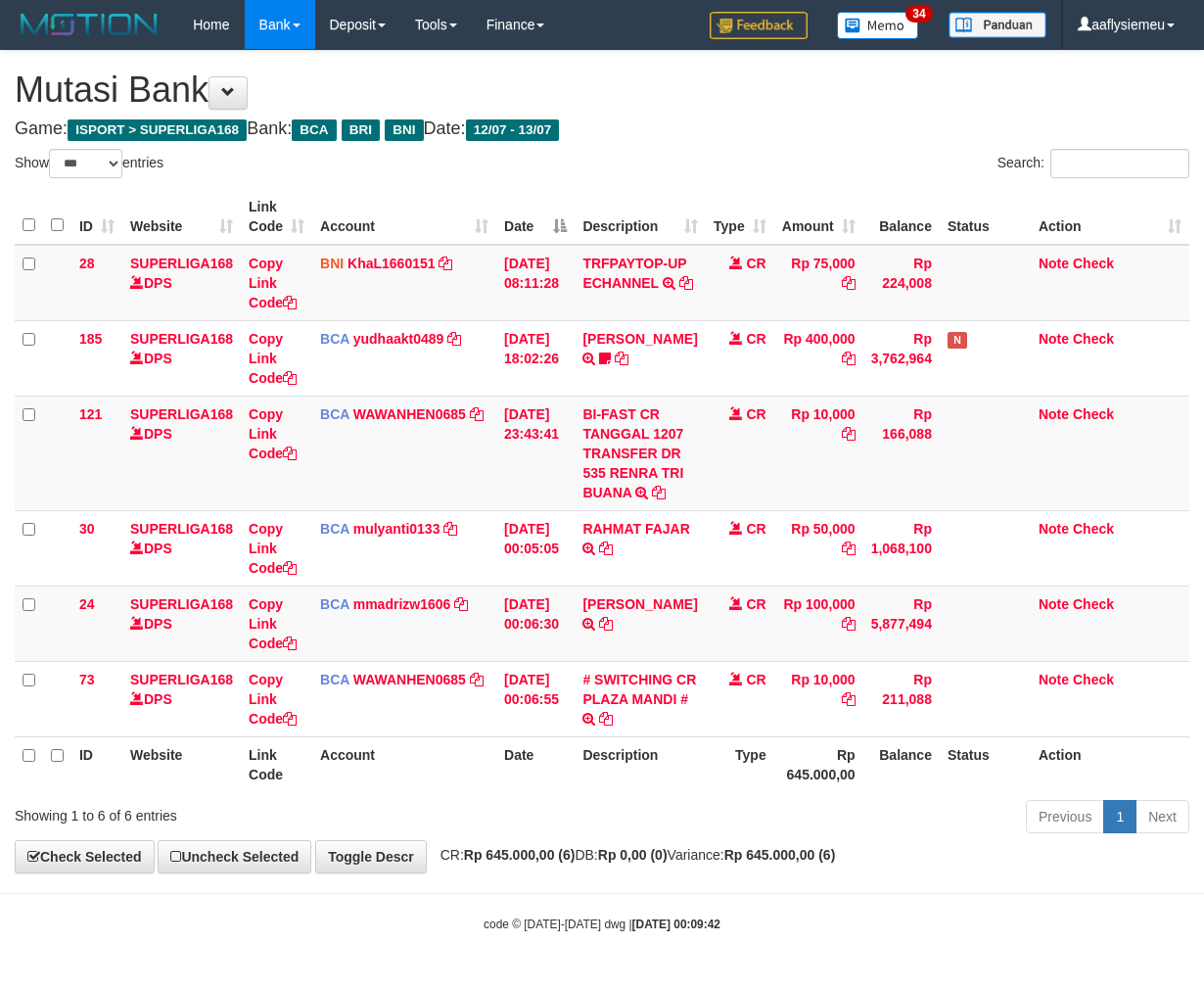 scroll, scrollTop: 52, scrollLeft: 0, axis: vertical 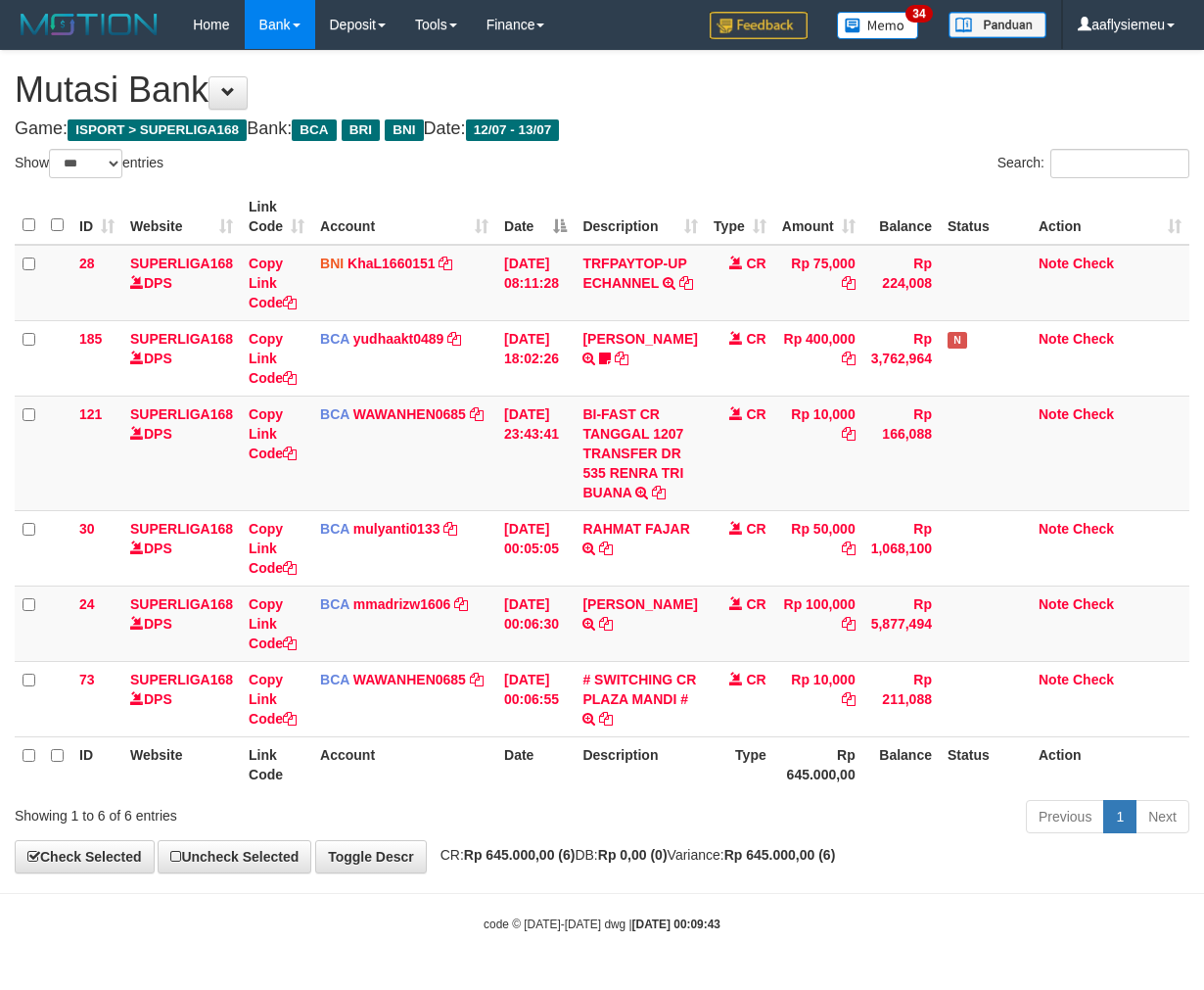 select on "***" 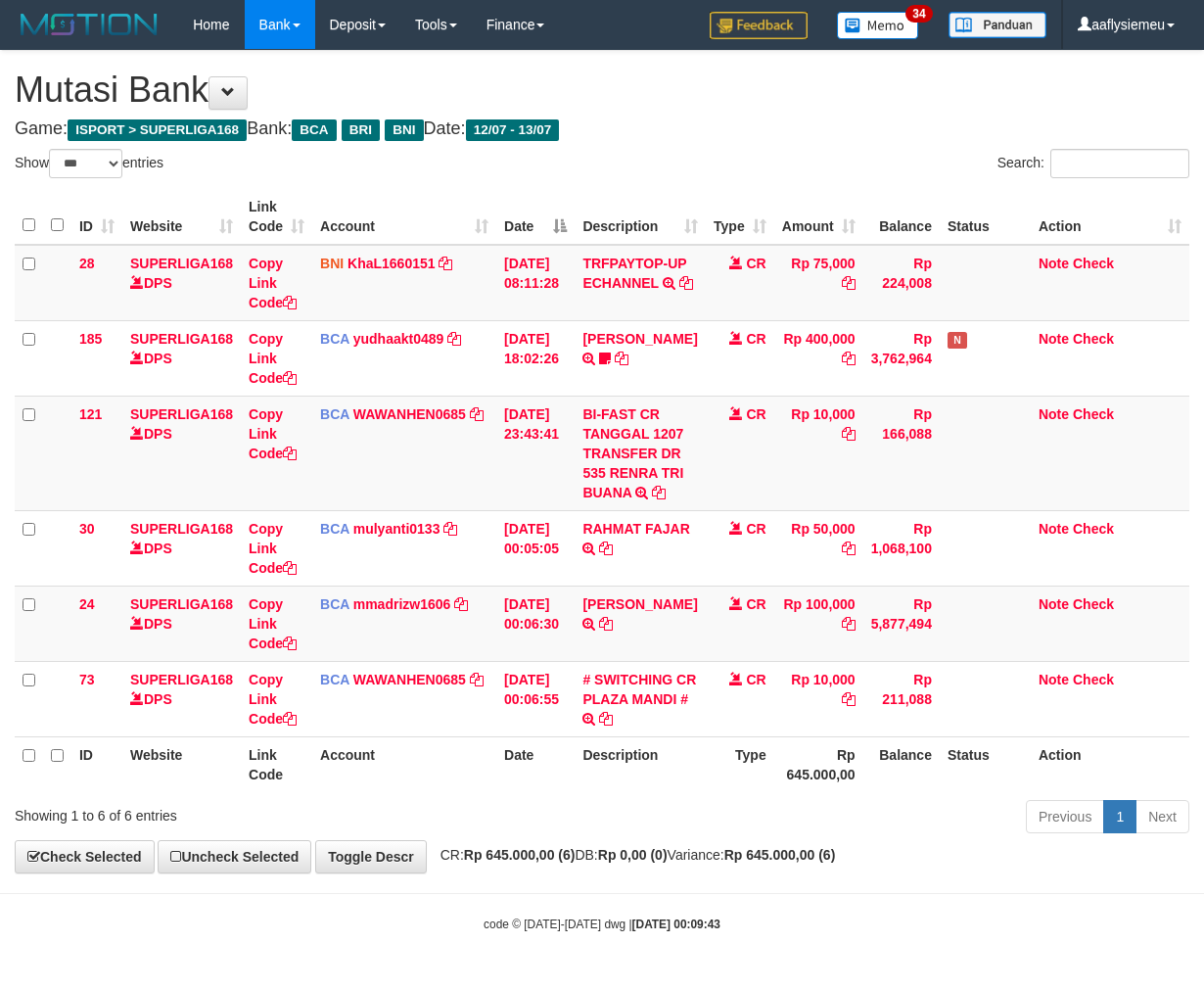 scroll, scrollTop: 52, scrollLeft: 0, axis: vertical 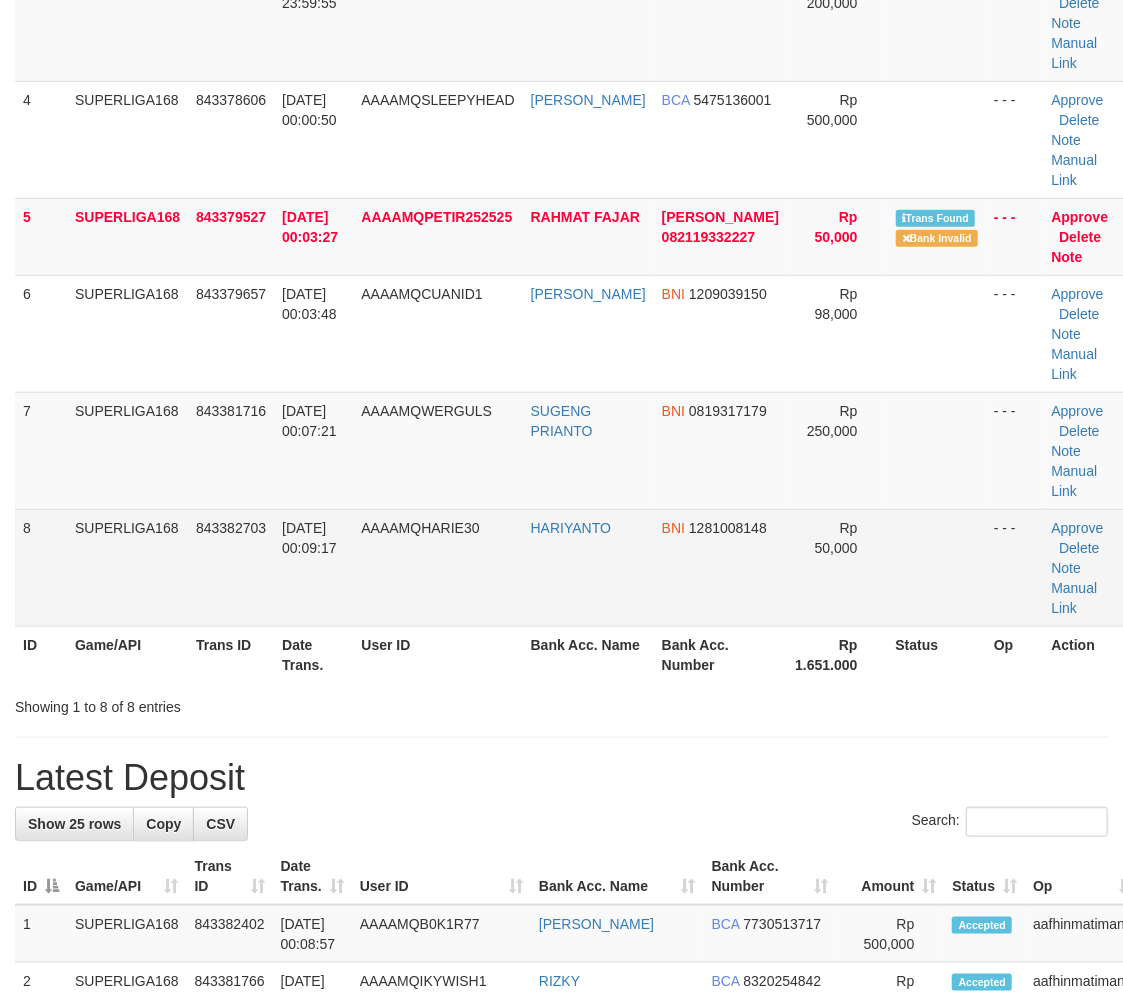 click on "8" at bounding box center [41, 567] 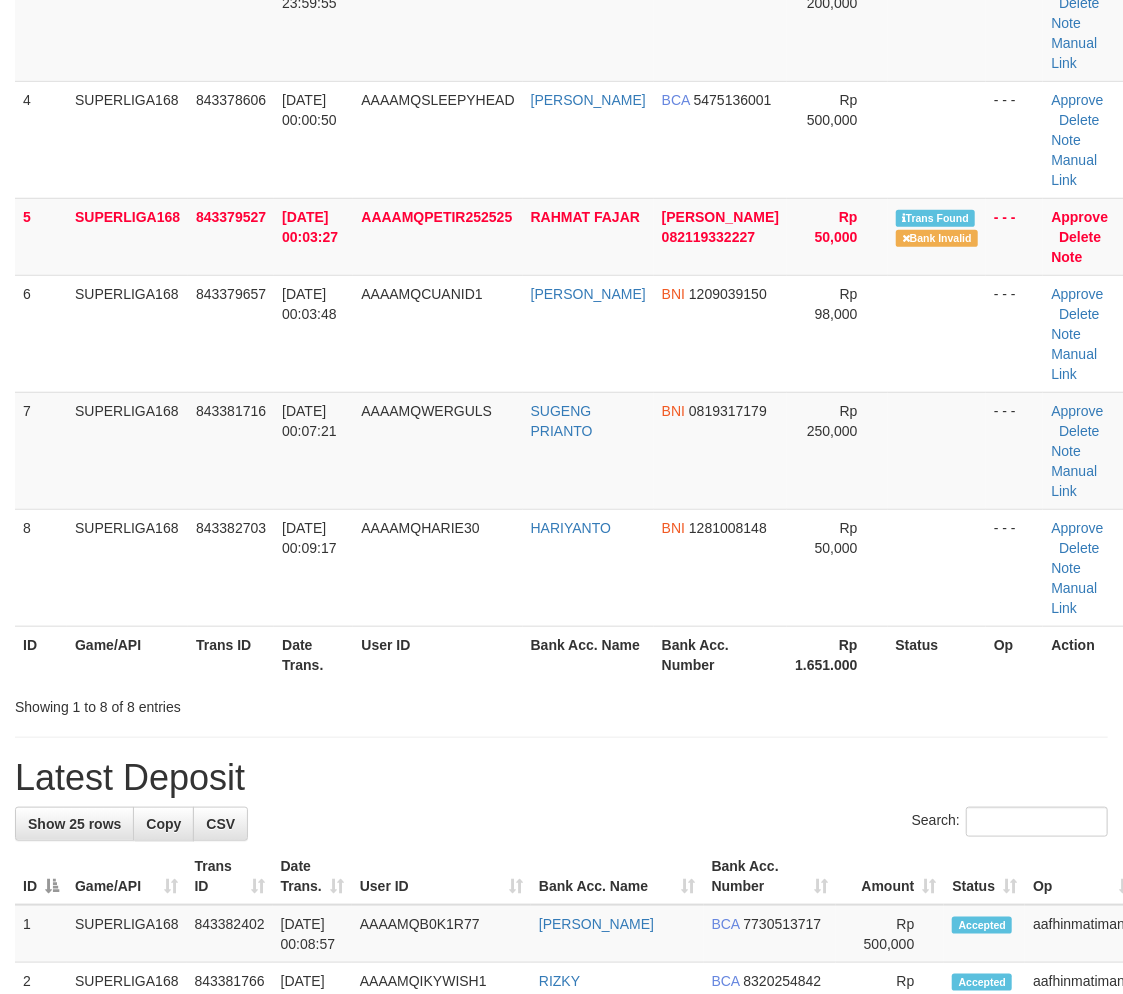scroll, scrollTop: 305, scrollLeft: 0, axis: vertical 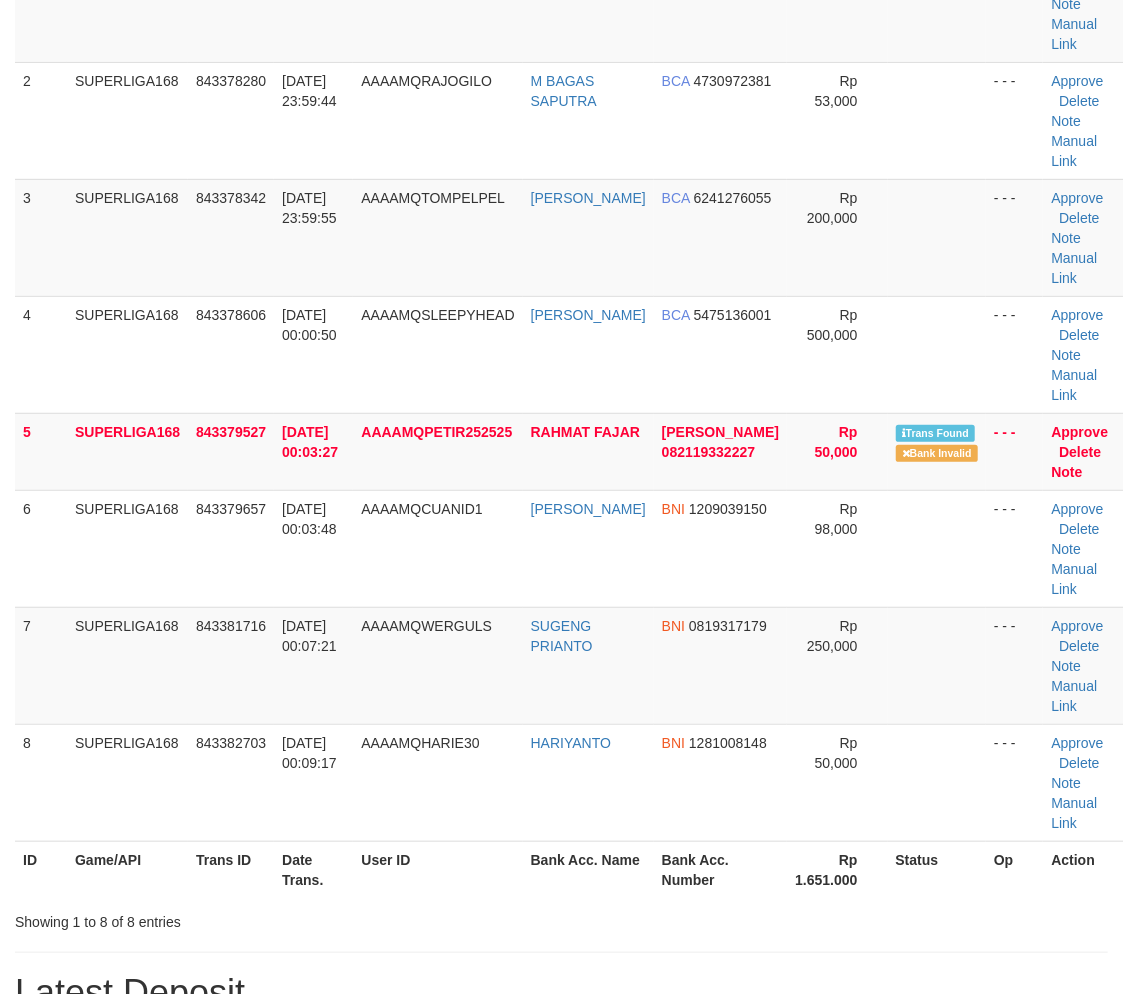 click on "Toggle navigation
Home
Bank
Account List
Load
By Website
Group
[ISPORT]													SUPERLIGA168
By Load Group (DPS)" at bounding box center (561, 1242) 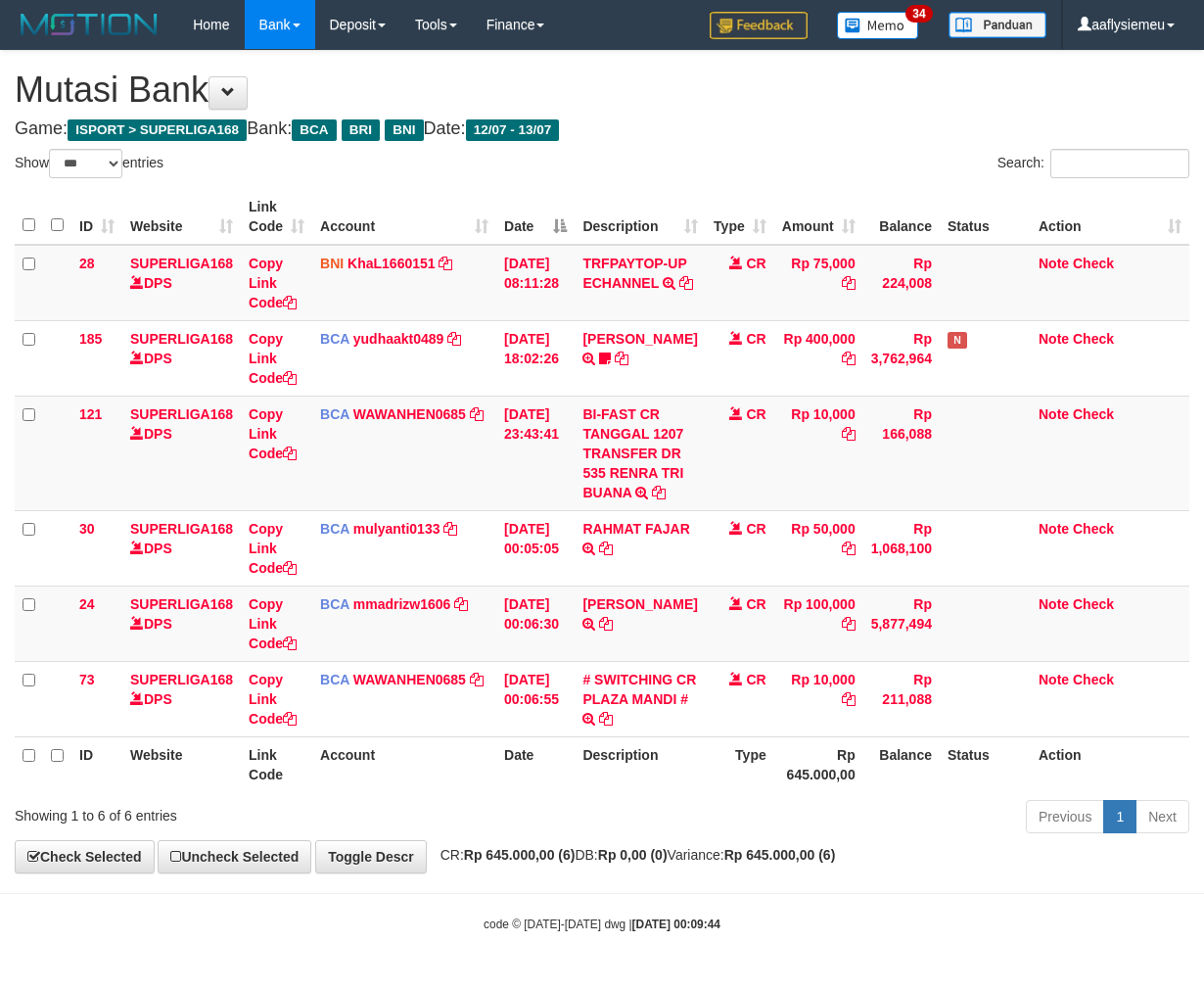 select on "***" 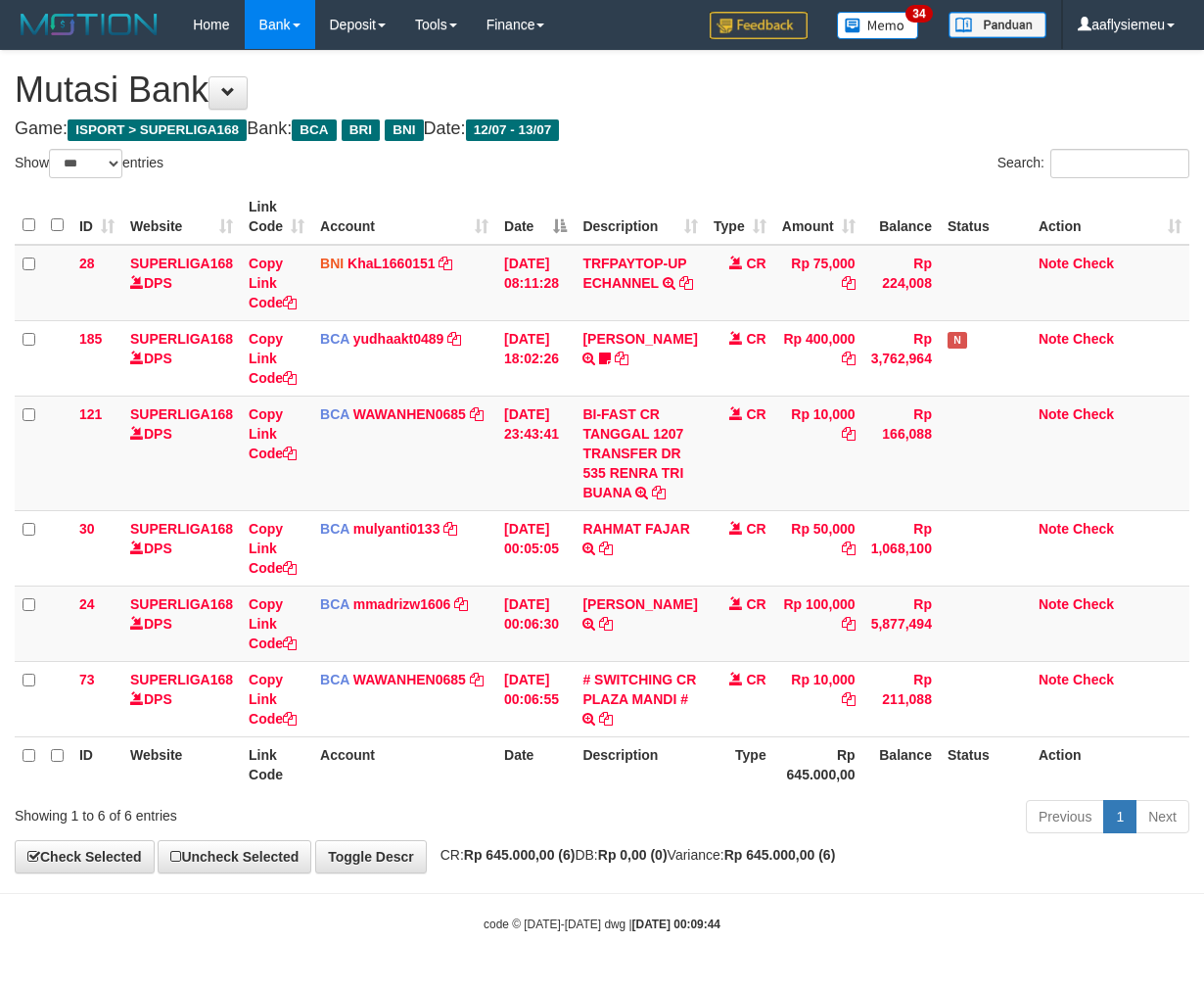 scroll, scrollTop: 52, scrollLeft: 0, axis: vertical 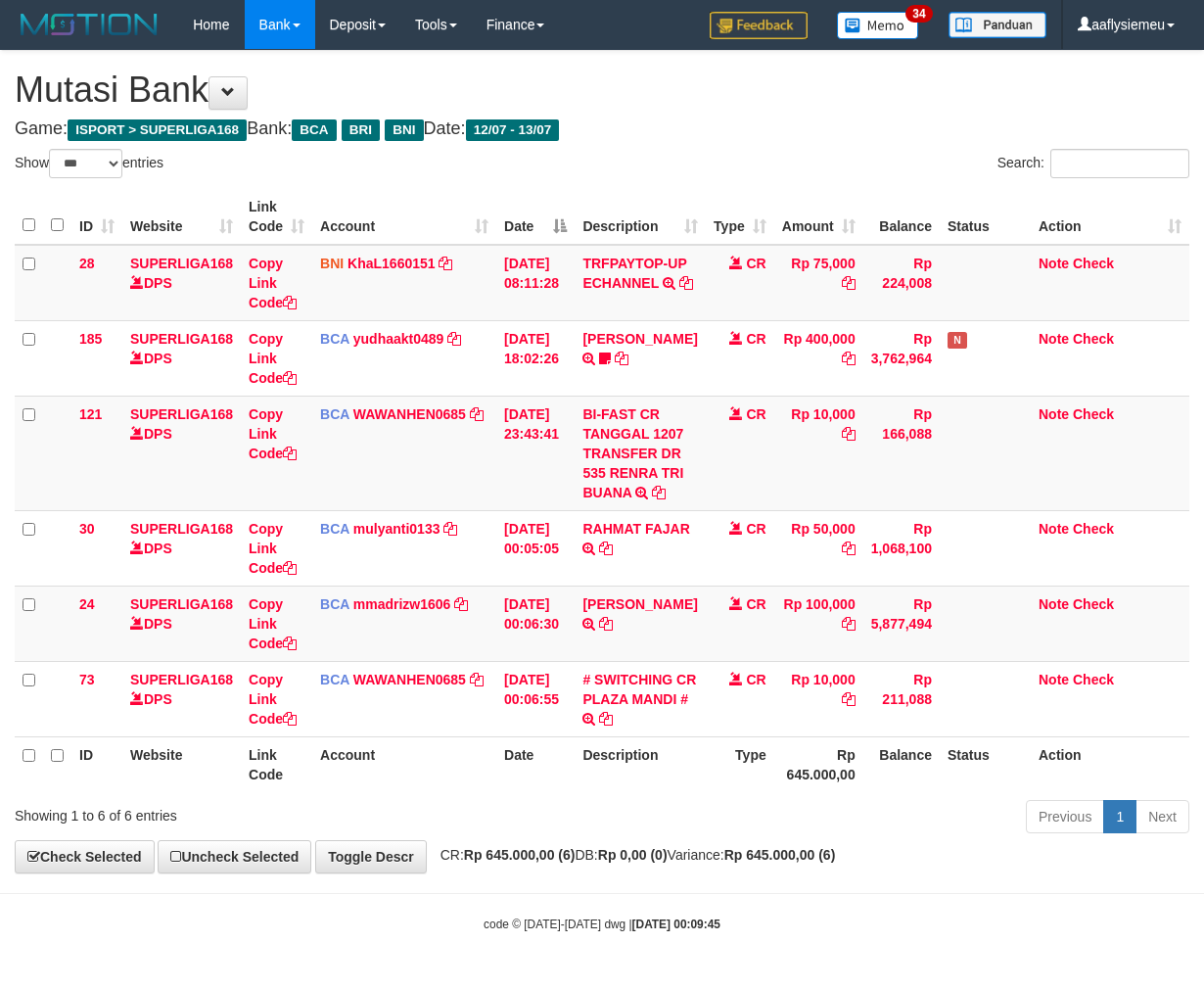select on "***" 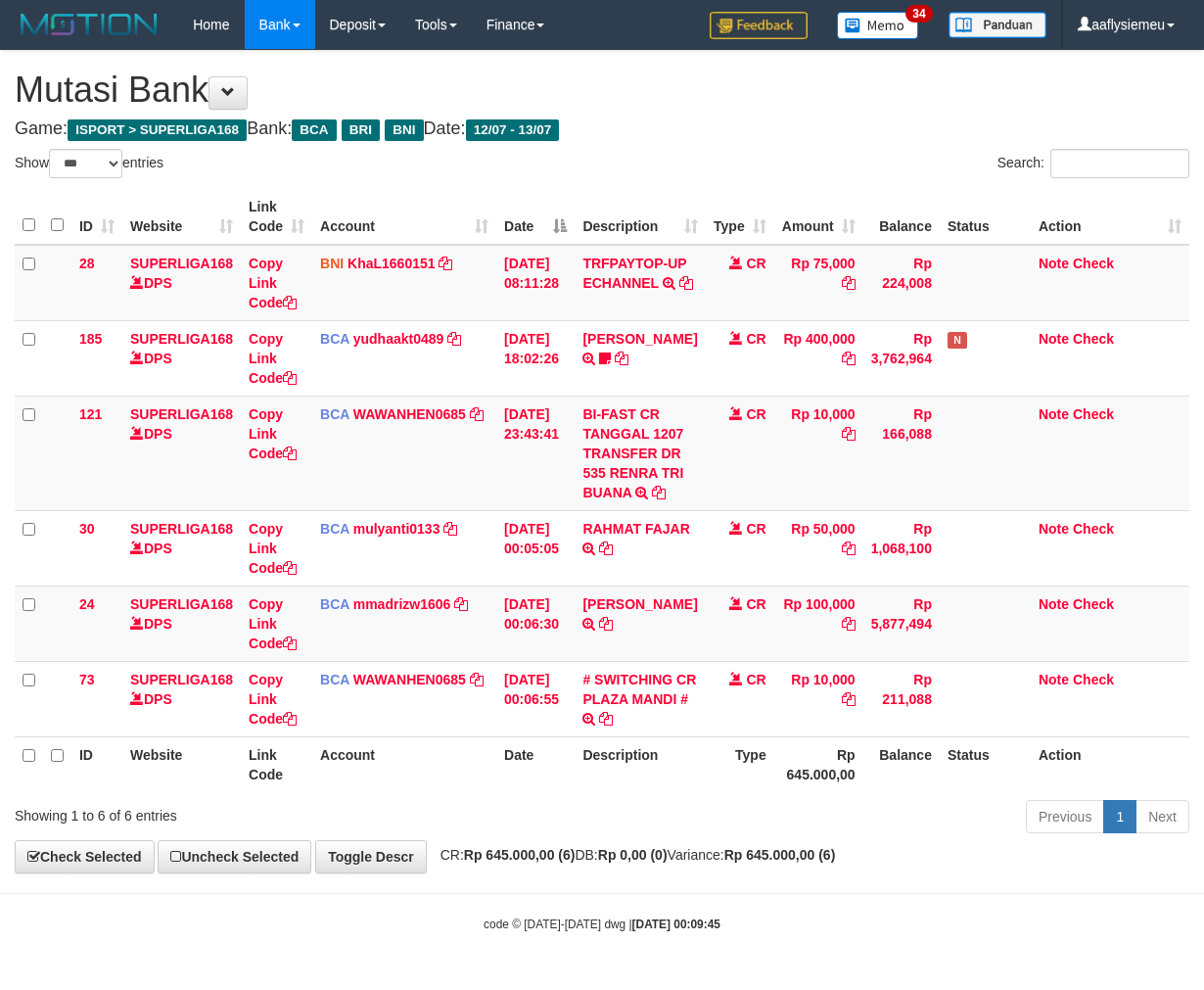 scroll, scrollTop: 52, scrollLeft: 0, axis: vertical 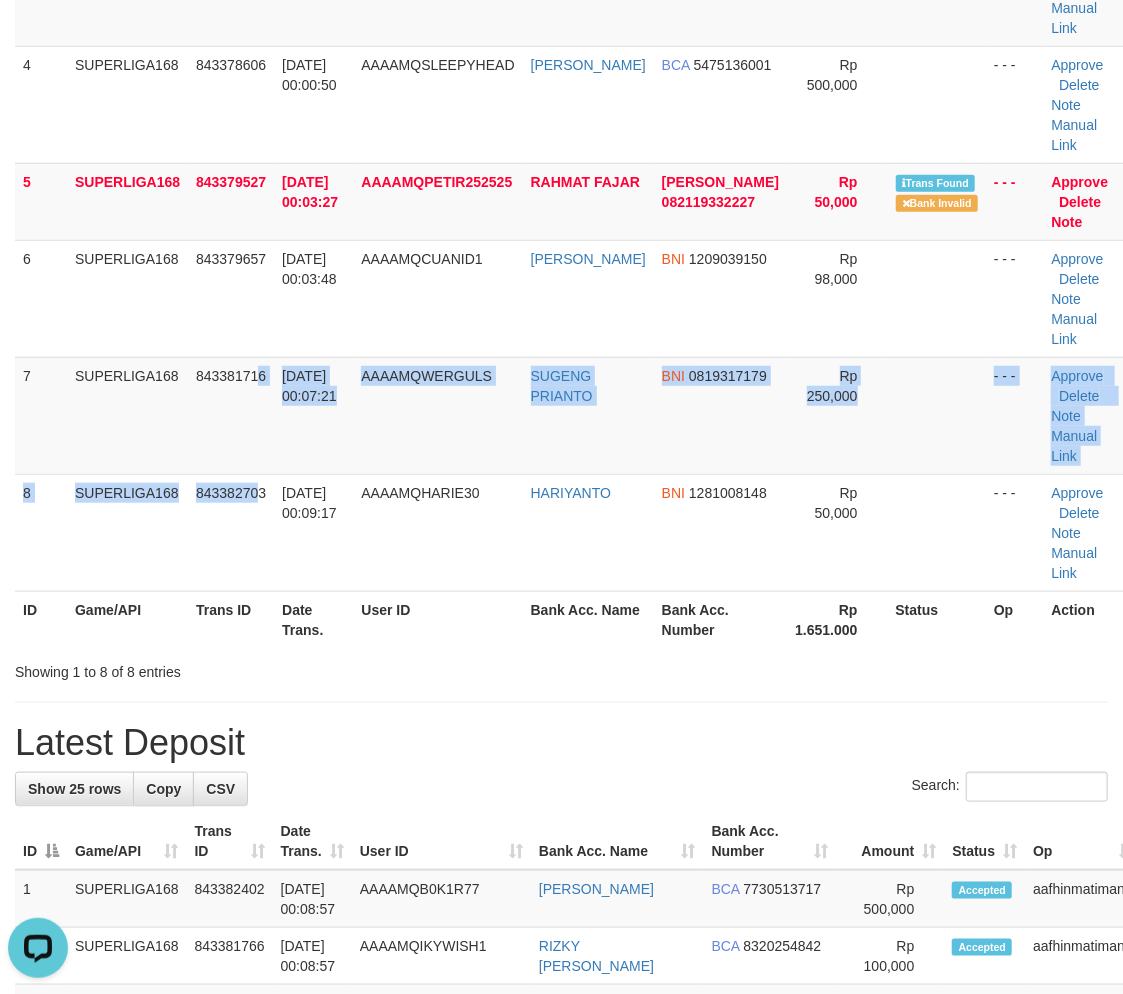 drag, startPoint x: 261, startPoint y: 467, endPoint x: 0, endPoint y: 595, distance: 290.69745 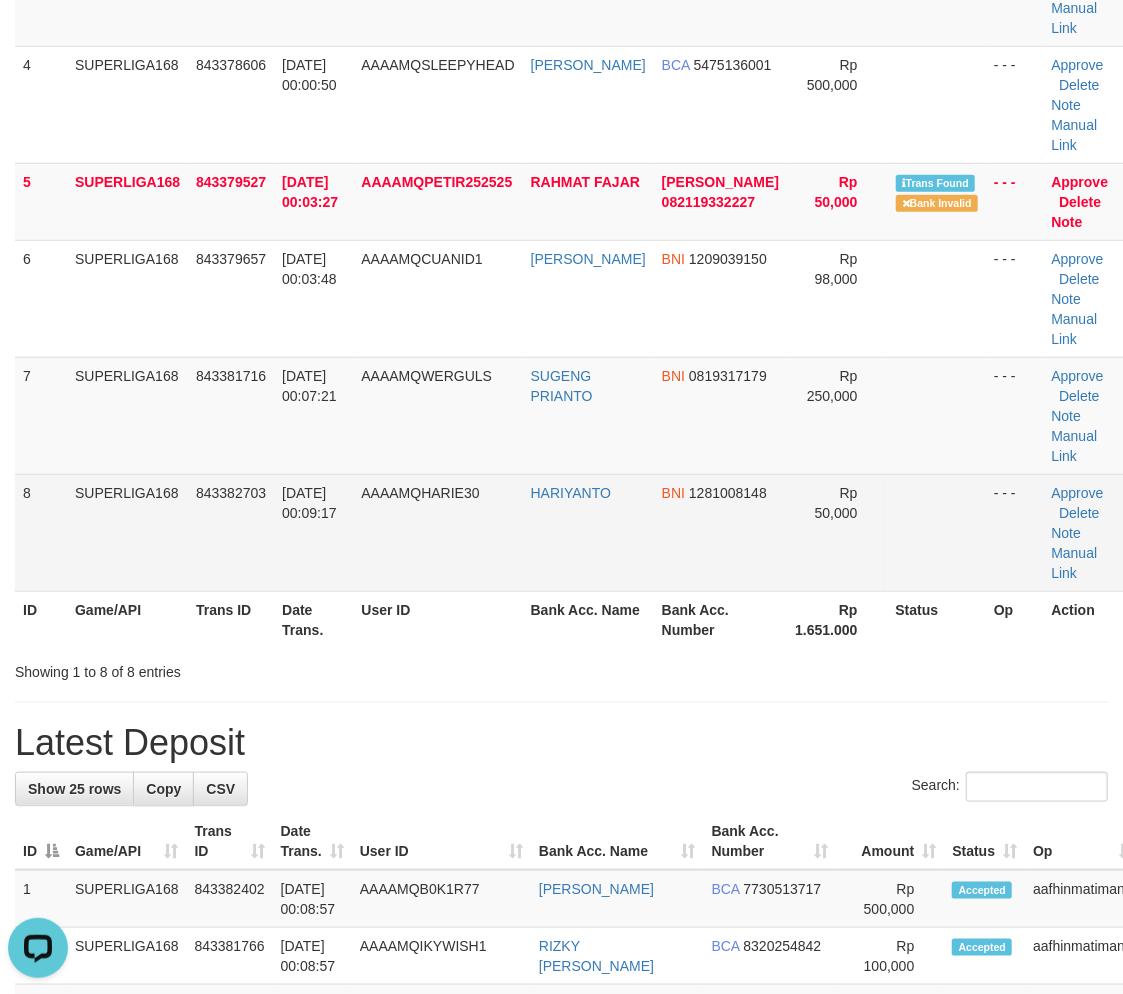 click on "13/07/2025 00:09:17" at bounding box center [313, 532] 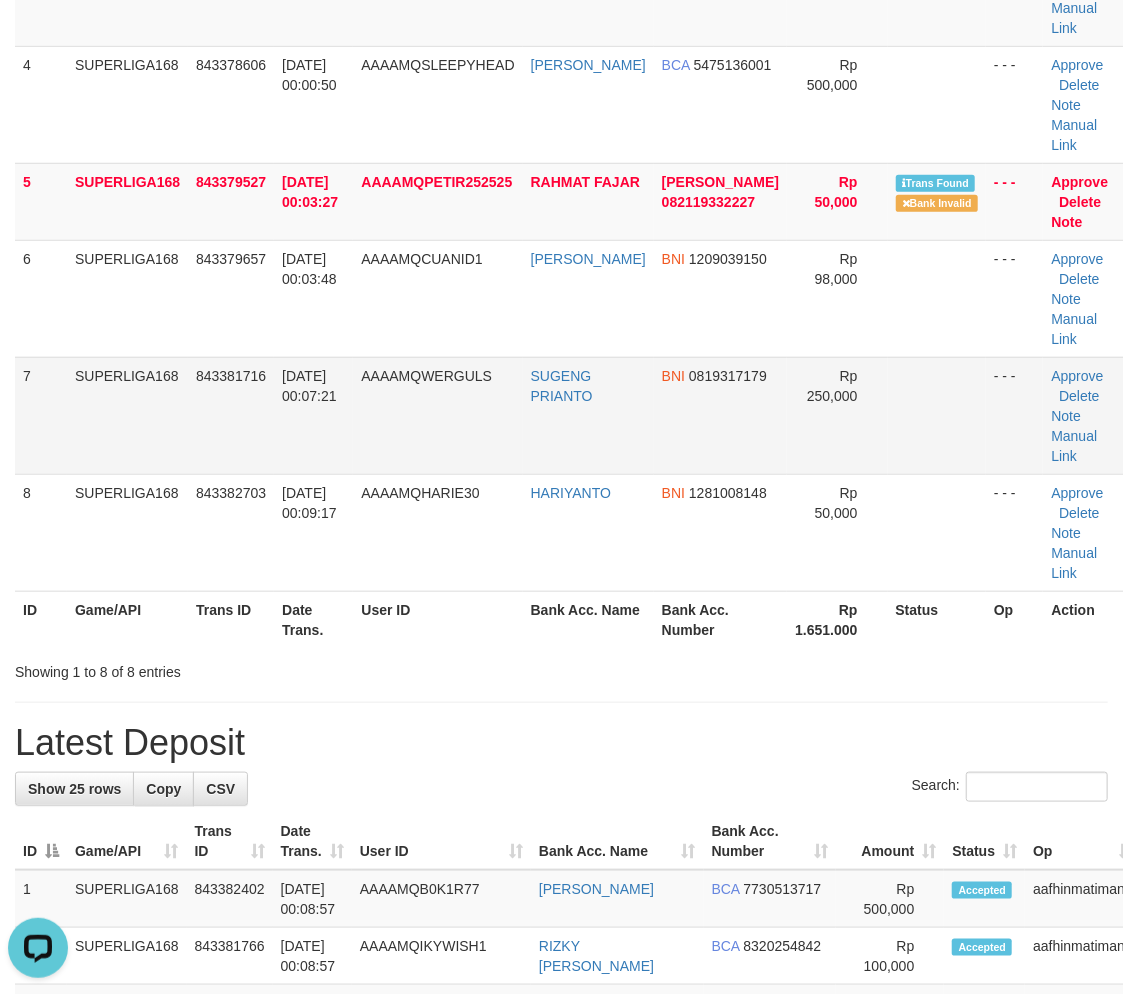 click on "AAAAMQWERGULS" at bounding box center (437, 415) 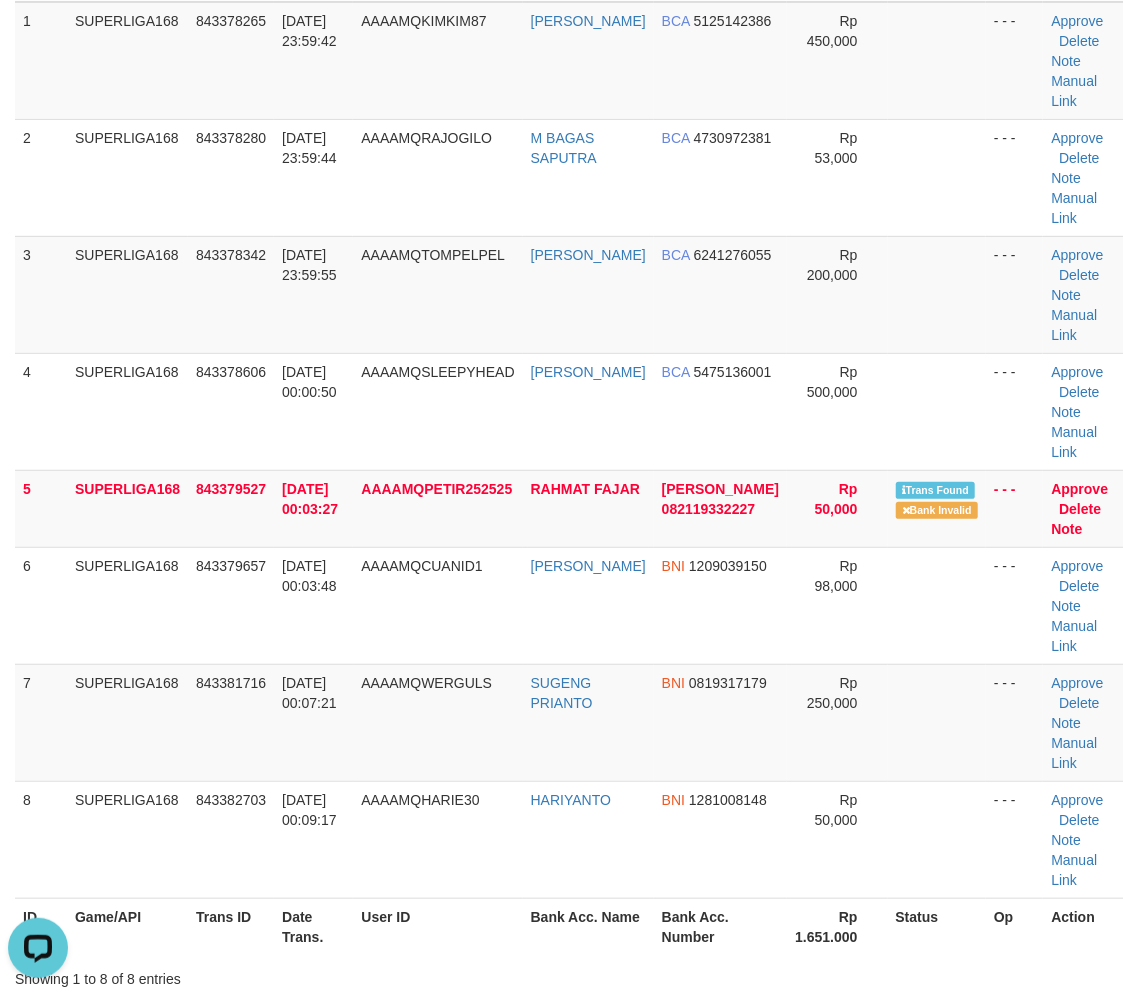 scroll, scrollTop: 222, scrollLeft: 0, axis: vertical 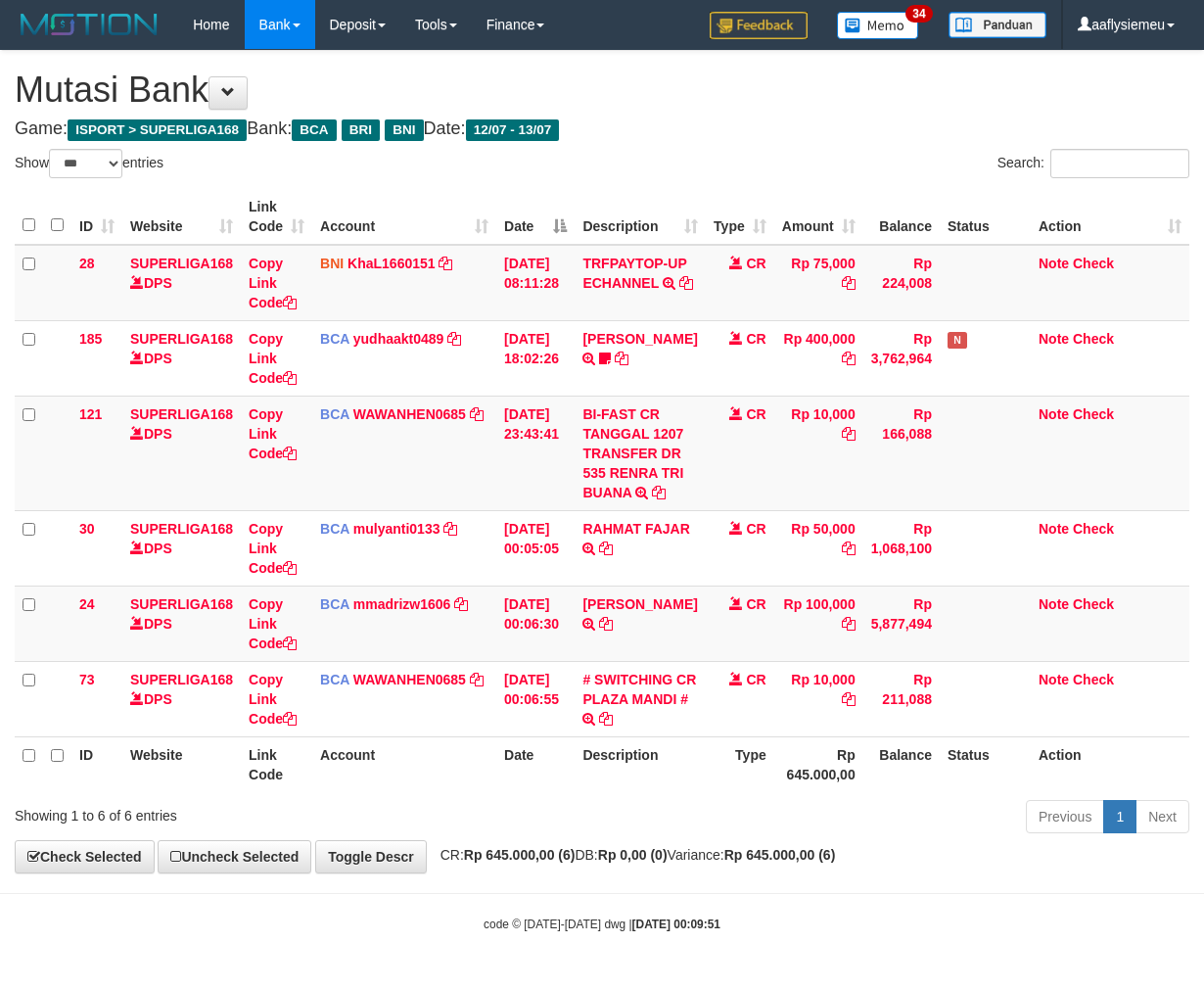 select on "***" 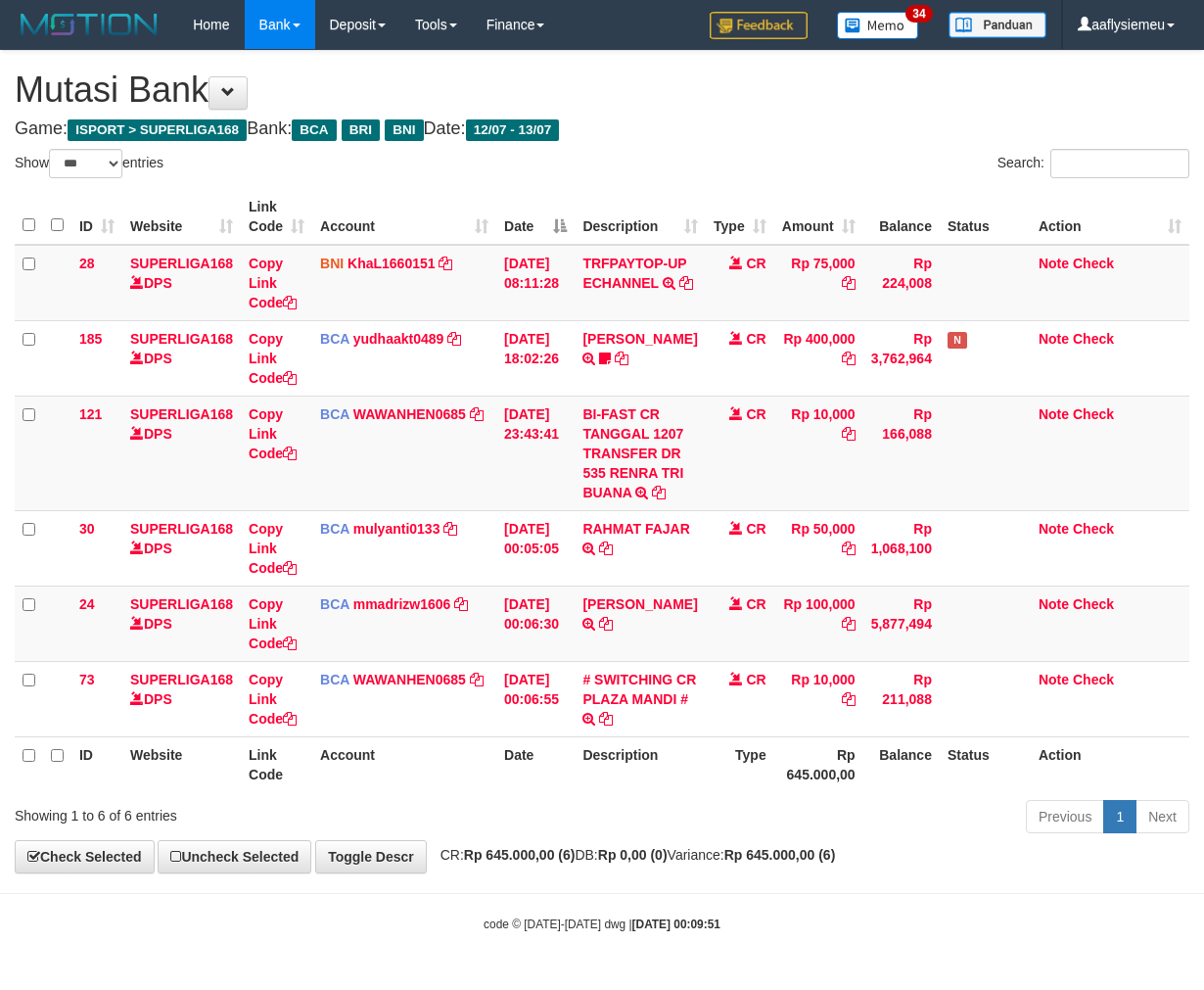scroll, scrollTop: 52, scrollLeft: 0, axis: vertical 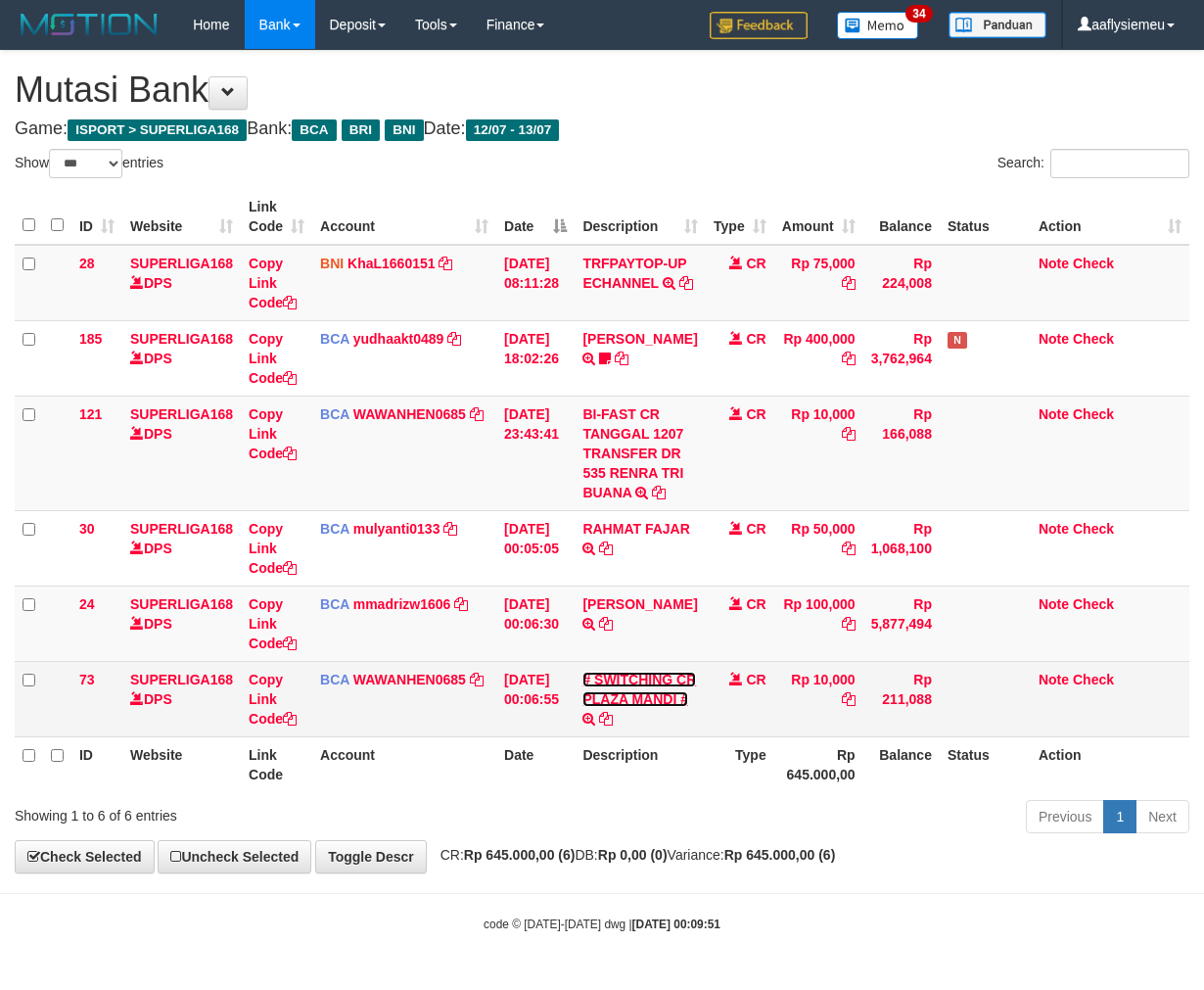 click on "# SWITCHING CR PLAZA MANDI #" at bounding box center [639, 689] 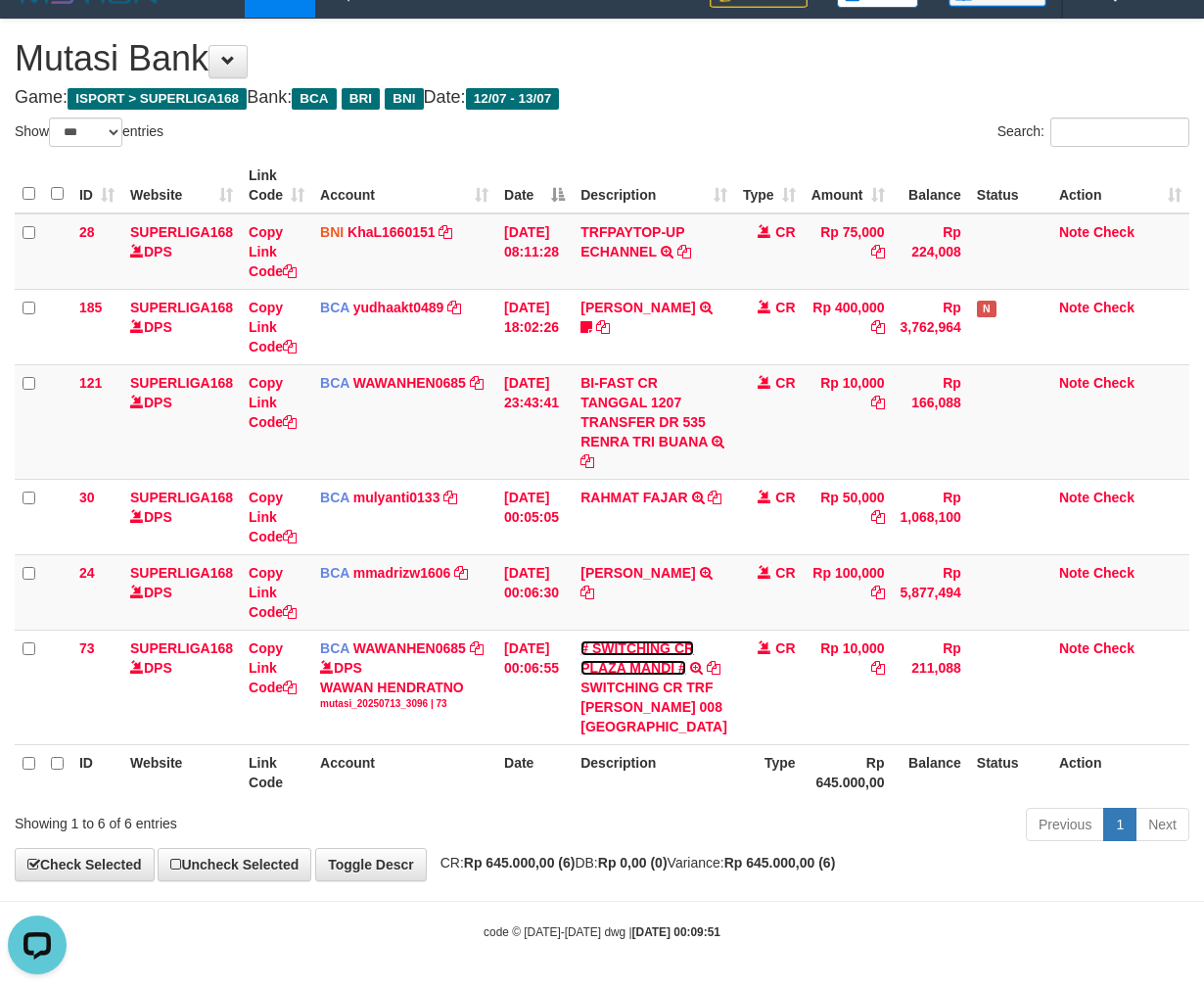 scroll, scrollTop: 0, scrollLeft: 0, axis: both 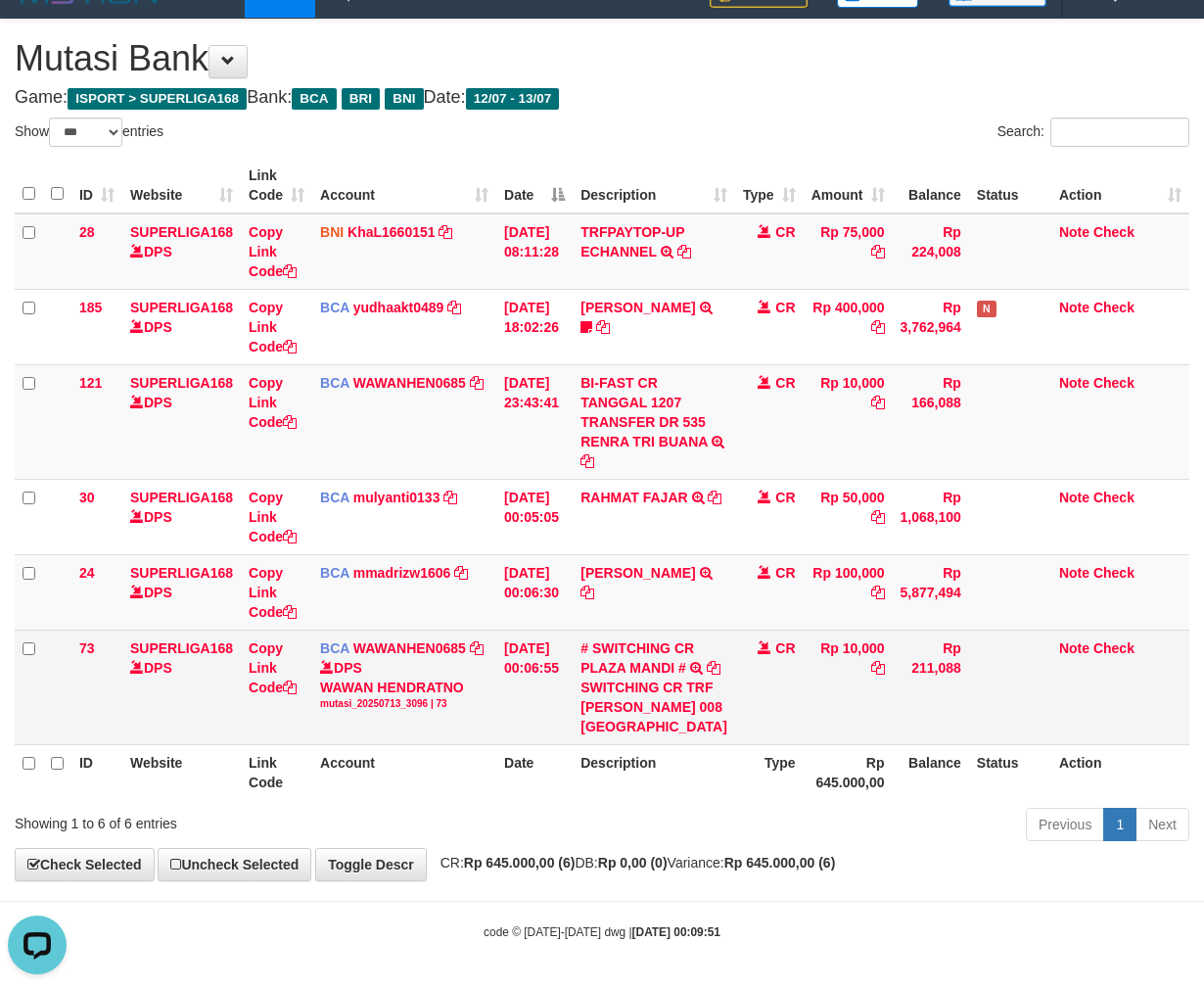 click on "Rp 10,000" at bounding box center (848, 686) 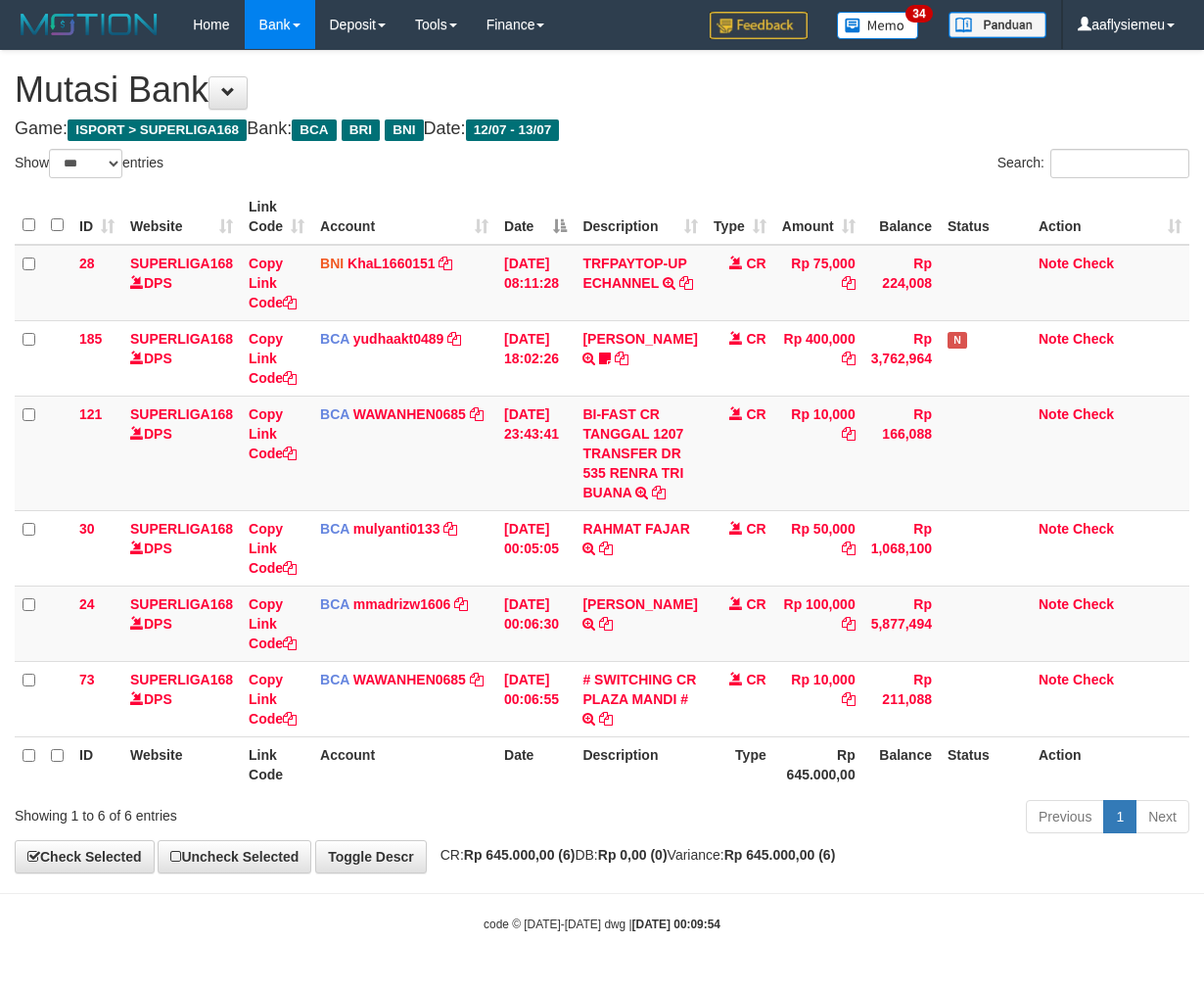 select on "***" 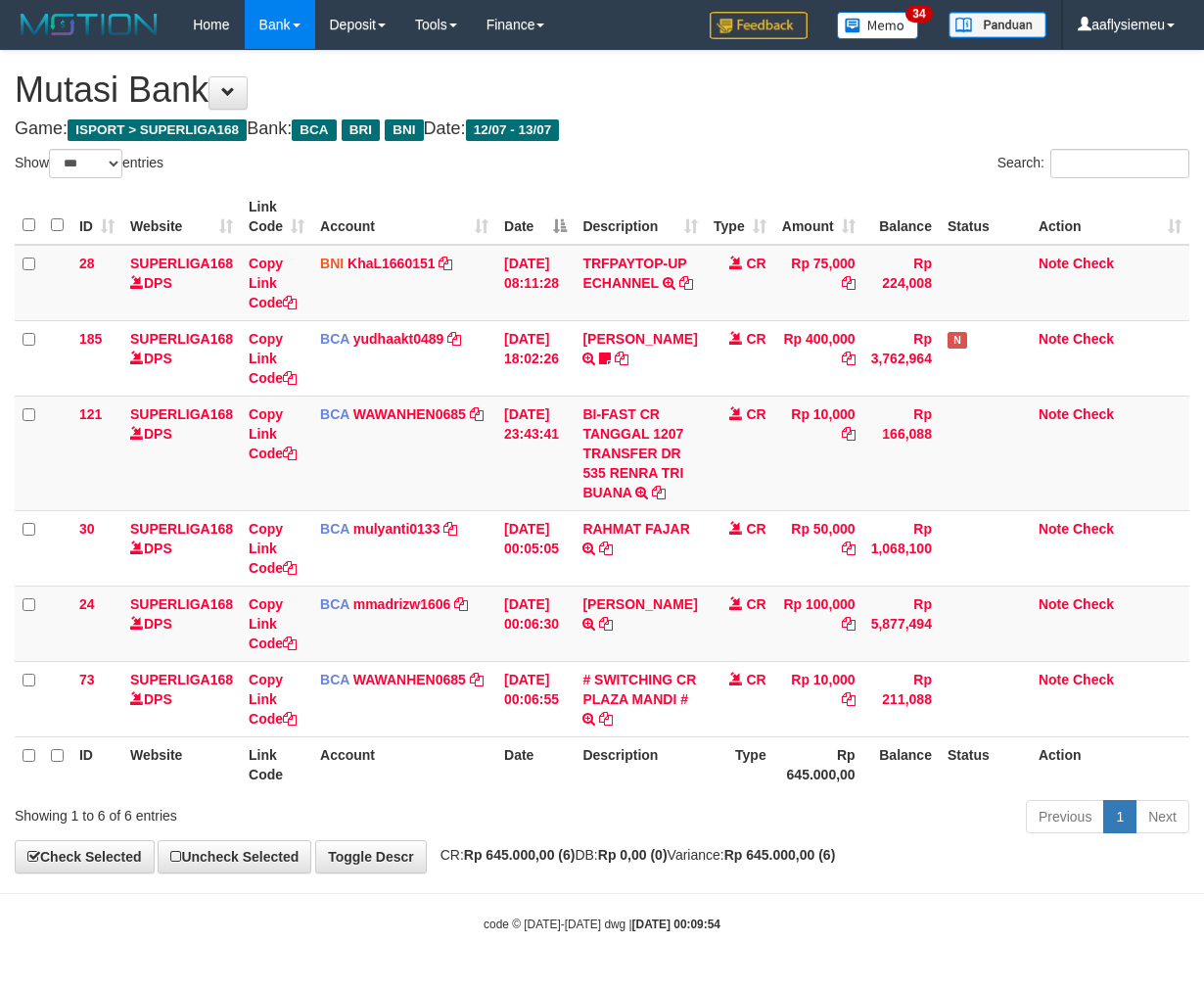 scroll, scrollTop: 52, scrollLeft: 0, axis: vertical 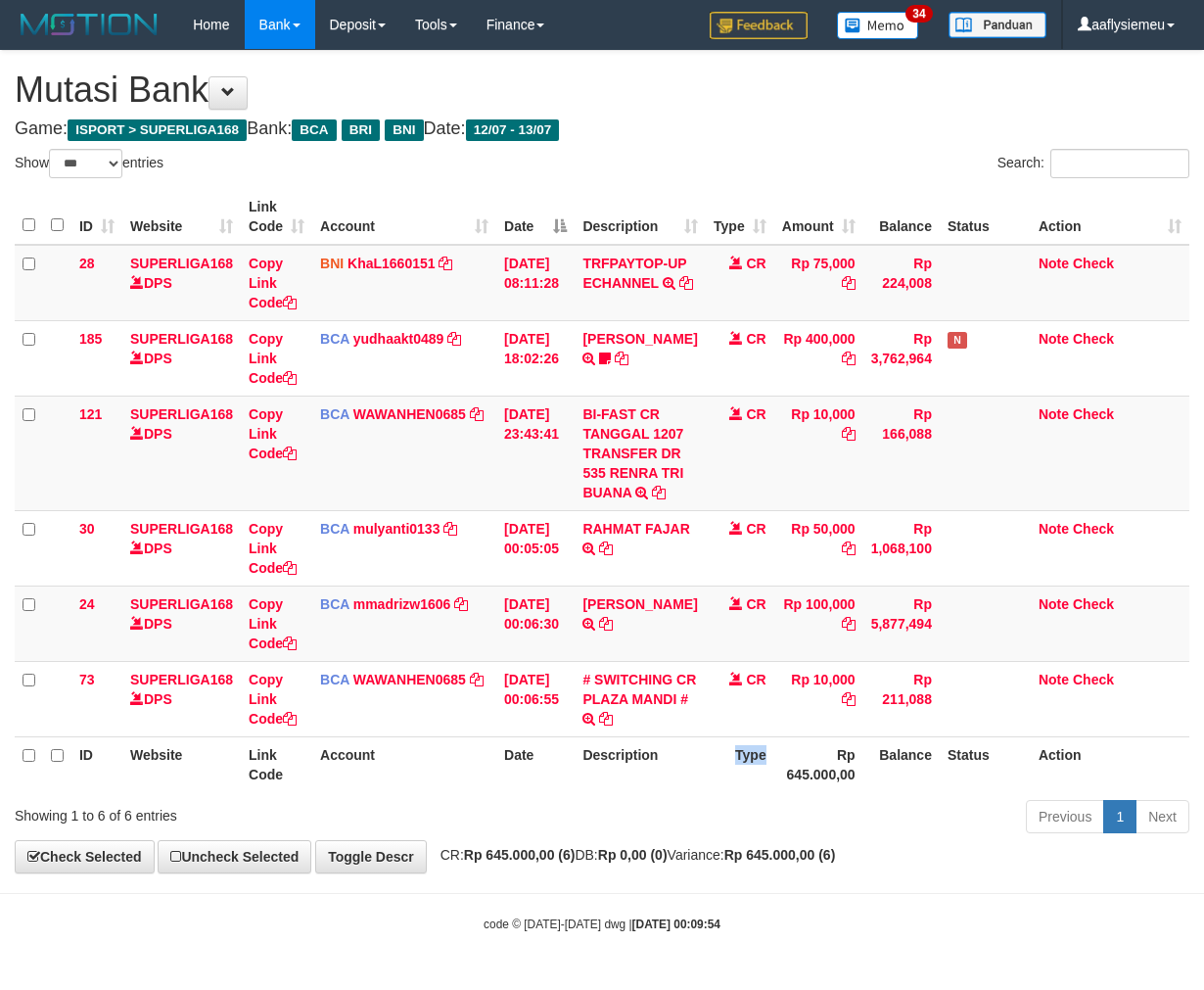 click on "Type" at bounding box center [740, 764] 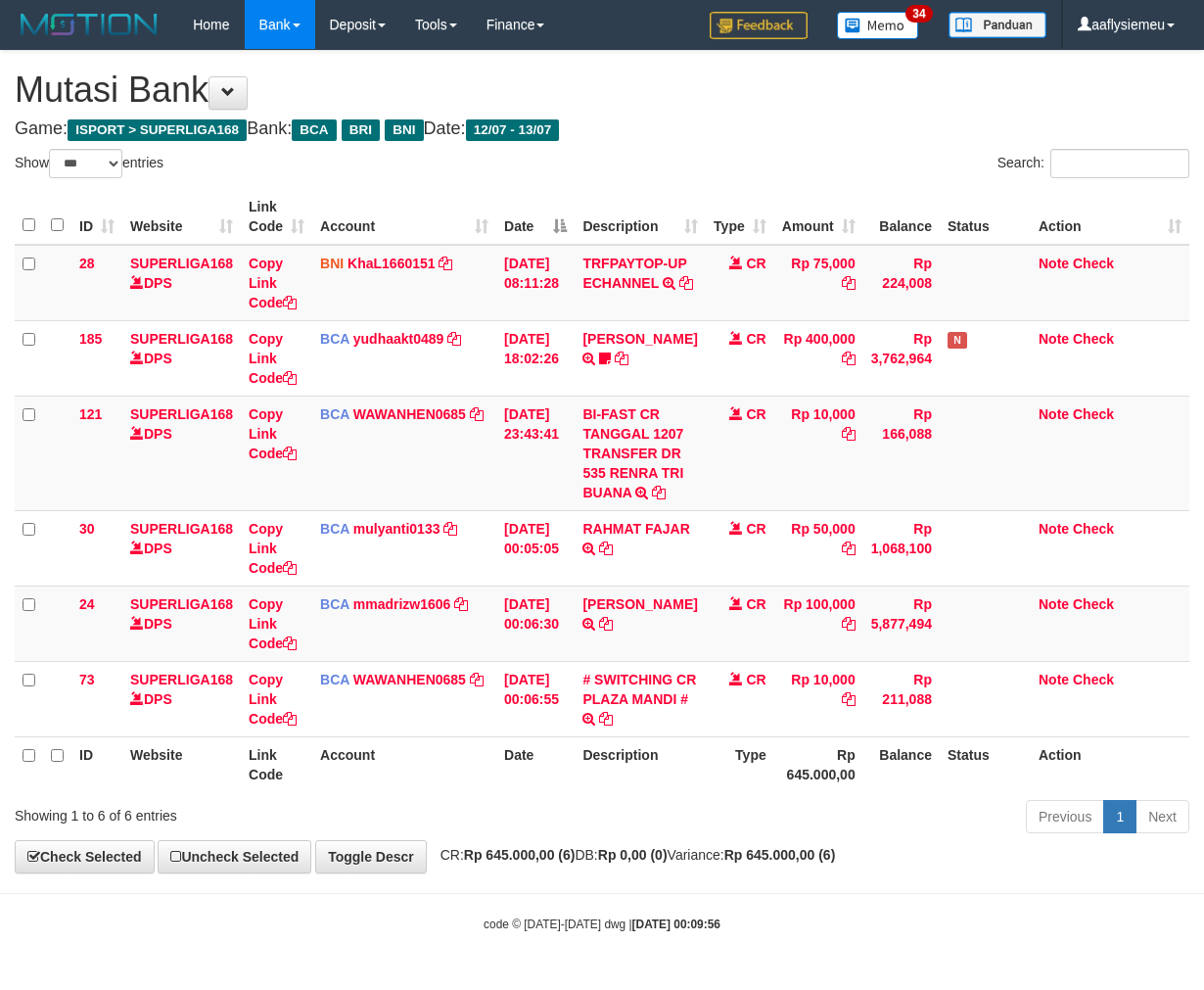 select on "***" 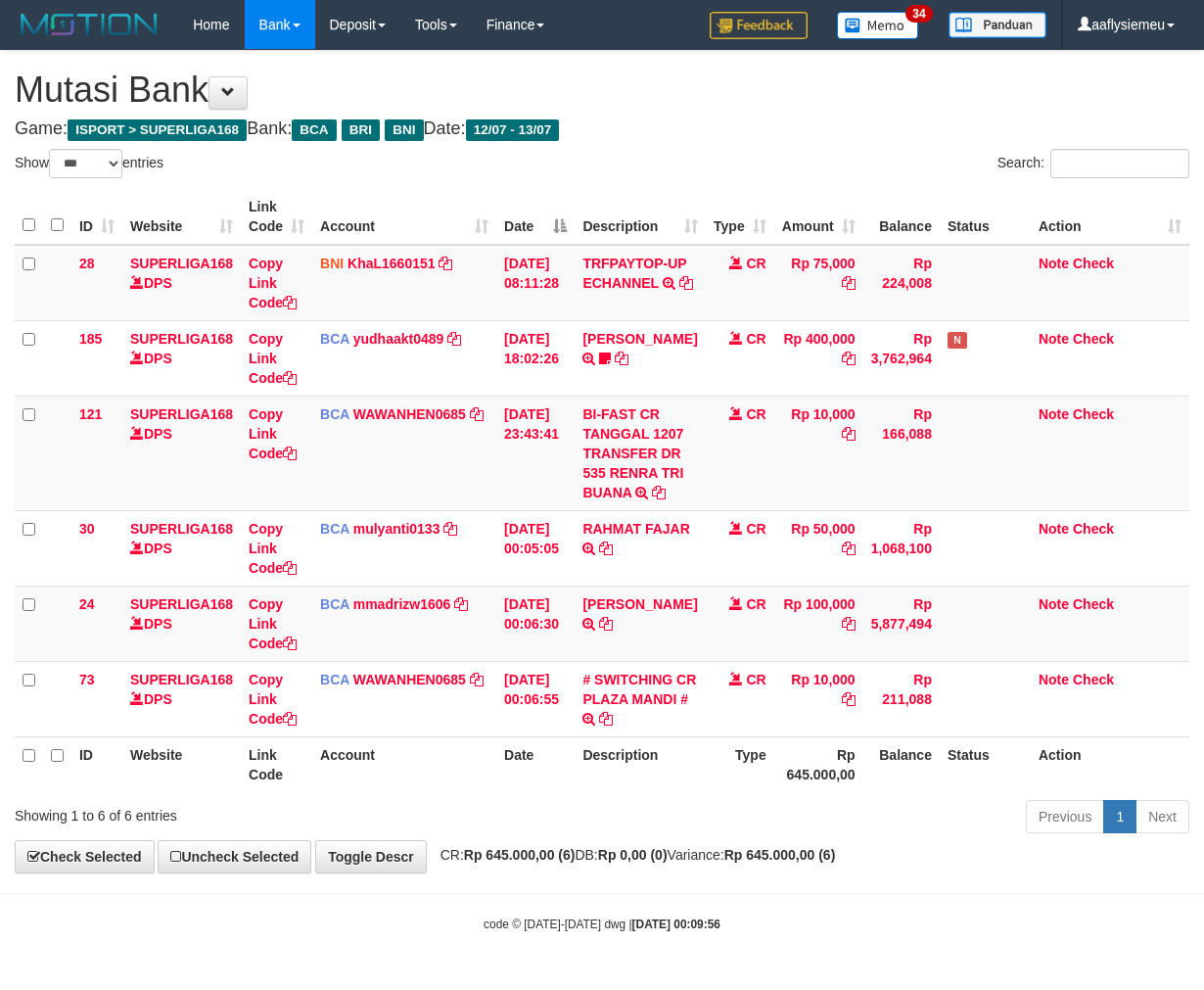 scroll, scrollTop: 52, scrollLeft: 0, axis: vertical 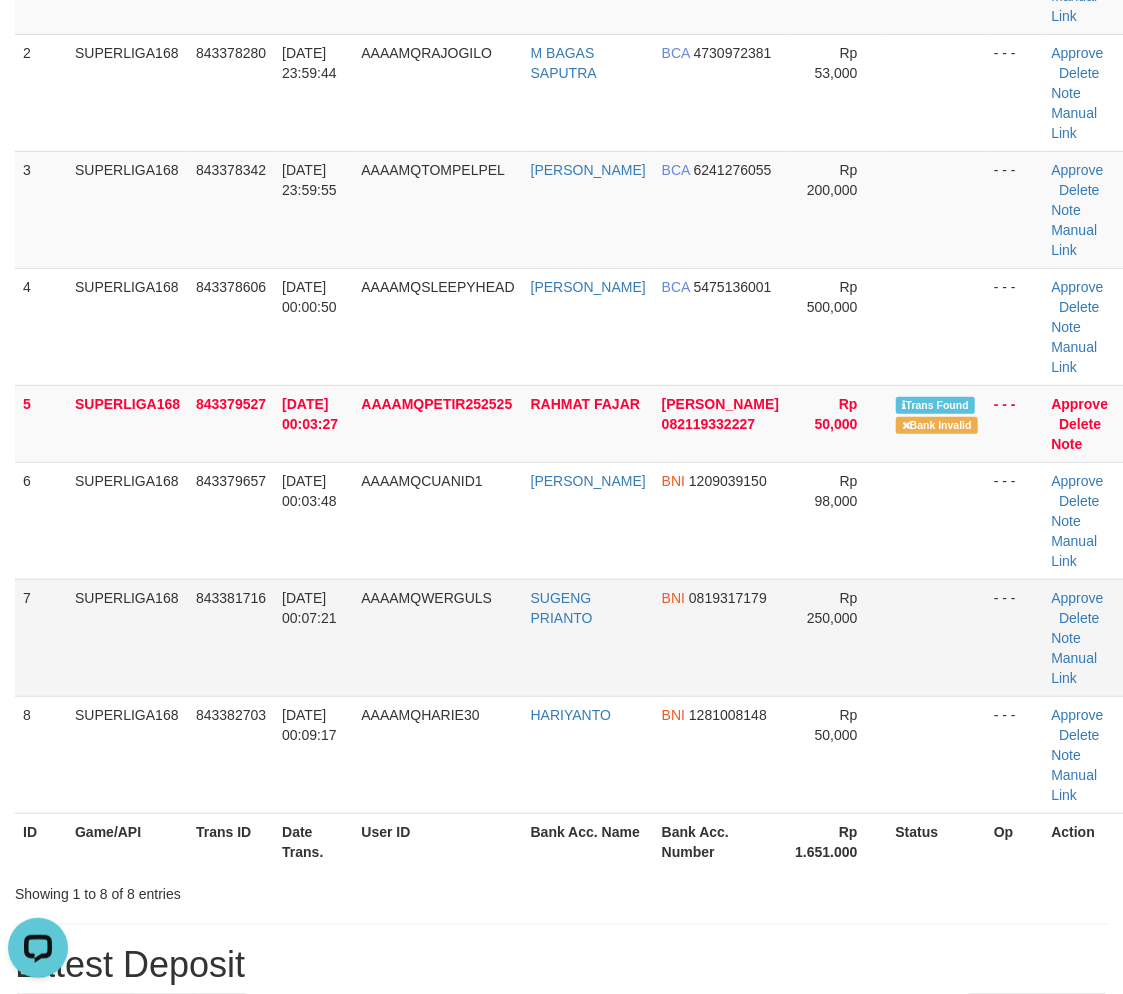 click on "7" at bounding box center (41, 637) 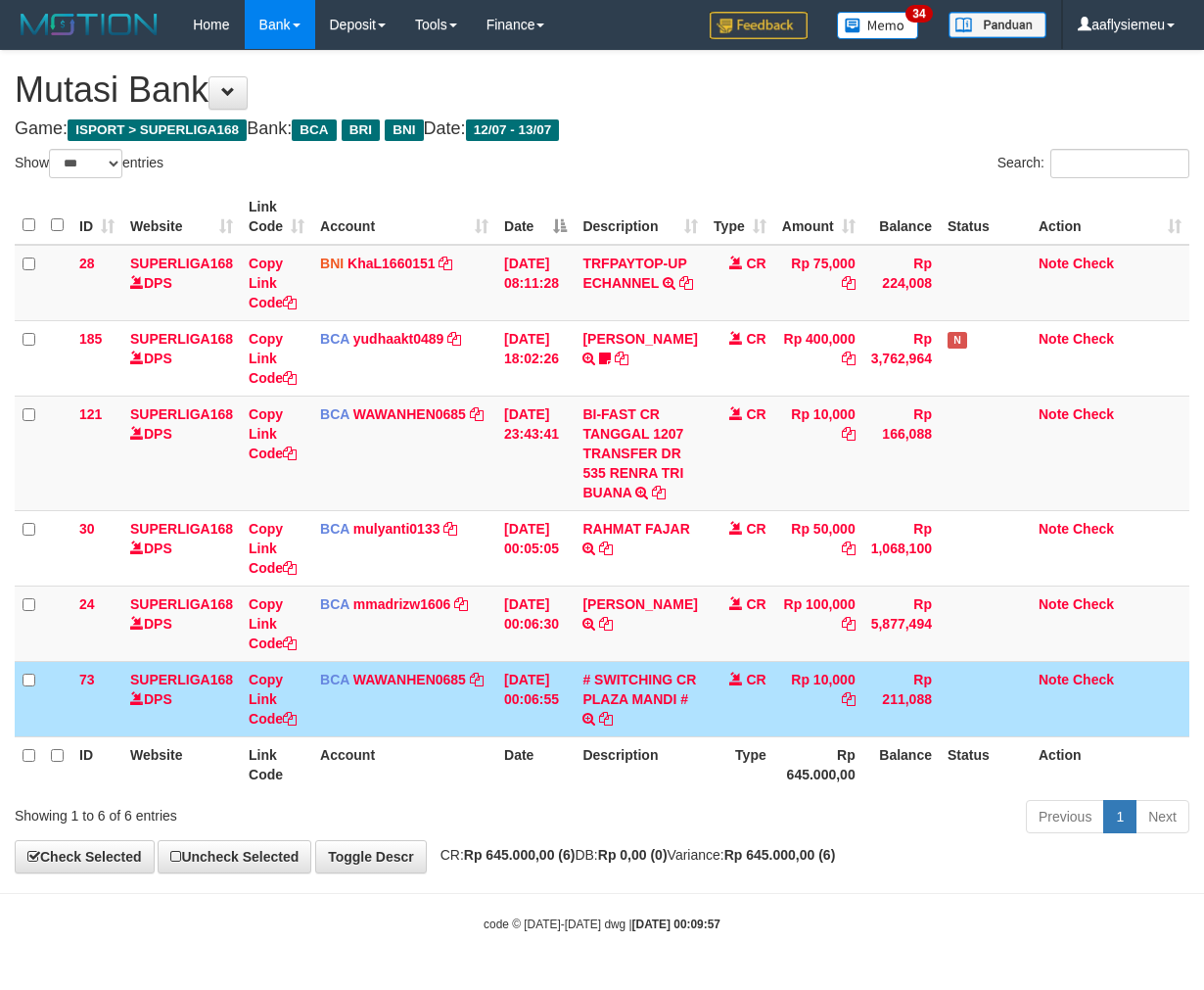 select on "***" 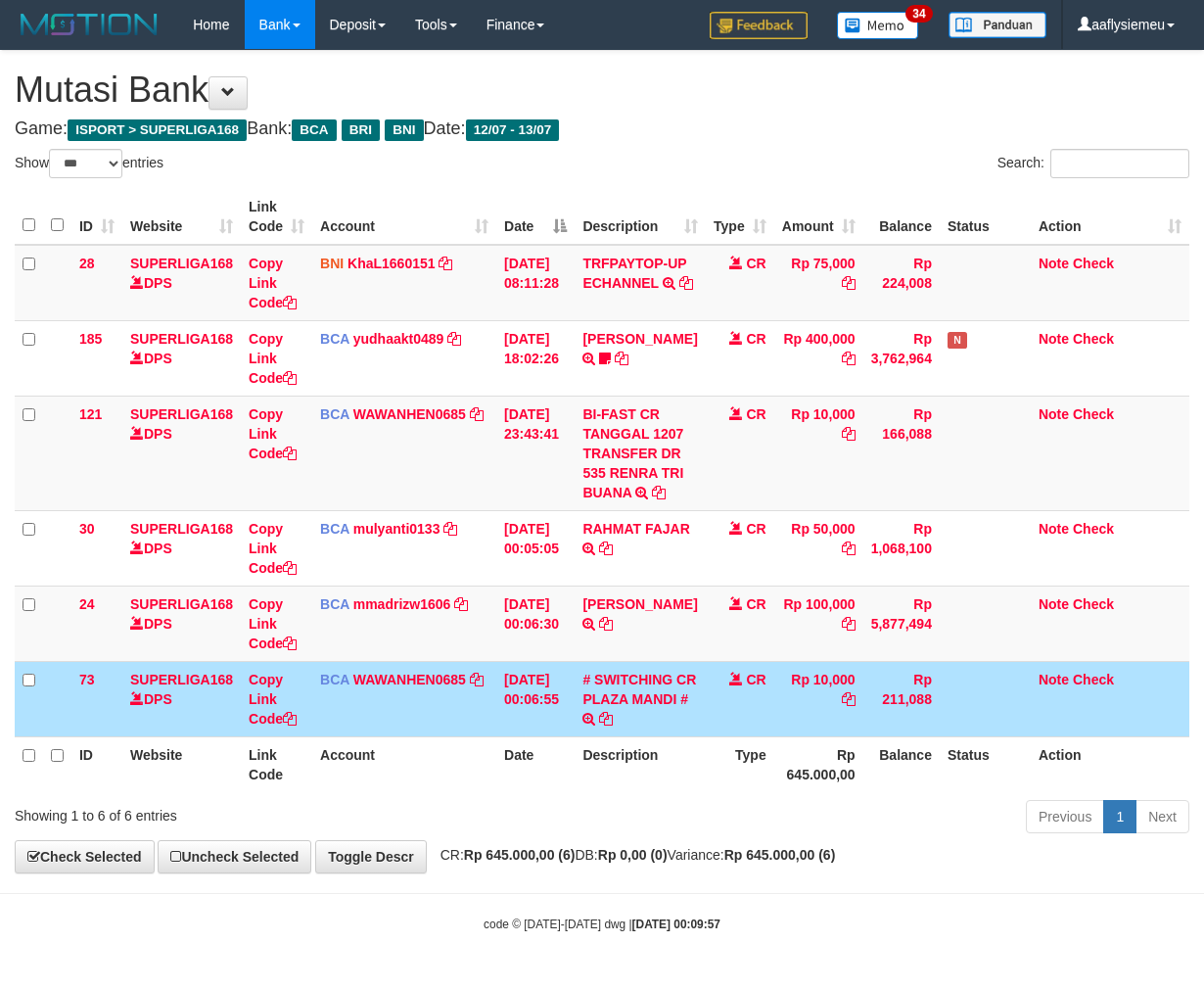 scroll, scrollTop: 52, scrollLeft: 0, axis: vertical 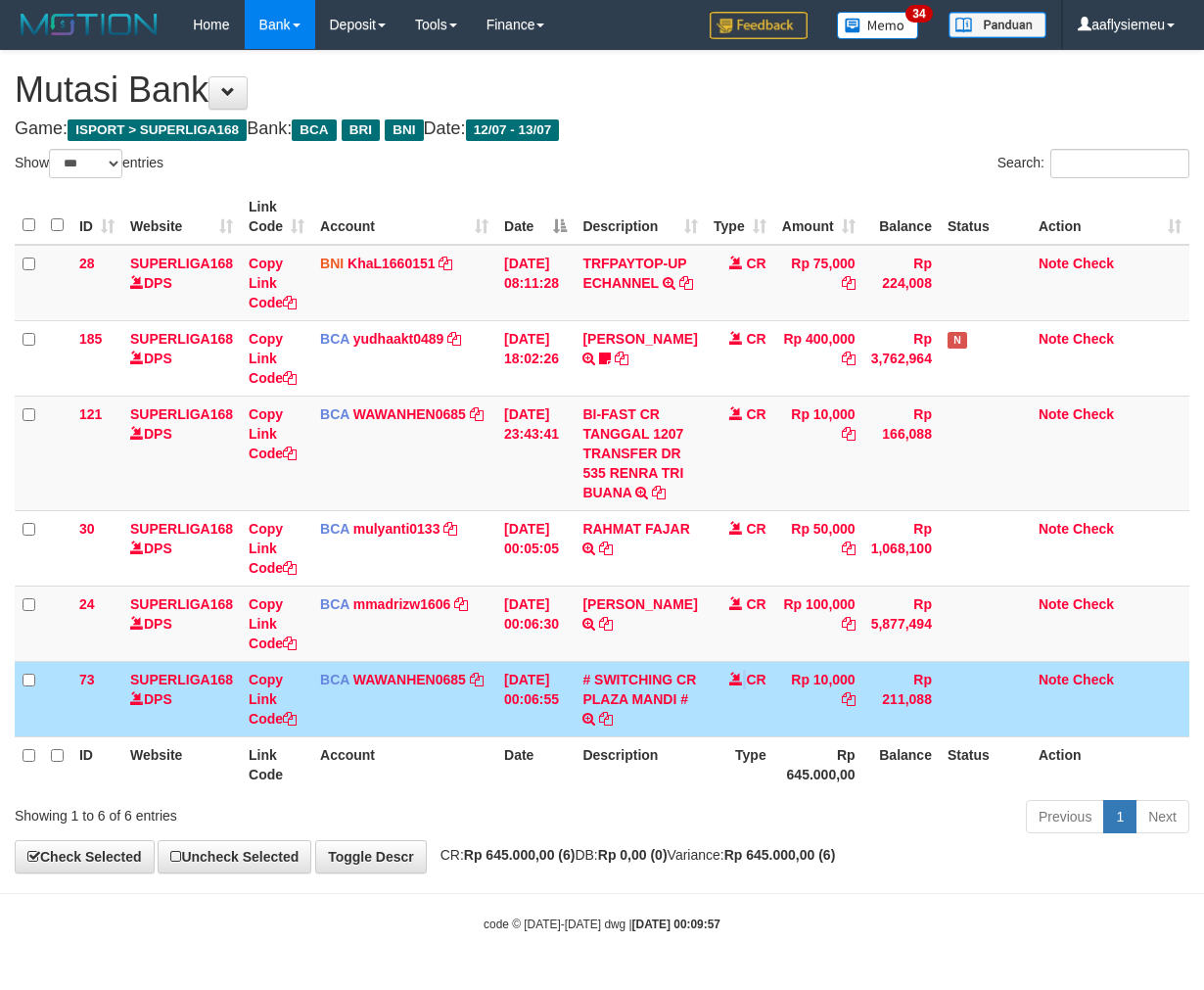 drag, startPoint x: 0, startPoint y: 0, endPoint x: 731, endPoint y: 735, distance: 1036.6224 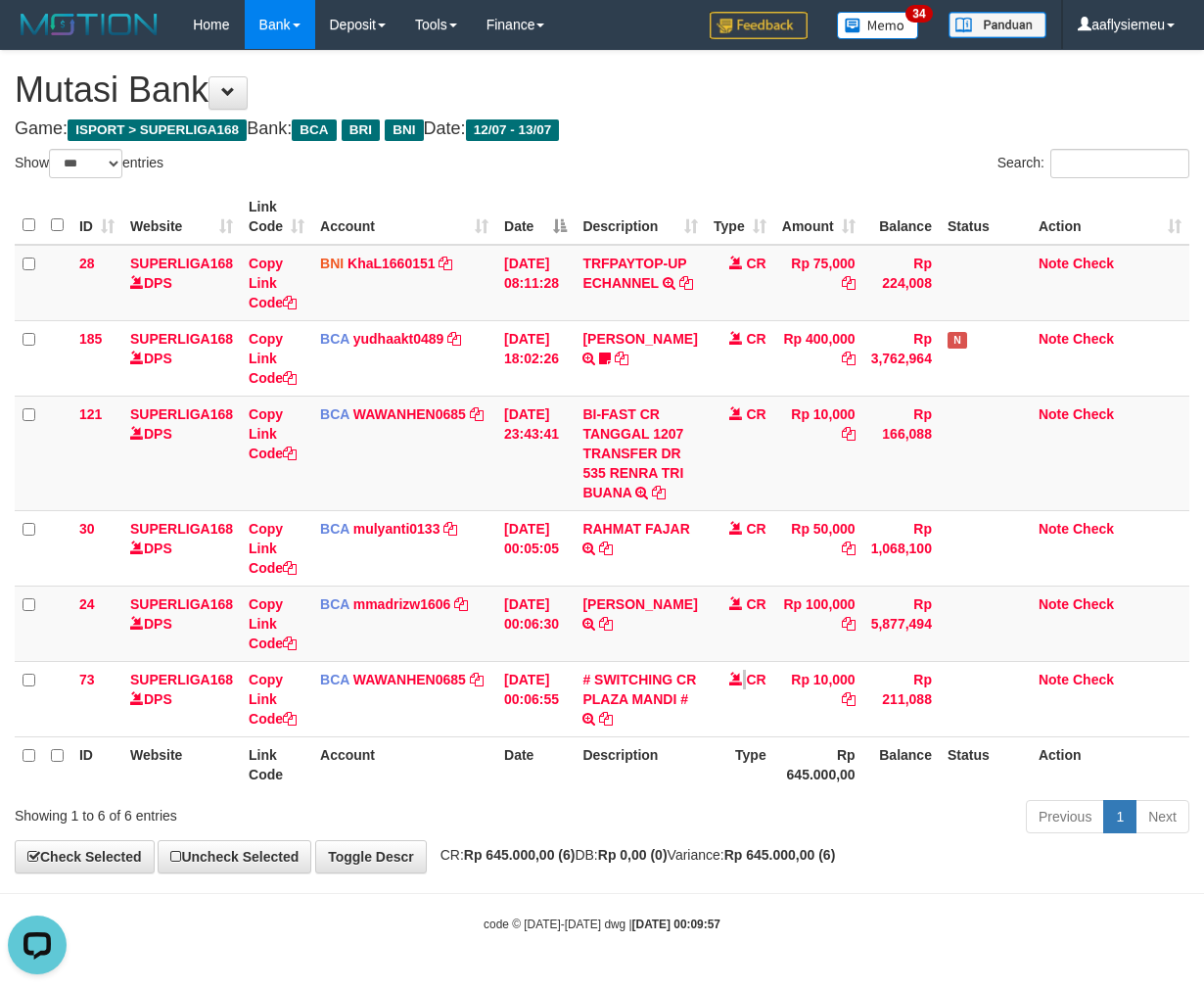 scroll, scrollTop: 0, scrollLeft: 0, axis: both 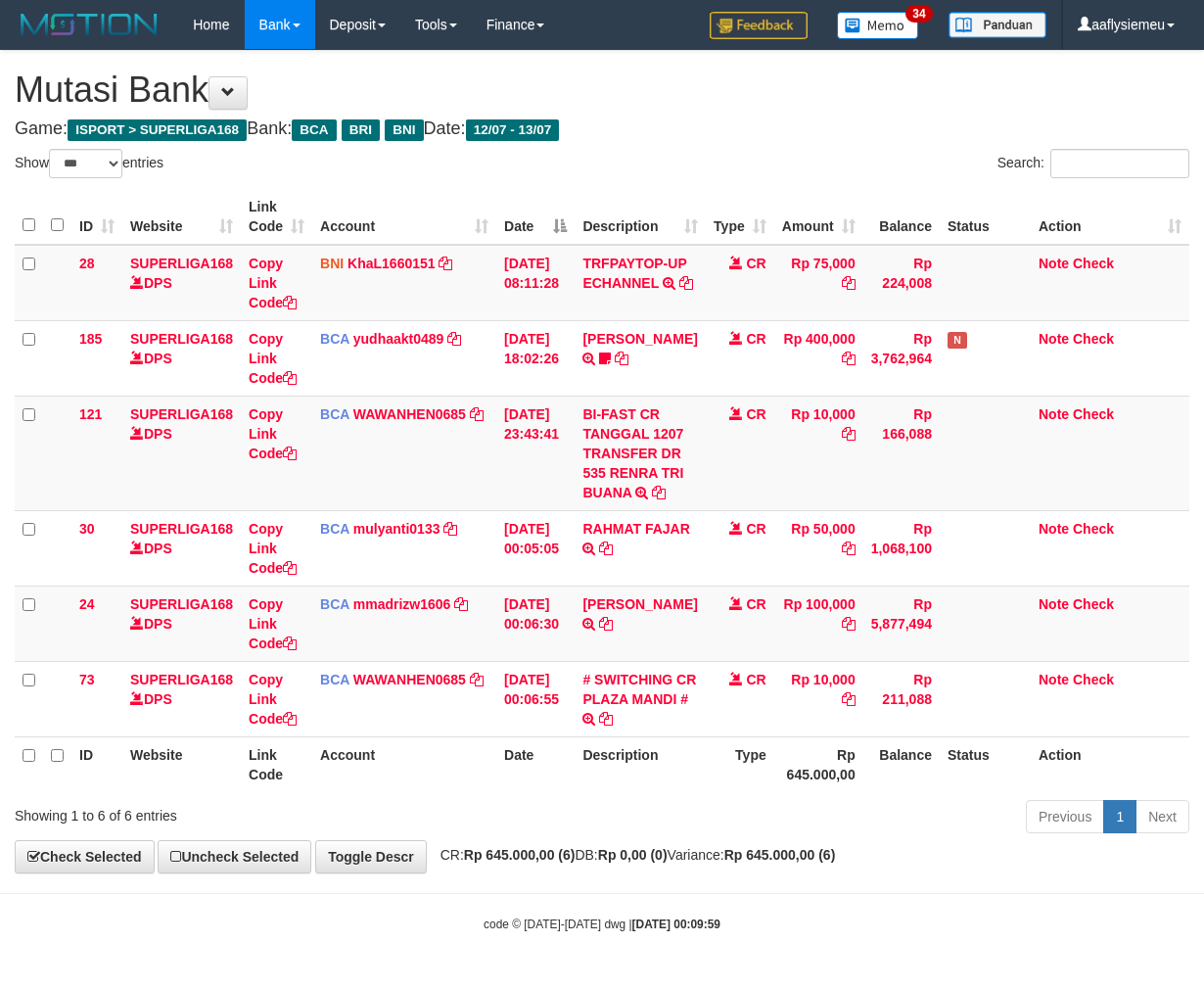 select on "***" 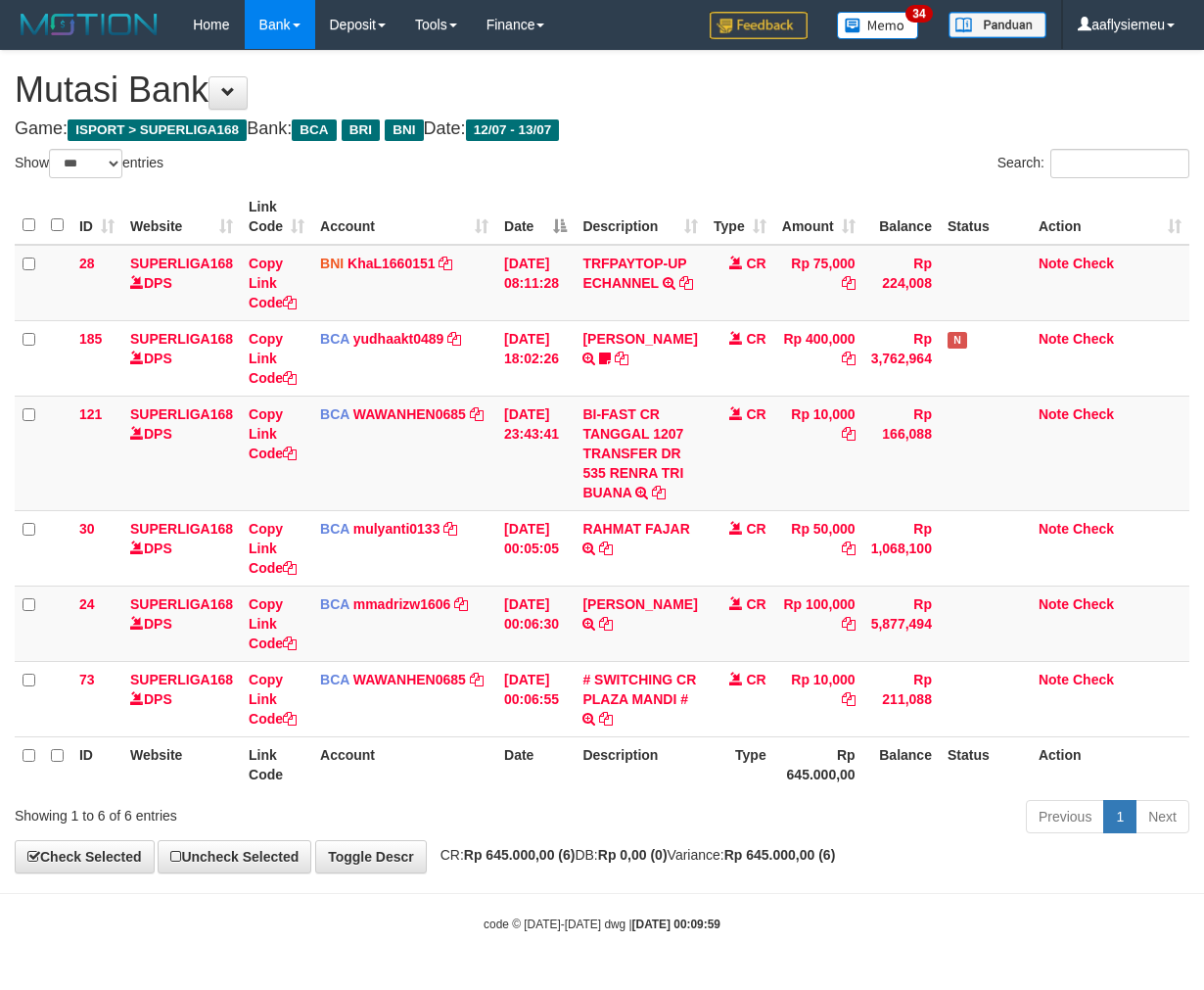 scroll, scrollTop: 52, scrollLeft: 0, axis: vertical 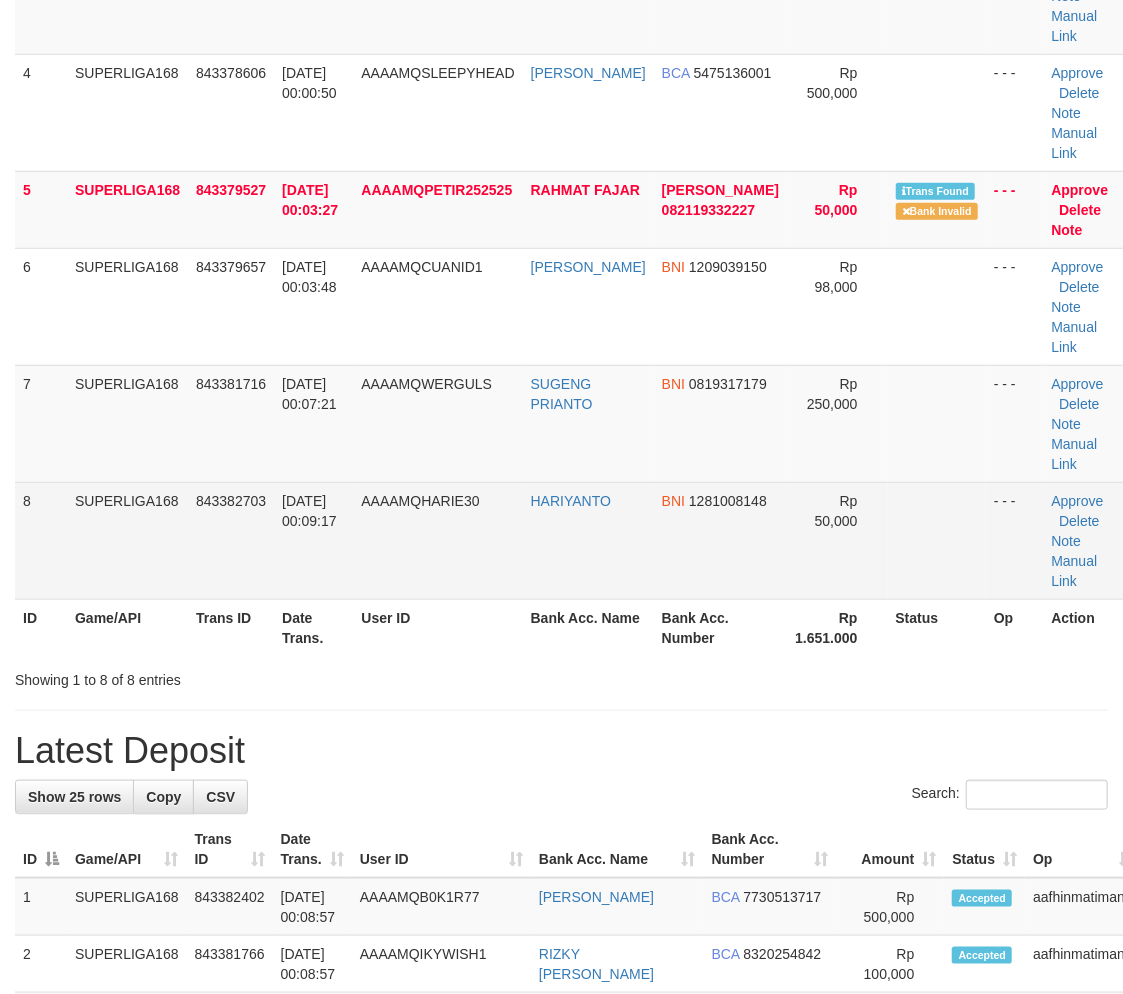 click on "SUPERLIGA168" at bounding box center [127, 540] 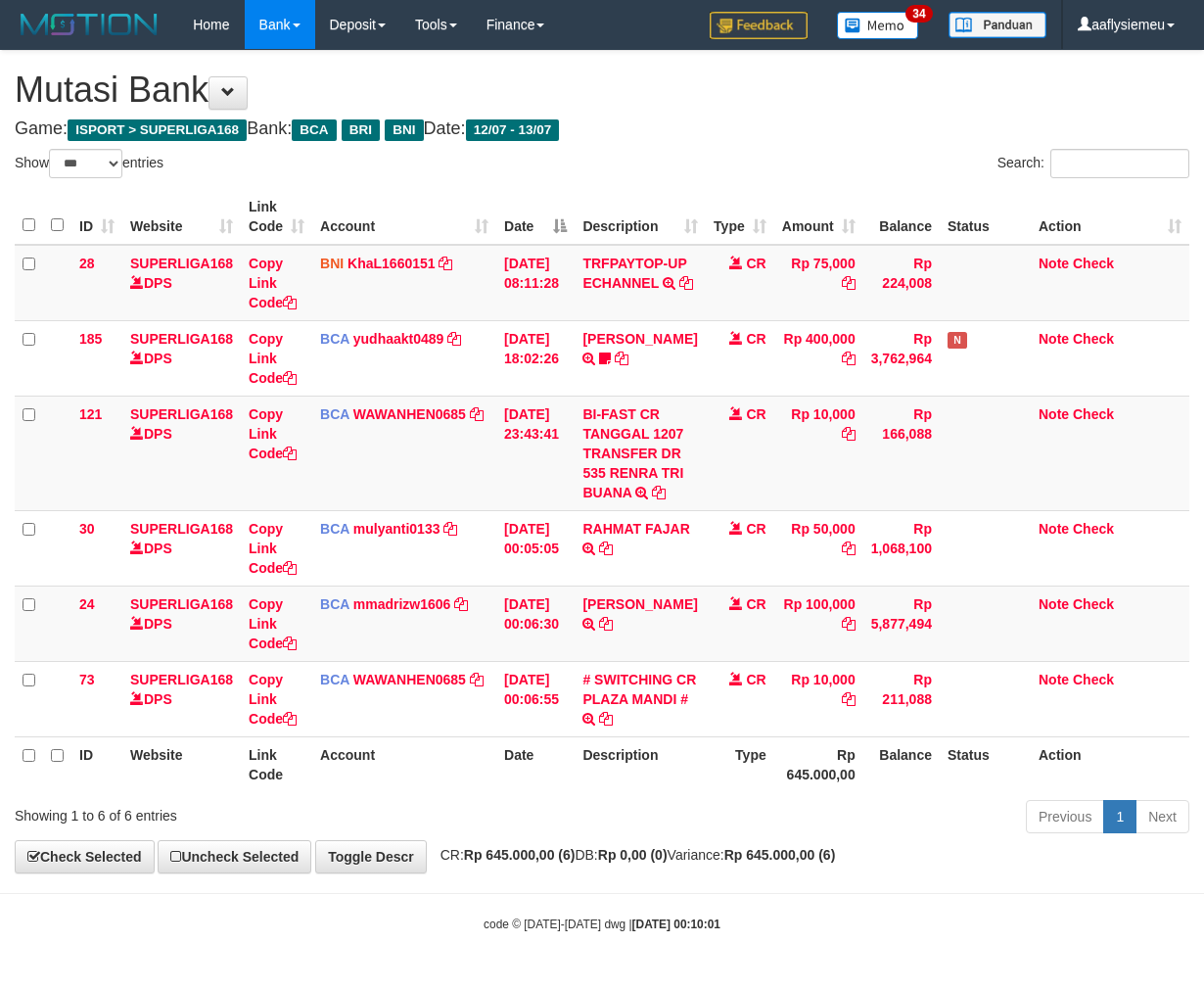 select on "***" 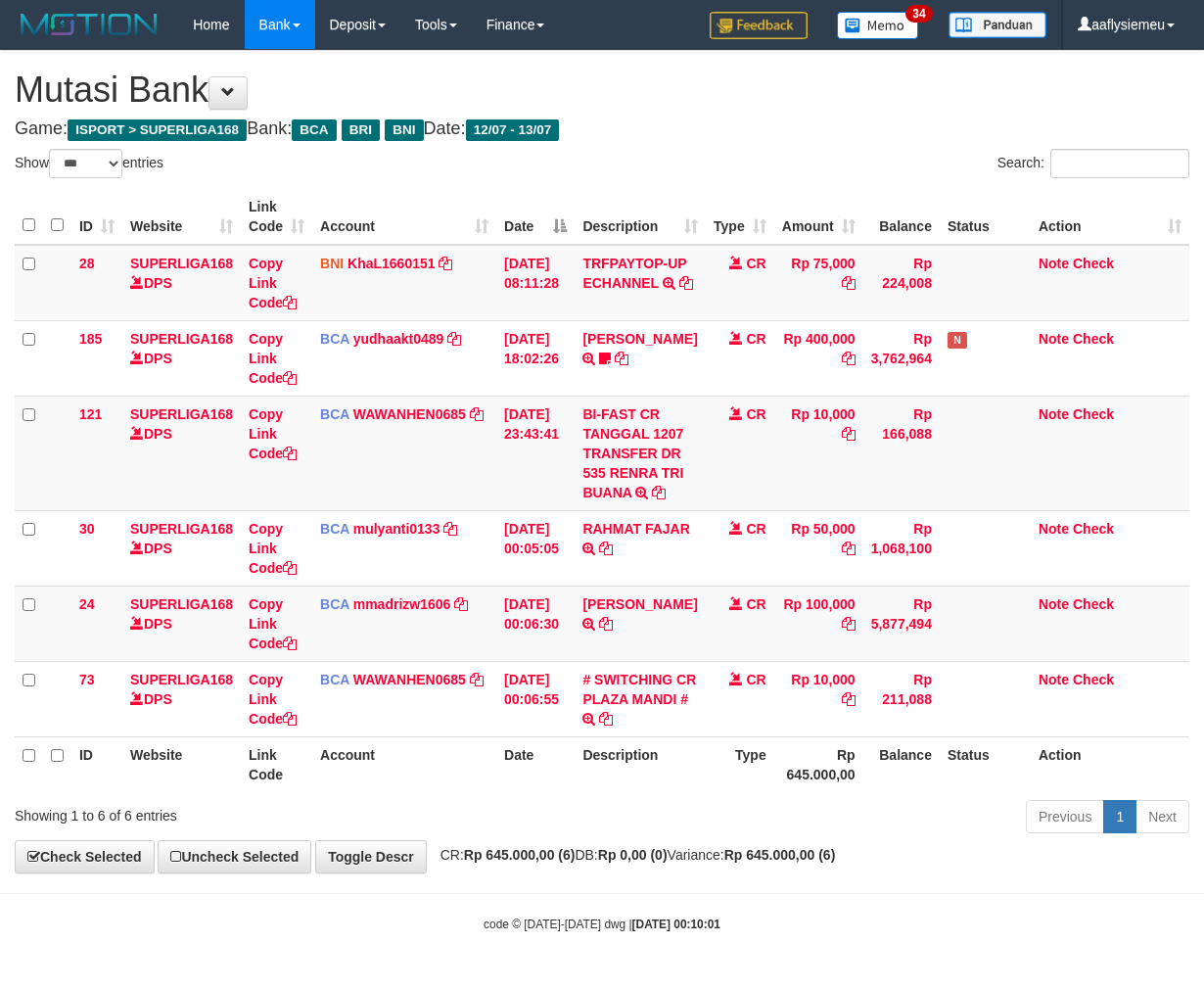 scroll, scrollTop: 52, scrollLeft: 0, axis: vertical 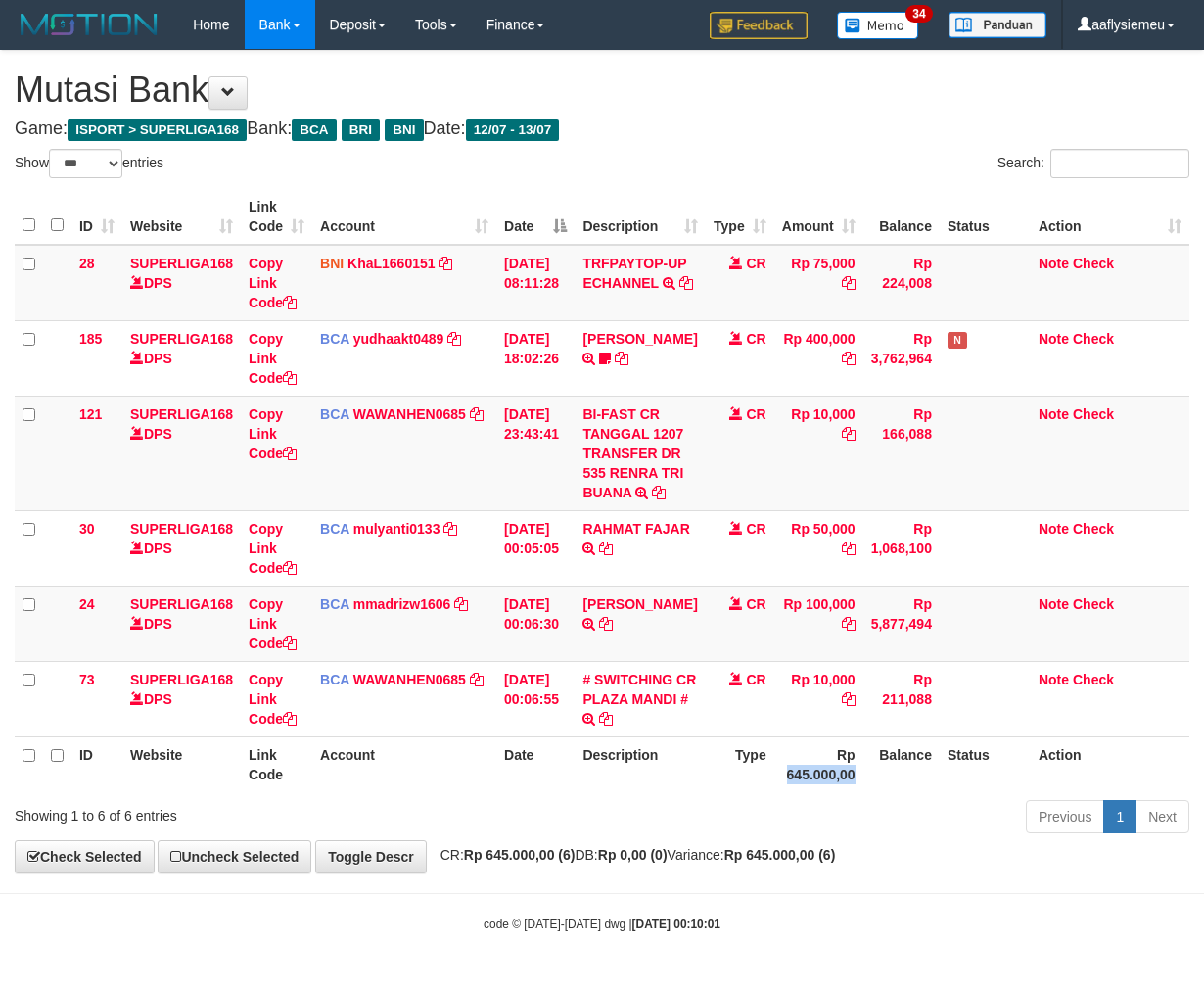 drag, startPoint x: 0, startPoint y: 0, endPoint x: 1217, endPoint y: 697, distance: 1402.4614 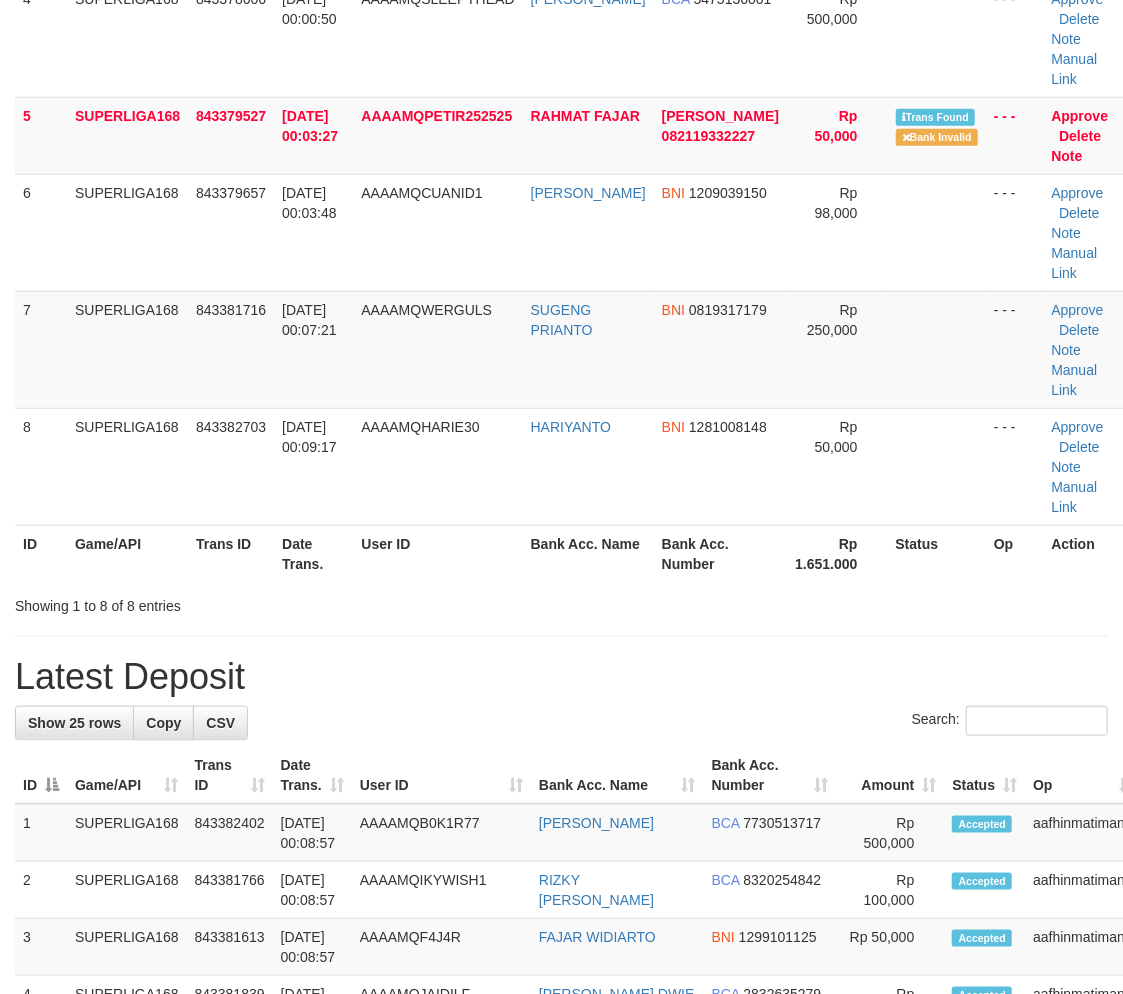 scroll, scrollTop: 658, scrollLeft: 0, axis: vertical 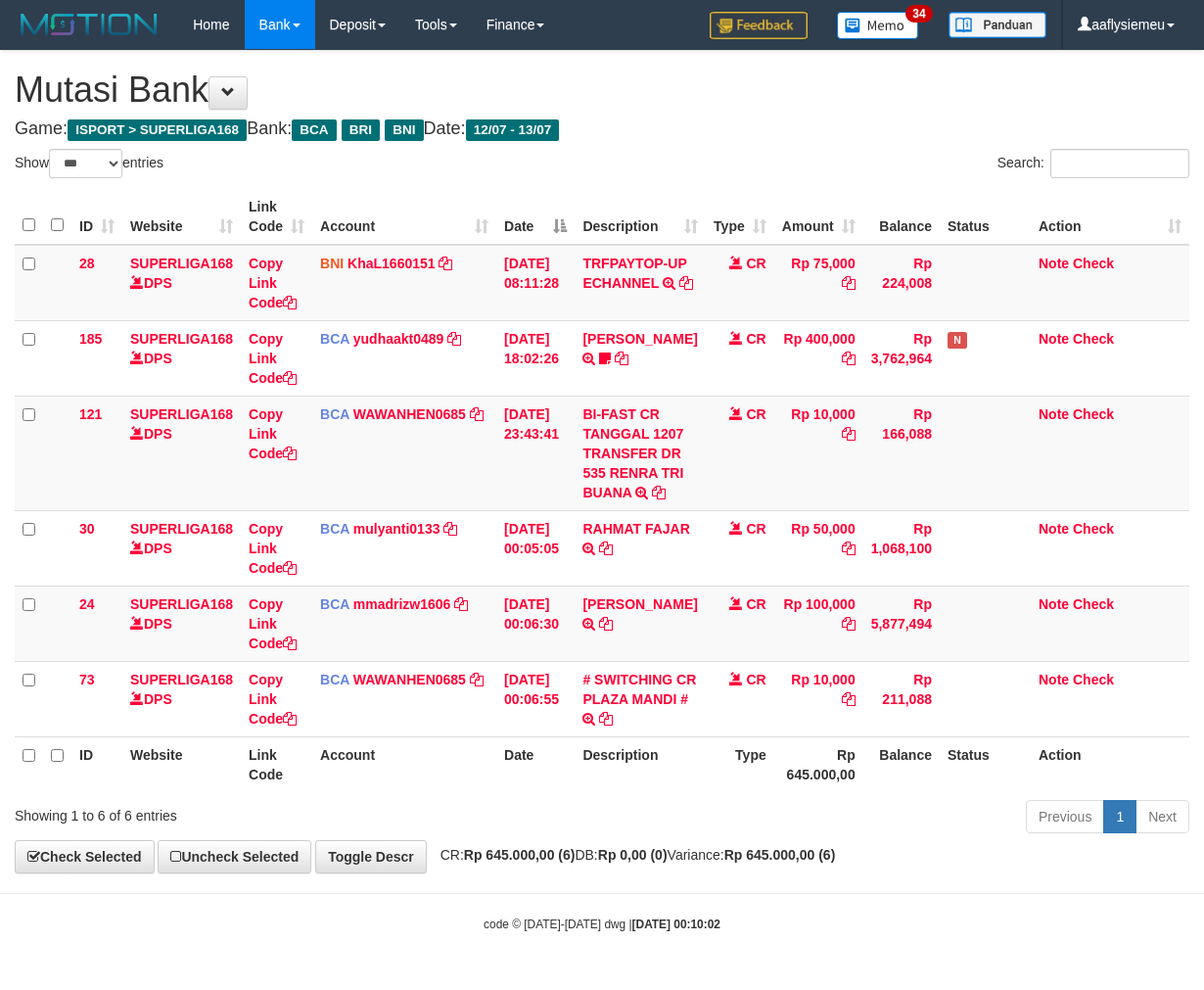 select on "***" 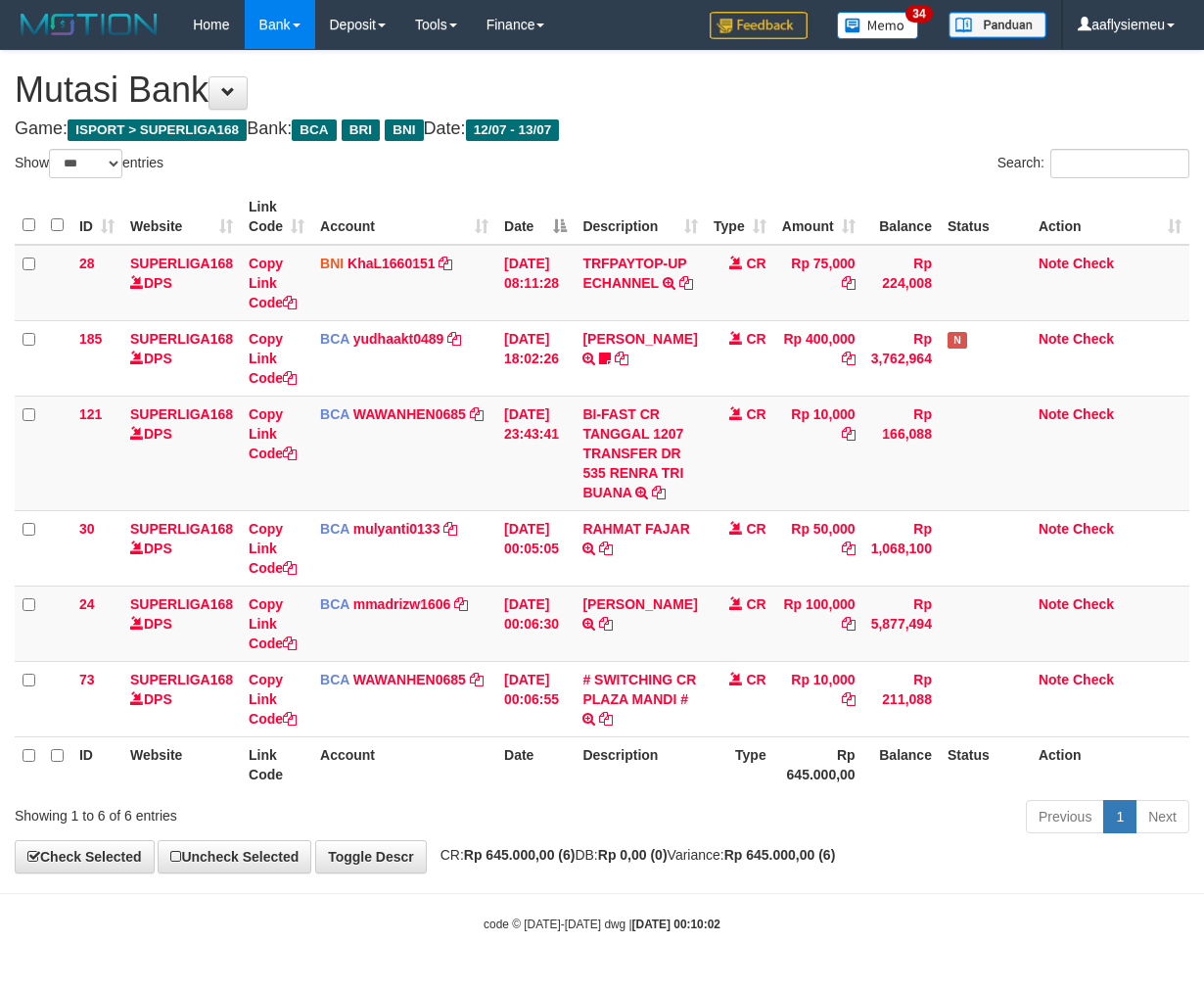 scroll, scrollTop: 52, scrollLeft: 0, axis: vertical 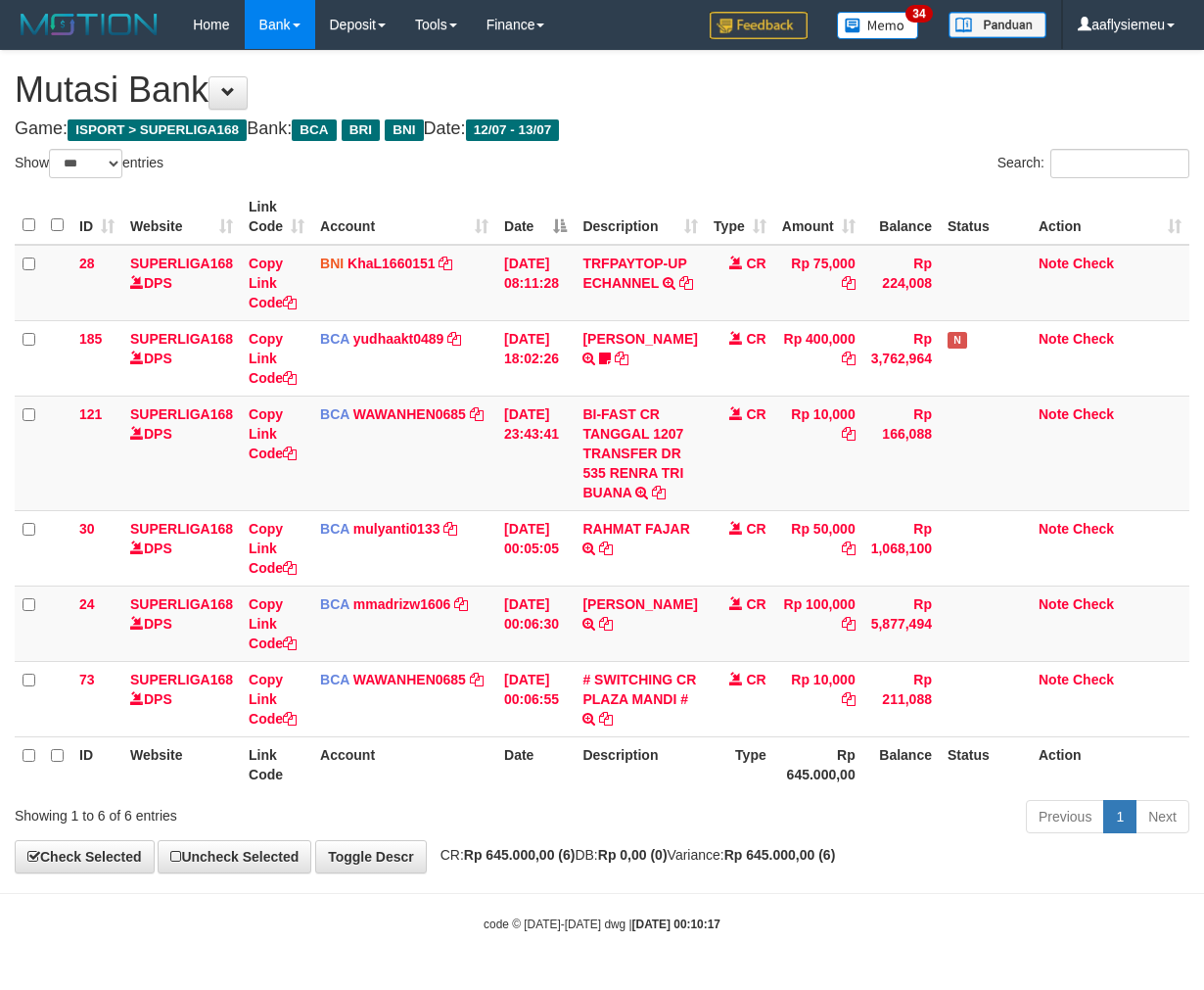 select on "***" 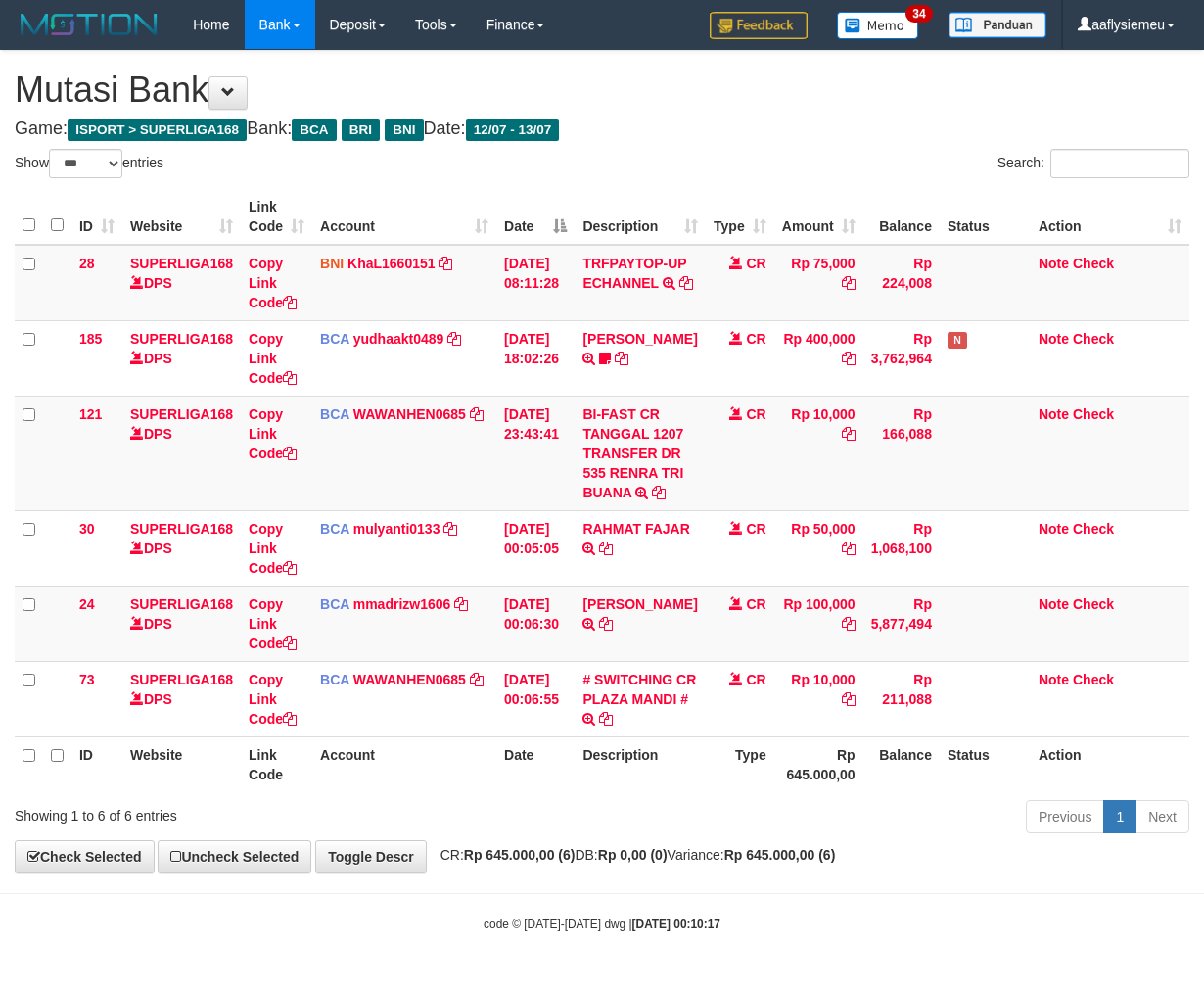 scroll, scrollTop: 0, scrollLeft: 0, axis: both 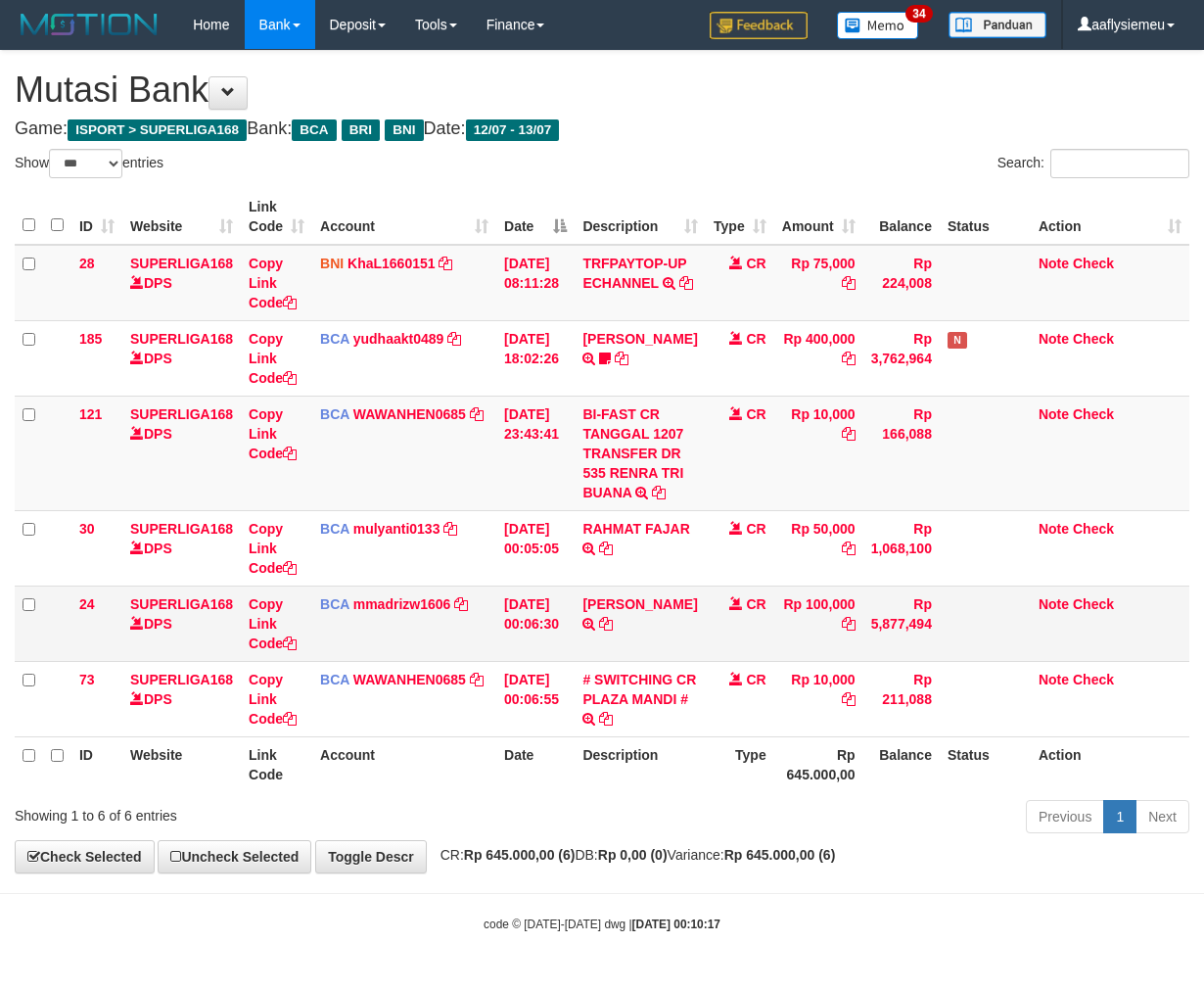 click on "BCA
mmadrizw1606
DPS
MUHAMMAD RIZWAR SETIAWAN
mutasi_20250713_4788 | 24
mutasi_20250713_4788 | 24" at bounding box center [404, 623] 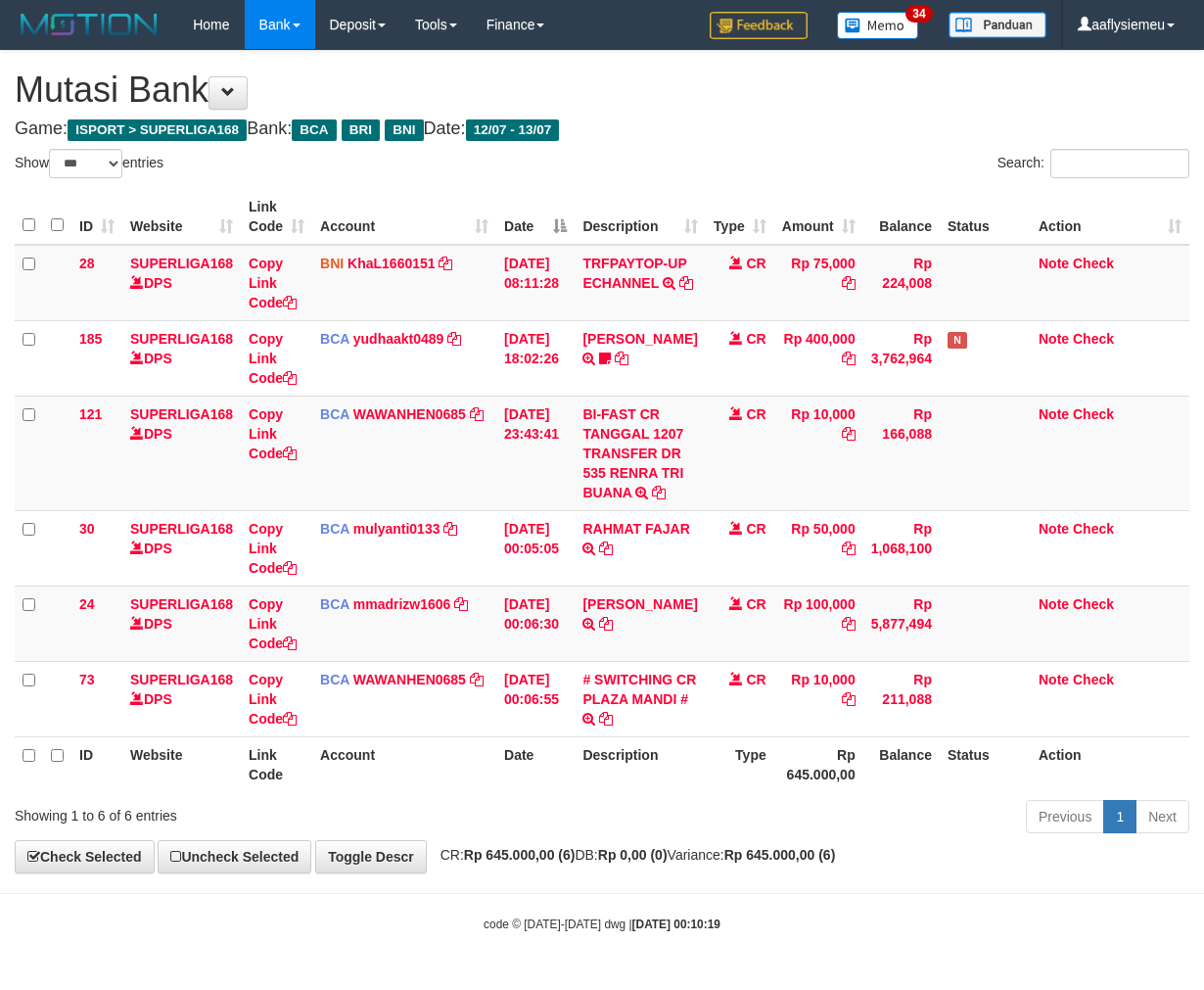 select on "***" 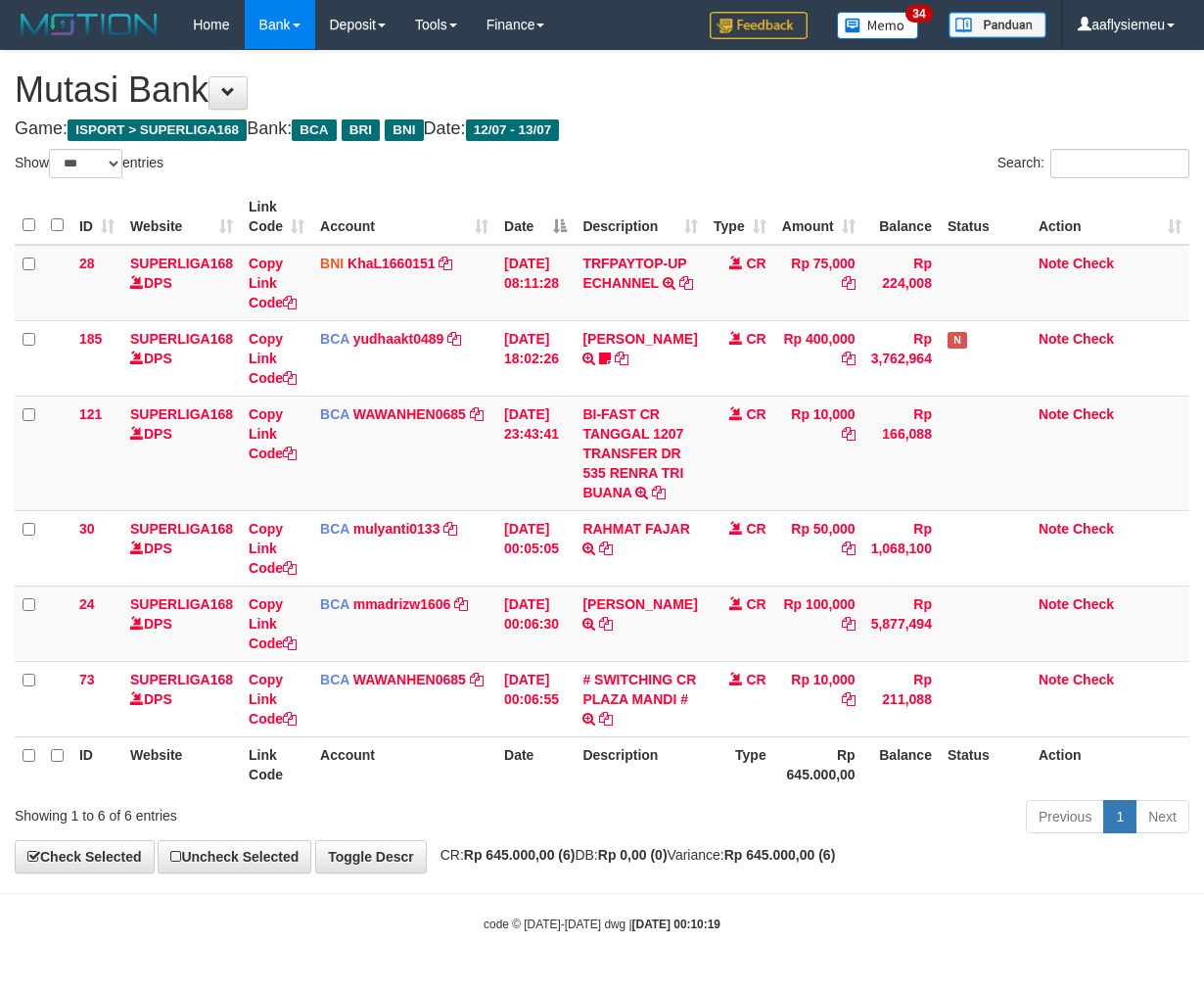 scroll, scrollTop: 0, scrollLeft: 0, axis: both 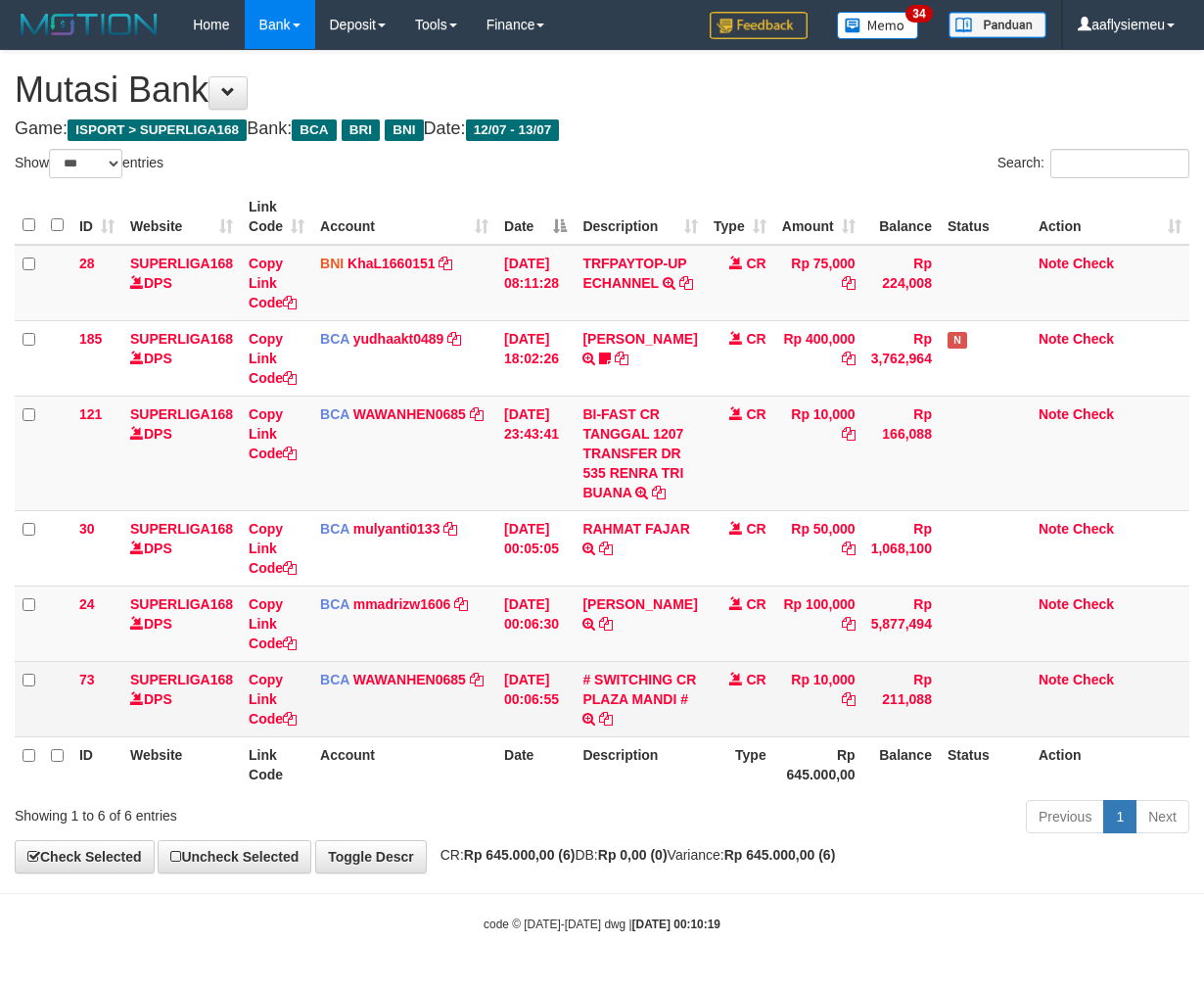 click on "Rp 10,000" at bounding box center [818, 698] 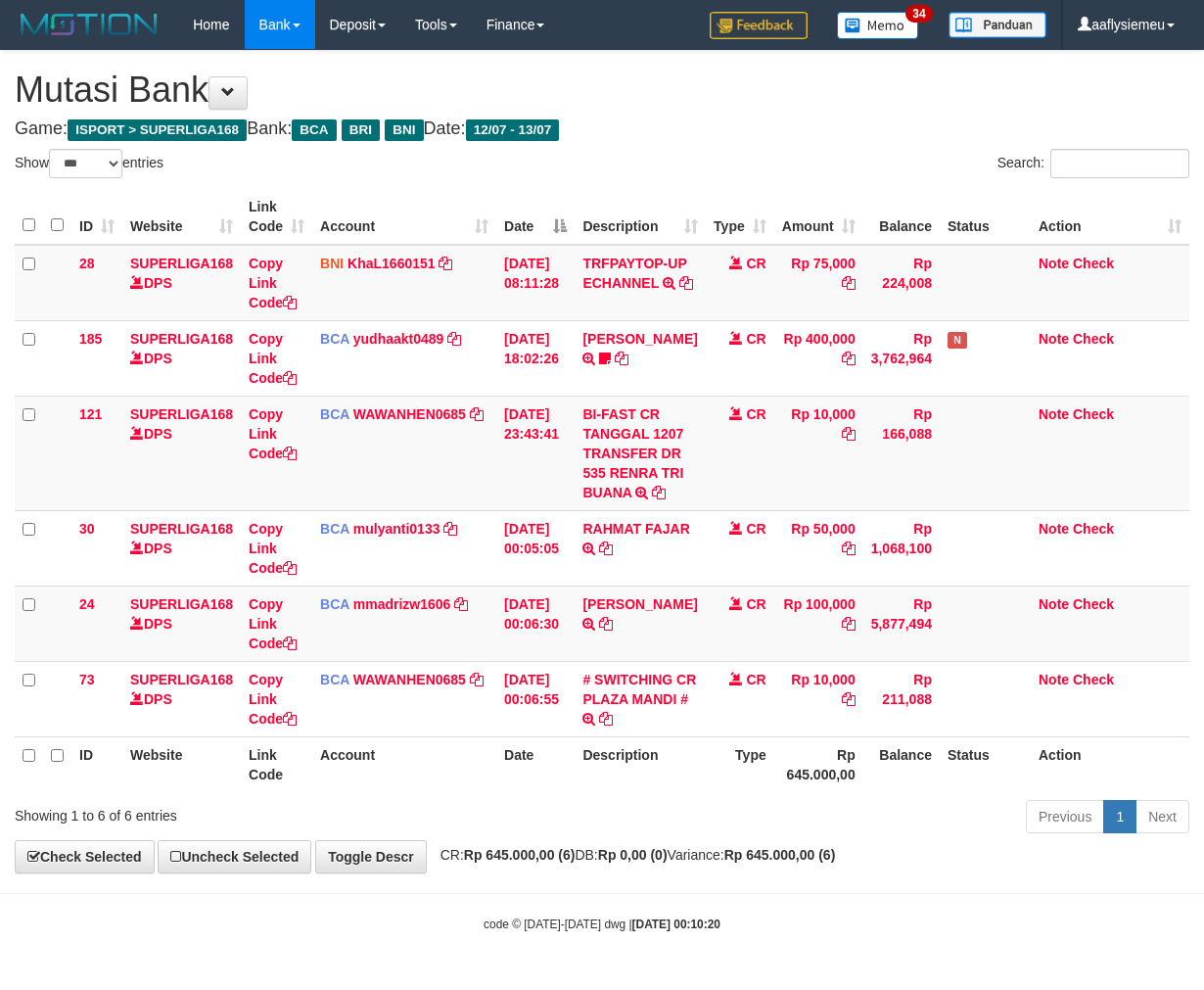 select on "***" 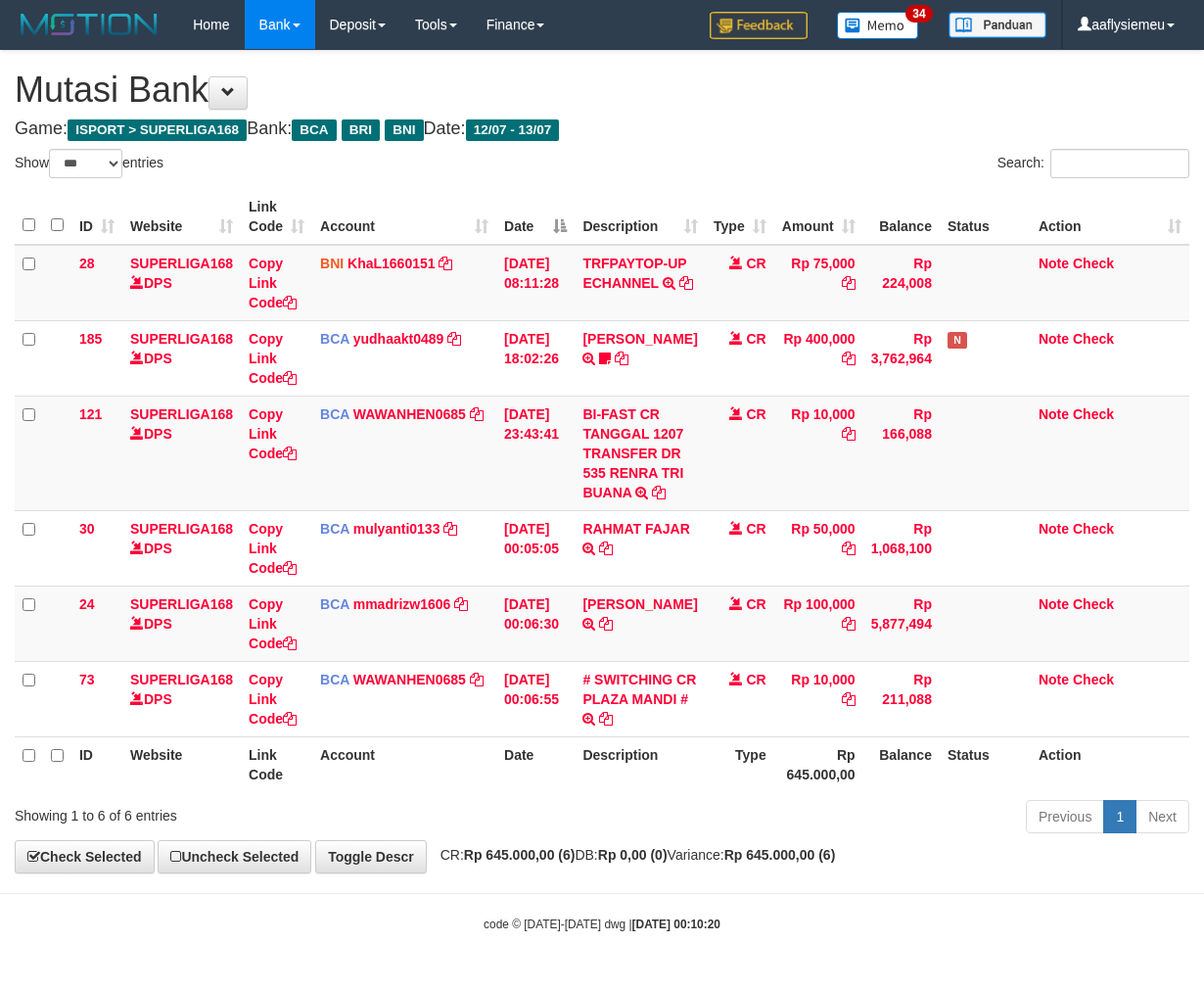 scroll, scrollTop: 20, scrollLeft: 0, axis: vertical 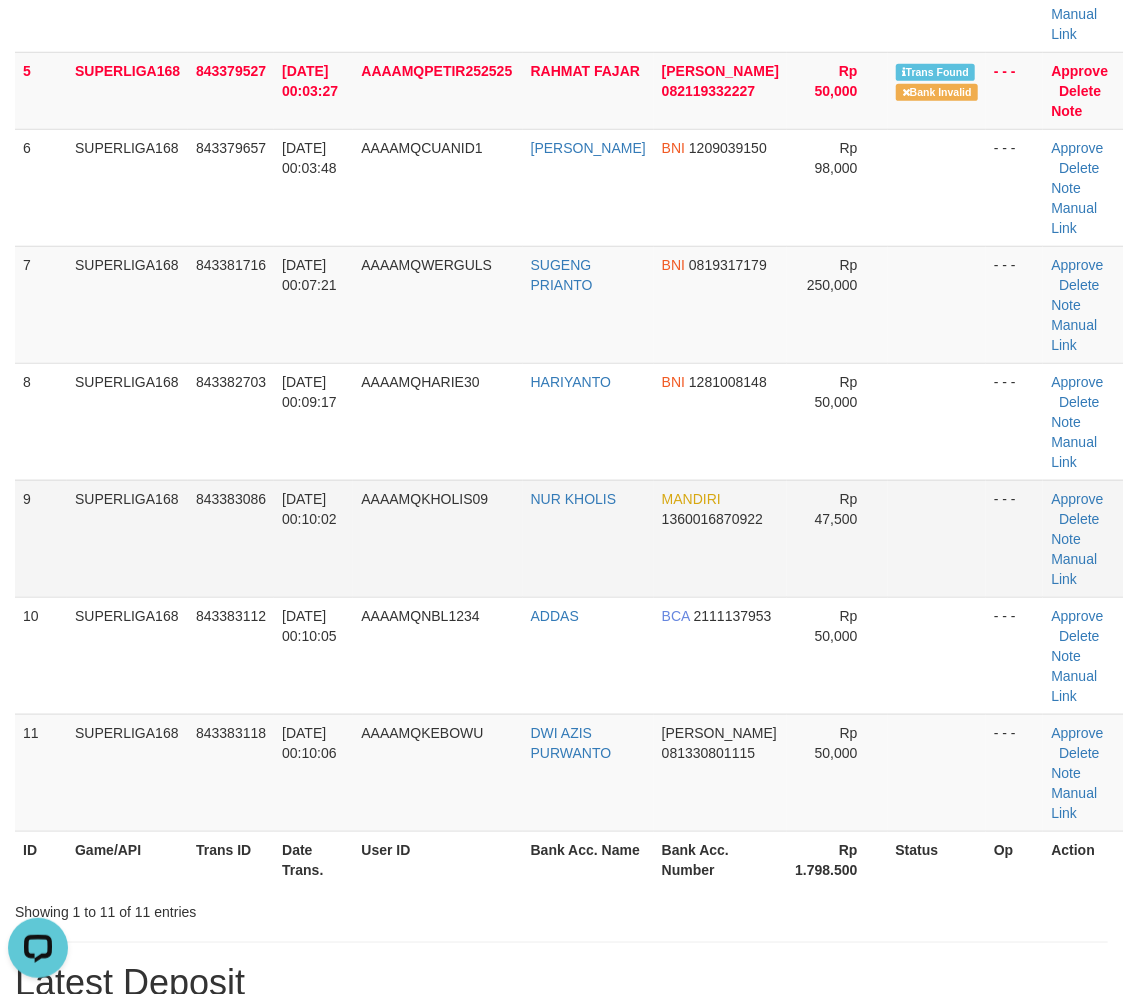 click on "AAAAMQKHOLIS09" at bounding box center (437, 538) 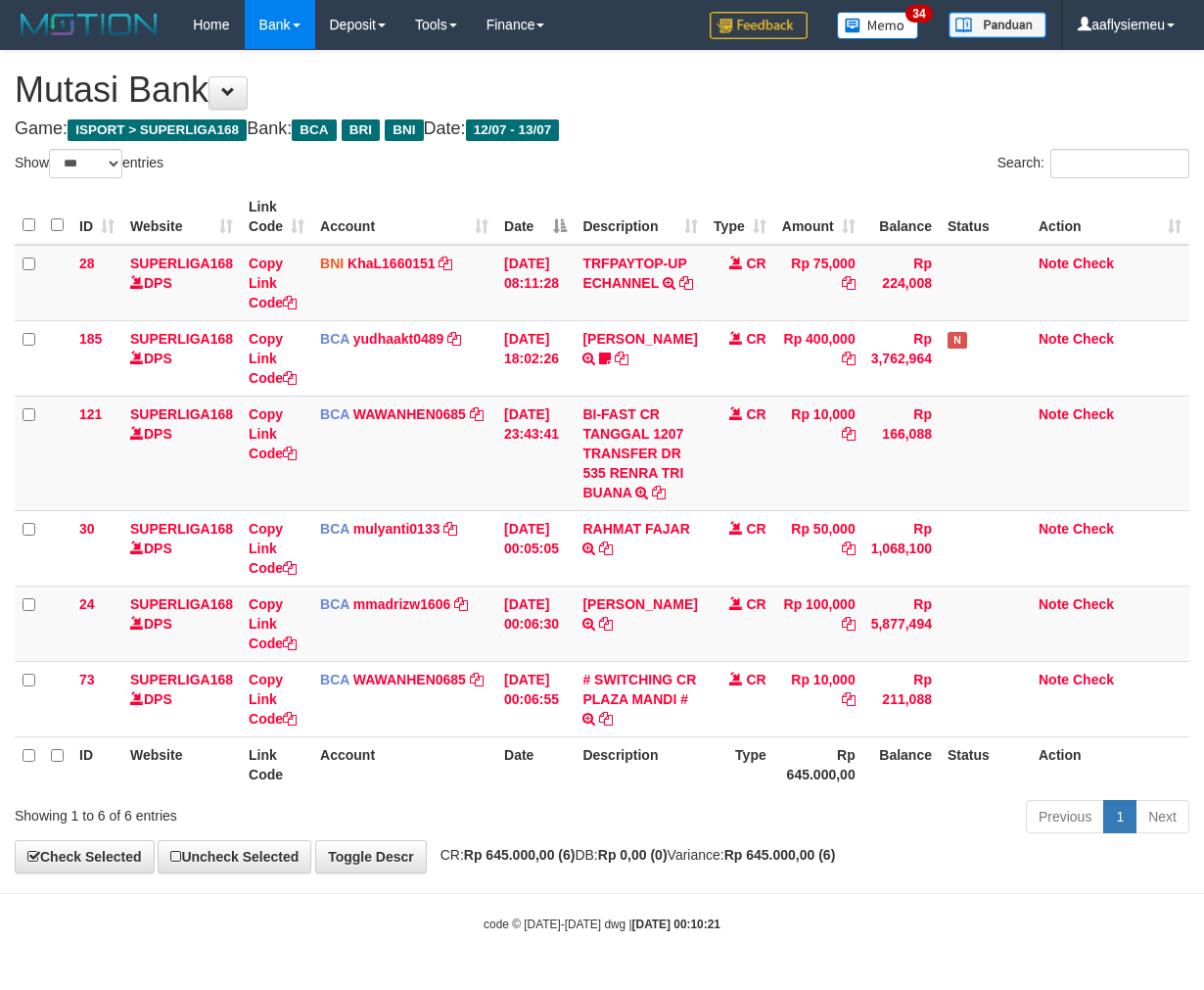 select on "***" 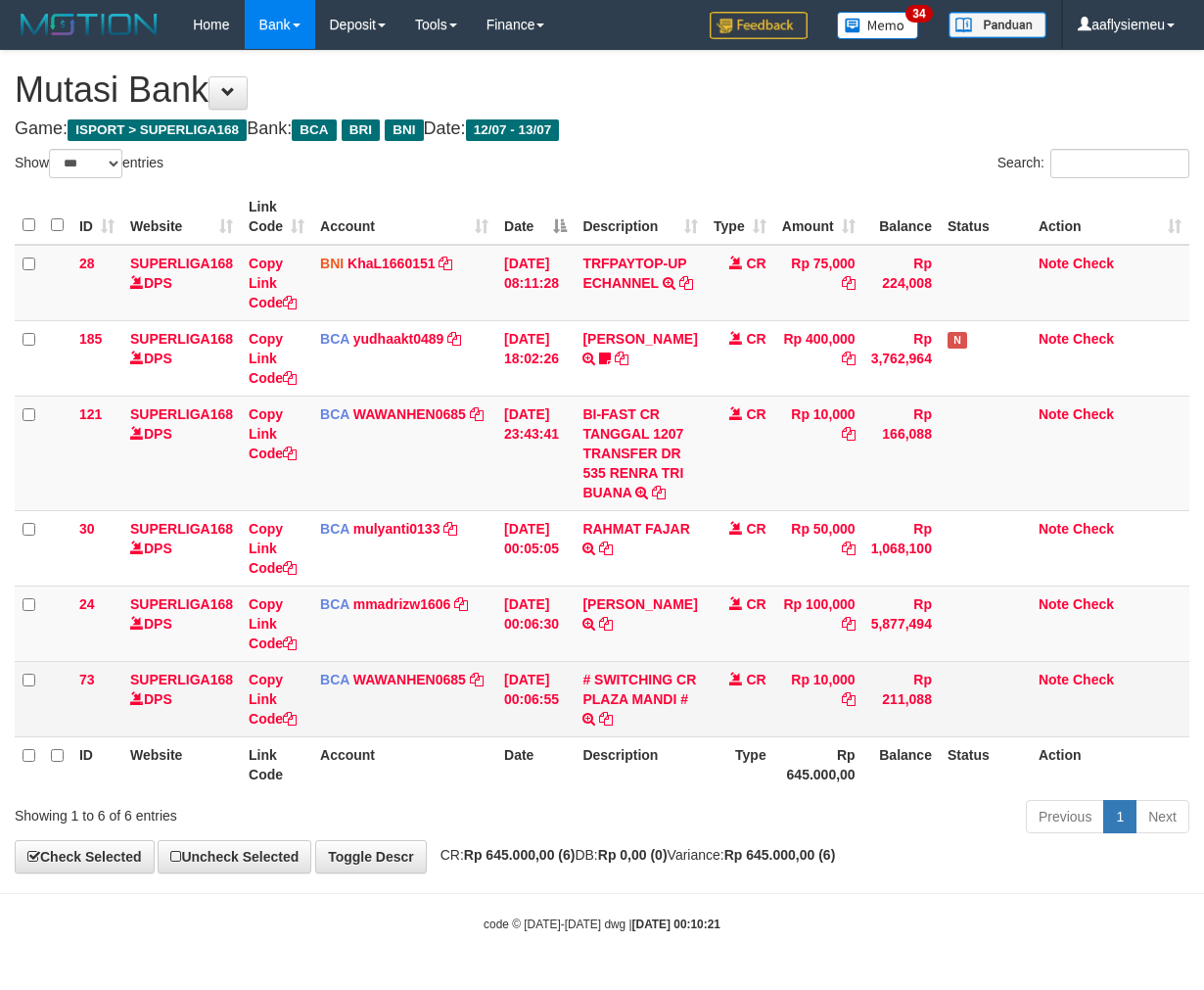 click on "# SWITCHING CR PLAZA MANDI #         SWITCHING CR TRF
AHMADUN HANAFIA 008 PLAZA MANDI" at bounding box center [639, 698] 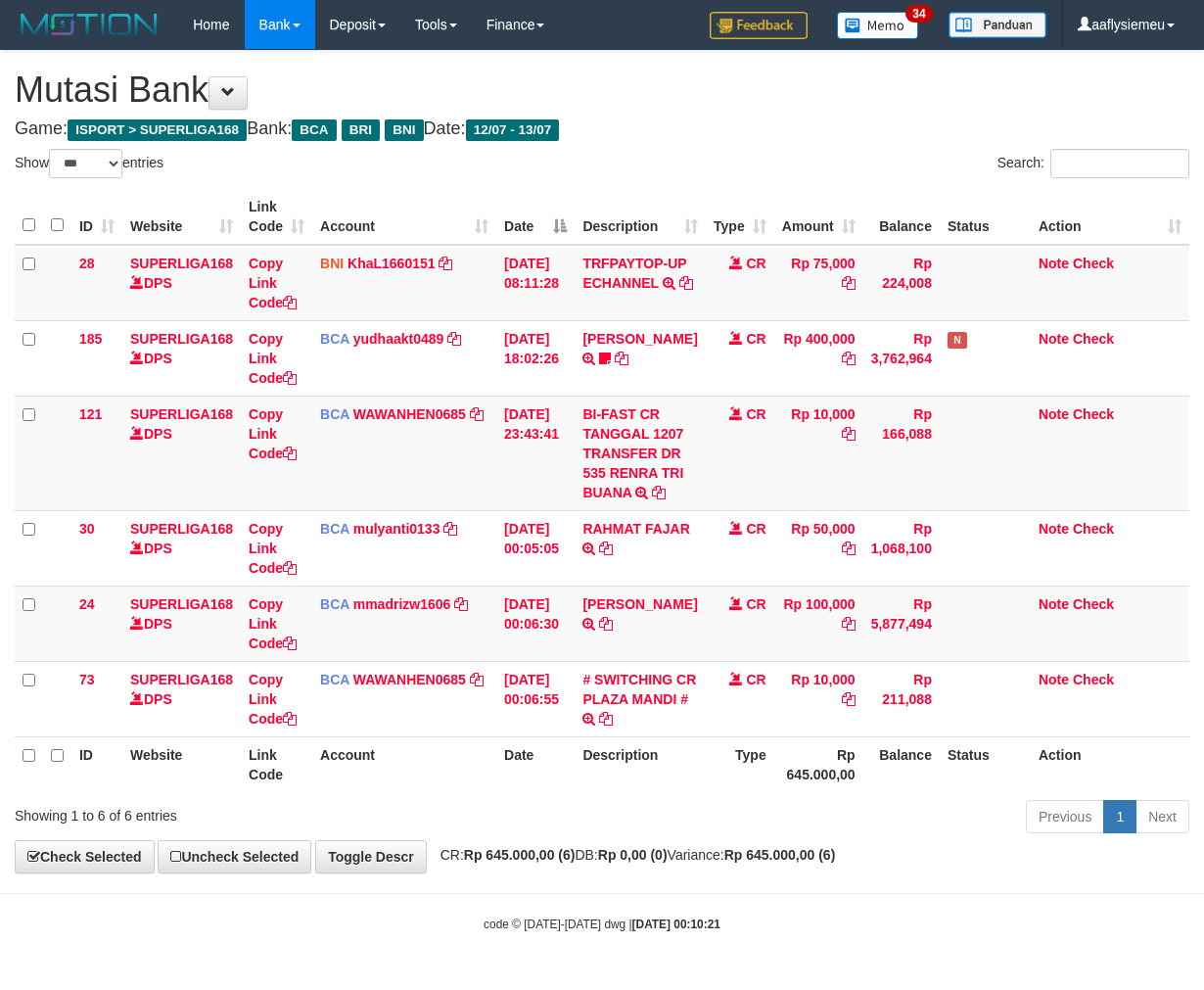 scroll, scrollTop: 44, scrollLeft: 0, axis: vertical 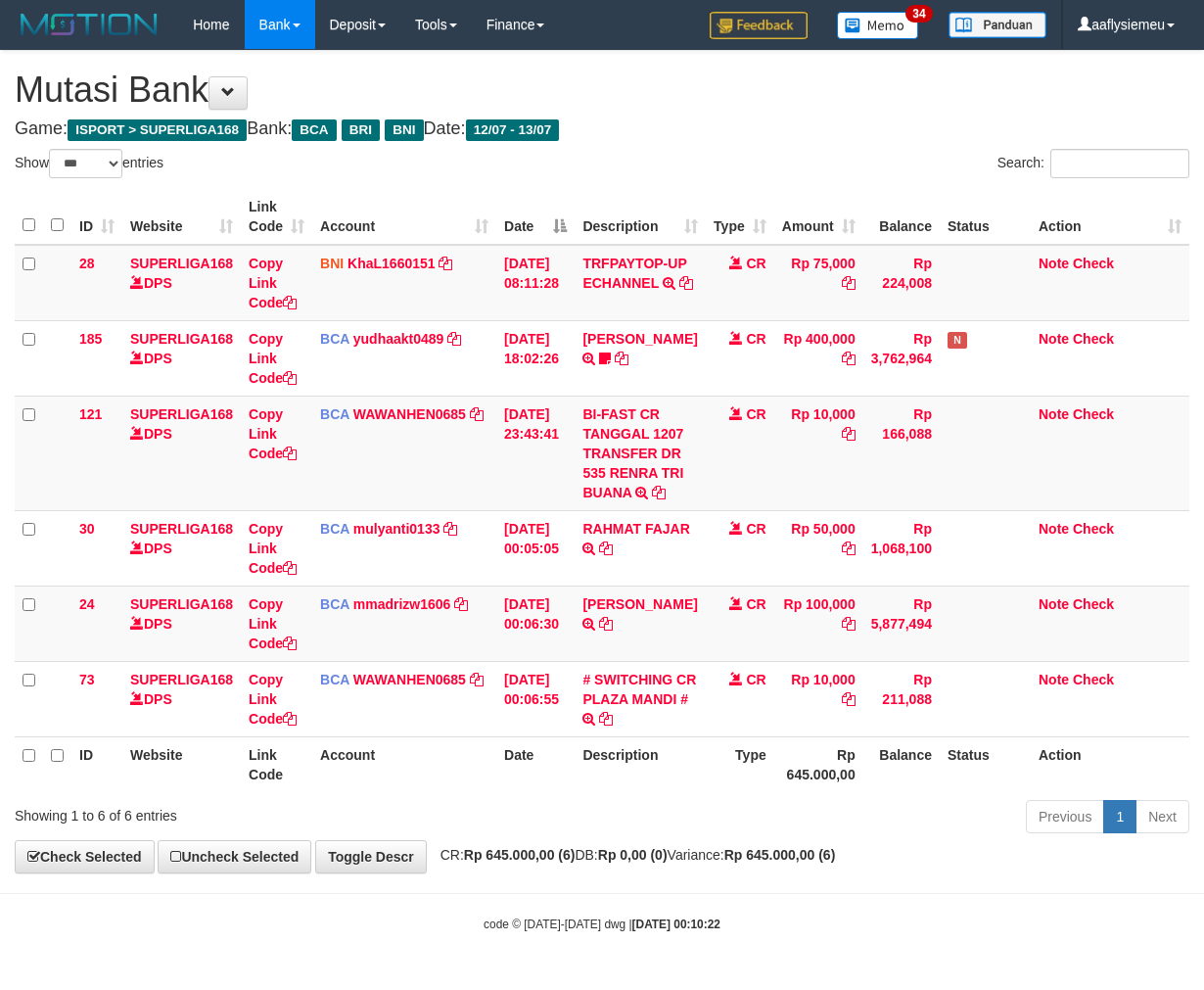 select on "***" 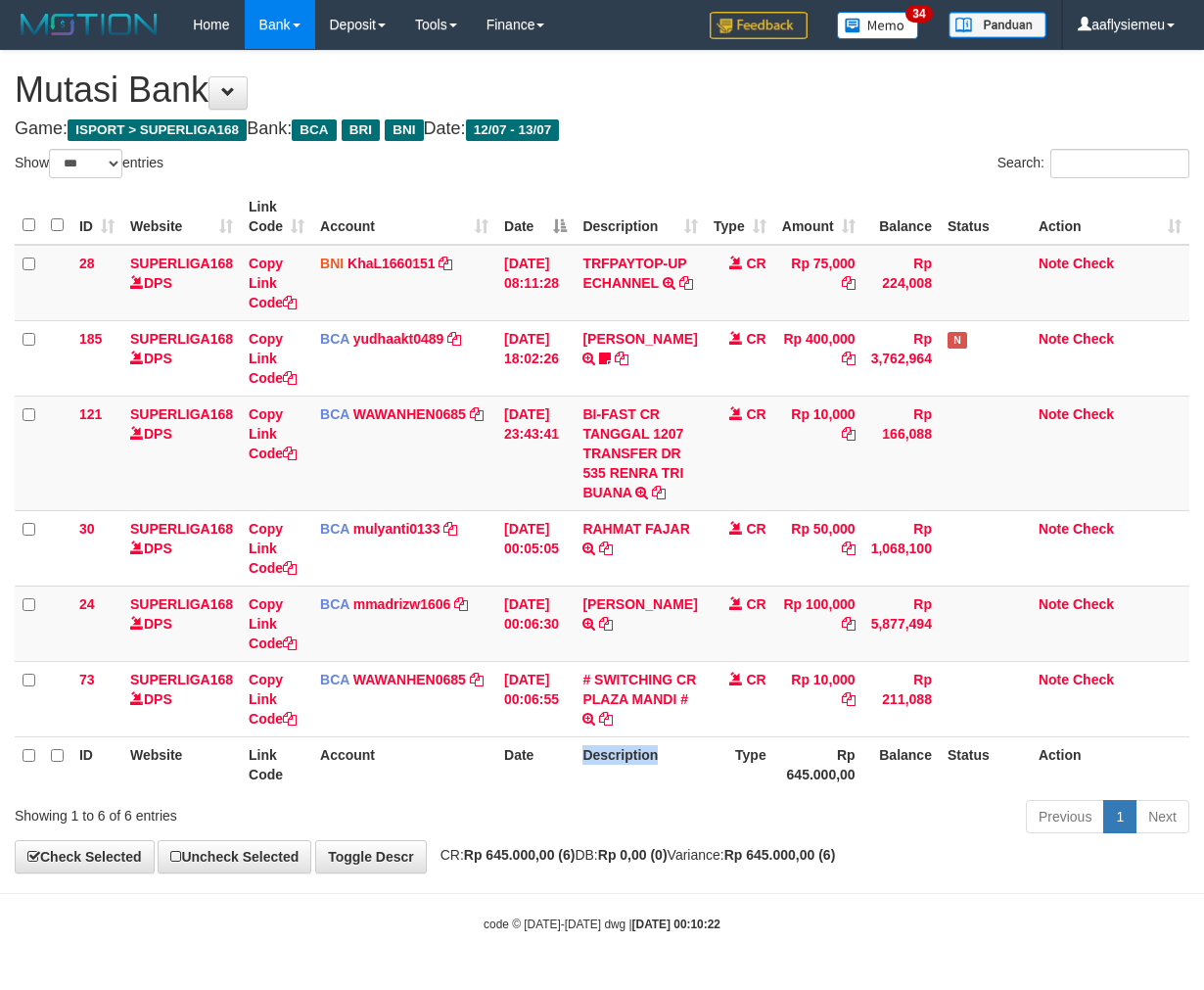 scroll, scrollTop: 52, scrollLeft: 0, axis: vertical 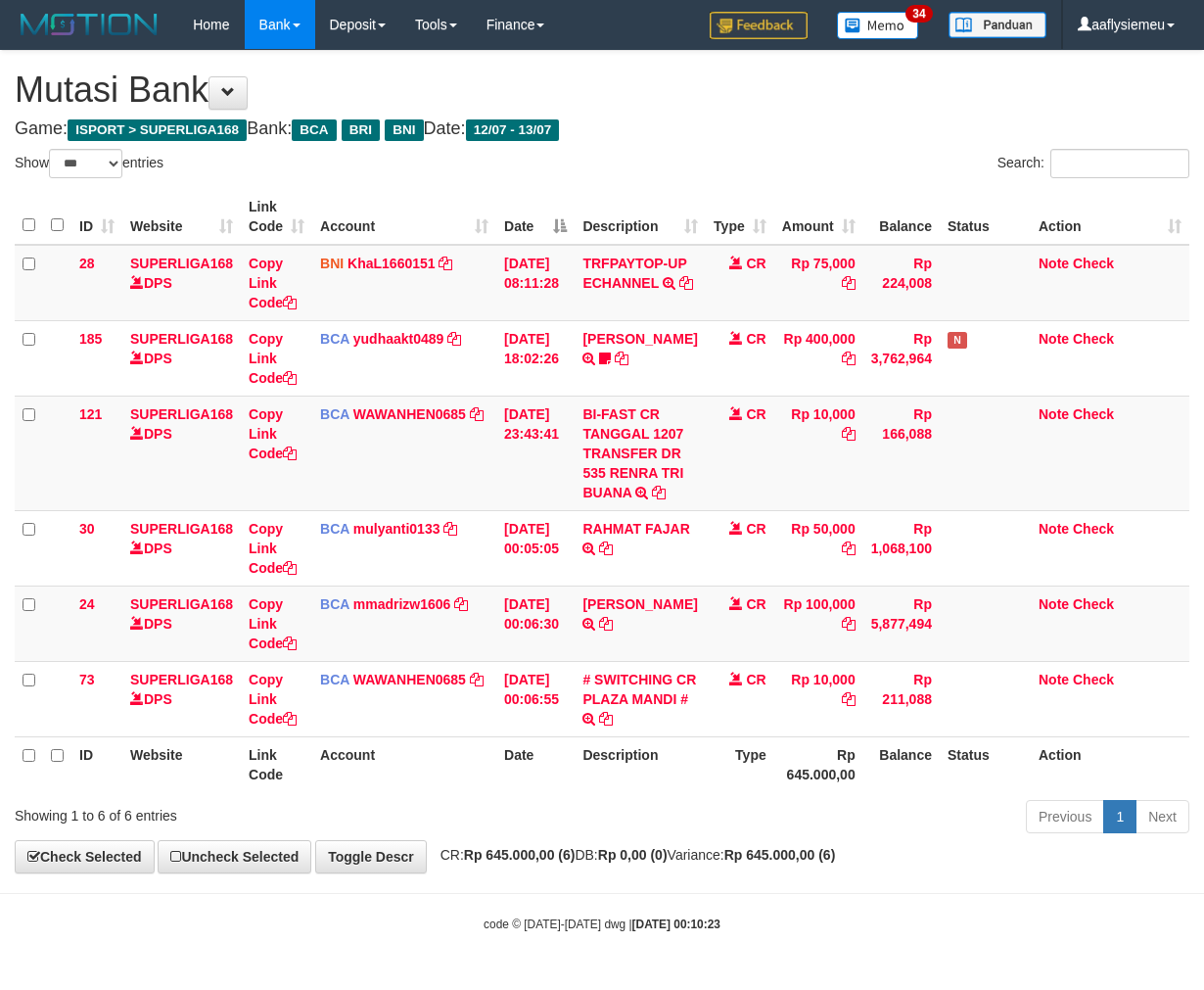 select on "***" 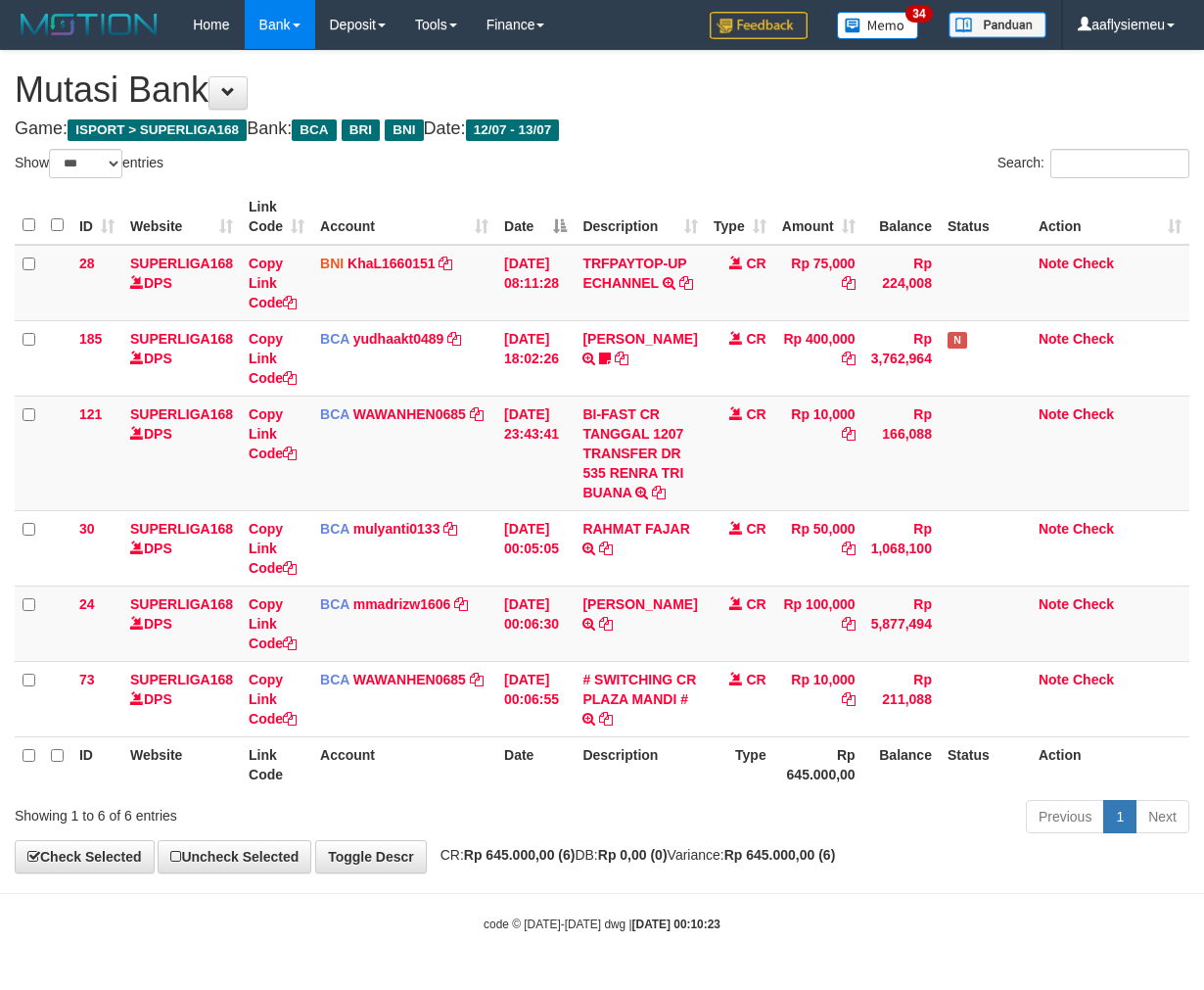 scroll, scrollTop: 52, scrollLeft: 0, axis: vertical 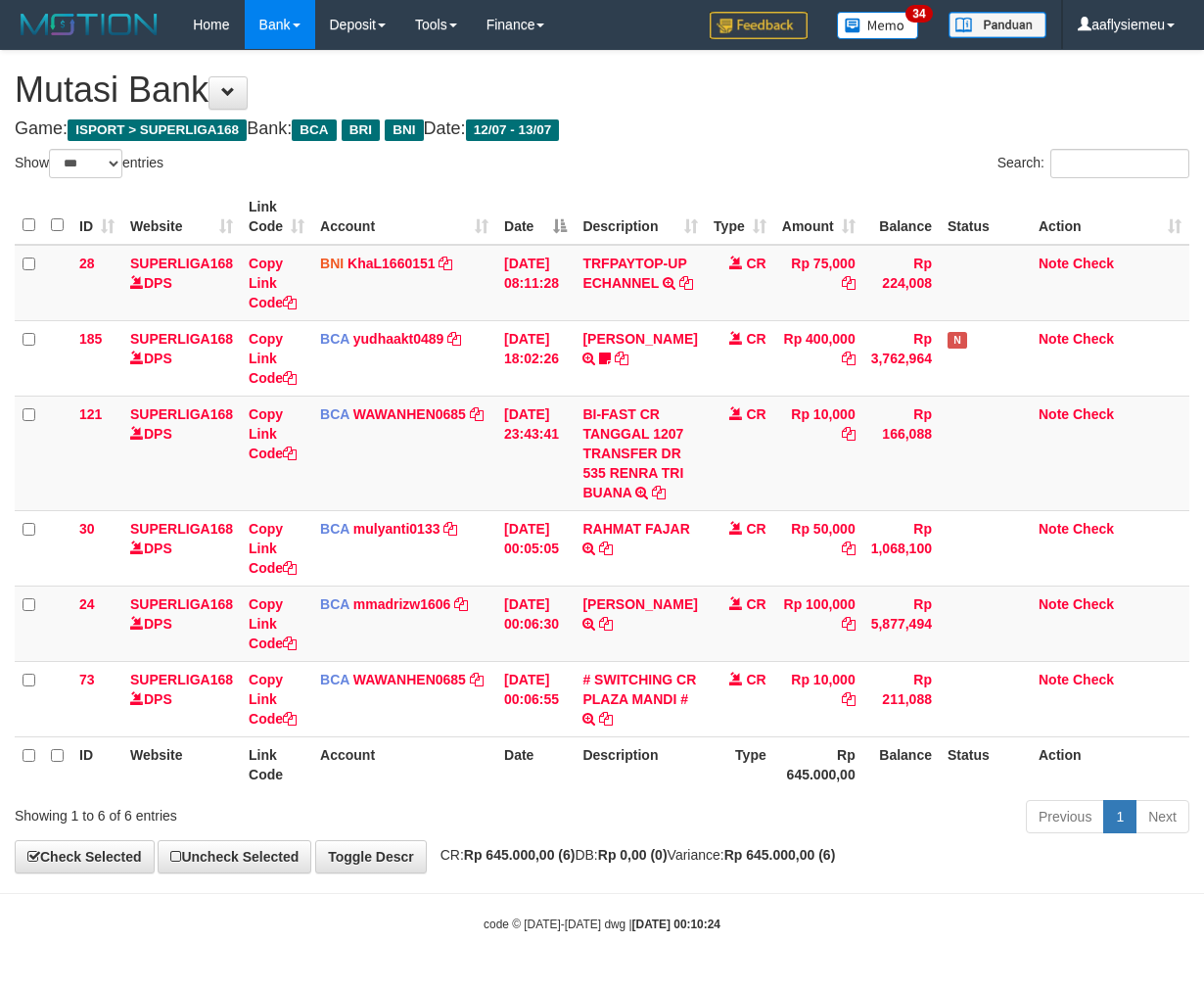 select on "***" 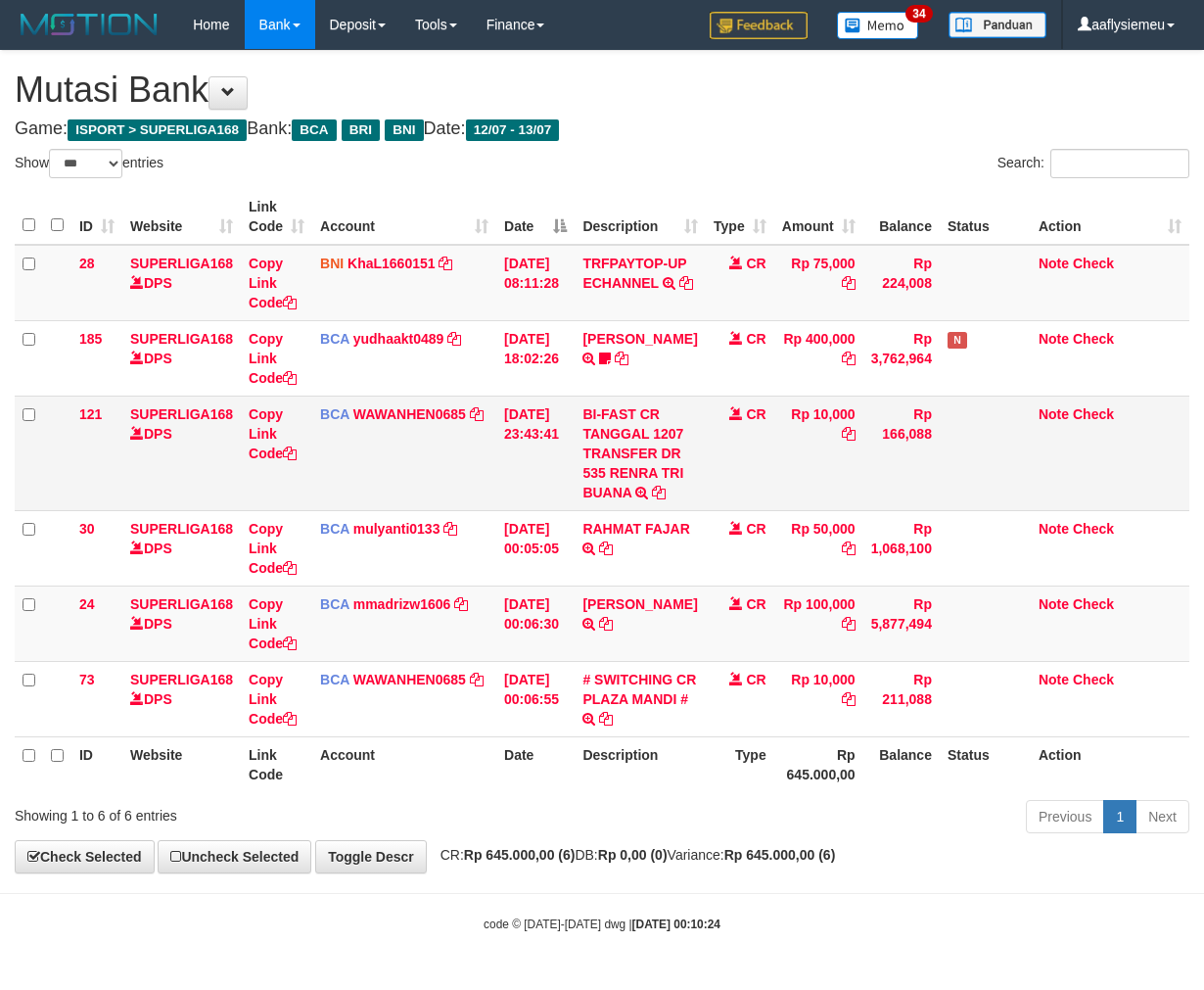 scroll, scrollTop: 52, scrollLeft: 0, axis: vertical 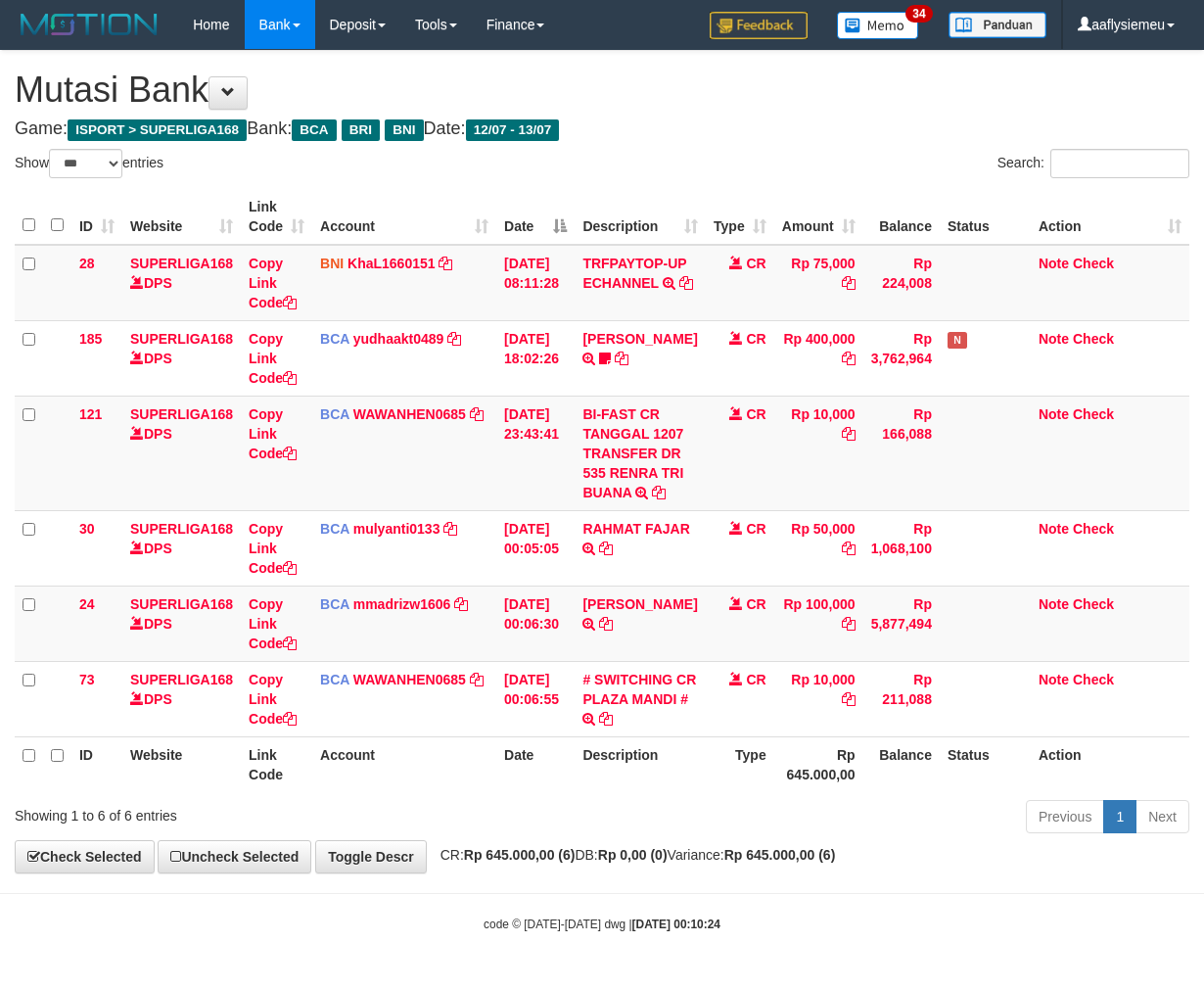 click on "Previous 1 Next" at bounding box center (854, 819) 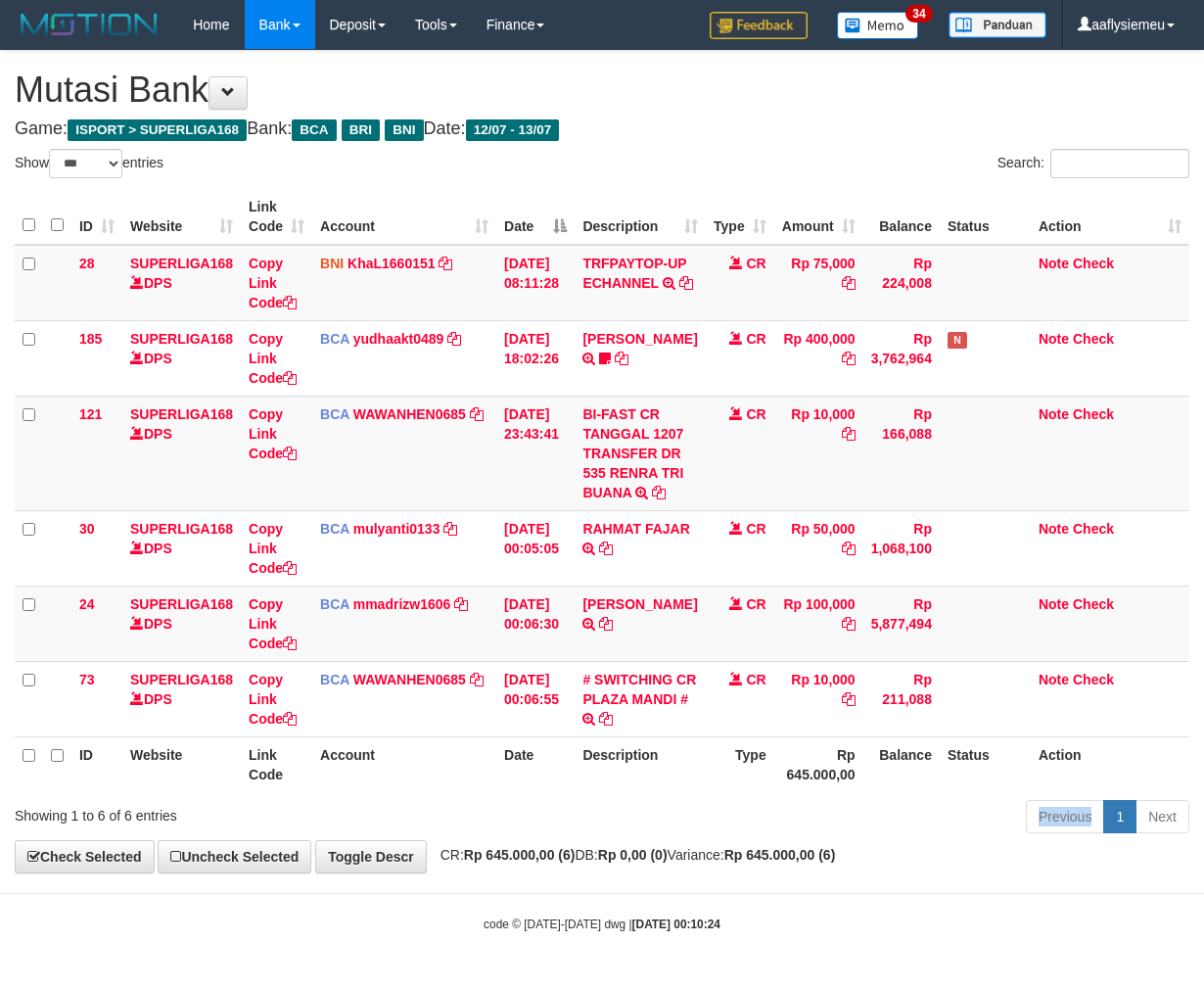 drag, startPoint x: 609, startPoint y: 833, endPoint x: 685, endPoint y: 864, distance: 82.0792 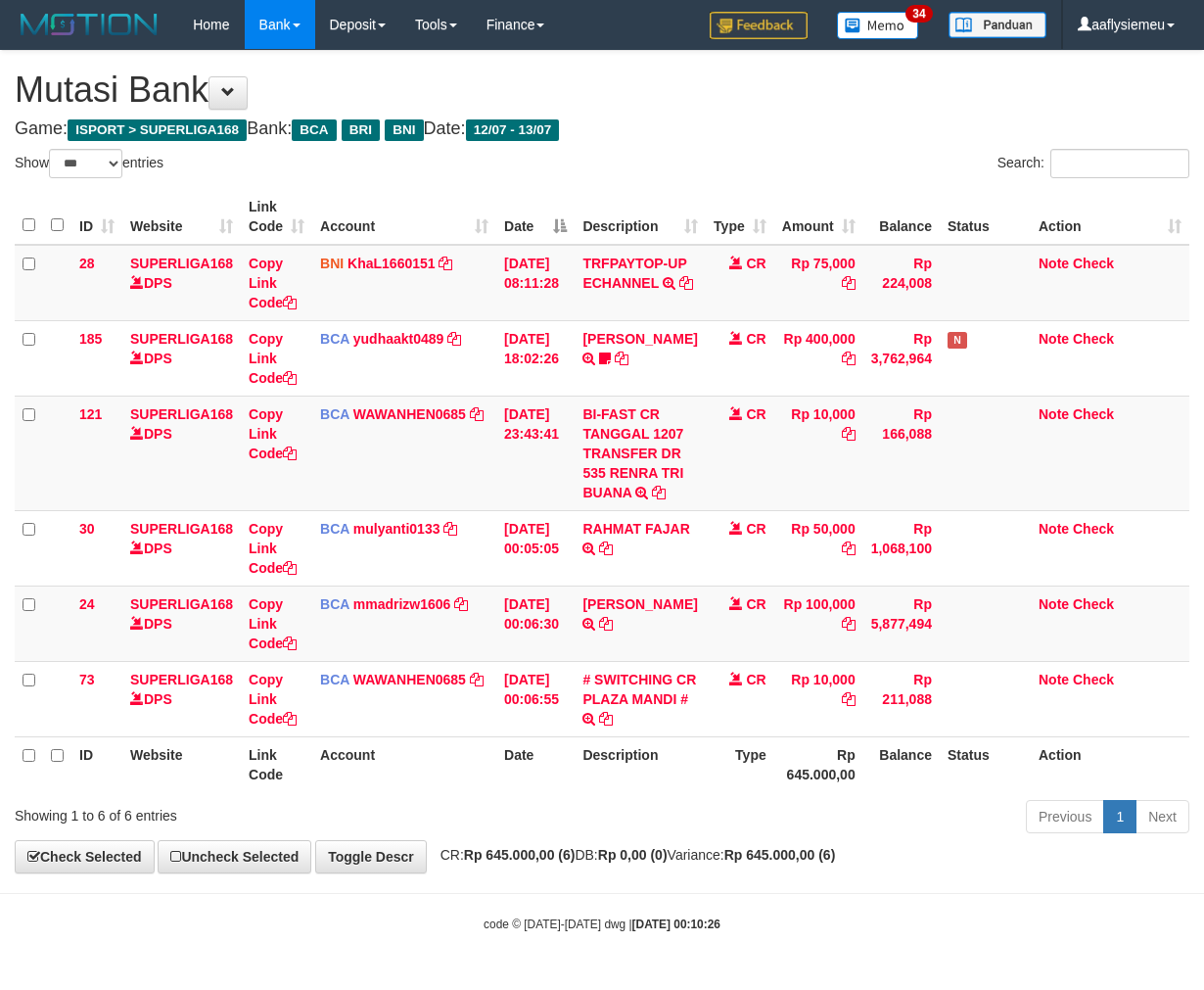 select on "***" 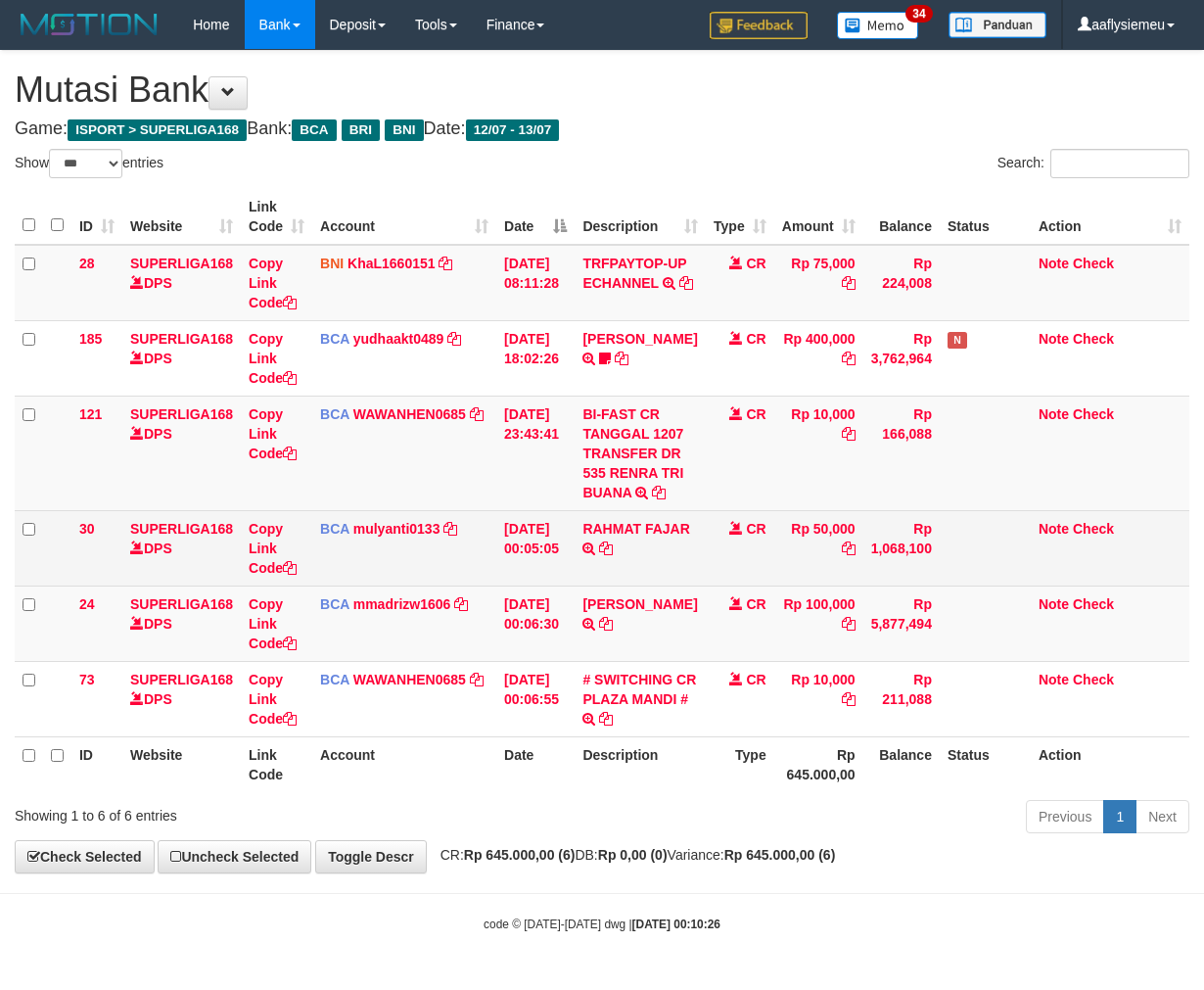 scroll, scrollTop: 52, scrollLeft: 0, axis: vertical 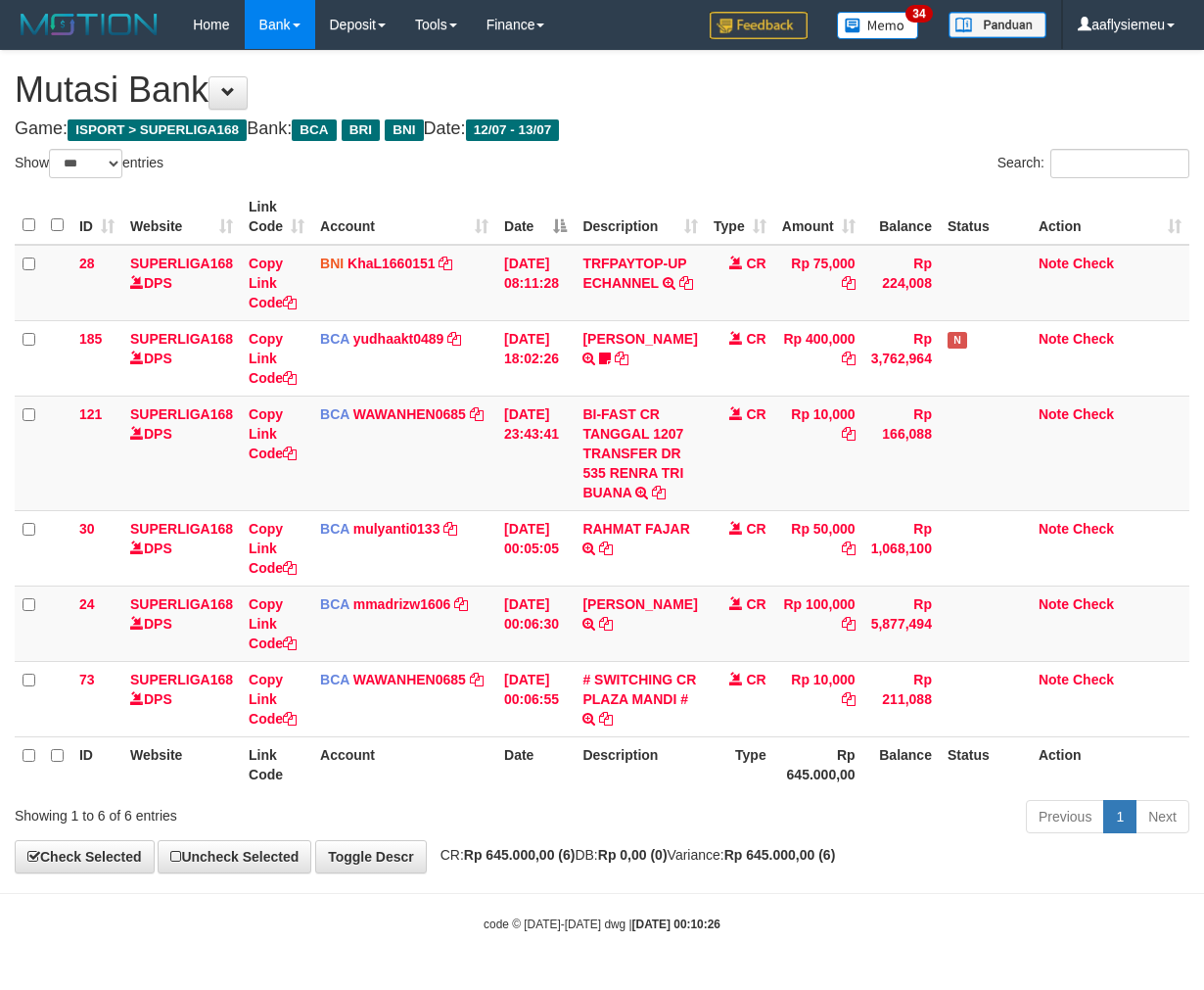 click on "Previous 1 Next" at bounding box center [854, 819] 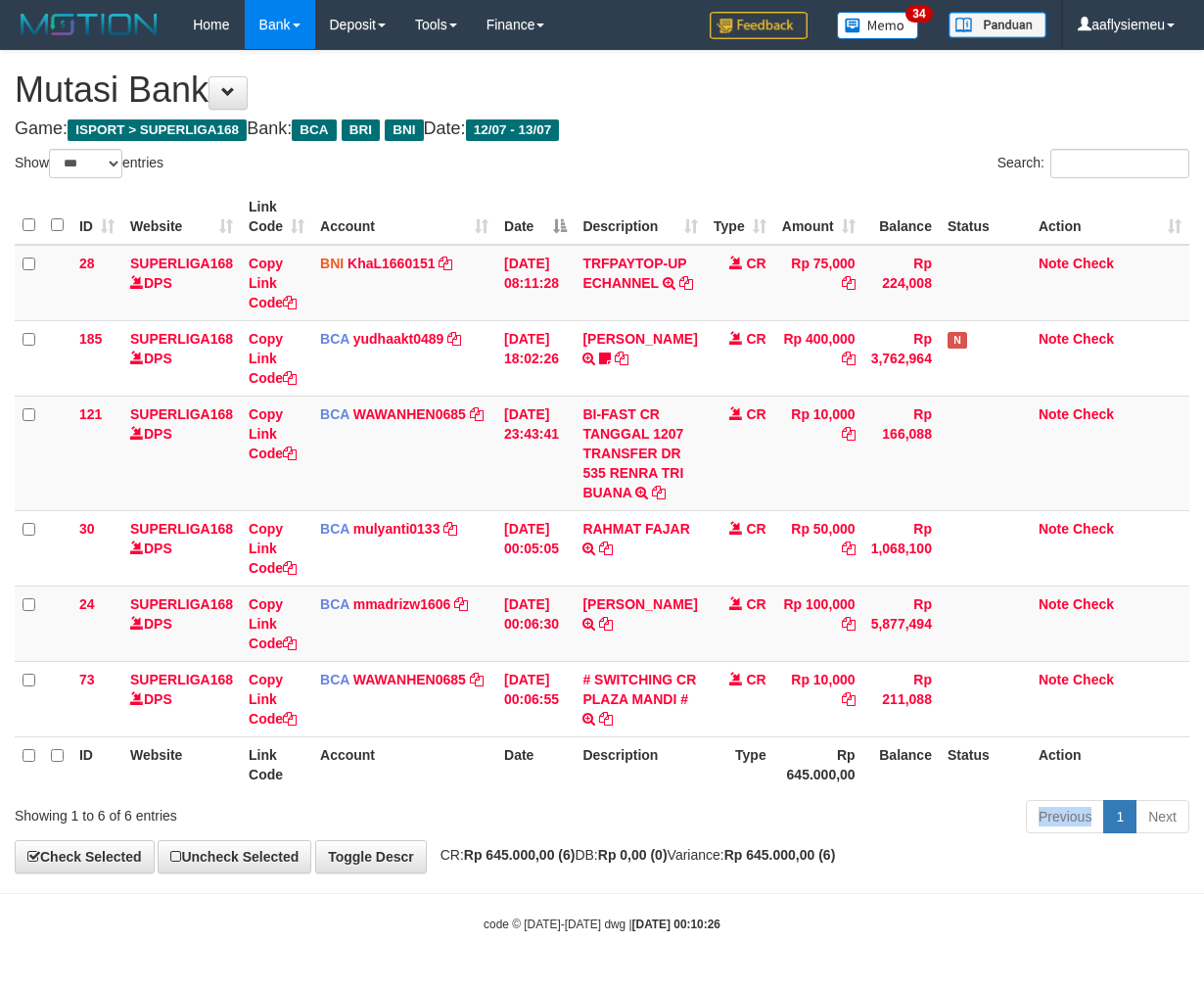 click on "Previous 1 Next" at bounding box center (854, 819) 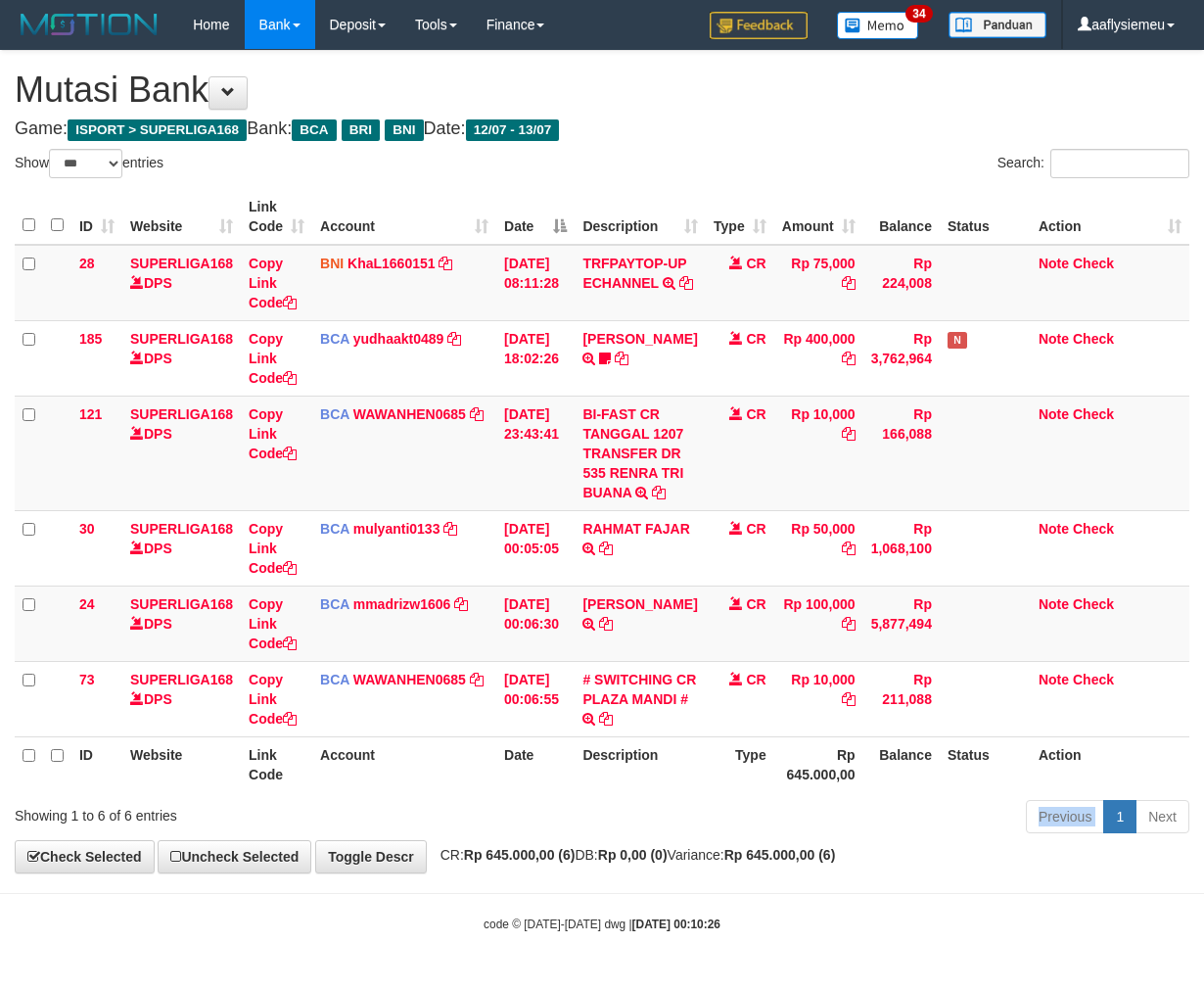 click on "Previous 1 Next" at bounding box center (854, 819) 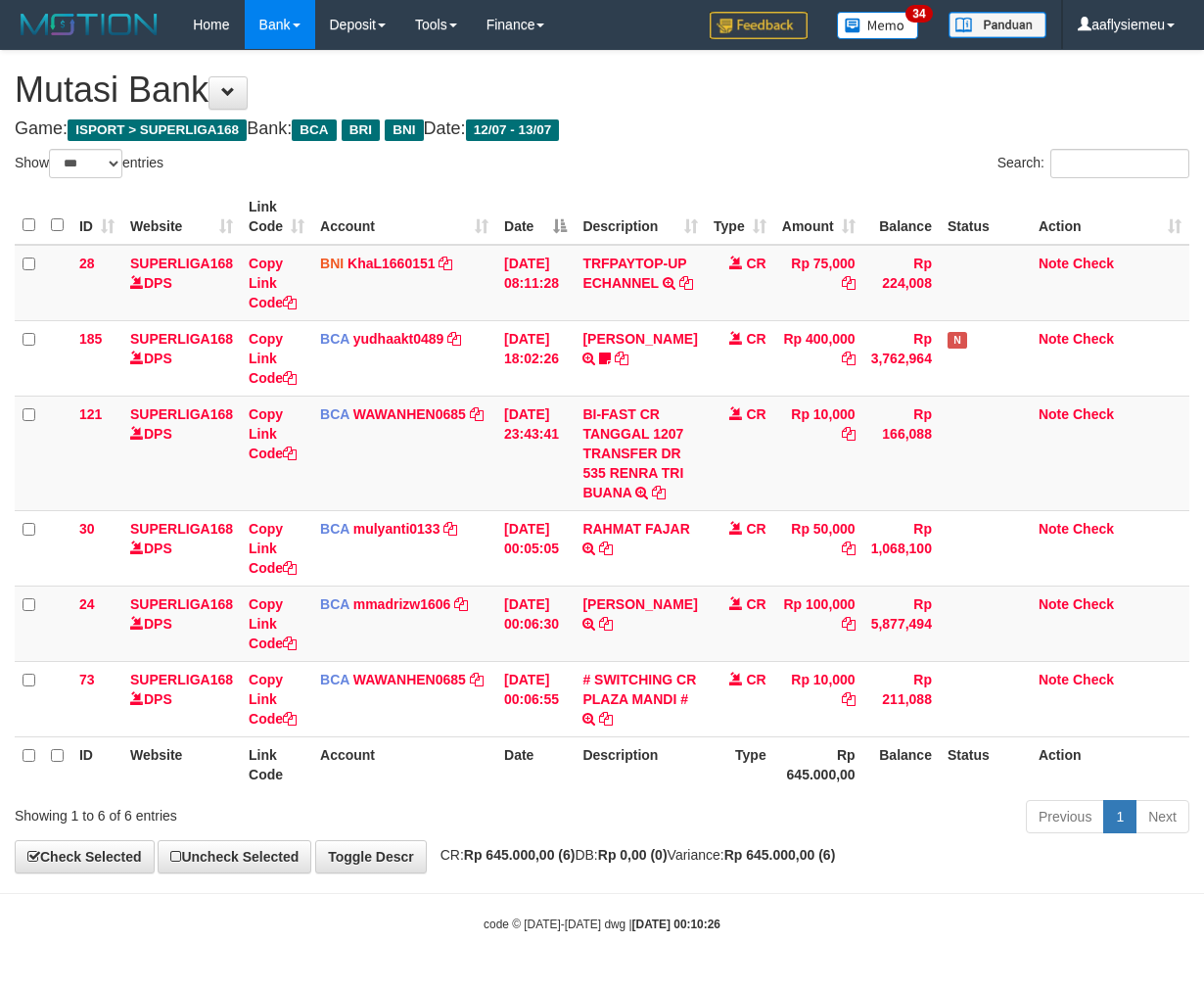 click on "Previous 1 Next" at bounding box center (854, 819) 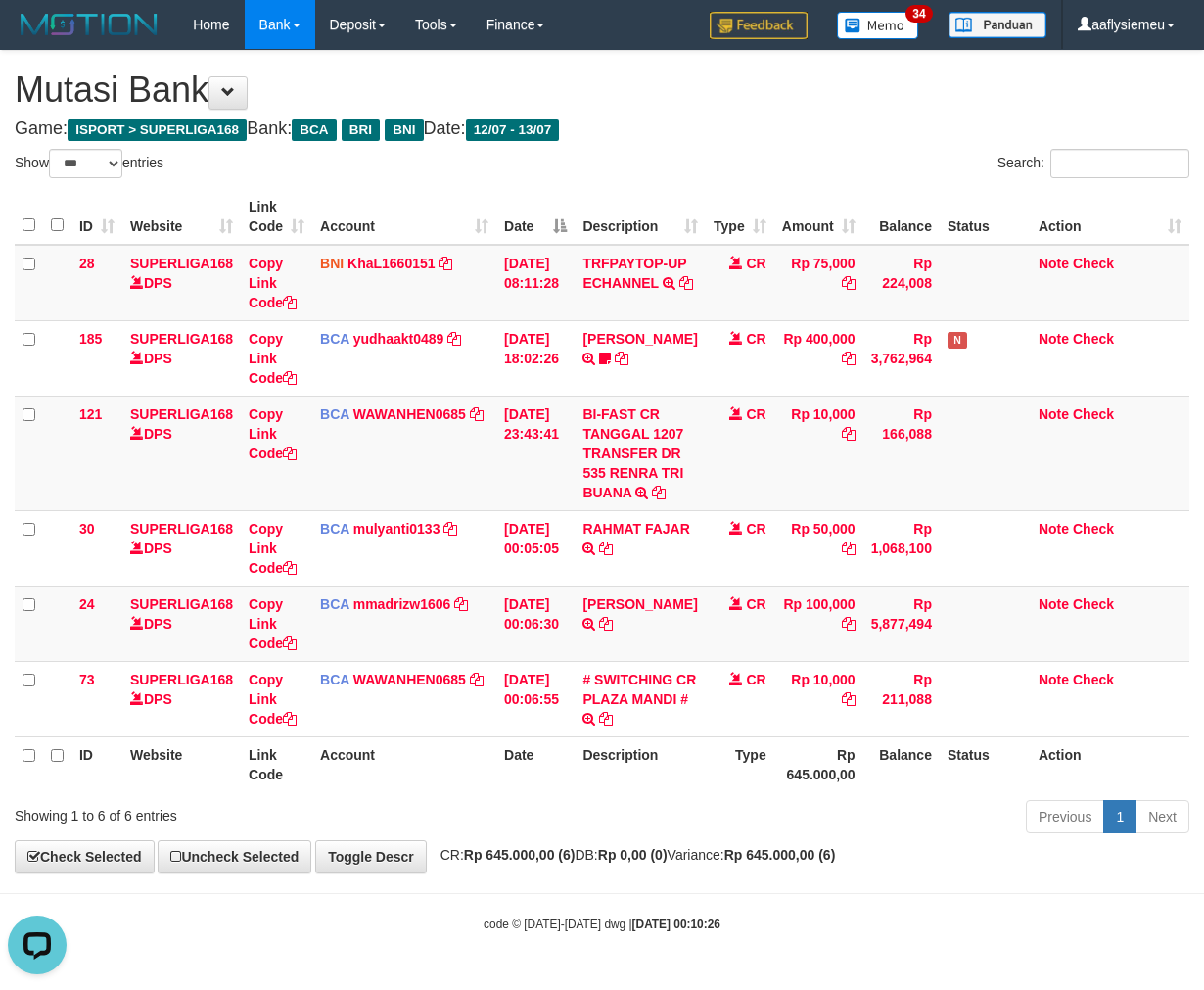 scroll, scrollTop: 0, scrollLeft: 0, axis: both 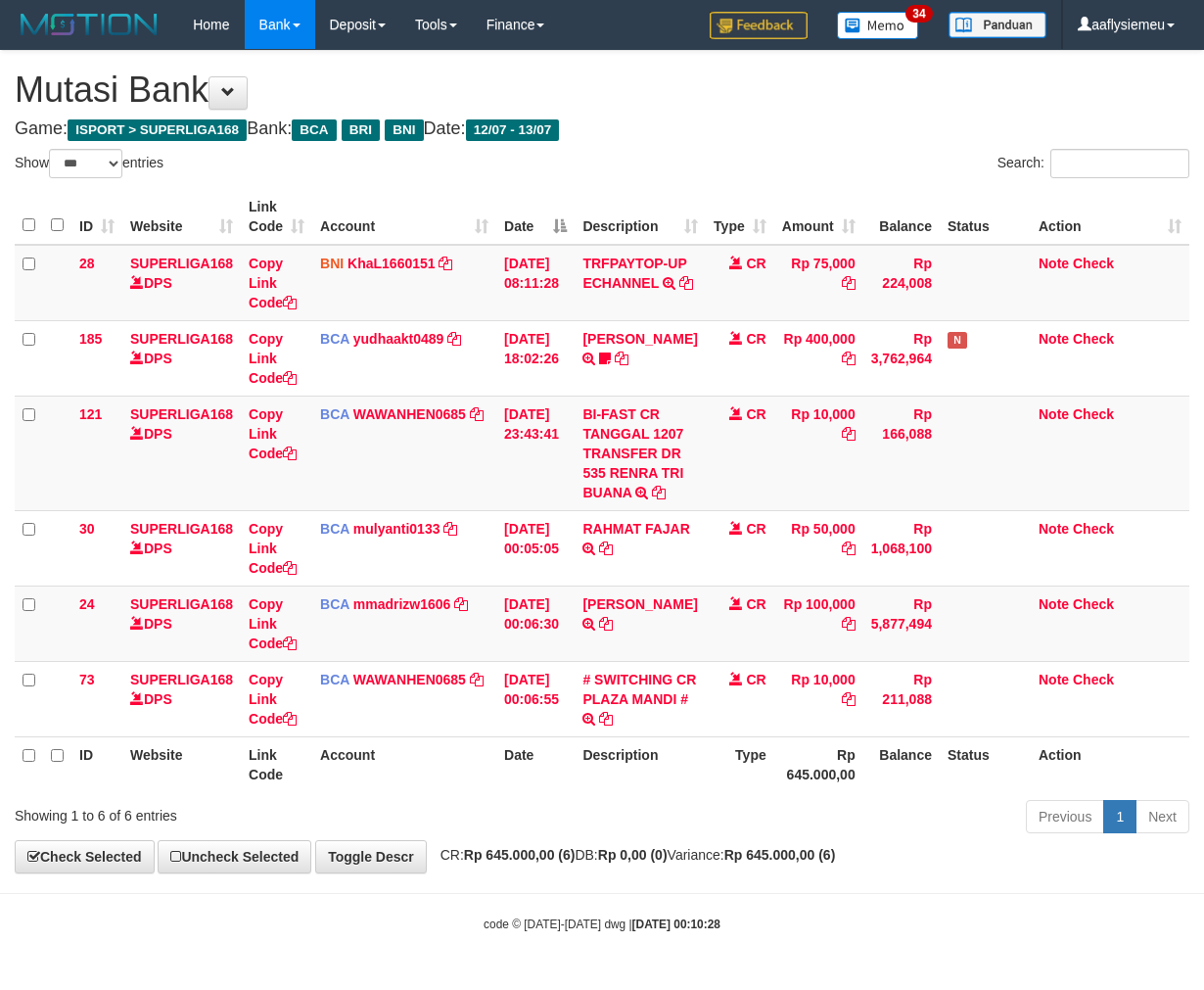 select on "***" 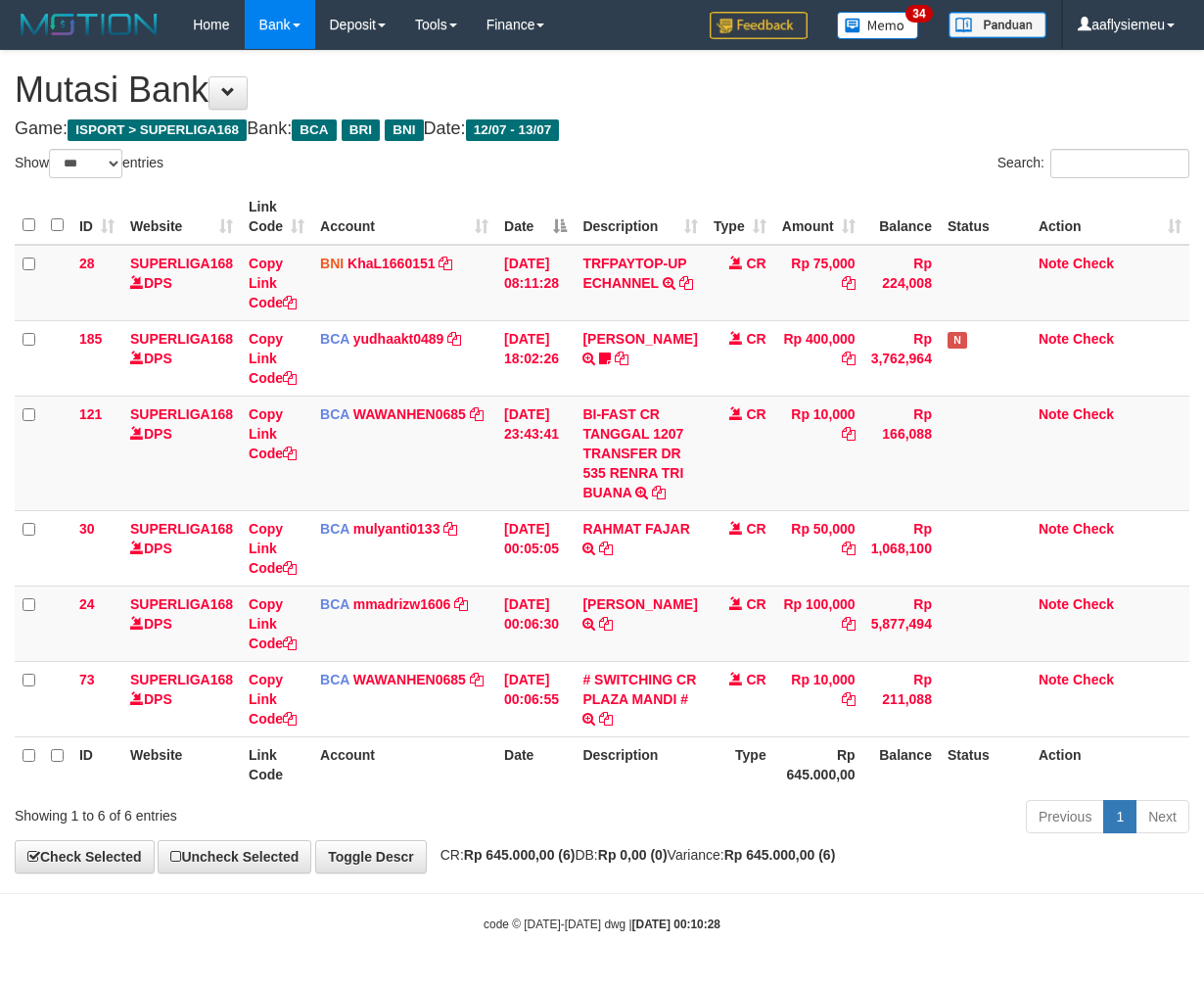scroll, scrollTop: 52, scrollLeft: 0, axis: vertical 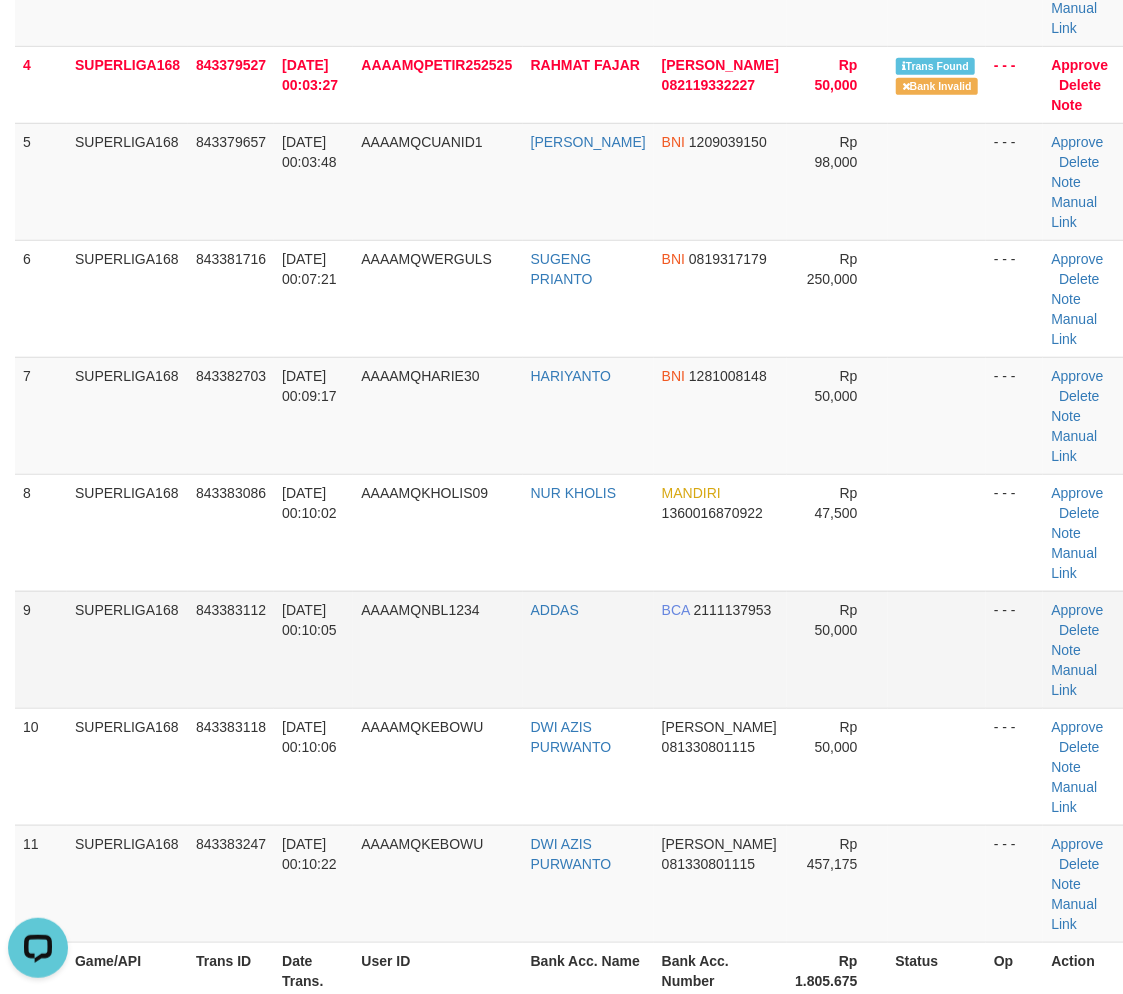 click on "SUPERLIGA168" at bounding box center [127, 649] 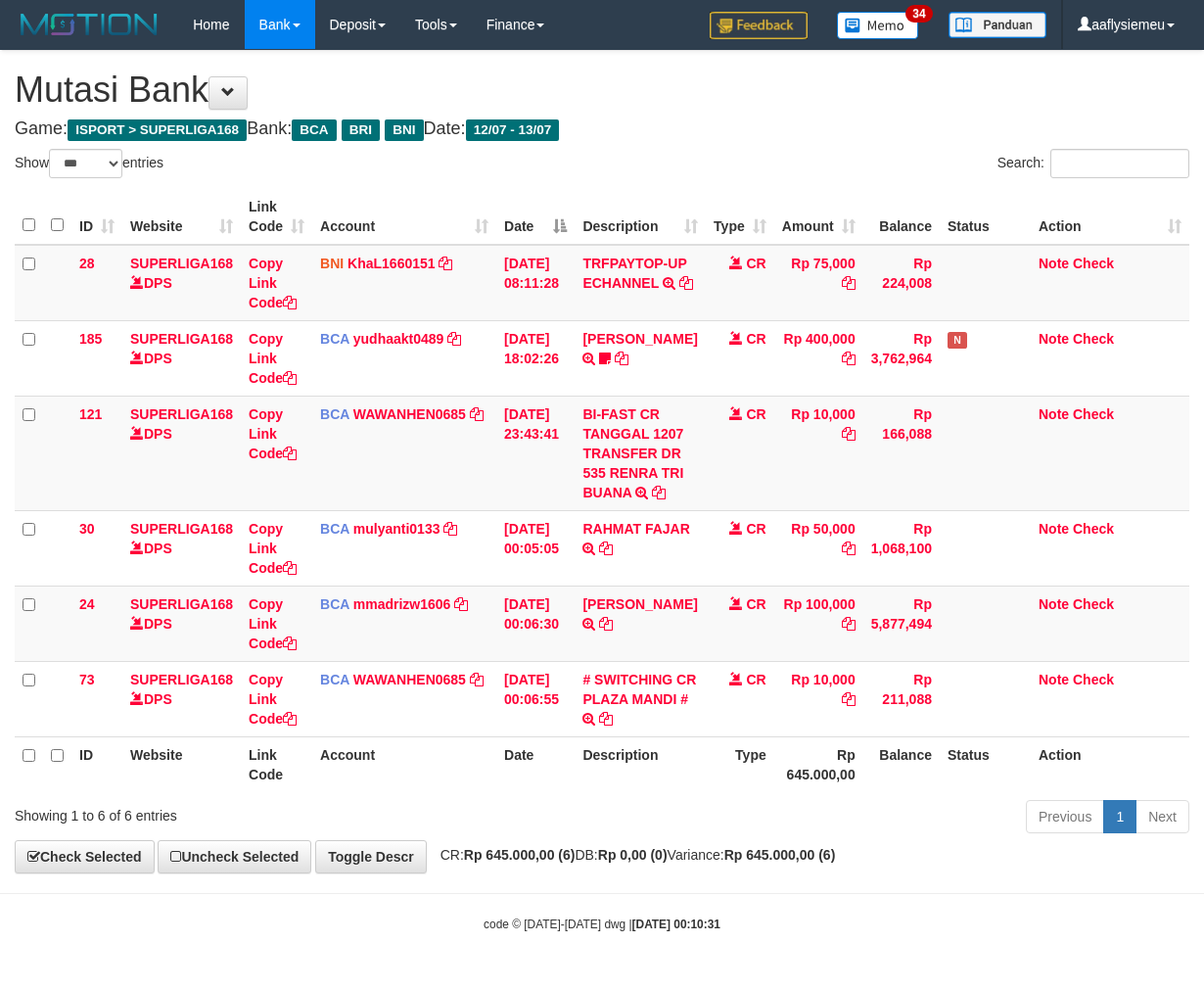 select on "***" 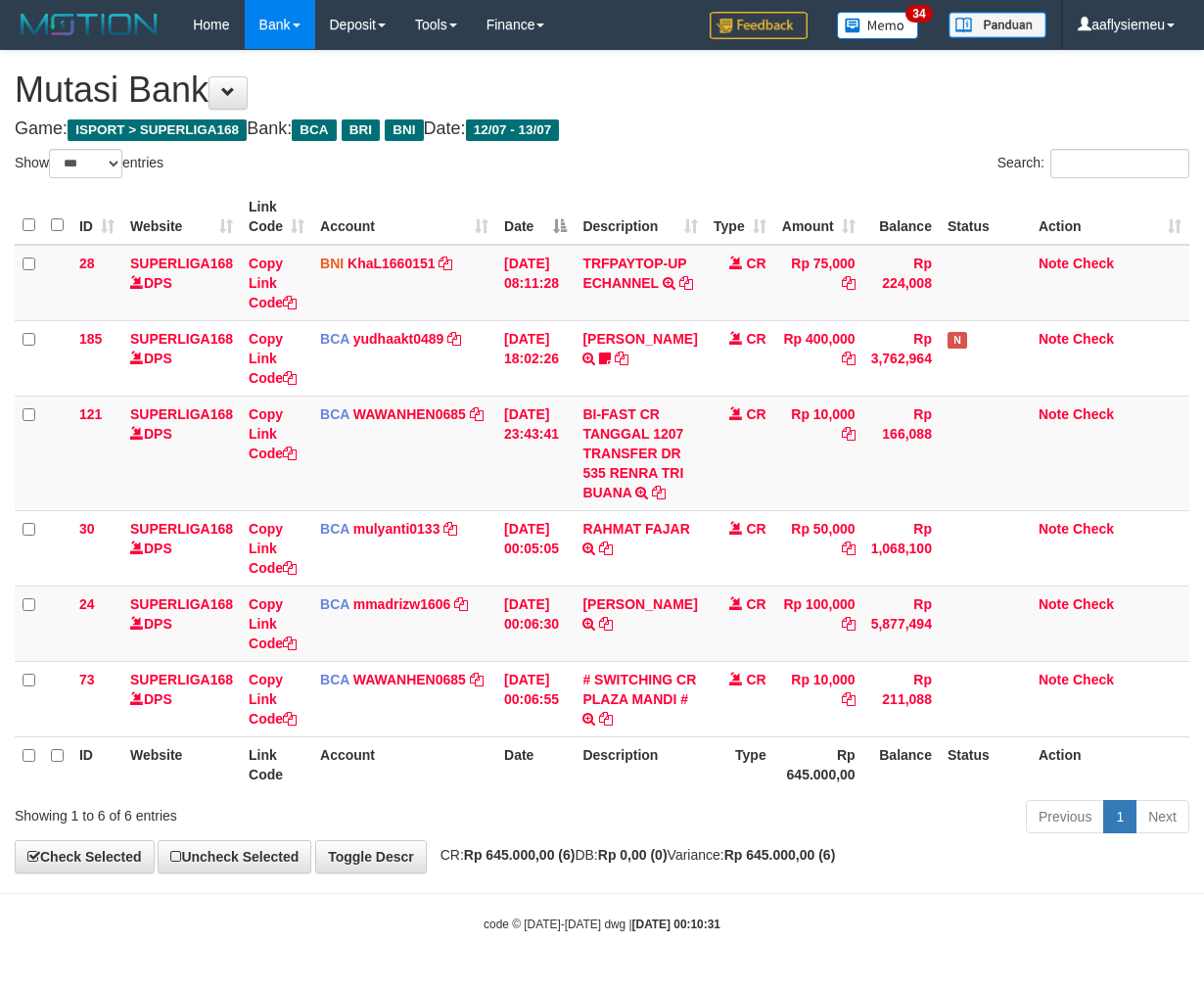 scroll, scrollTop: 52, scrollLeft: 0, axis: vertical 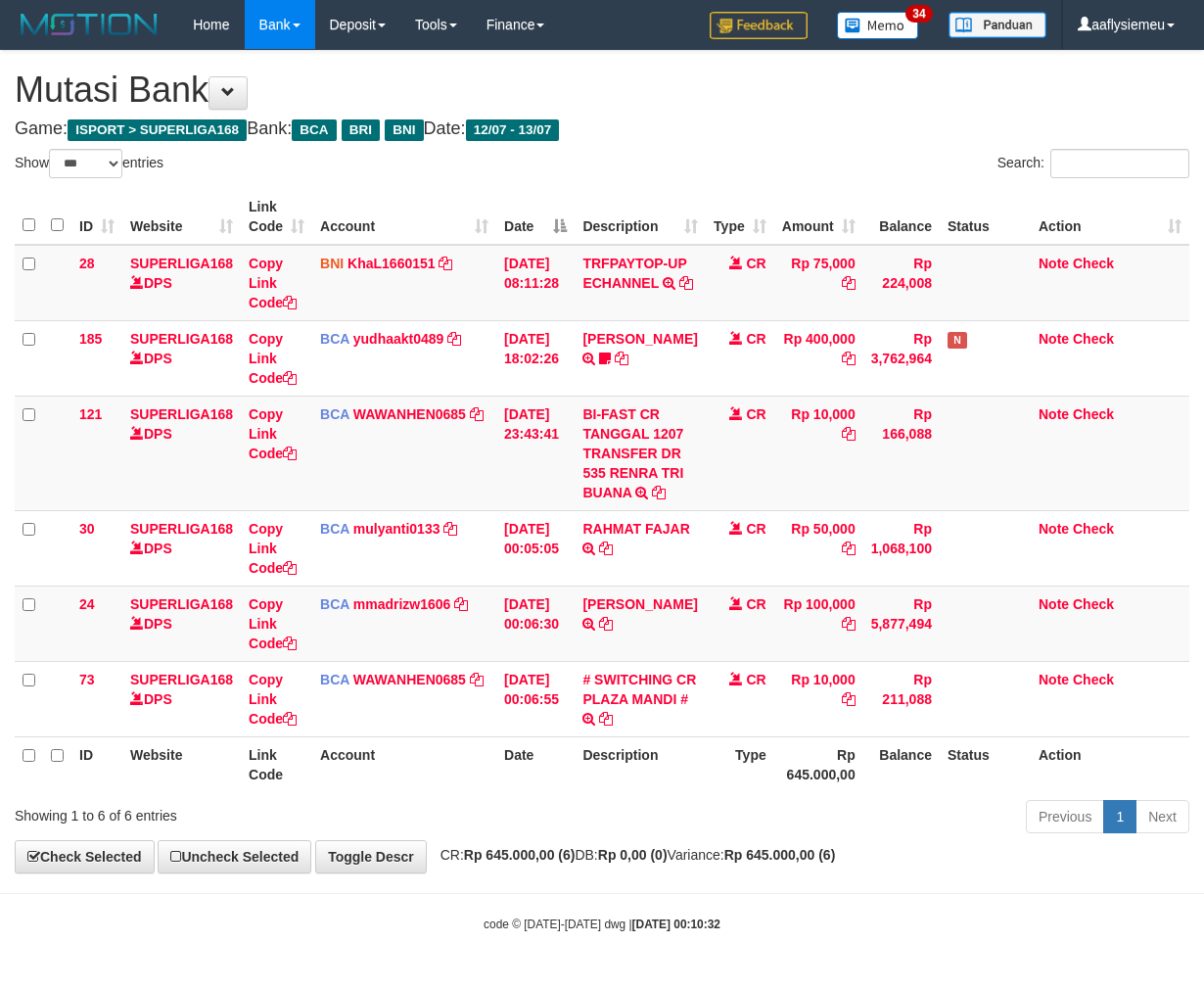 select on "***" 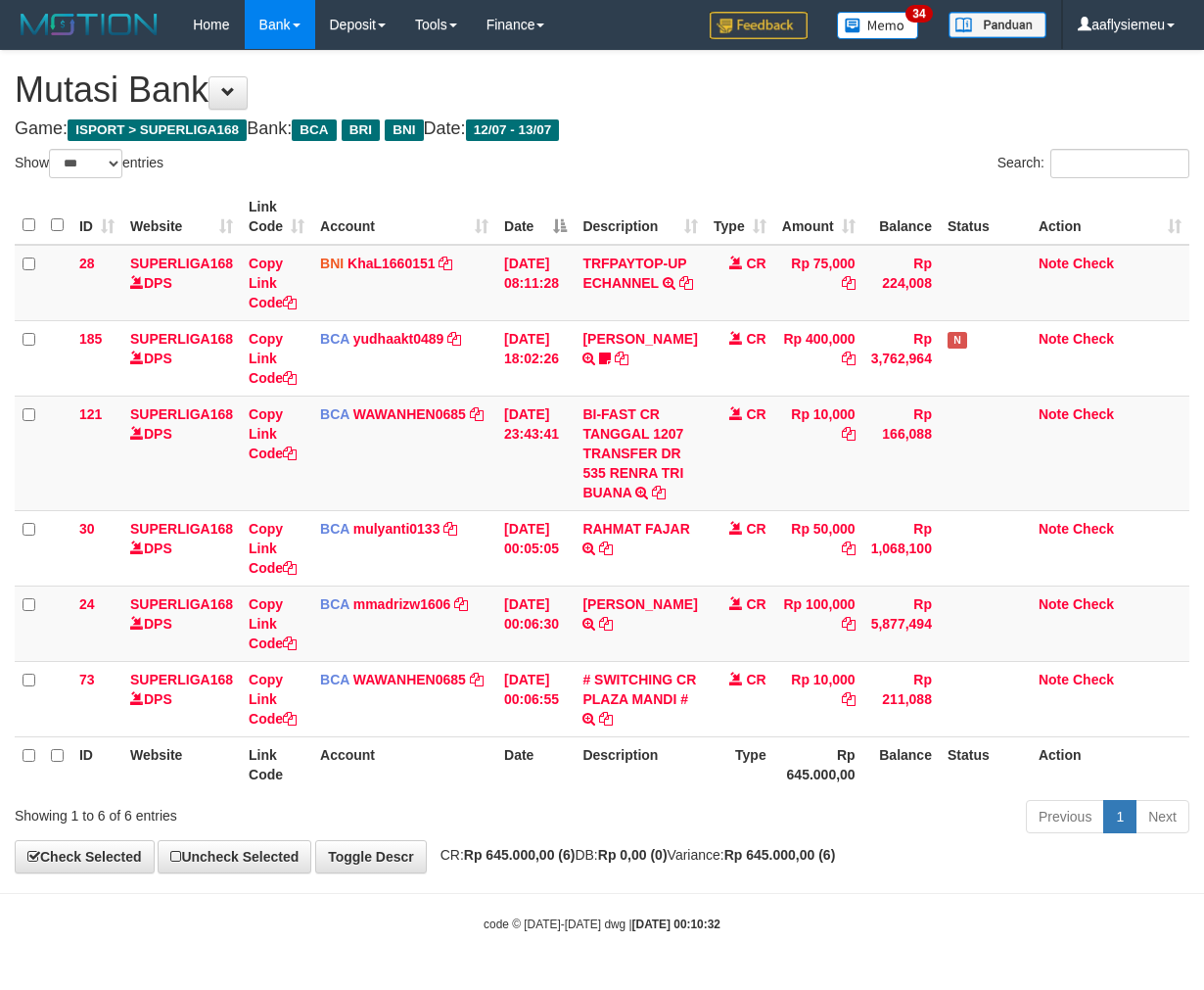 scroll, scrollTop: 52, scrollLeft: 0, axis: vertical 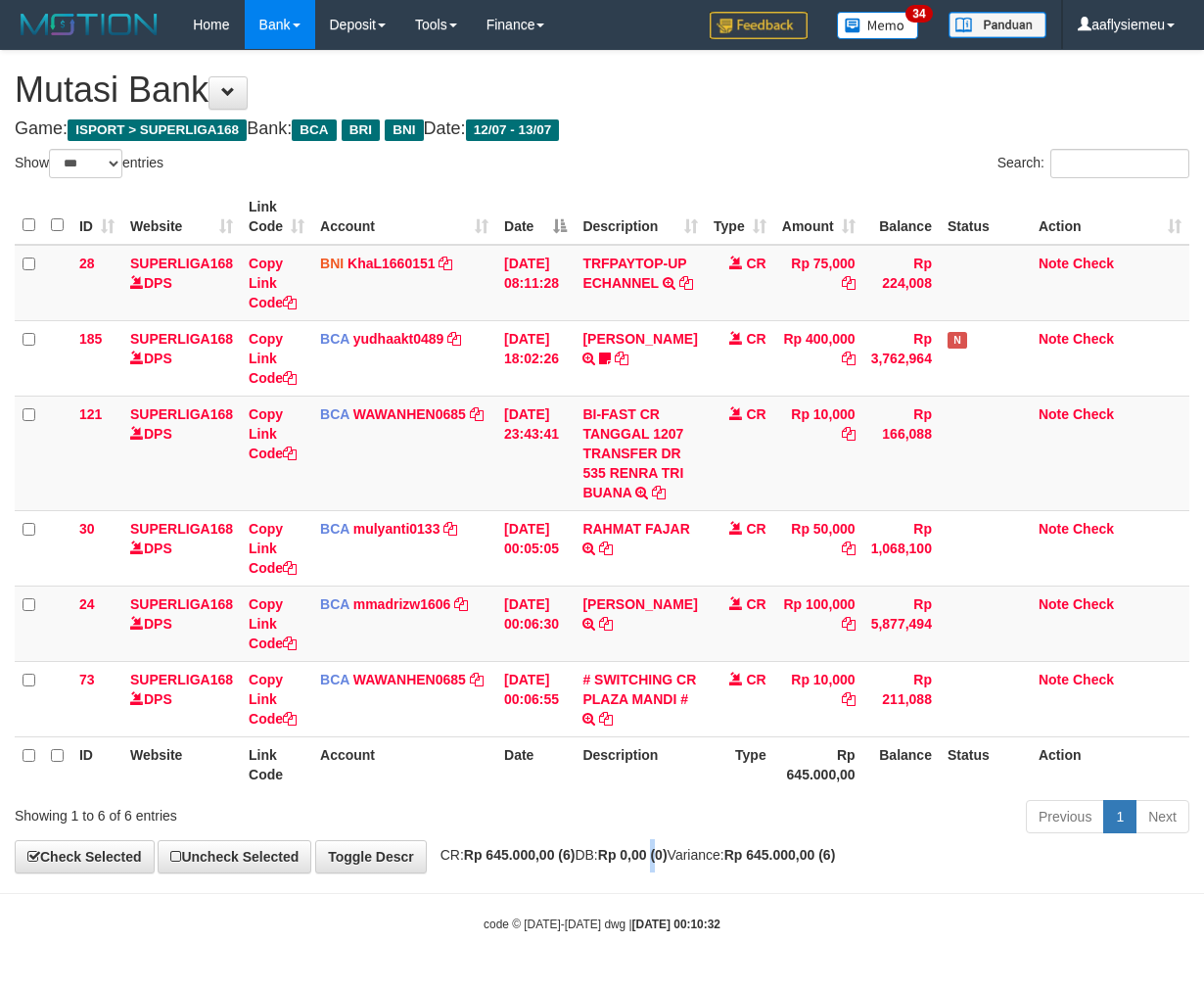 click on "**********" at bounding box center [602, 461] 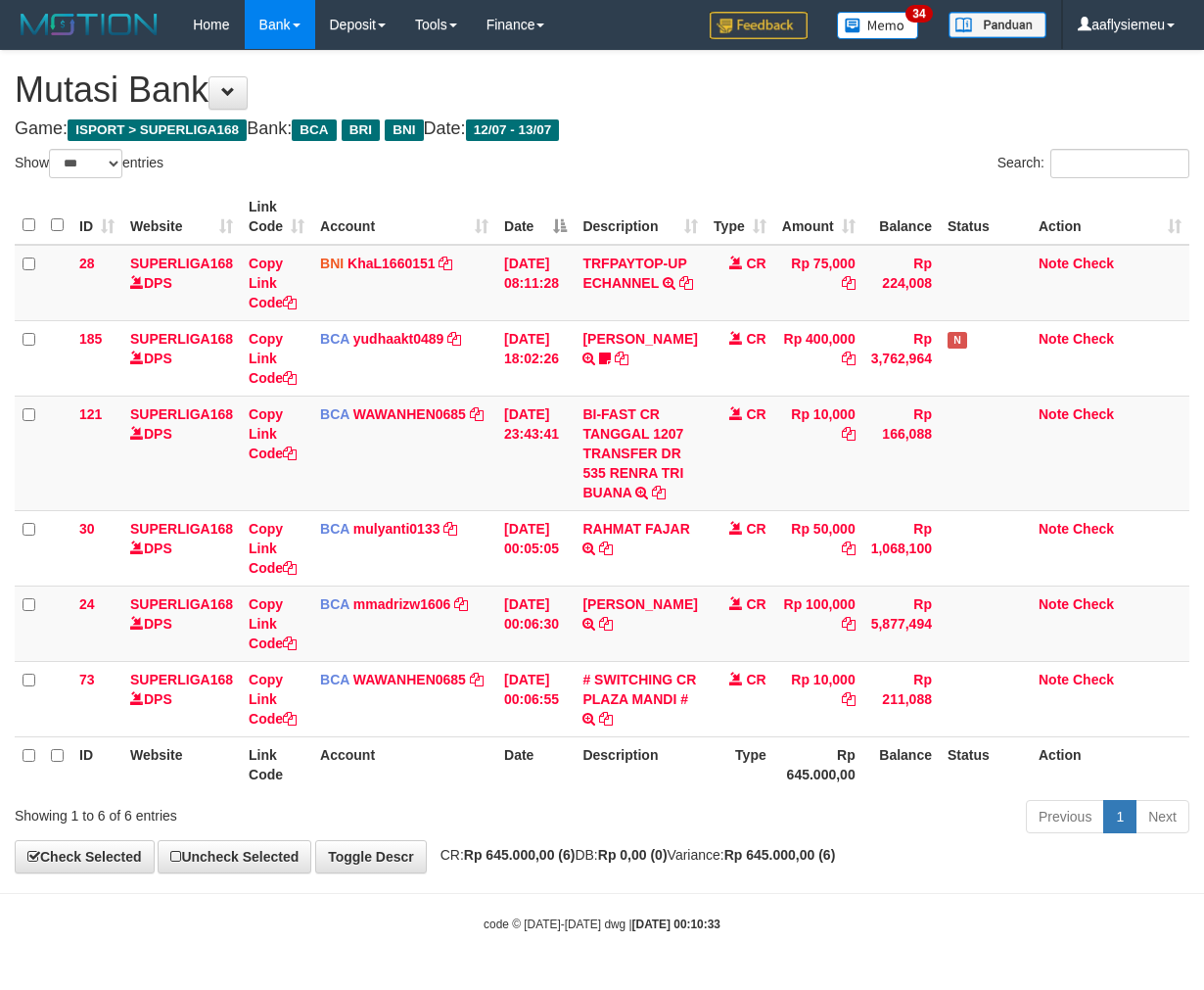 select on "***" 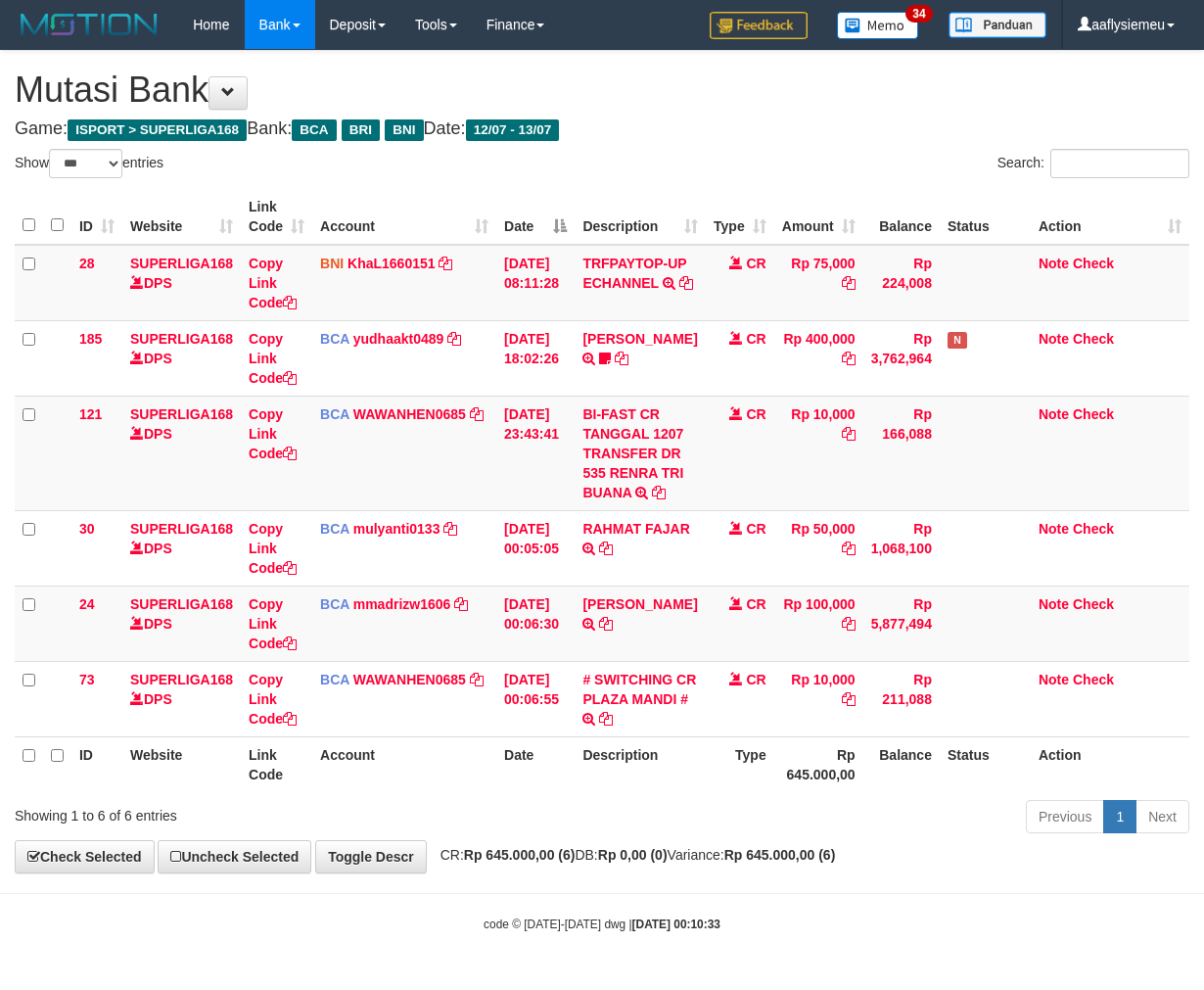 scroll, scrollTop: 52, scrollLeft: 0, axis: vertical 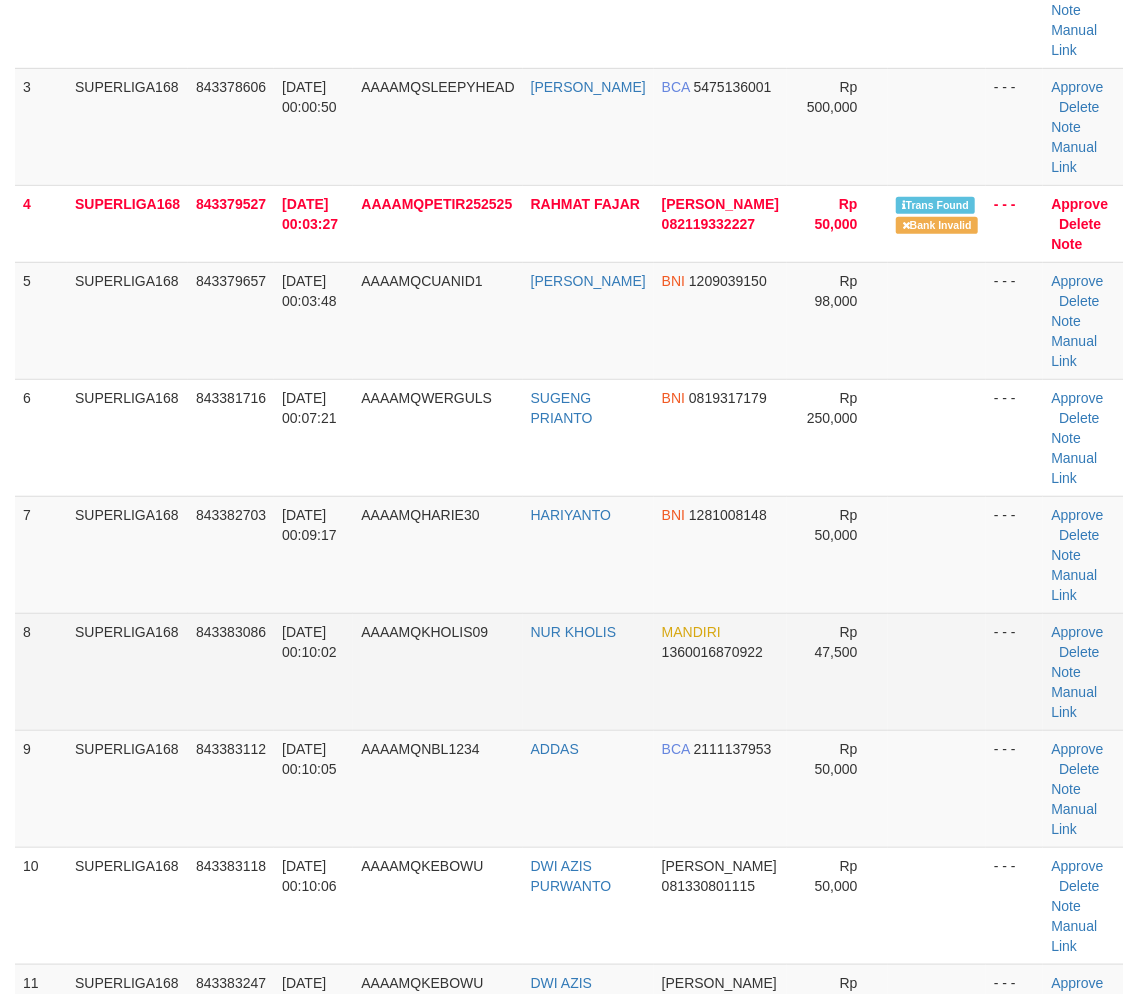 click on "SUPERLIGA168" at bounding box center (127, 671) 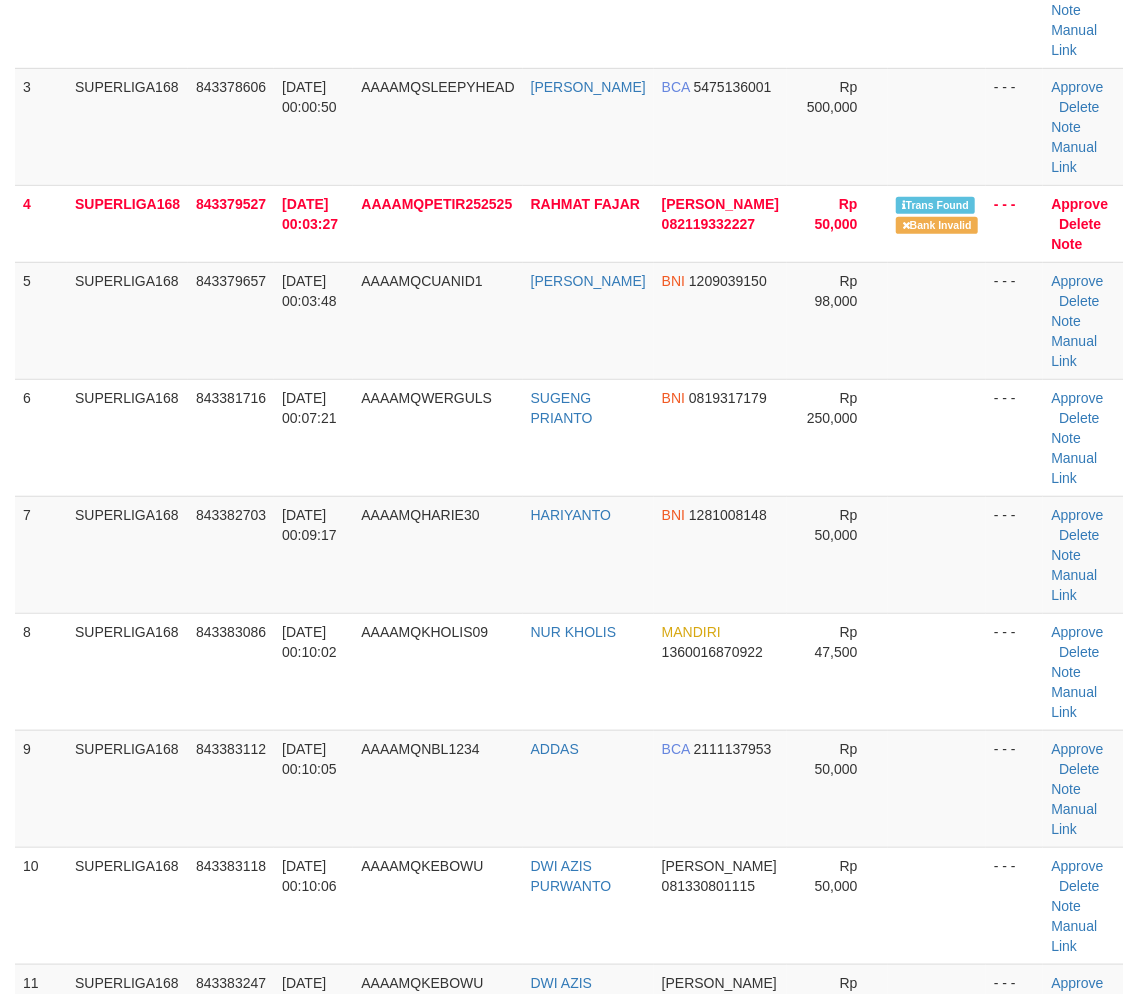 drag, startPoint x: 132, startPoint y: 678, endPoint x: 2, endPoint y: 720, distance: 136.61626 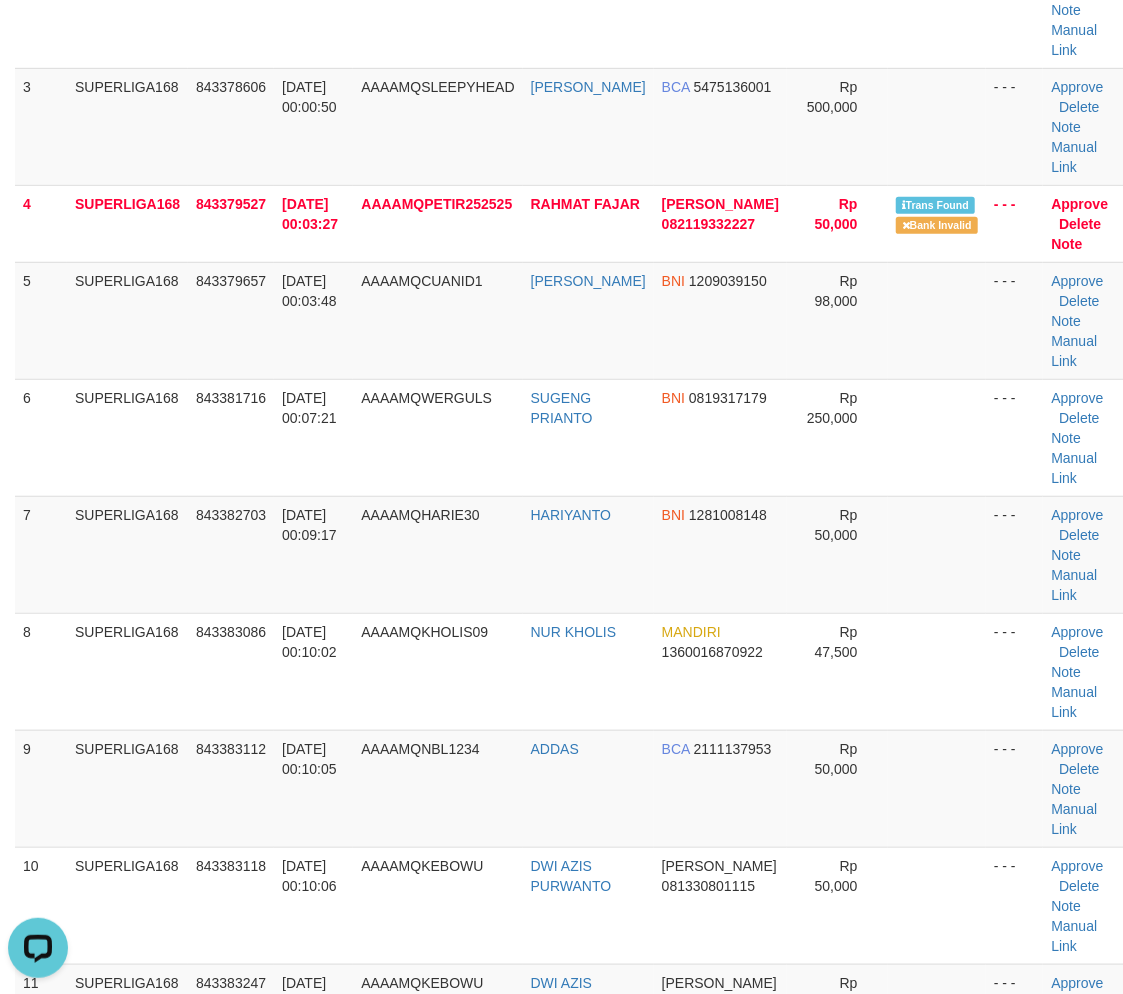 scroll, scrollTop: 0, scrollLeft: 0, axis: both 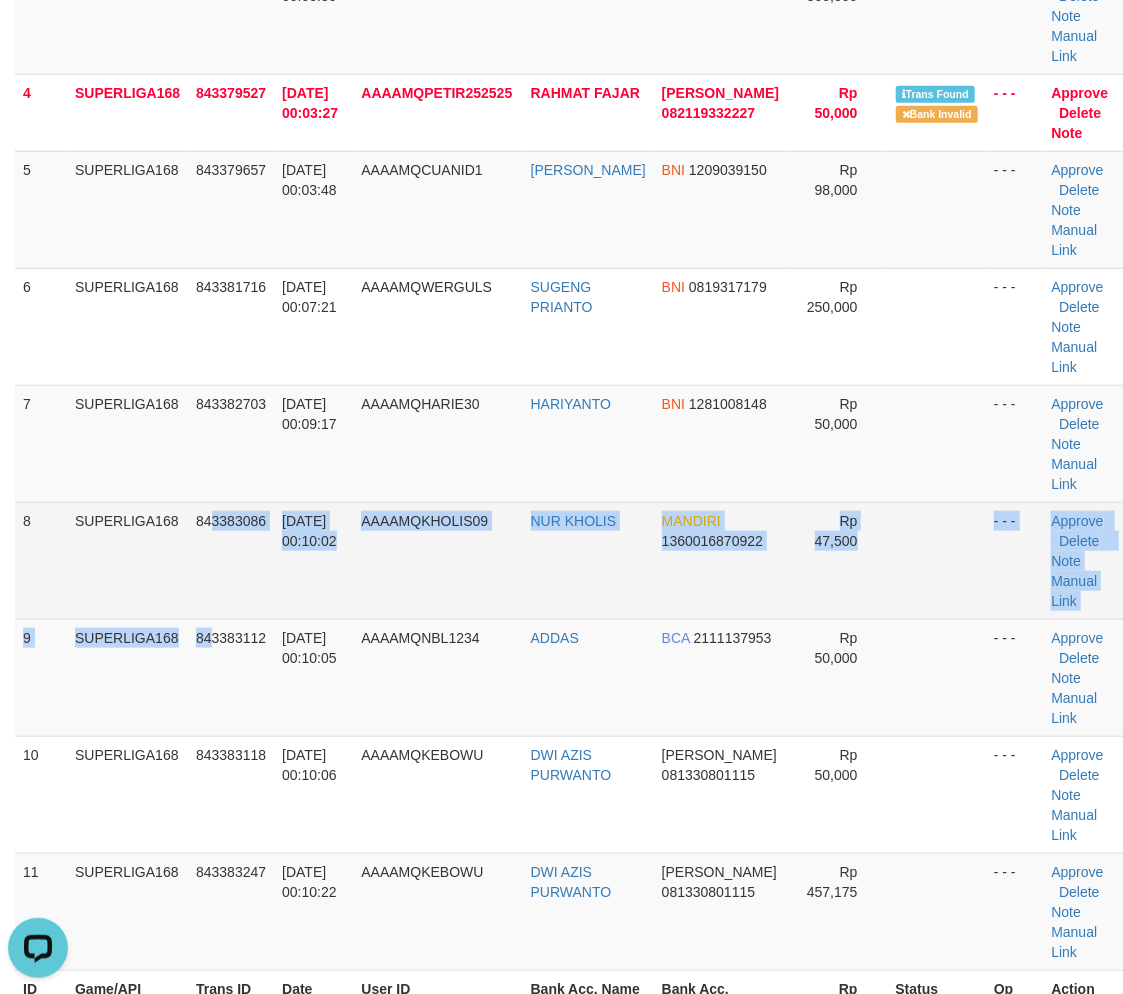 click on "1
SUPERLIGA168
843378280
12/07/2025 23:59:44
AAAAMQRAJOGILO
M BAGAS SAPUTRA
BCA
4730972381
Rp 53,000
- - -
Approve
Delete
Note
Manual Link
2
SUPERLIGA168
843378342
12/07/2025 23:59:55
AAAAMQTOMPELPEL
MUHAMMAD ALFIN YUS
BCA
6241276055
Rp 200,000
BCA" at bounding box center [570, 347] 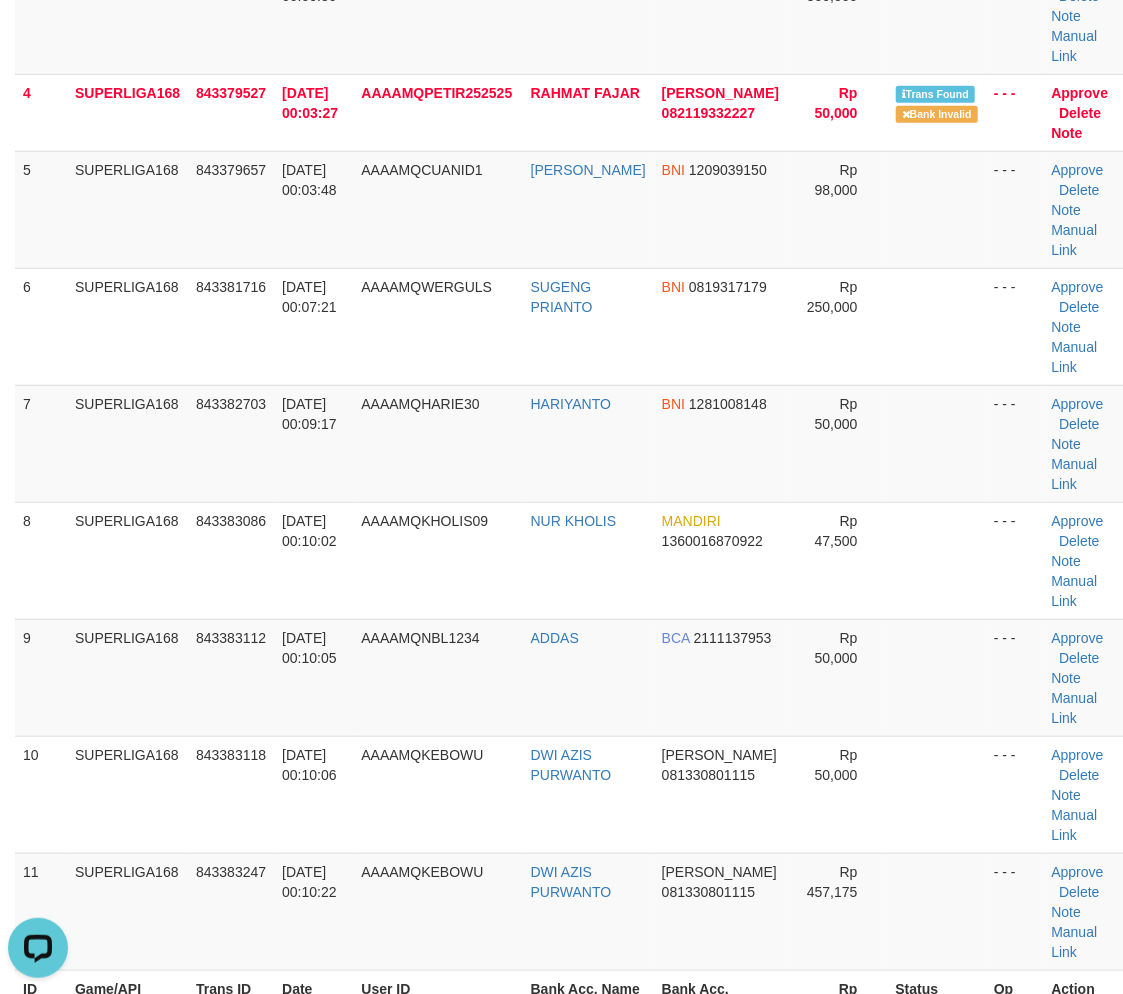 drag, startPoint x: 231, startPoint y: 701, endPoint x: 3, endPoint y: 740, distance: 231.31148 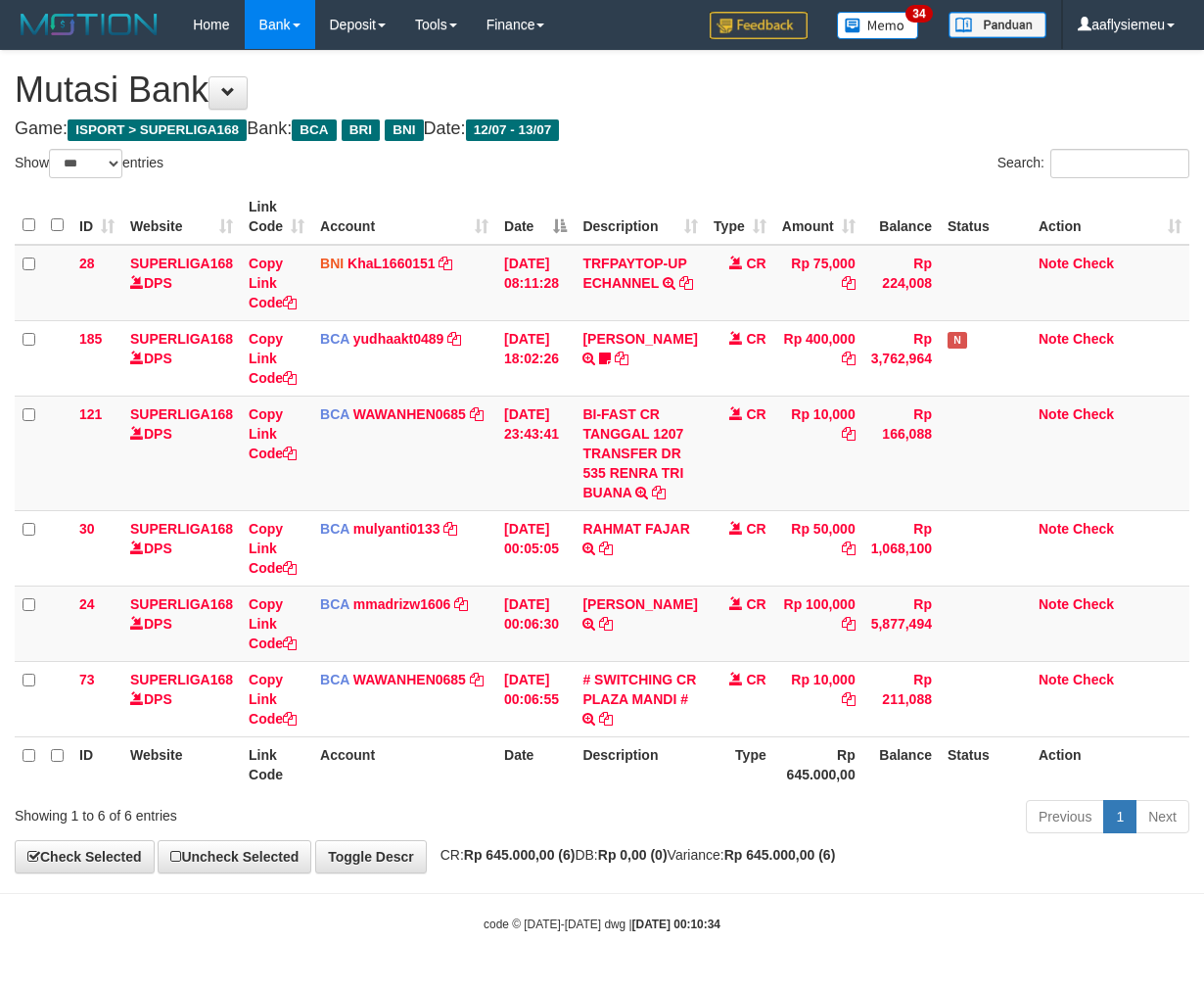 select on "***" 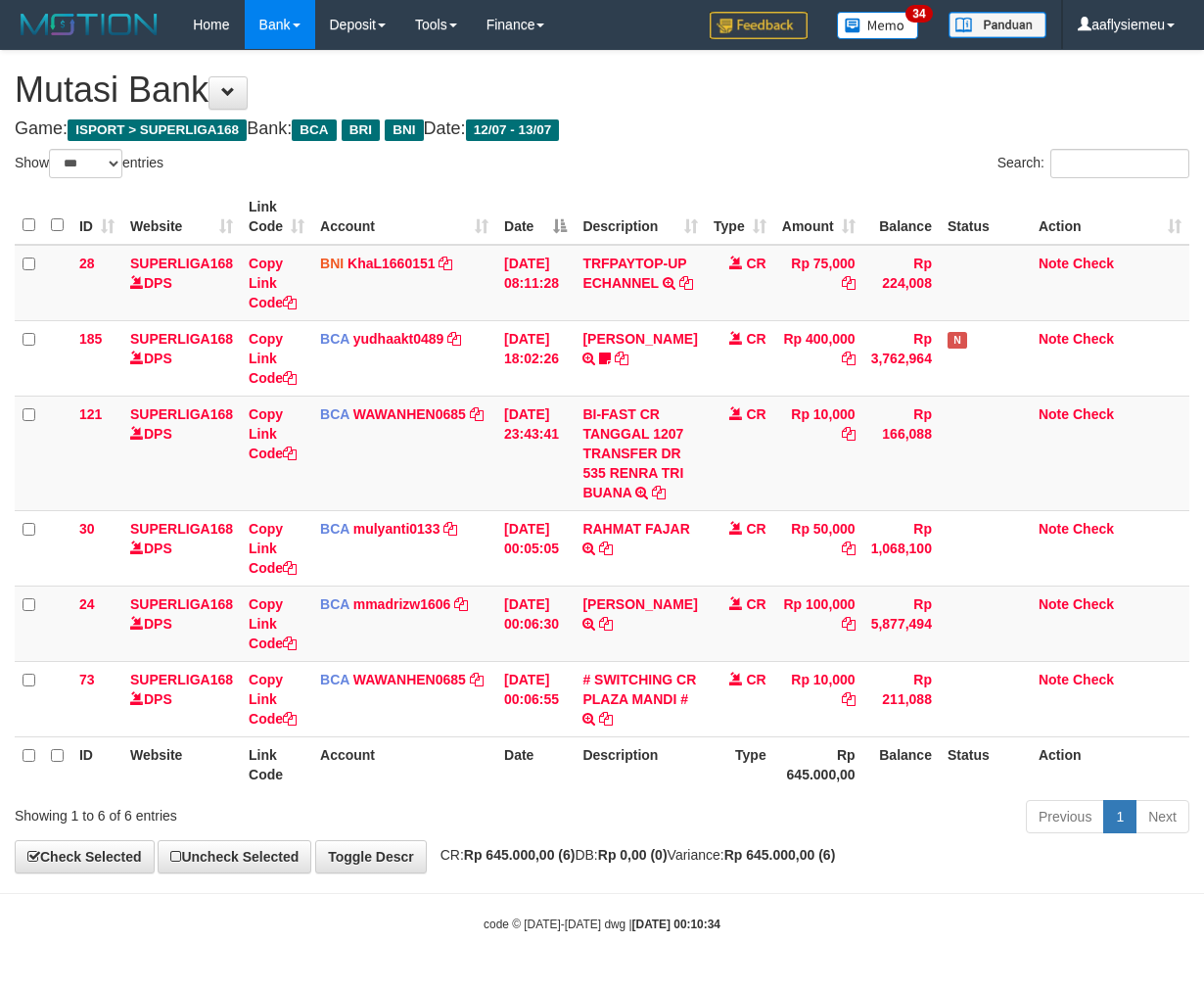 scroll, scrollTop: 52, scrollLeft: 0, axis: vertical 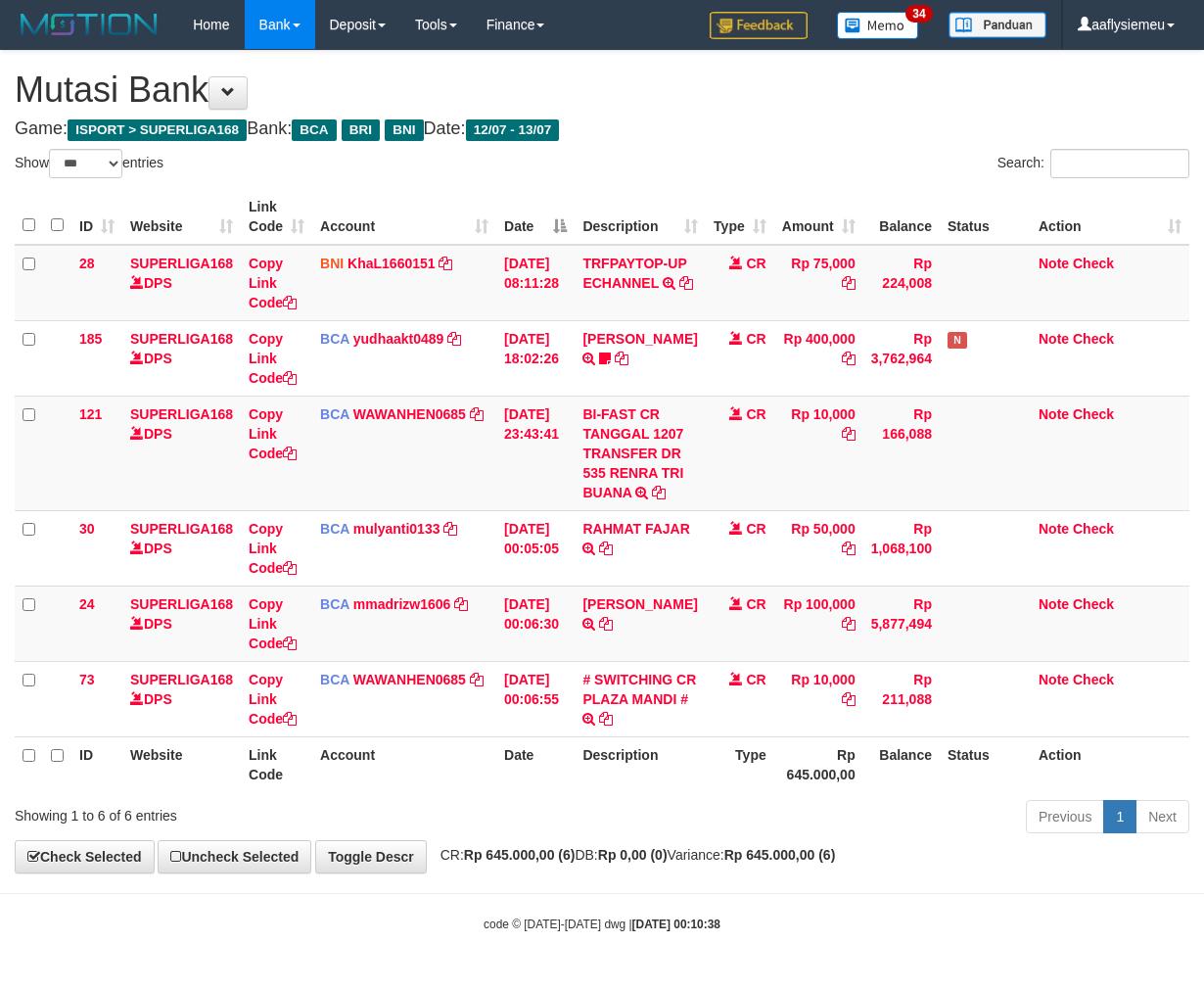 select on "***" 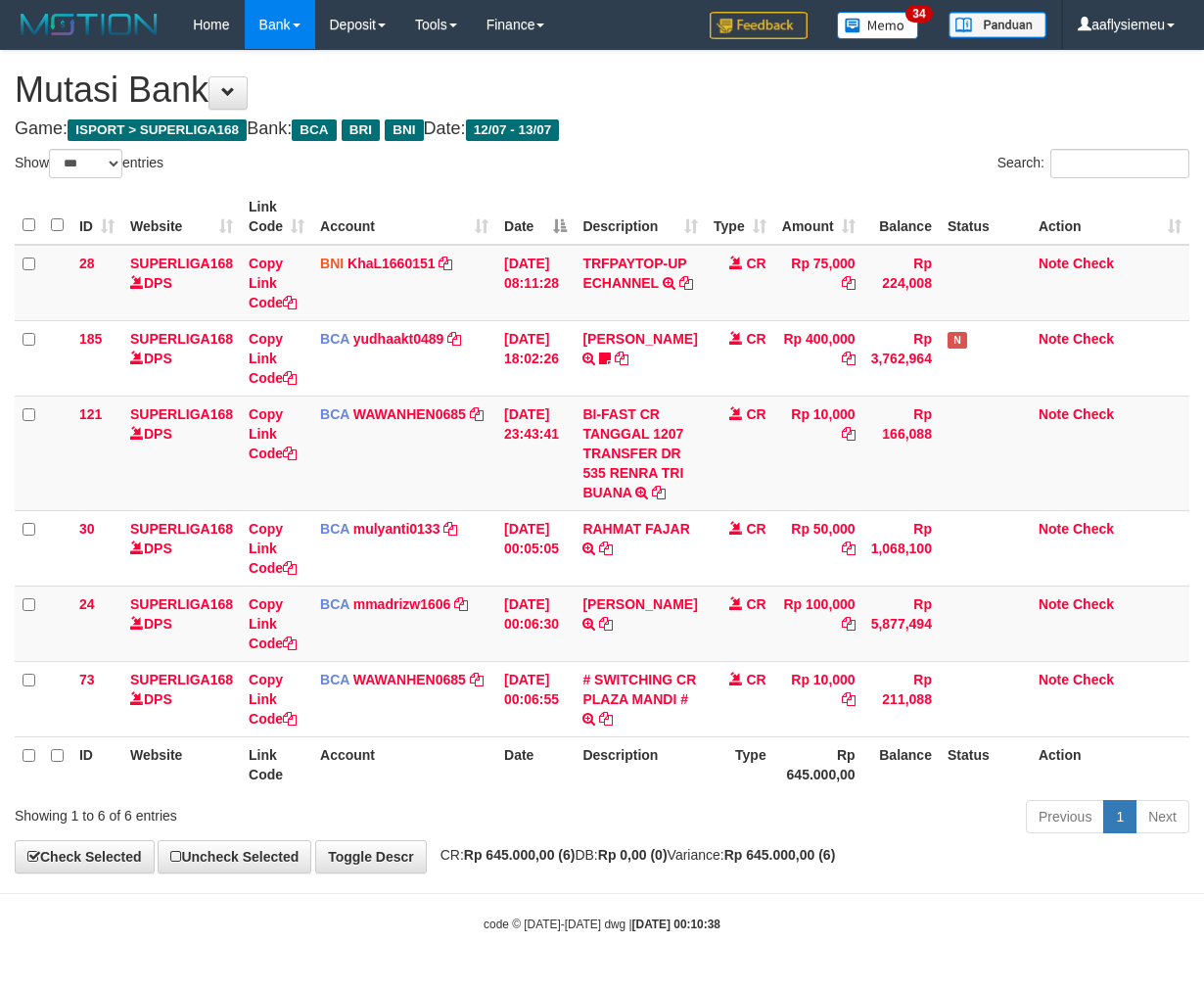 scroll, scrollTop: 52, scrollLeft: 0, axis: vertical 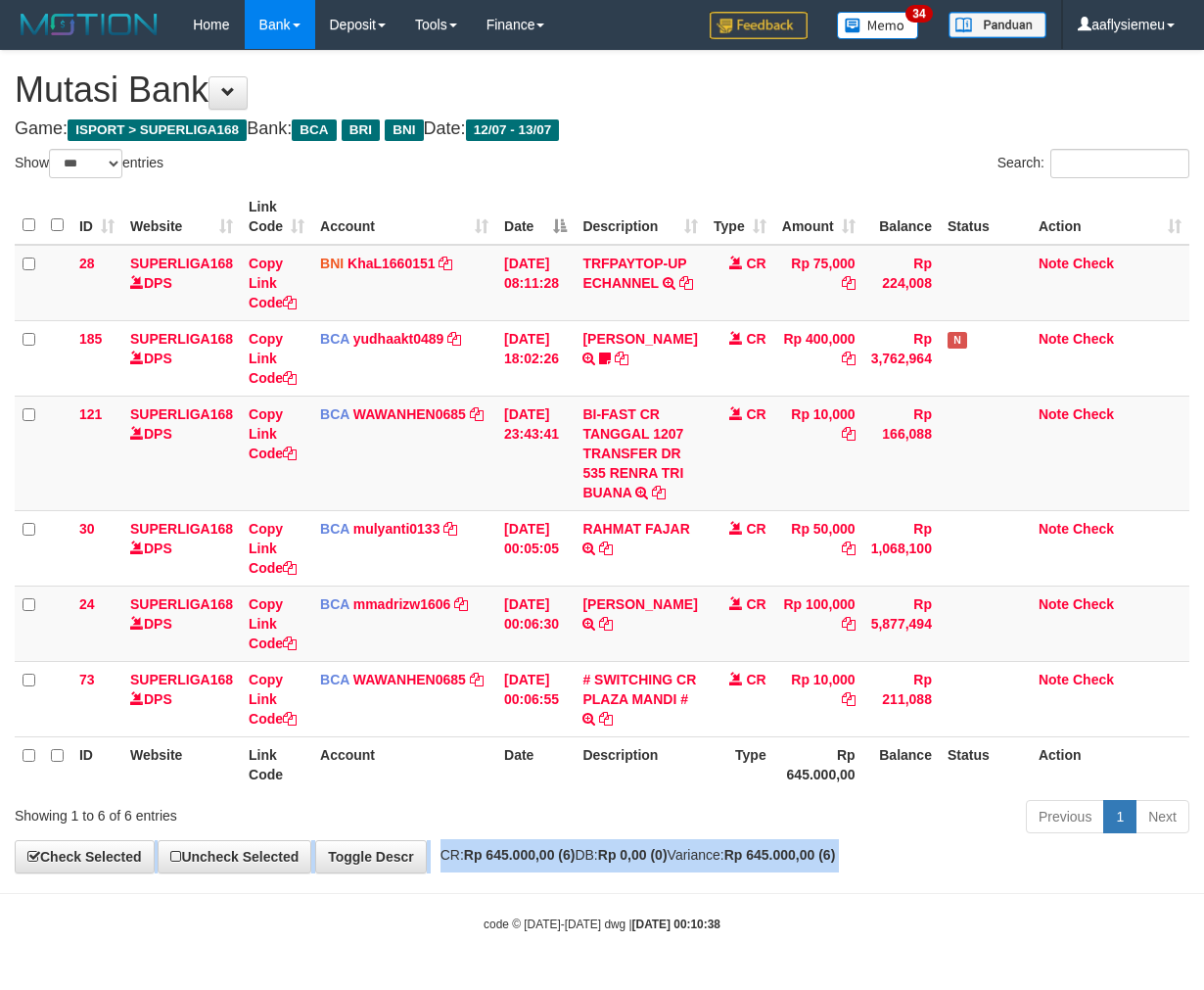 click on "**********" at bounding box center (602, 461) 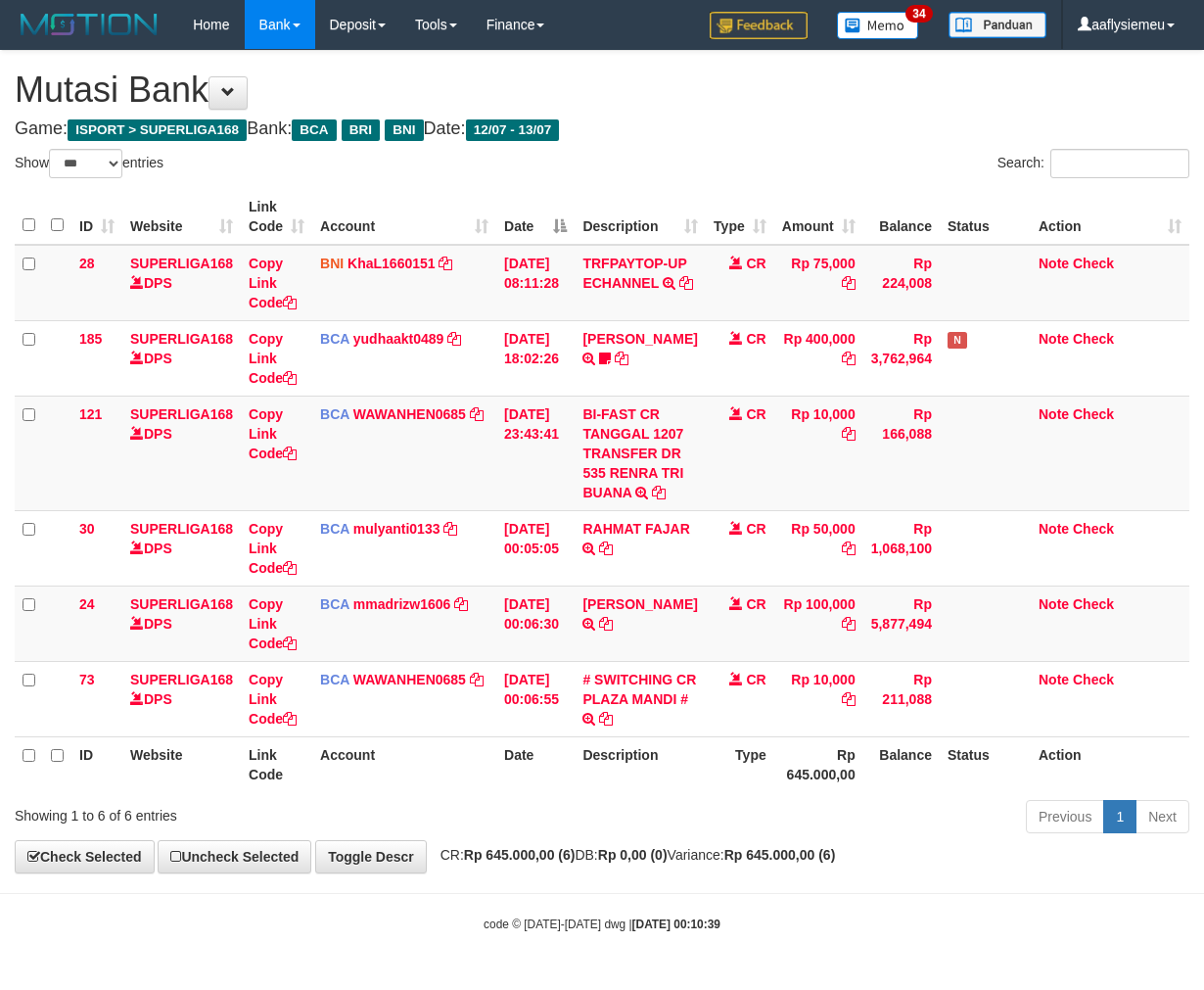 select on "***" 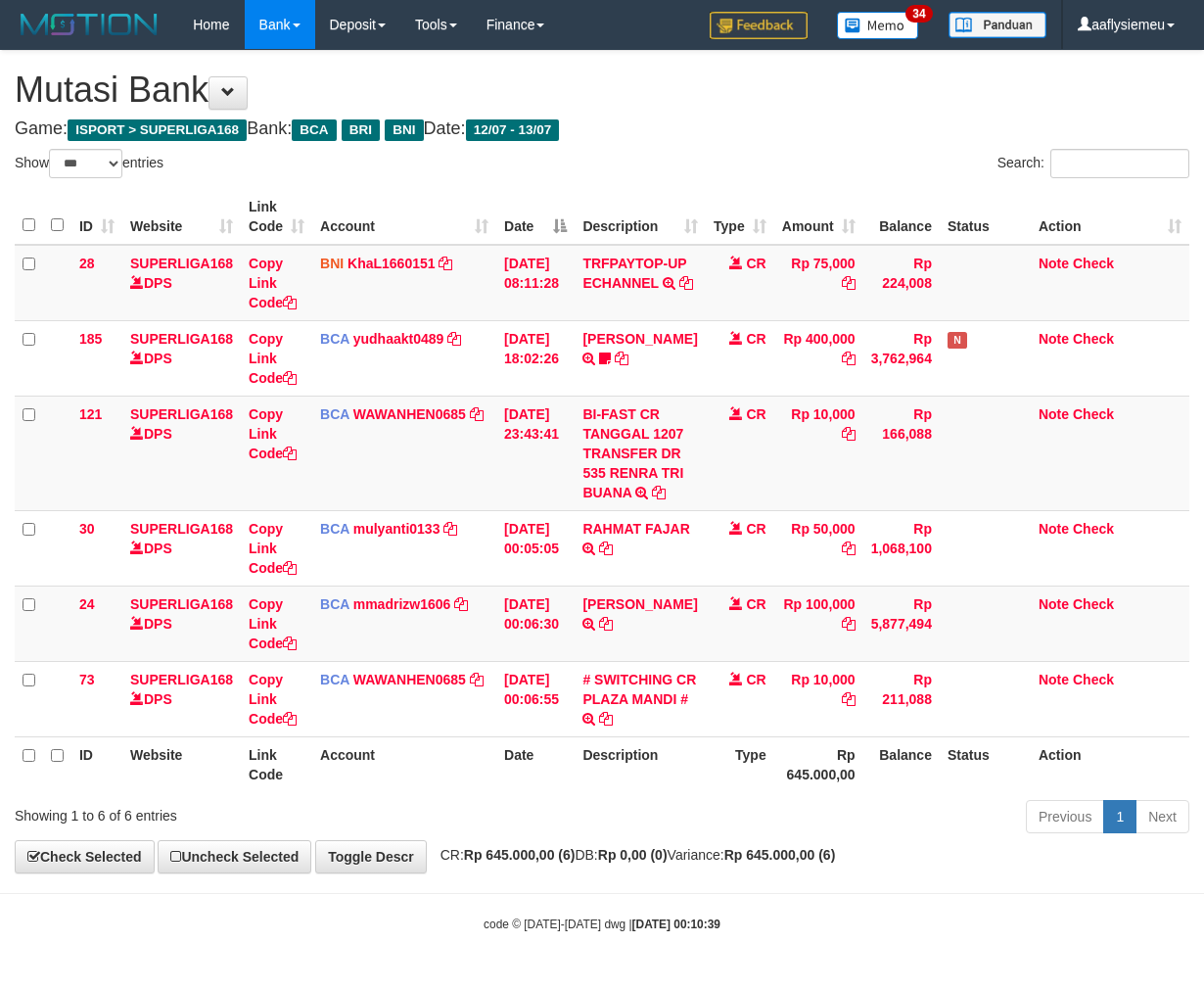 scroll, scrollTop: 52, scrollLeft: 0, axis: vertical 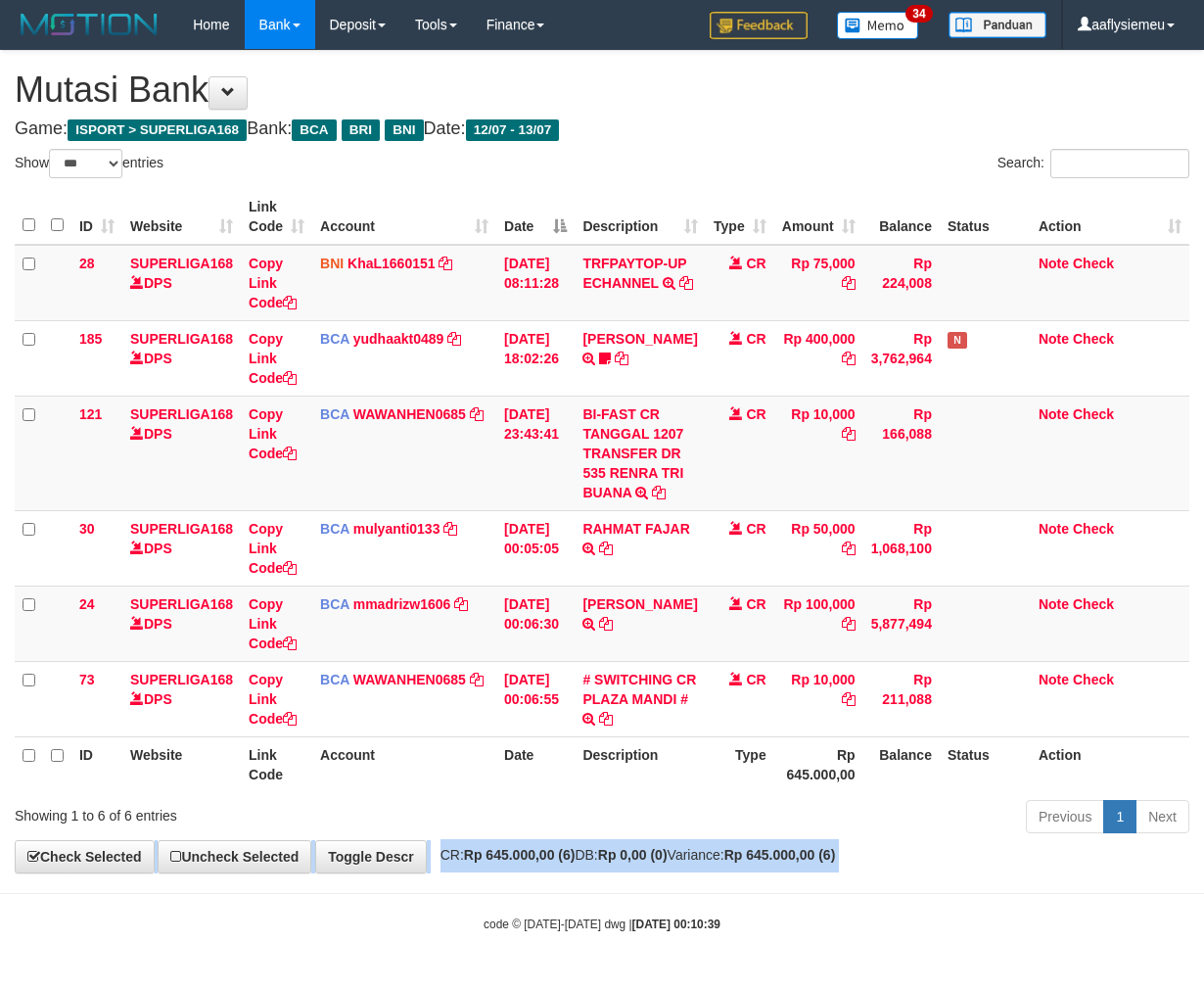 click on "**********" at bounding box center (602, 461) 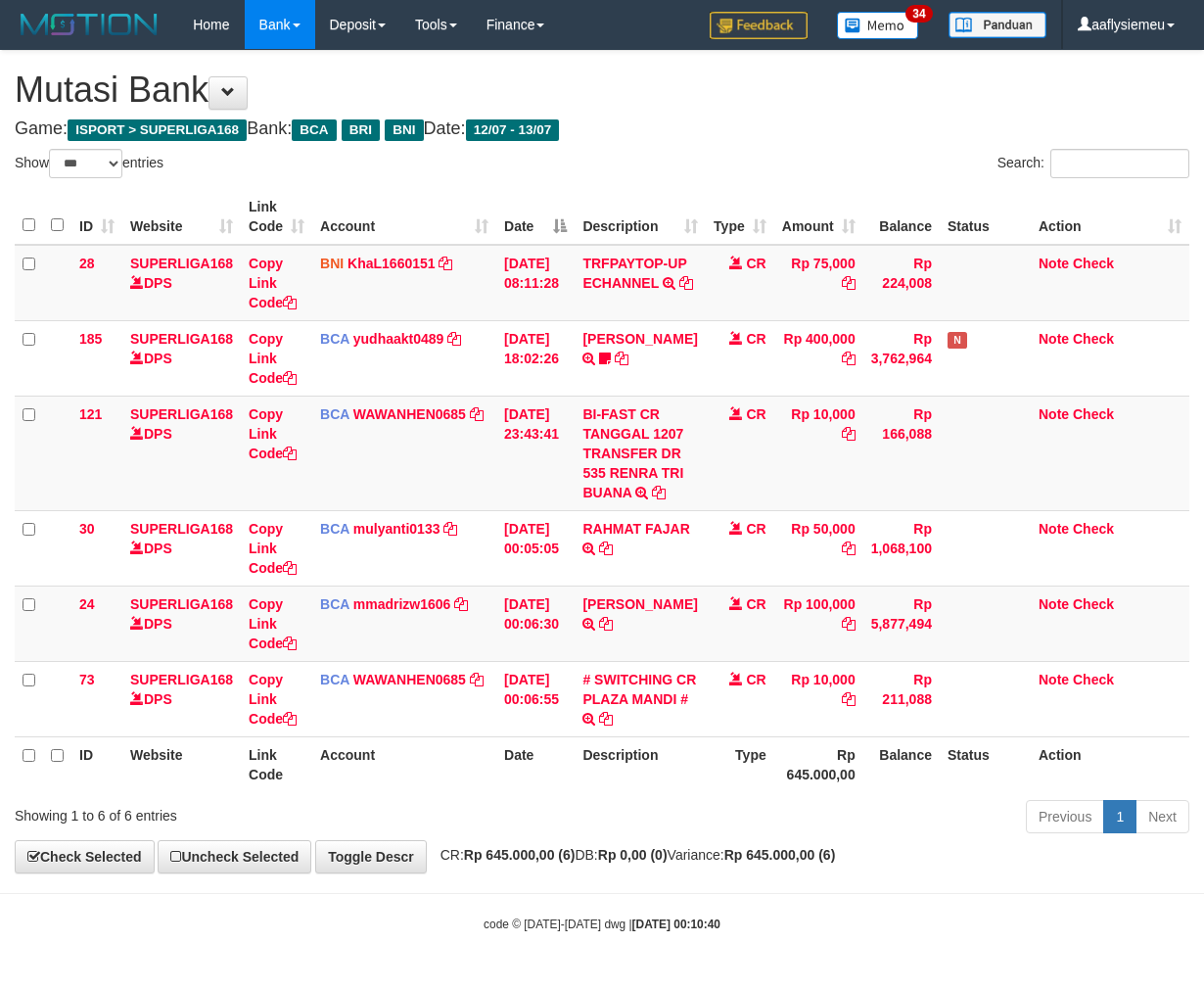 select on "***" 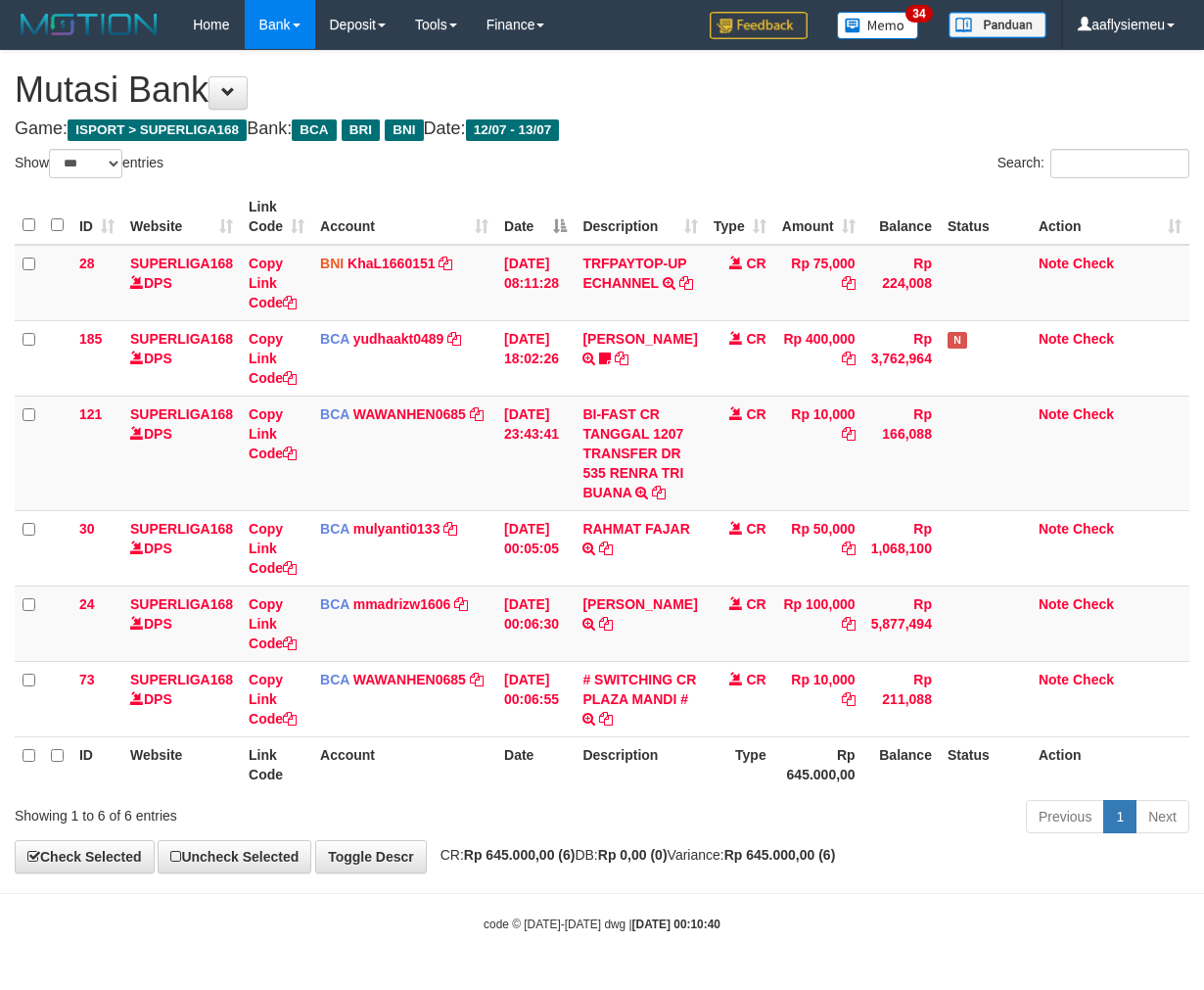 scroll, scrollTop: 52, scrollLeft: 0, axis: vertical 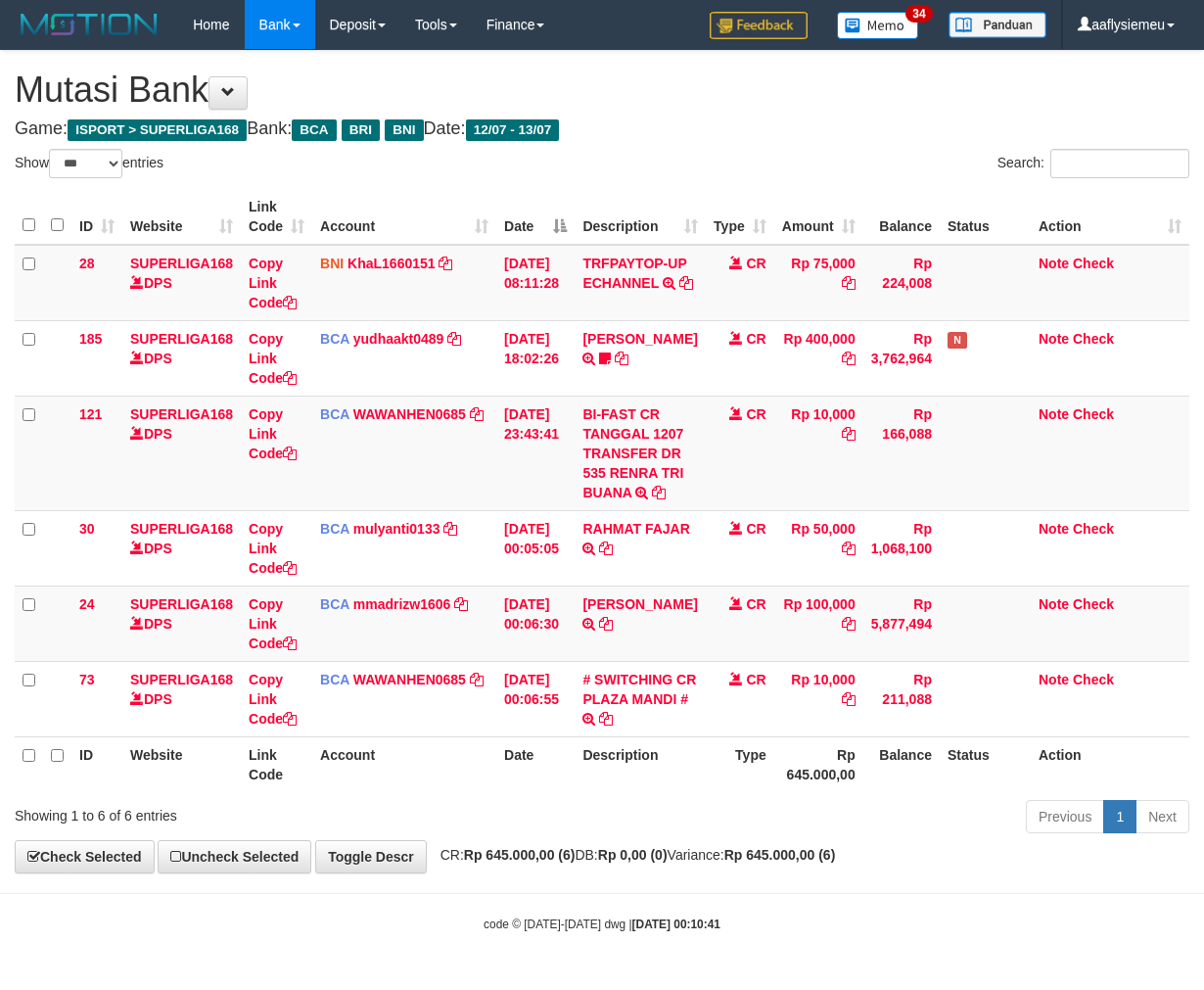 select on "***" 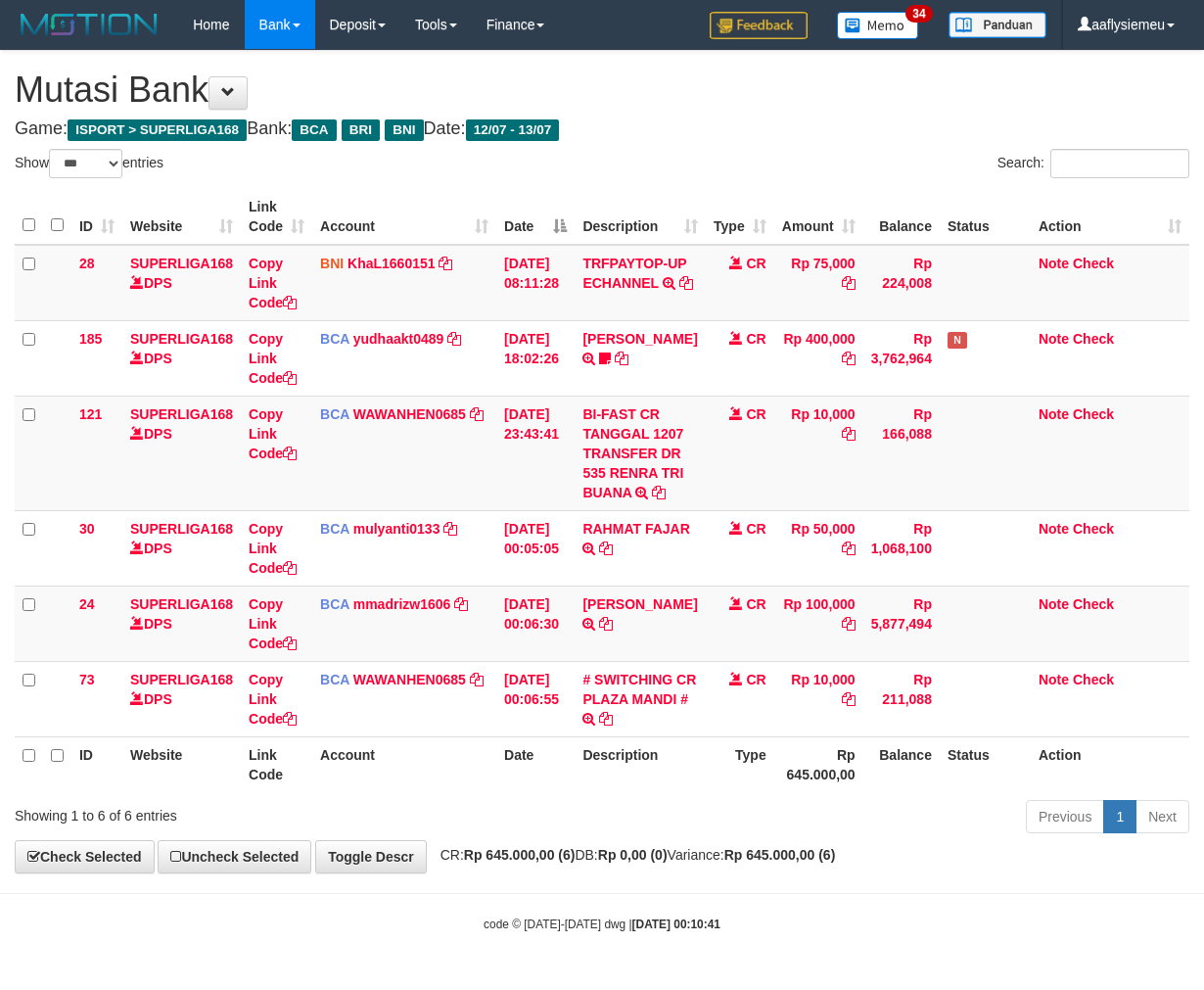 scroll, scrollTop: 52, scrollLeft: 0, axis: vertical 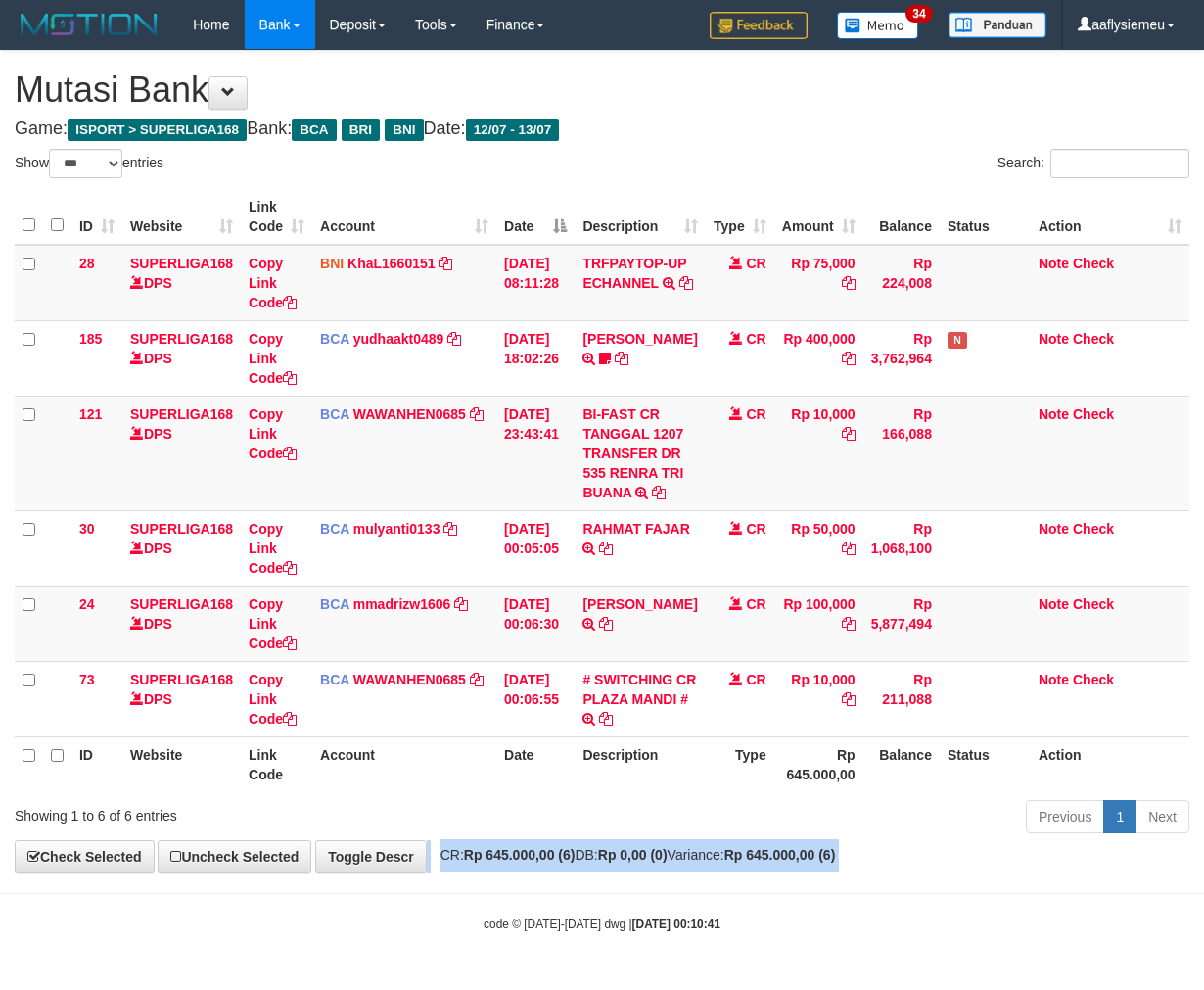 click on "Rp 645.000,00 (6)" at bounding box center (780, 855) 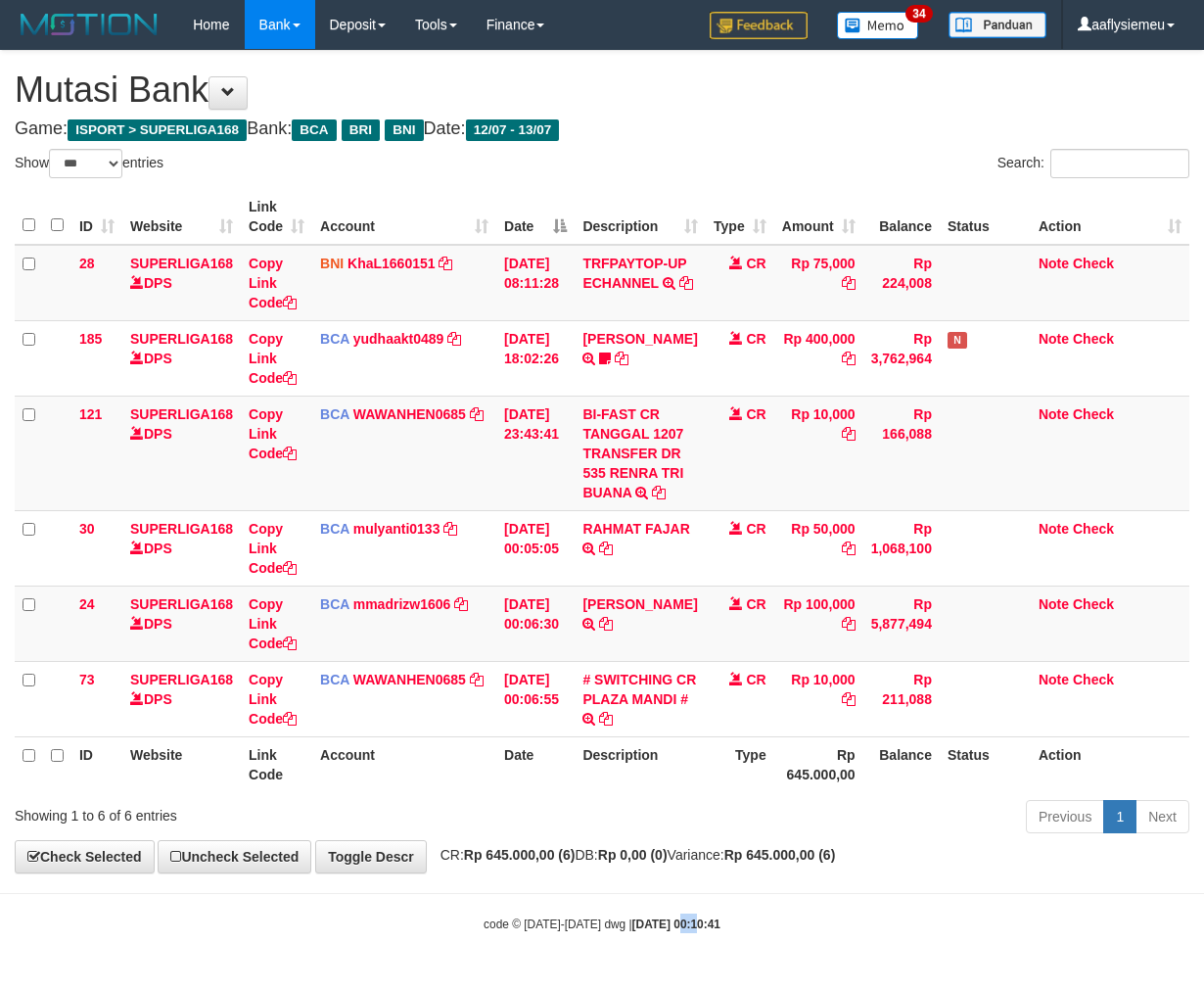 click on "Toggle navigation
Home
Bank
Account List
Load
By Website
Group
[ISPORT]													SUPERLIGA168
By Load Group (DPS)
34" at bounding box center (602, 491) 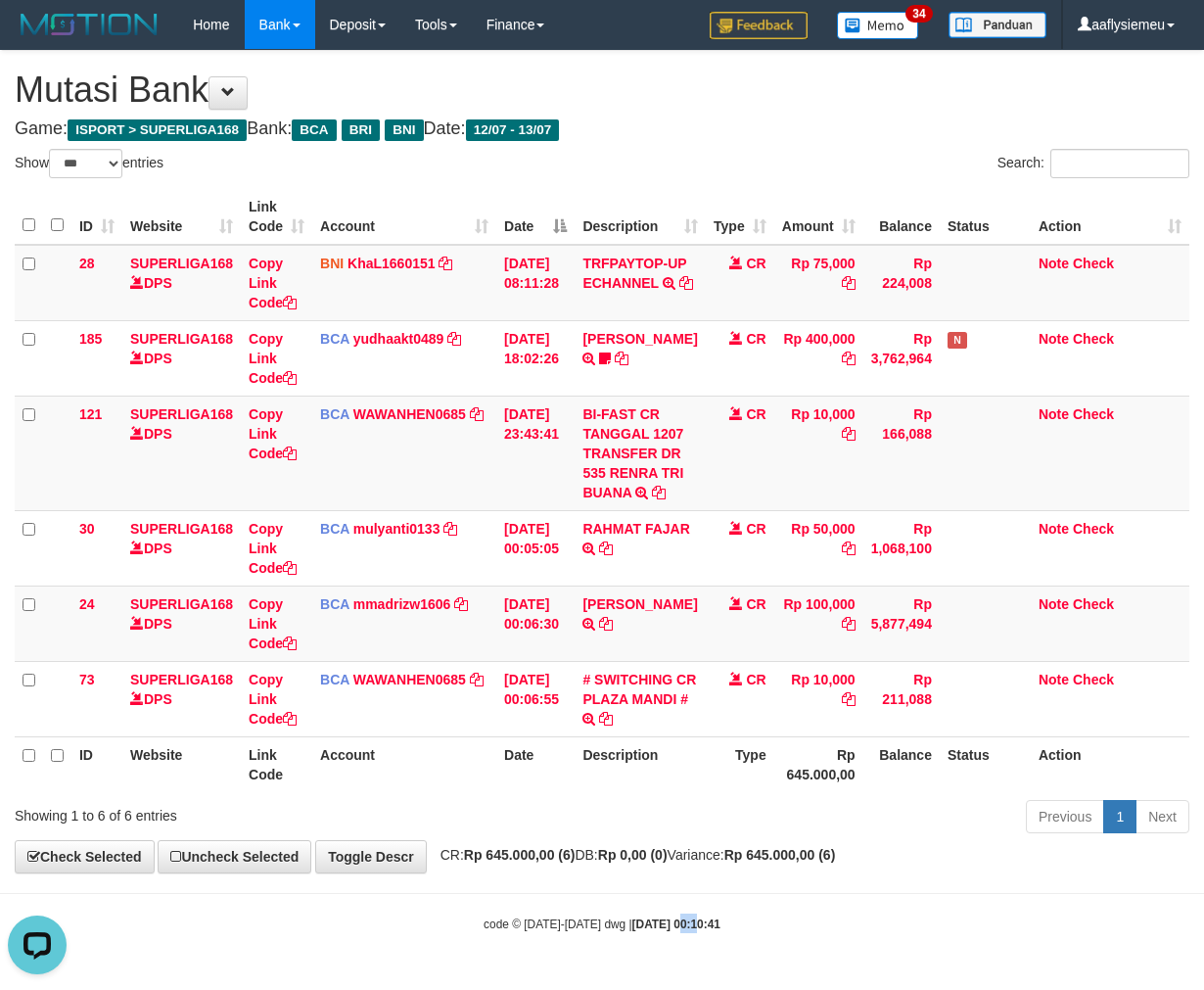 scroll, scrollTop: 0, scrollLeft: 0, axis: both 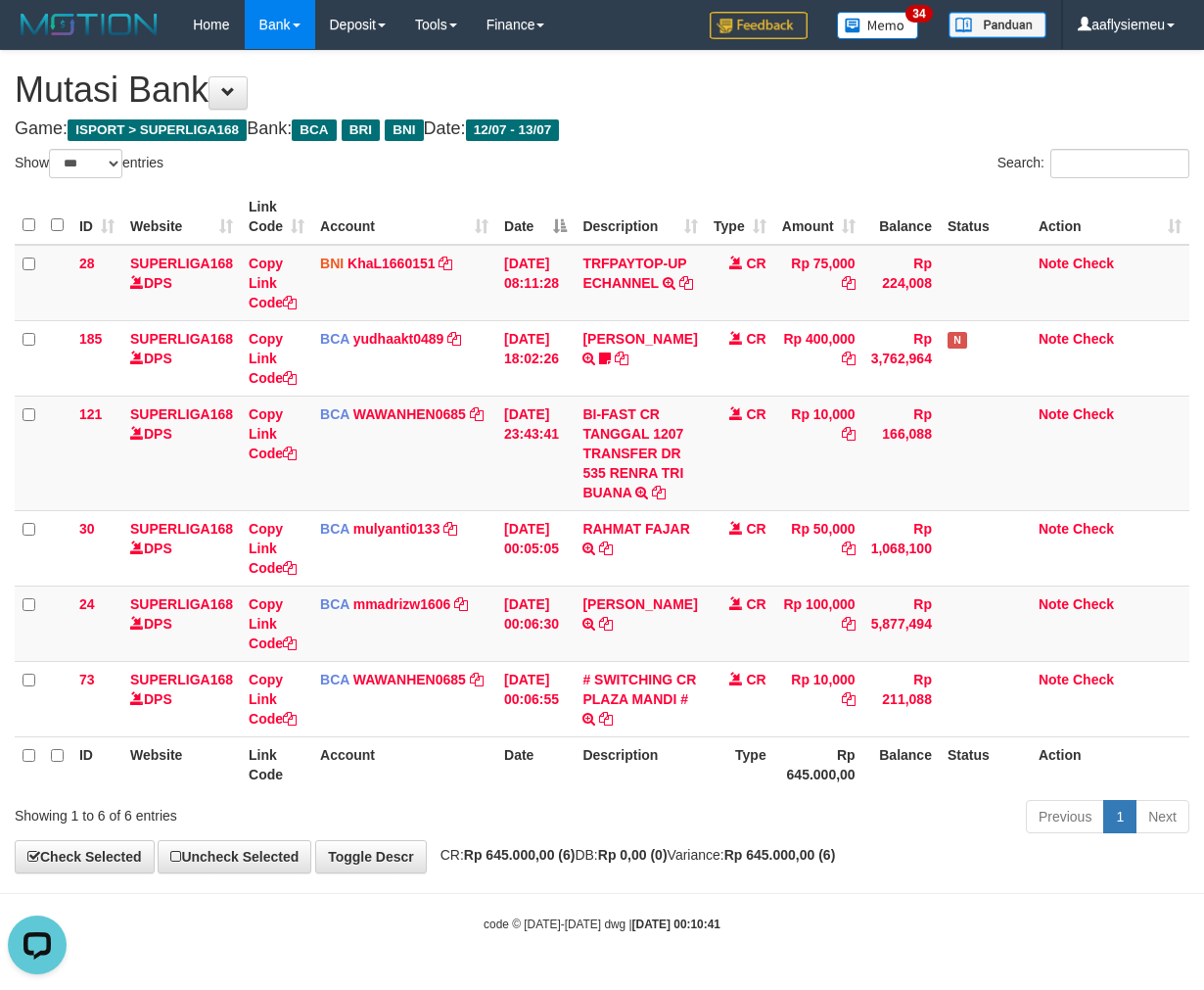 click on "Toggle navigation
Home
Bank
Account List
Load
By Website
Group
[ISPORT]													SUPERLIGA168
By Load Group (DPS)
34" at bounding box center [602, 491] 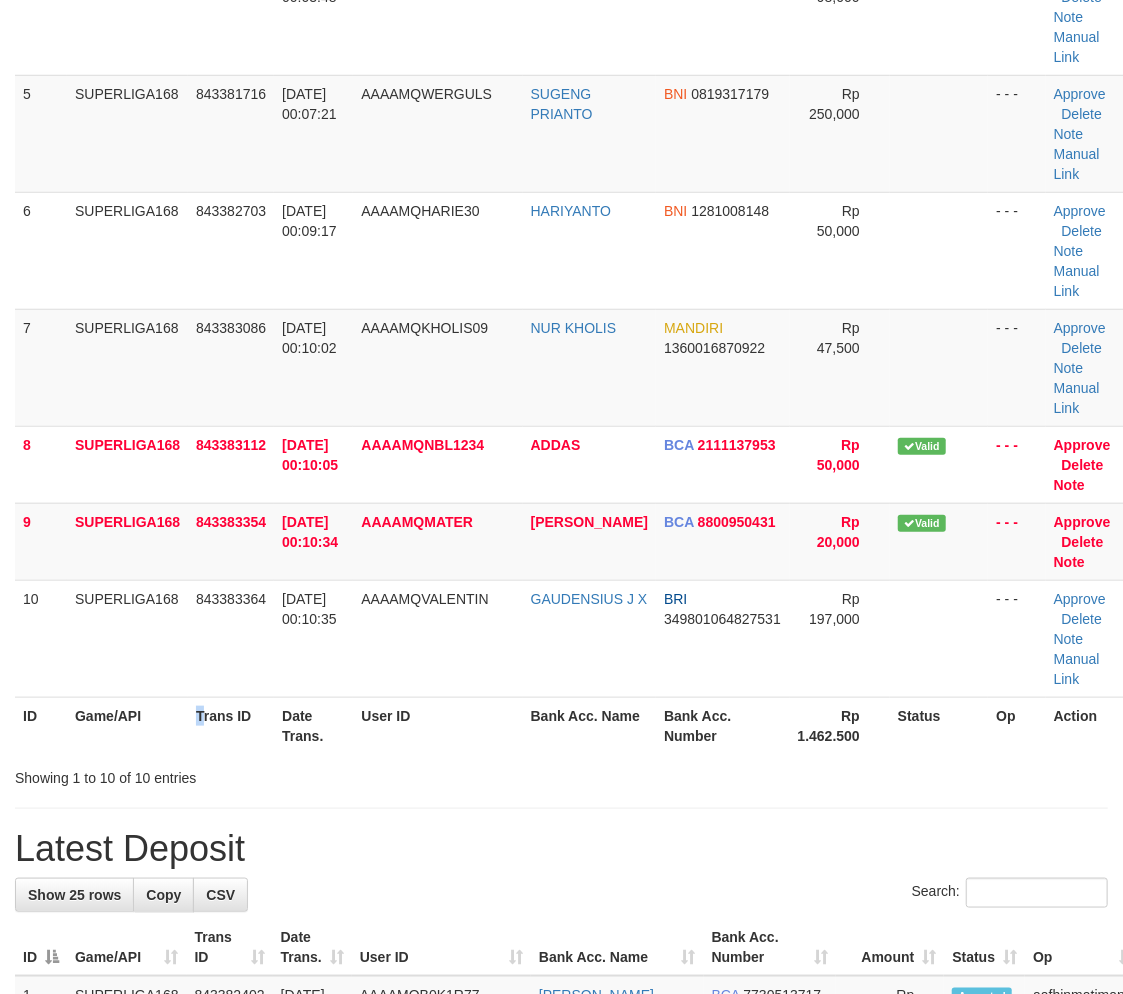 click on "Trans ID" at bounding box center (231, 725) 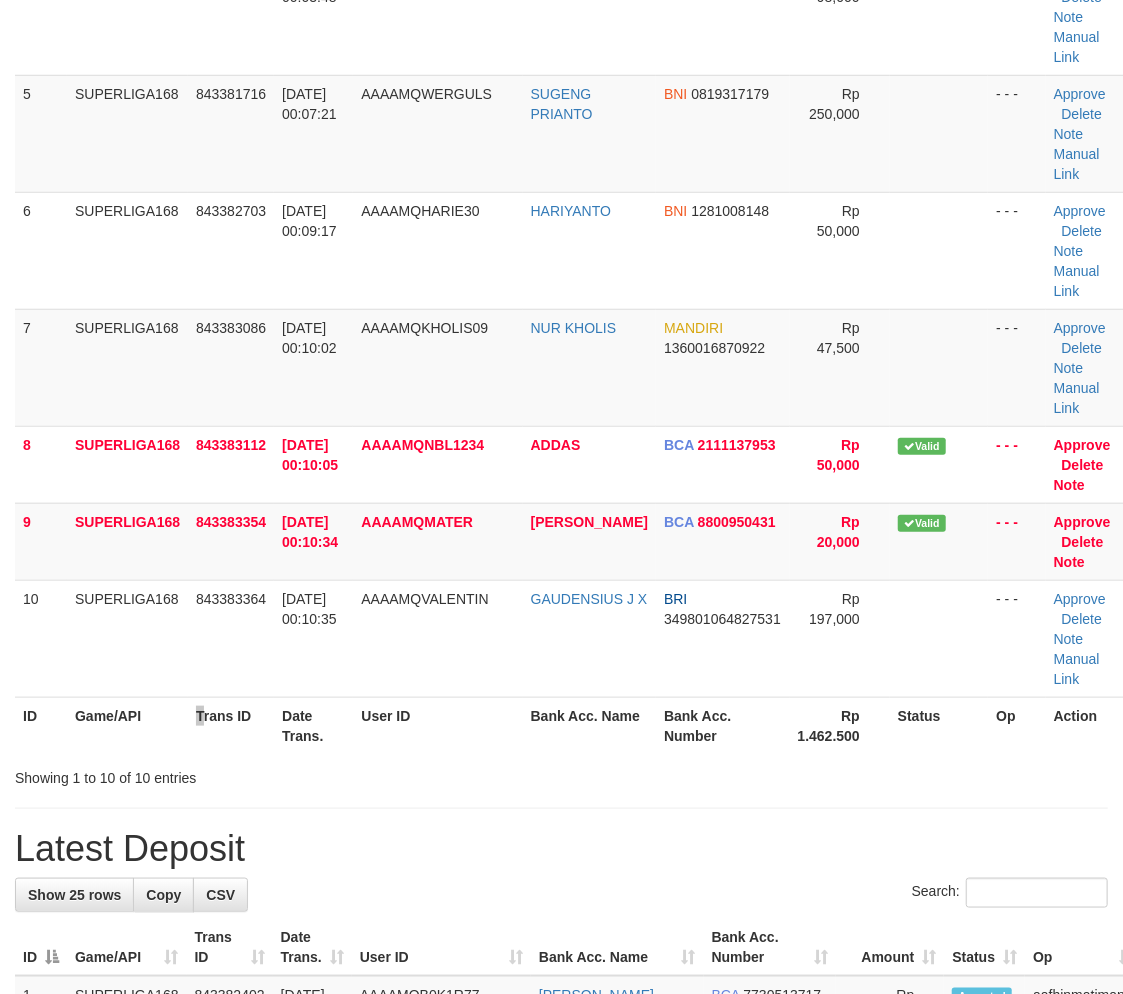 scroll, scrollTop: 527, scrollLeft: 0, axis: vertical 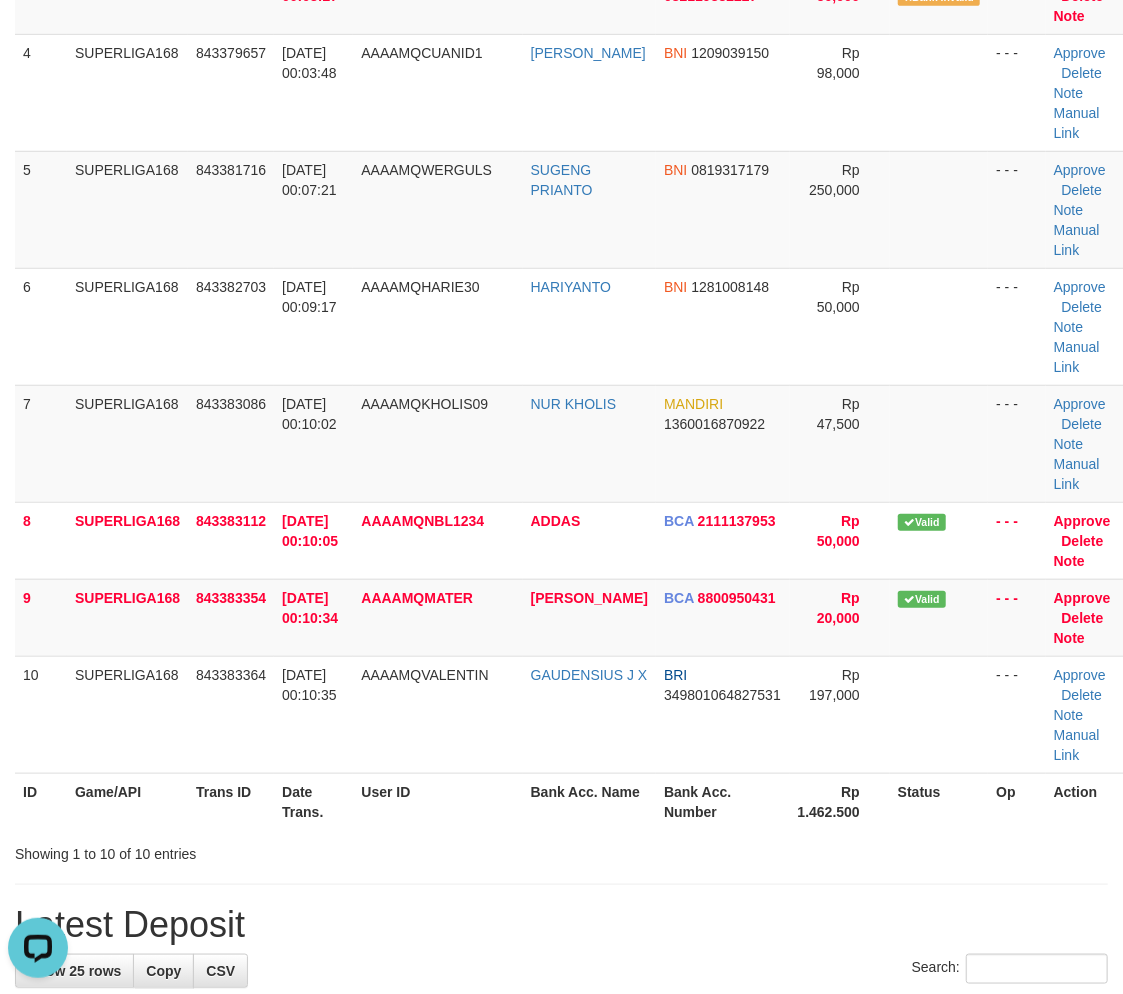 drag, startPoint x: 58, startPoint y: 657, endPoint x: 0, endPoint y: 684, distance: 63.97656 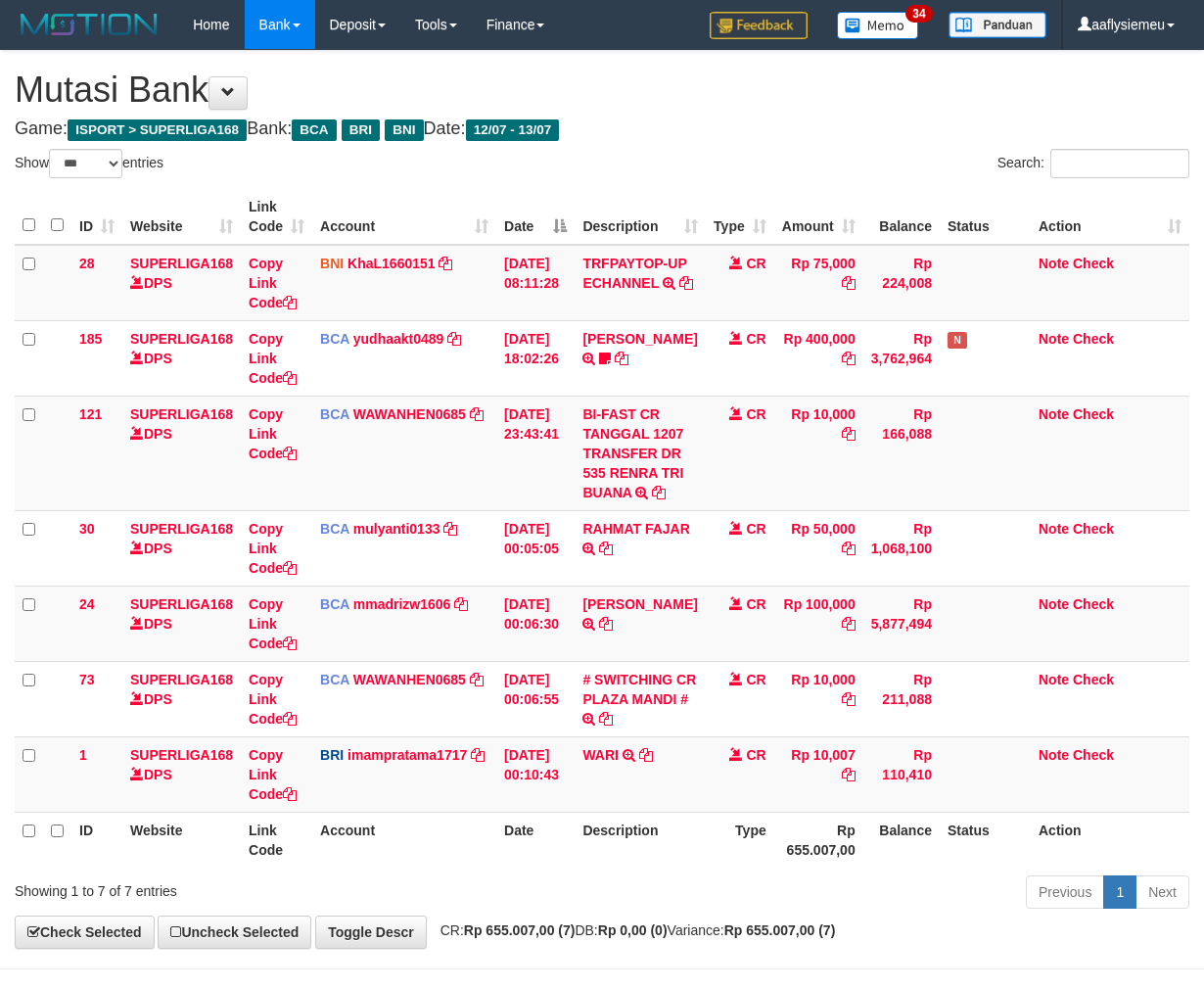 select on "***" 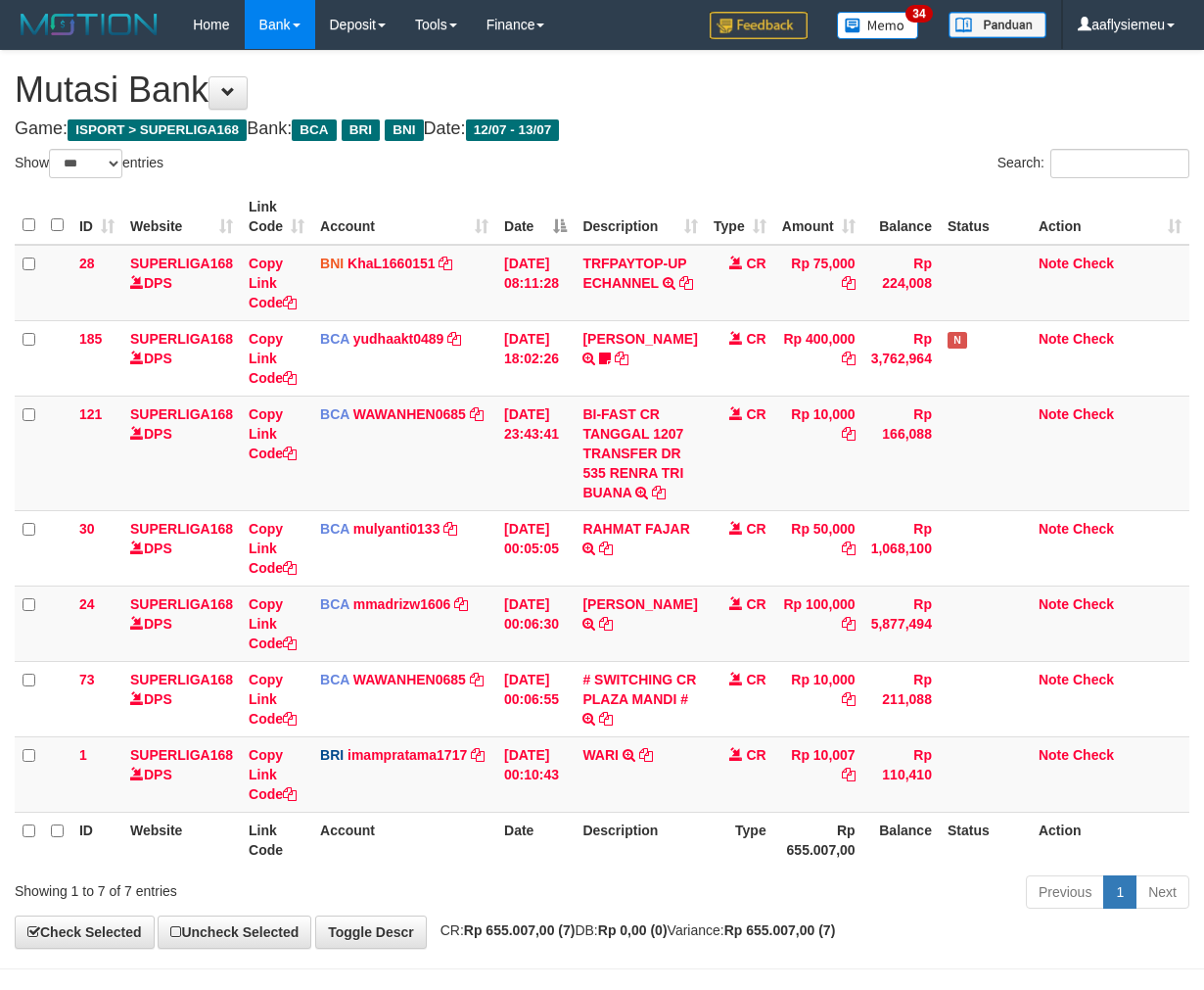 scroll, scrollTop: 52, scrollLeft: 0, axis: vertical 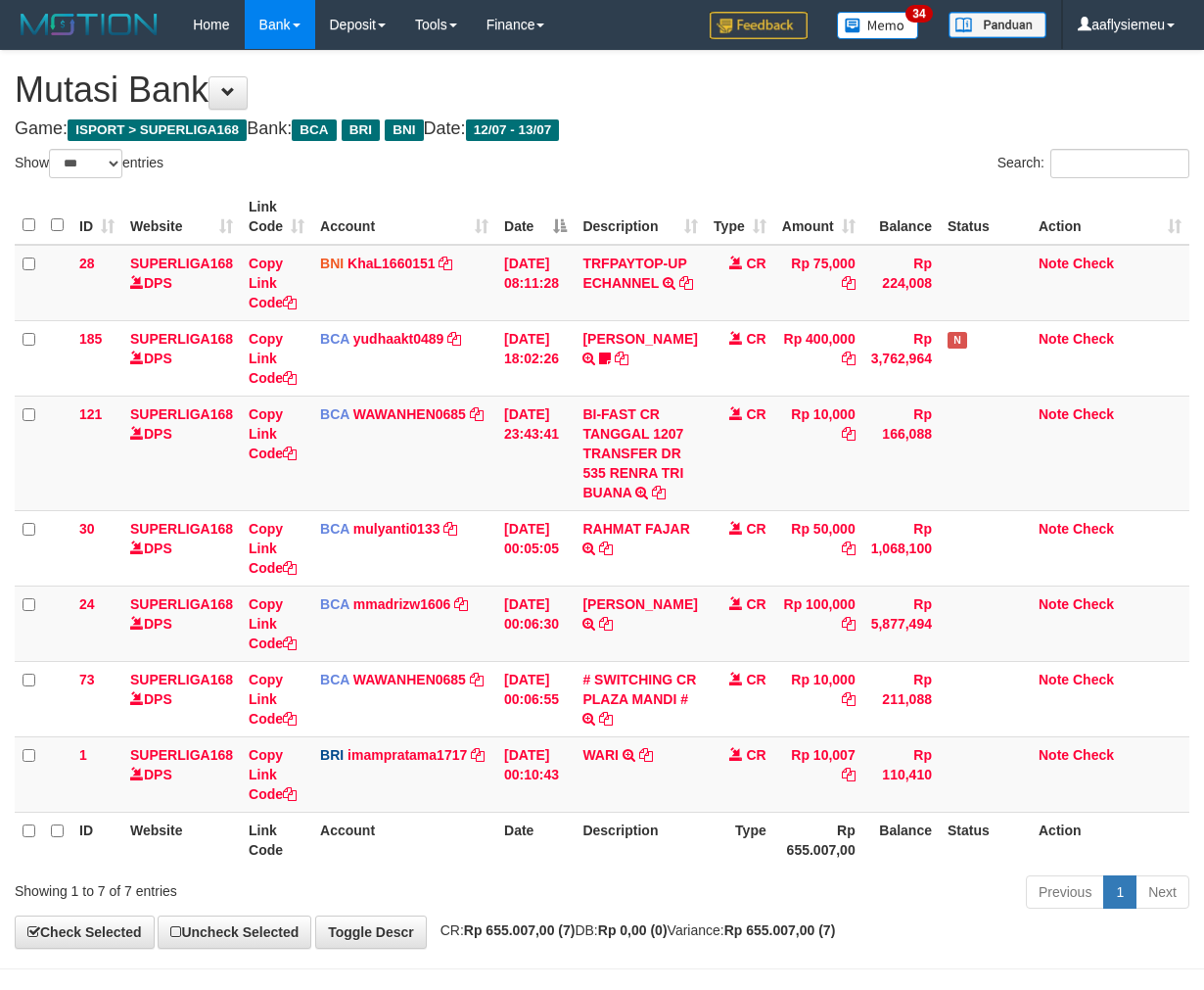 select on "***" 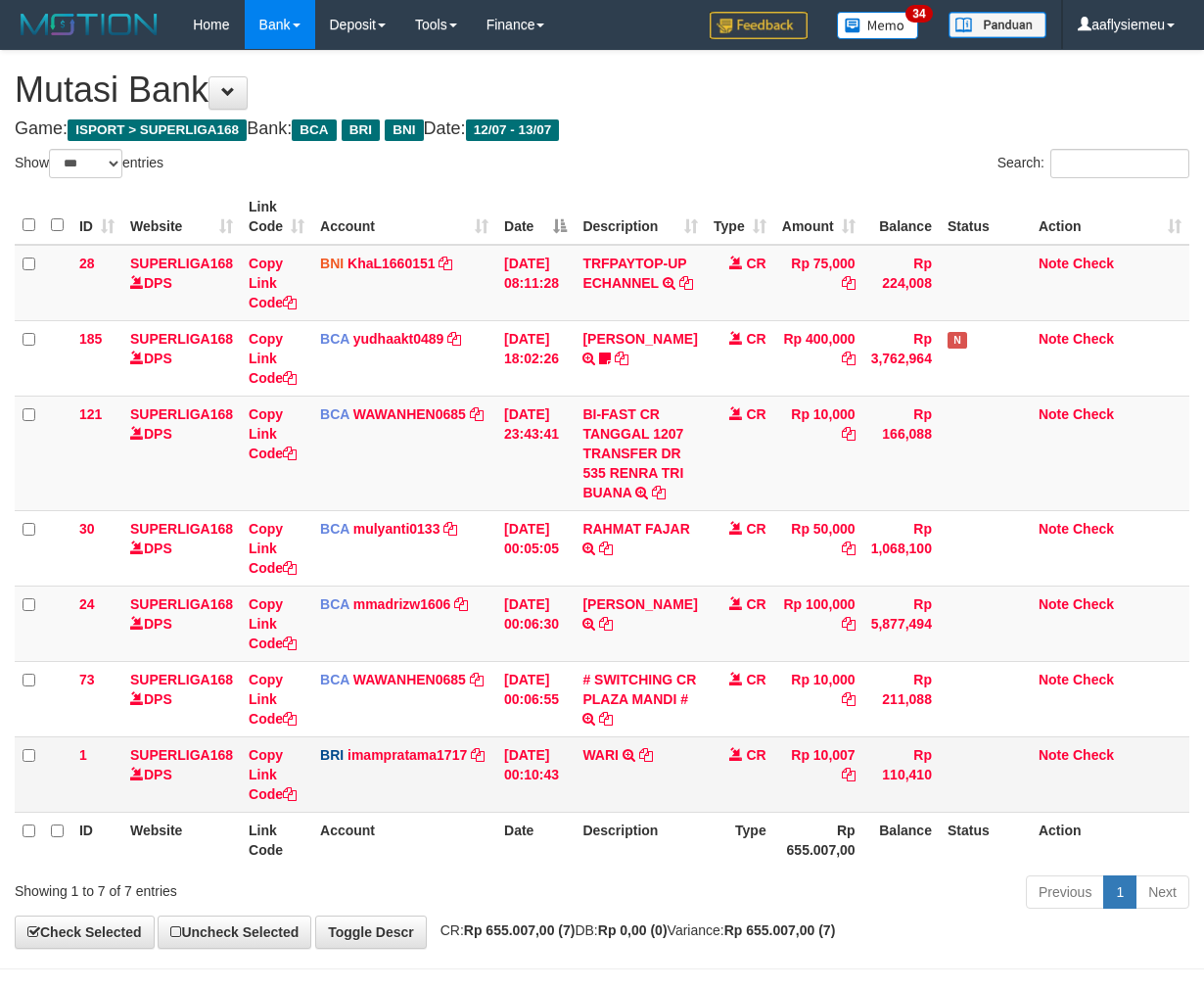 scroll, scrollTop: 52, scrollLeft: 0, axis: vertical 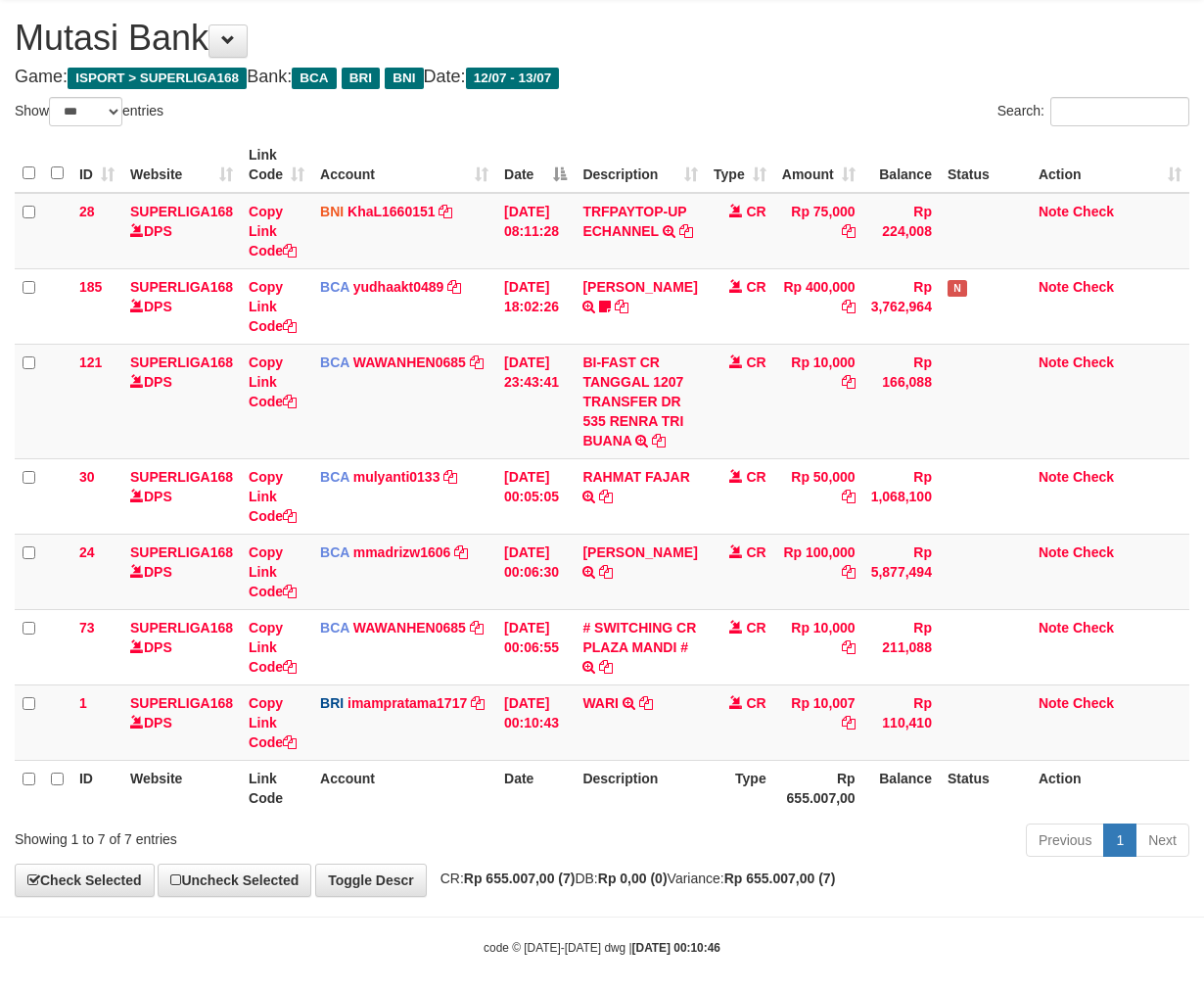click on "Type" at bounding box center (740, 787) 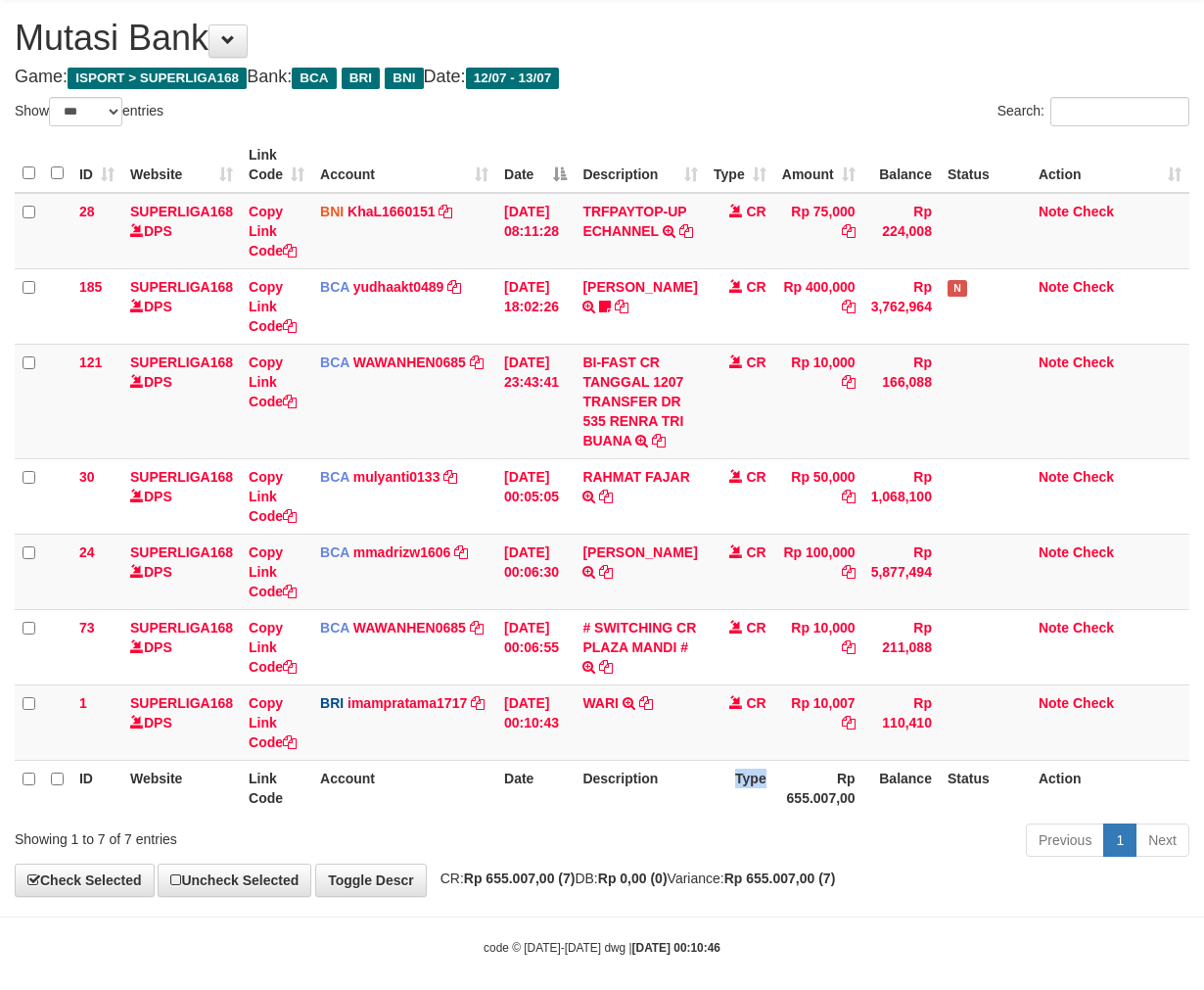 click on "Type" at bounding box center (740, 787) 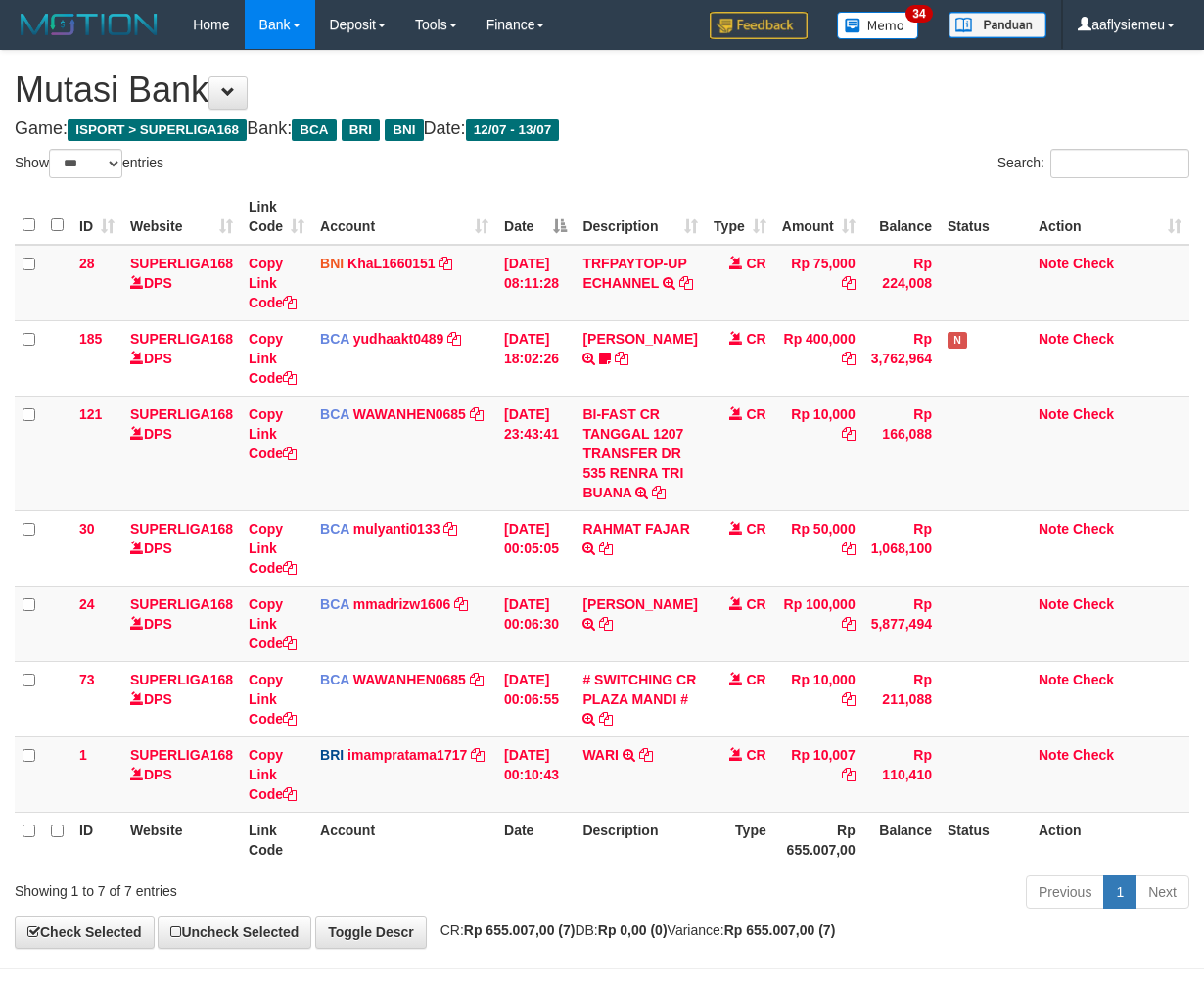 select on "***" 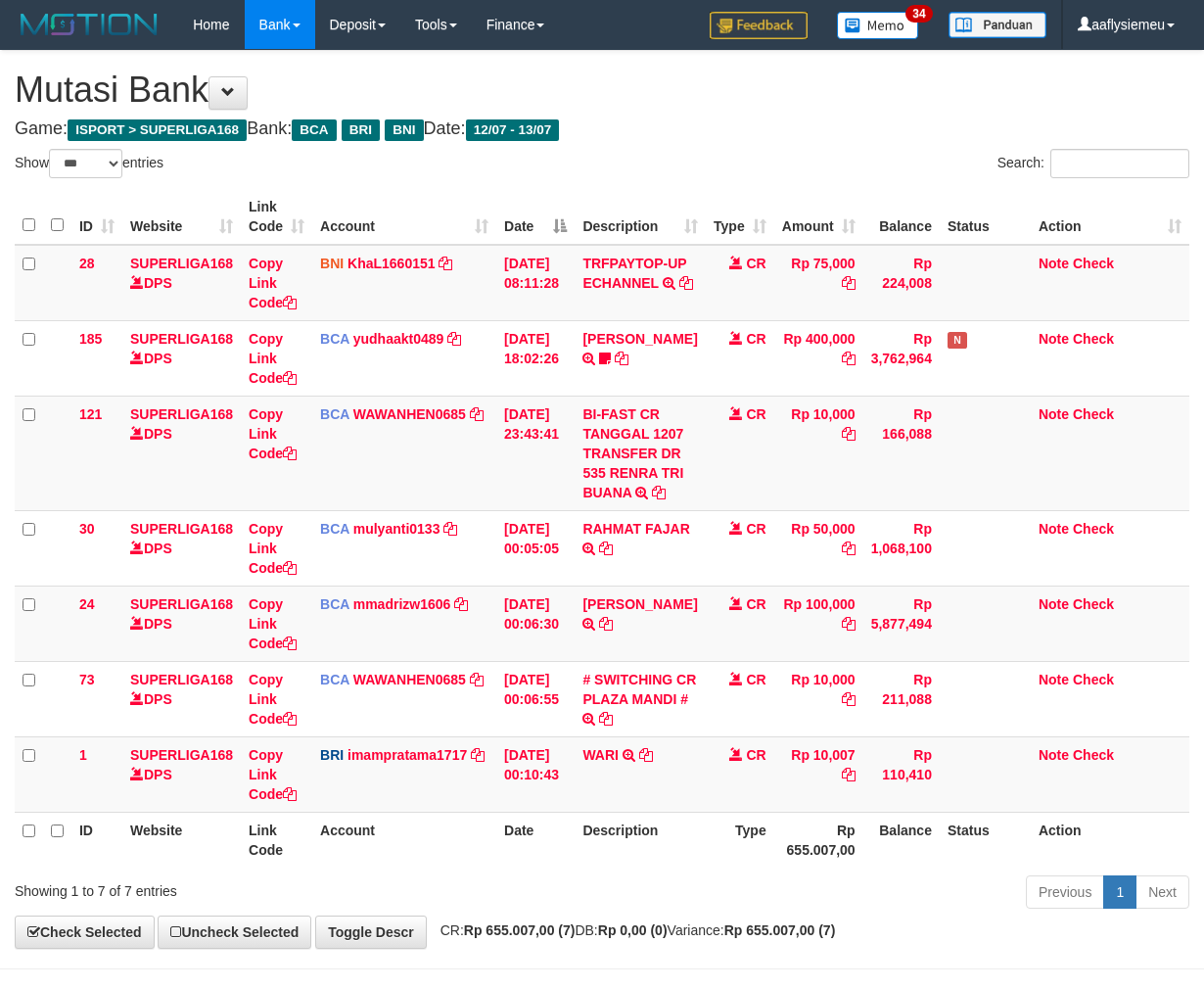 scroll, scrollTop: 52, scrollLeft: 0, axis: vertical 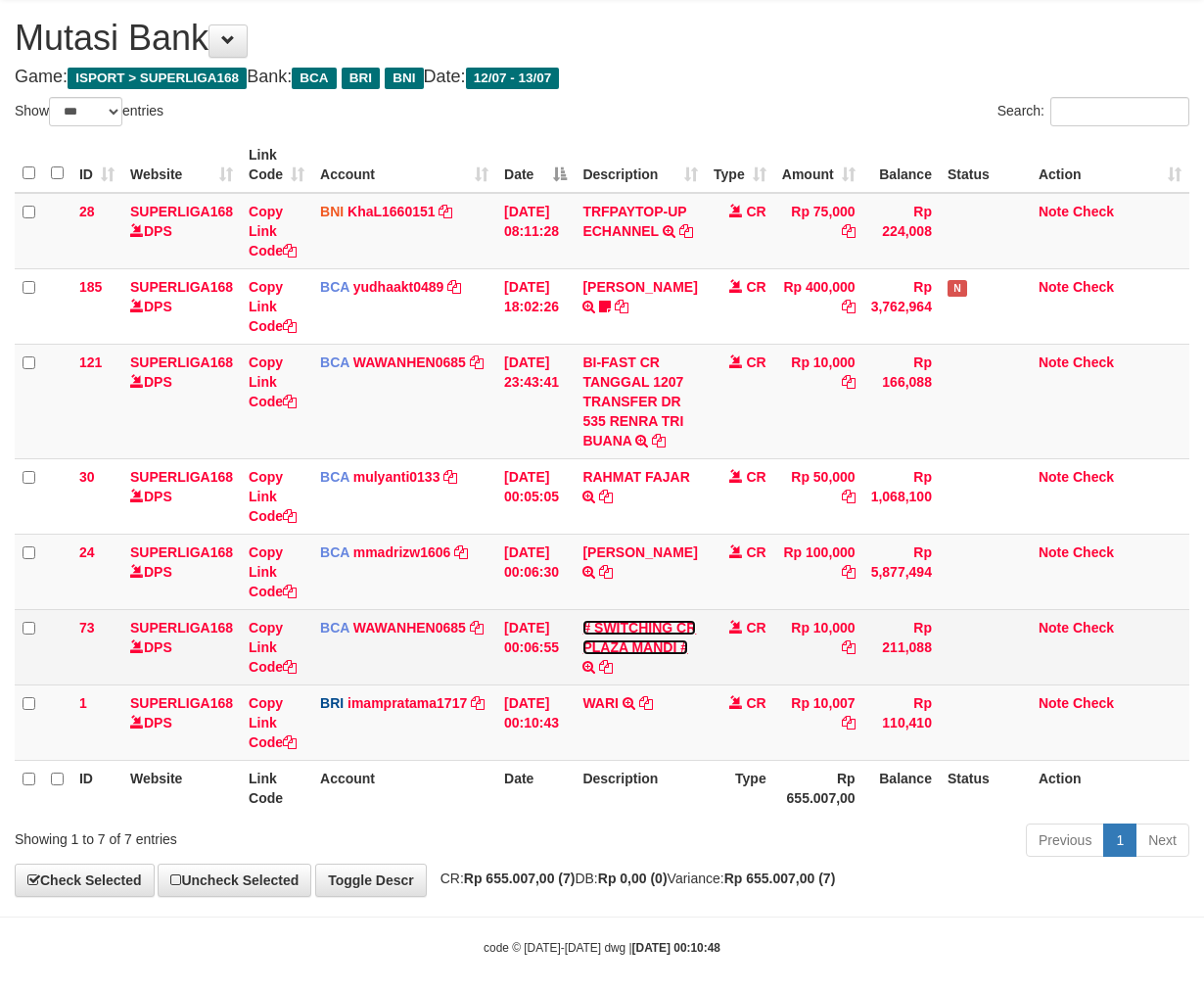 click on "# SWITCHING CR PLAZA MANDI #" at bounding box center [639, 637] 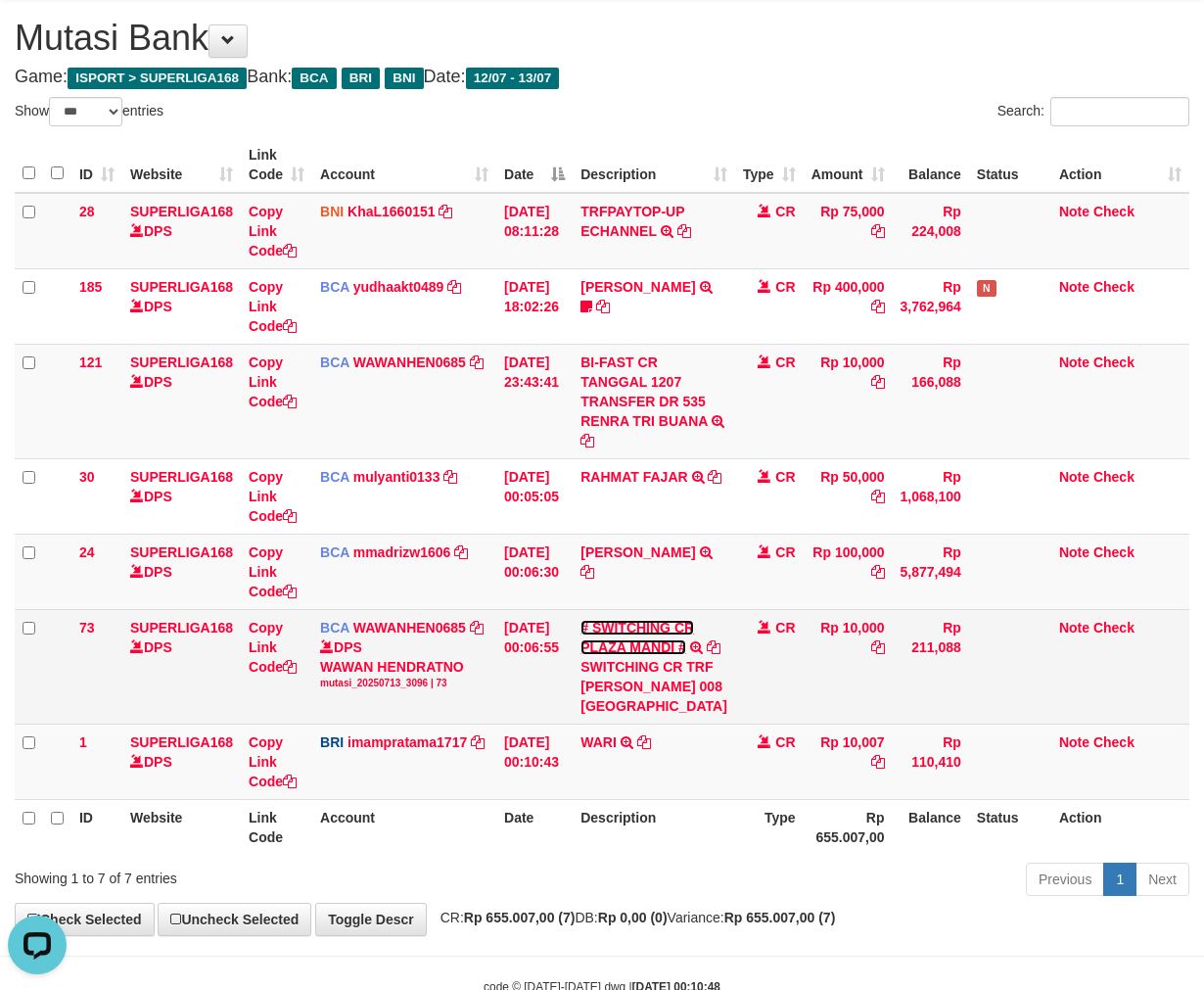 scroll, scrollTop: 0, scrollLeft: 0, axis: both 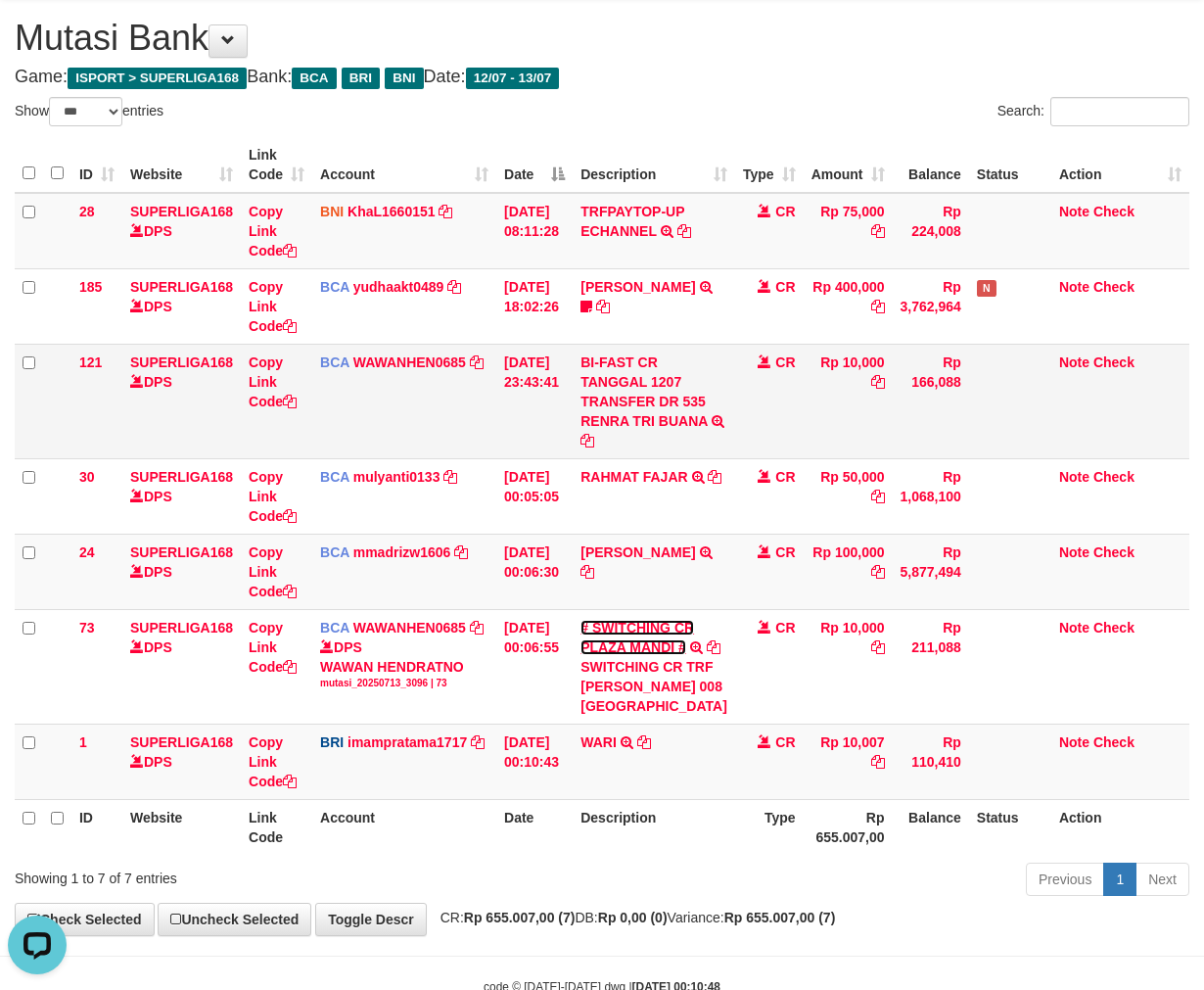 drag, startPoint x: 633, startPoint y: 700, endPoint x: 14, endPoint y: 512, distance: 646.9196 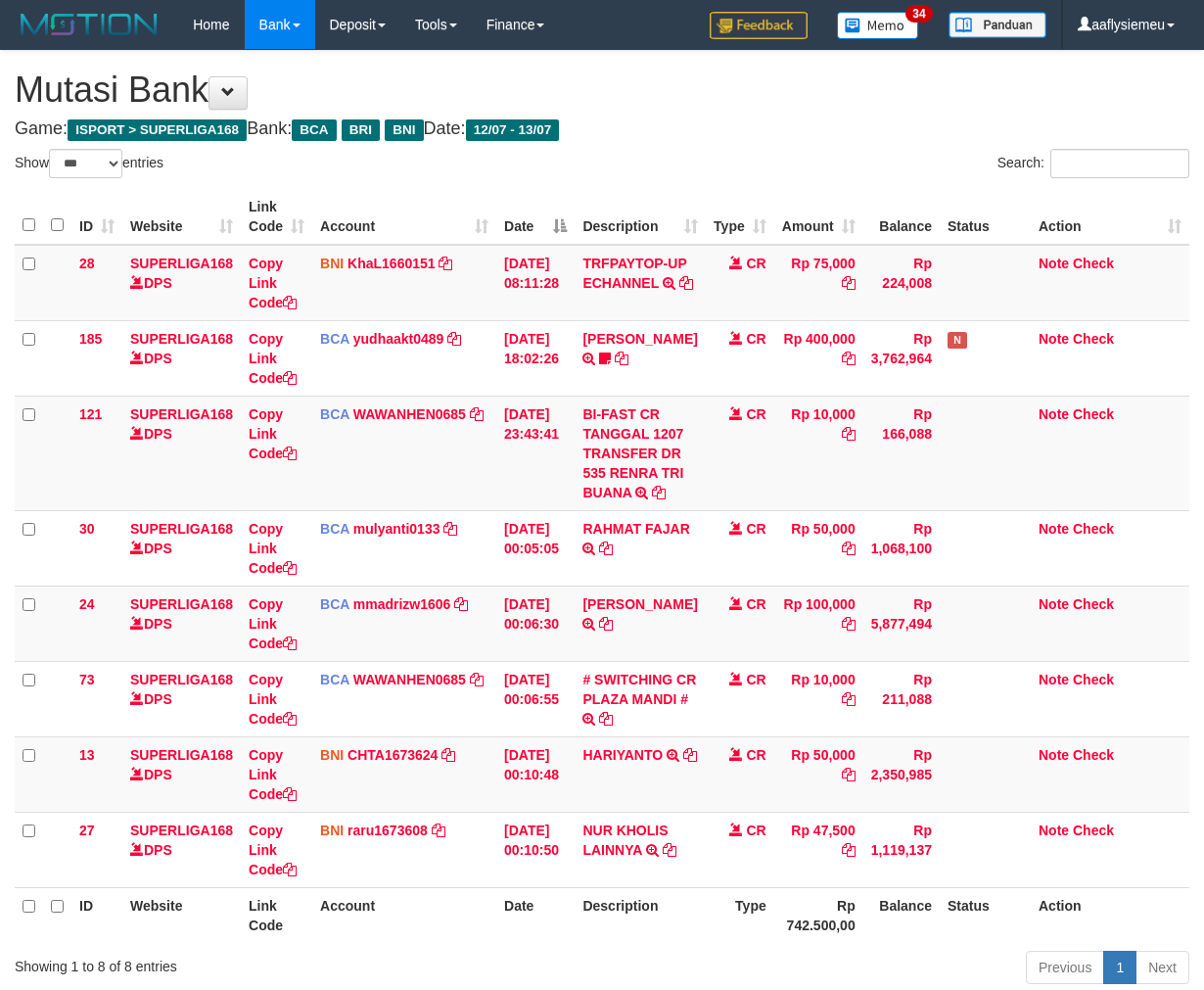 select on "***" 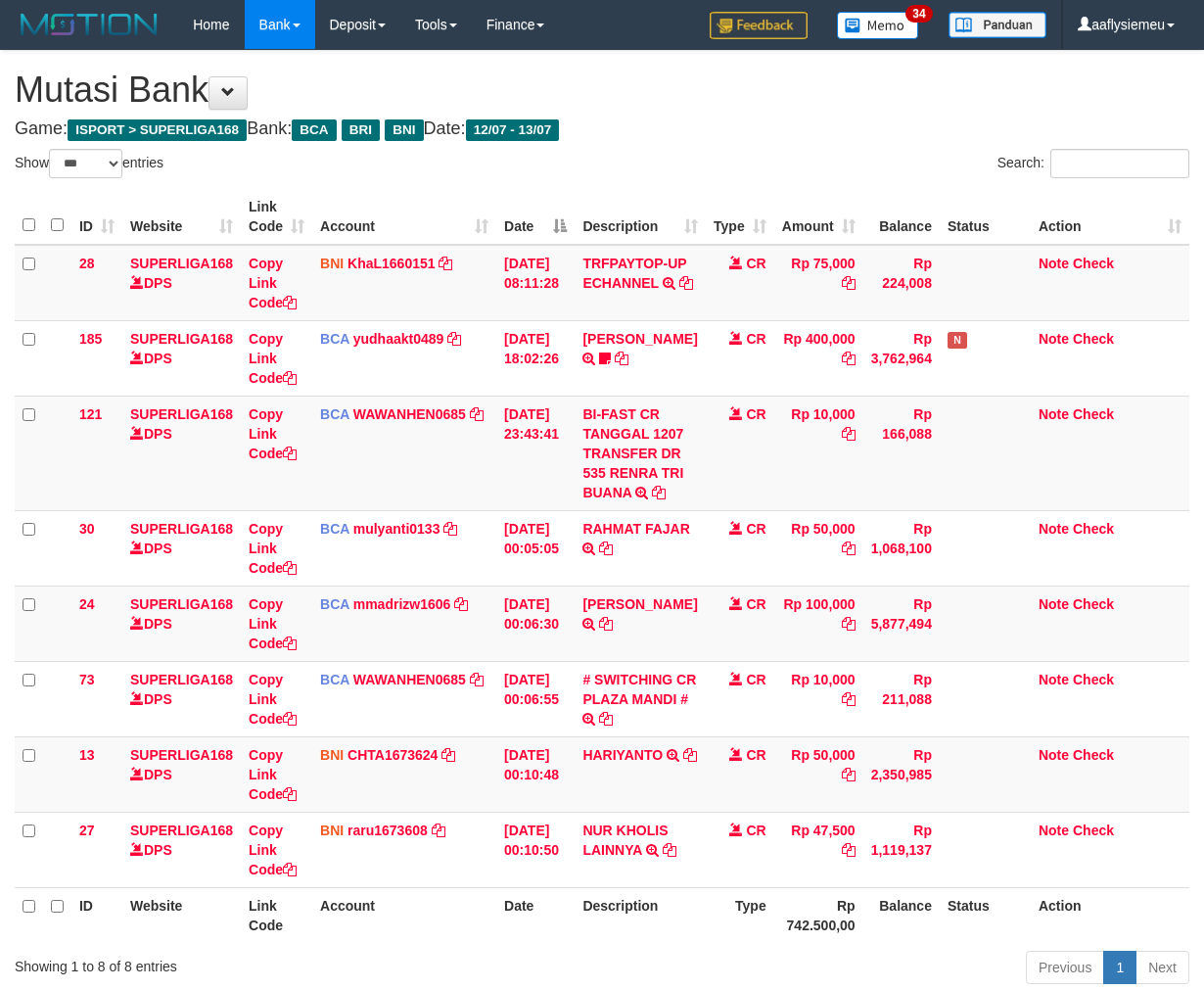 scroll, scrollTop: 52, scrollLeft: 0, axis: vertical 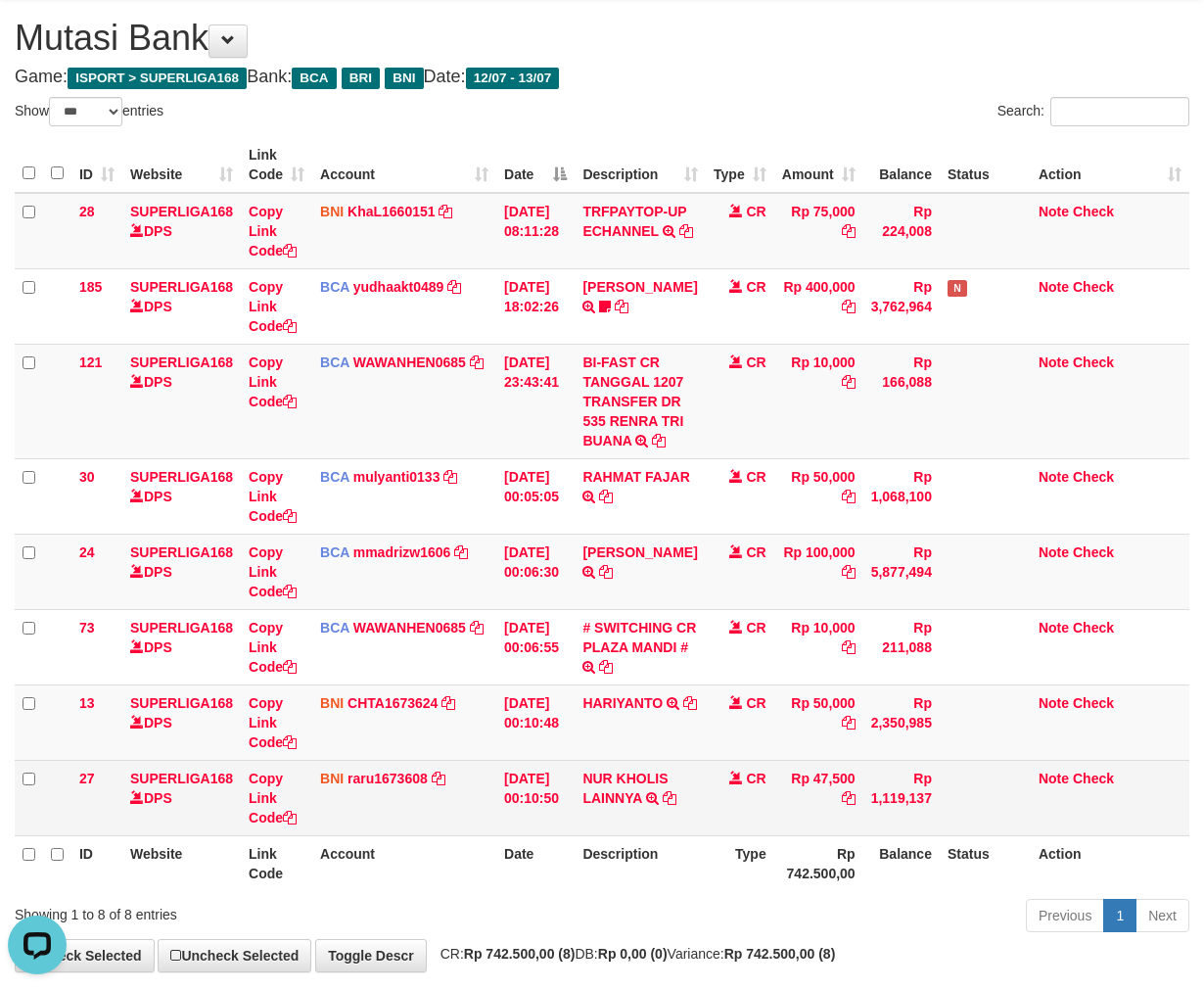 click on "[DATE] 00:10:50" at bounding box center (535, 797) 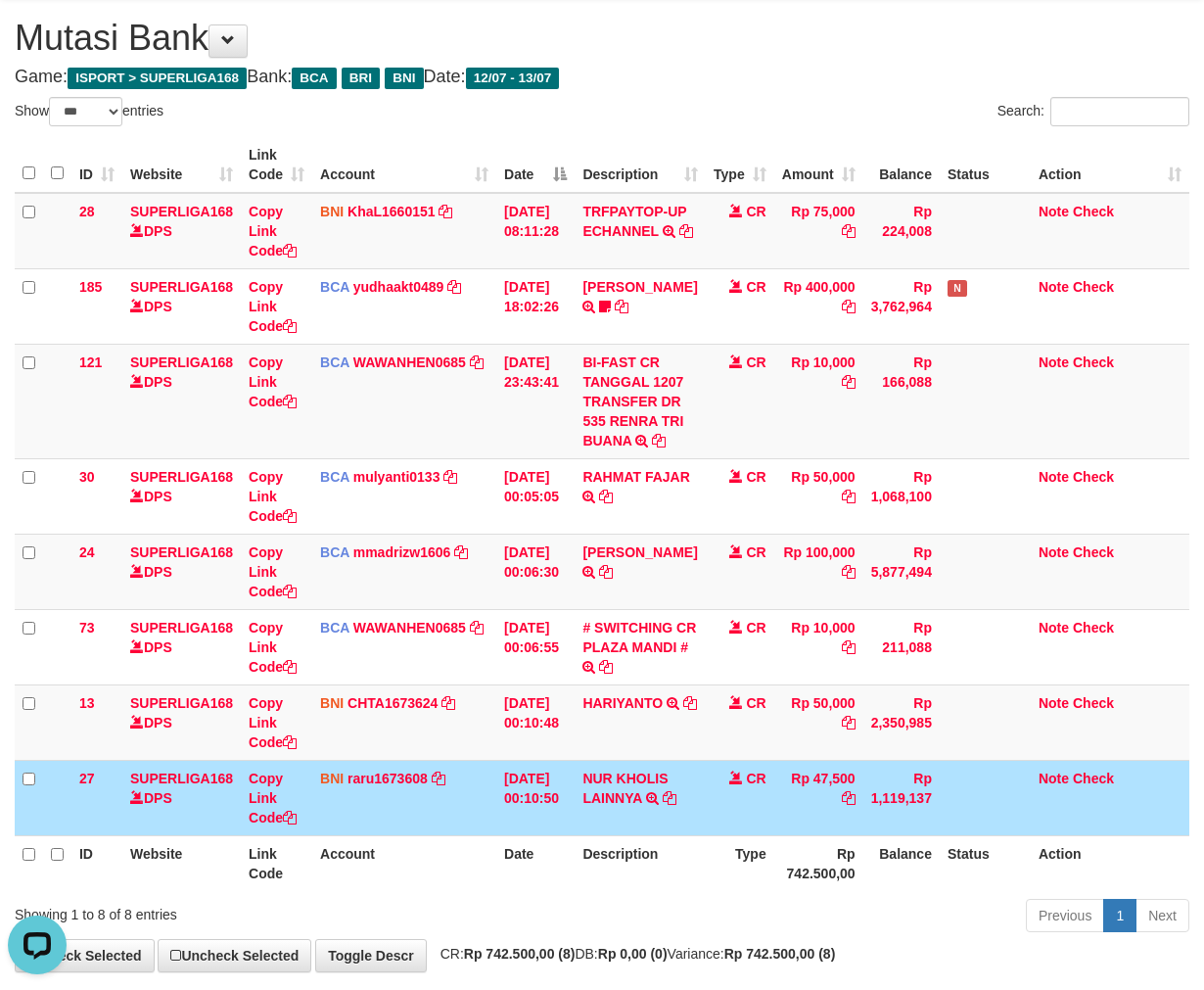 click on "13/07/2025 00:10:50" at bounding box center [535, 797] 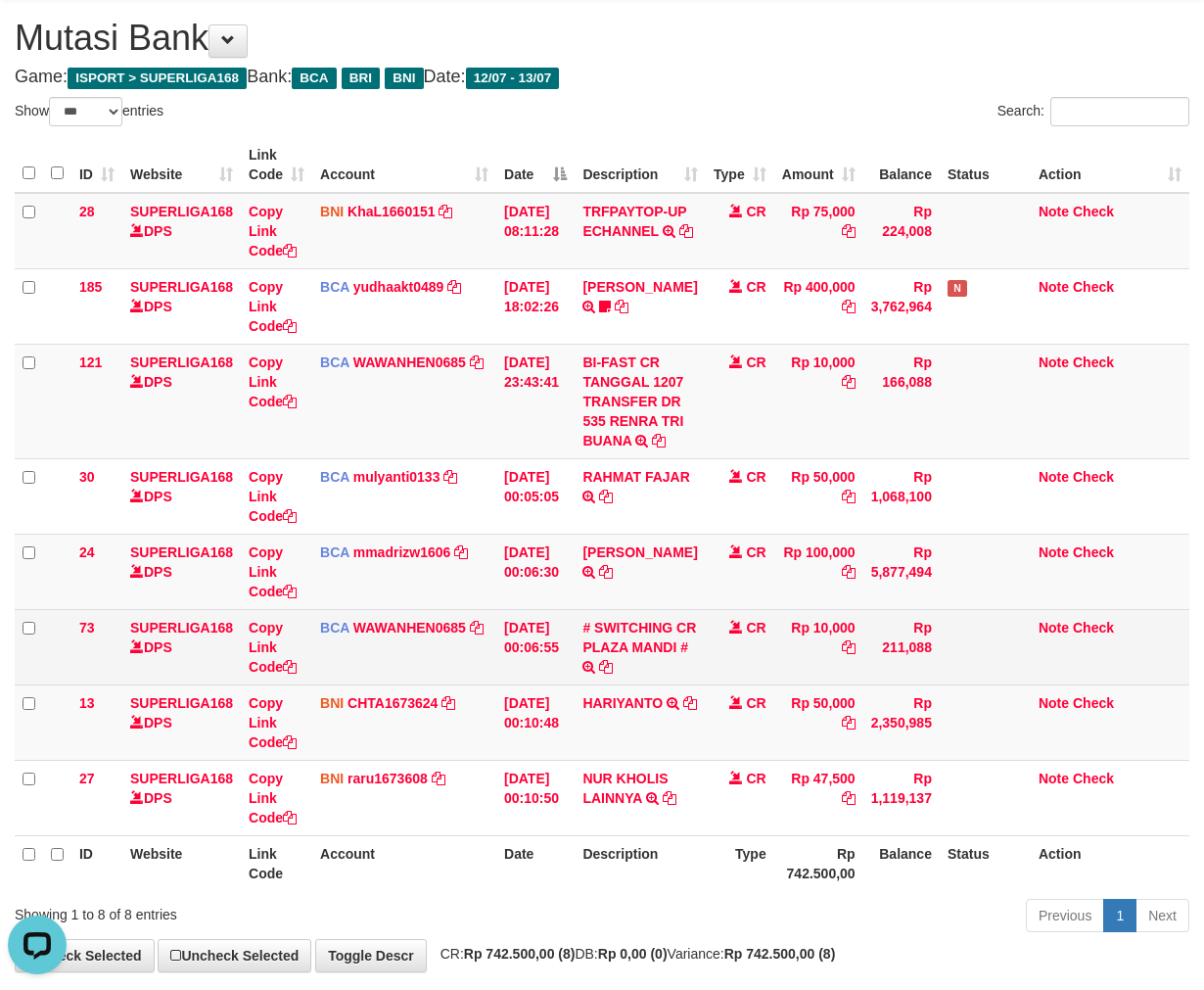 click on "BCA
WAWANHEN0685
DPS
WAWAN HENDRATNO
mutasi_20250713_3096 | 73
mutasi_20250713_3096 | 73" at bounding box center (404, 646) 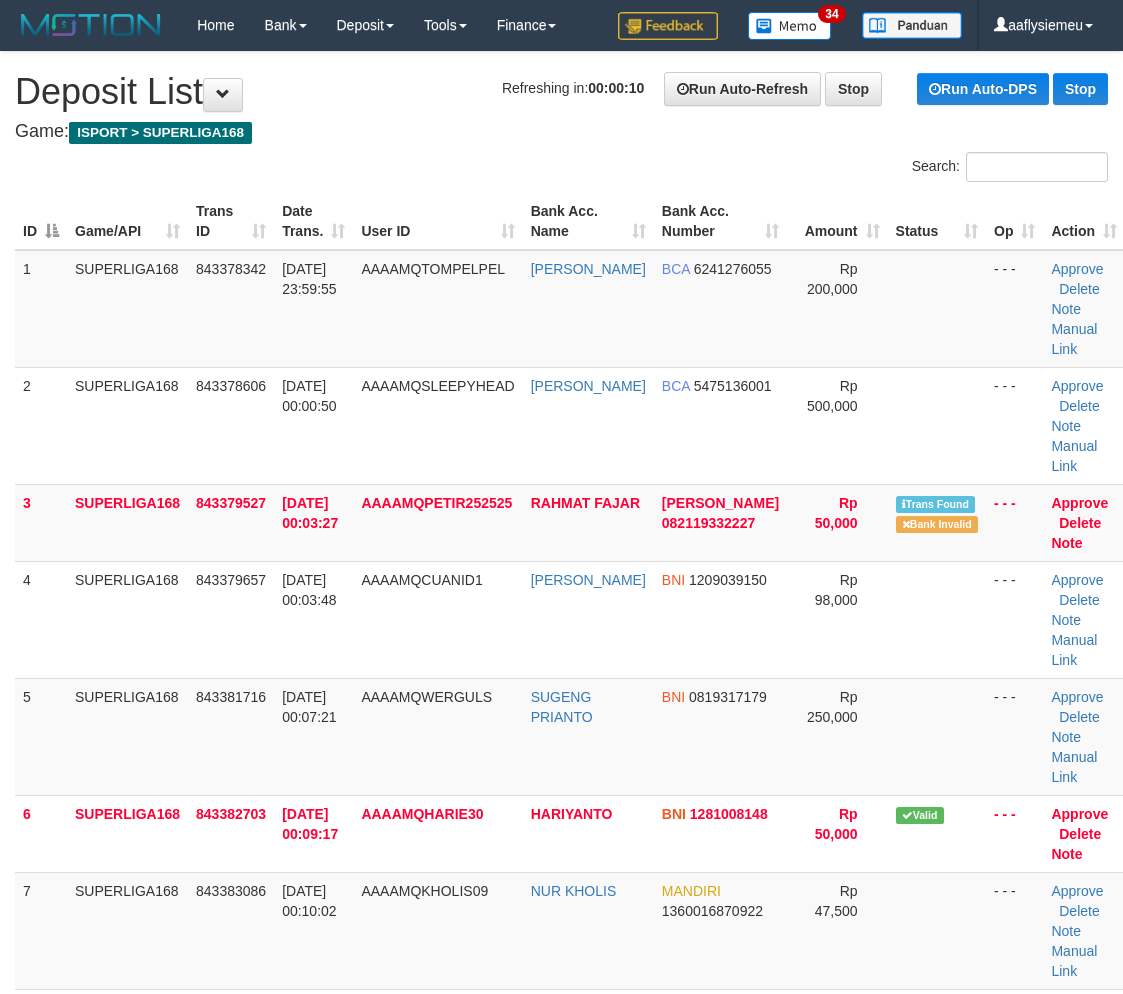 scroll, scrollTop: 0, scrollLeft: 0, axis: both 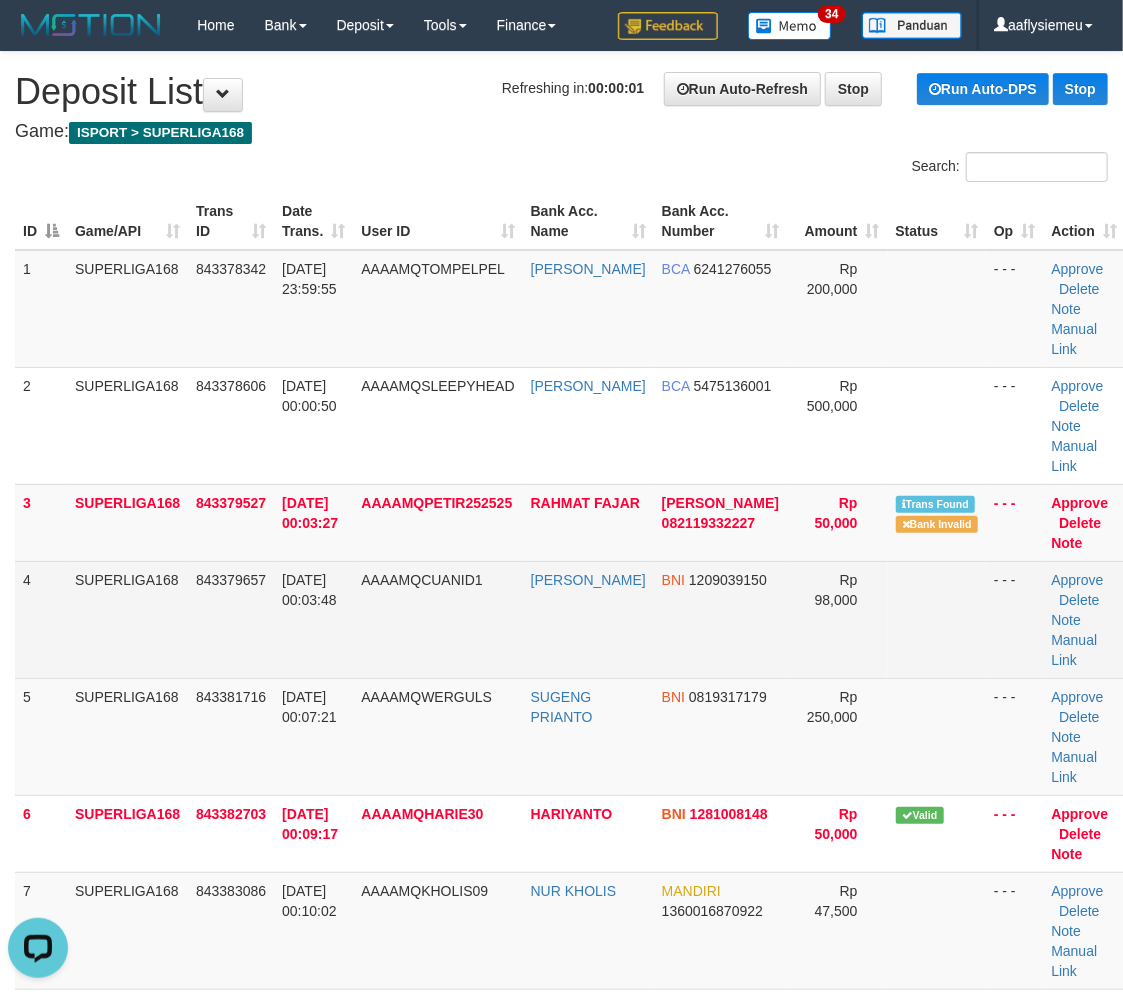 drag, startPoint x: 254, startPoint y: 632, endPoint x: 144, endPoint y: 663, distance: 114.28473 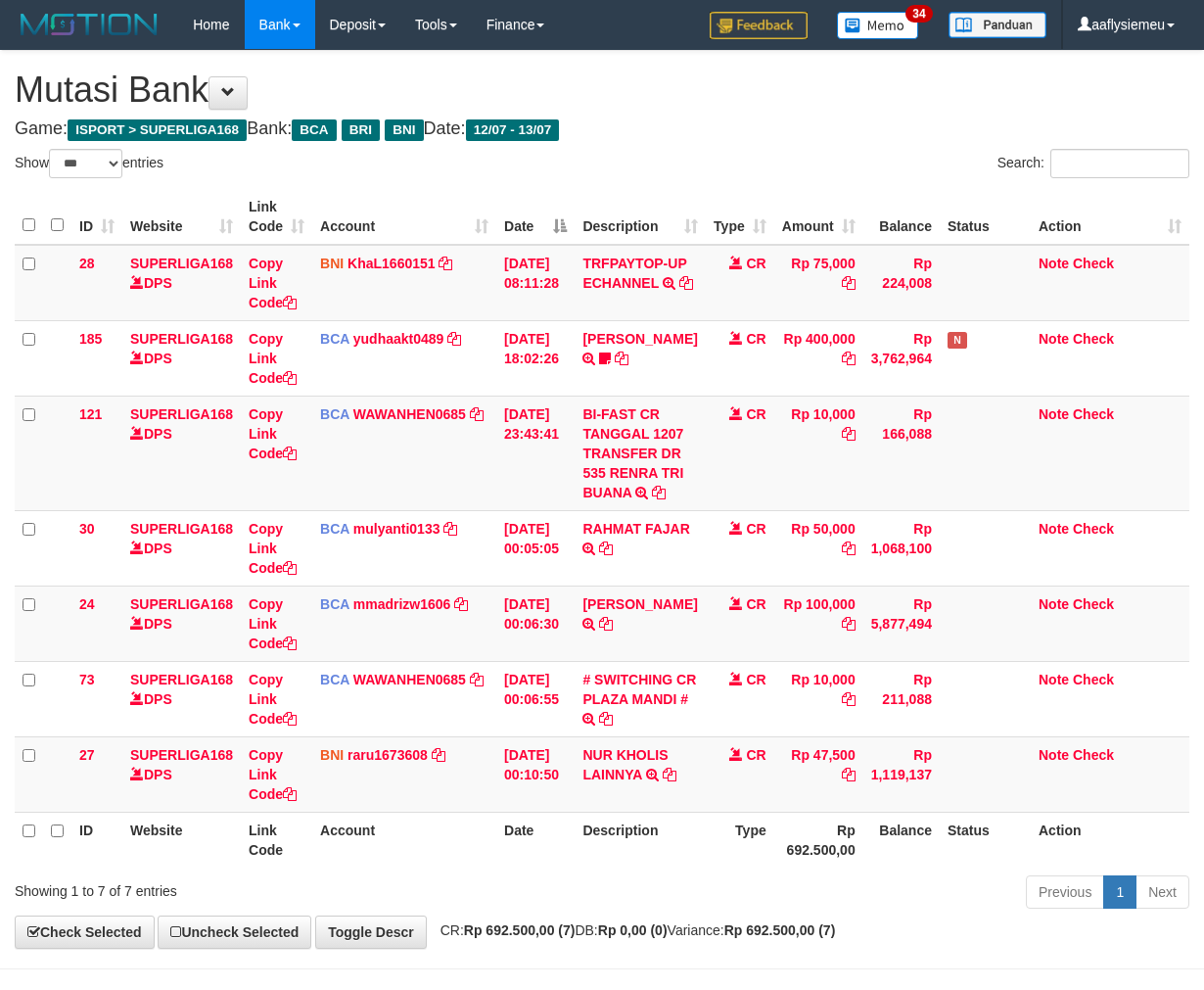 select on "***" 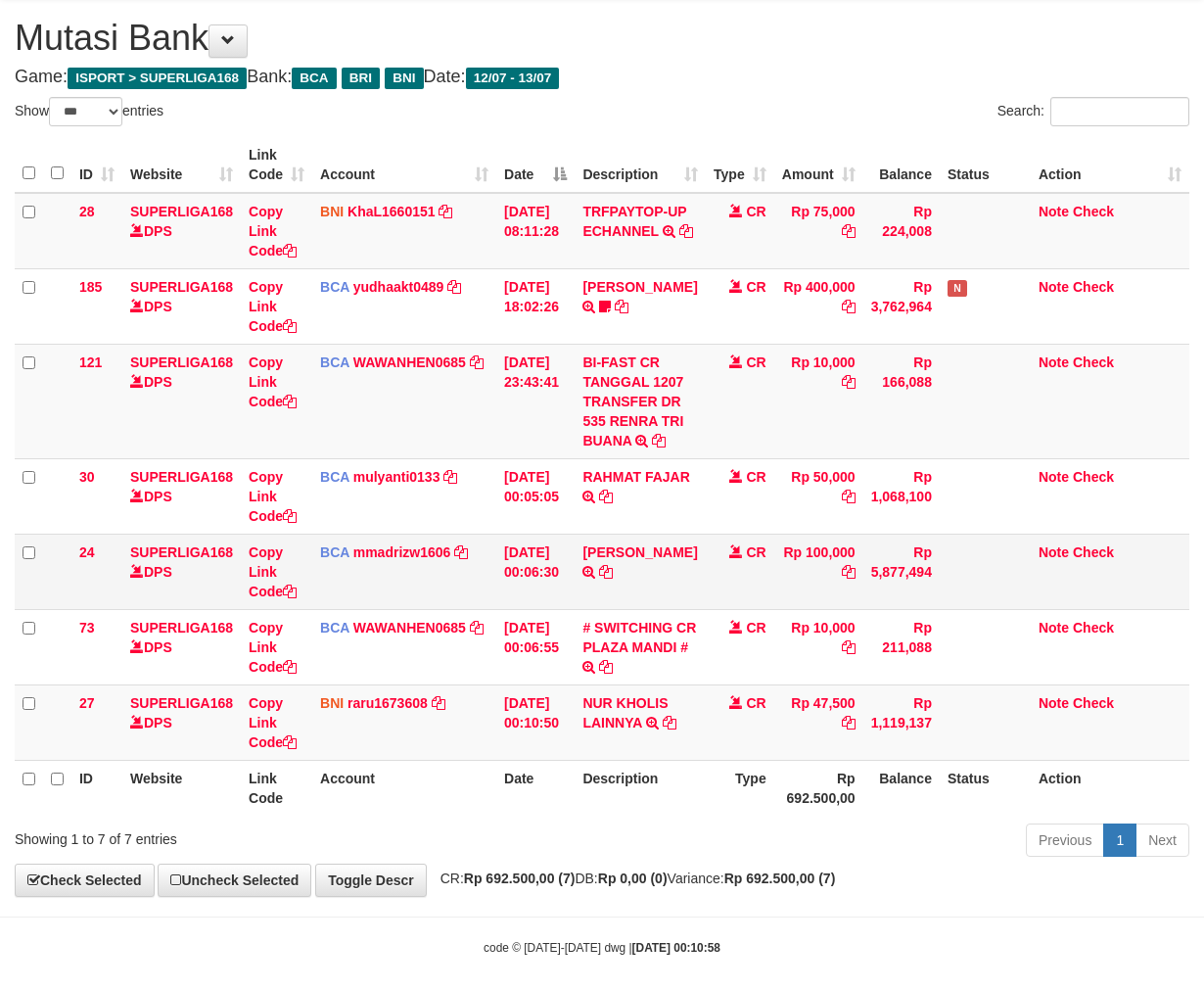 click on "BCA
mmadrizw1606
DPS
MUHAMMAD RIZWAR SETIAWAN
mutasi_20250713_4788 | 24
mutasi_20250713_4788 | 24" at bounding box center (404, 571) 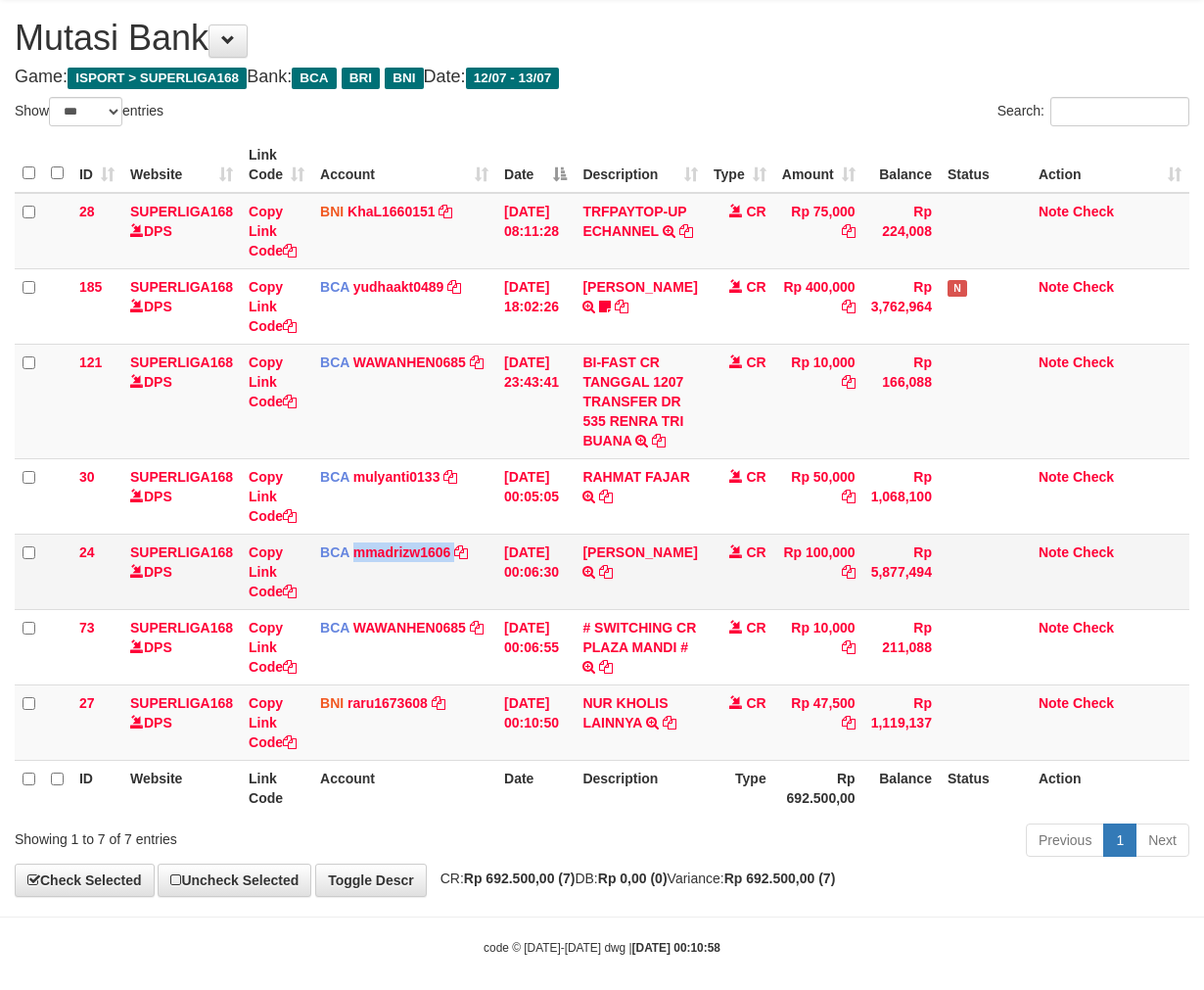 click on "BCA
mmadrizw1606
DPS
MUHAMMAD RIZWAR SETIAWAN
mutasi_20250713_4788 | 24
mutasi_20250713_4788 | 24" at bounding box center (404, 571) 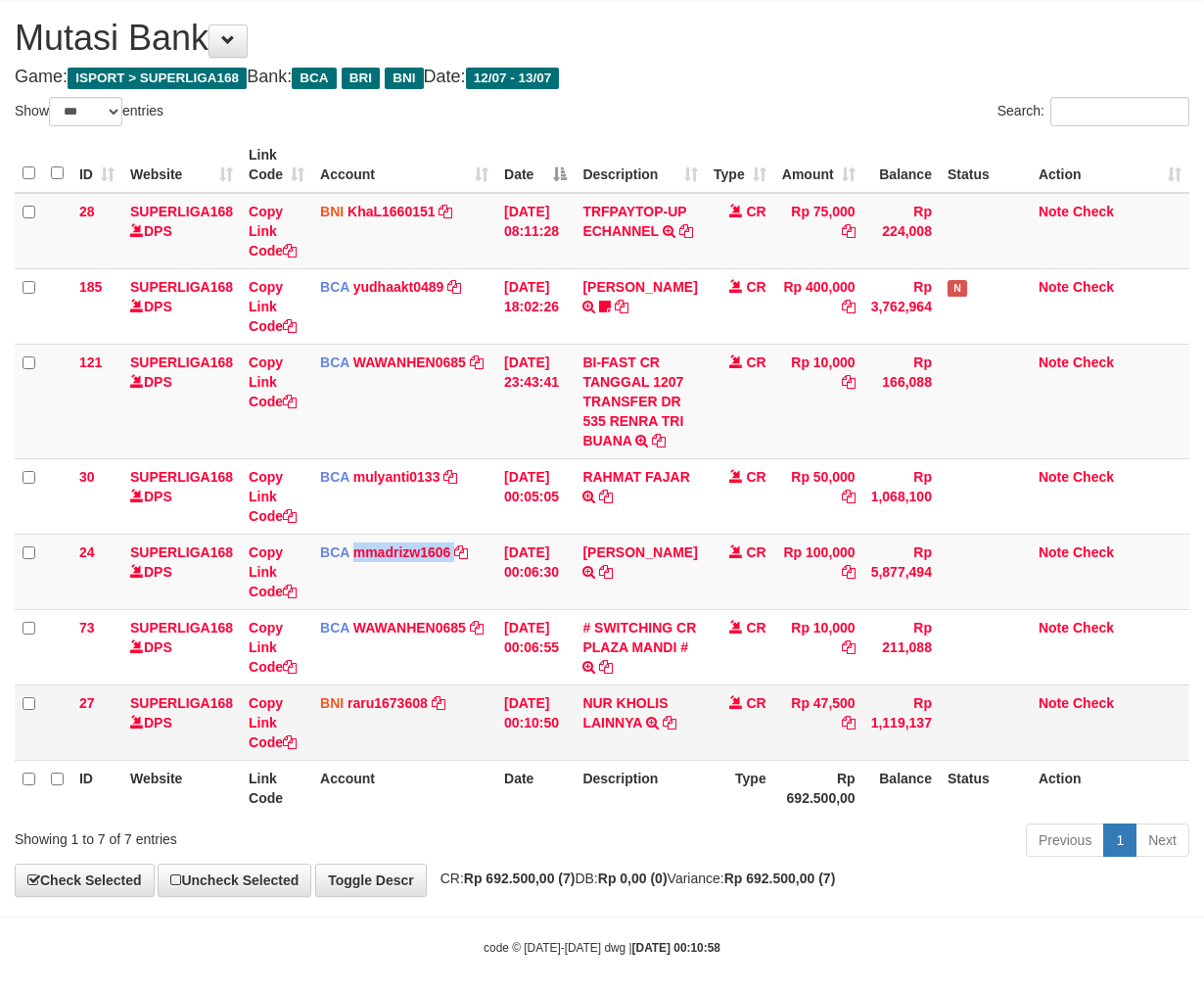 scroll, scrollTop: 101, scrollLeft: 0, axis: vertical 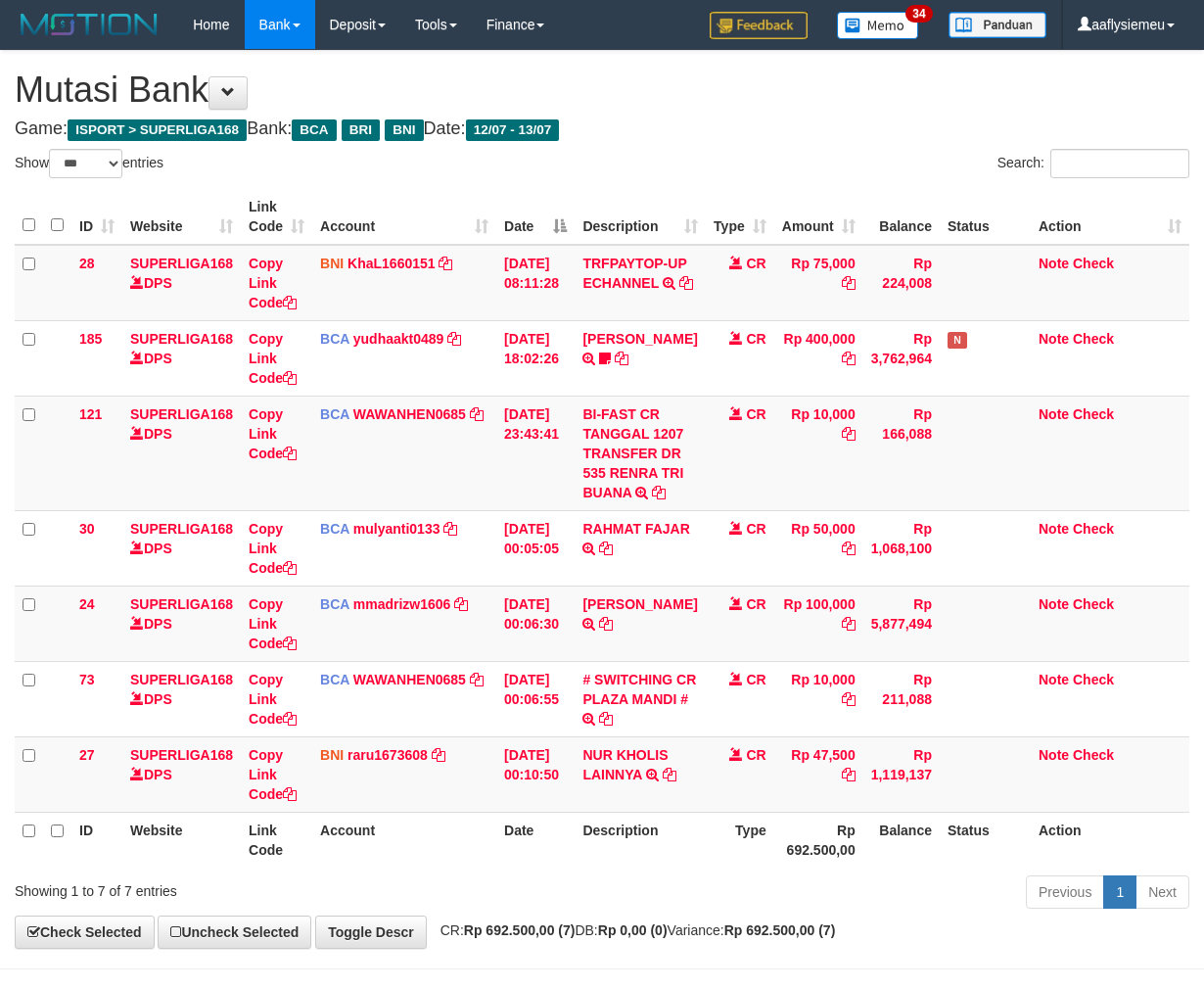 select on "***" 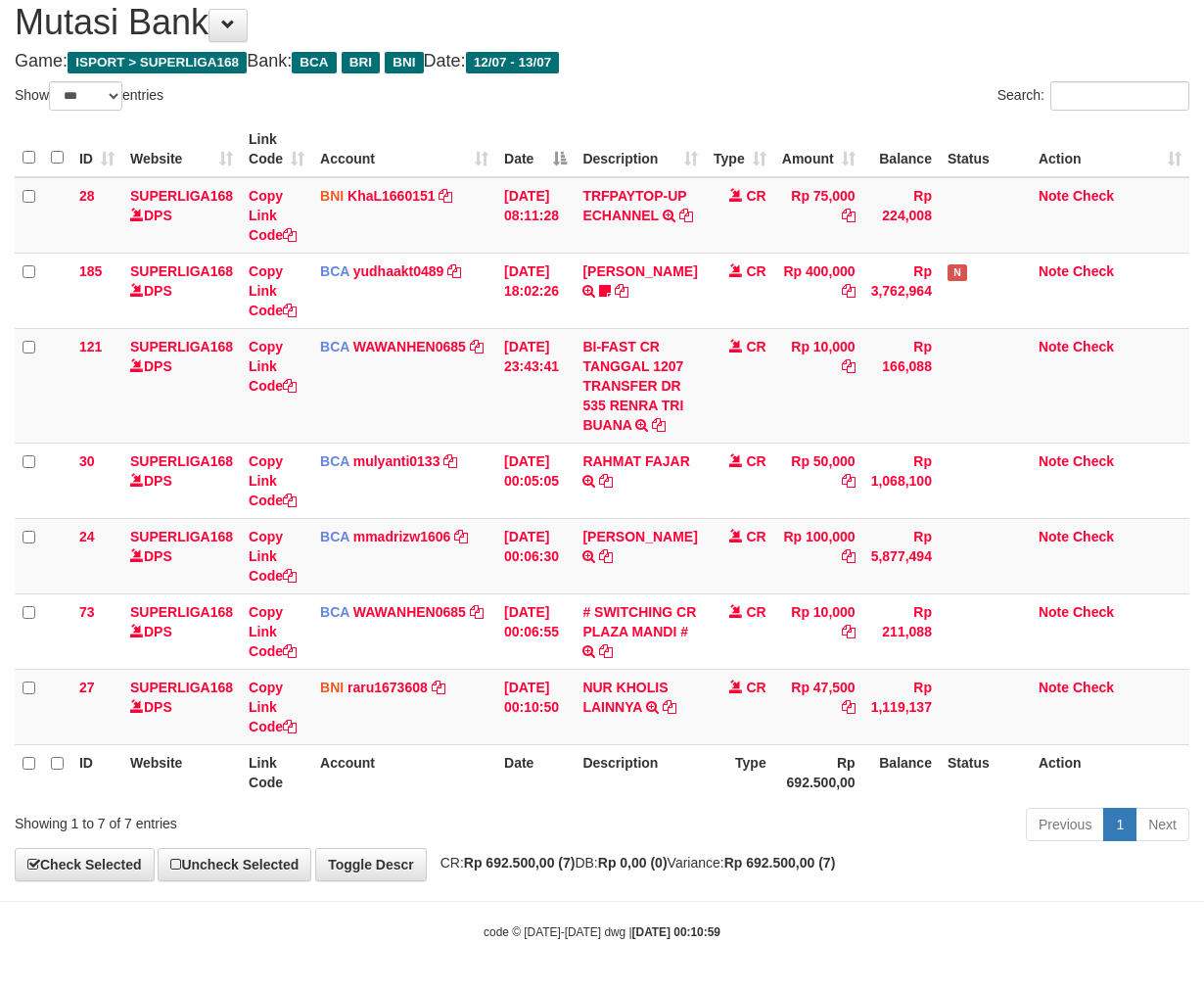 click on "Previous 1 Next" at bounding box center [854, 826] 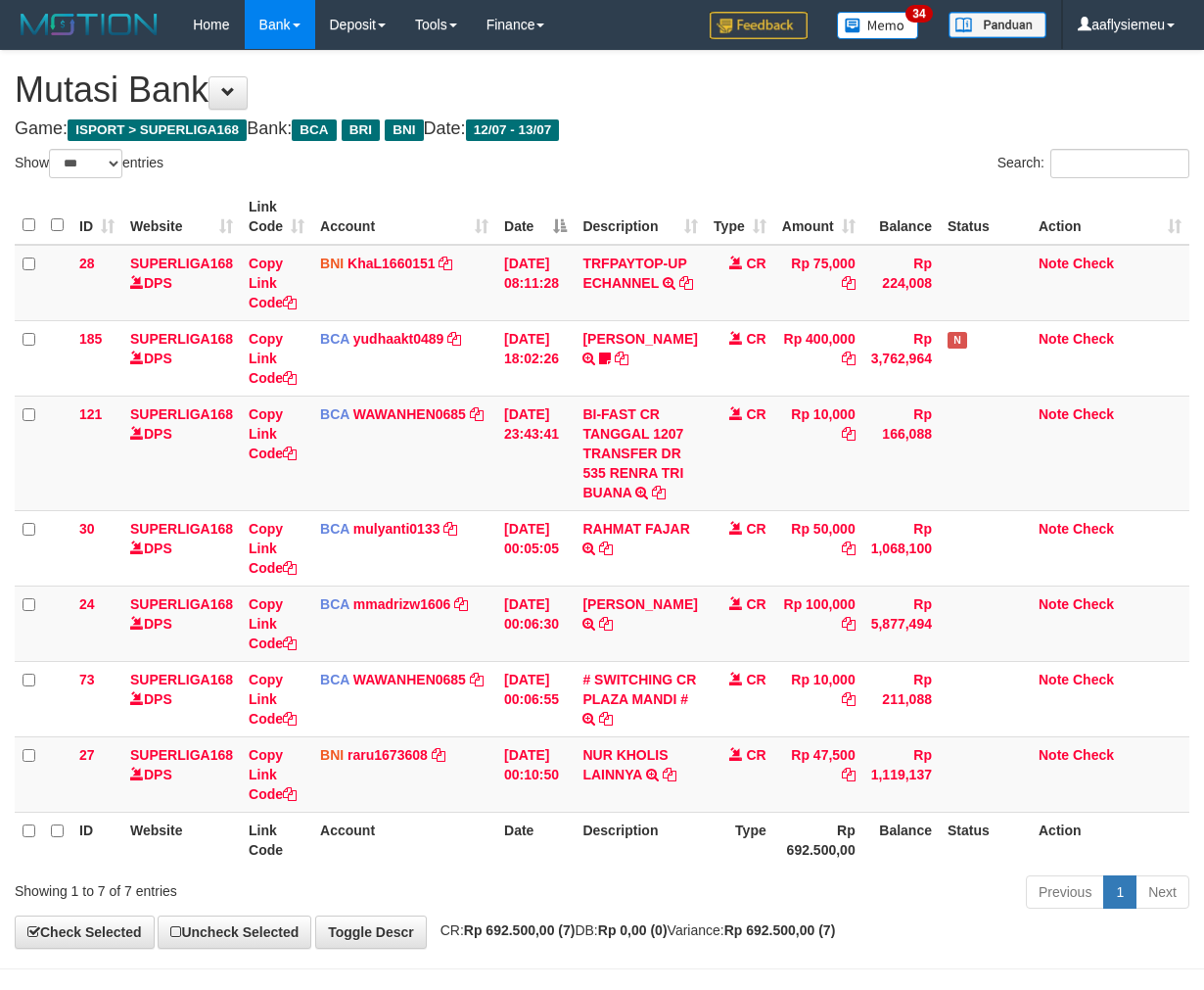 select on "***" 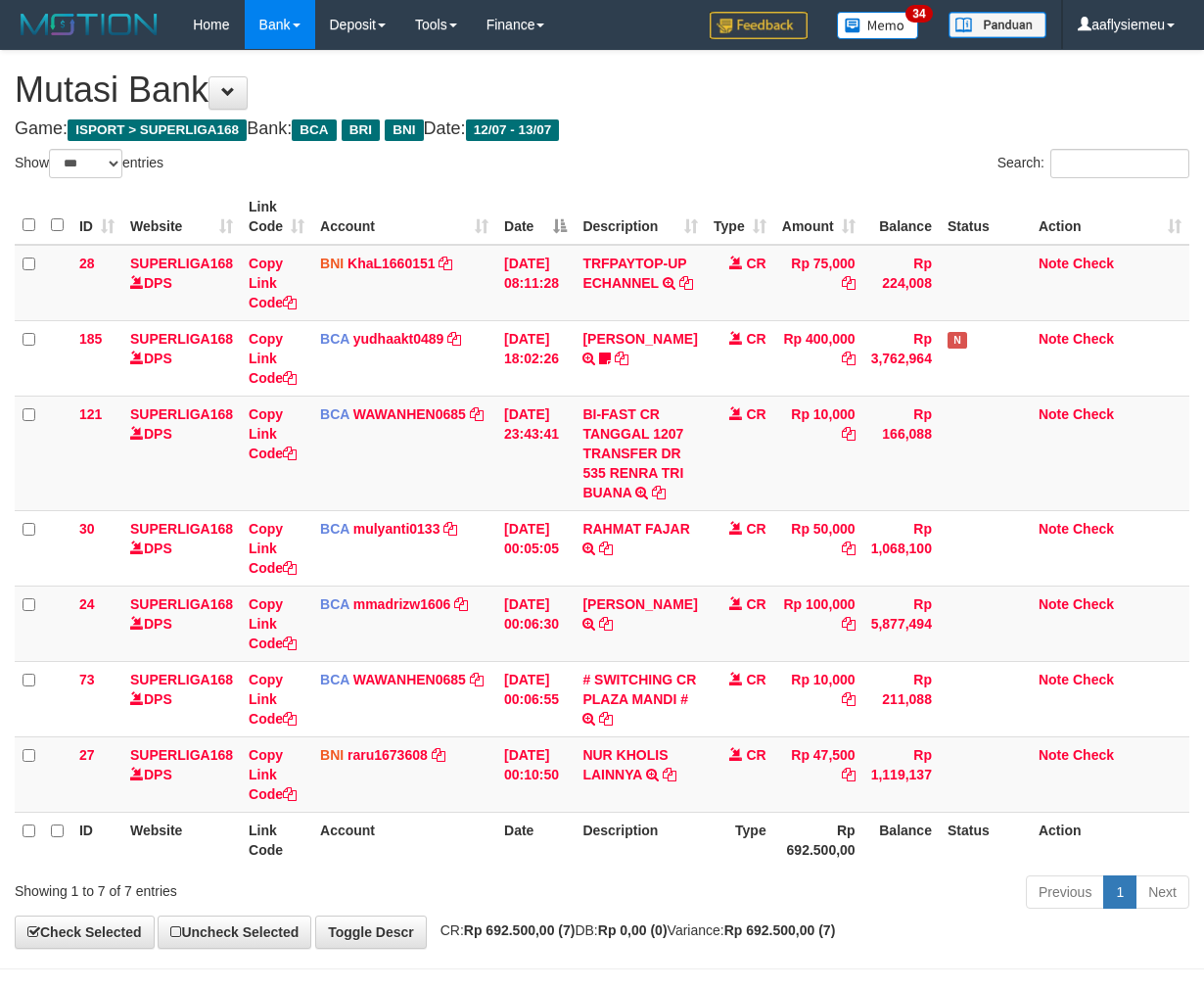 scroll, scrollTop: 127, scrollLeft: 0, axis: vertical 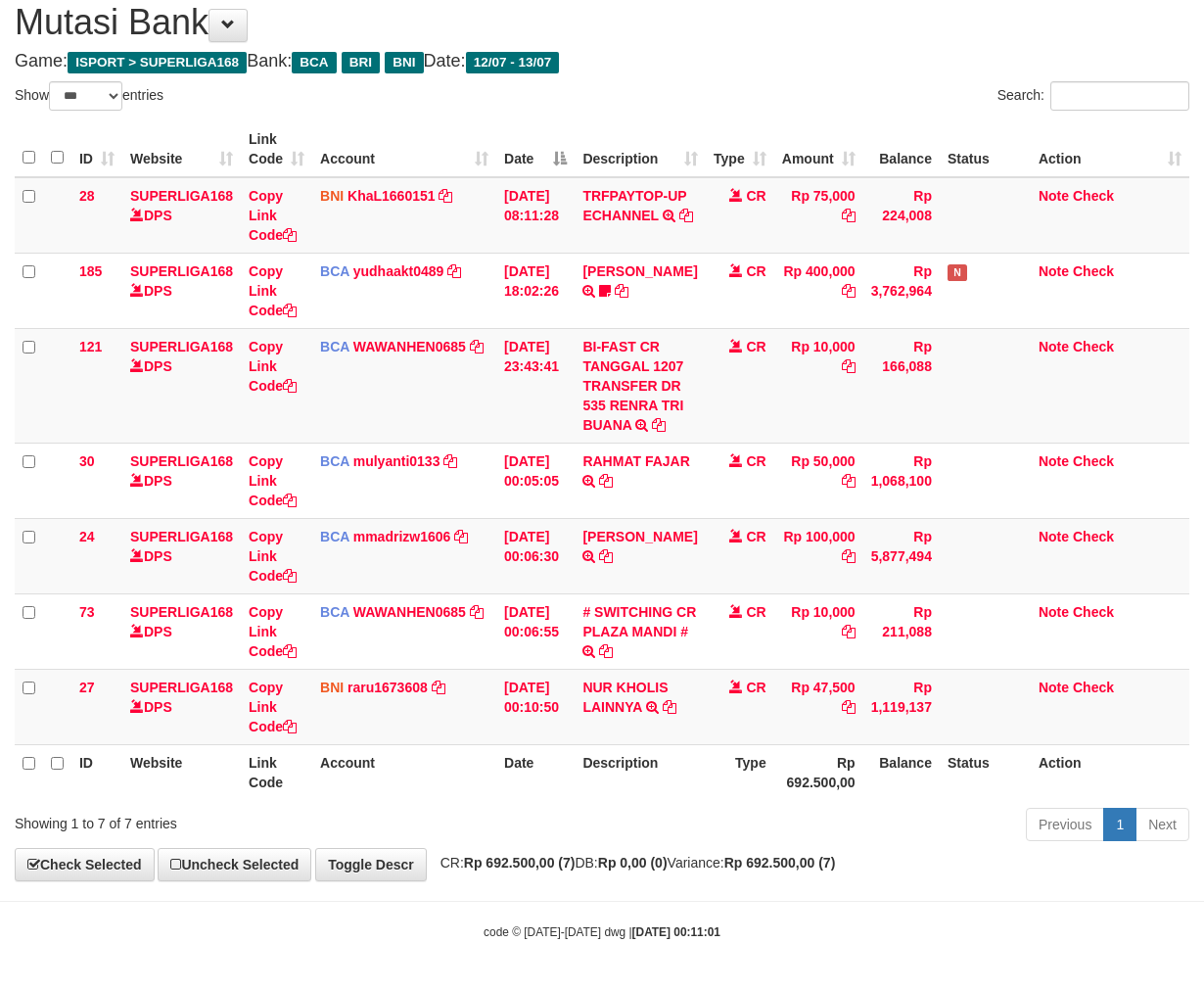 drag, startPoint x: 672, startPoint y: 762, endPoint x: 749, endPoint y: 761, distance: 77.00649 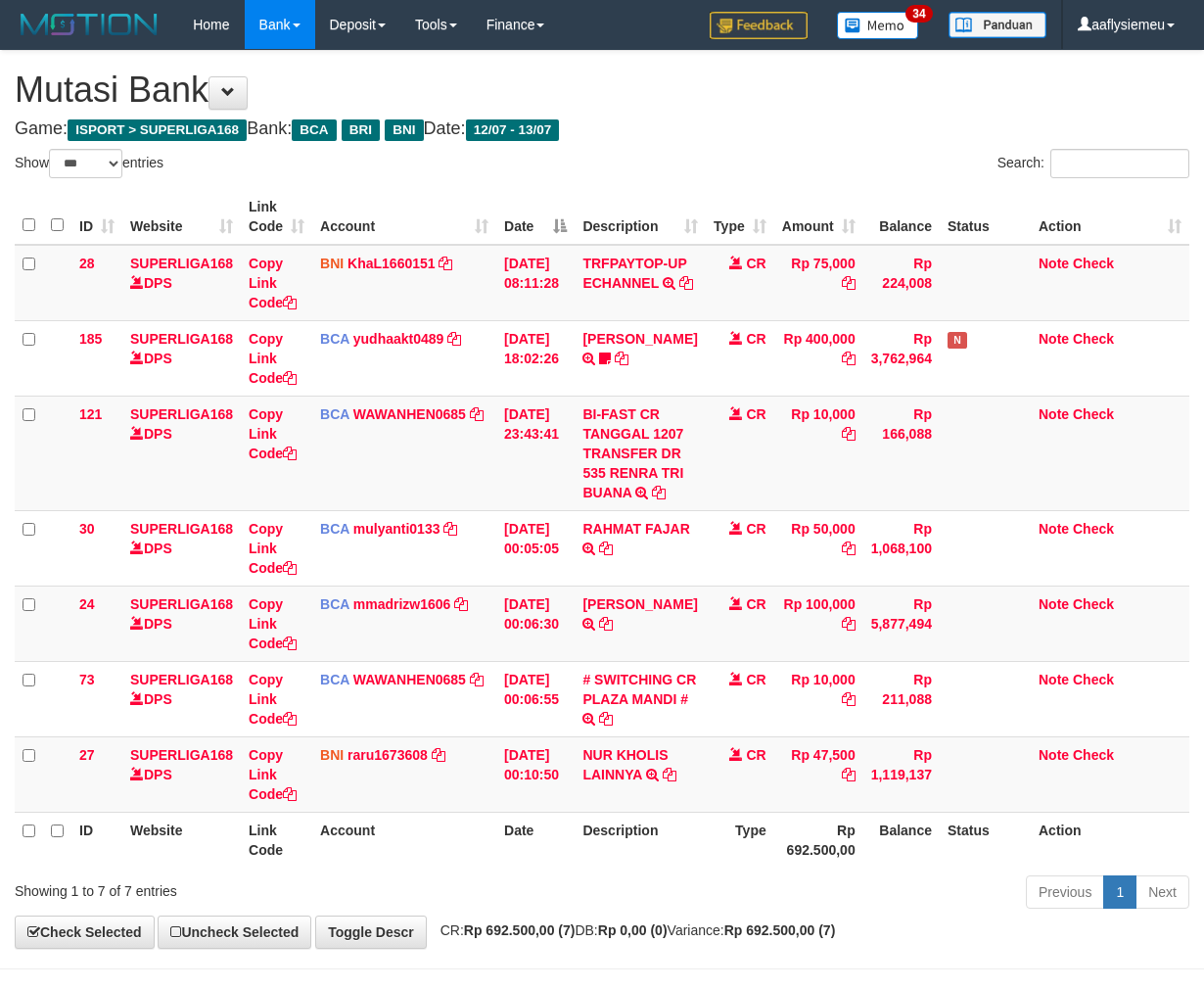select on "***" 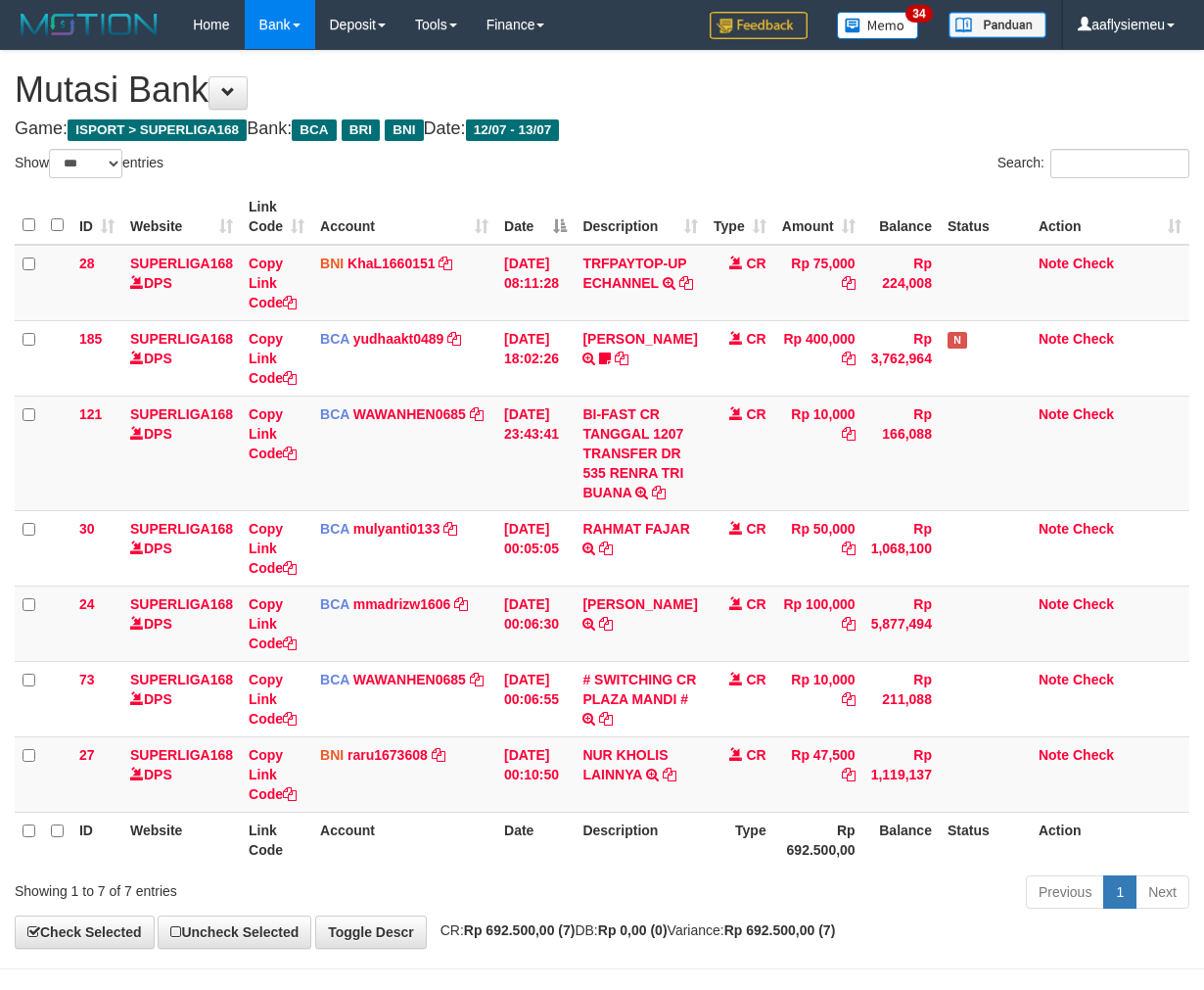 scroll, scrollTop: 127, scrollLeft: 0, axis: vertical 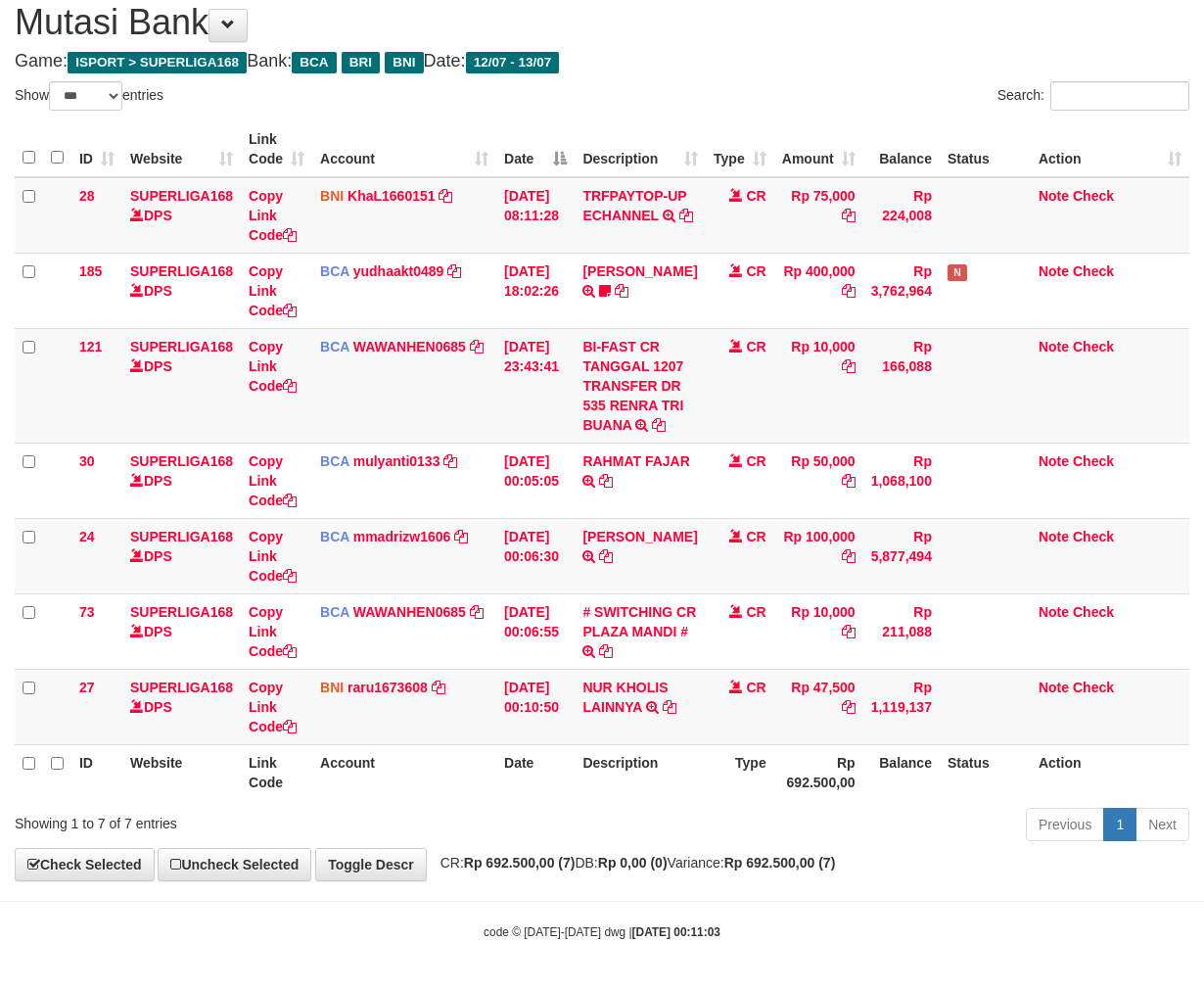 click on "Previous 1 Next" at bounding box center [854, 826] 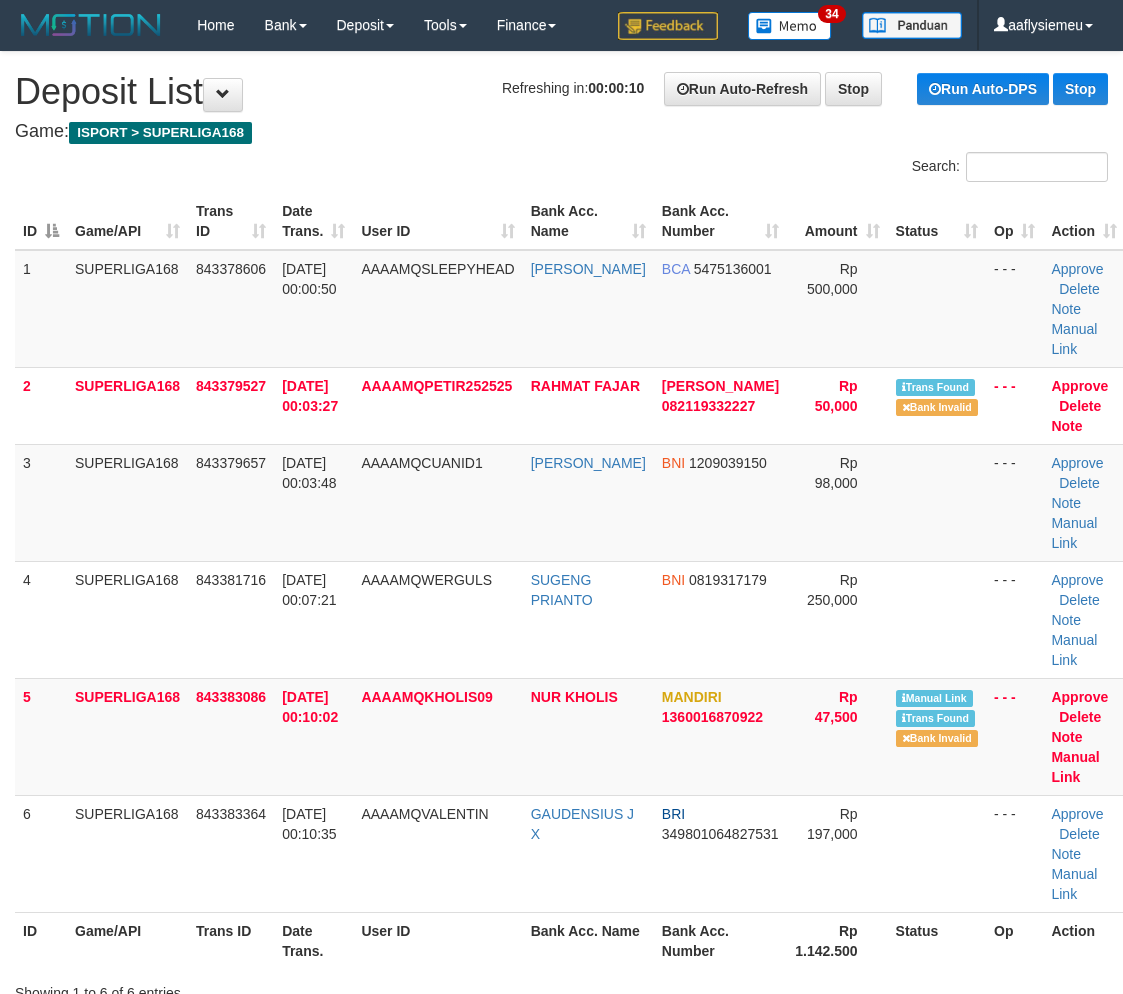scroll, scrollTop: 0, scrollLeft: 0, axis: both 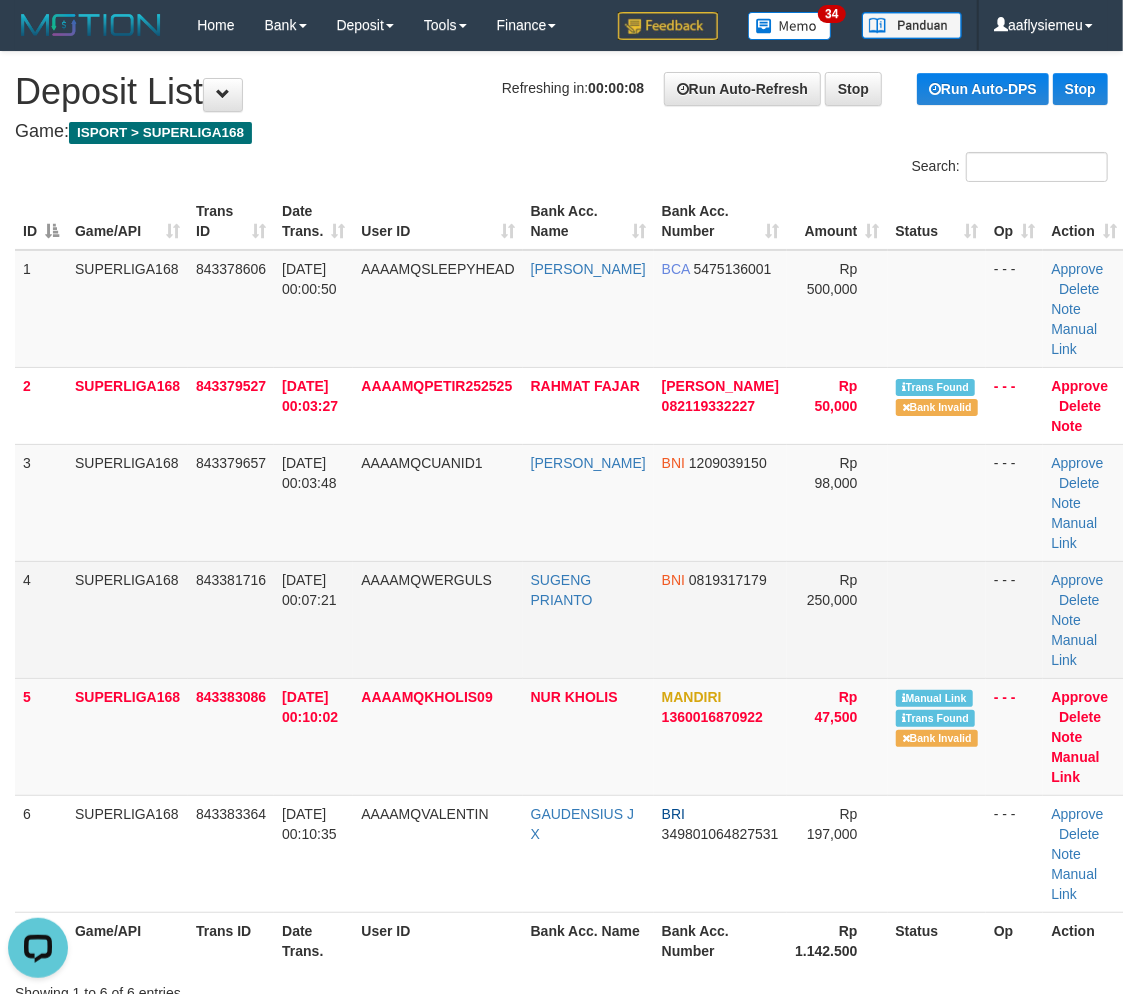 click on "843381716" at bounding box center [231, 580] 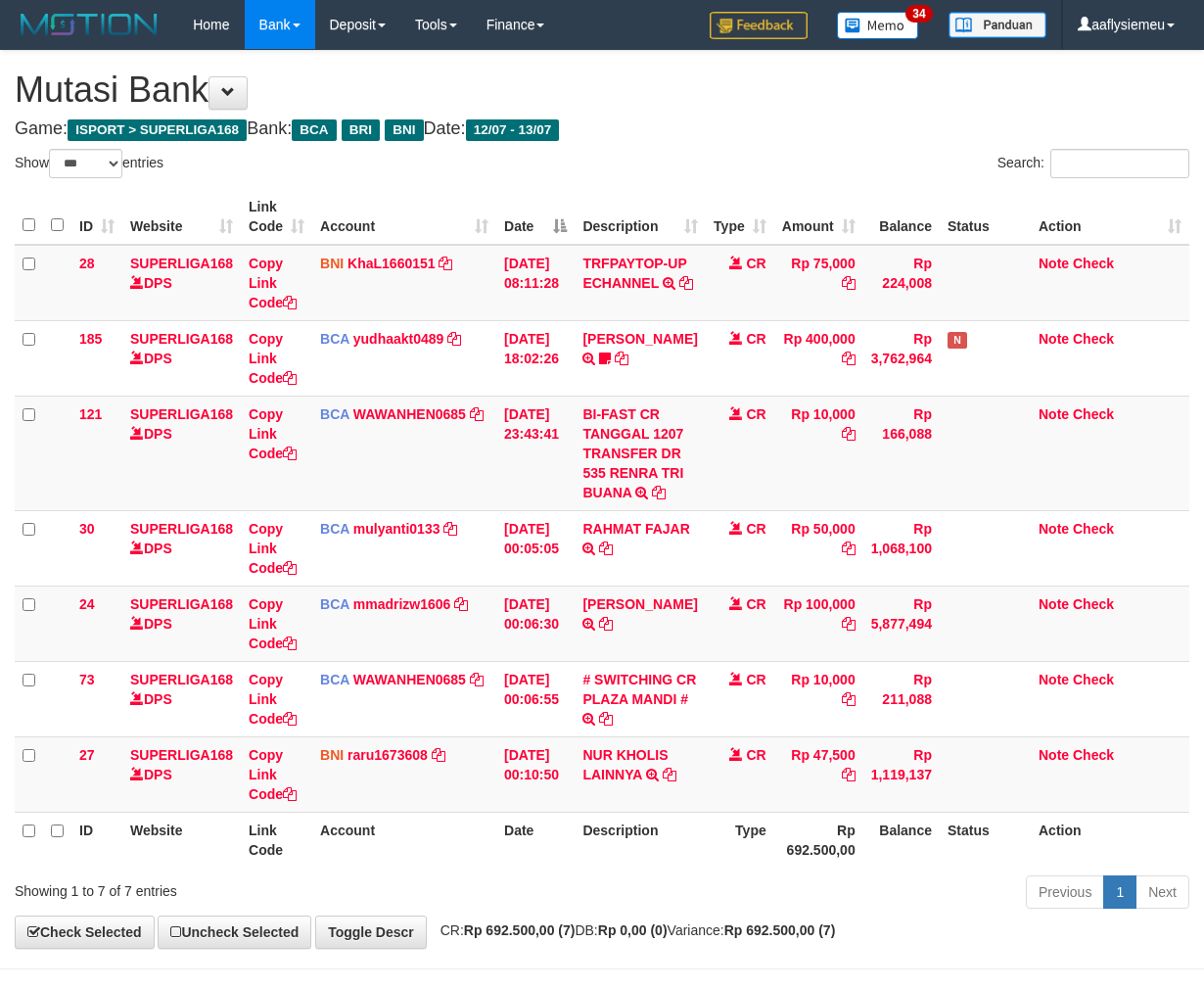 select on "***" 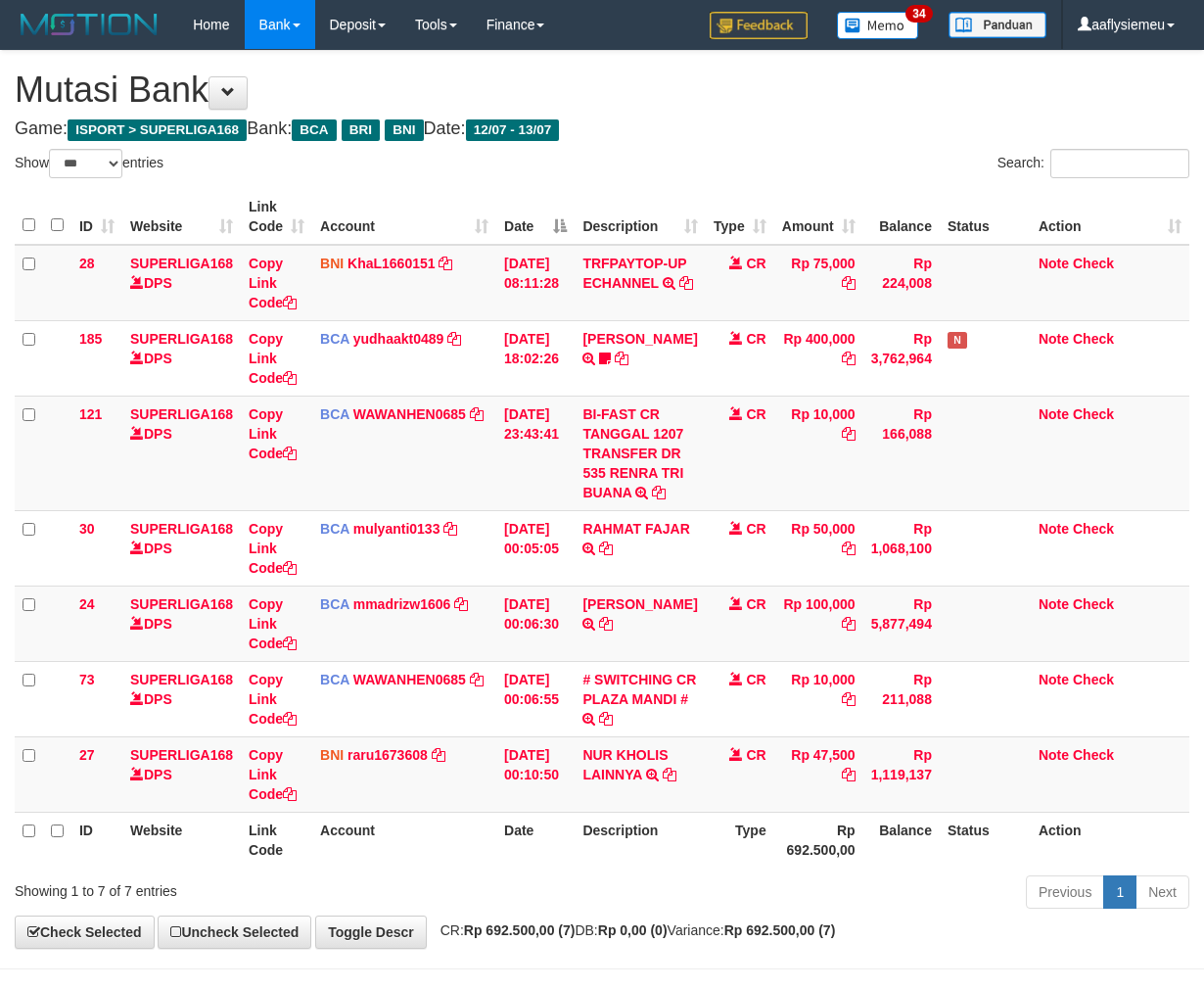 scroll, scrollTop: 127, scrollLeft: 0, axis: vertical 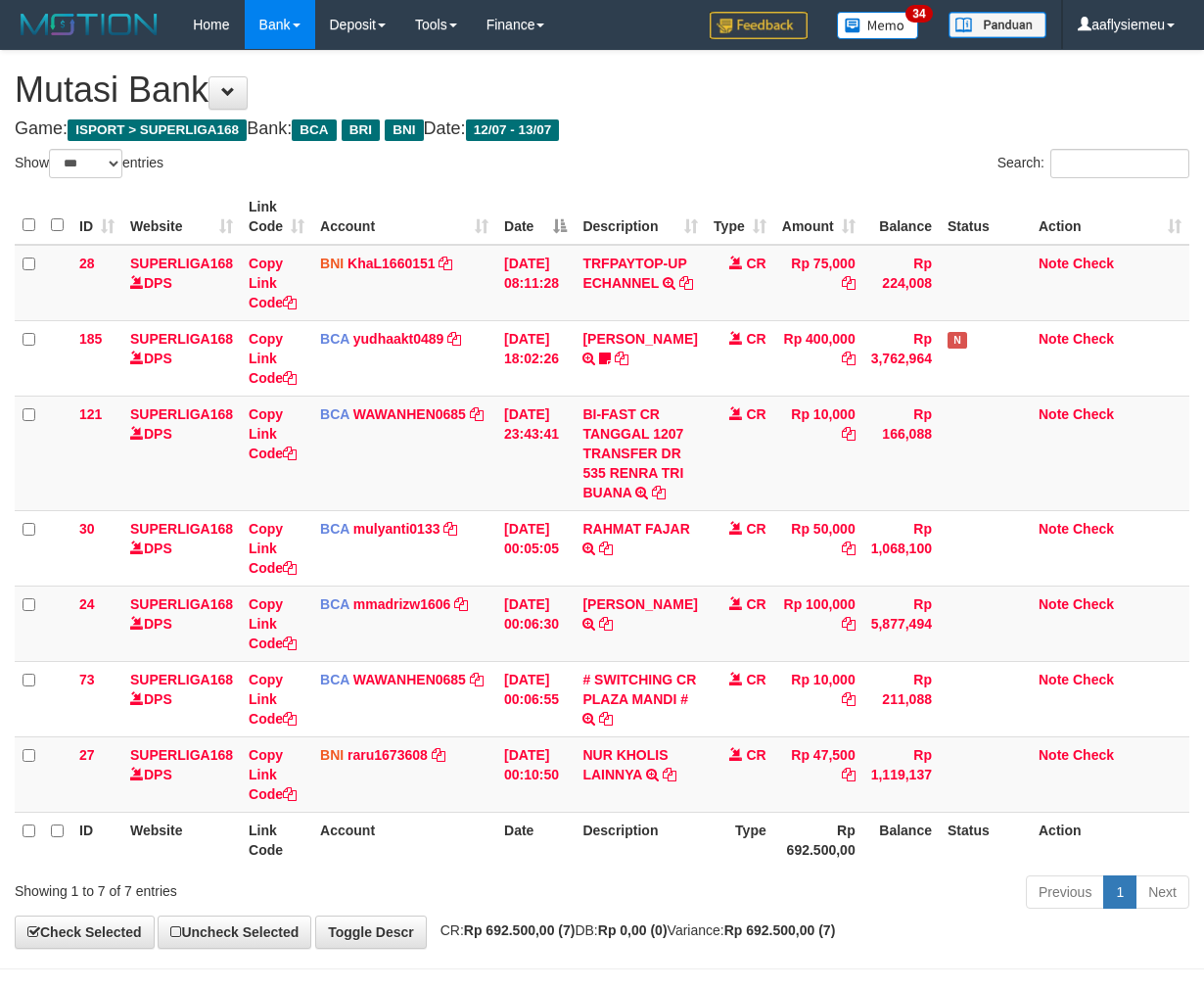 select on "***" 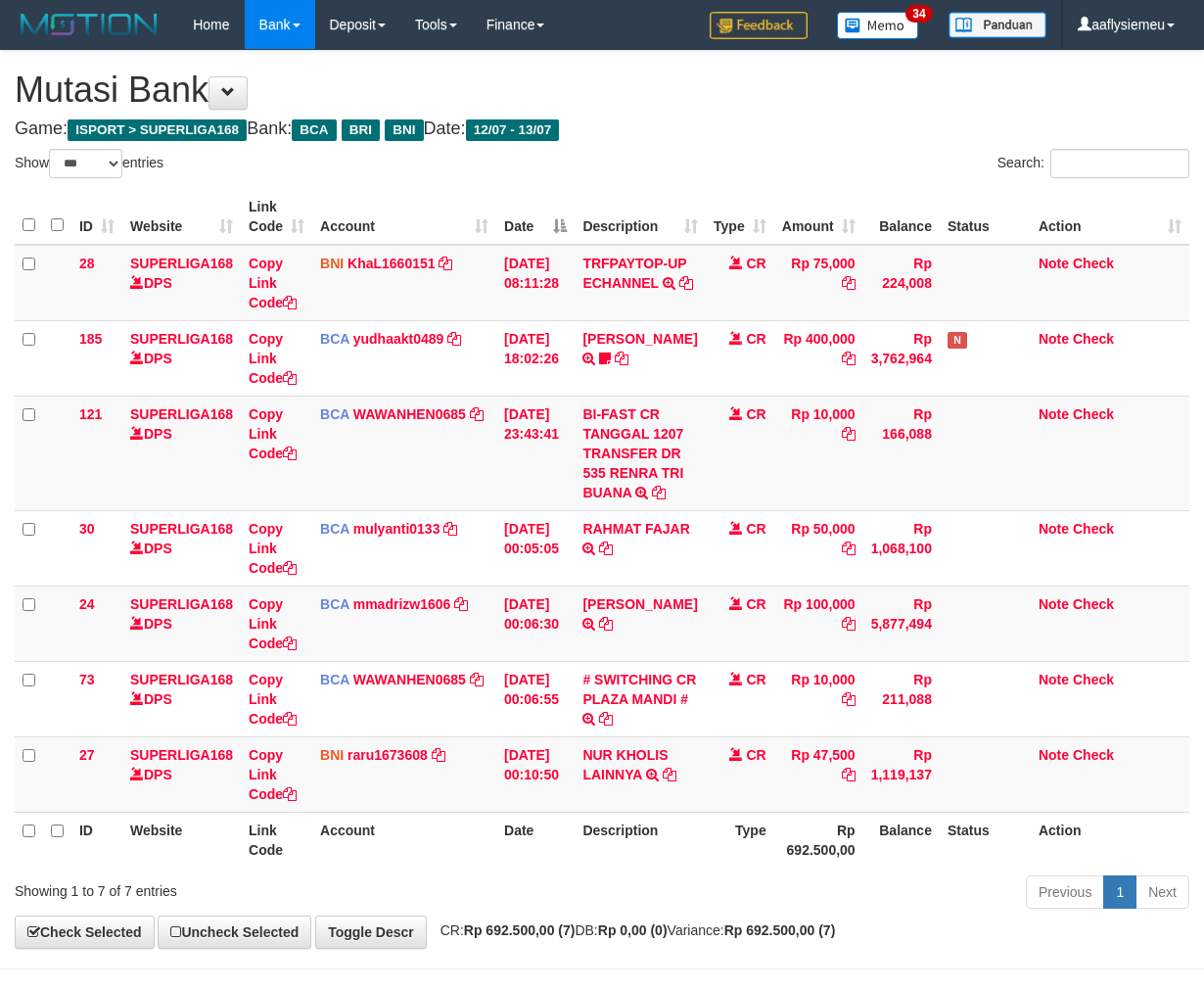 scroll, scrollTop: 127, scrollLeft: 0, axis: vertical 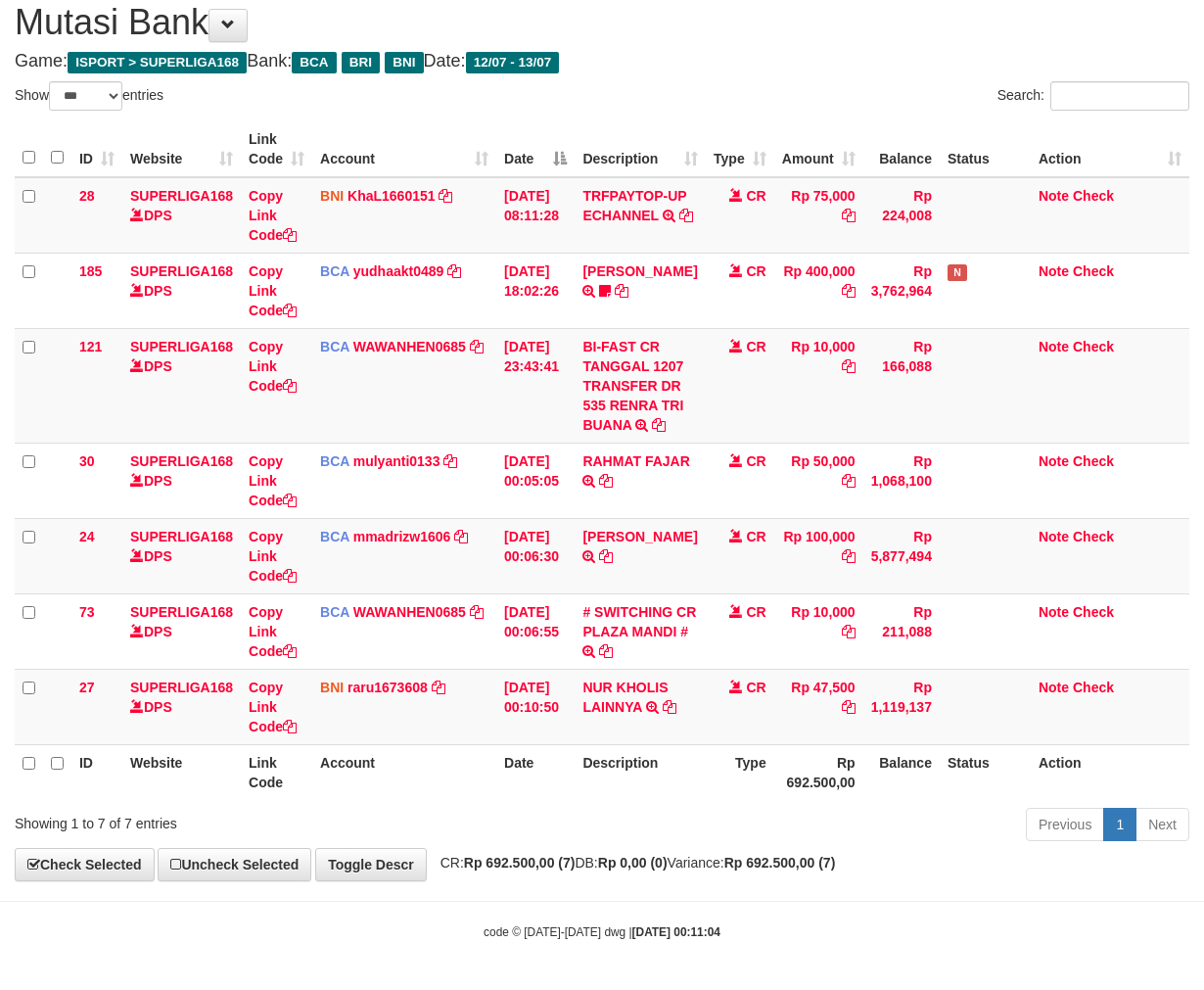 click on "ID Website Link Code Account Date Description Type Amount Balance Status Action
28
SUPERLIGA168    DPS
Copy Link Code
BNI
KhaL1660151
DPS
KHEIR TSAR [PERSON_NAME]
mutasi_20250712_4651 | 28
mutasi_20250712_4651 | 28
[DATE] 08:11:28
TRFPAYTOP-UP ECHANNEL         TRF/PAY/TOP-UP ECHANNEL
CR
Rp 75,000
Rp 224,008
Note
Check
185
SUPERLIGA168    DPS
Copy Link Code
BCA
yudhaakt0489
DPS" at bounding box center (602, 460) 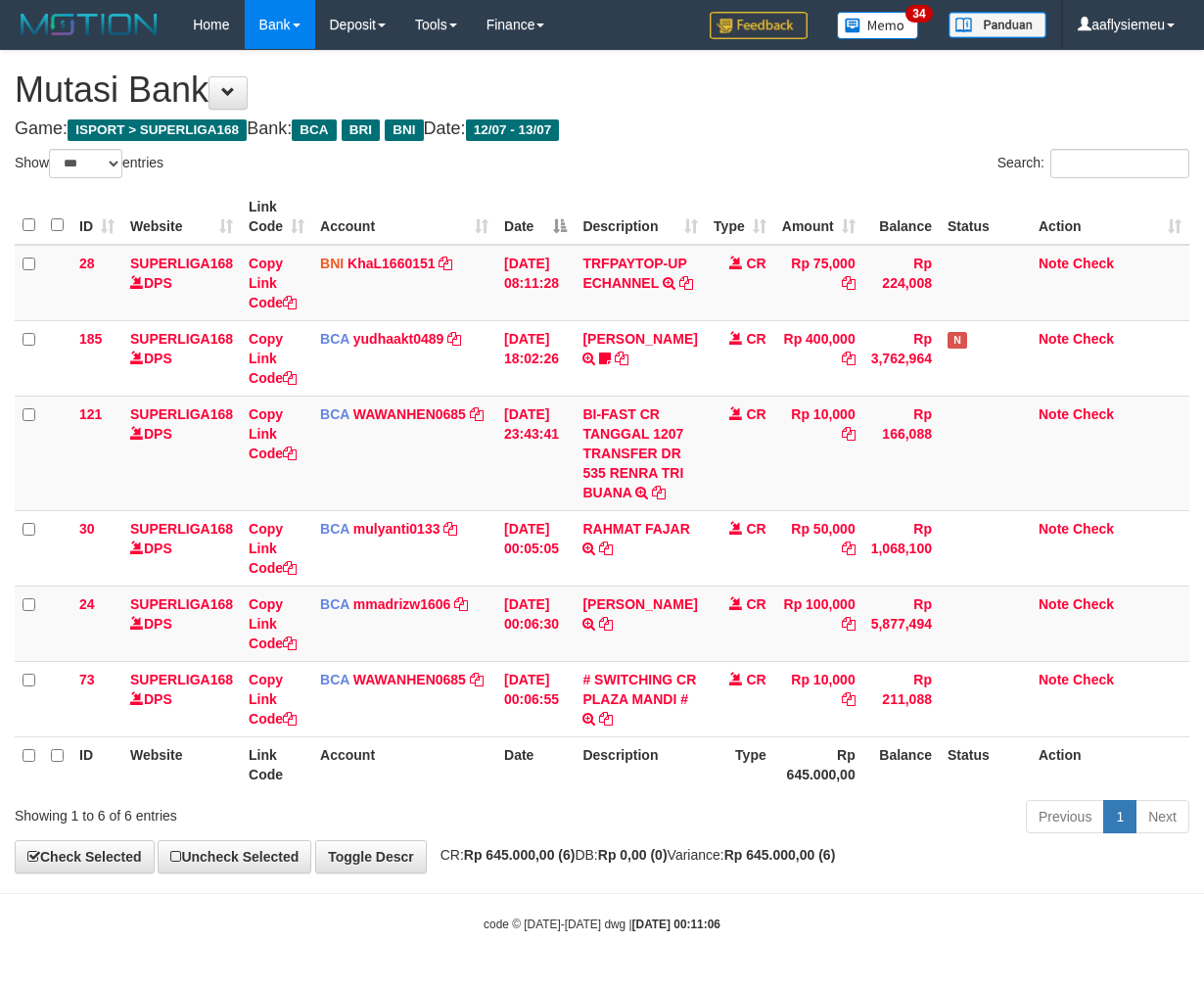 select on "***" 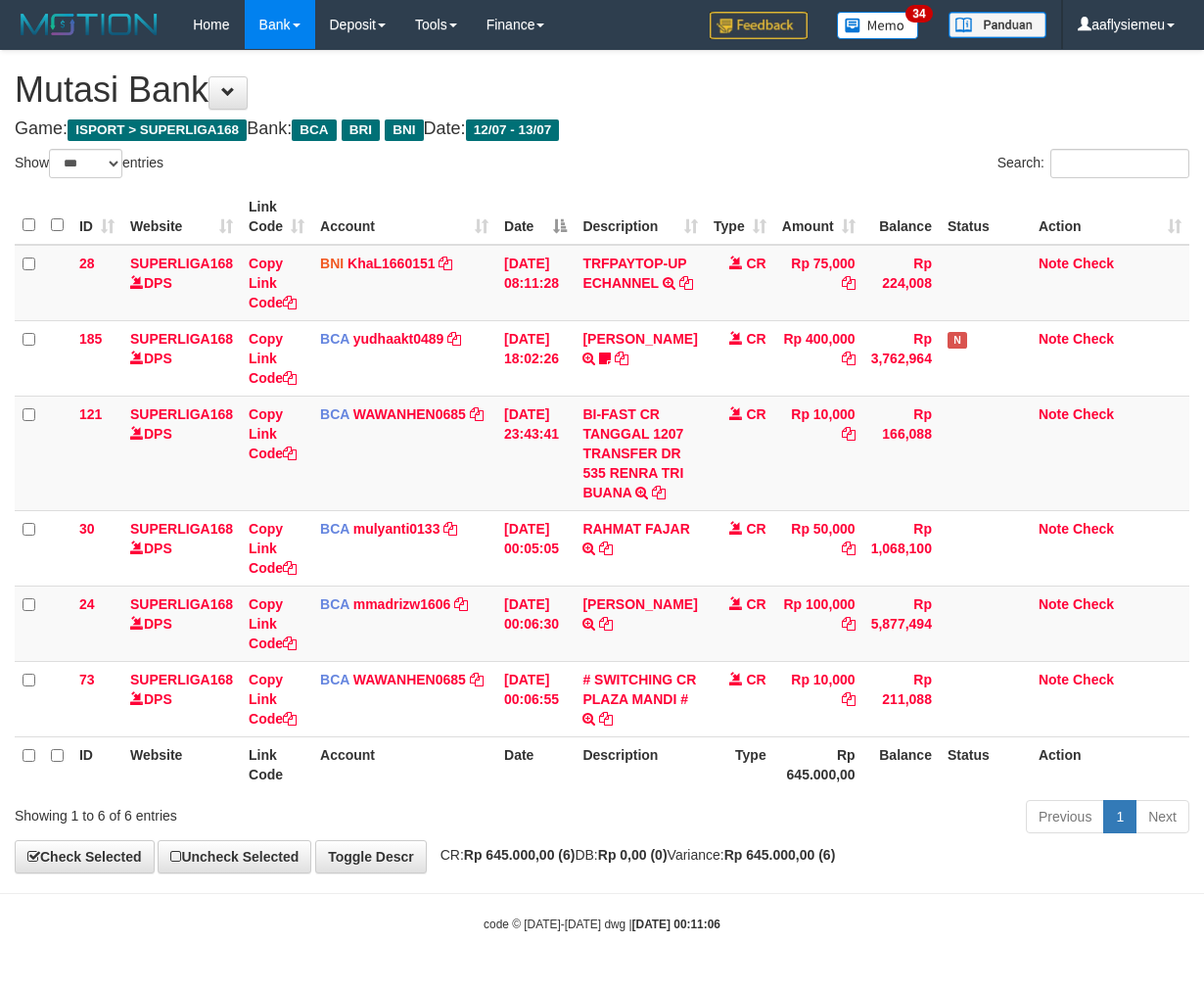 scroll, scrollTop: 0, scrollLeft: 0, axis: both 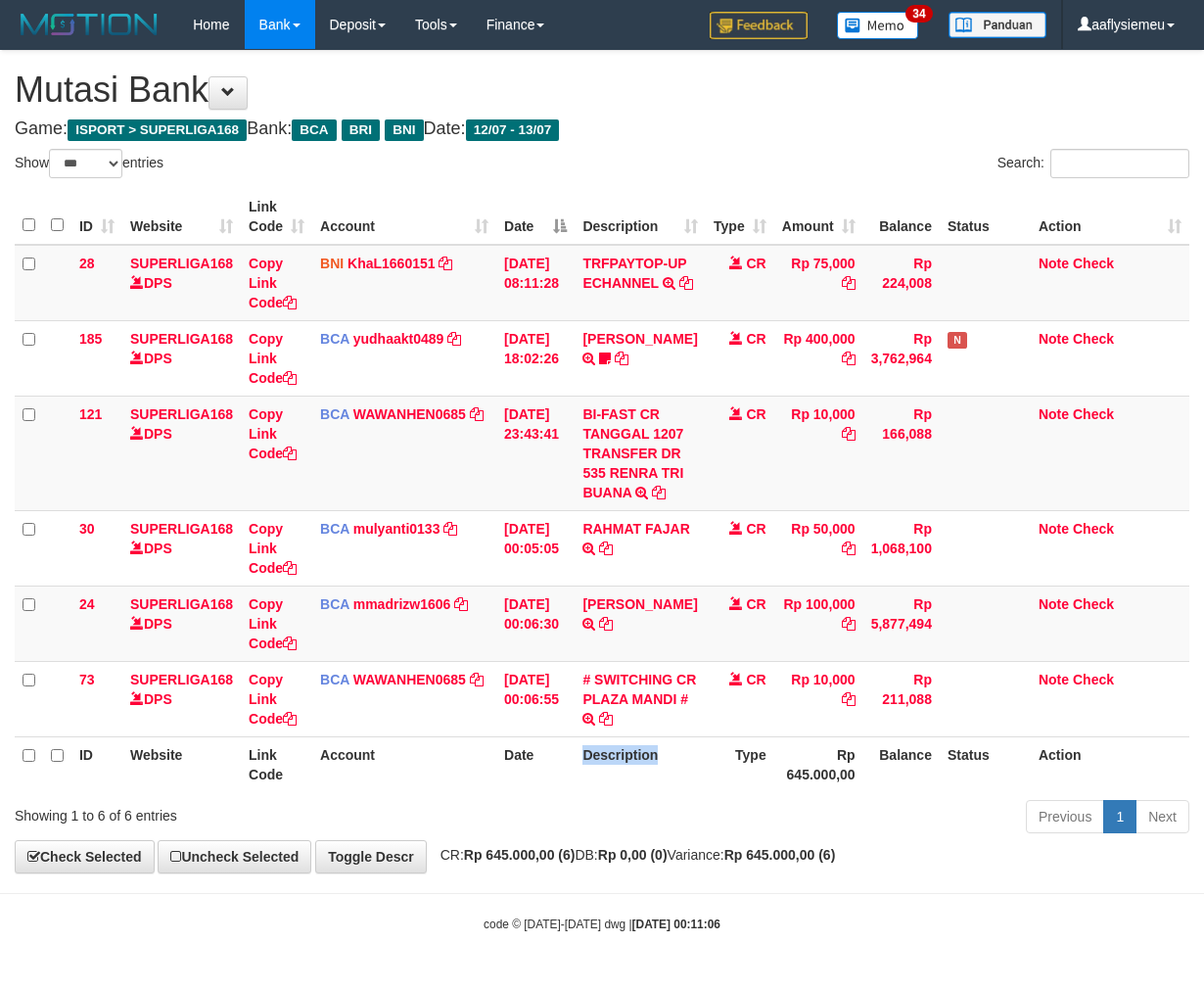 click on "Description" at bounding box center (639, 764) 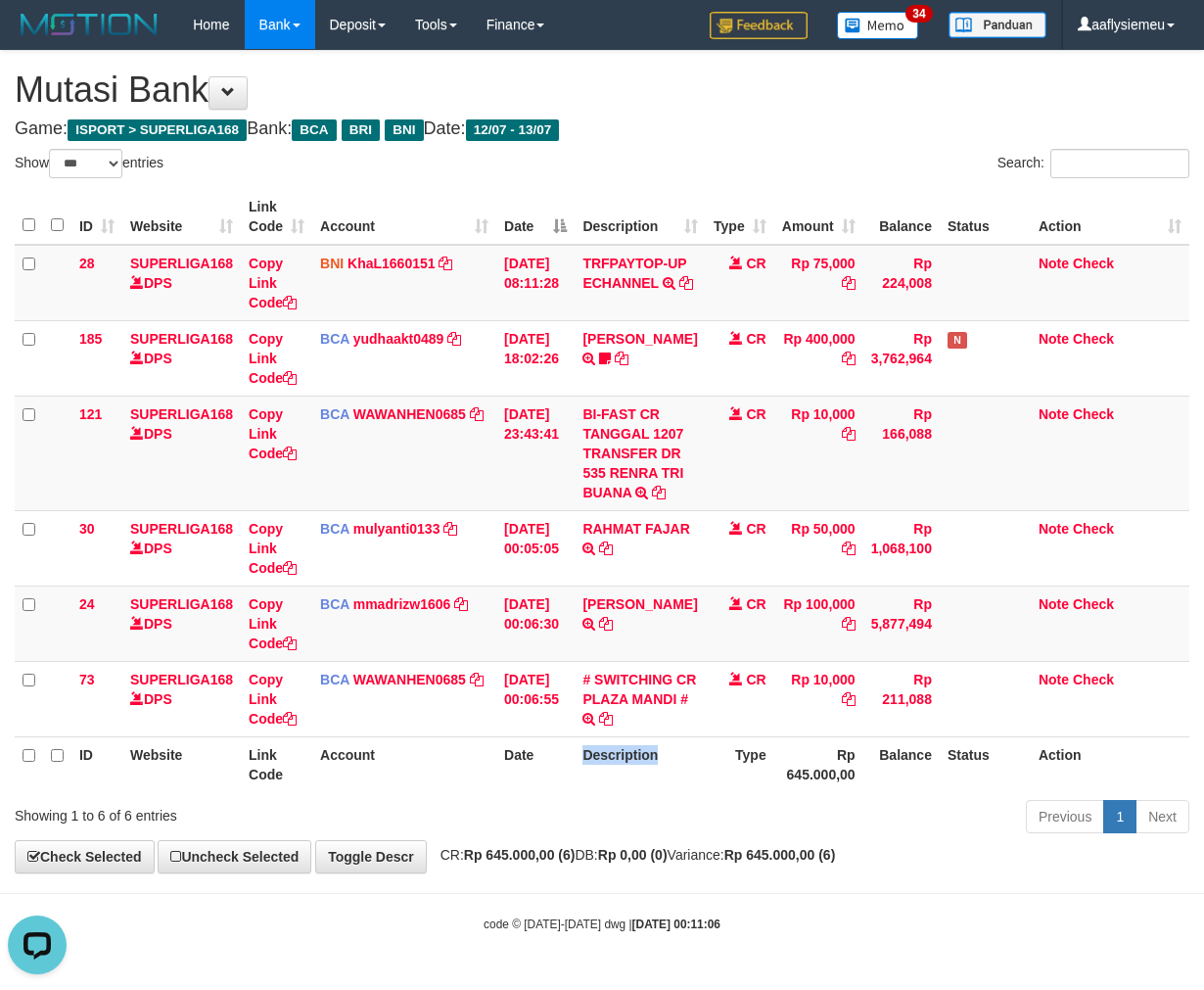 scroll, scrollTop: 0, scrollLeft: 0, axis: both 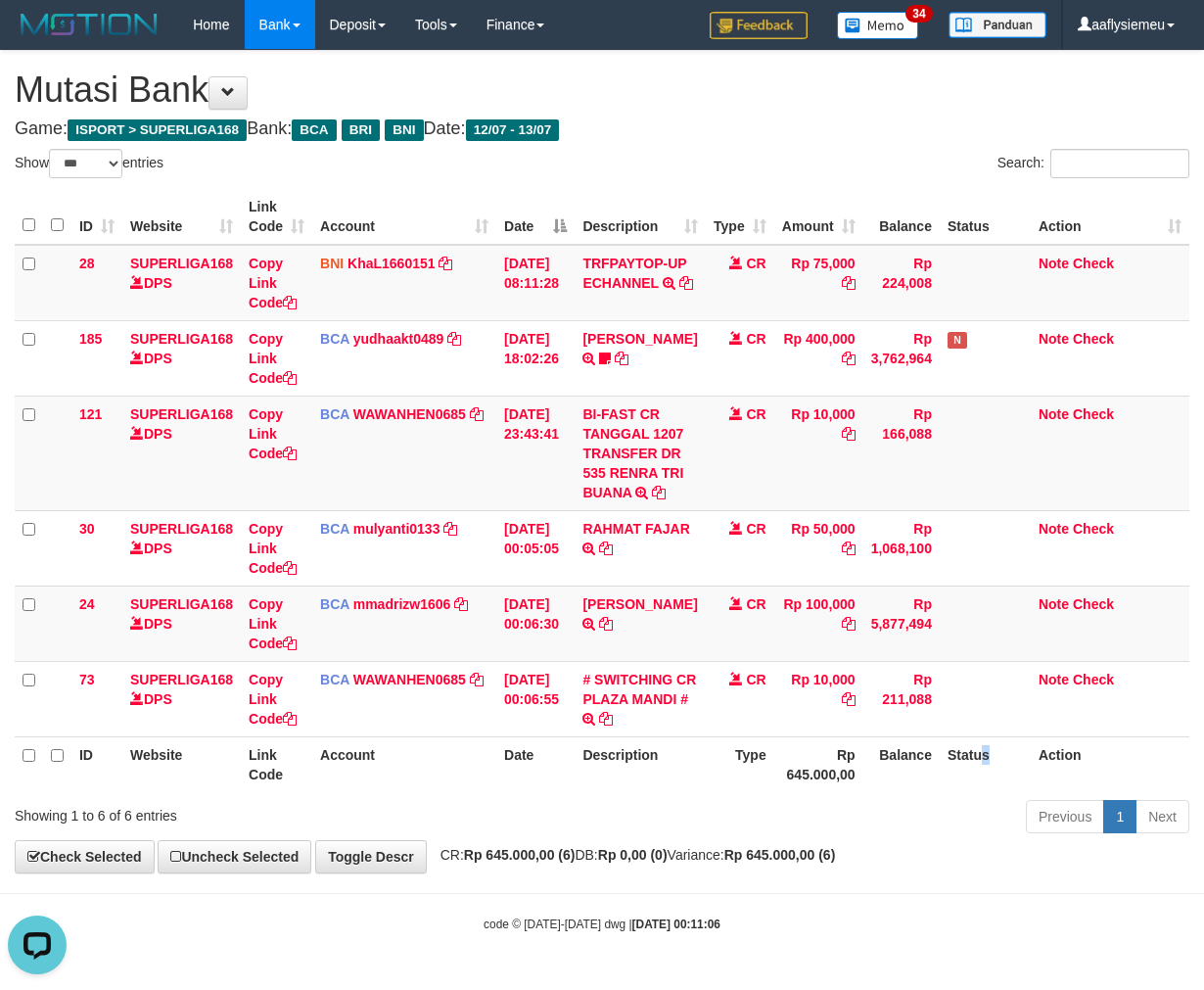 click on "Status" at bounding box center [985, 764] 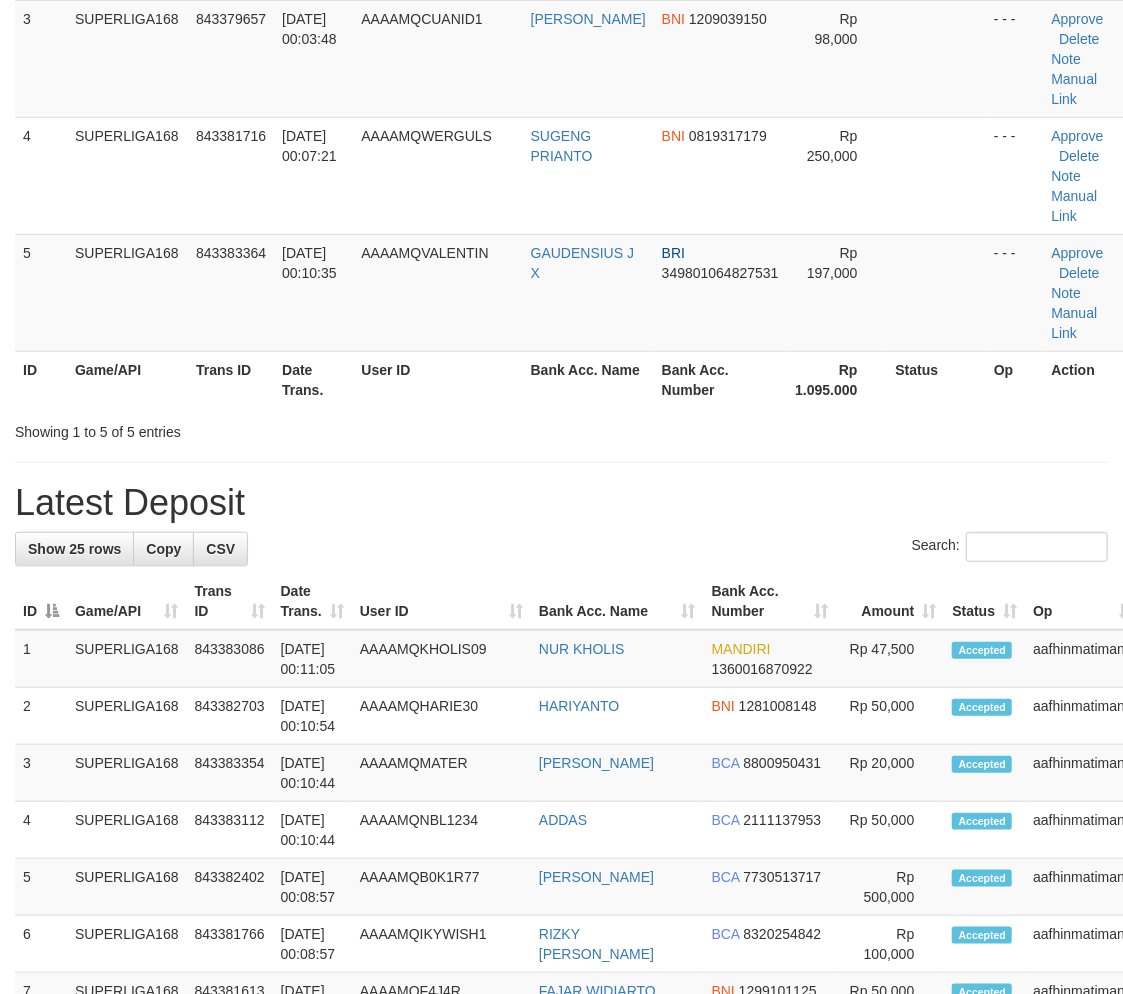 scroll, scrollTop: 13, scrollLeft: 0, axis: vertical 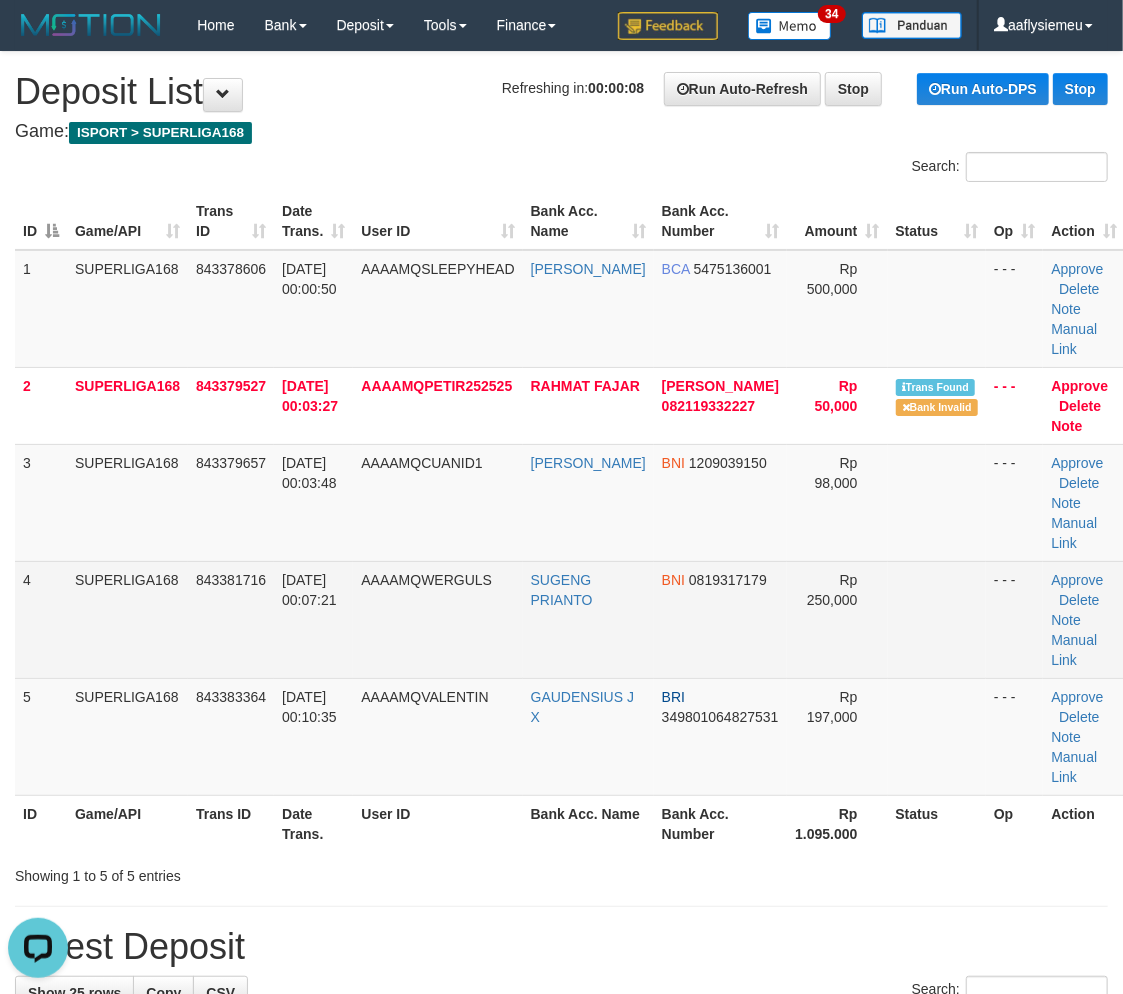 click on "13/07/2025 00:07:21" at bounding box center (313, 619) 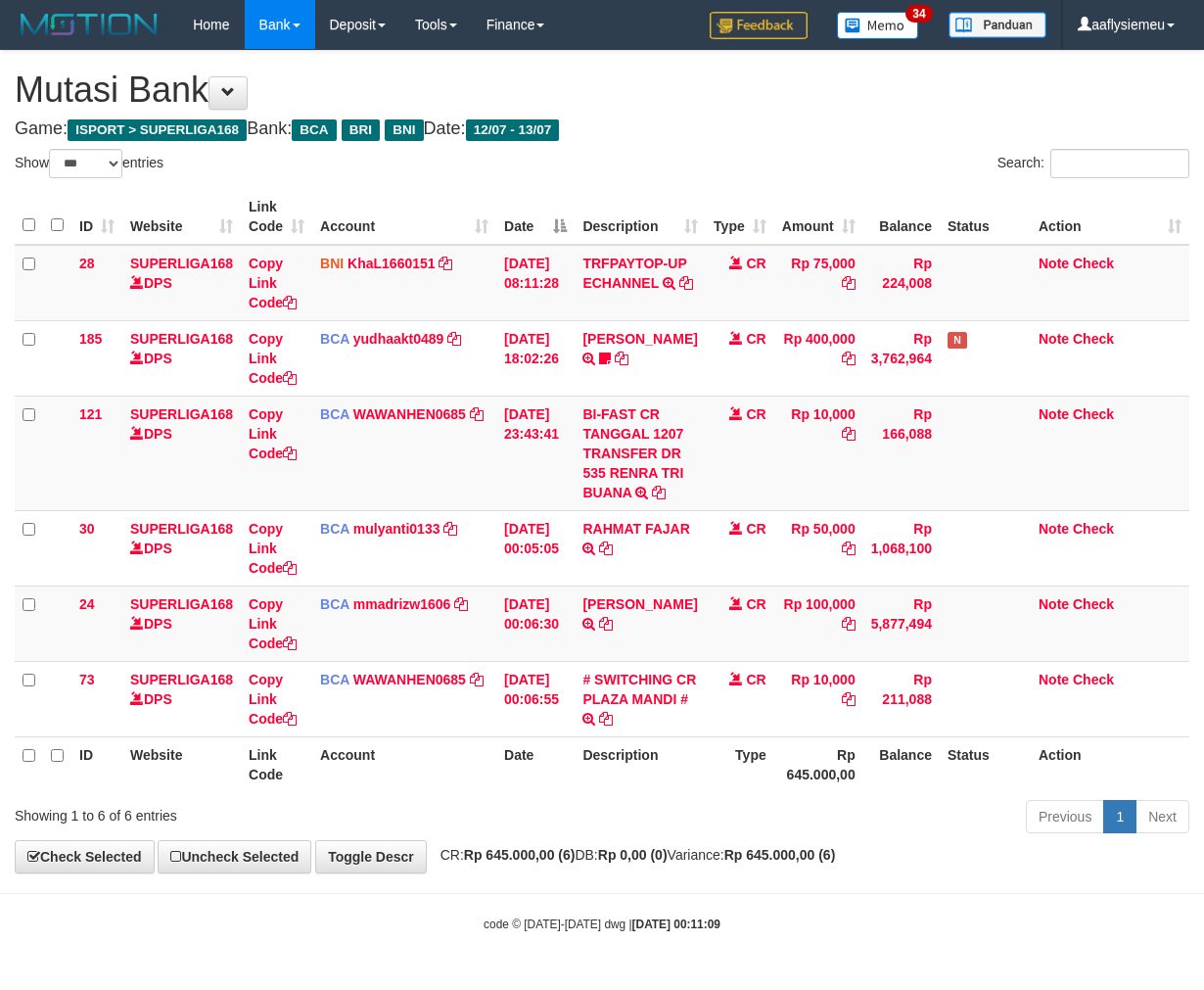 select on "***" 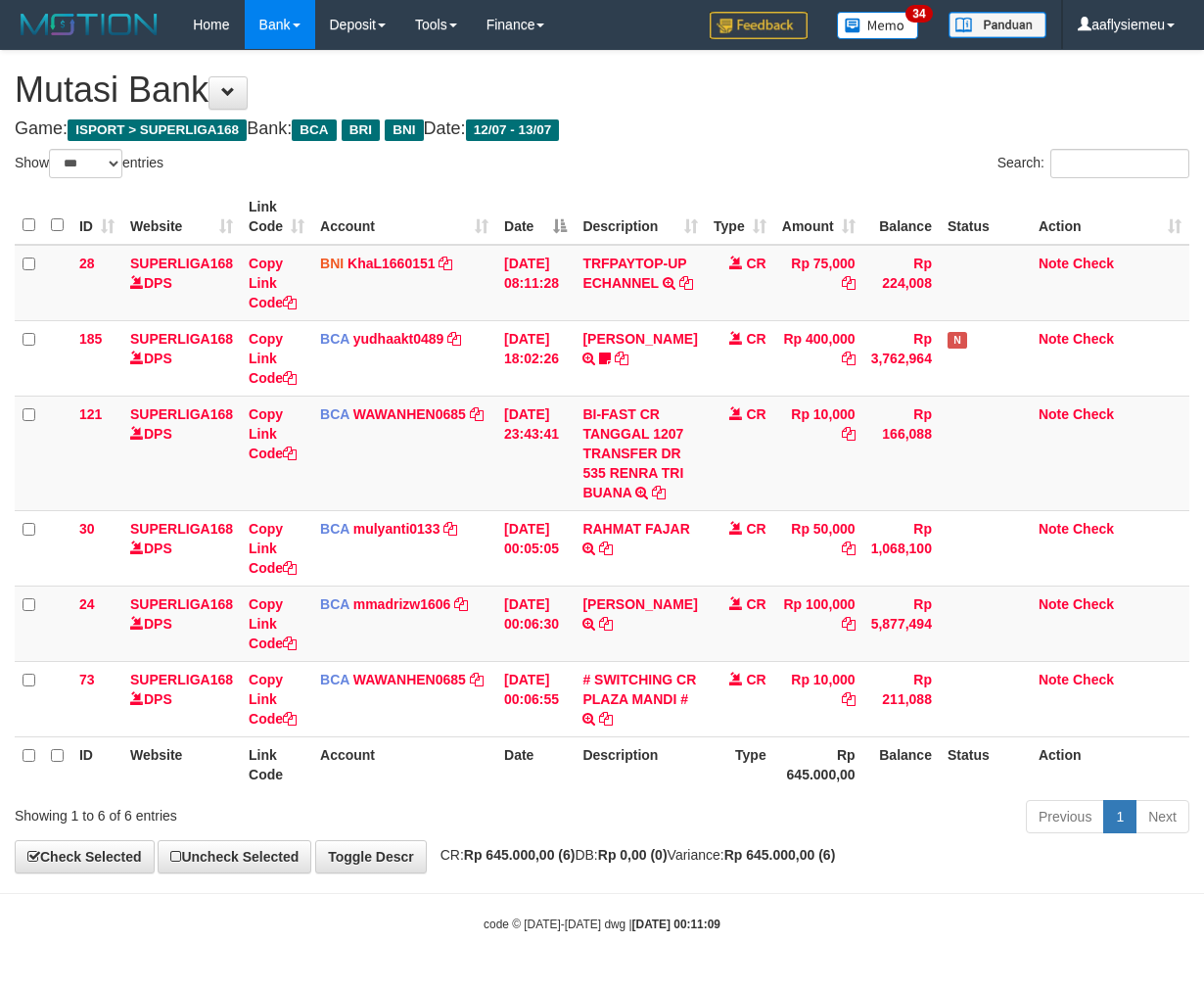 scroll, scrollTop: 52, scrollLeft: 0, axis: vertical 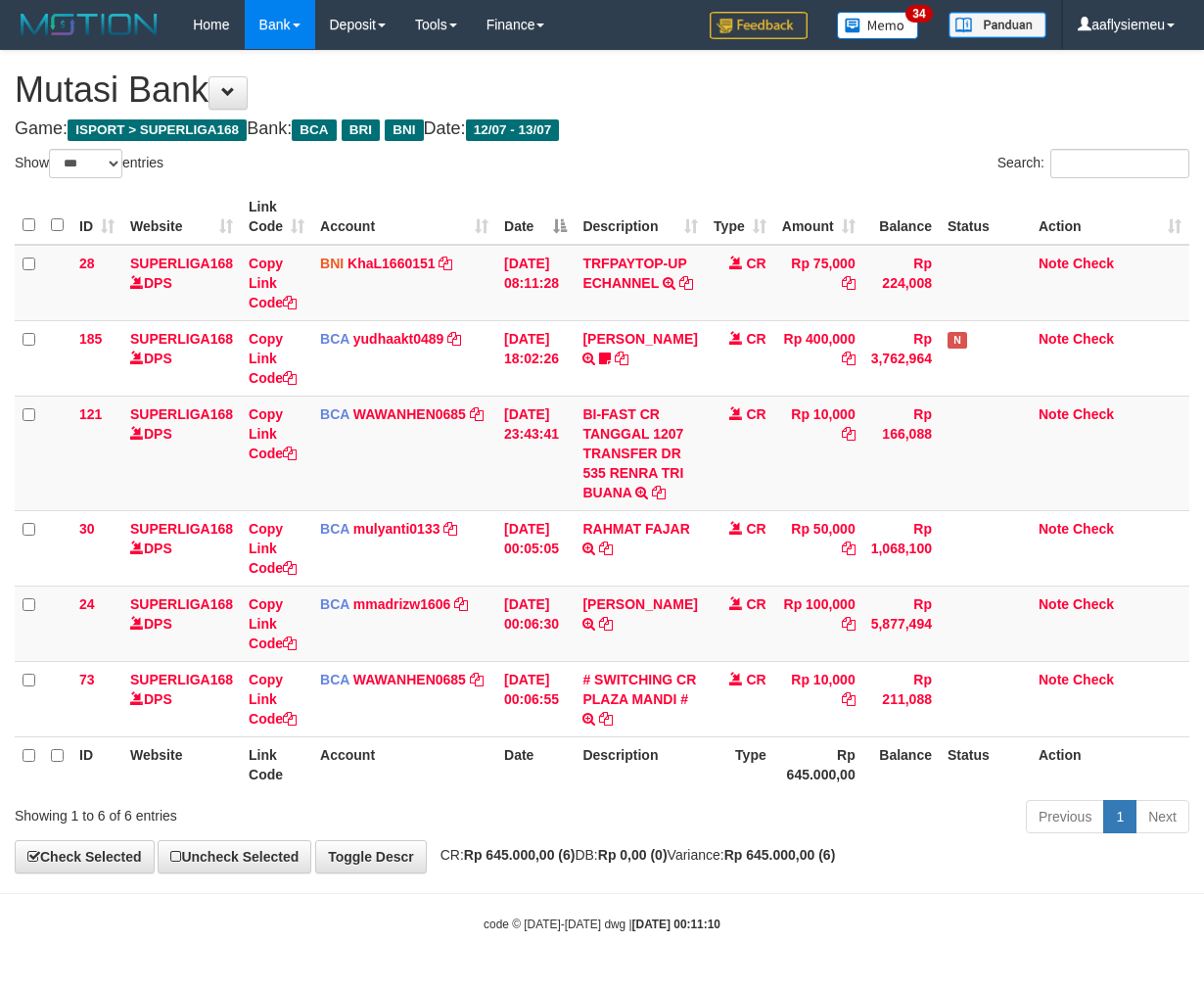 select on "***" 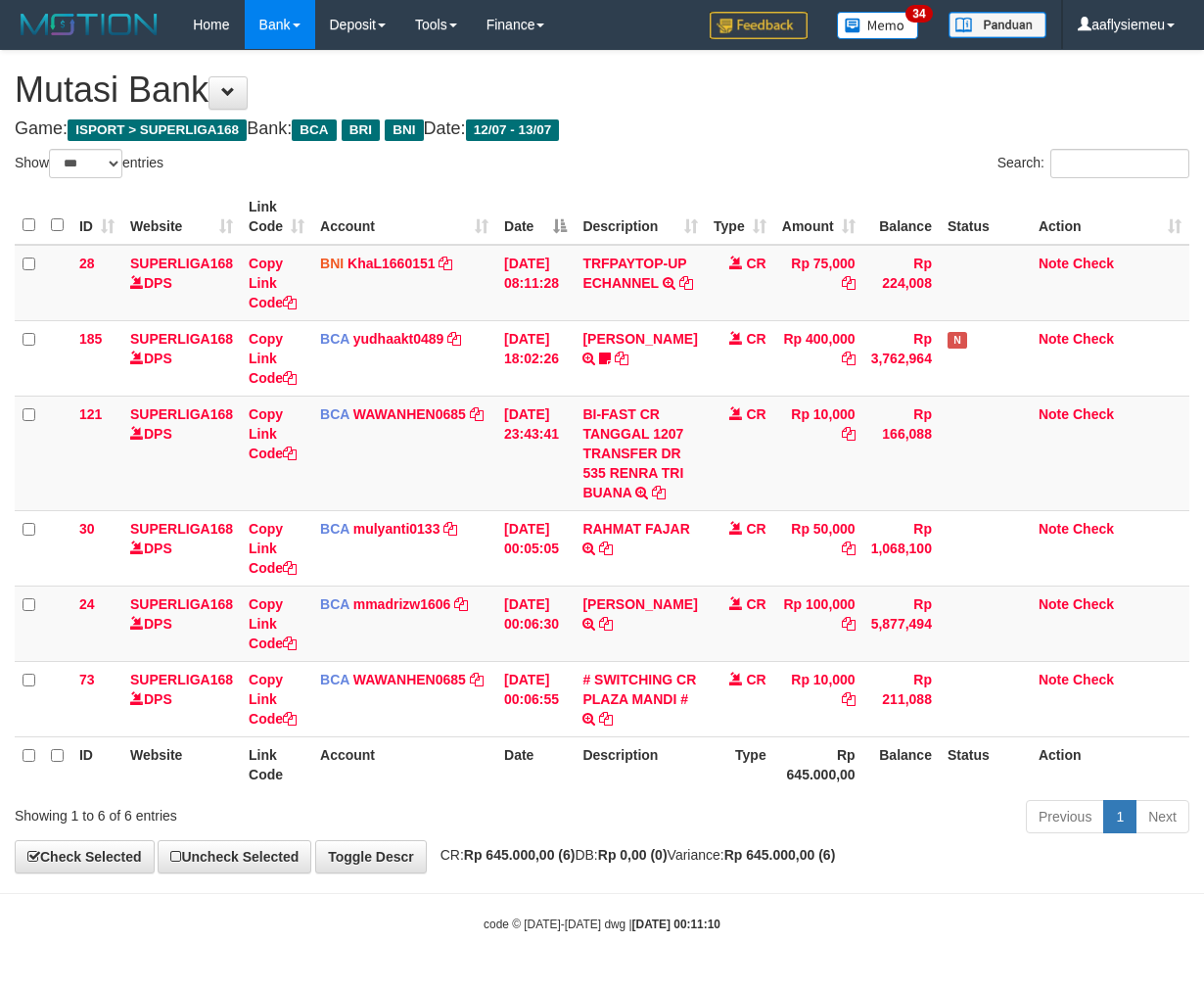 scroll, scrollTop: 52, scrollLeft: 0, axis: vertical 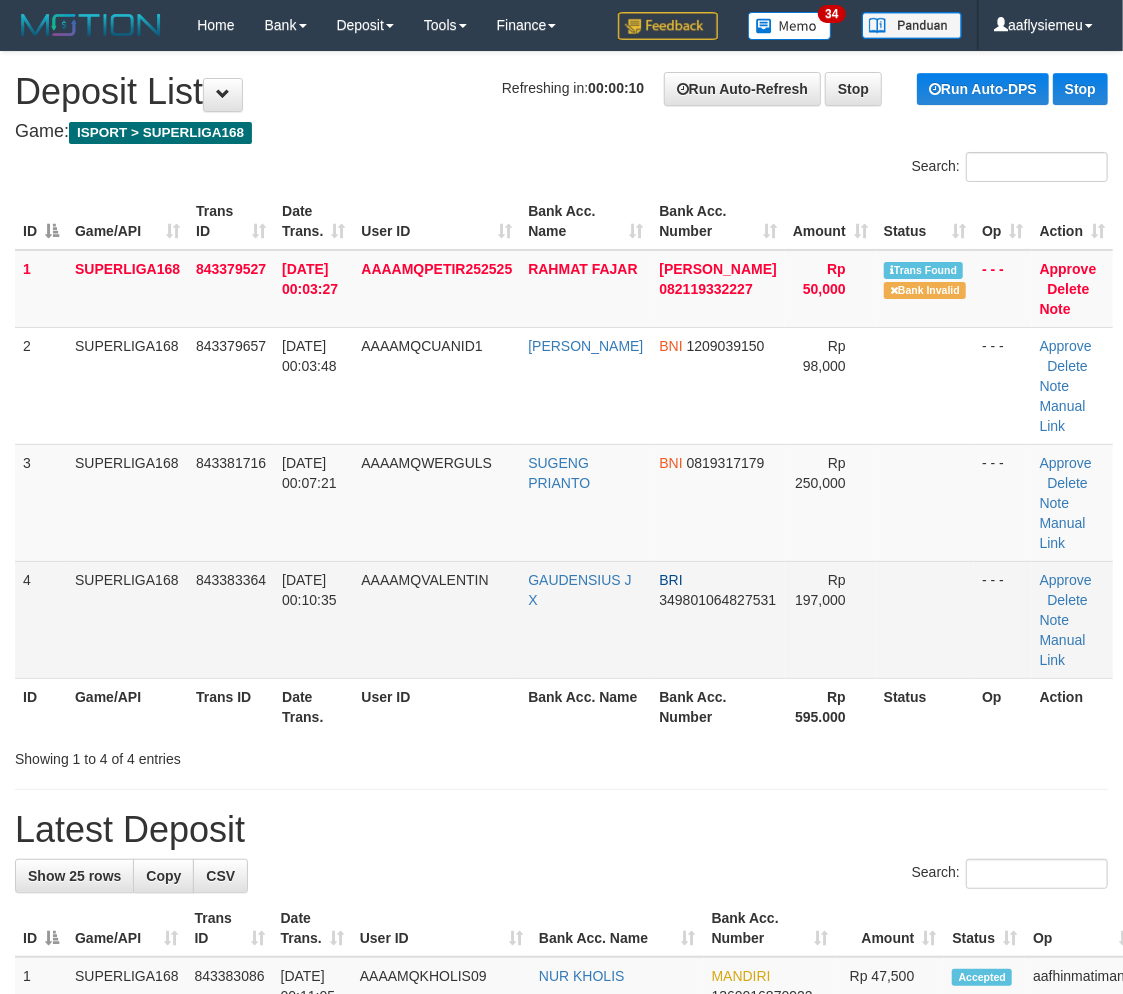 click on "AAAAMQVALENTIN" at bounding box center (436, 619) 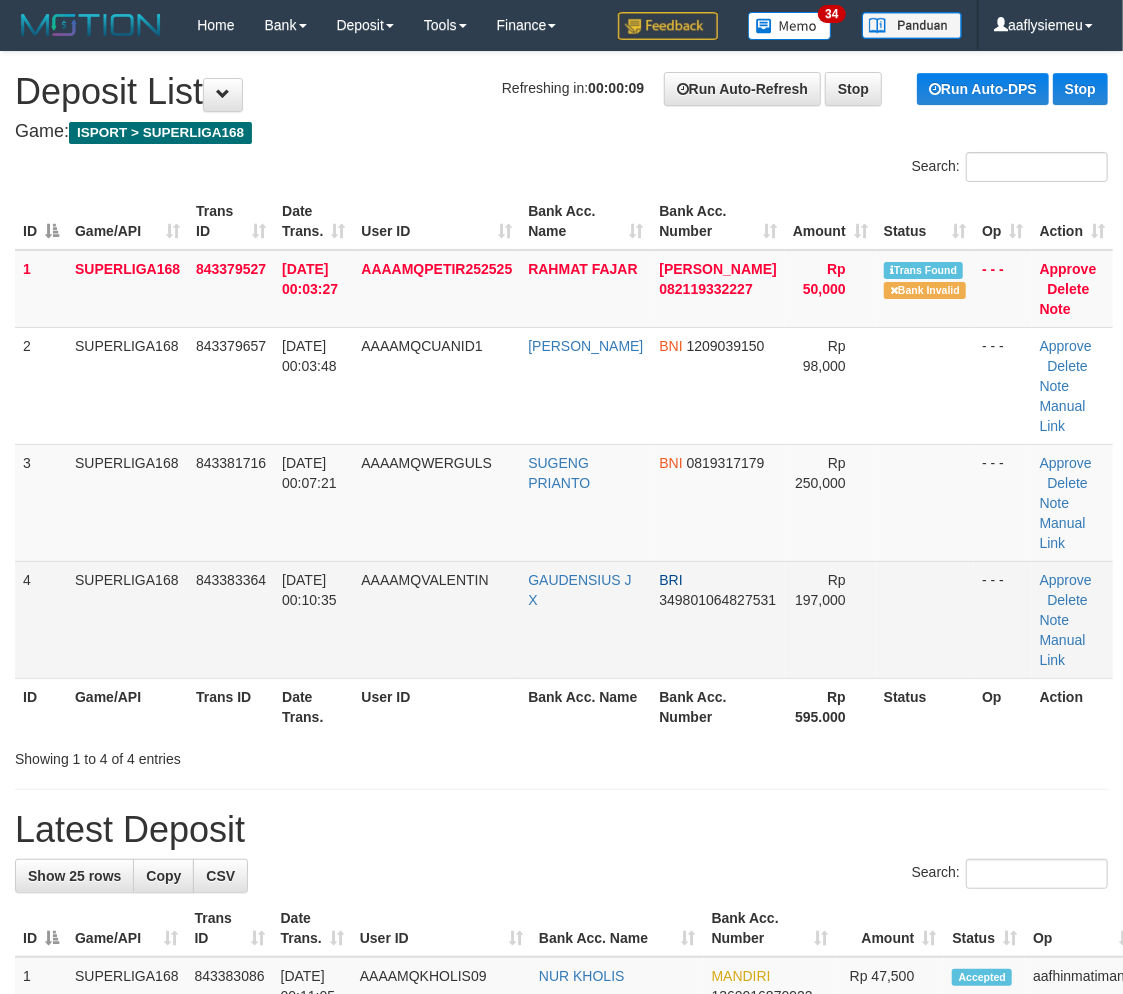 click on "AAAAMQVALENTIN" at bounding box center (436, 619) 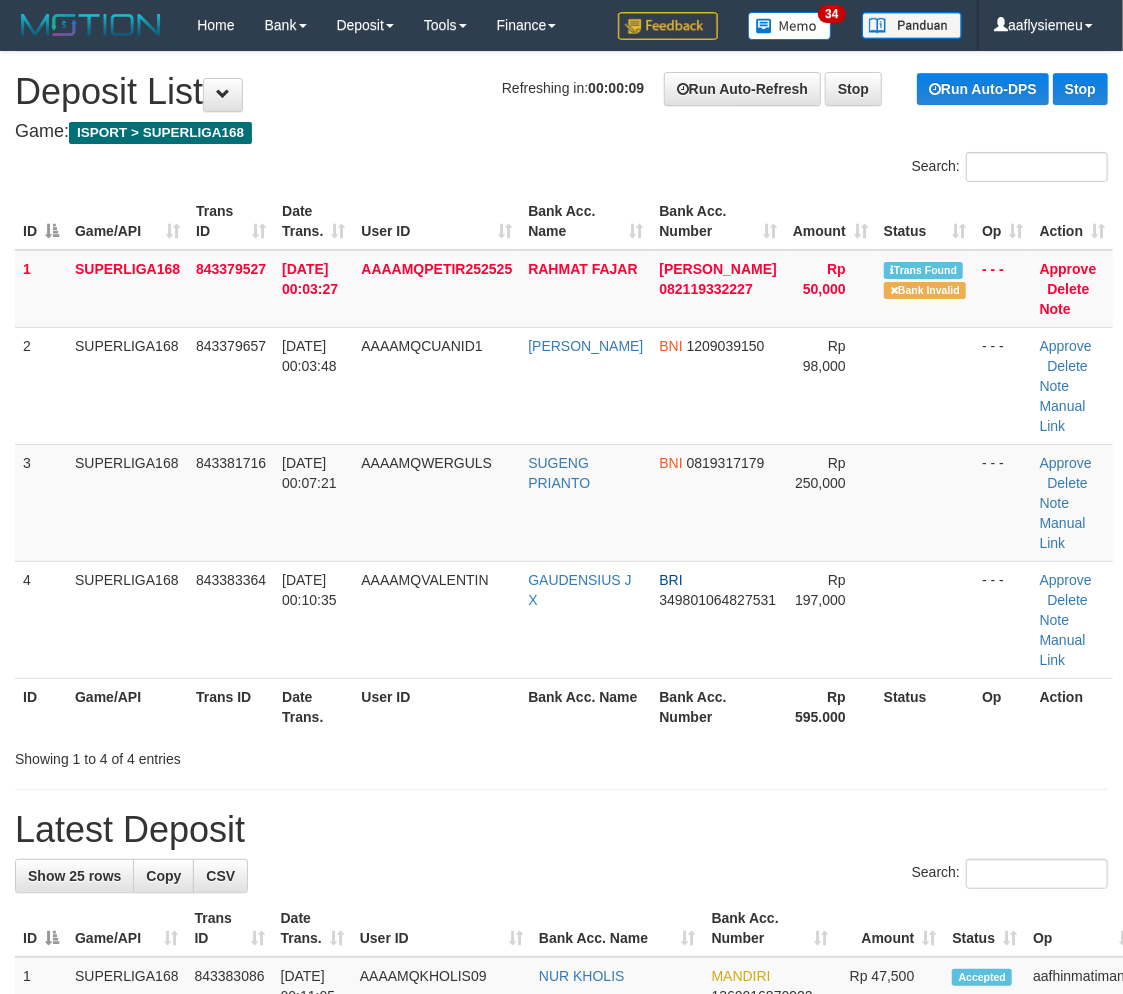 drag, startPoint x: 360, startPoint y: 598, endPoint x: 75, endPoint y: 688, distance: 298.8729 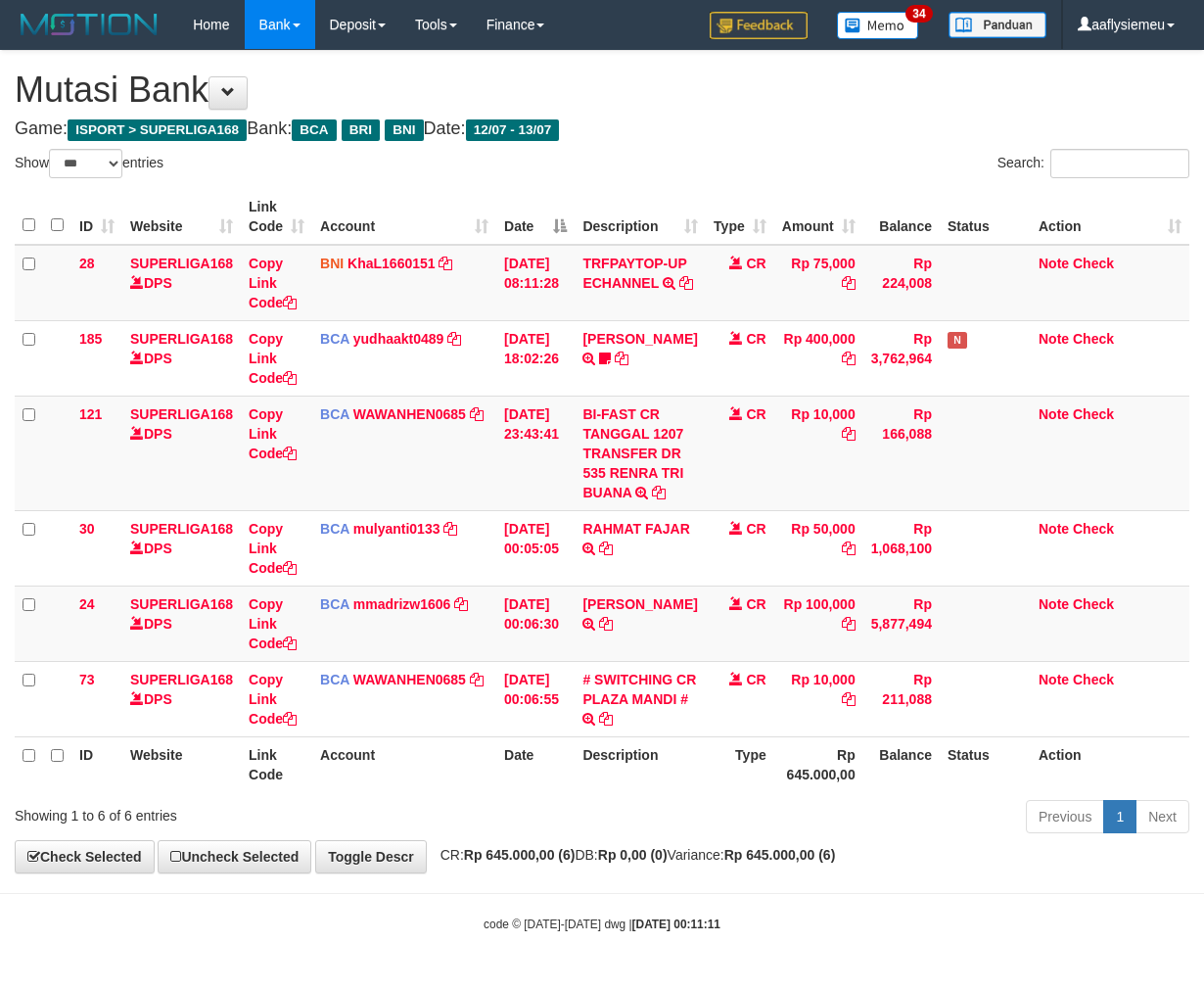 select on "***" 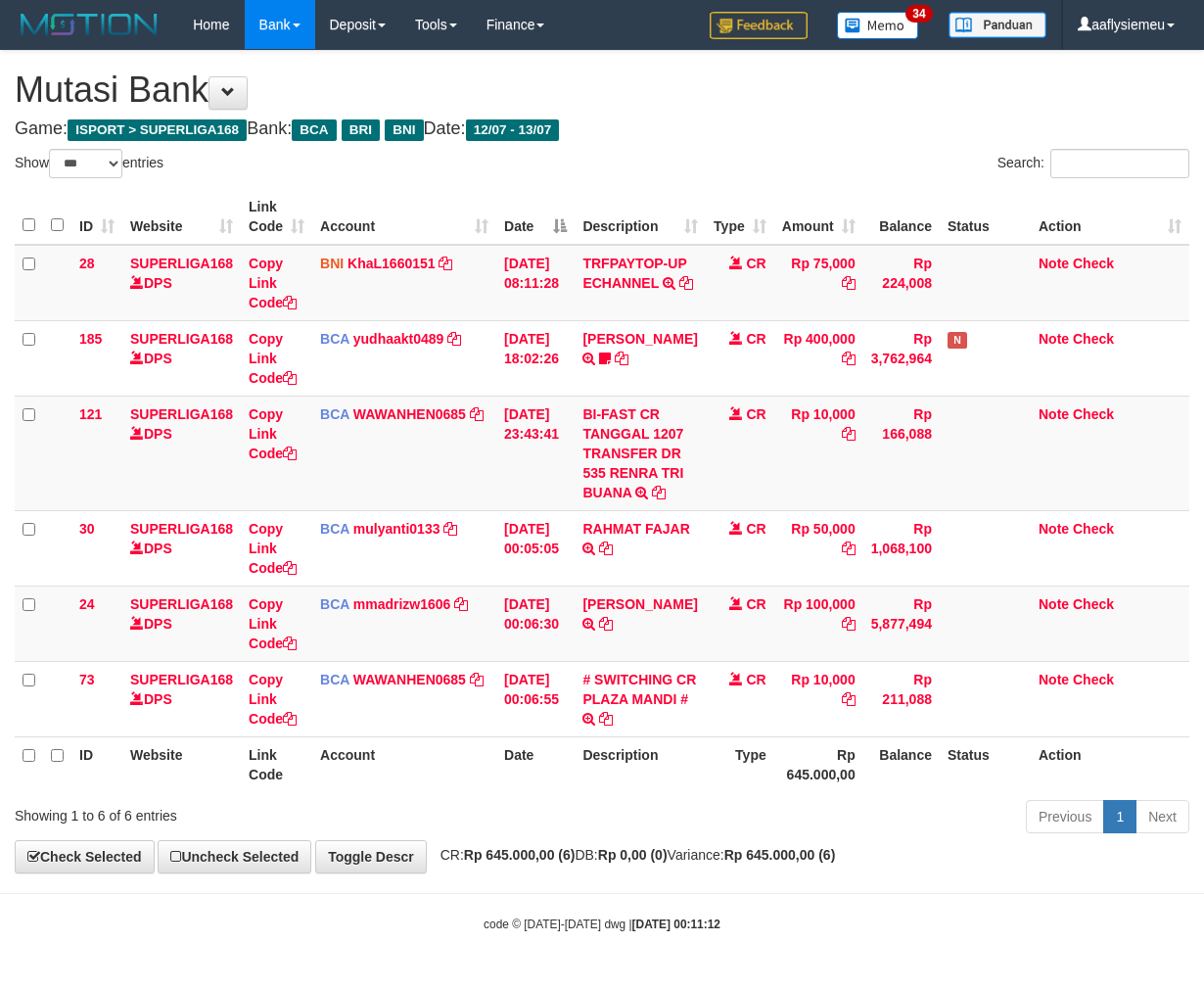 select on "***" 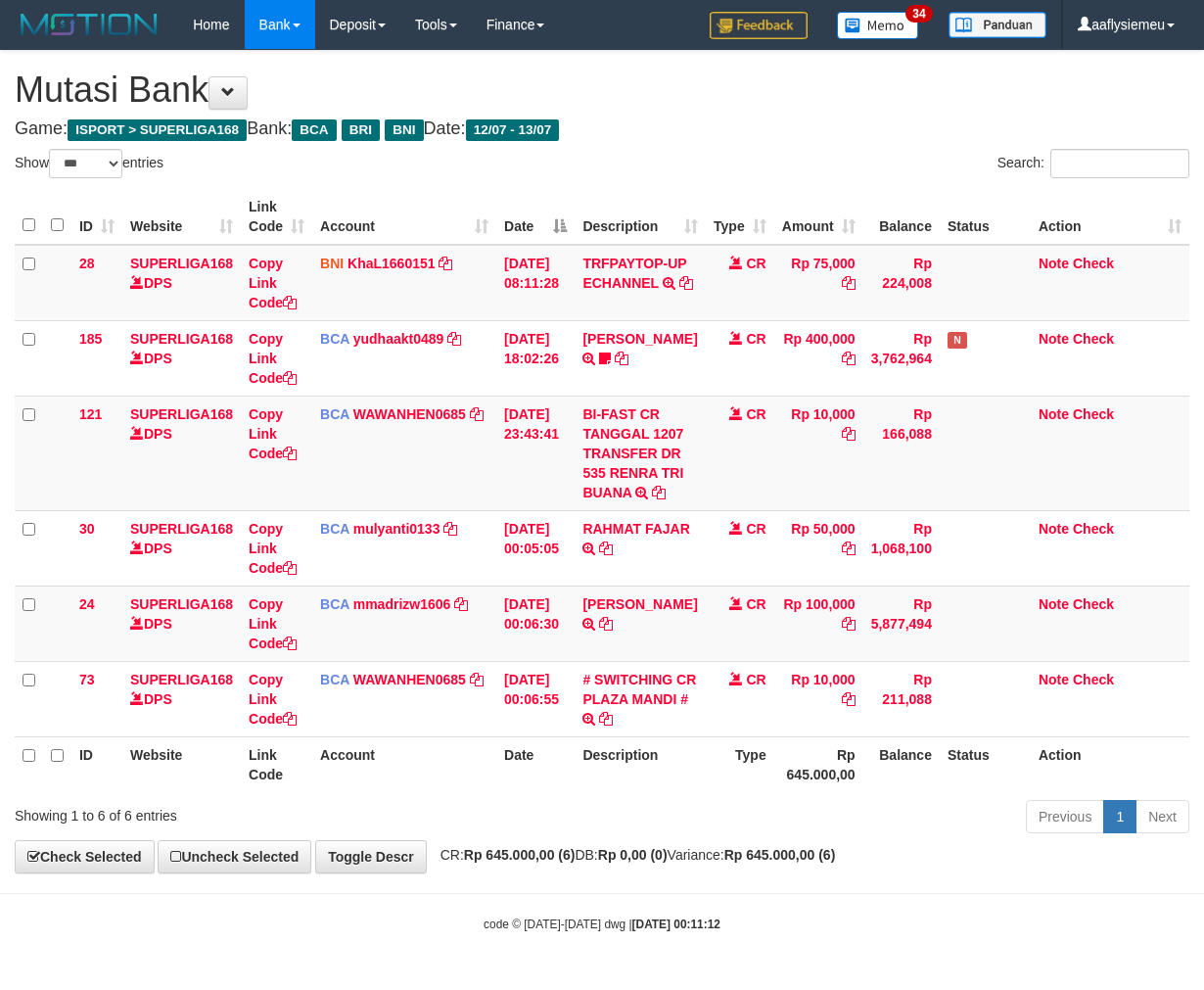 scroll, scrollTop: 52, scrollLeft: 0, axis: vertical 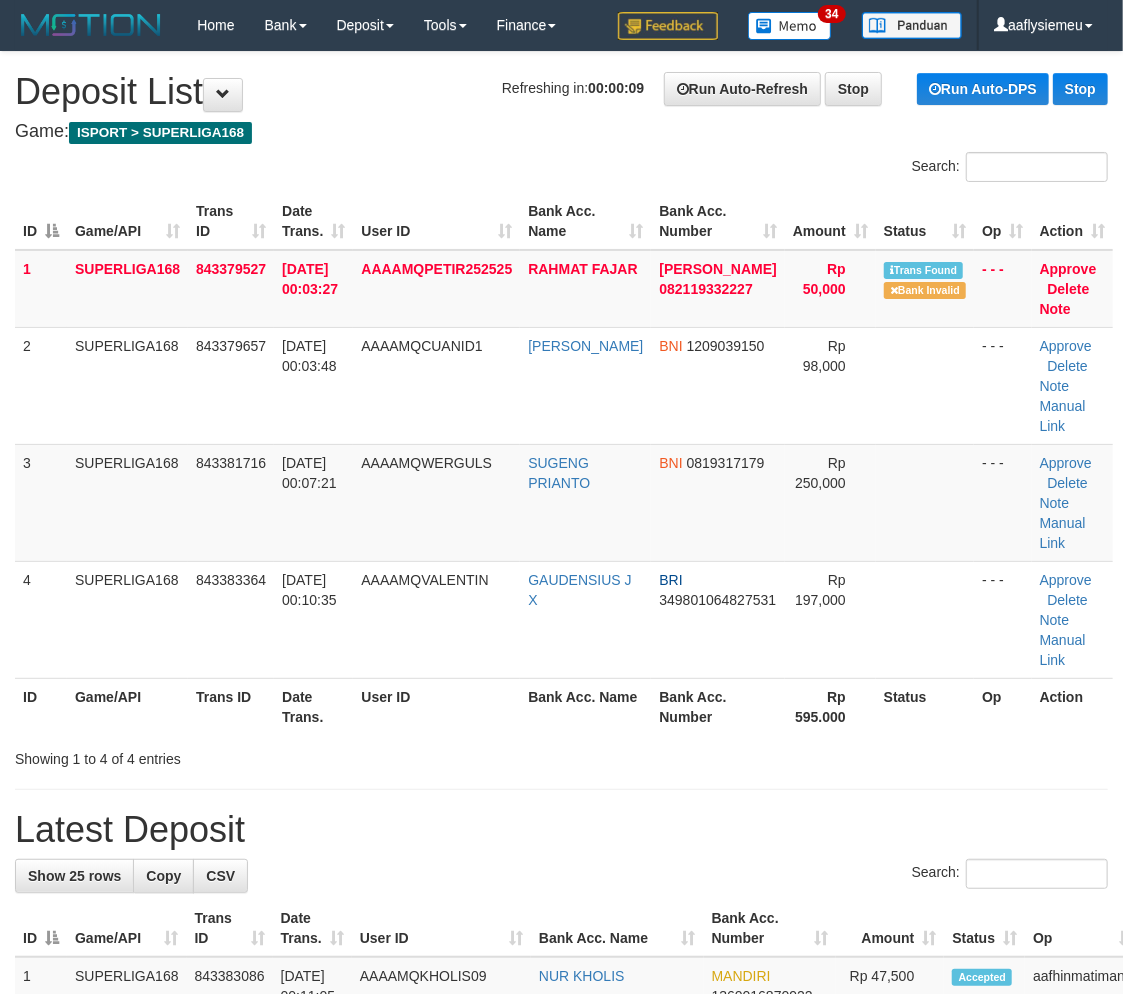 click on "Game/API" at bounding box center [127, 706] 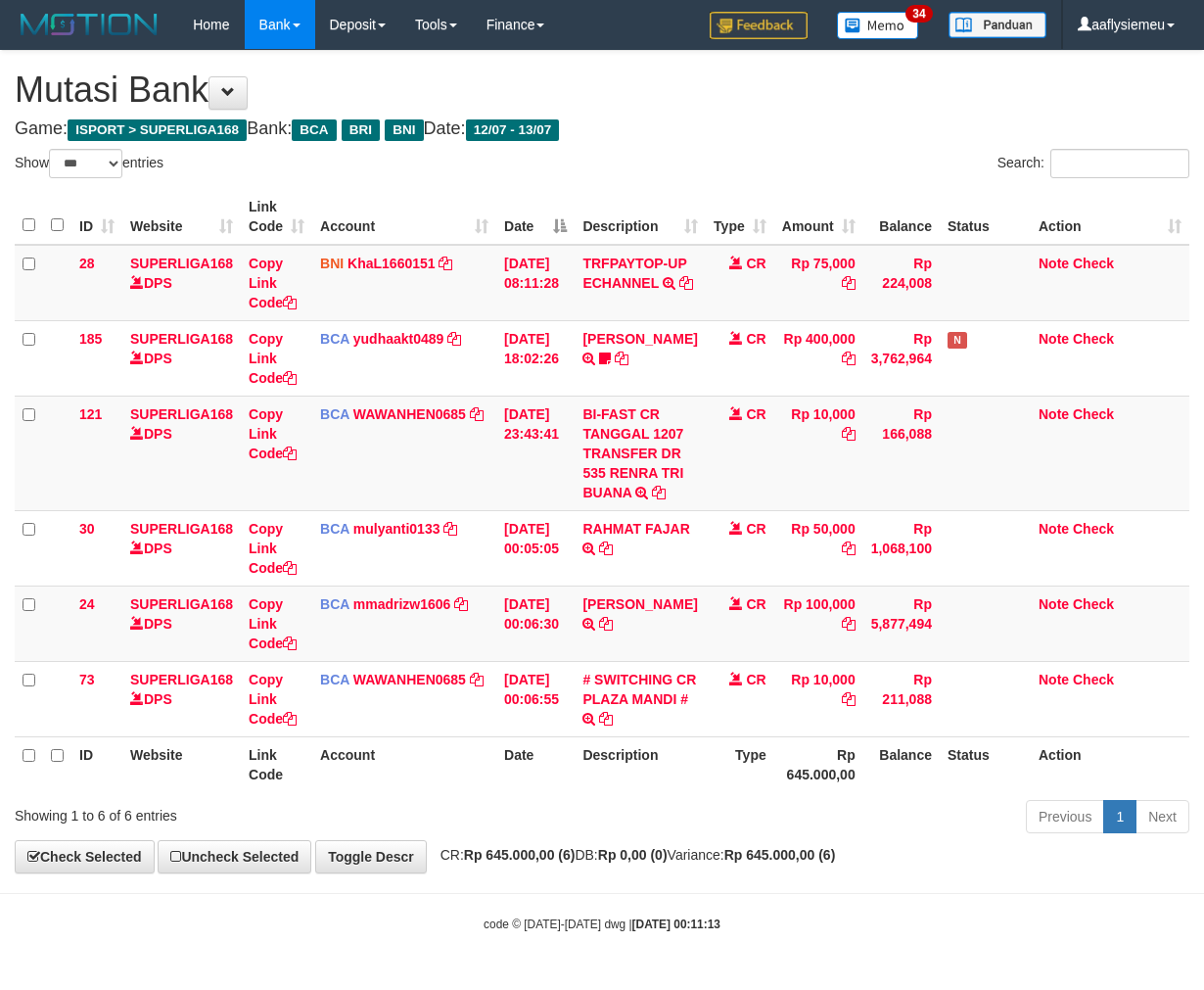 select on "***" 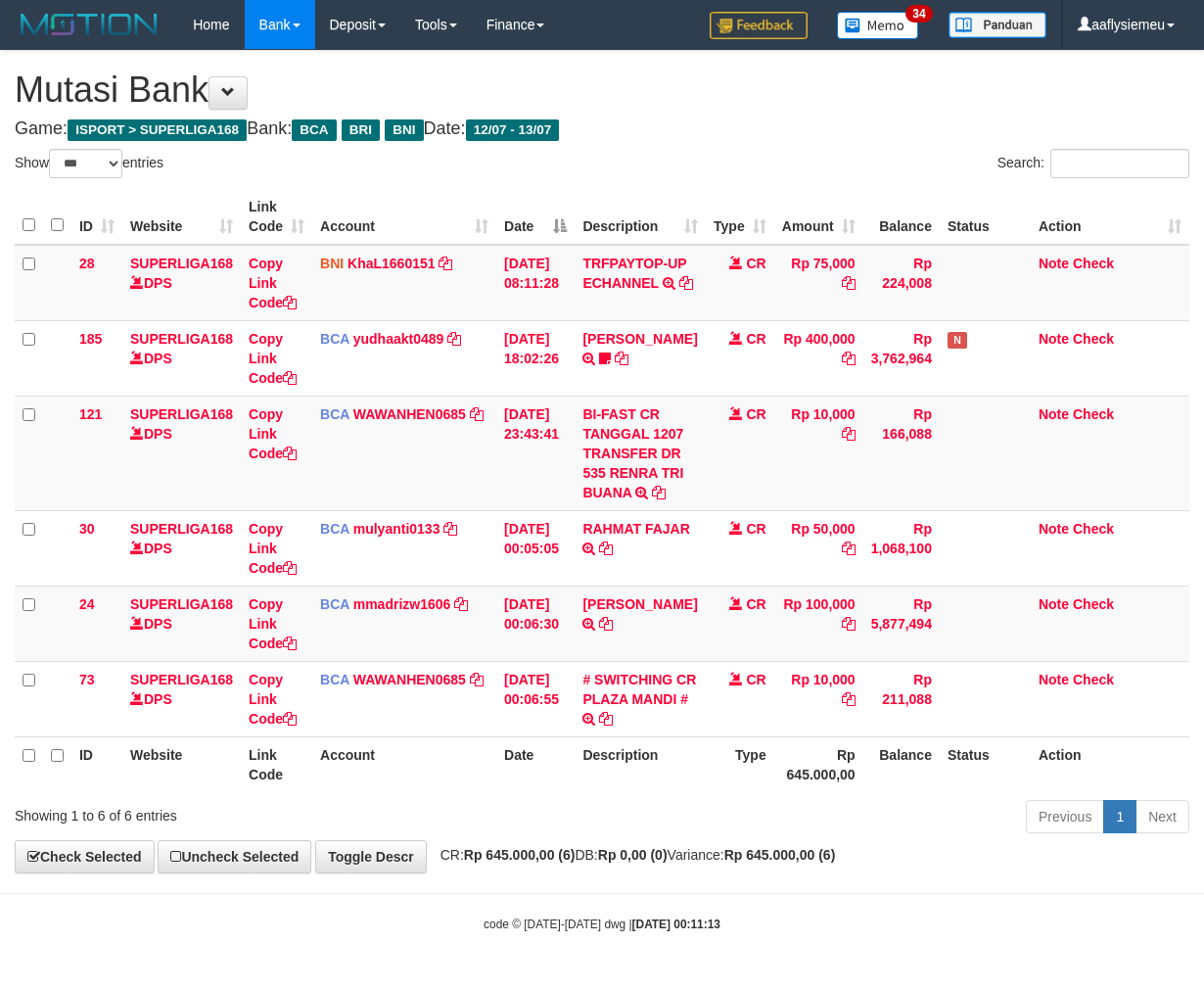 scroll, scrollTop: 52, scrollLeft: 0, axis: vertical 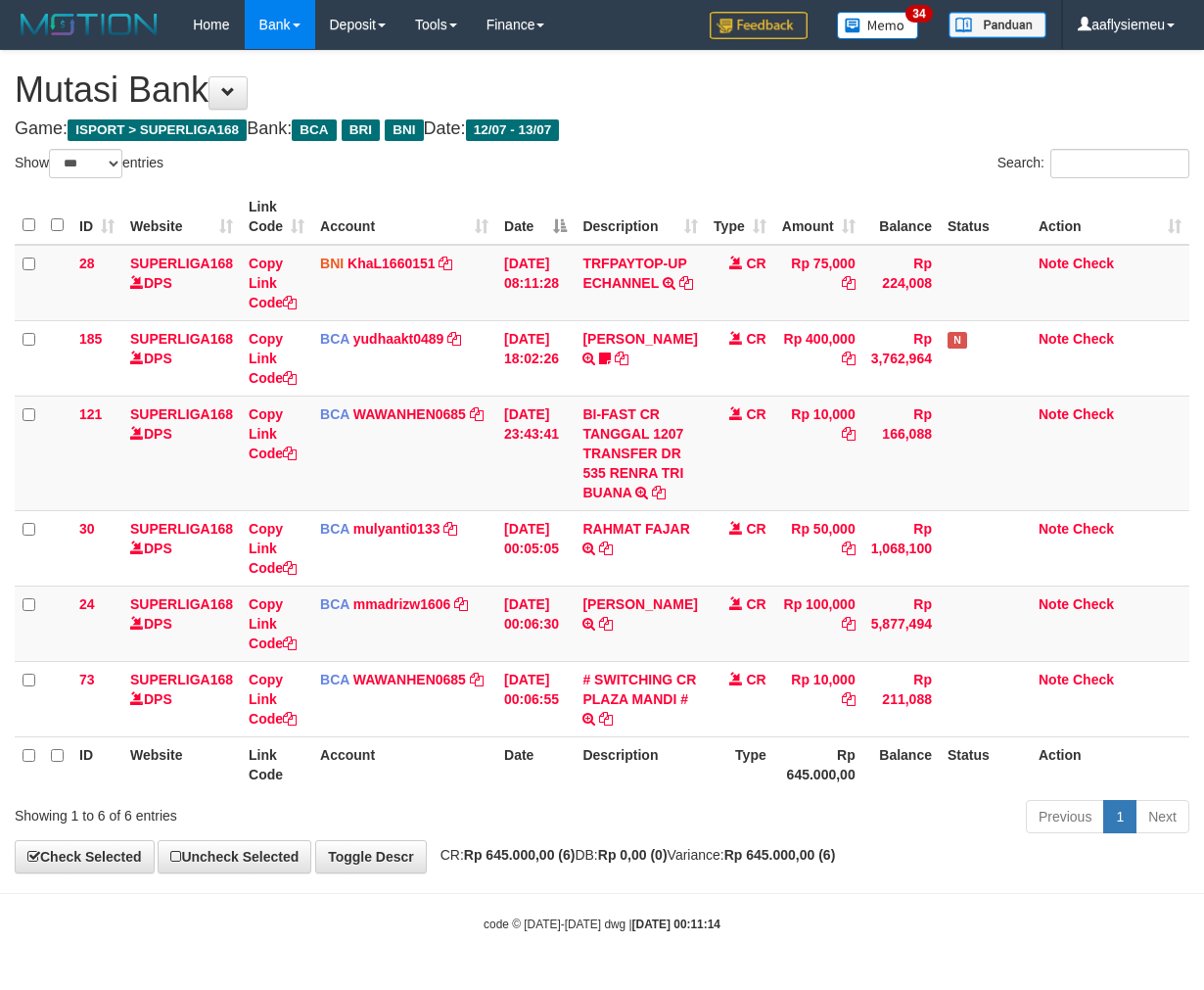 select on "***" 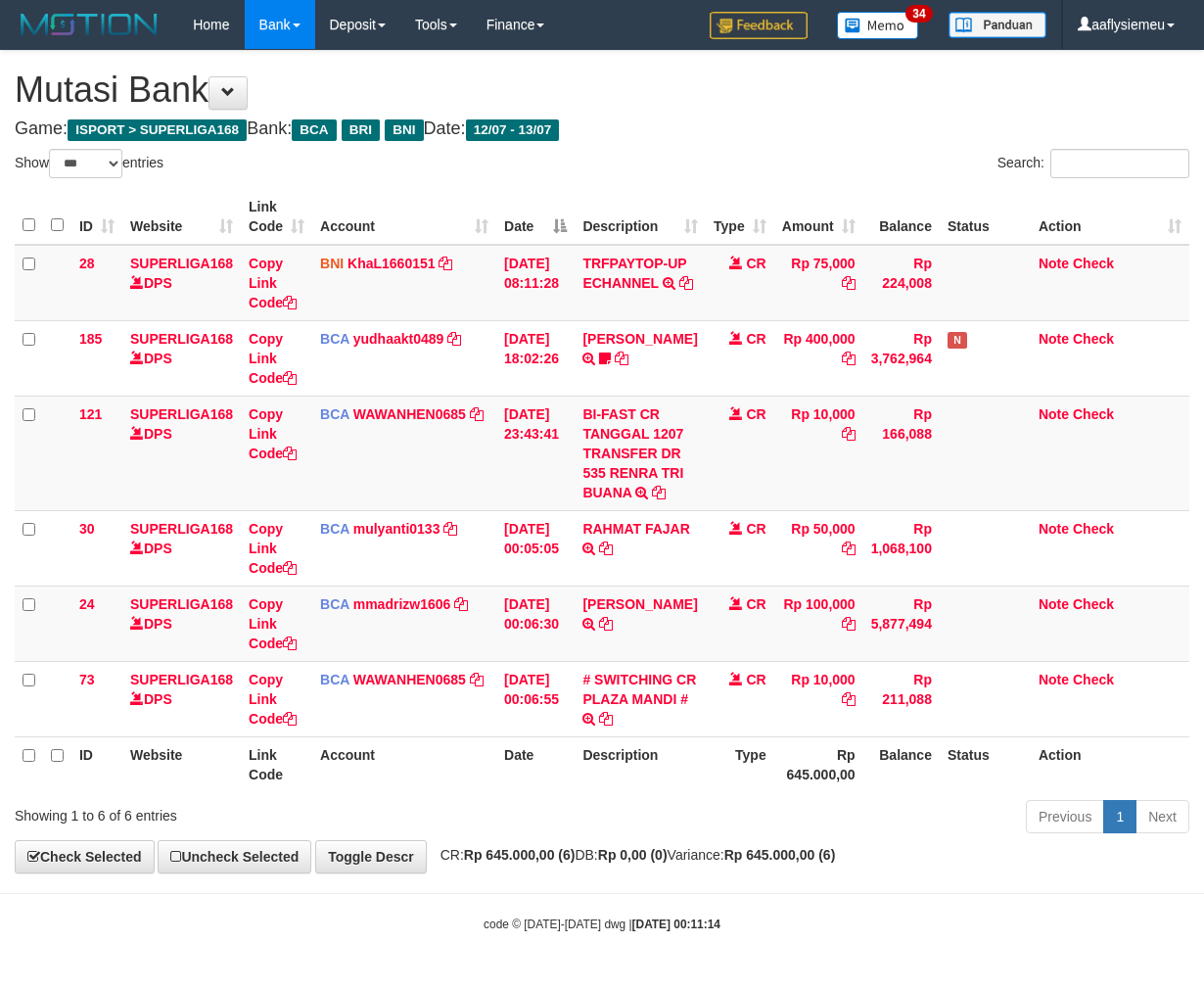 scroll, scrollTop: 52, scrollLeft: 0, axis: vertical 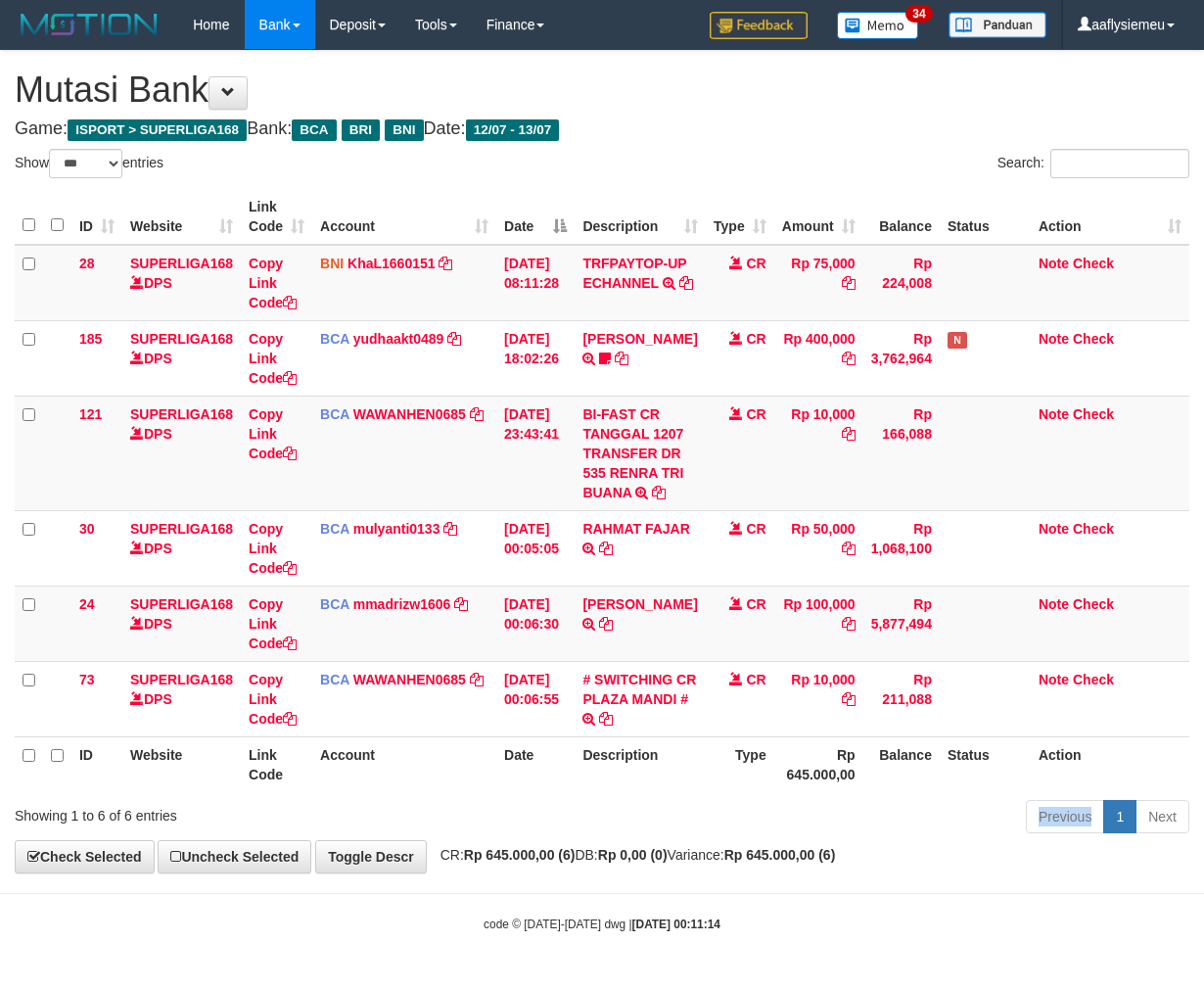 click on "Previous 1 Next" at bounding box center [854, 819] 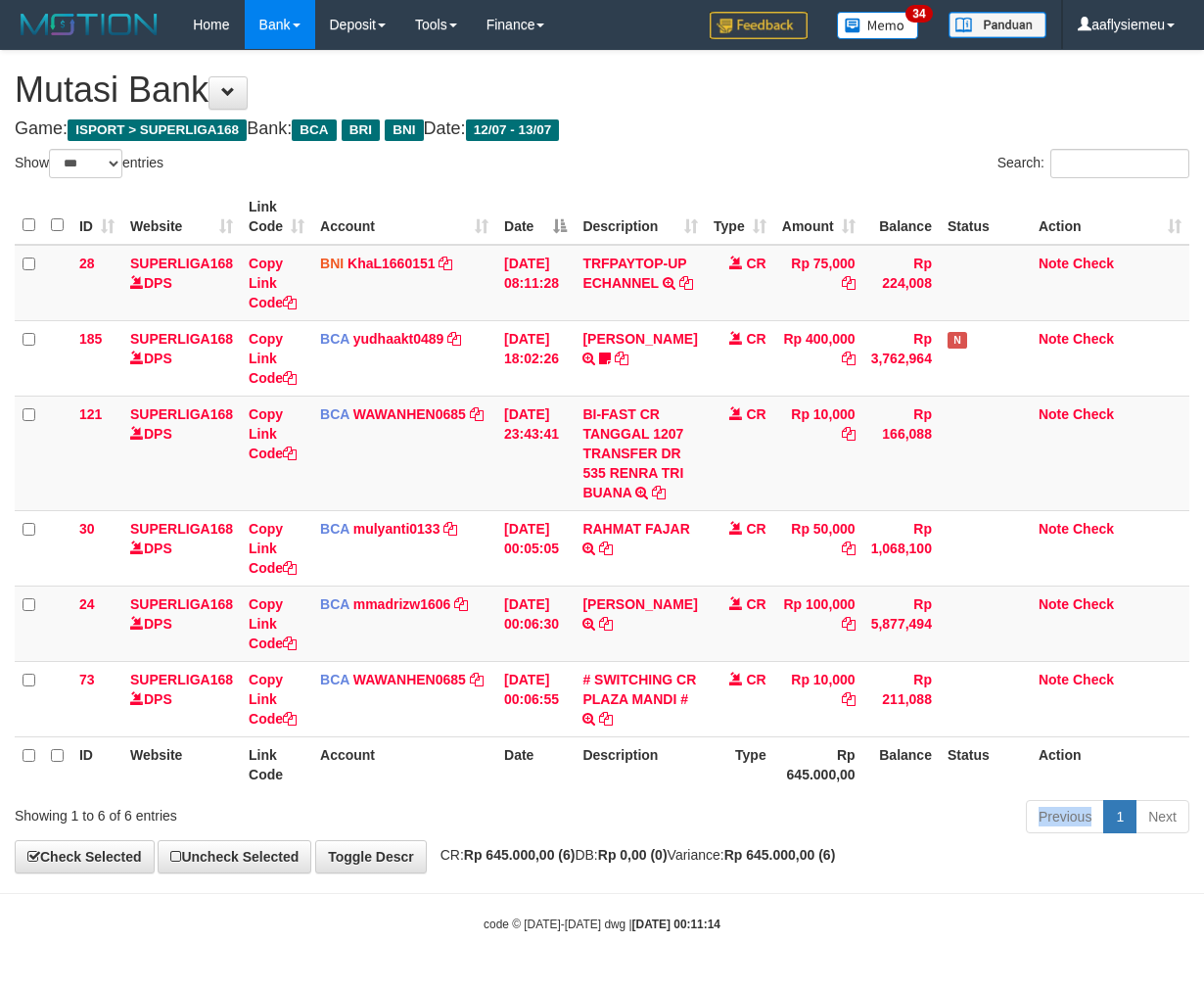 click on "Previous 1 Next" at bounding box center (854, 819) 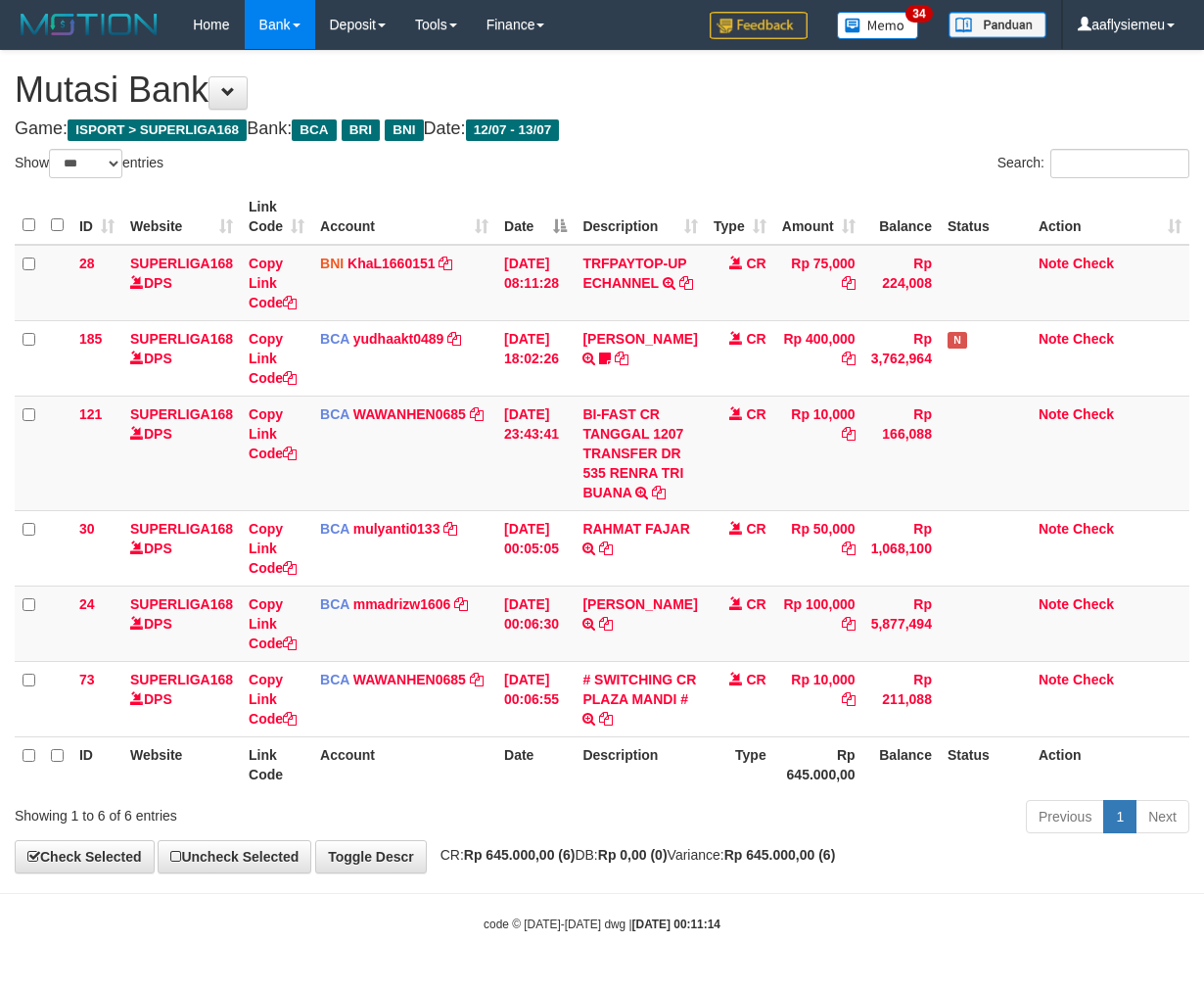 click on "**********" at bounding box center (602, 461) 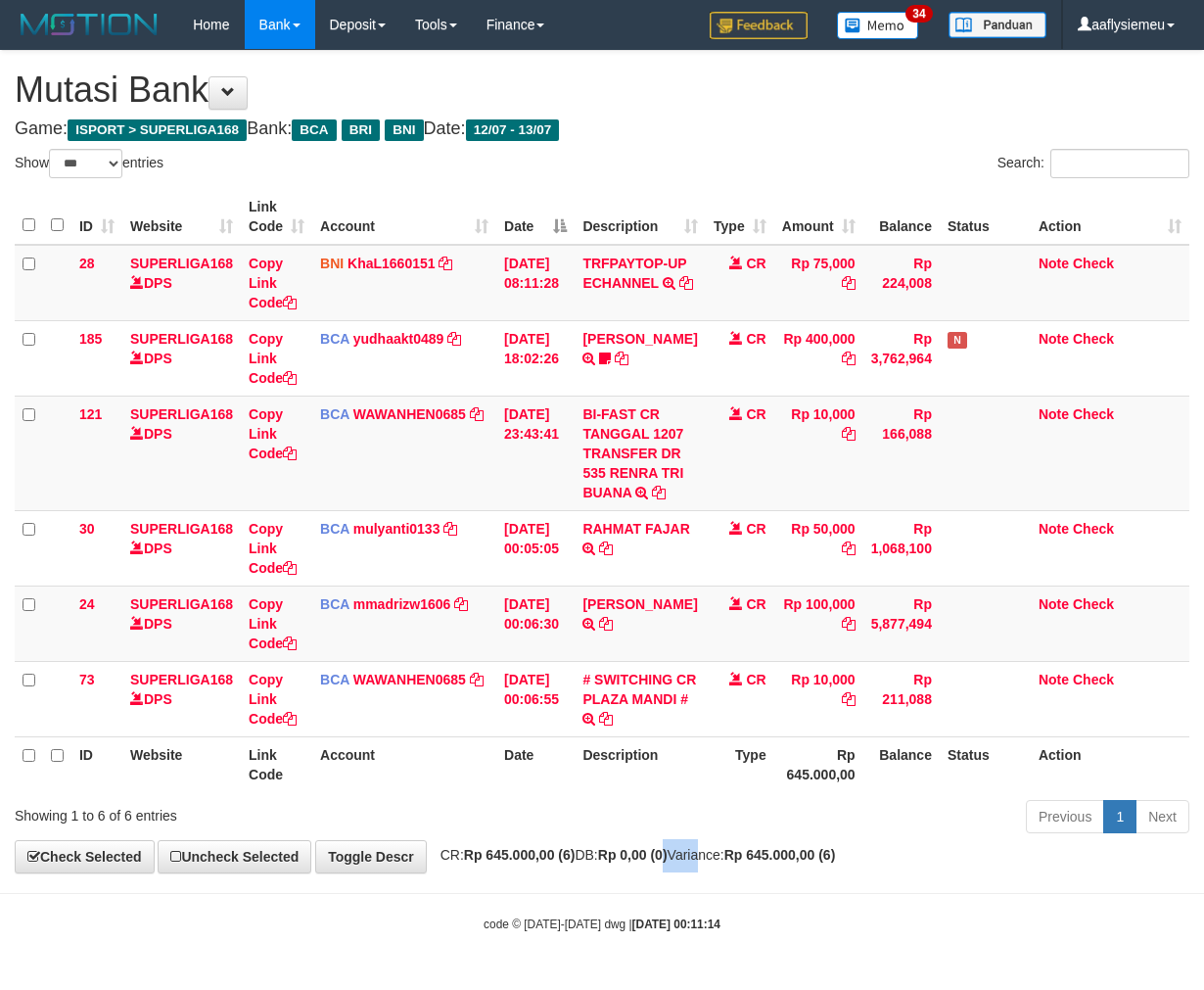 click on "**********" at bounding box center [602, 461] 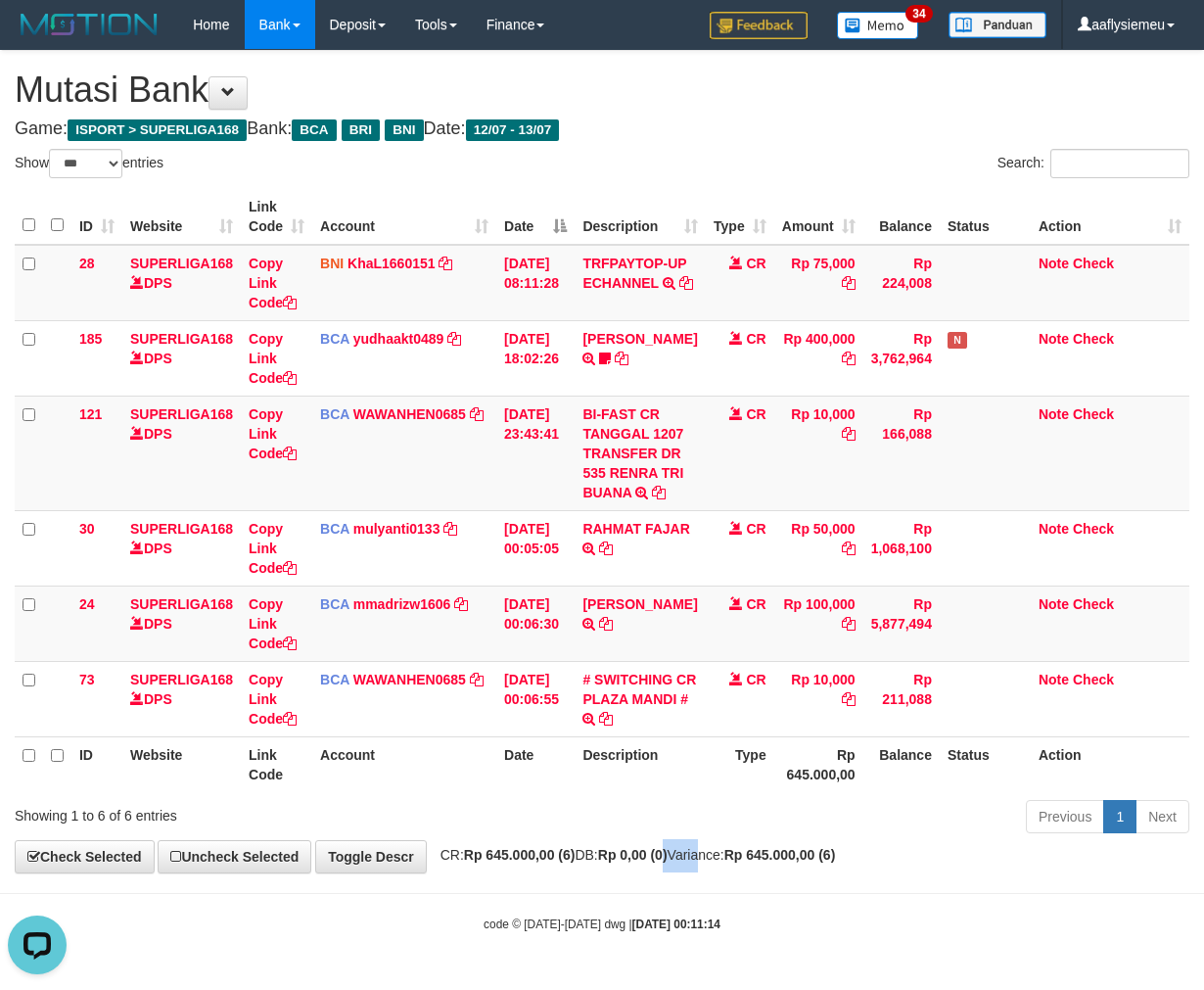scroll, scrollTop: 0, scrollLeft: 0, axis: both 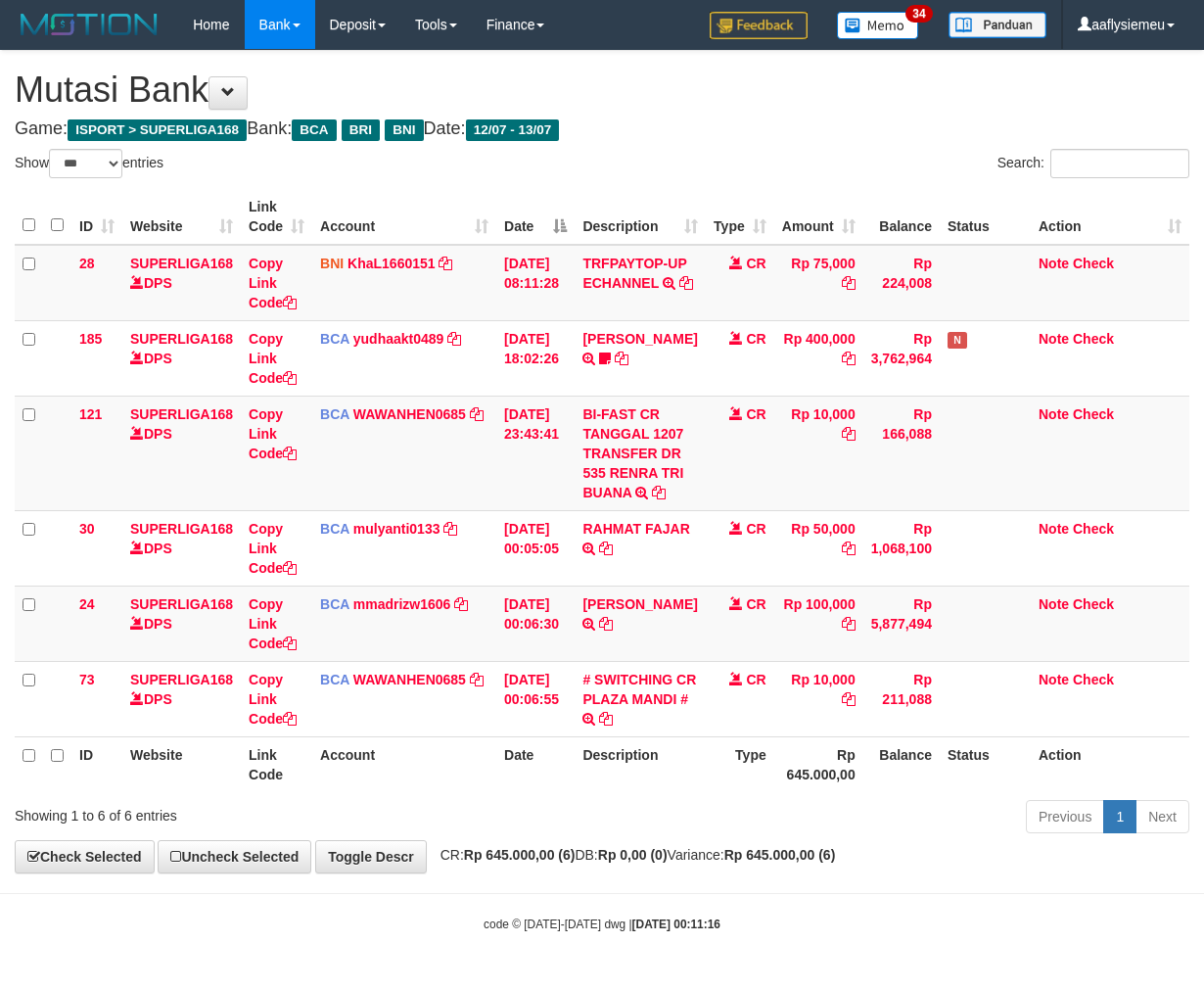 select on "***" 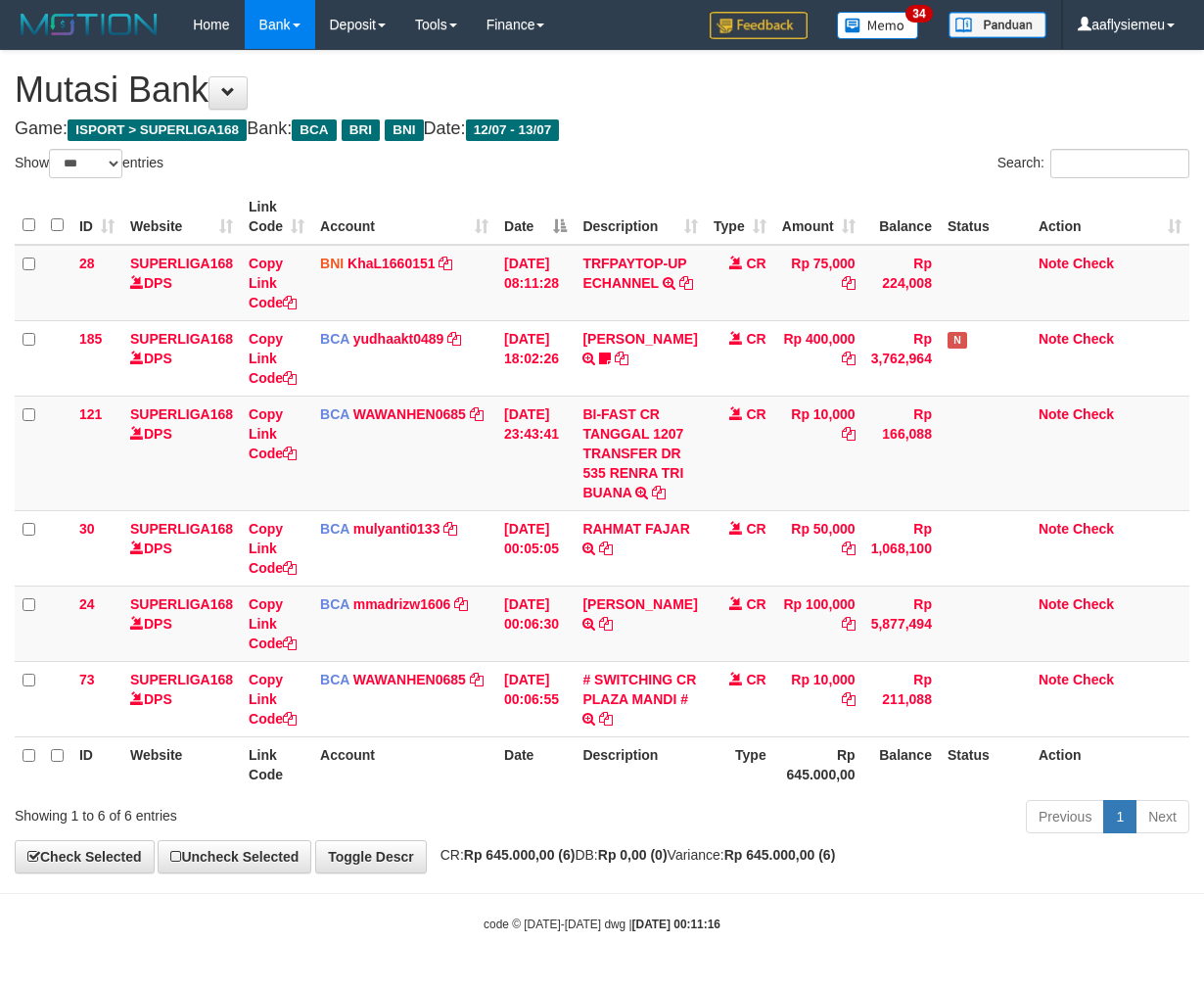 scroll, scrollTop: 52, scrollLeft: 0, axis: vertical 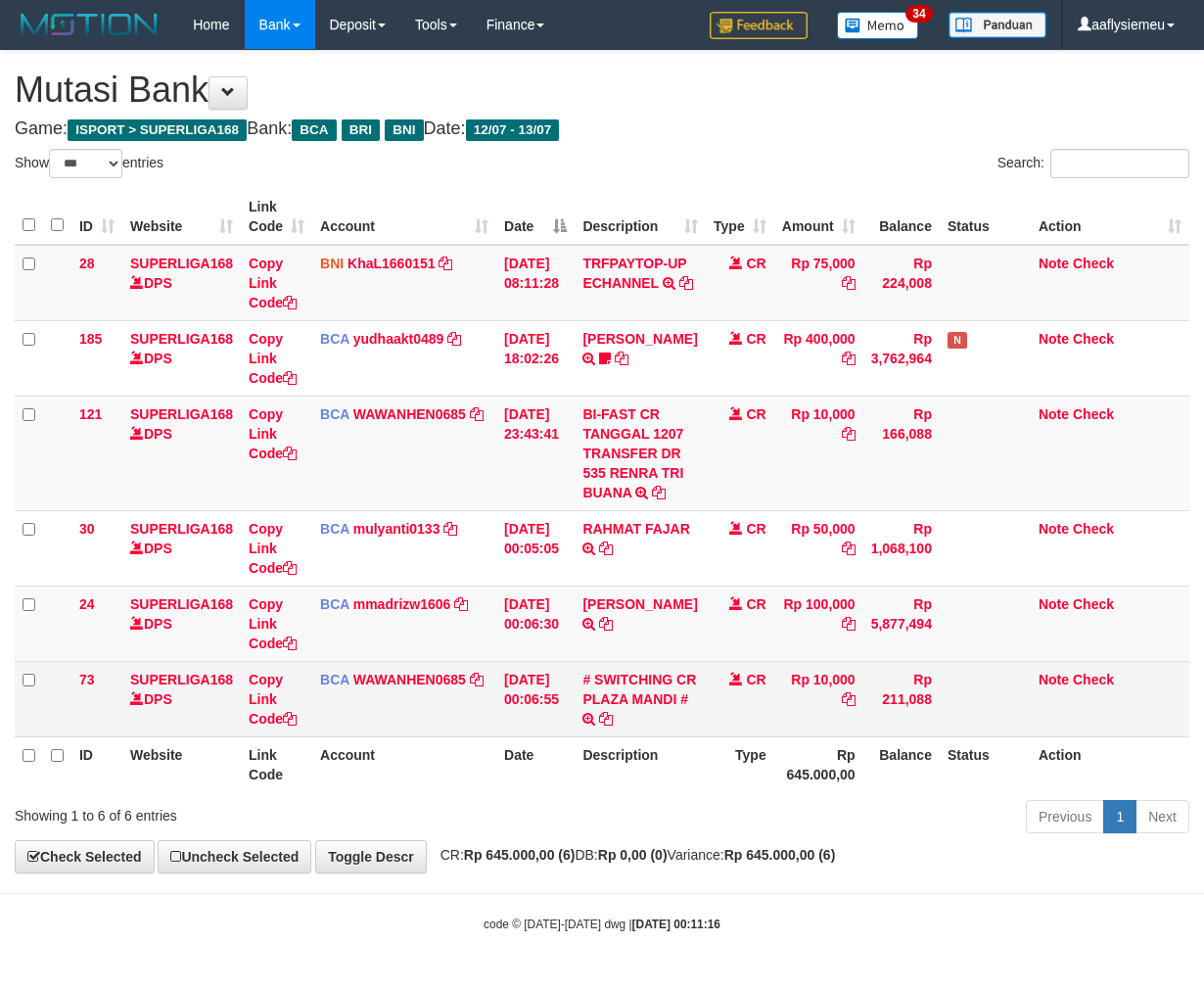click at bounding box center [985, 698] 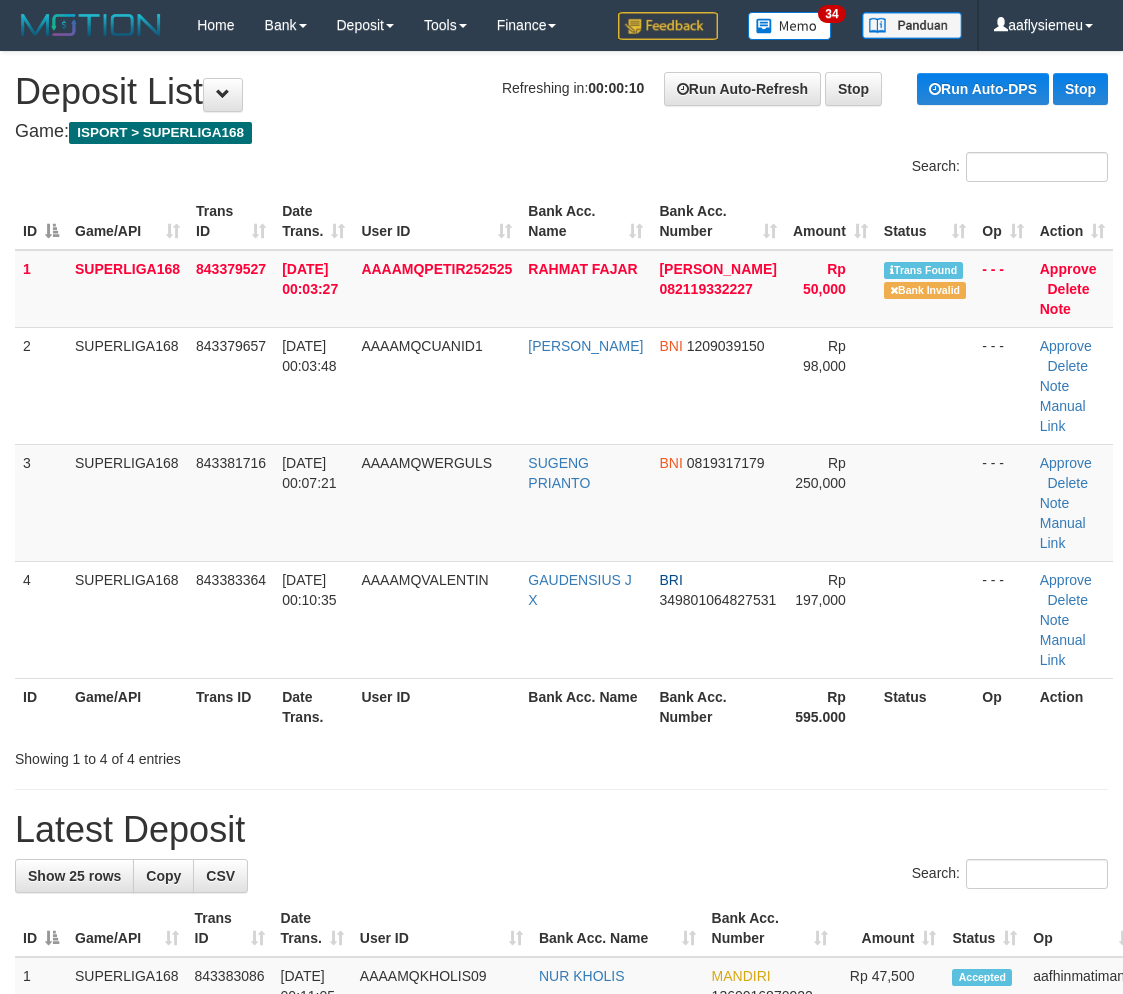 click on "843383364" at bounding box center [231, 619] 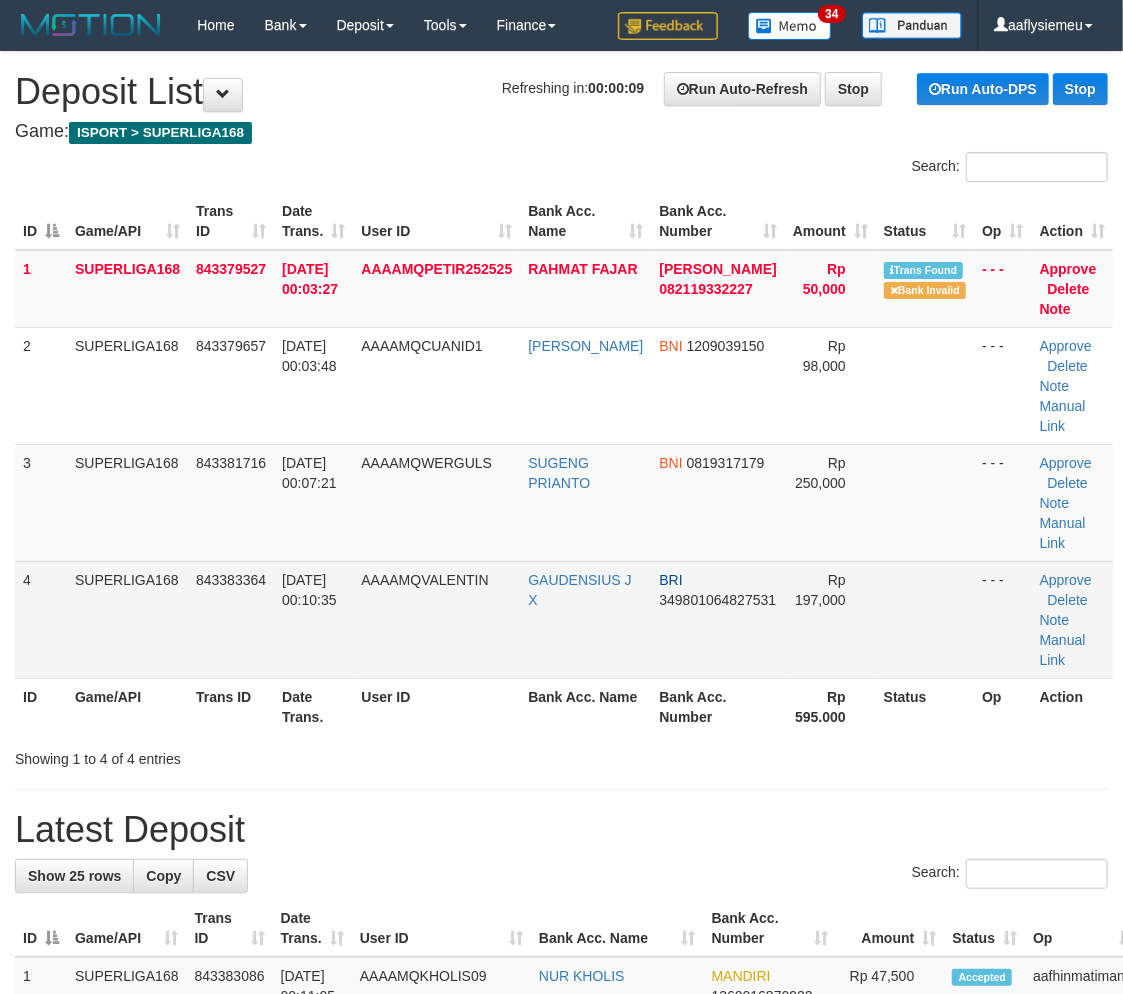 click on "SUPERLIGA168" at bounding box center (127, 619) 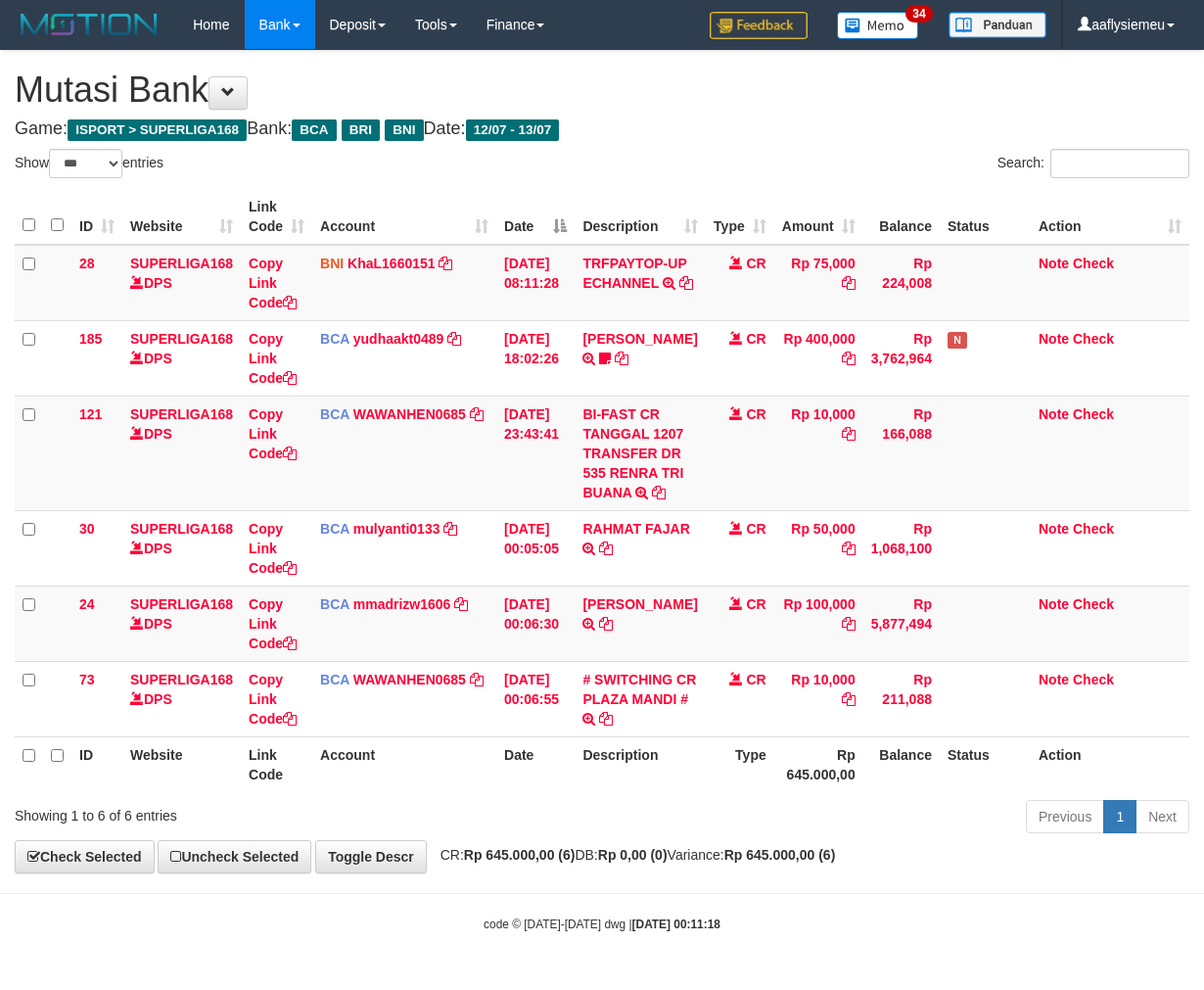 select on "***" 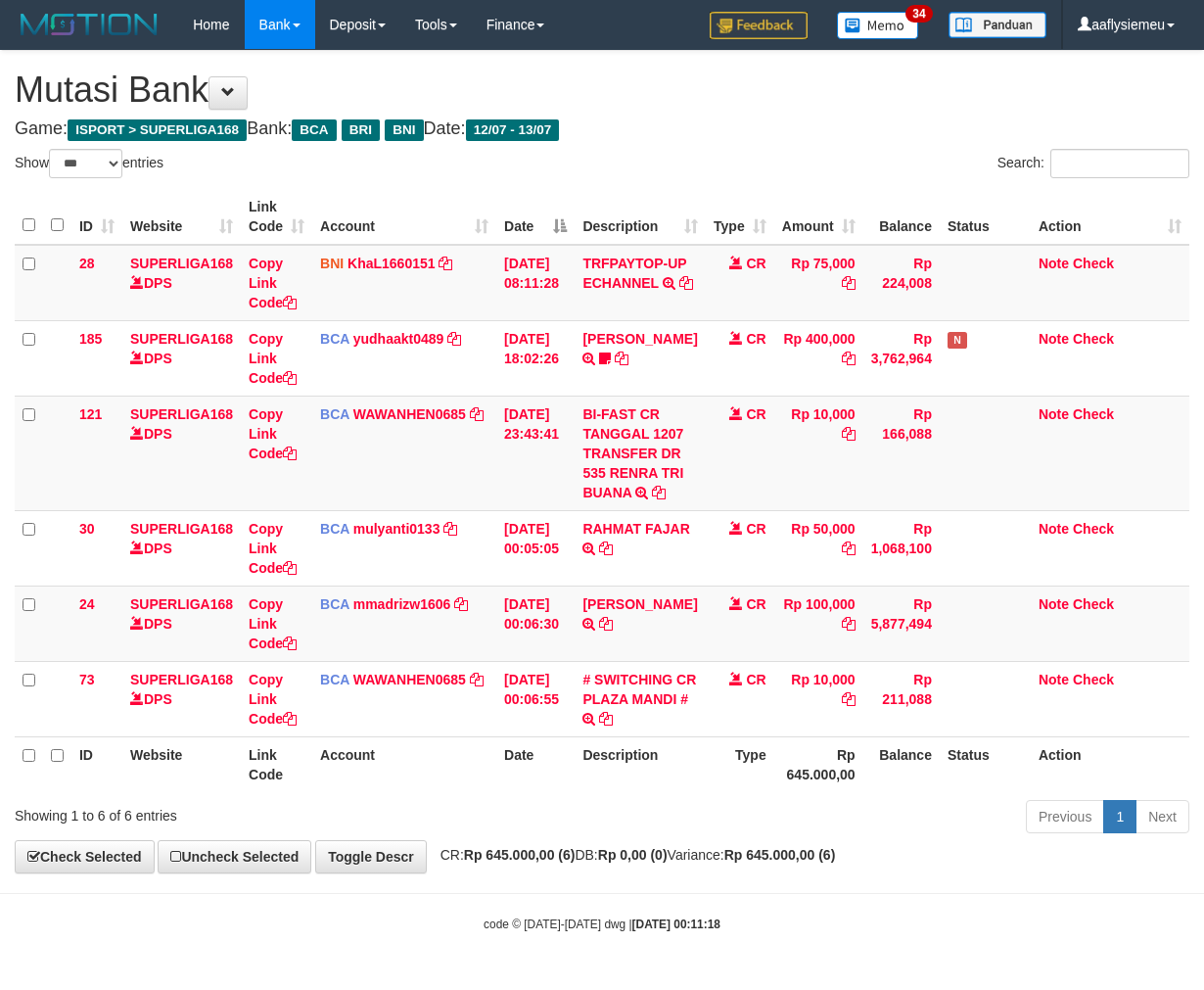 scroll, scrollTop: 52, scrollLeft: 0, axis: vertical 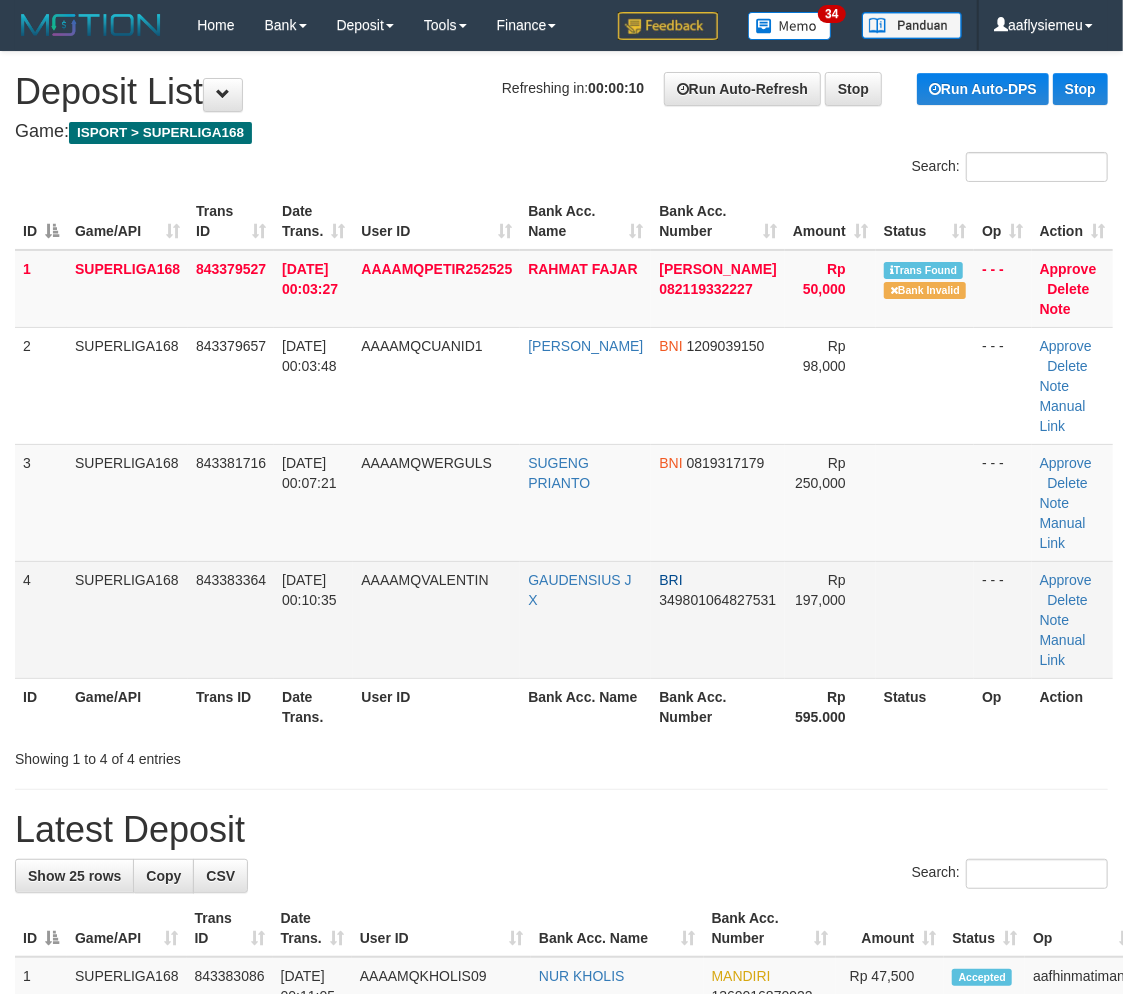 drag, startPoint x: 186, startPoint y: 590, endPoint x: 50, endPoint y: 654, distance: 150.30635 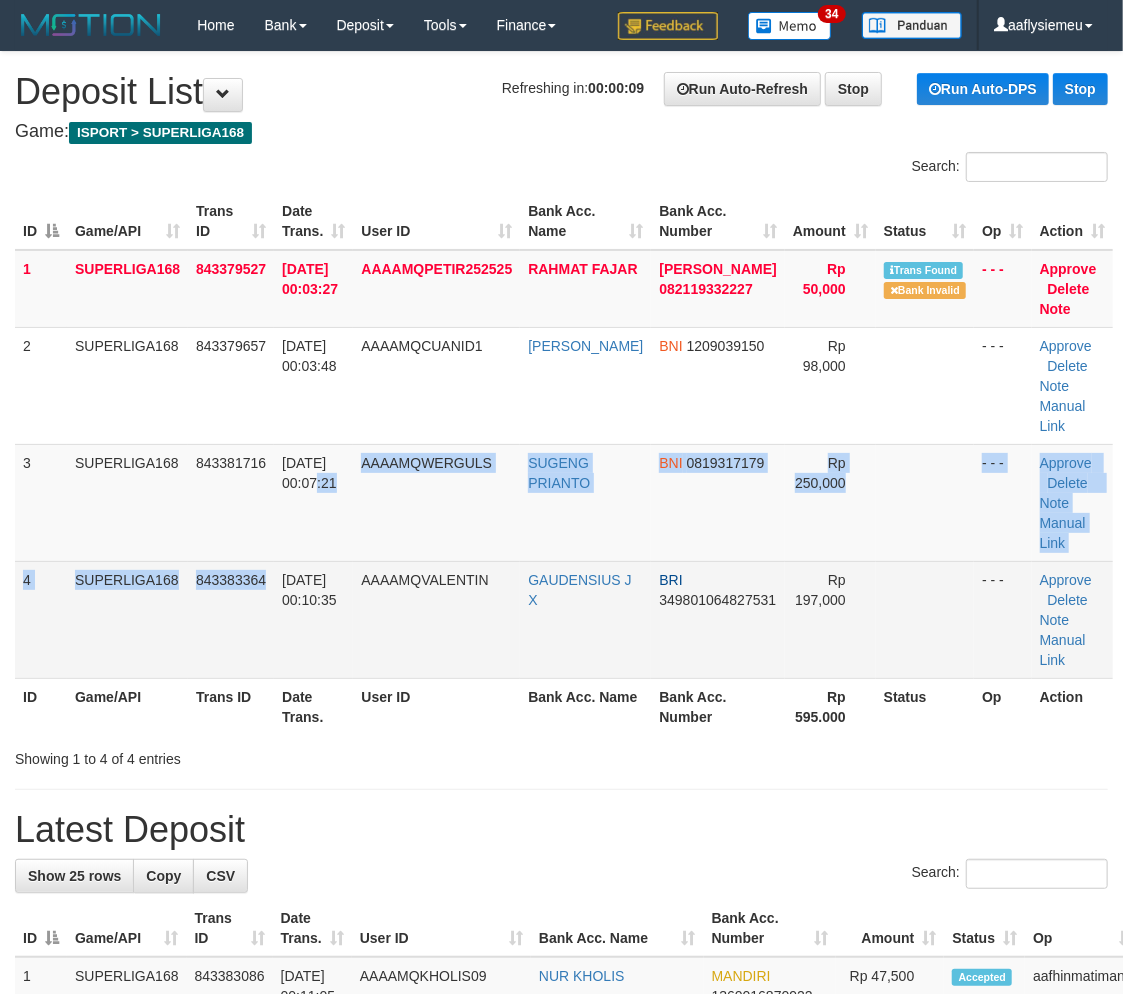 drag, startPoint x: 287, startPoint y: 558, endPoint x: 27, endPoint y: 653, distance: 276.81223 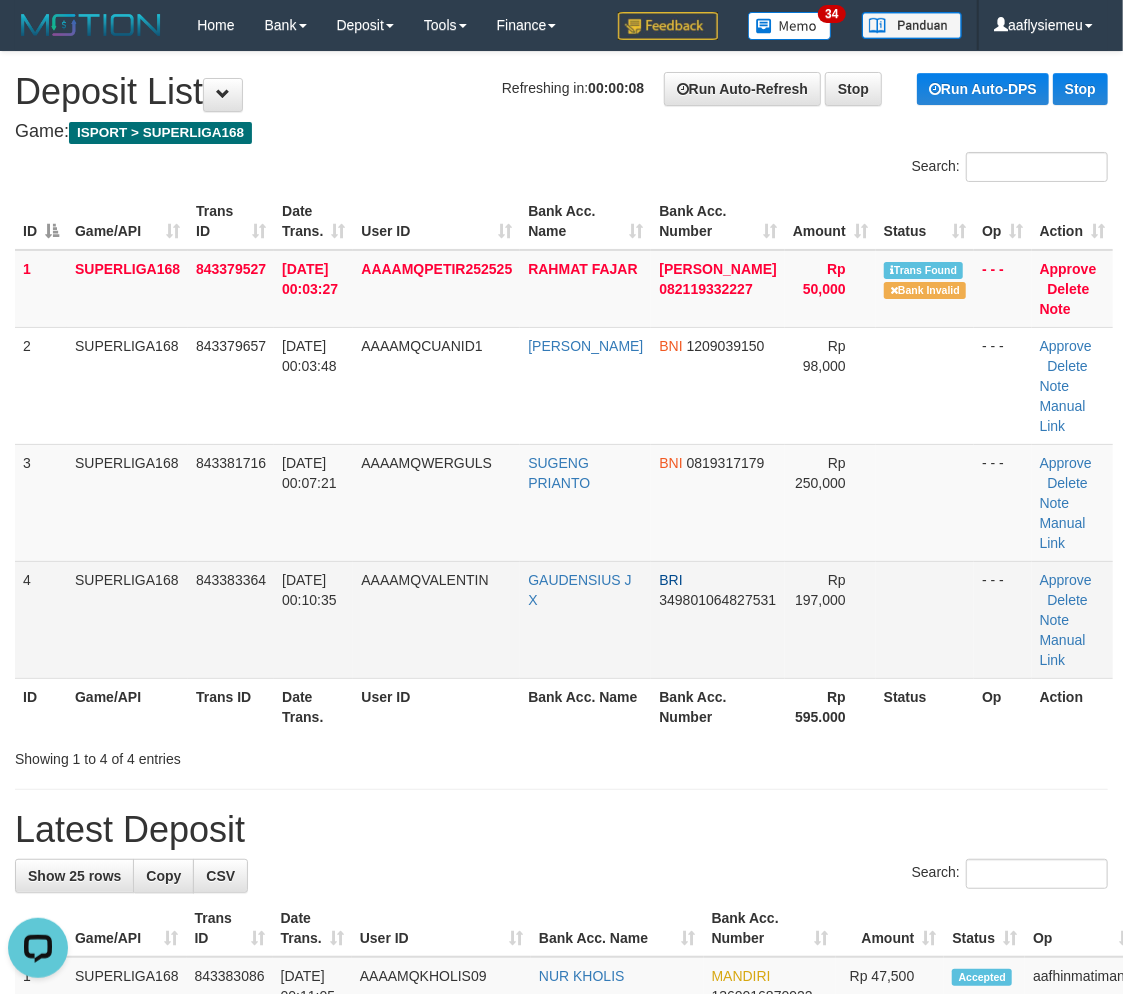 scroll, scrollTop: 0, scrollLeft: 0, axis: both 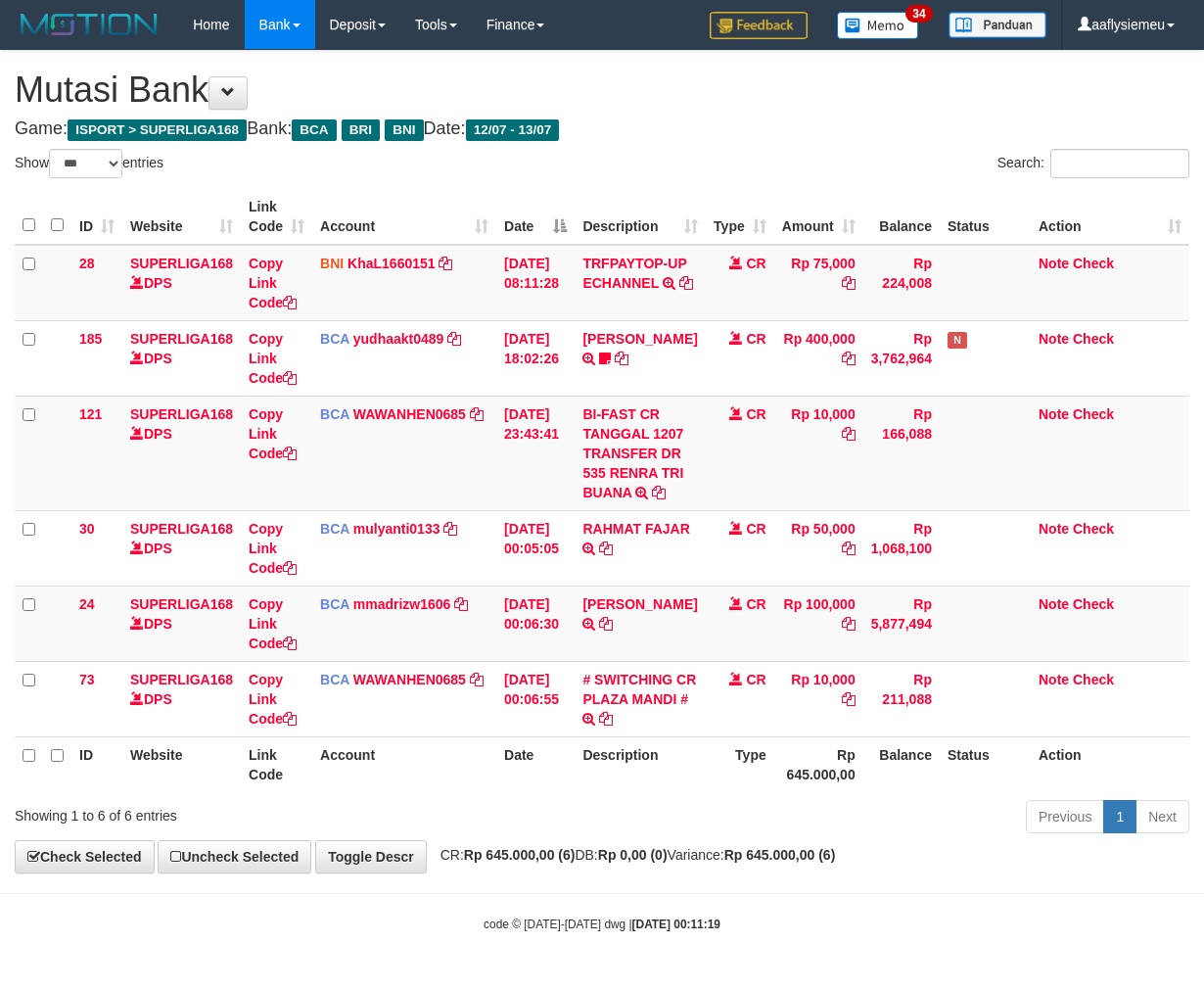 select on "***" 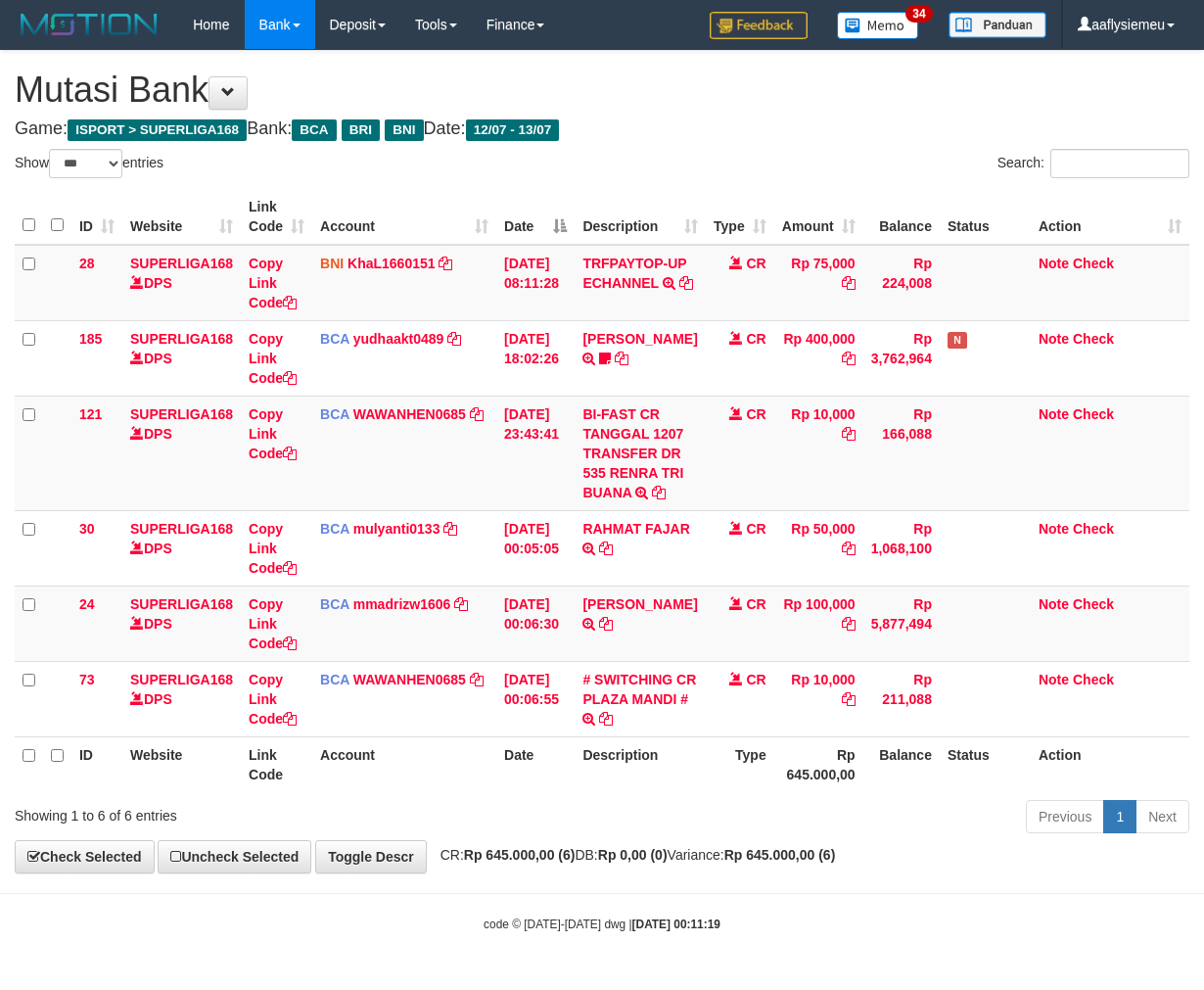 scroll, scrollTop: 52, scrollLeft: 0, axis: vertical 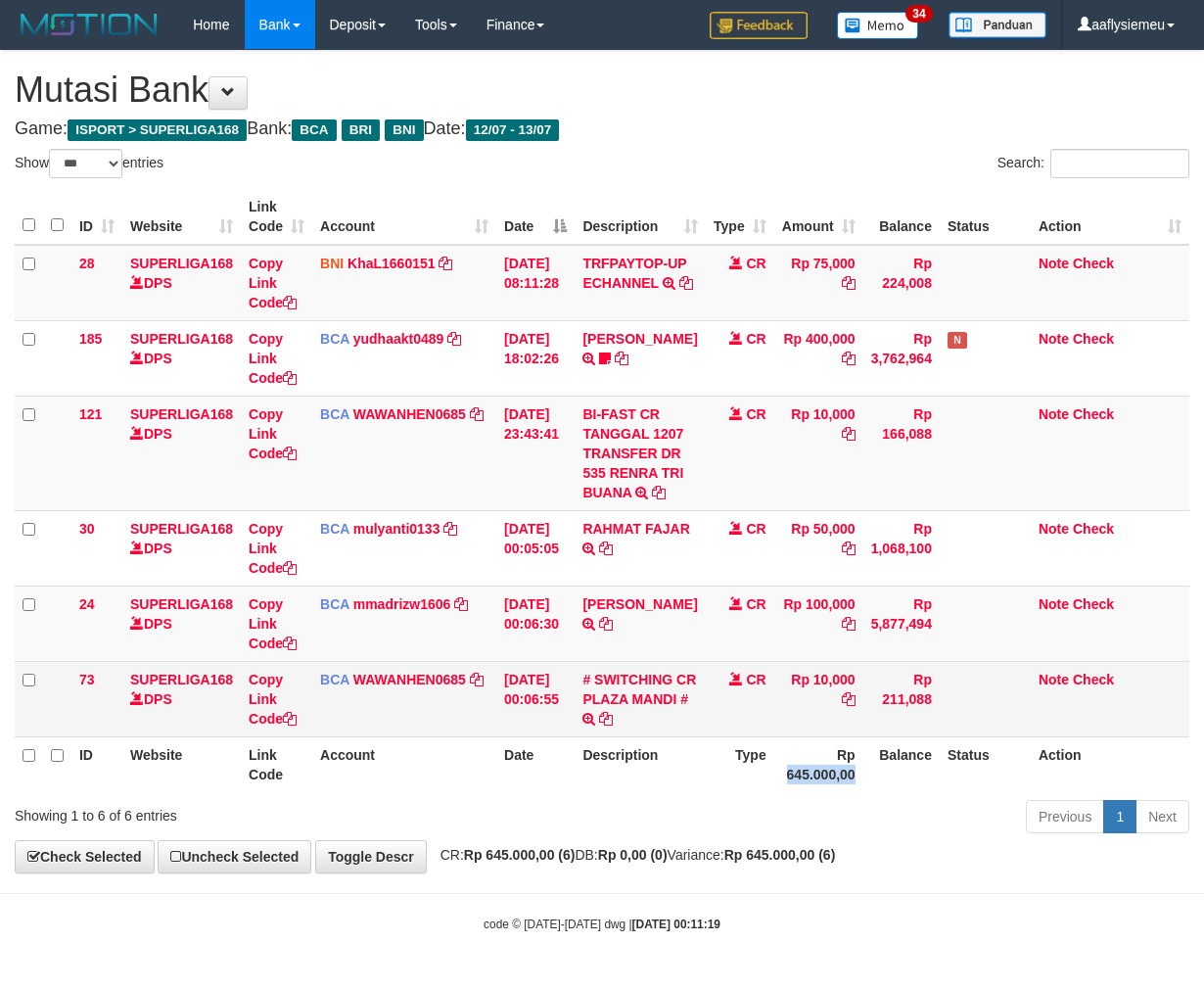 drag, startPoint x: 798, startPoint y: 786, endPoint x: 1080, endPoint y: 700, distance: 294.82198 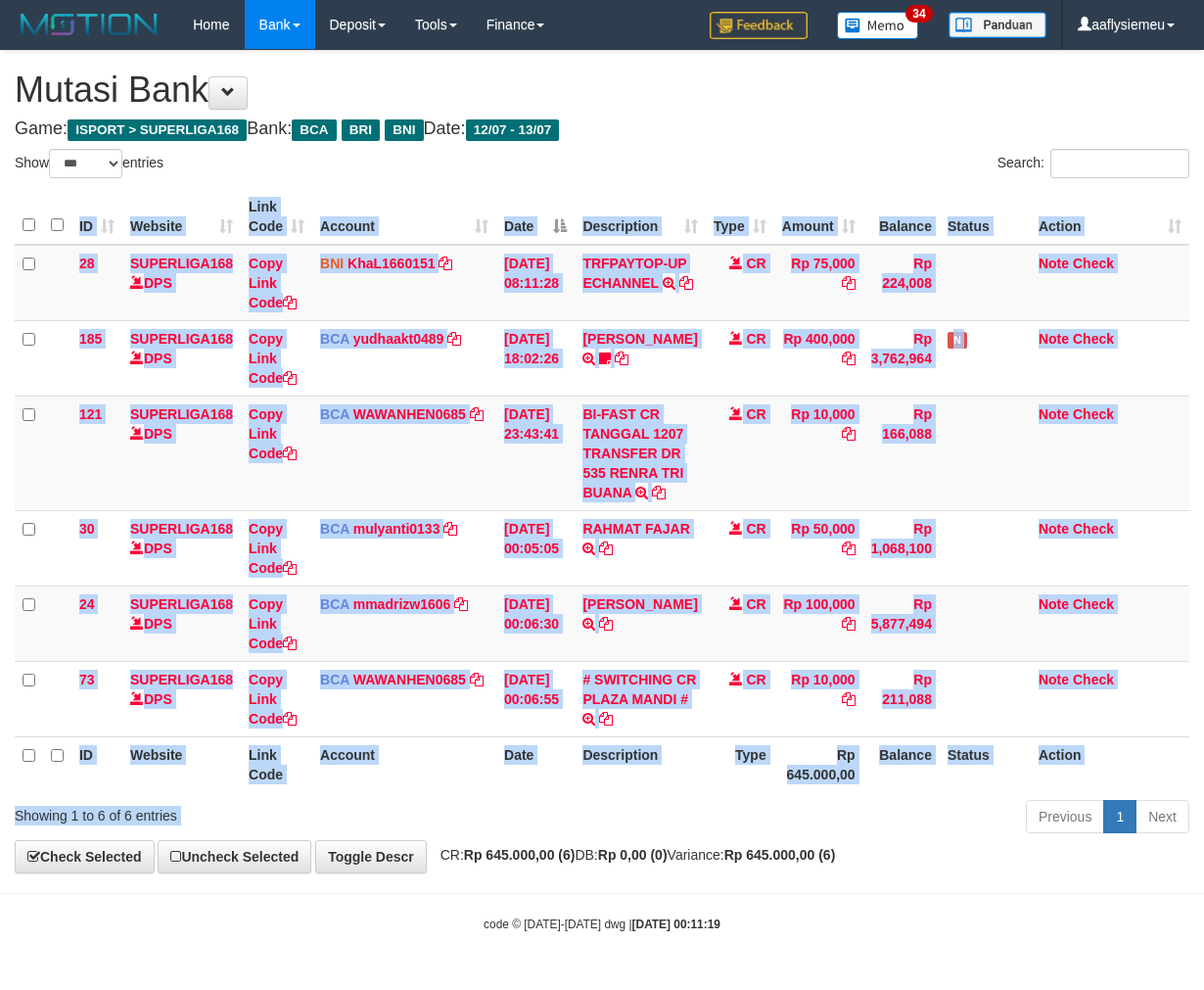 drag, startPoint x: 775, startPoint y: 803, endPoint x: 846, endPoint y: 774, distance: 77 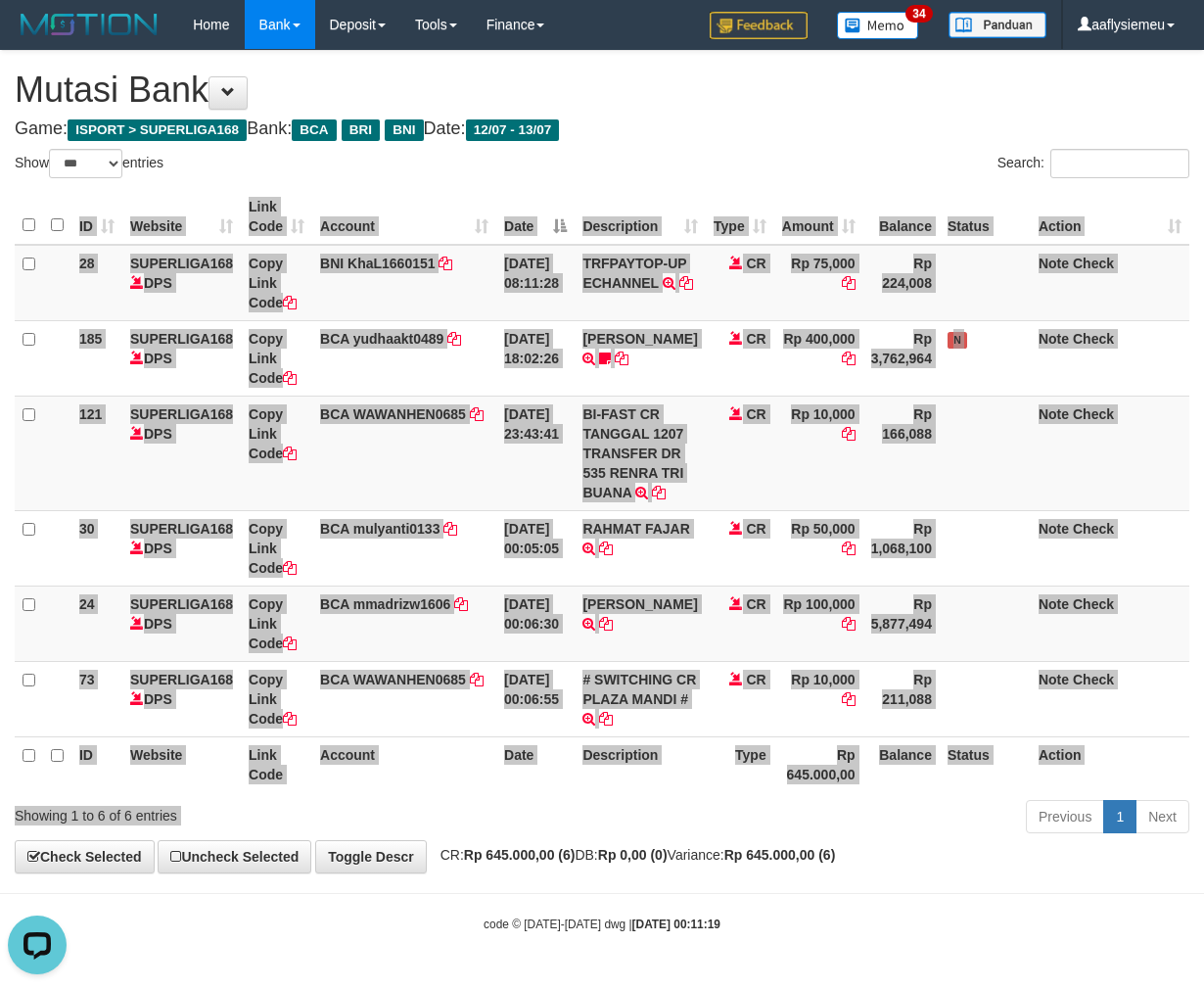 scroll, scrollTop: 0, scrollLeft: 0, axis: both 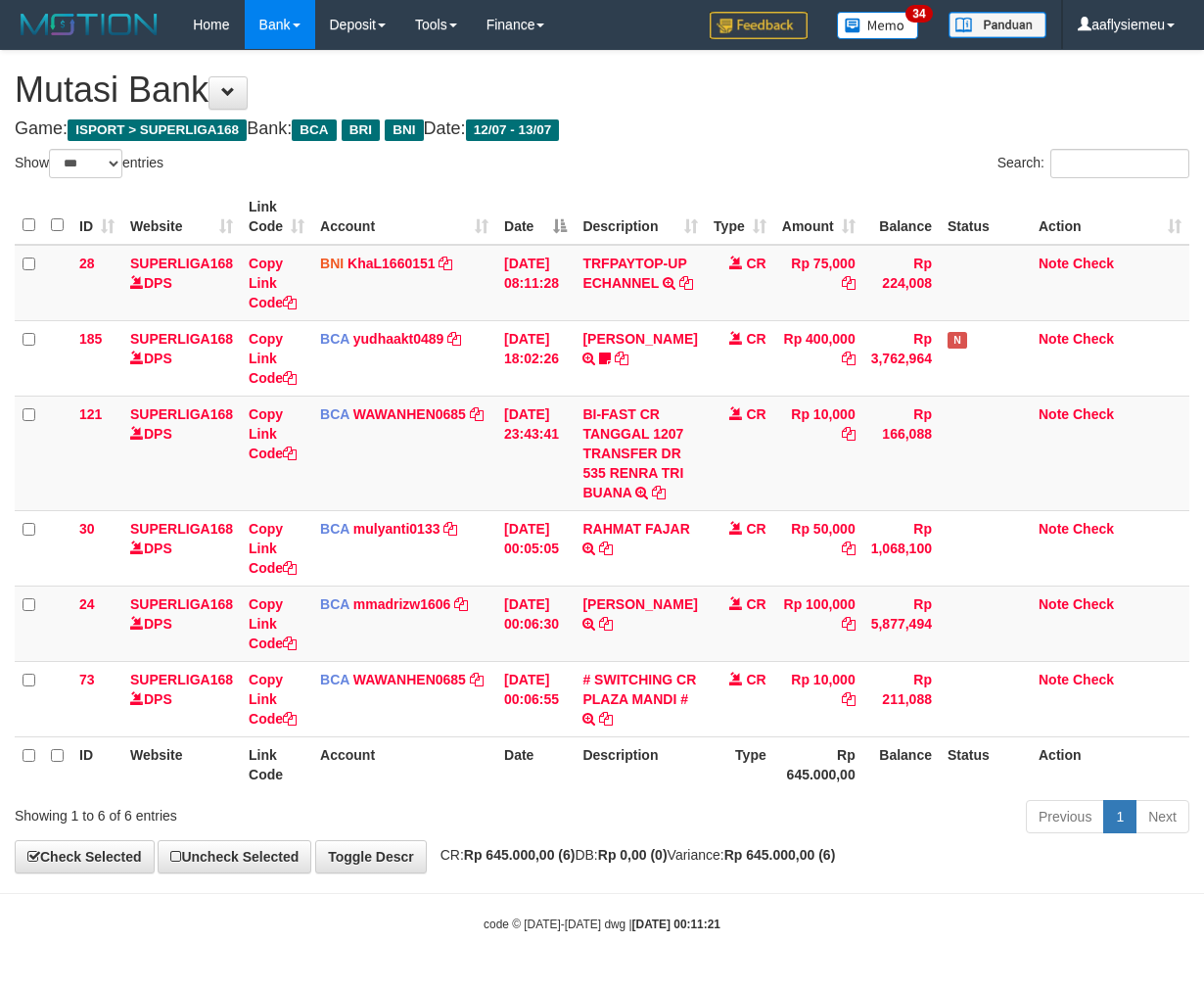 select on "***" 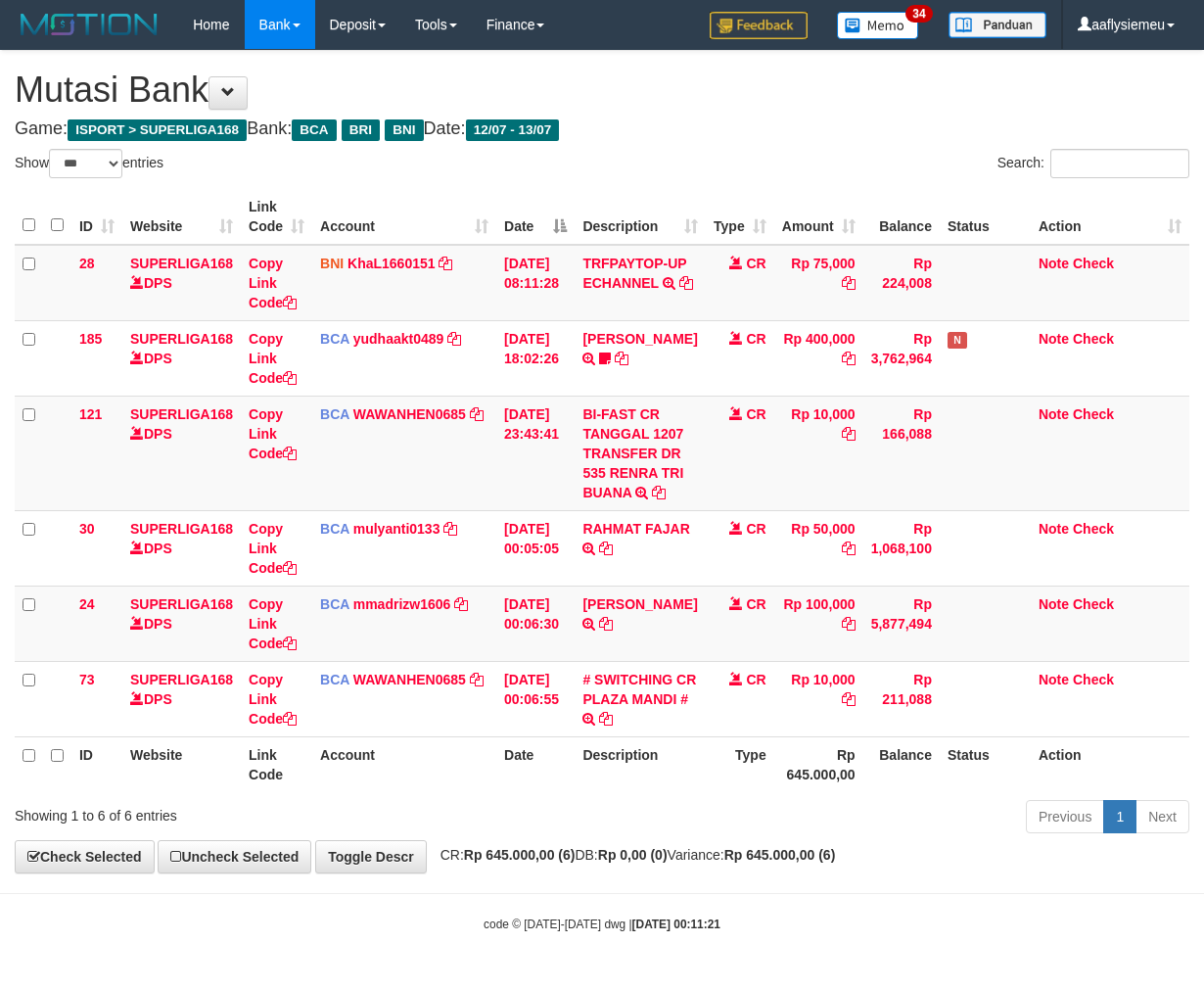scroll, scrollTop: 52, scrollLeft: 0, axis: vertical 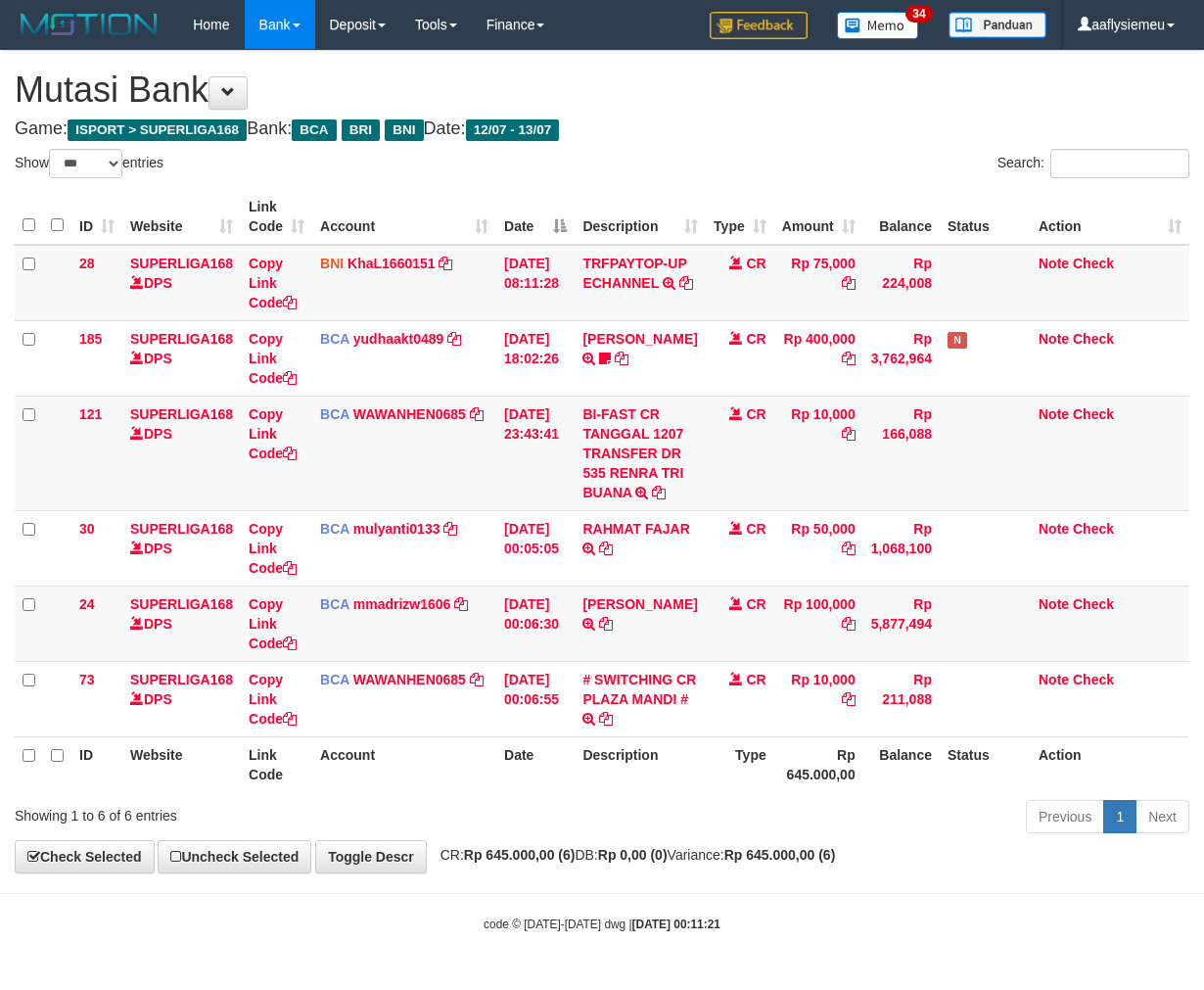select on "***" 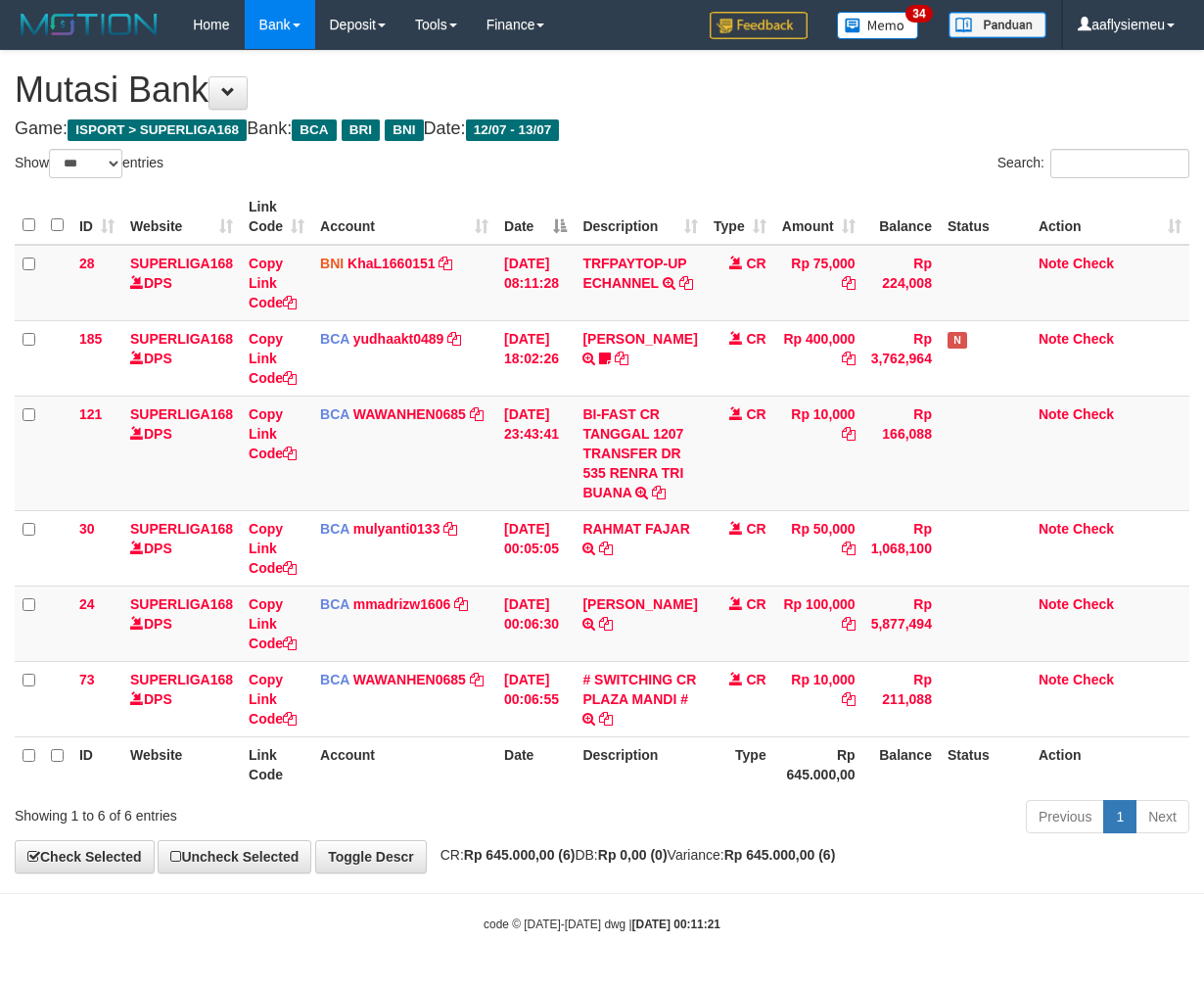 scroll, scrollTop: 52, scrollLeft: 0, axis: vertical 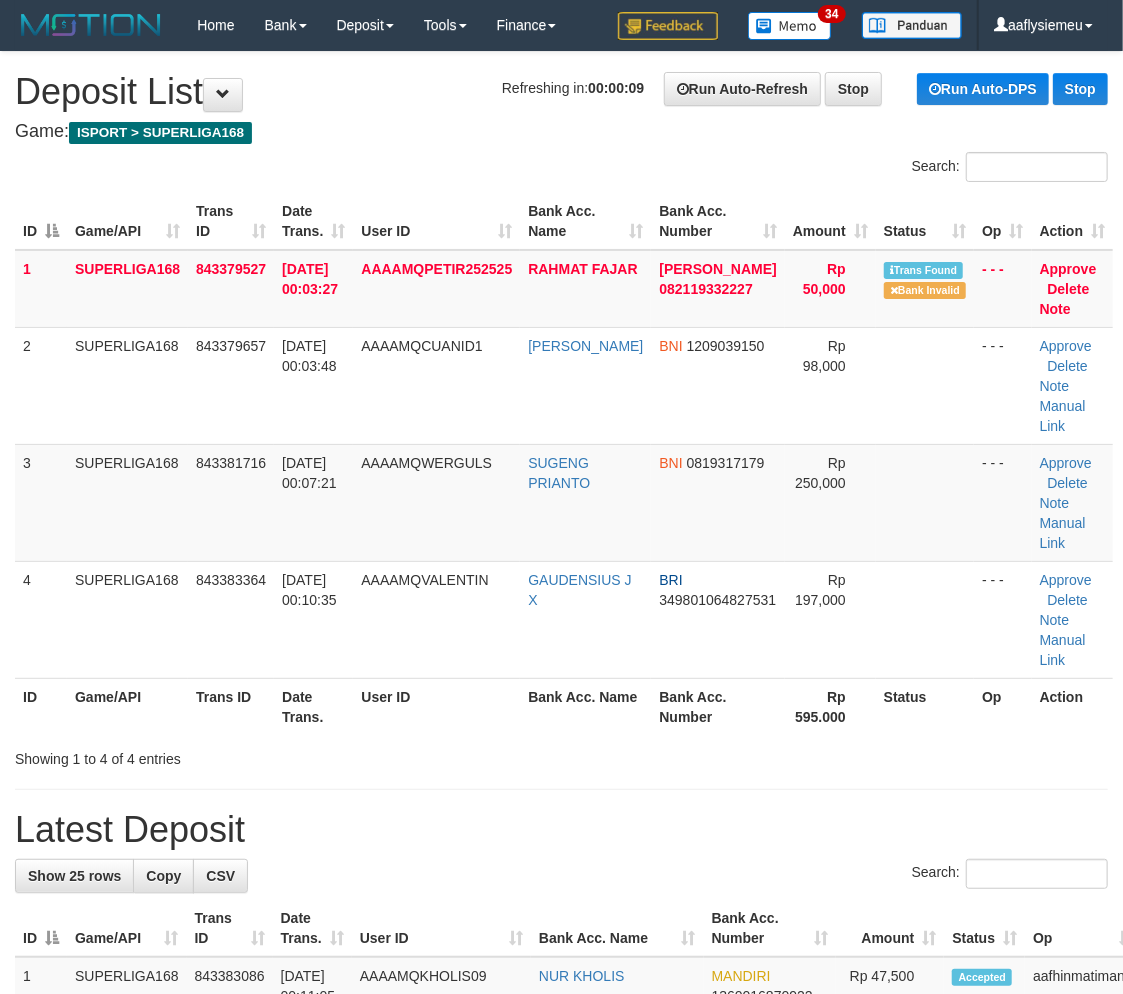 drag, startPoint x: 185, startPoint y: 592, endPoint x: 5, endPoint y: 635, distance: 185.06485 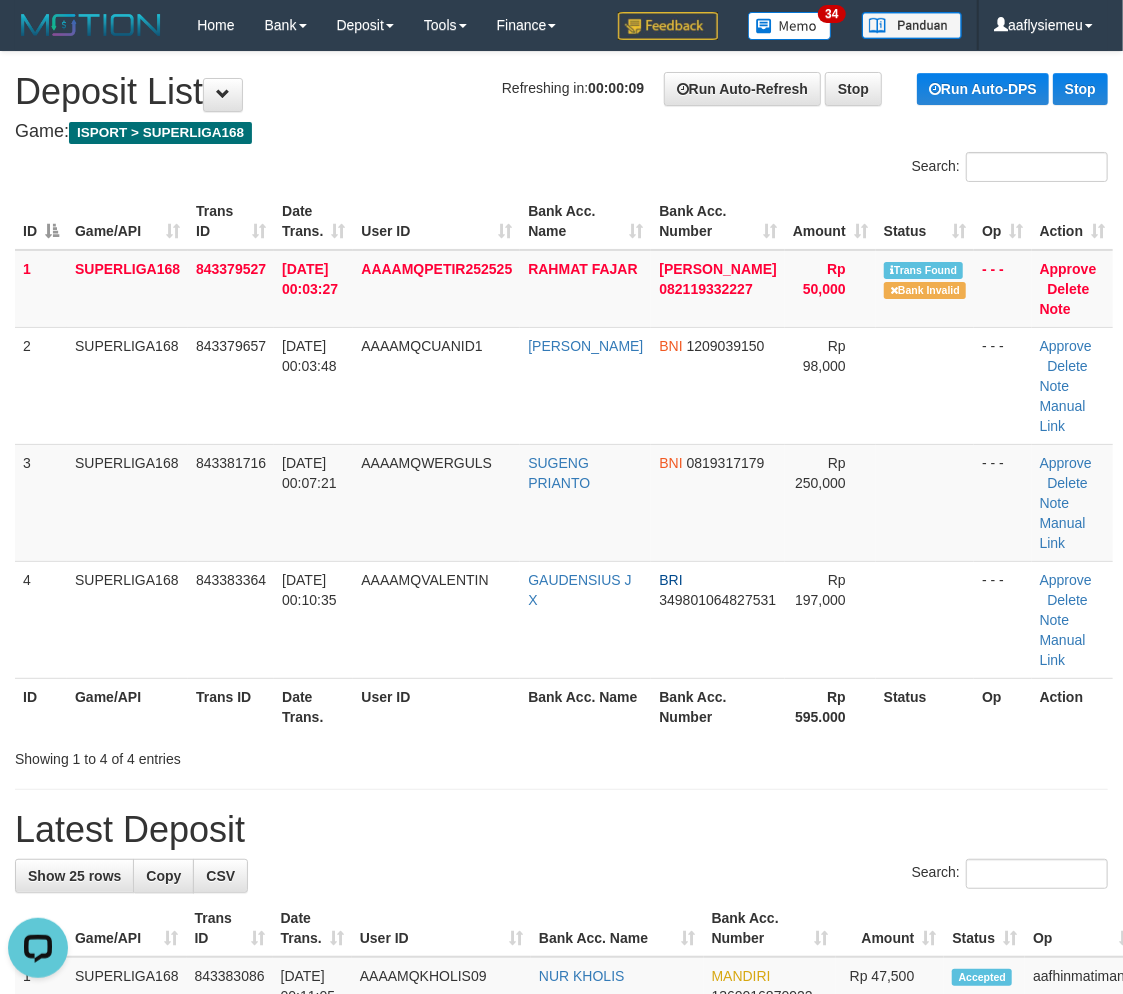 scroll, scrollTop: 0, scrollLeft: 0, axis: both 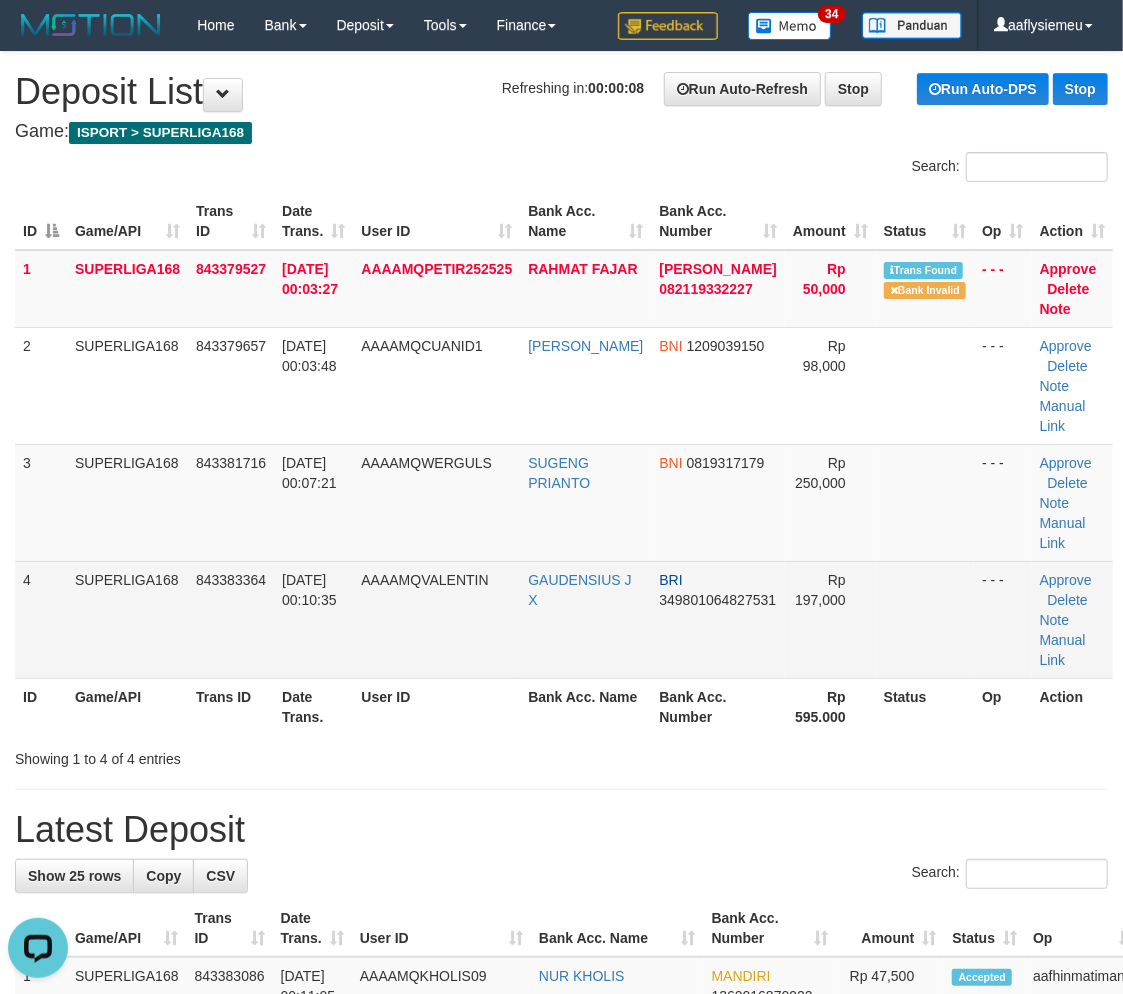 click on "SUPERLIGA168" at bounding box center [127, 619] 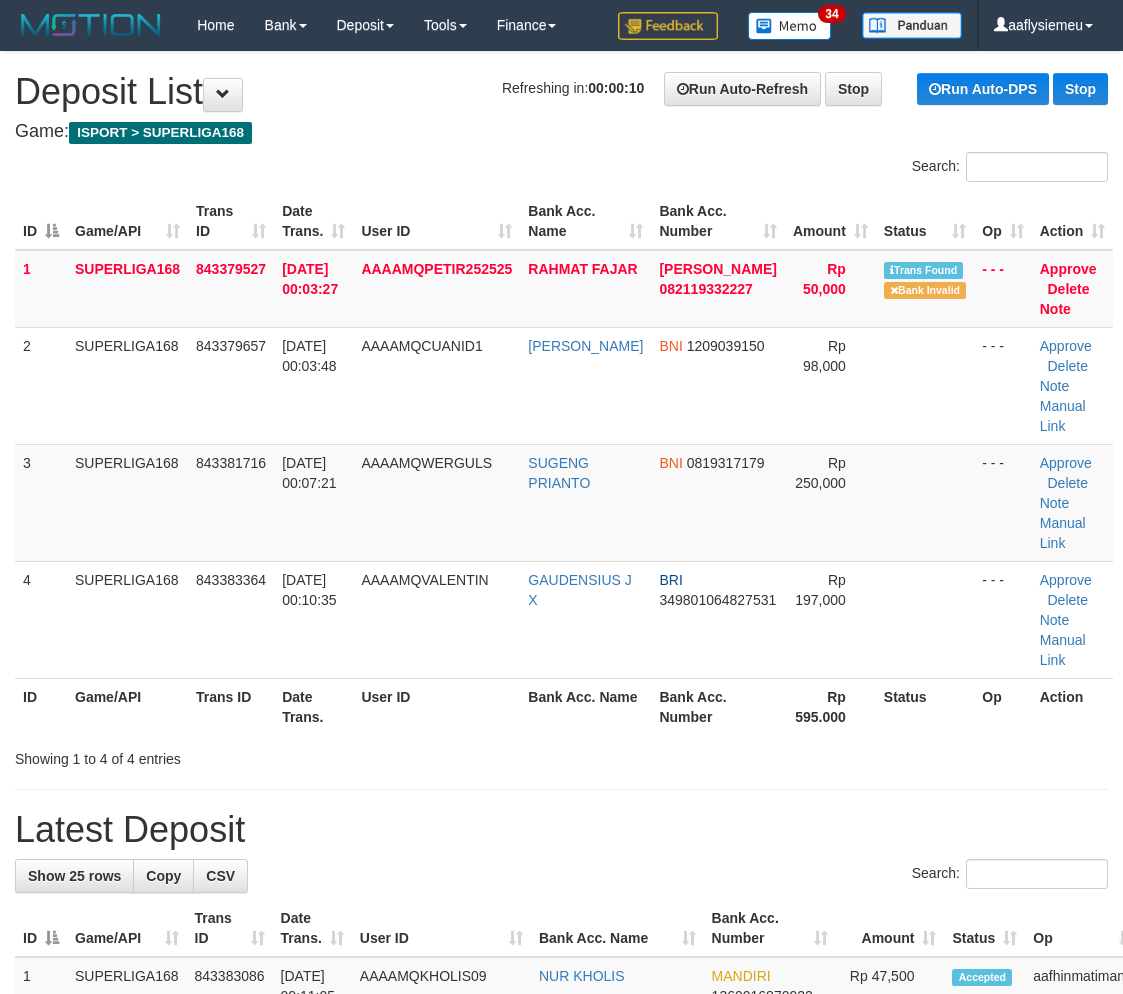 scroll, scrollTop: 0, scrollLeft: 0, axis: both 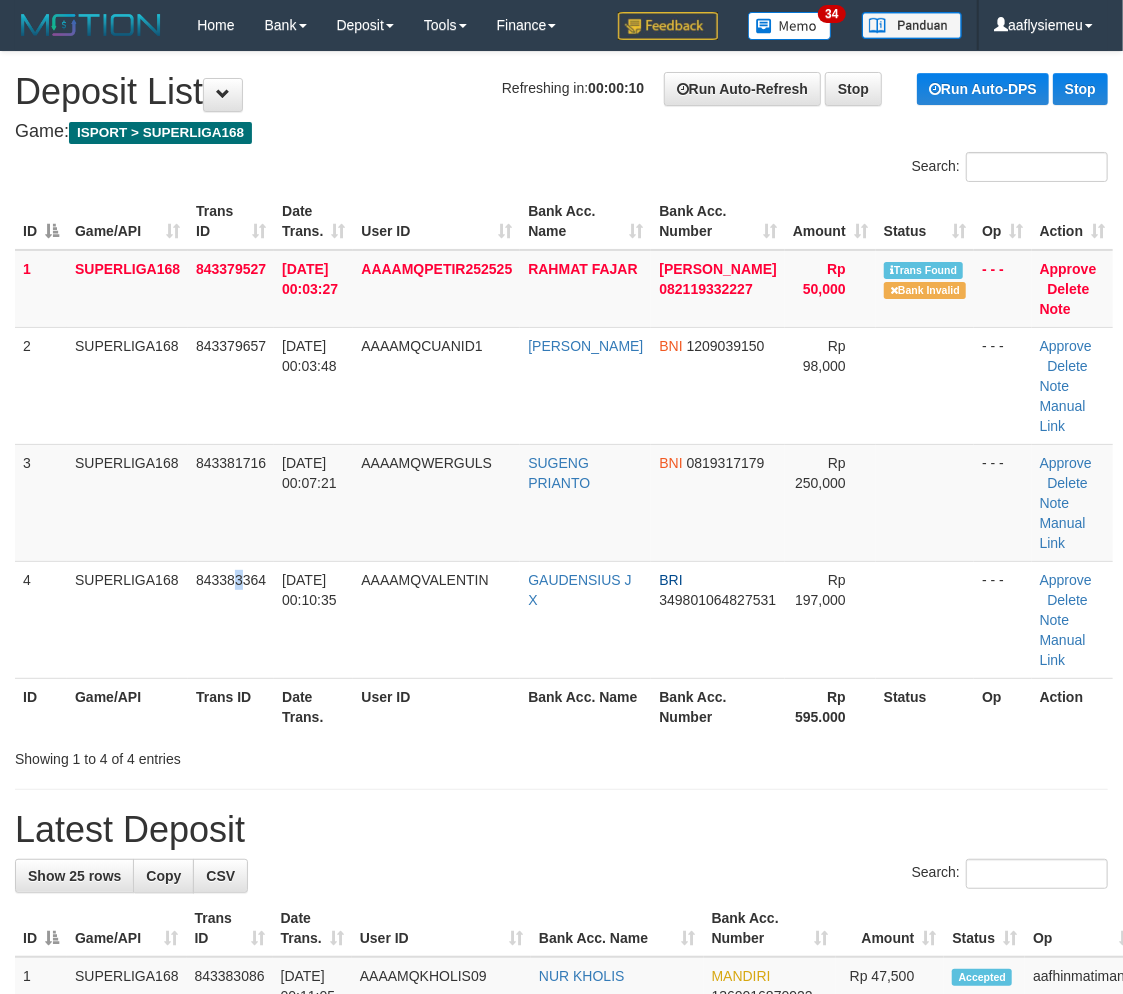 drag, startPoint x: 237, startPoint y: 603, endPoint x: 0, endPoint y: 671, distance: 246.56236 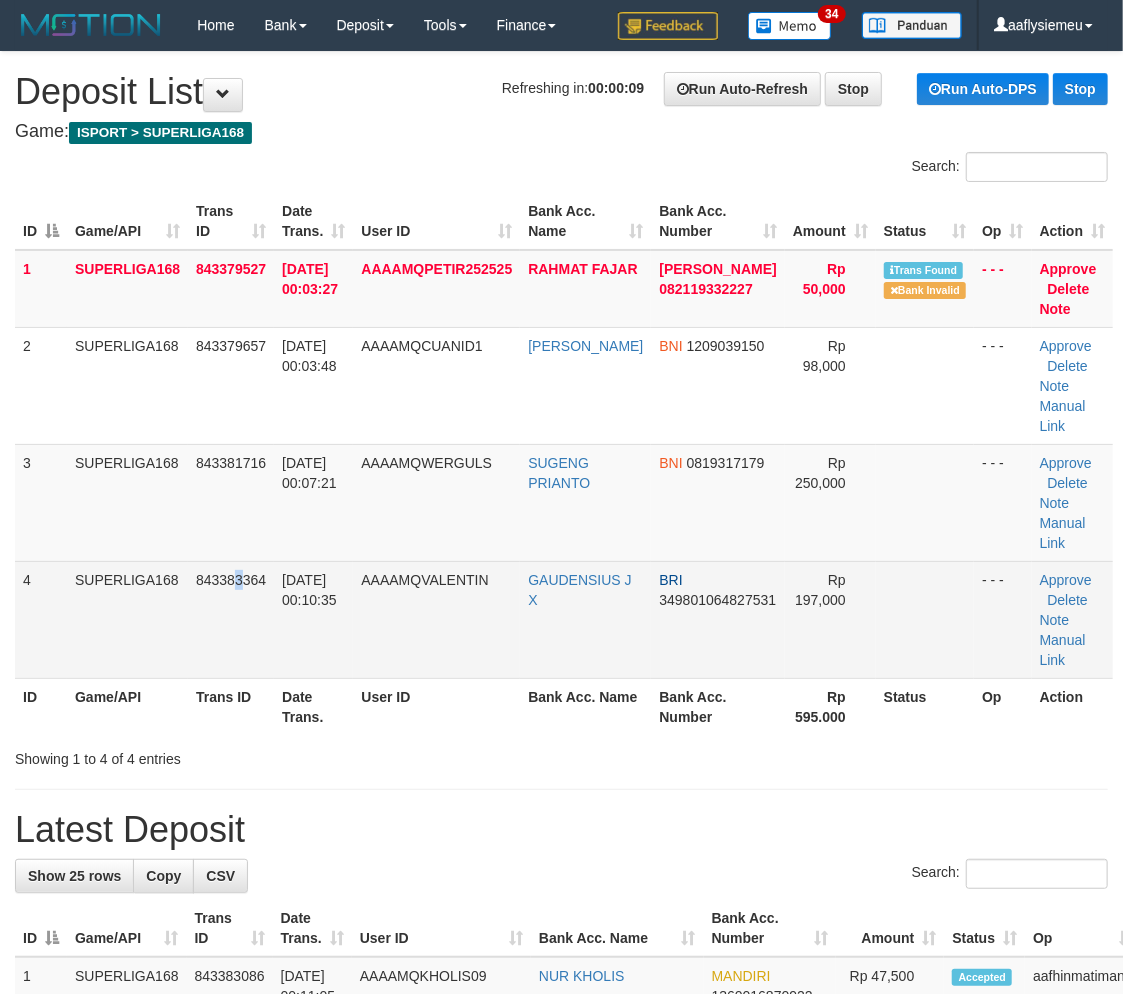 drag, startPoint x: 176, startPoint y: 542, endPoint x: 64, endPoint y: 606, distance: 128.99612 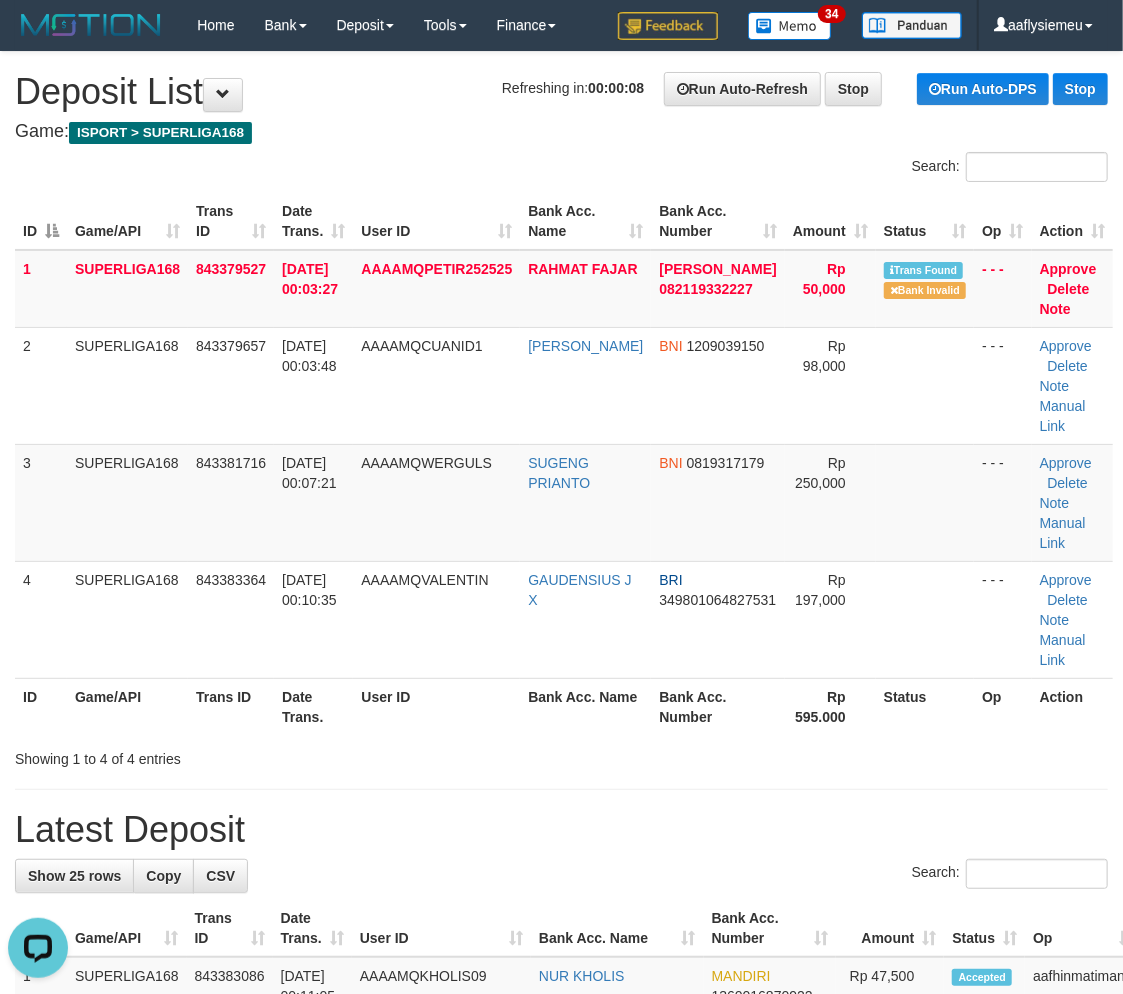 scroll, scrollTop: 0, scrollLeft: 0, axis: both 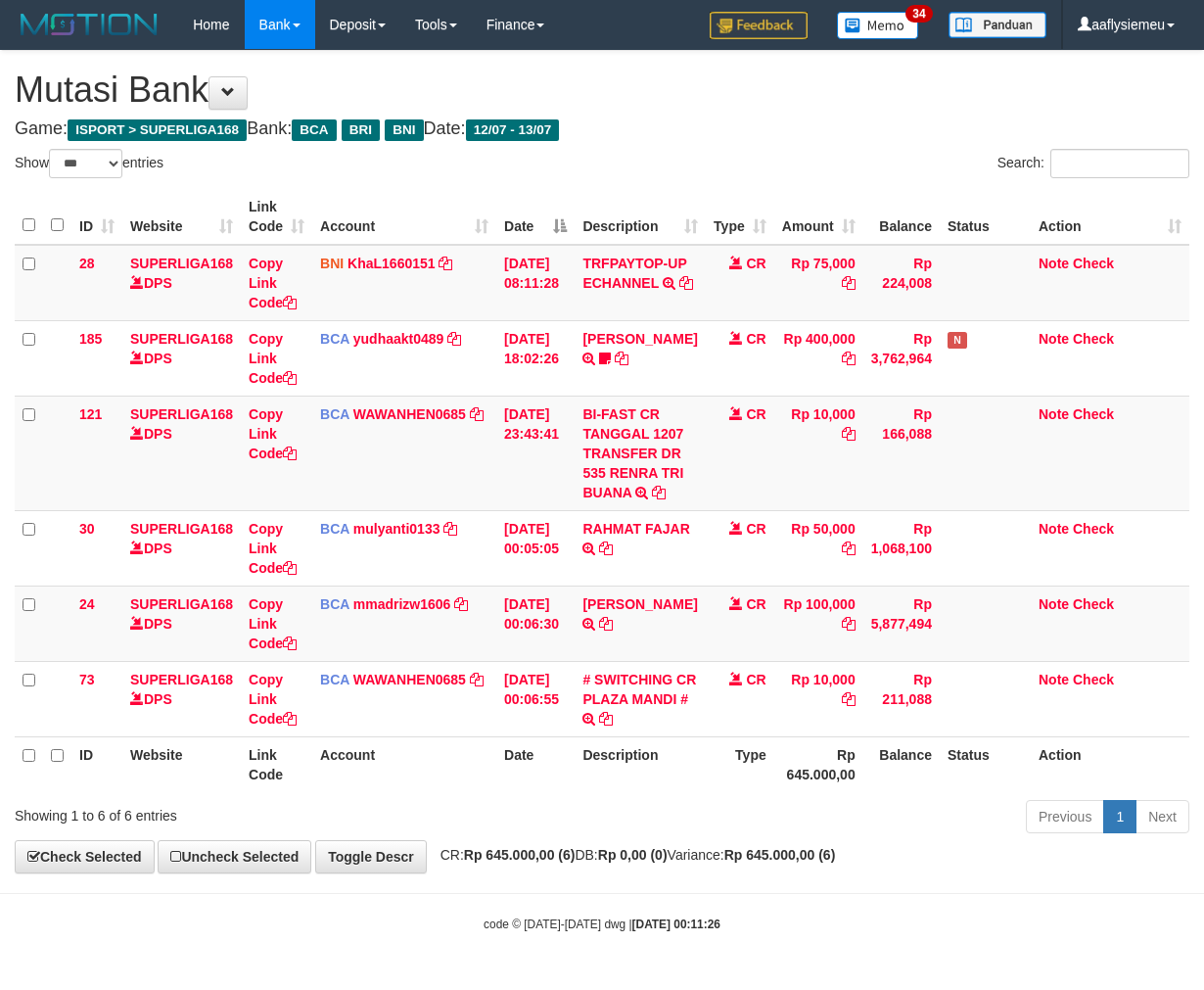 select on "***" 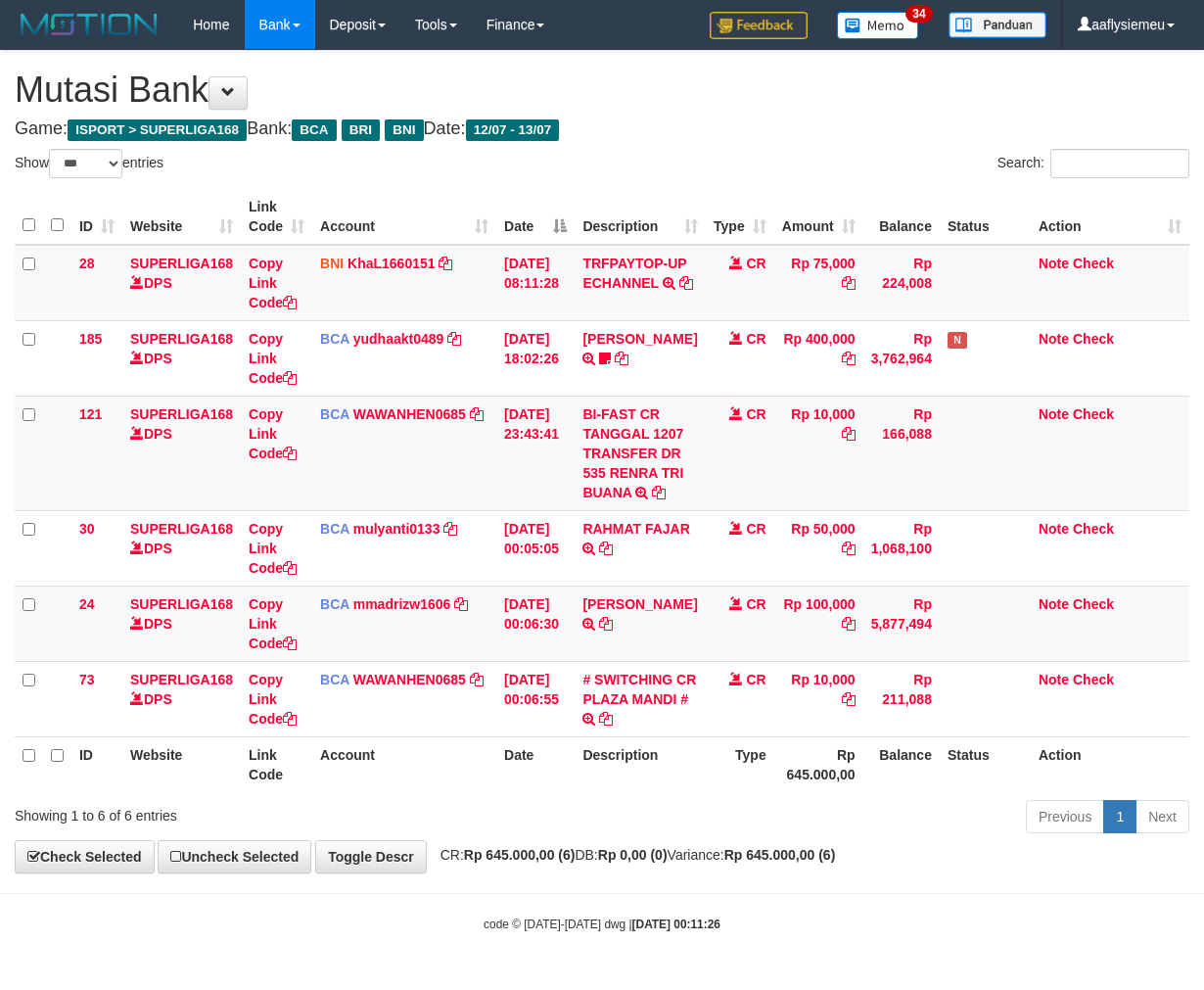 scroll, scrollTop: 52, scrollLeft: 0, axis: vertical 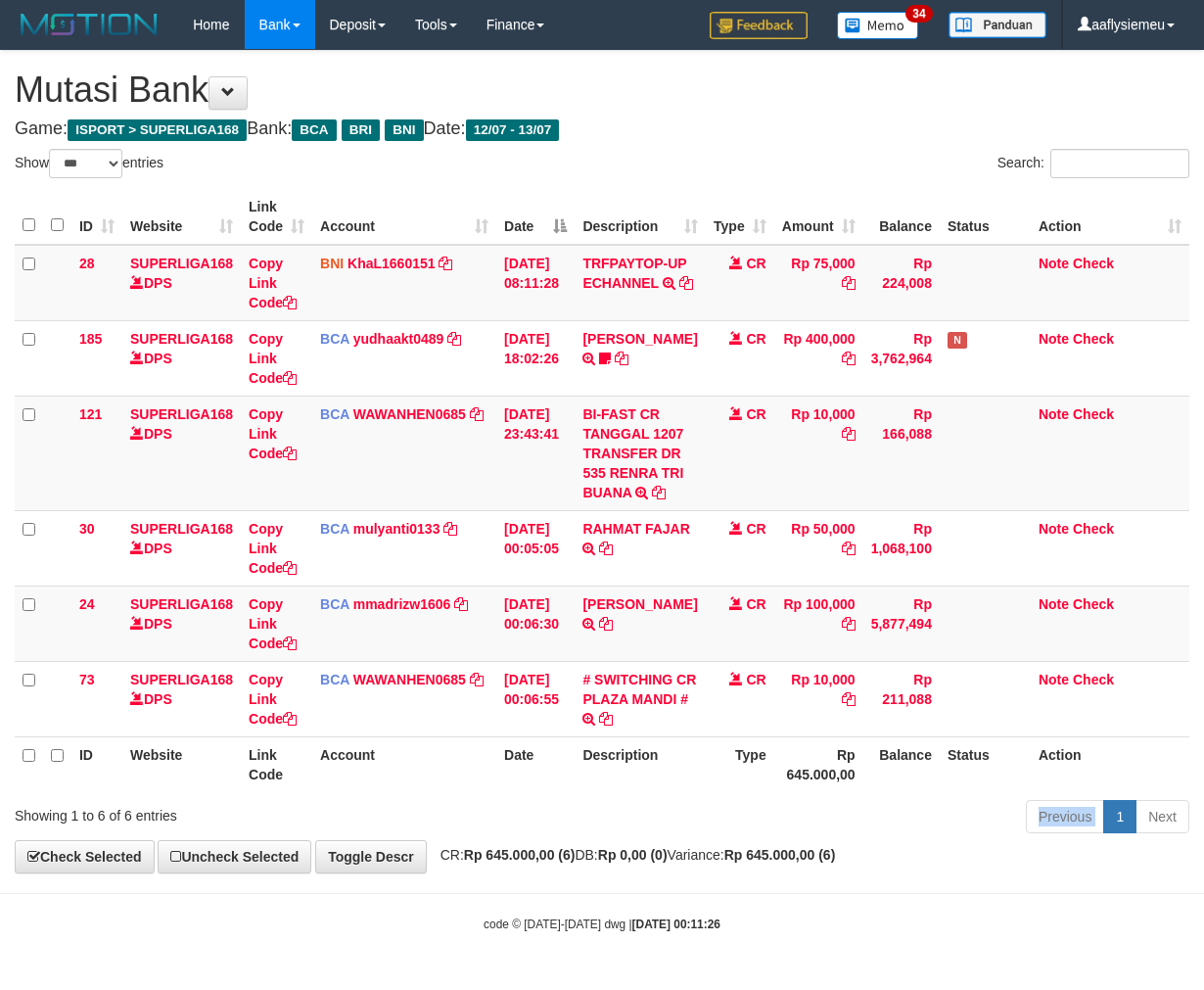 click on "Previous 1 Next" at bounding box center [854, 819] 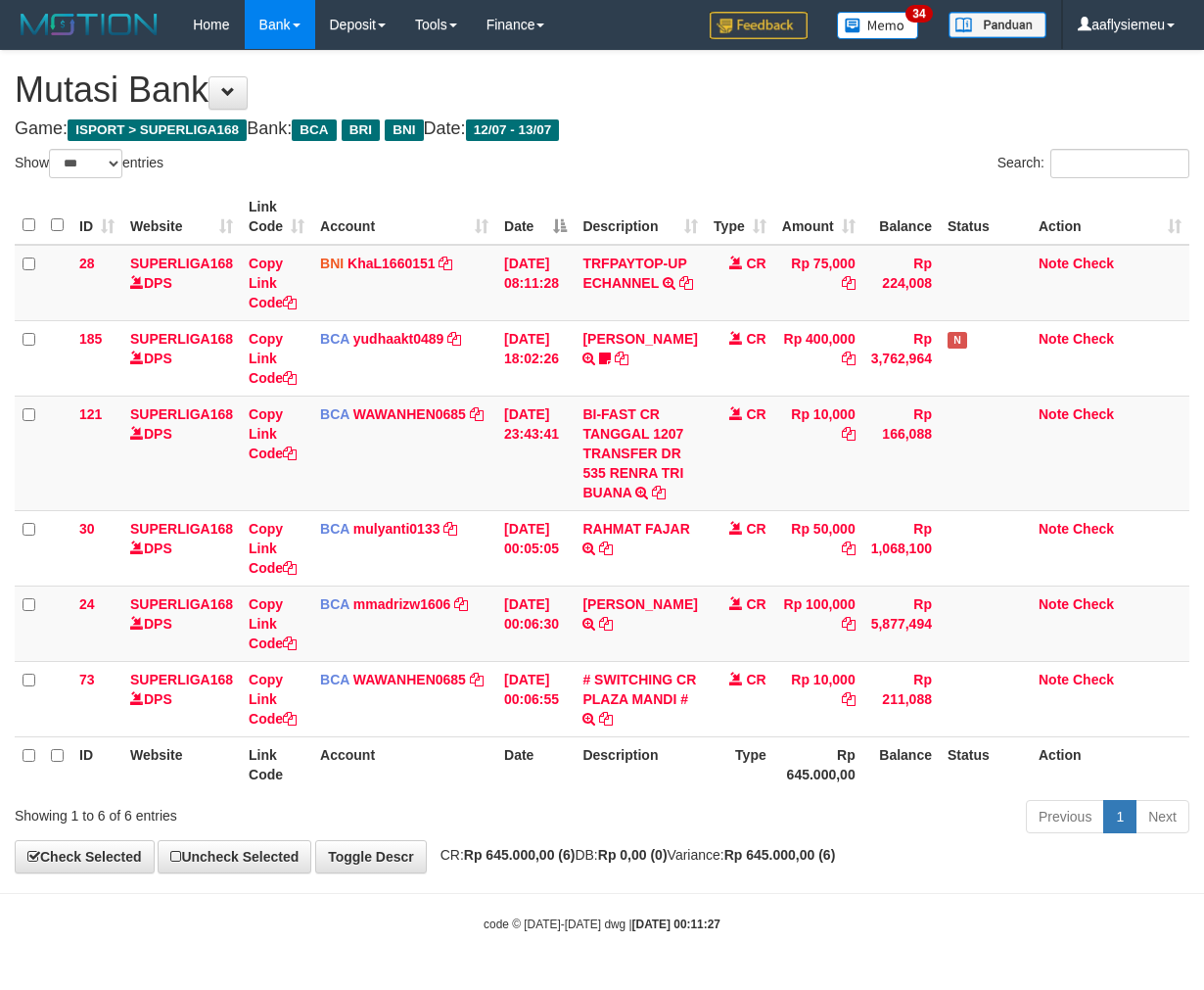 select on "***" 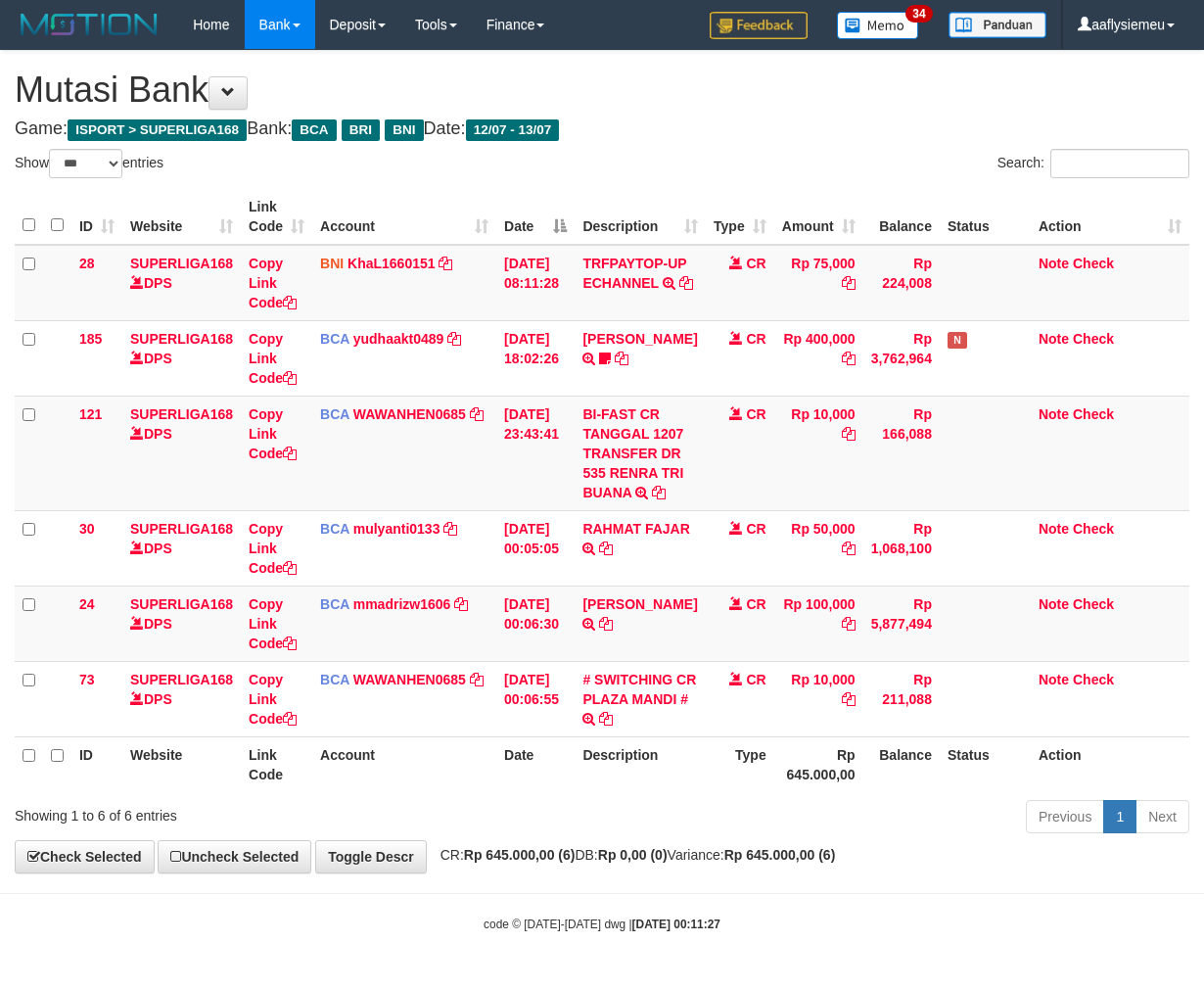 scroll, scrollTop: 52, scrollLeft: 0, axis: vertical 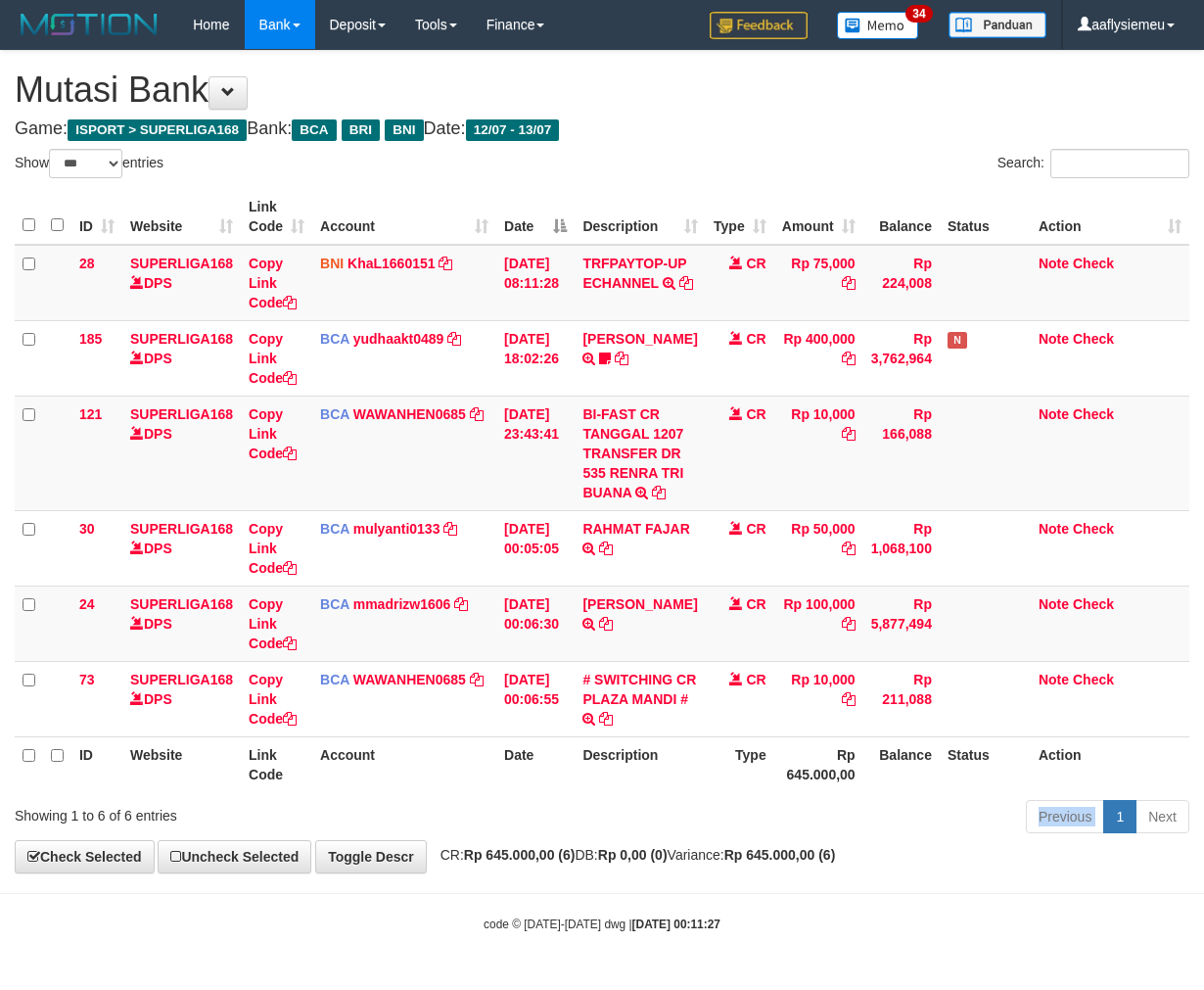 drag, startPoint x: 0, startPoint y: 0, endPoint x: 809, endPoint y: 806, distance: 1141.979 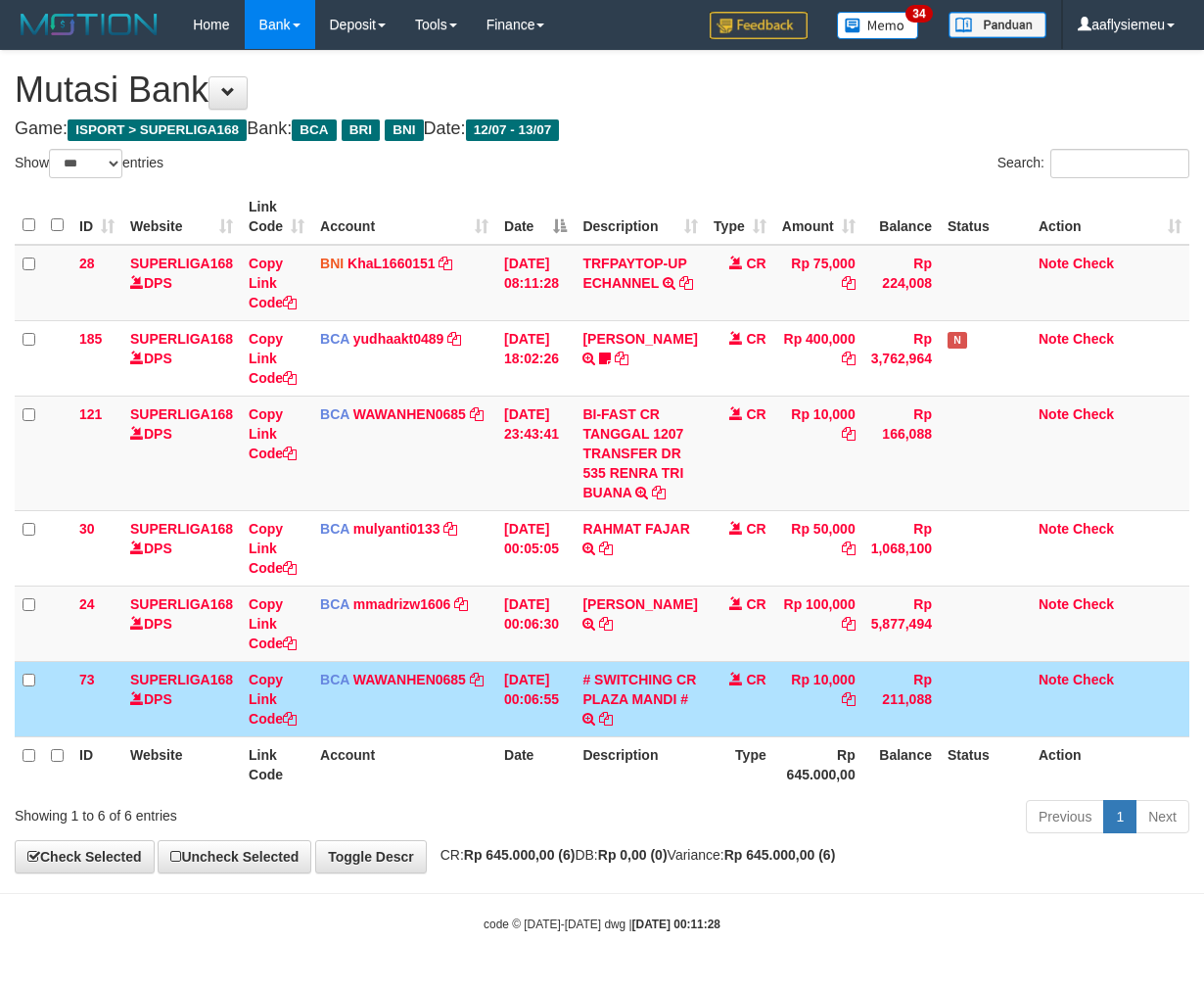 select on "***" 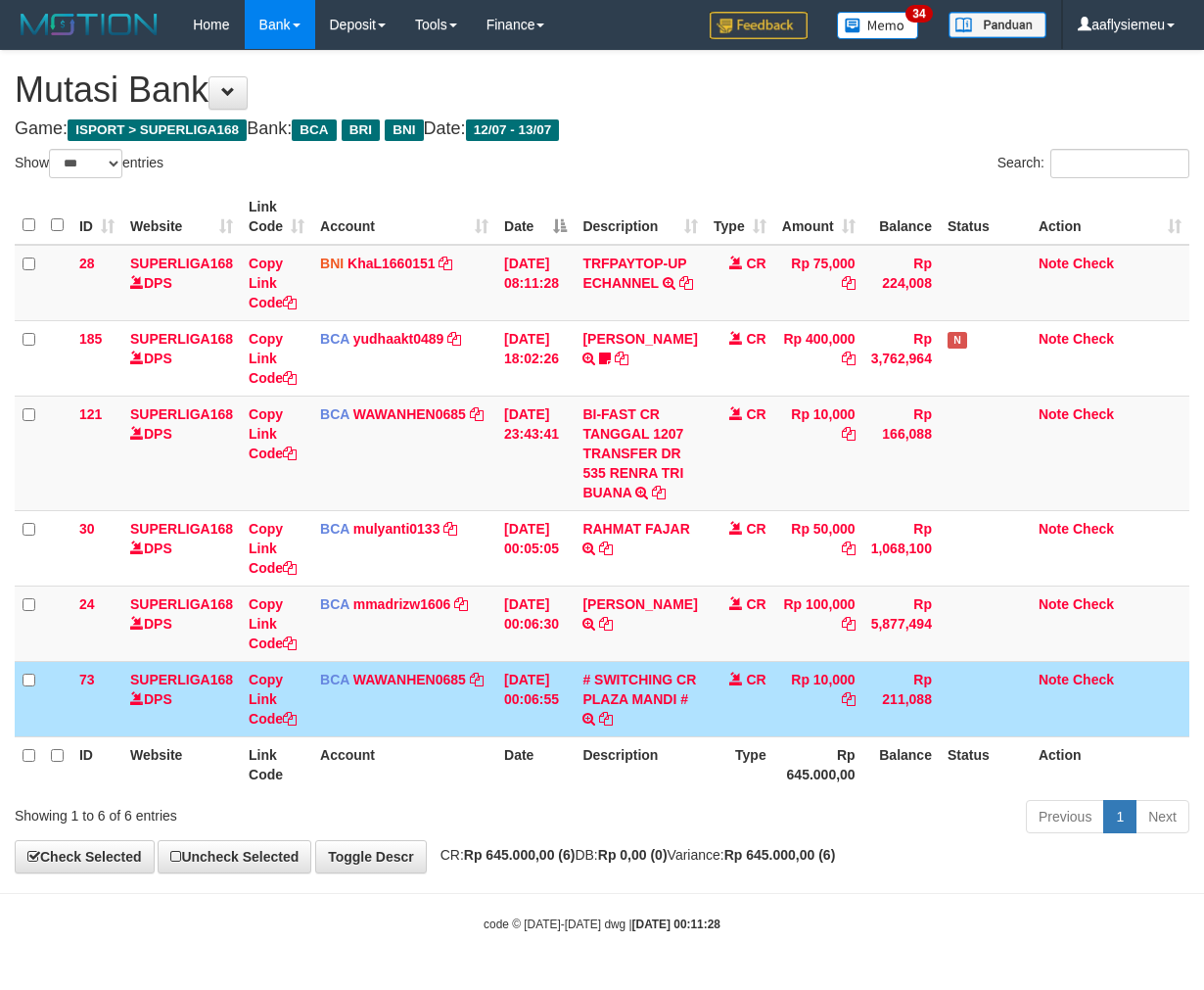 scroll, scrollTop: 52, scrollLeft: 0, axis: vertical 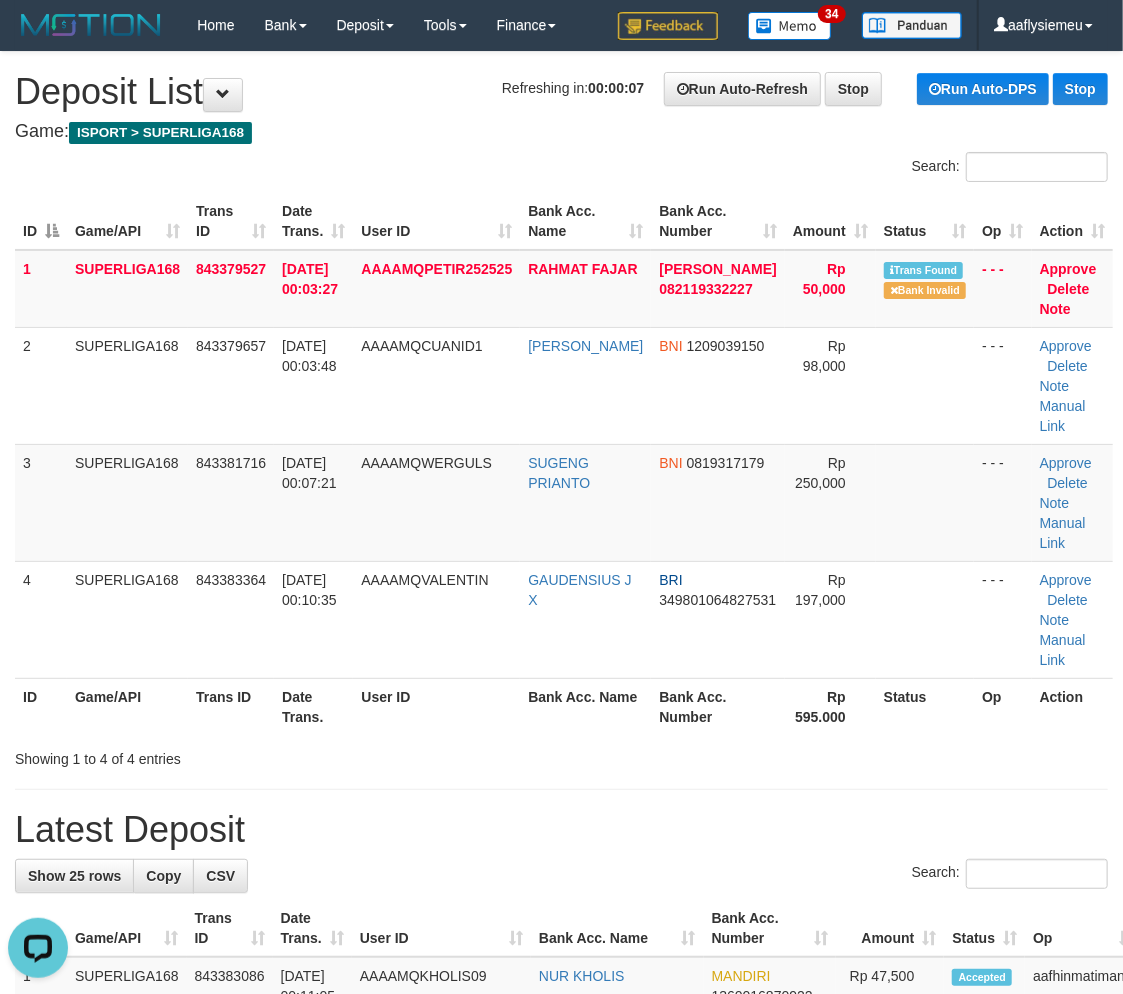 drag, startPoint x: 156, startPoint y: 668, endPoint x: 5, endPoint y: 734, distance: 164.79381 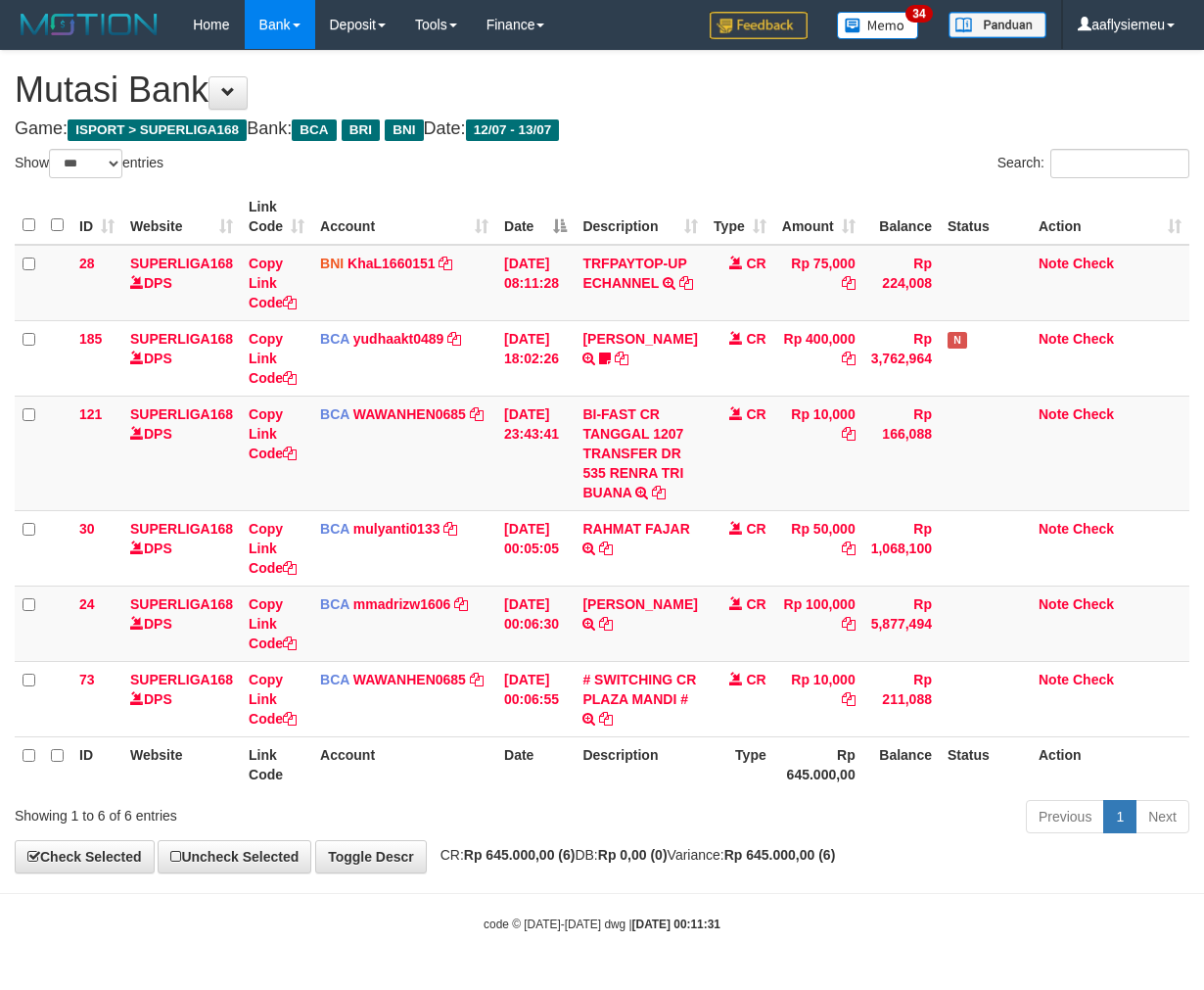 select on "***" 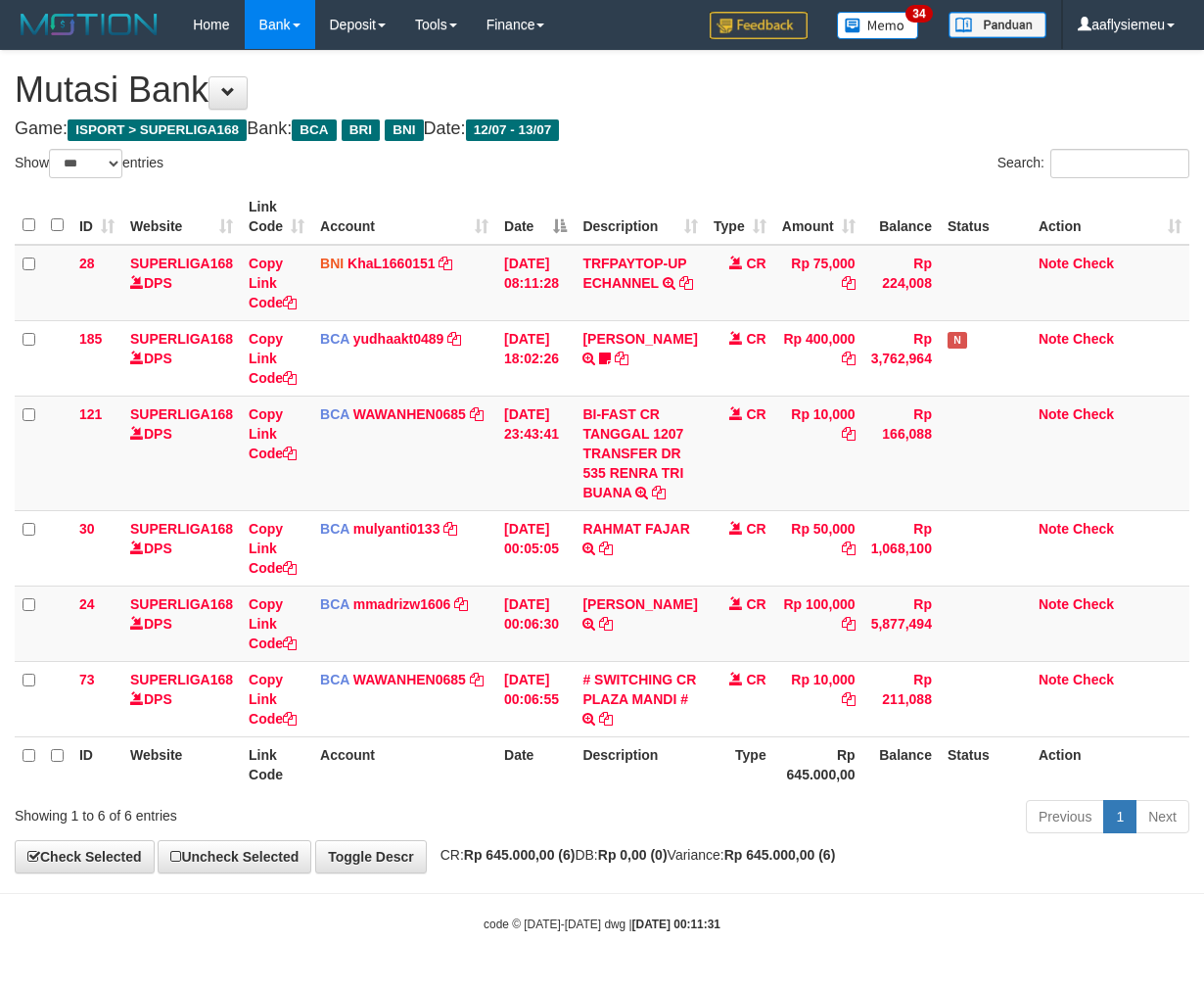 scroll, scrollTop: 52, scrollLeft: 0, axis: vertical 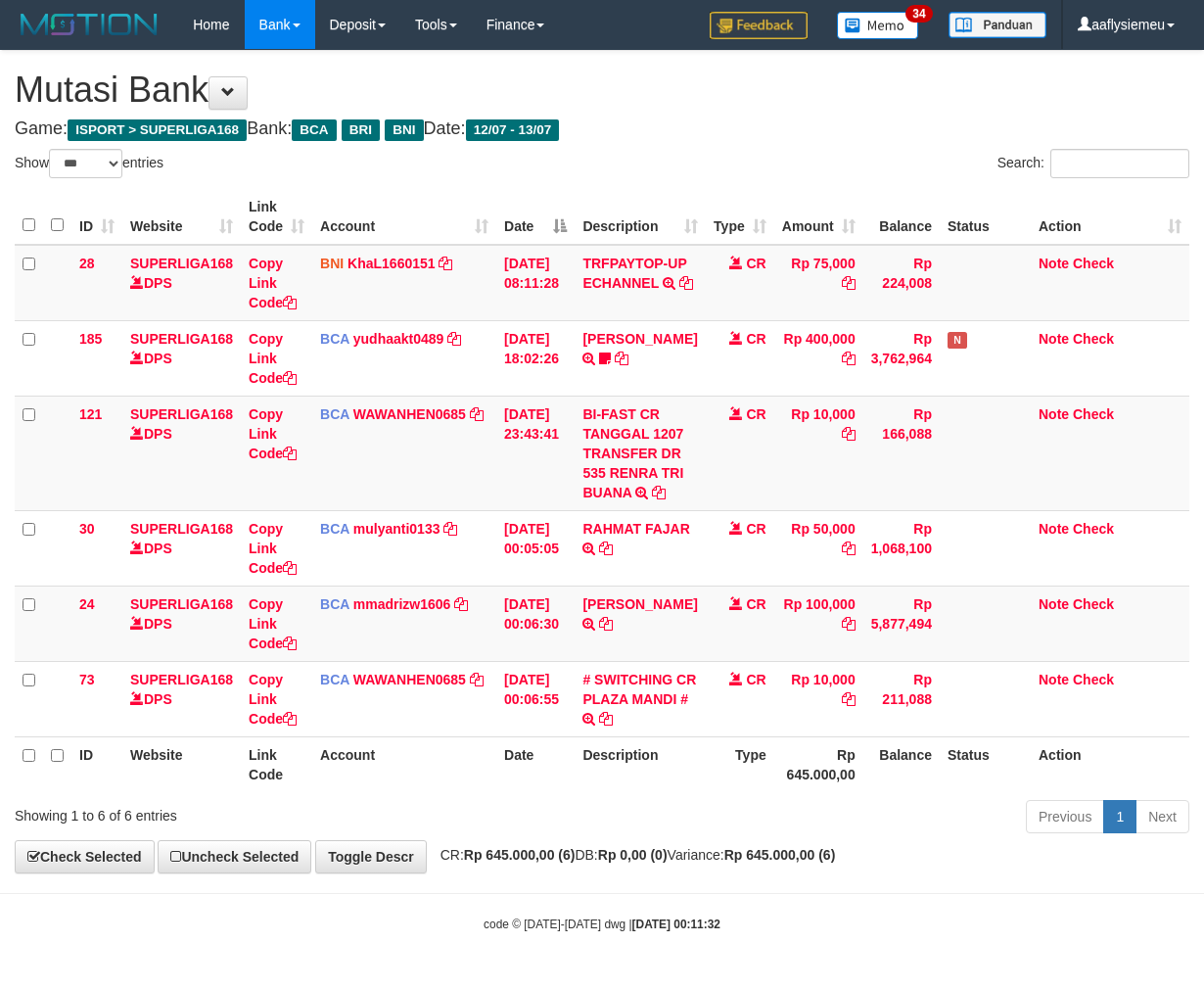 select on "***" 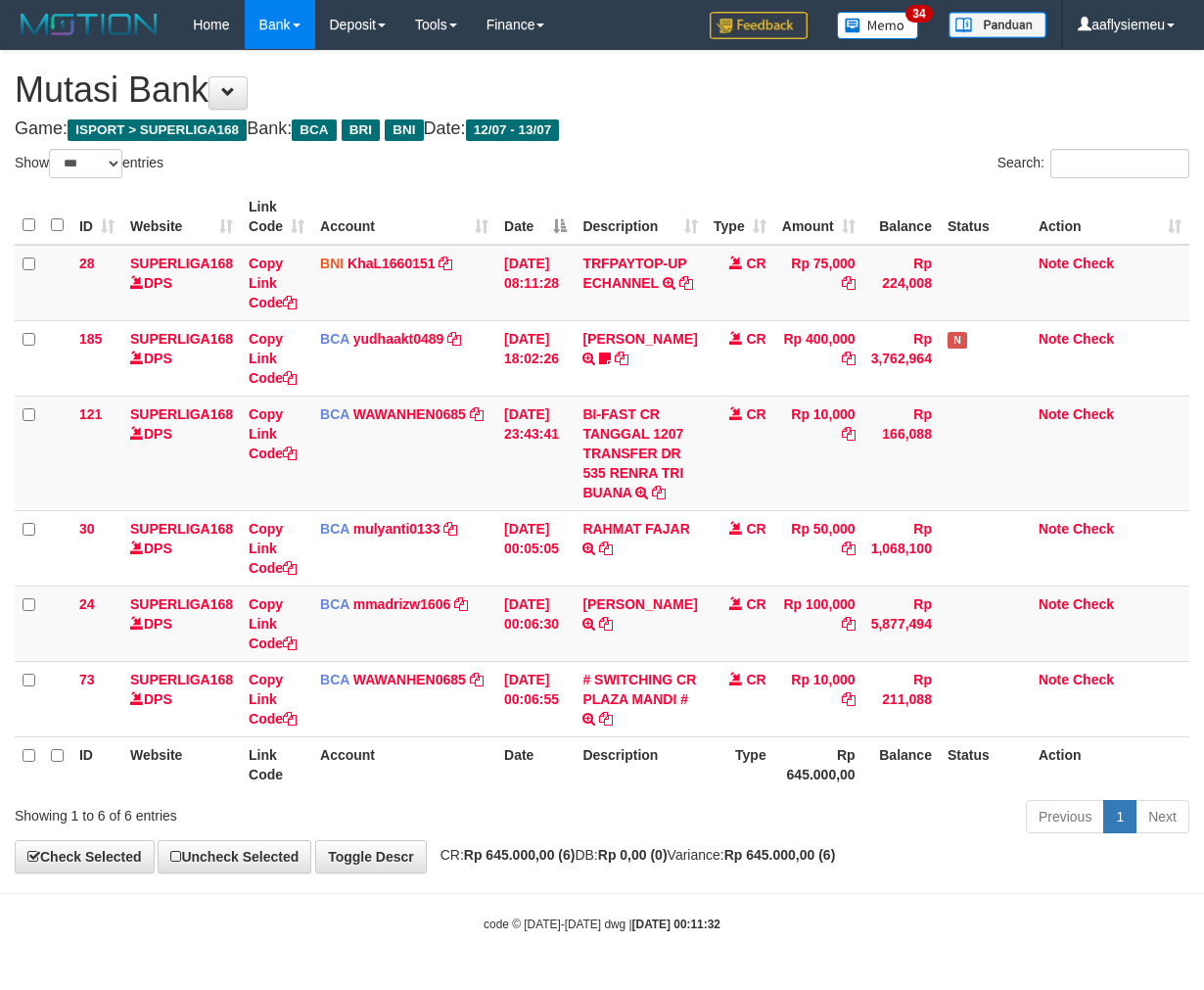 scroll, scrollTop: 52, scrollLeft: 0, axis: vertical 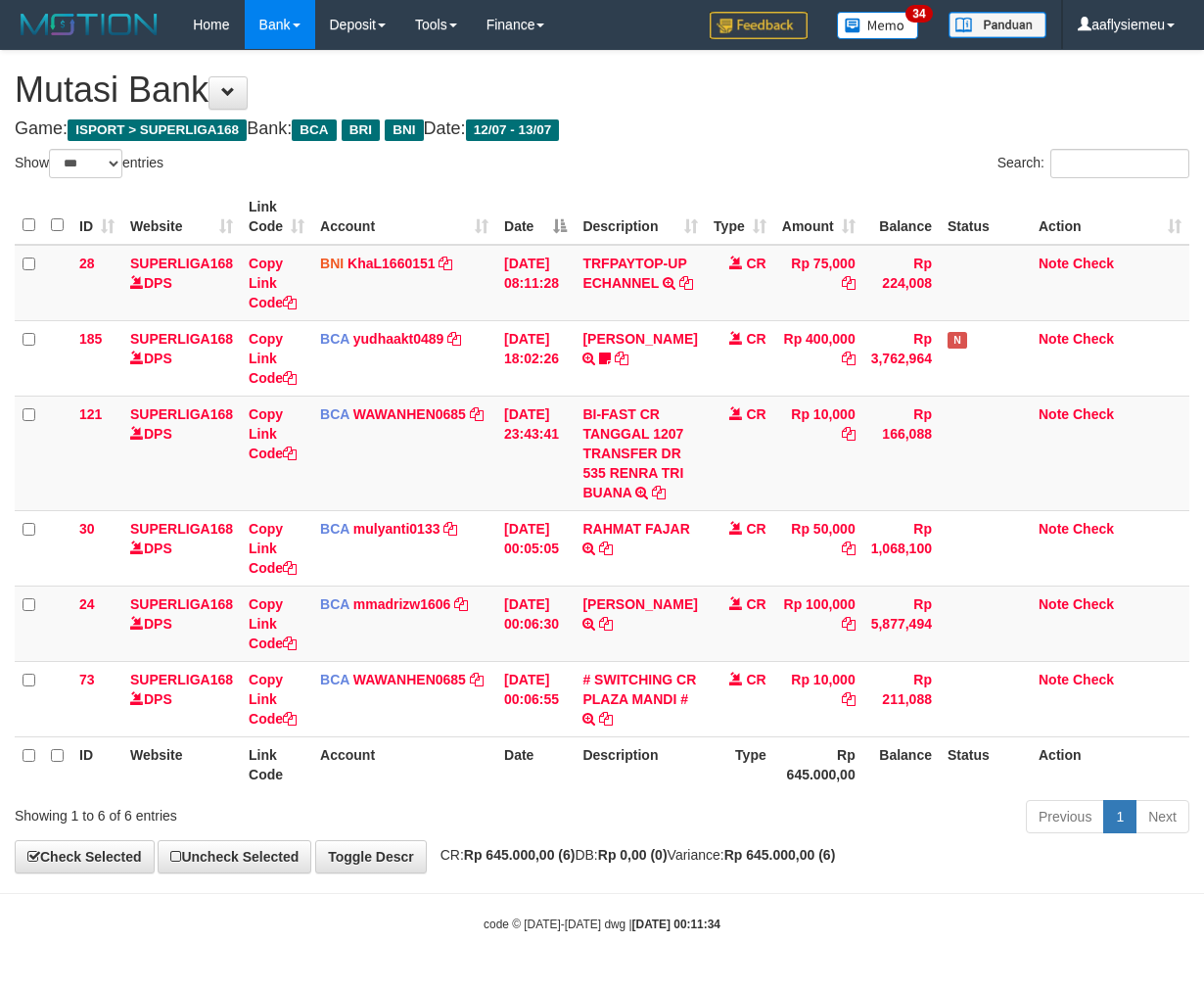 select on "***" 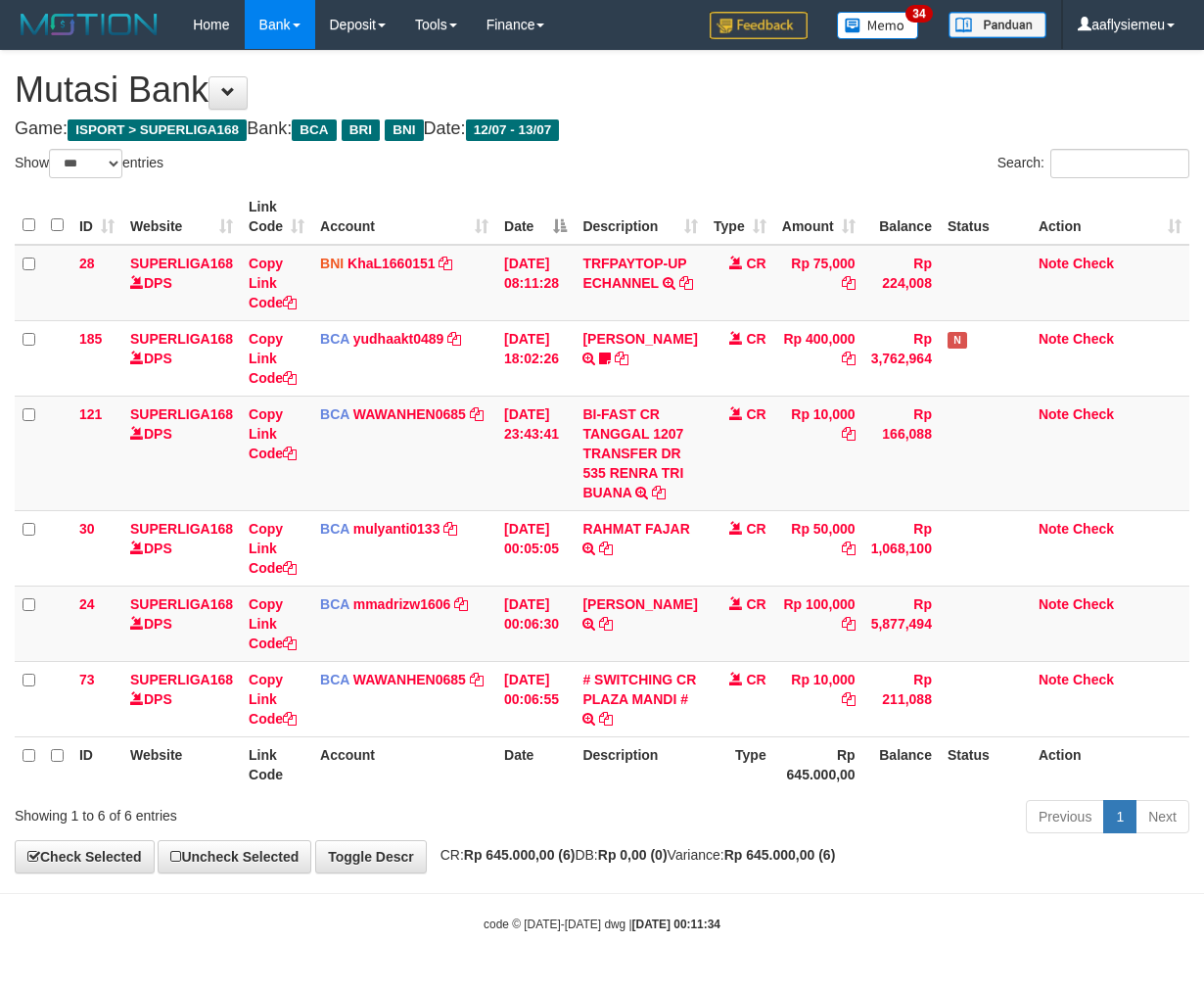 scroll, scrollTop: 52, scrollLeft: 0, axis: vertical 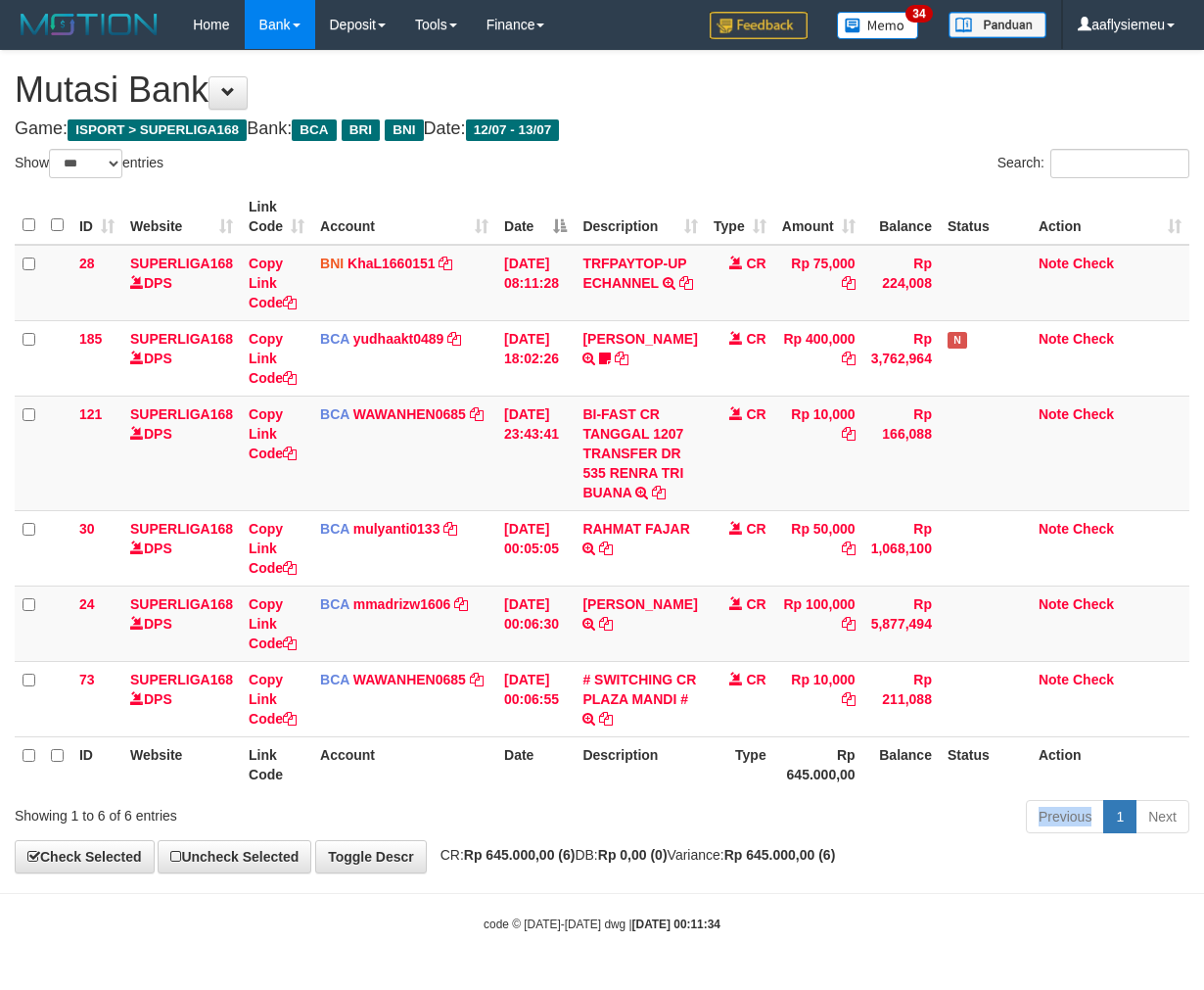 click on "Previous 1 Next" at bounding box center (854, 819) 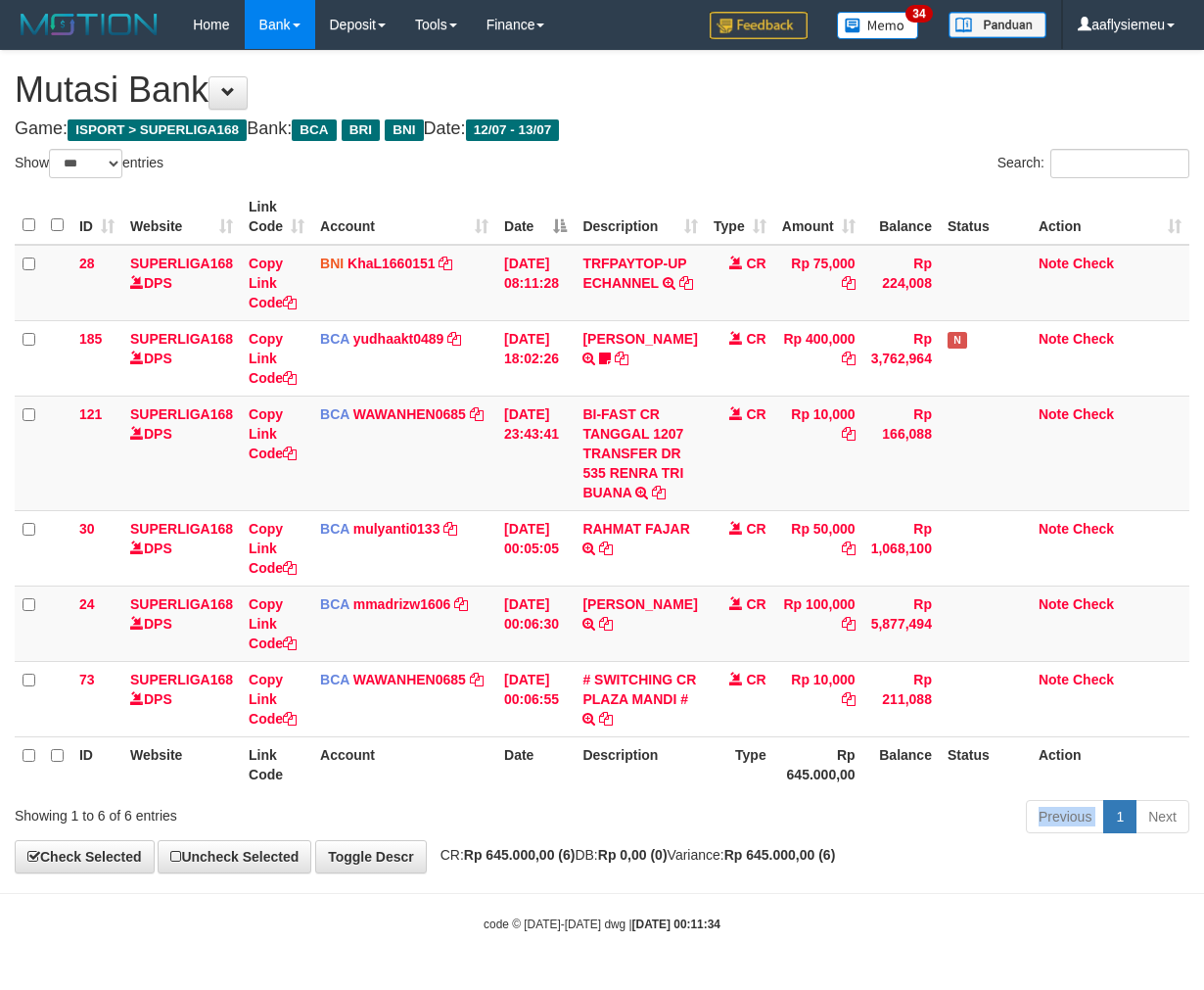 click on "Previous 1 Next" at bounding box center (854, 819) 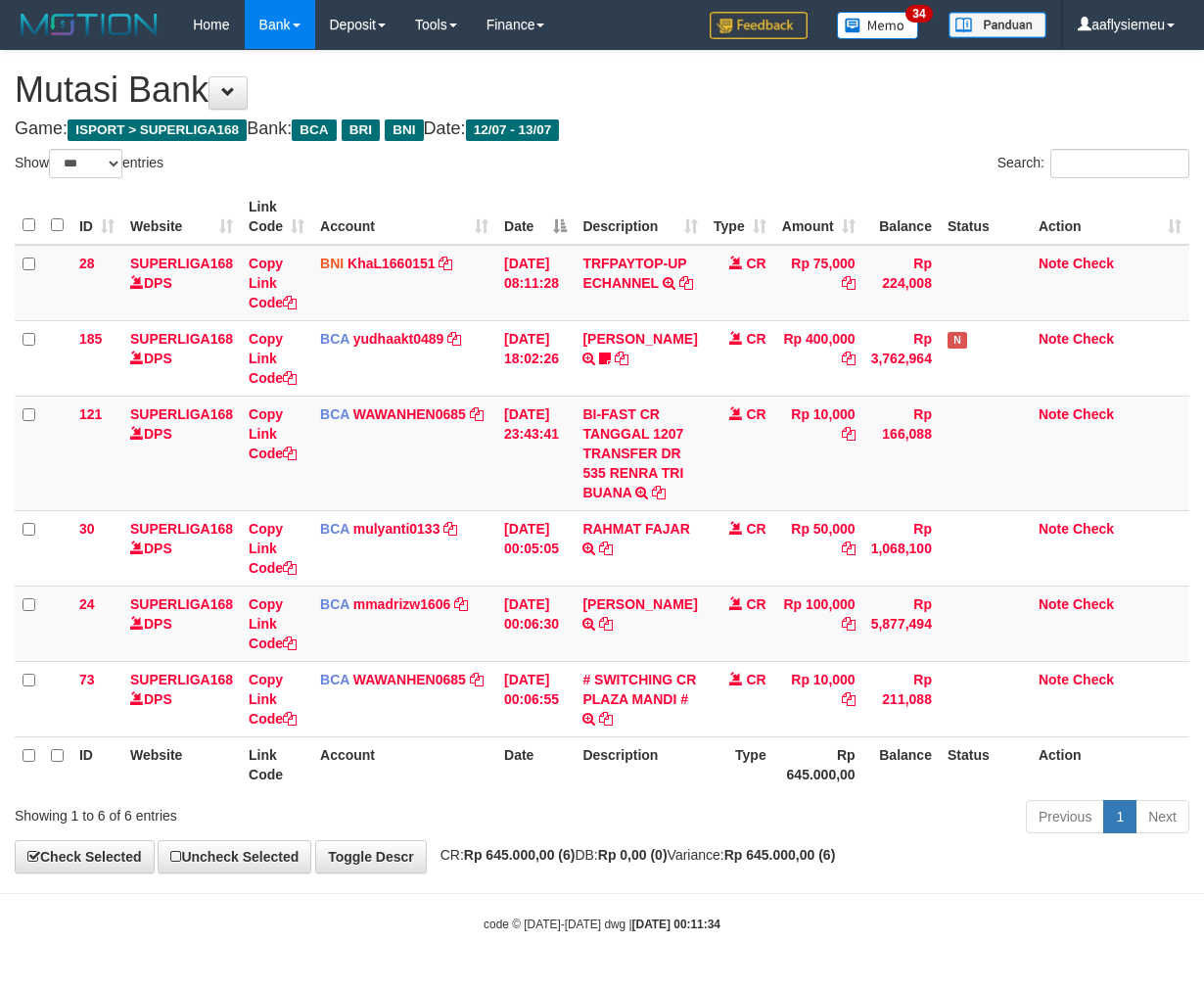 click on "Previous 1 Next" at bounding box center [854, 819] 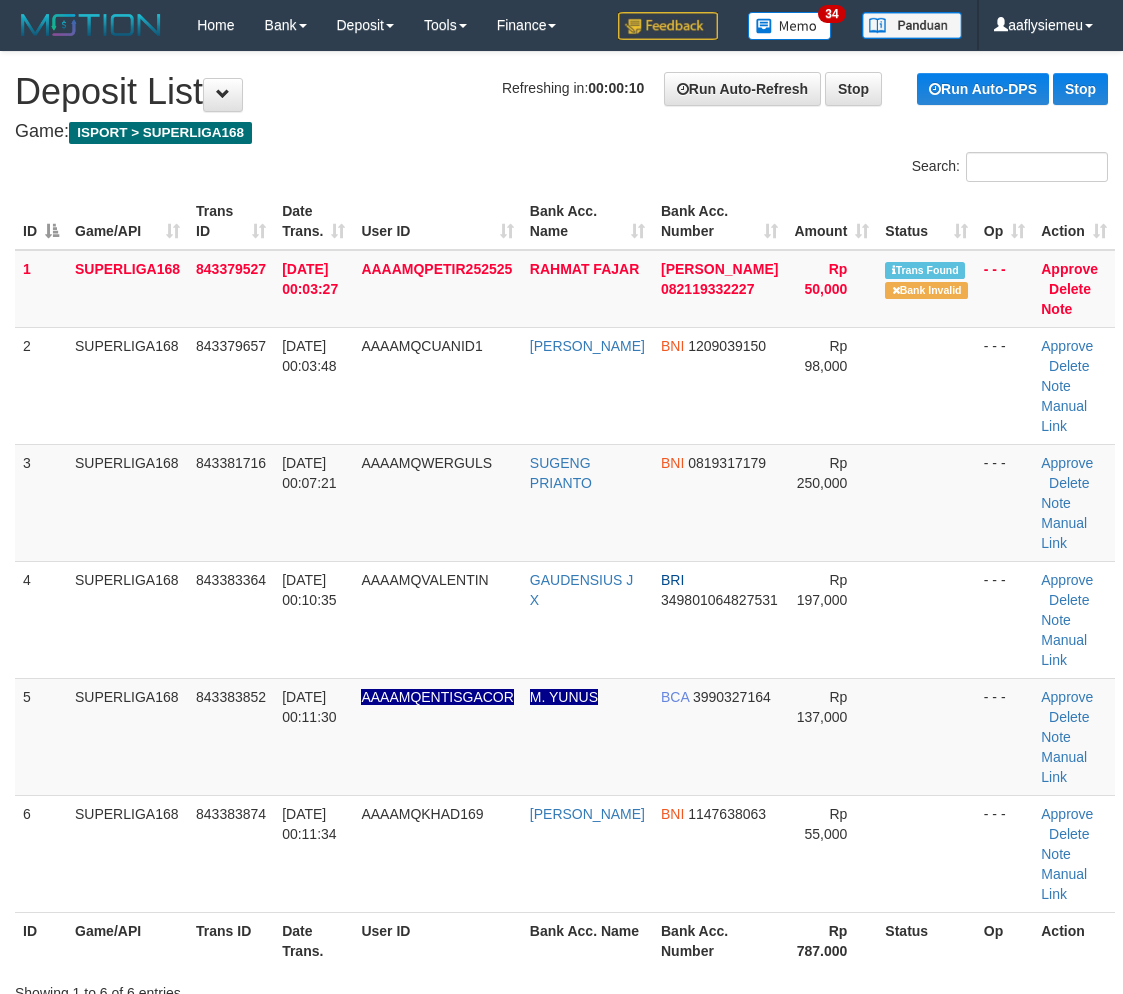 scroll, scrollTop: 0, scrollLeft: 0, axis: both 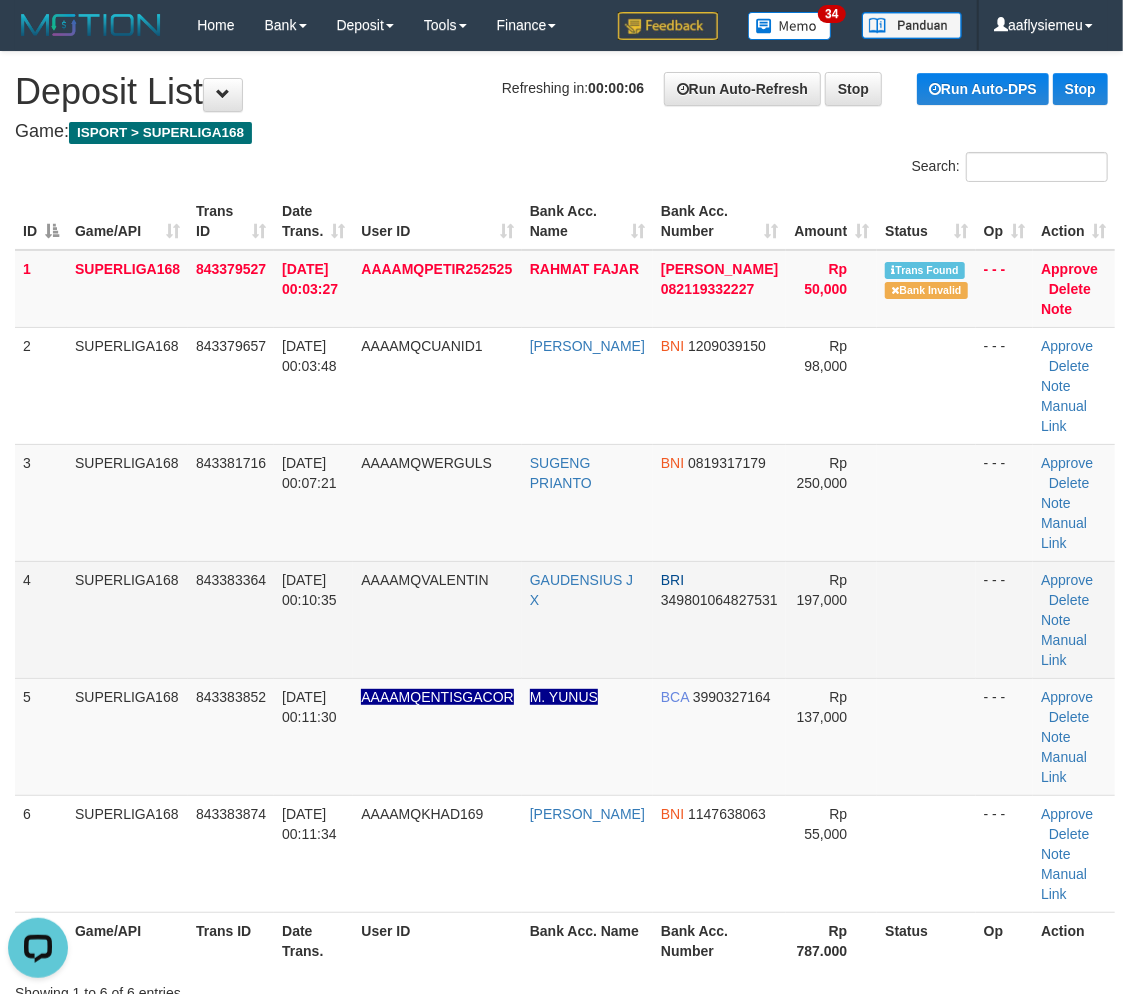 click on "SUPERLIGA168" at bounding box center (127, 619) 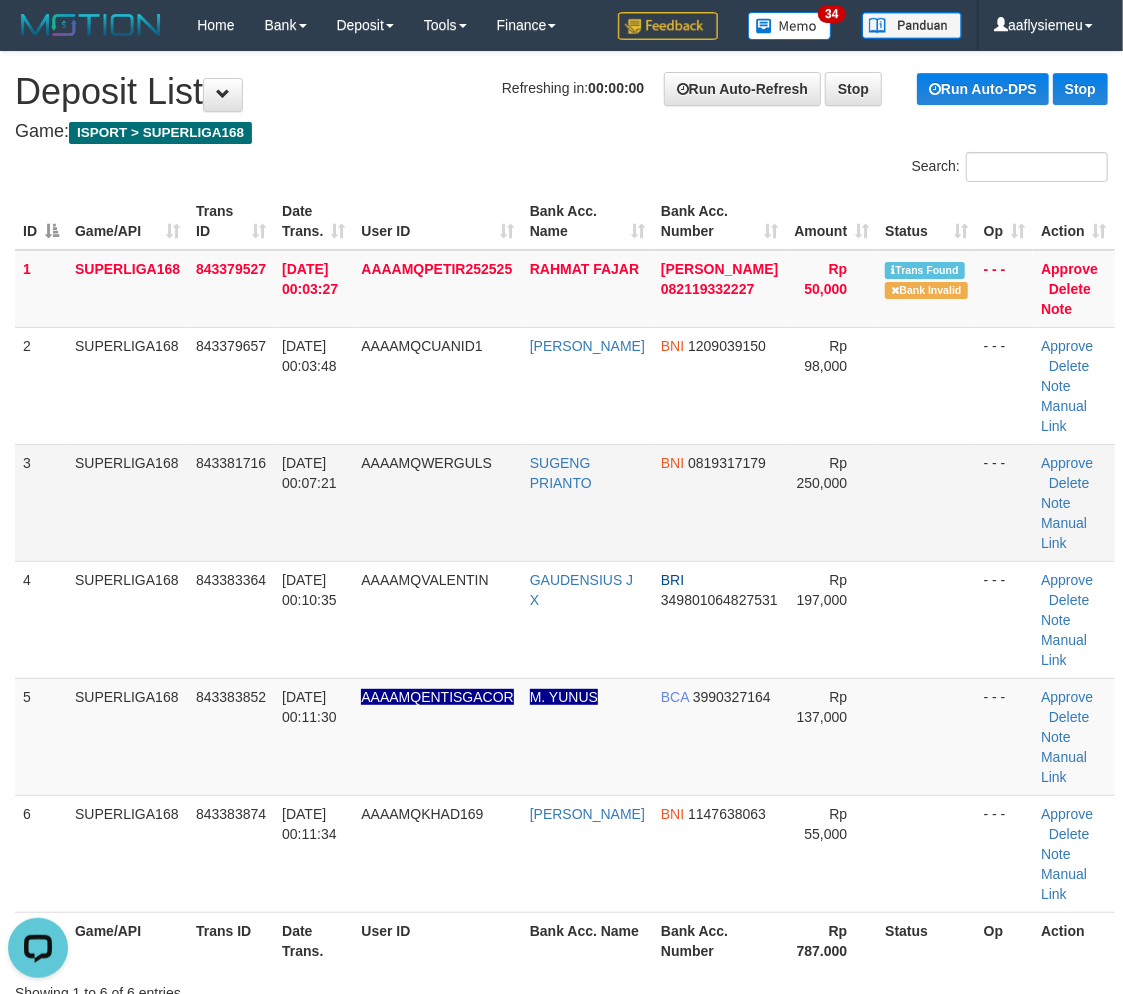 drag, startPoint x: 391, startPoint y: 550, endPoint x: 52, endPoint y: 676, distance: 361.6587 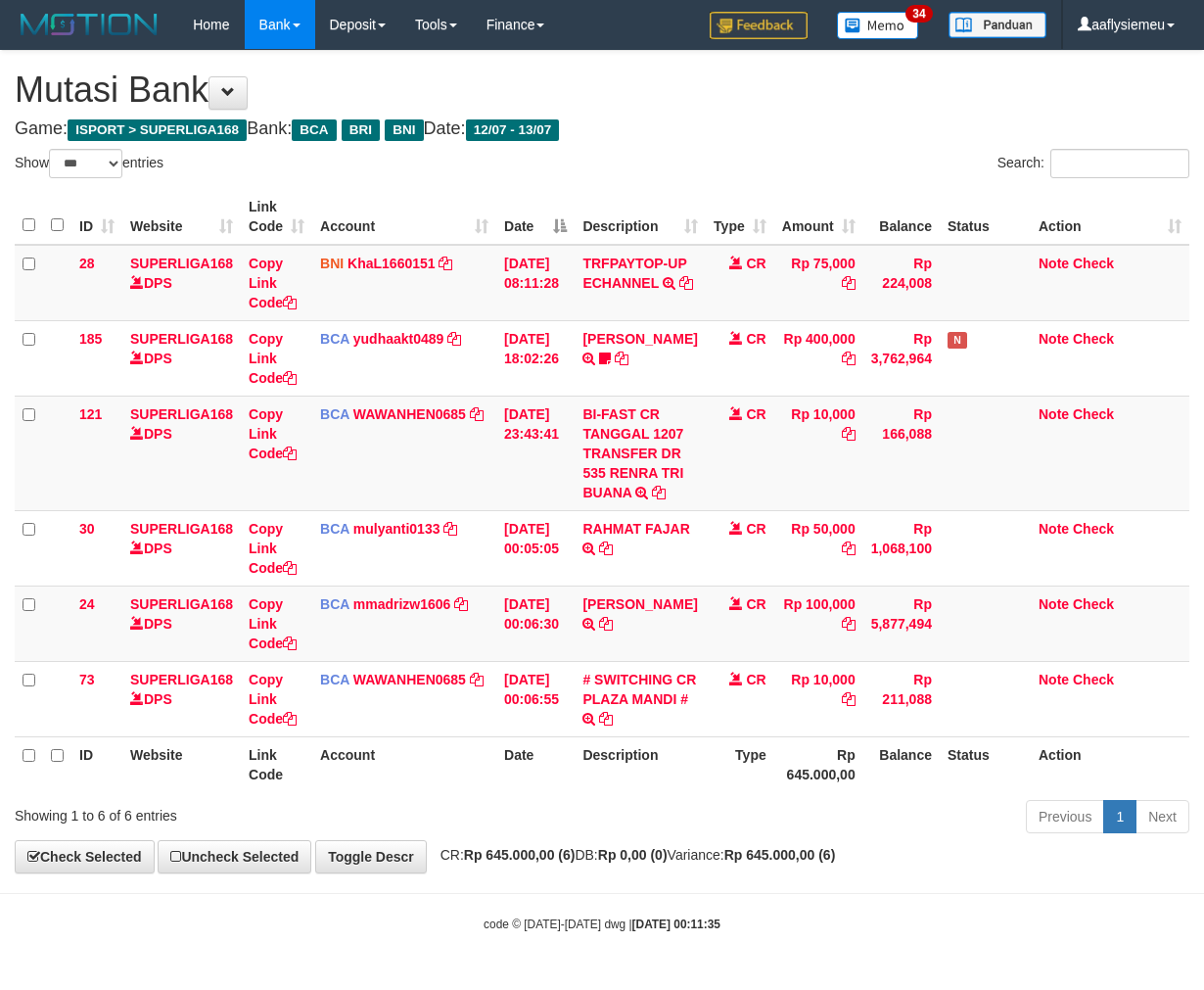 select on "***" 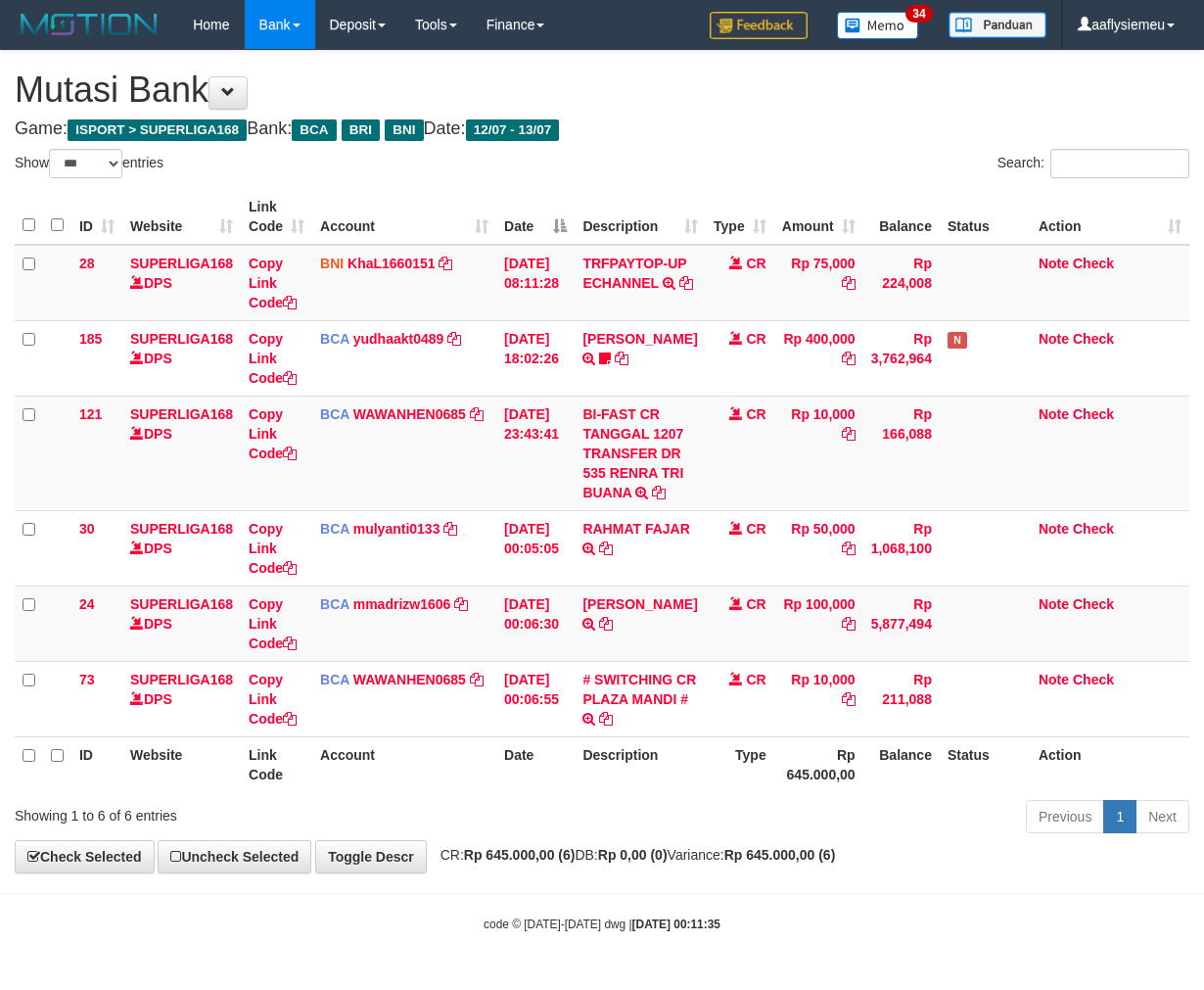 scroll, scrollTop: 52, scrollLeft: 0, axis: vertical 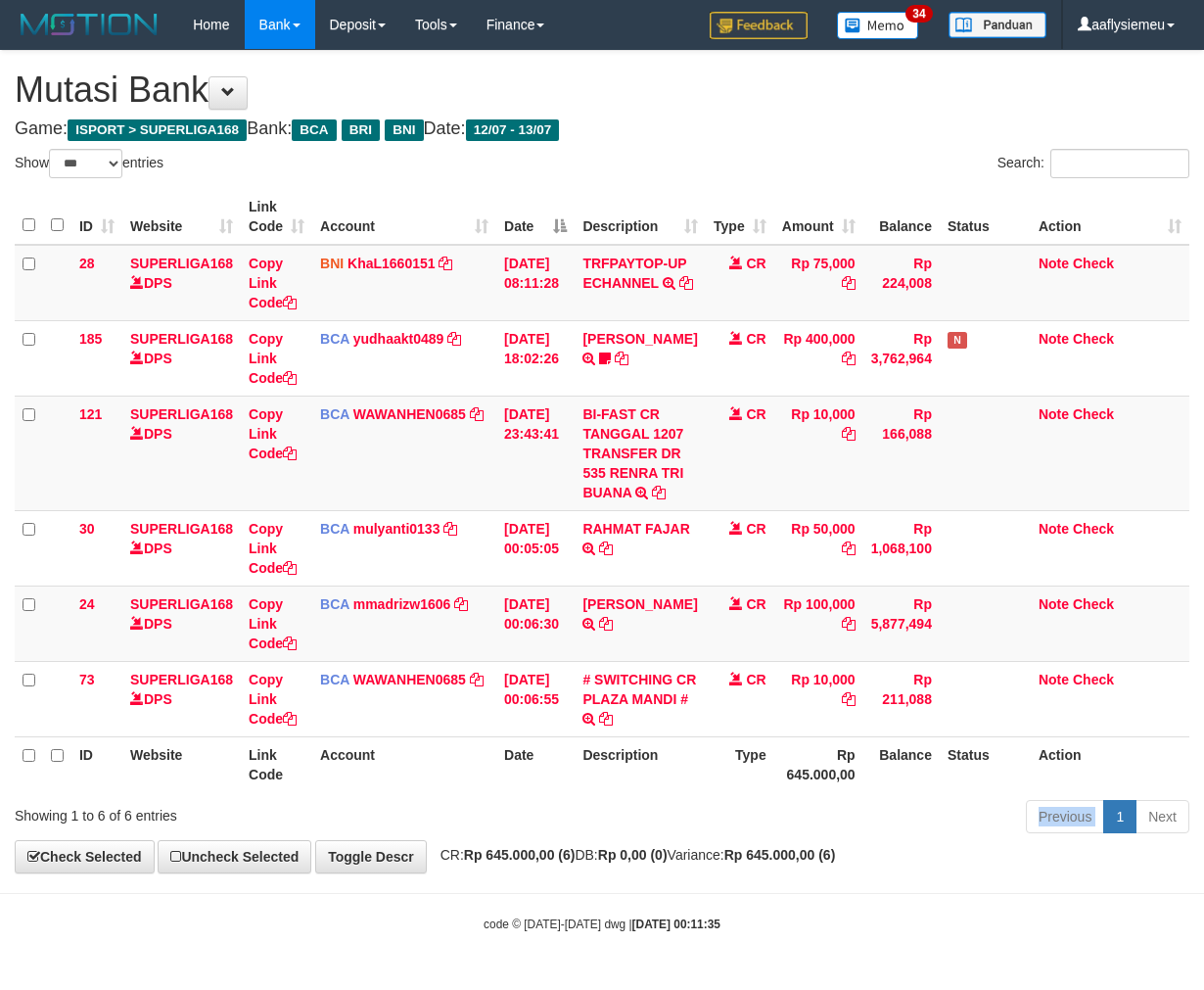 click on "Previous 1 Next" at bounding box center (854, 819) 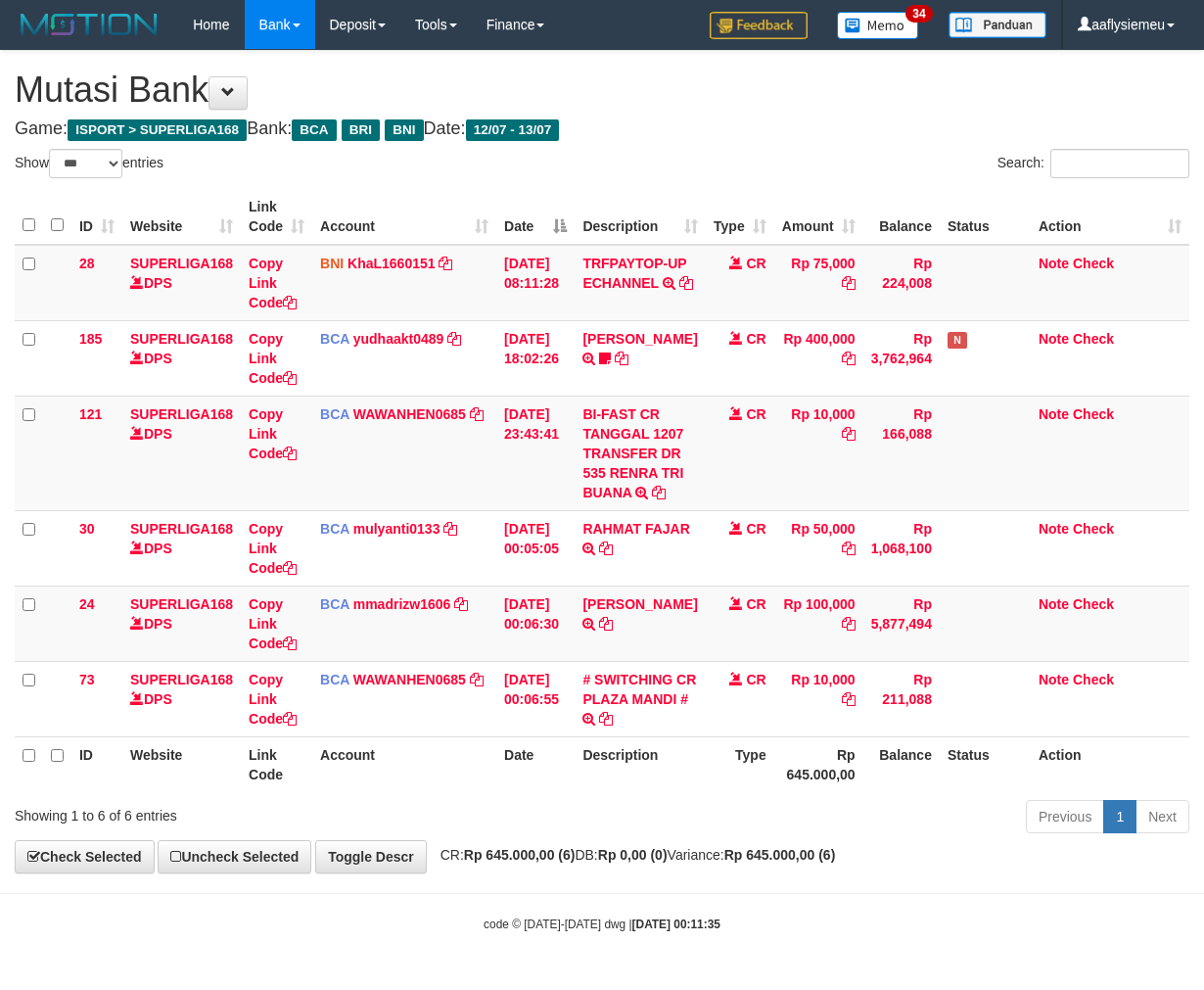 click on "Previous 1 Next" at bounding box center (854, 819) 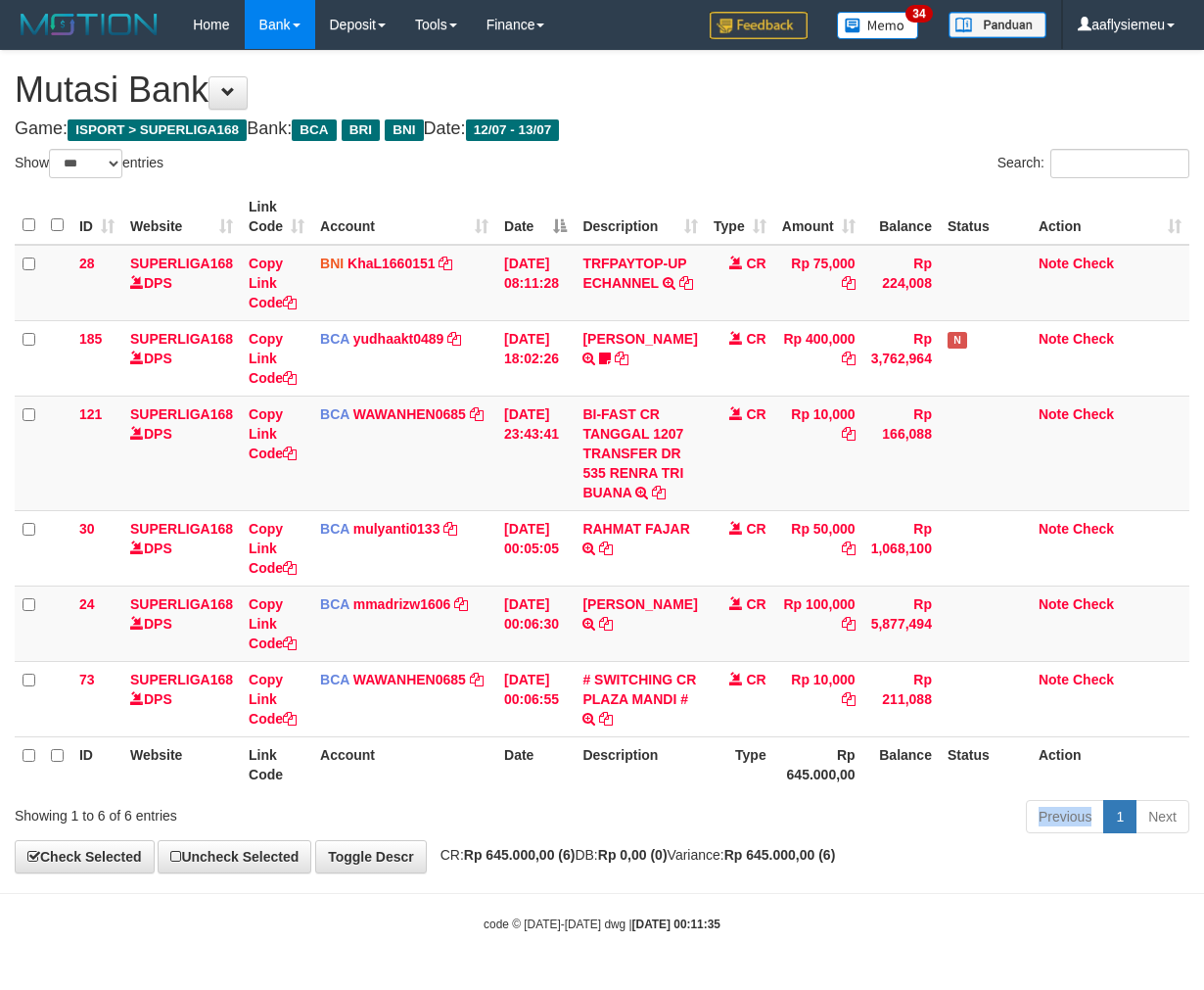 click on "Previous 1 Next" at bounding box center [854, 819] 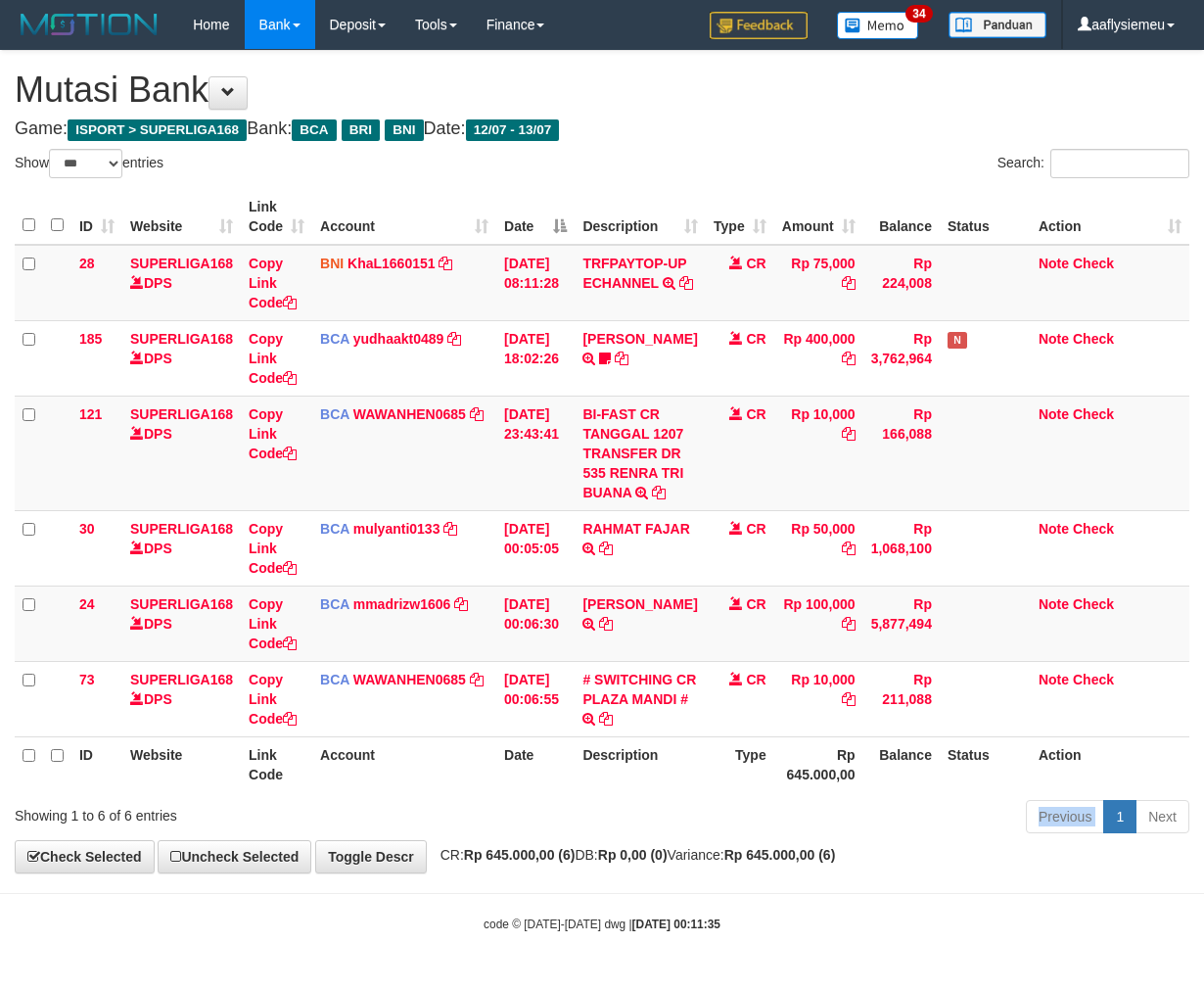 click on "Previous 1 Next" at bounding box center [854, 819] 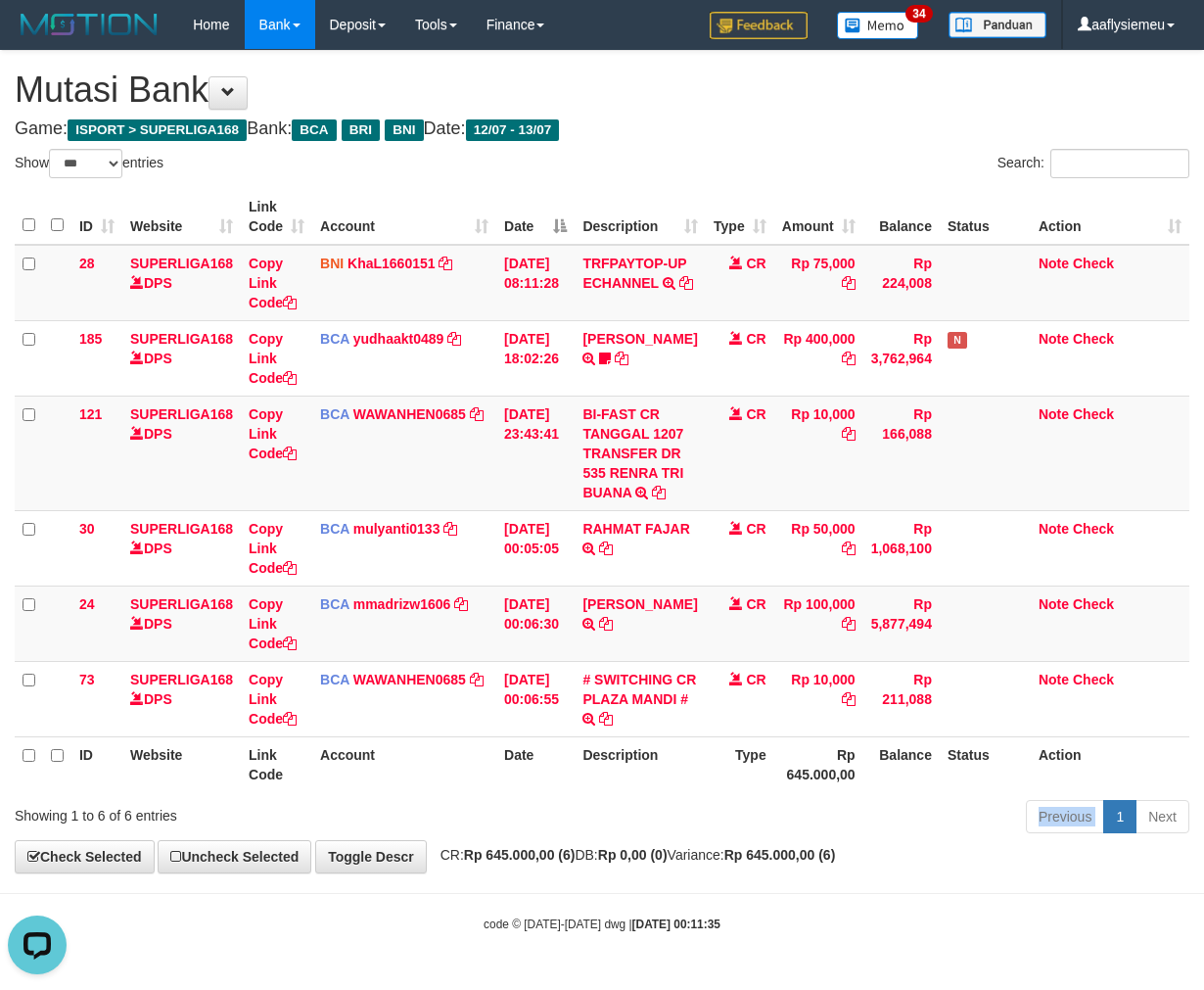 scroll, scrollTop: 0, scrollLeft: 0, axis: both 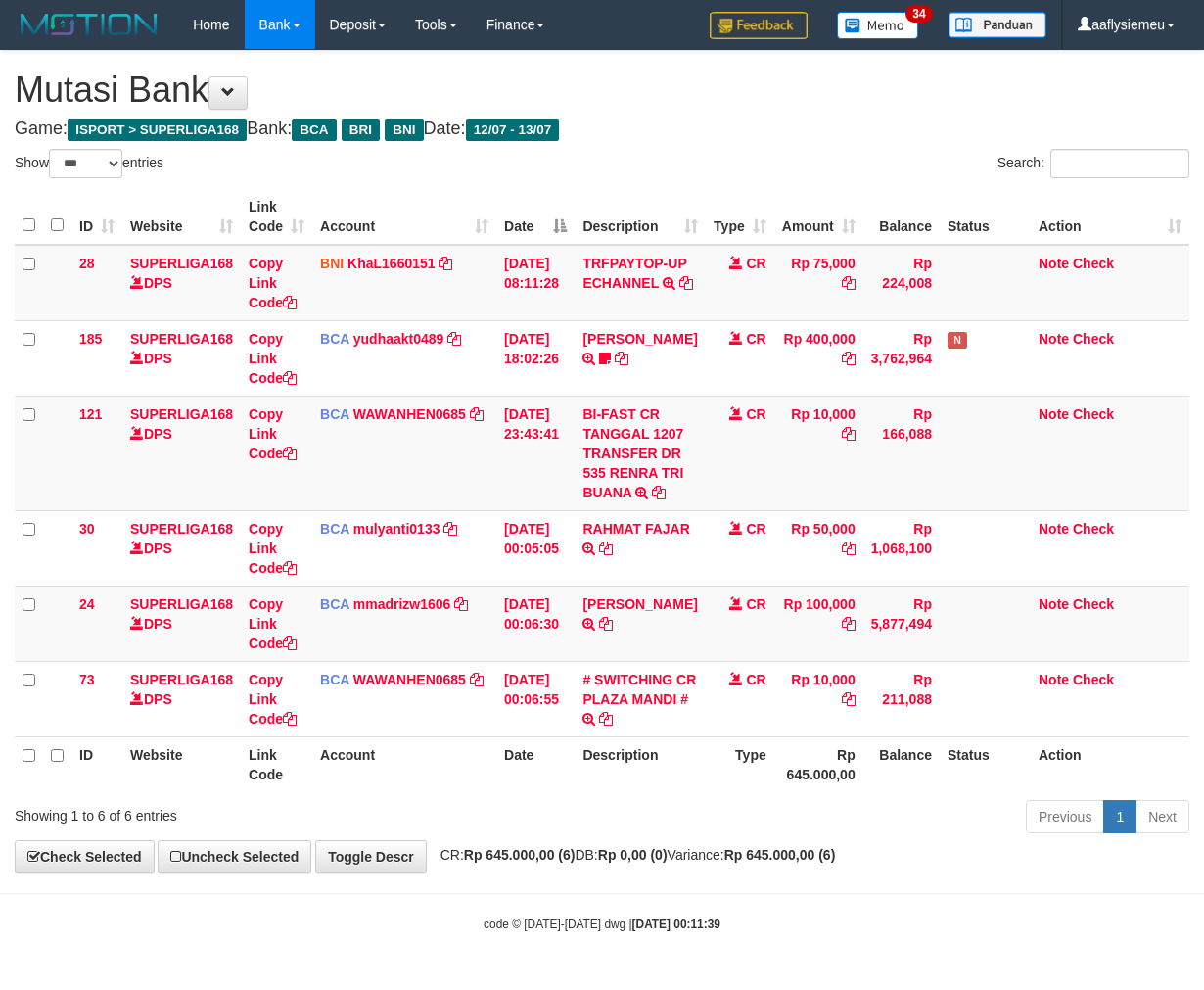 select on "***" 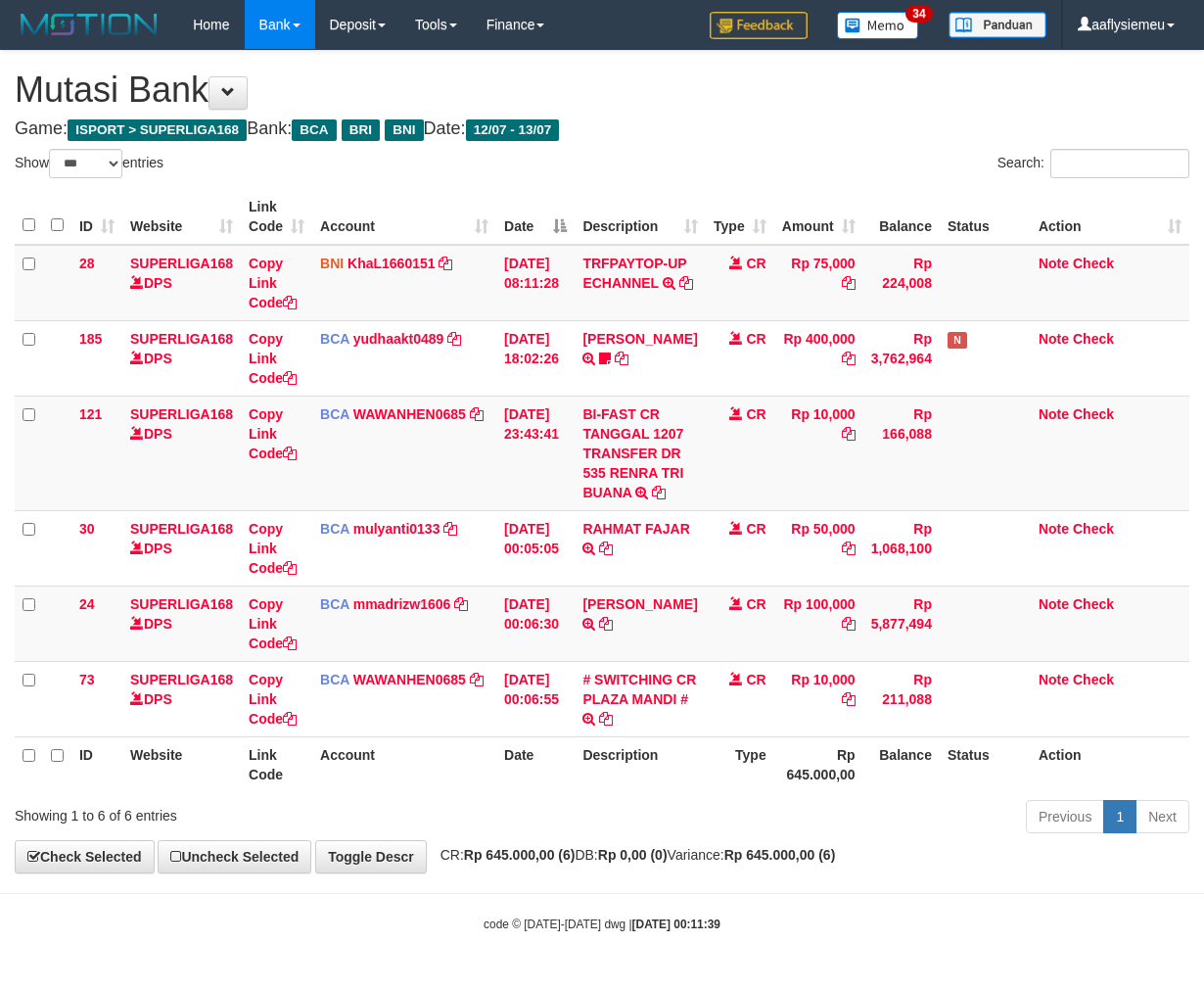 scroll, scrollTop: 52, scrollLeft: 0, axis: vertical 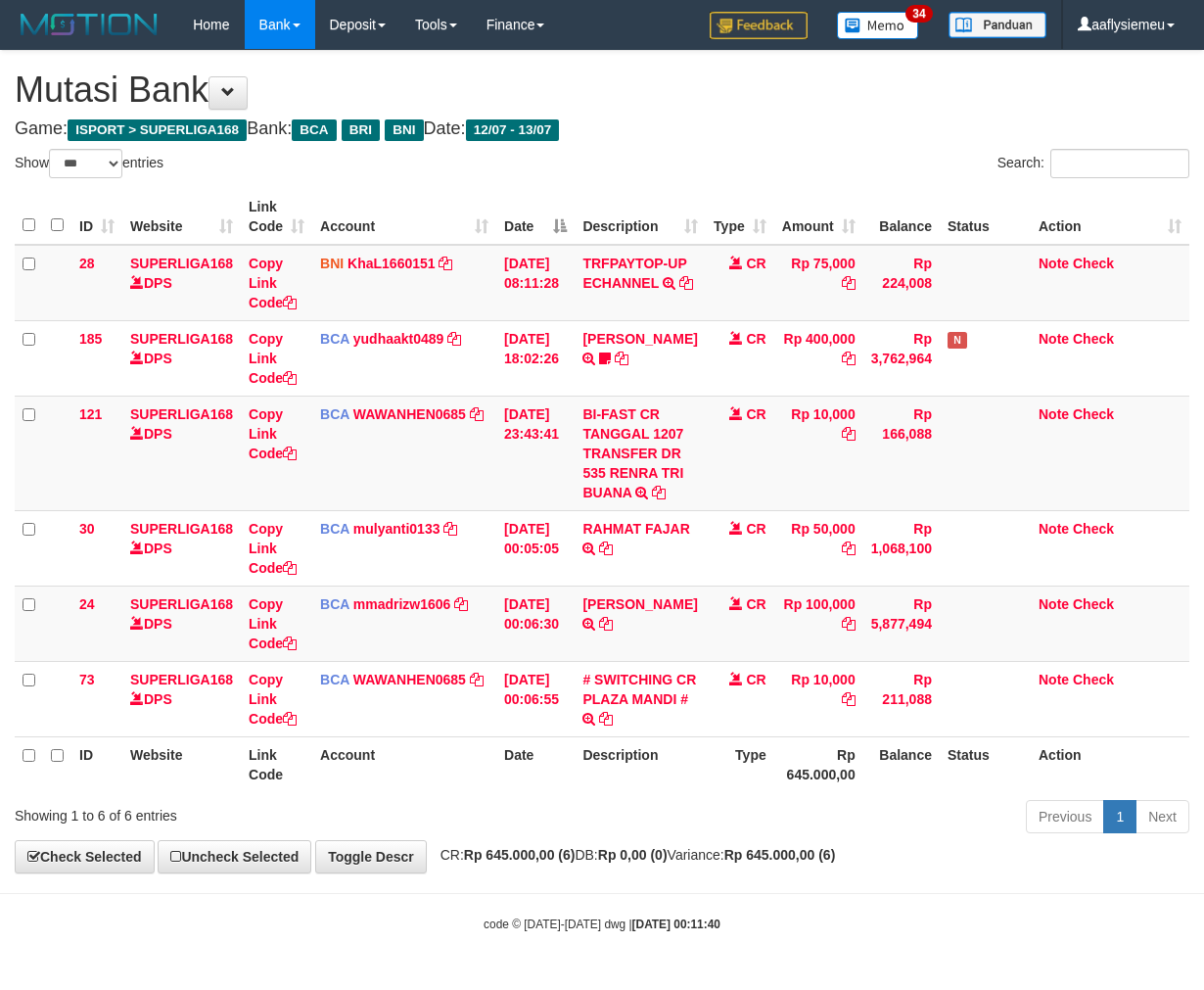 select on "***" 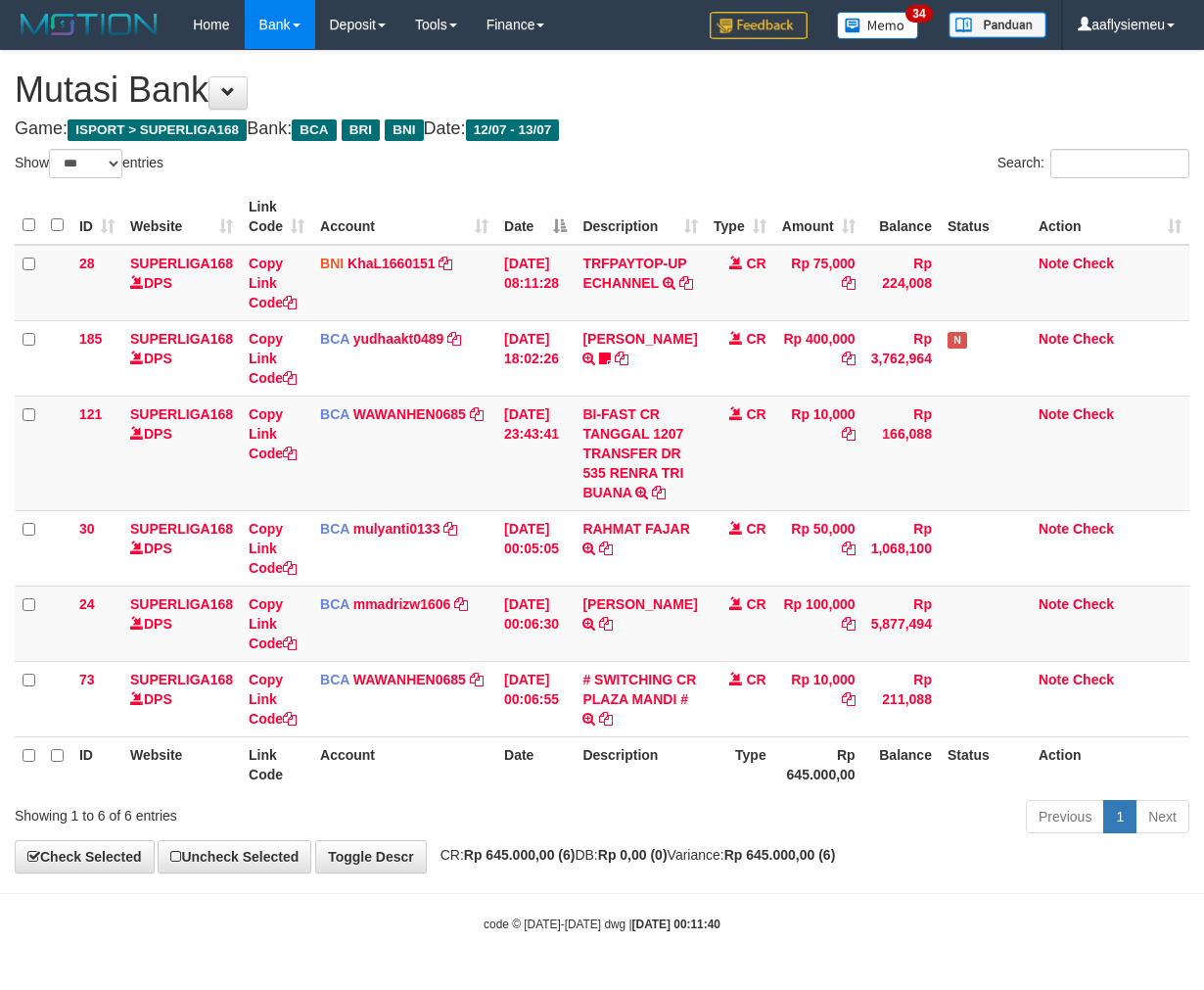 scroll, scrollTop: 52, scrollLeft: 0, axis: vertical 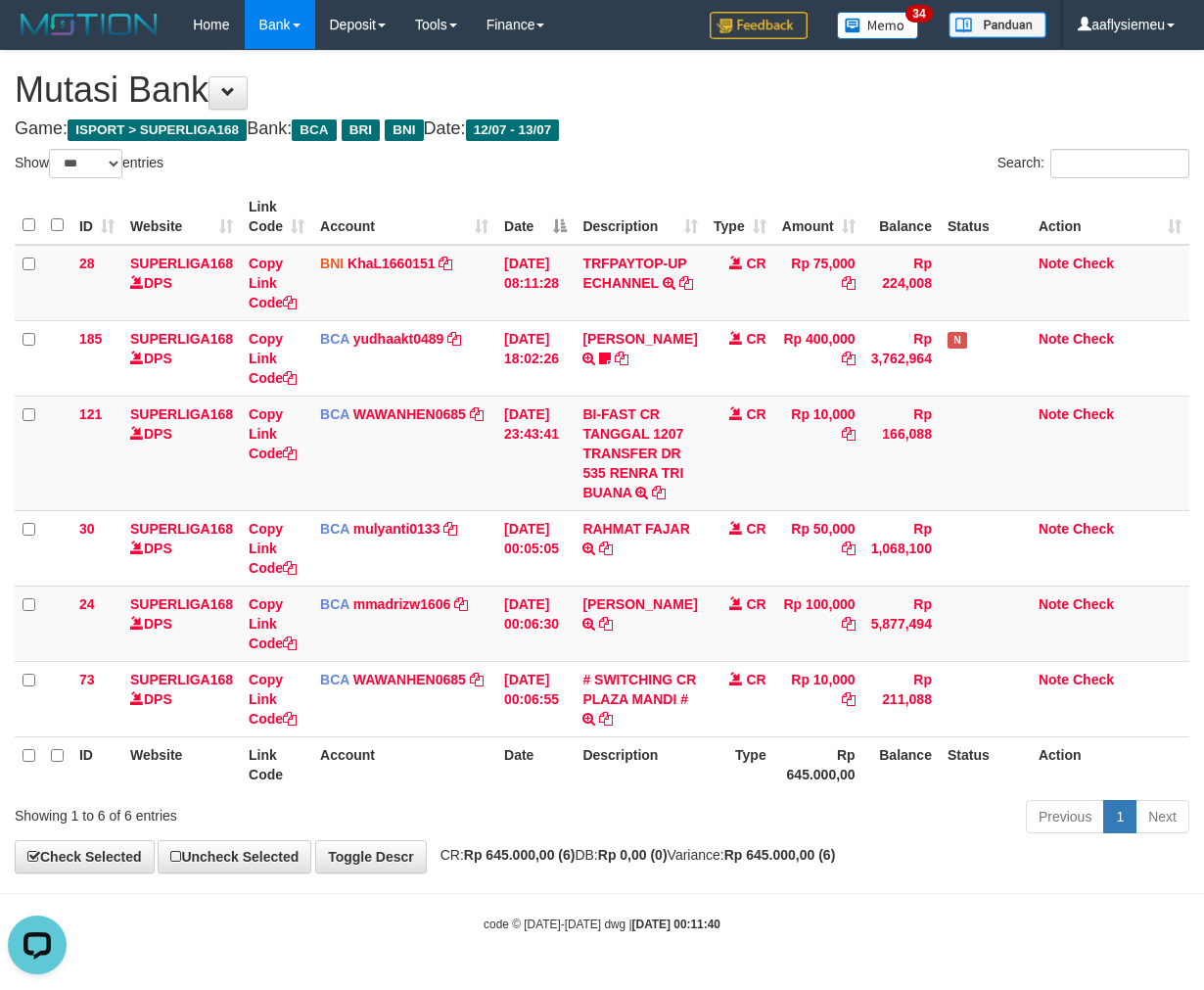 click on "Balance" at bounding box center [902, 764] 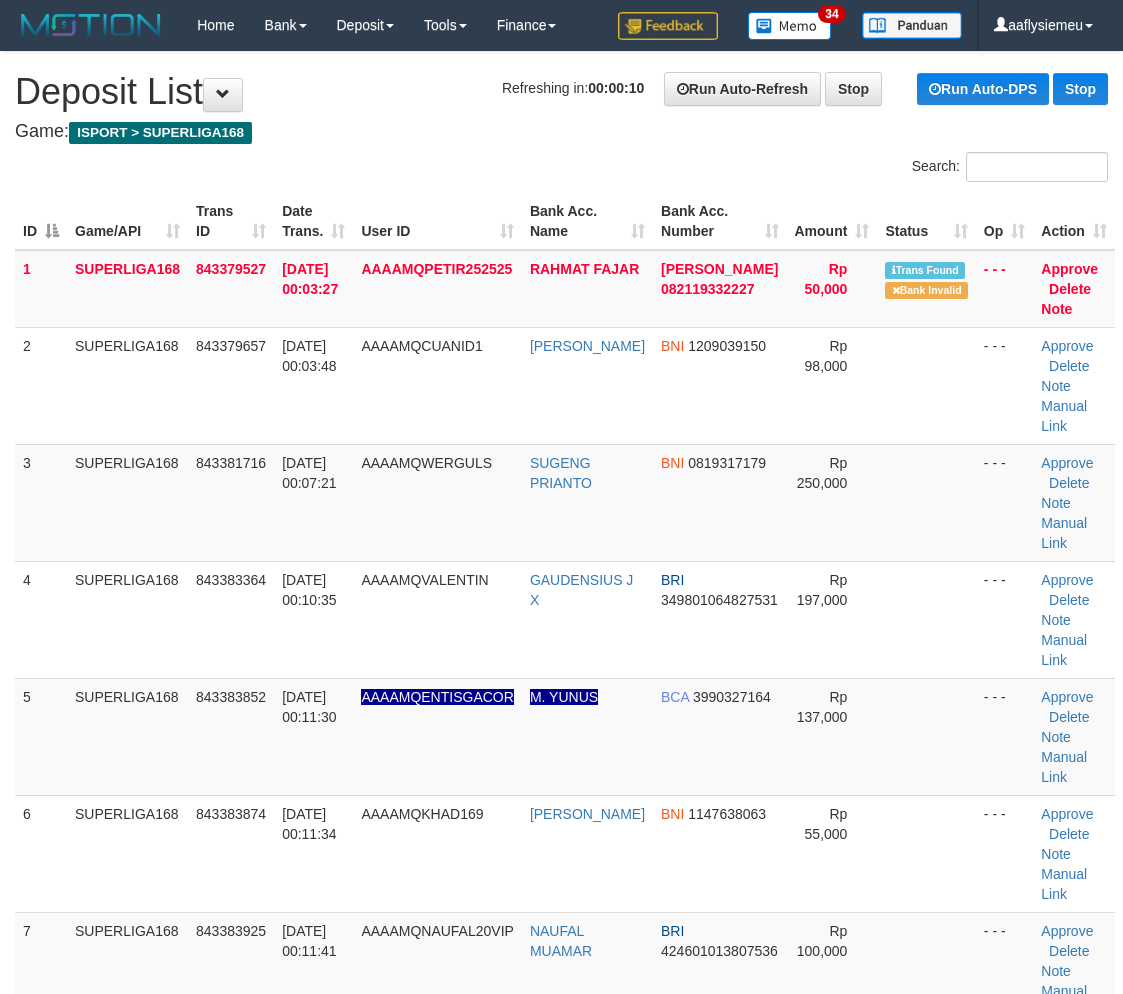 scroll, scrollTop: 0, scrollLeft: 0, axis: both 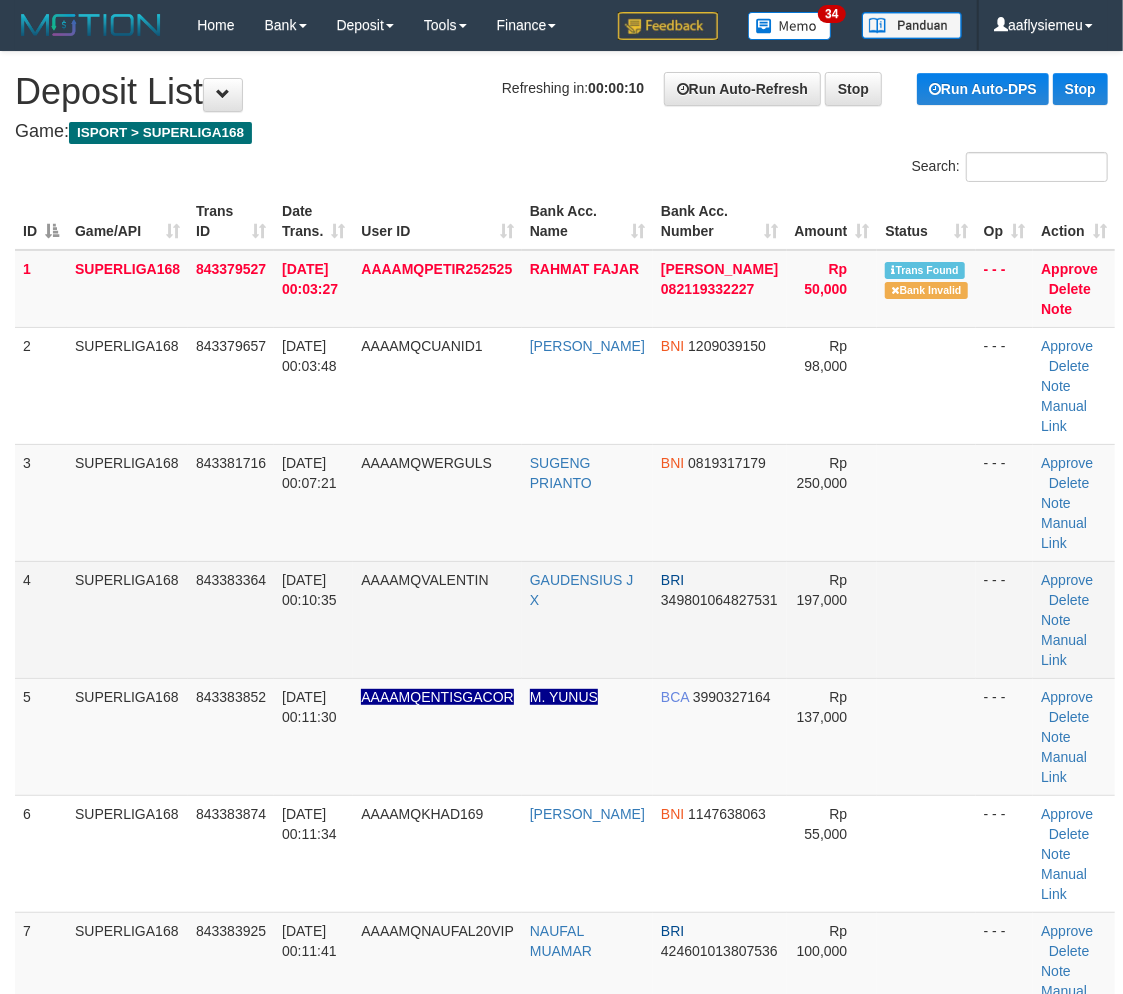 click on "SUPERLIGA168" at bounding box center (127, 619) 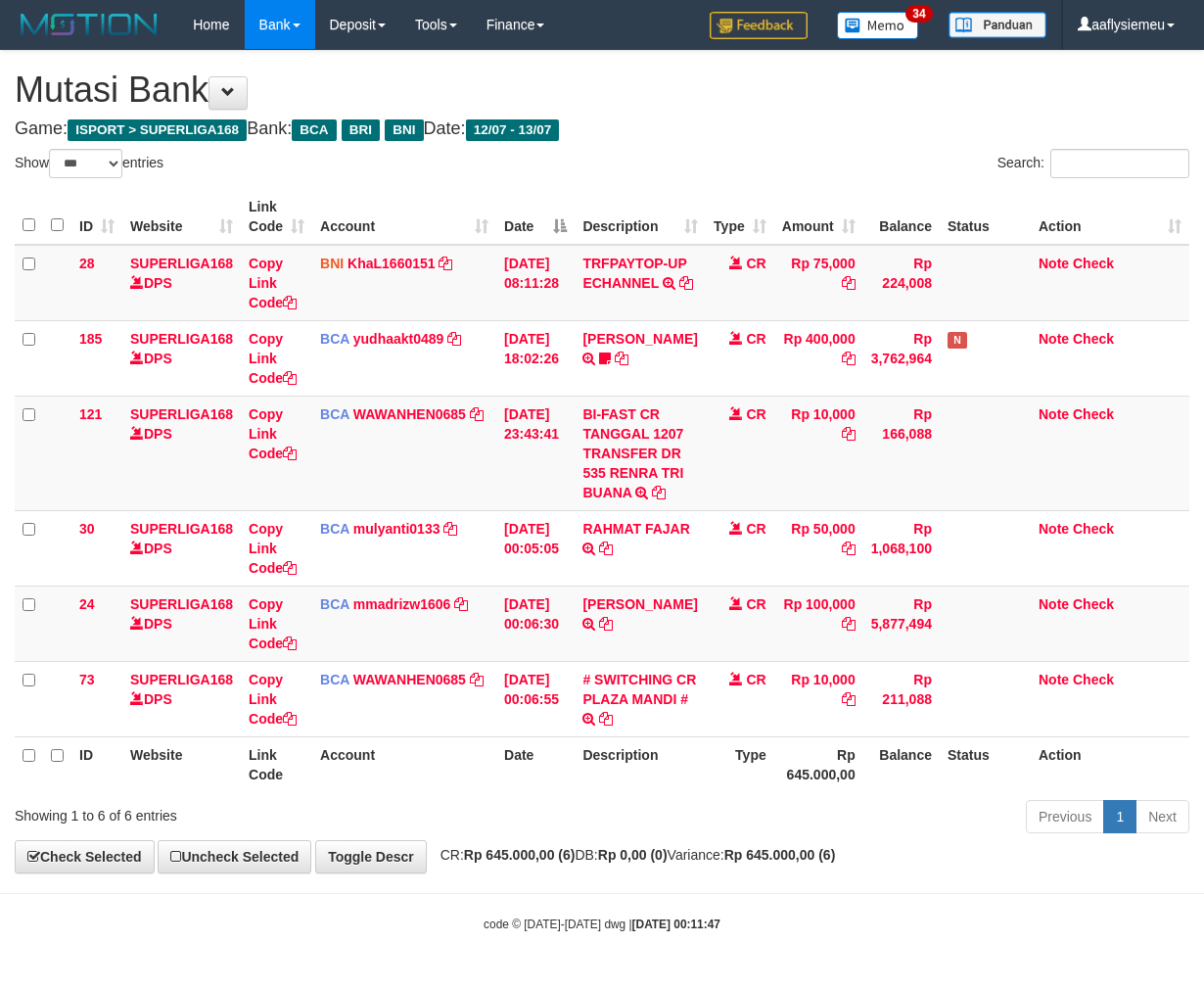 select on "***" 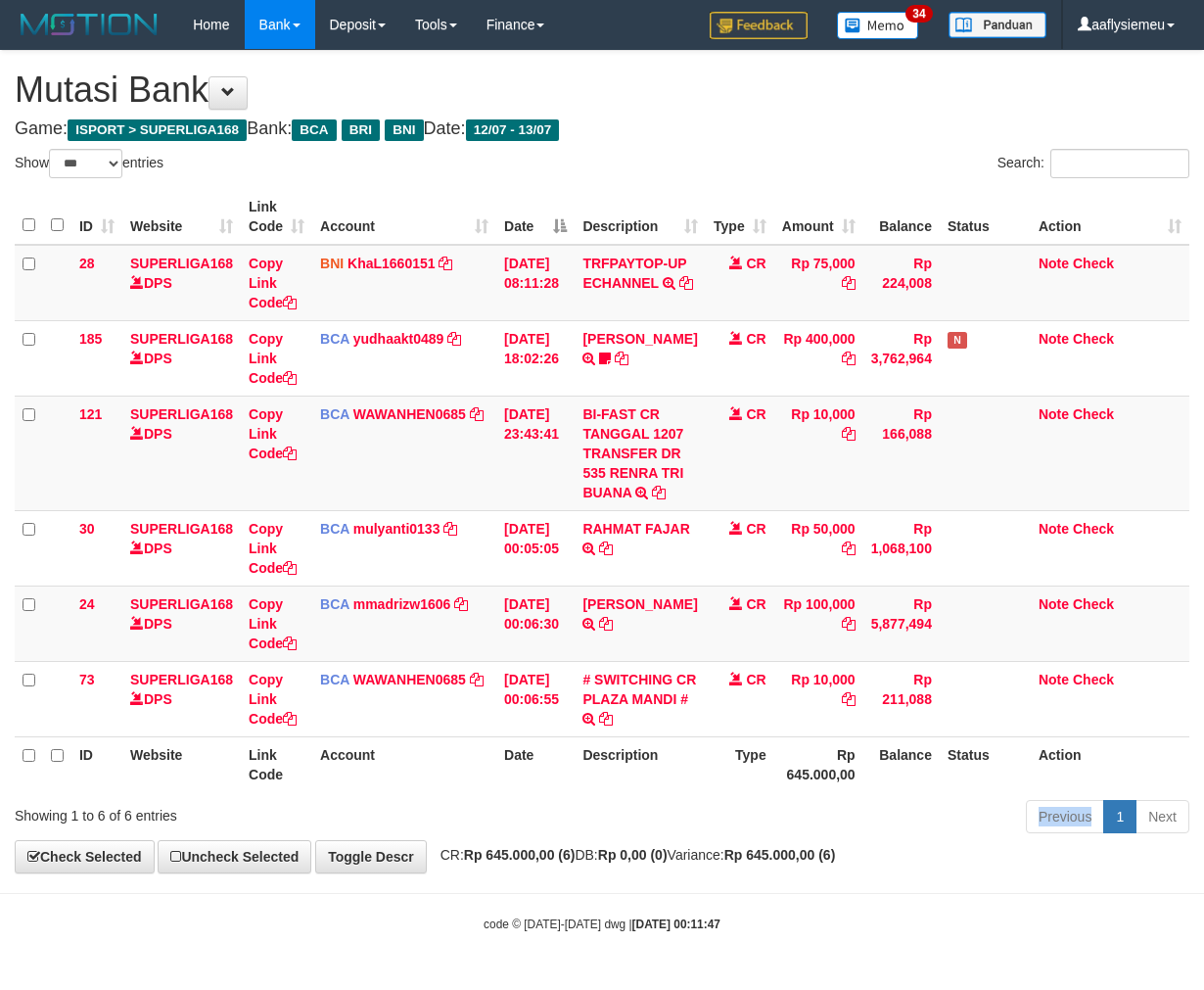 scroll, scrollTop: 52, scrollLeft: 0, axis: vertical 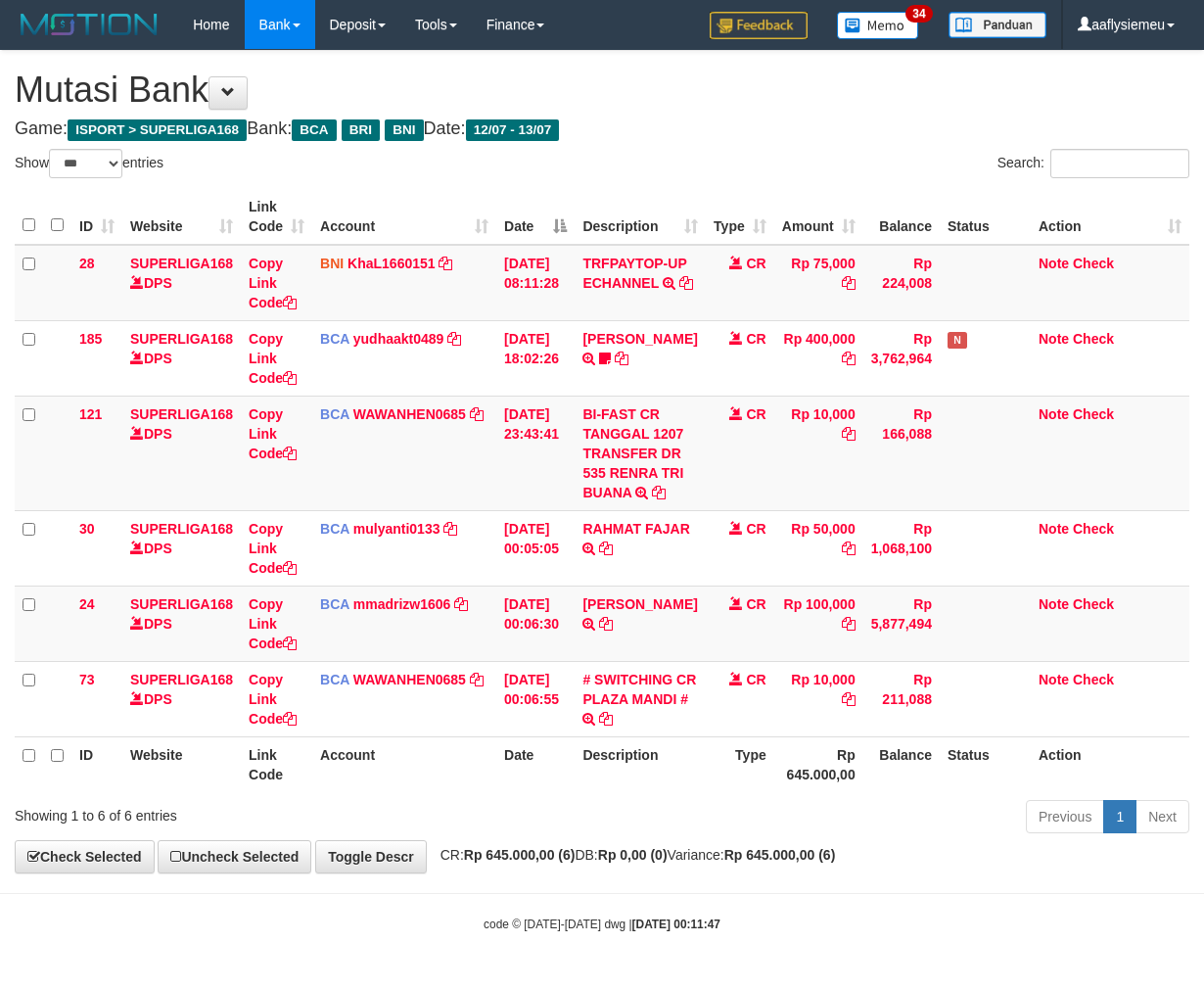 select on "***" 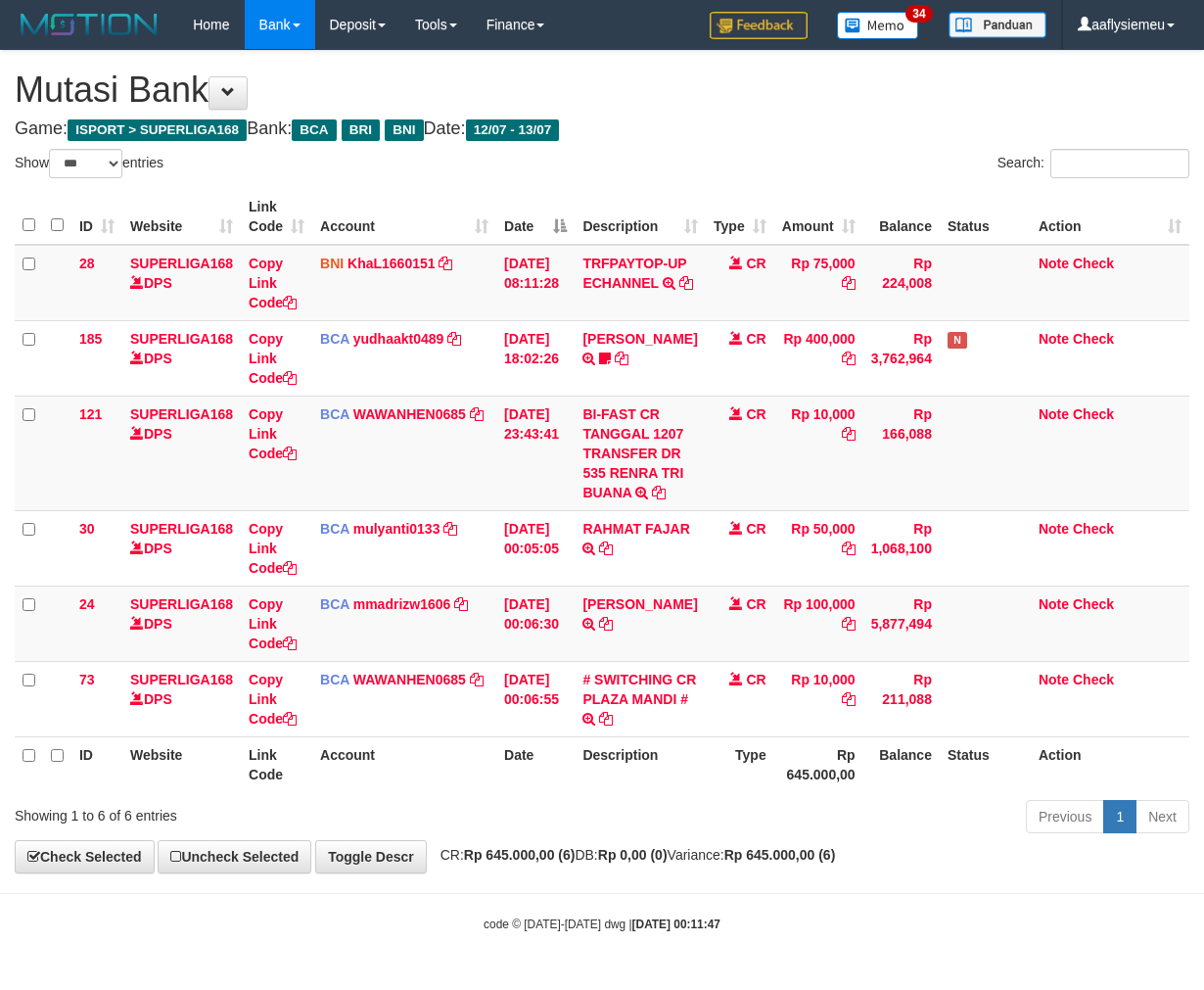 scroll, scrollTop: 52, scrollLeft: 0, axis: vertical 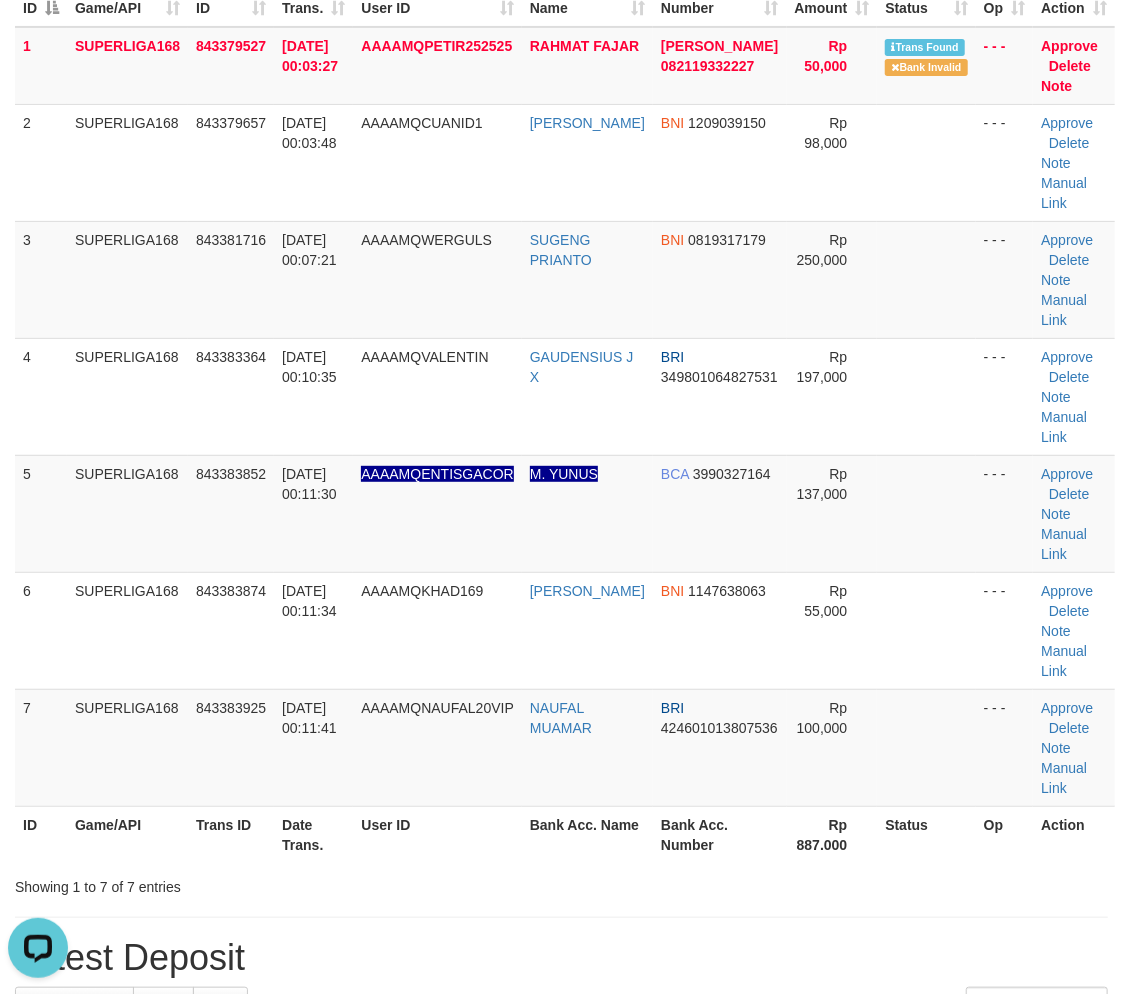drag, startPoint x: 165, startPoint y: 701, endPoint x: 1, endPoint y: 777, distance: 180.75398 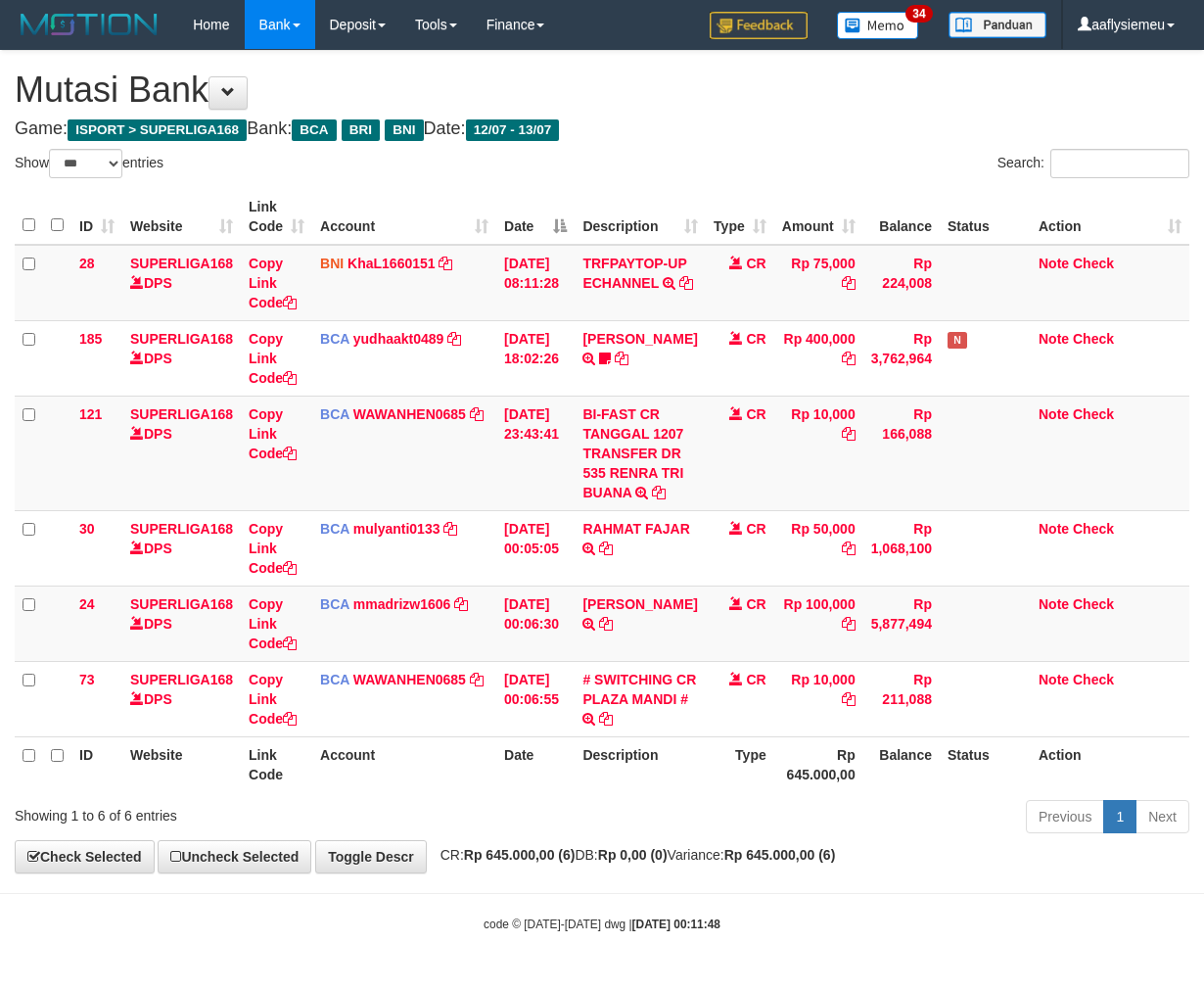 select on "***" 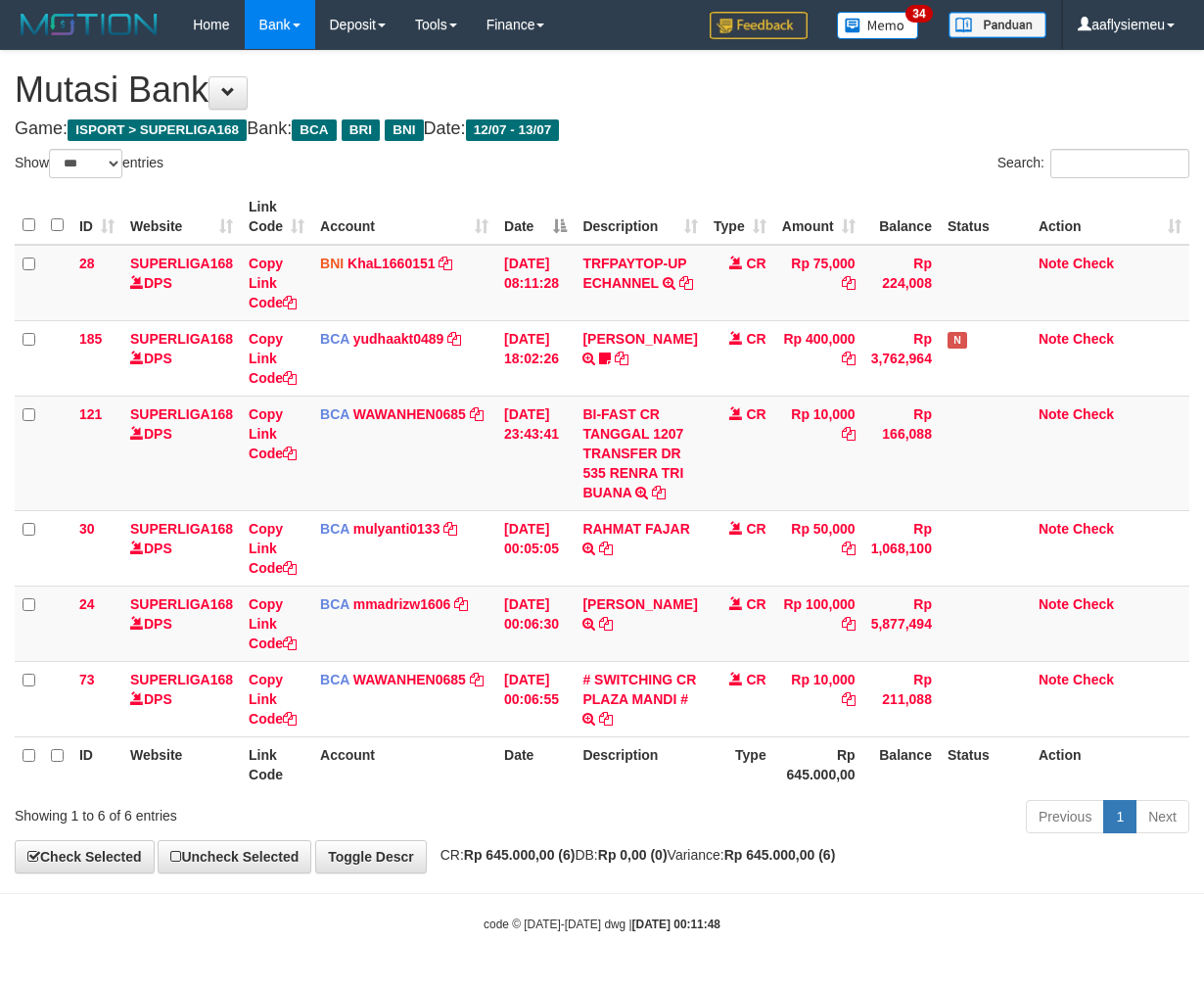 scroll, scrollTop: 52, scrollLeft: 0, axis: vertical 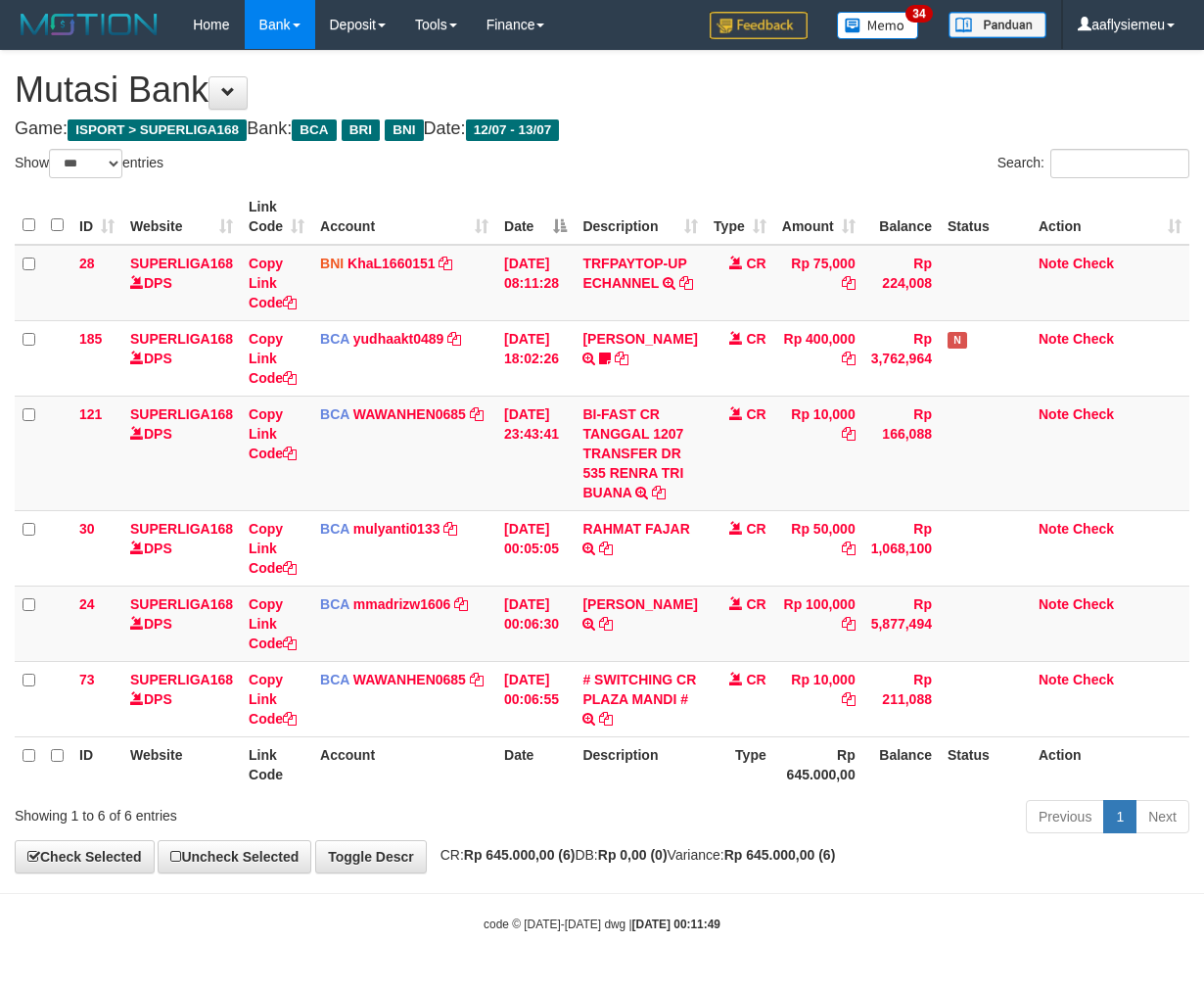 select on "***" 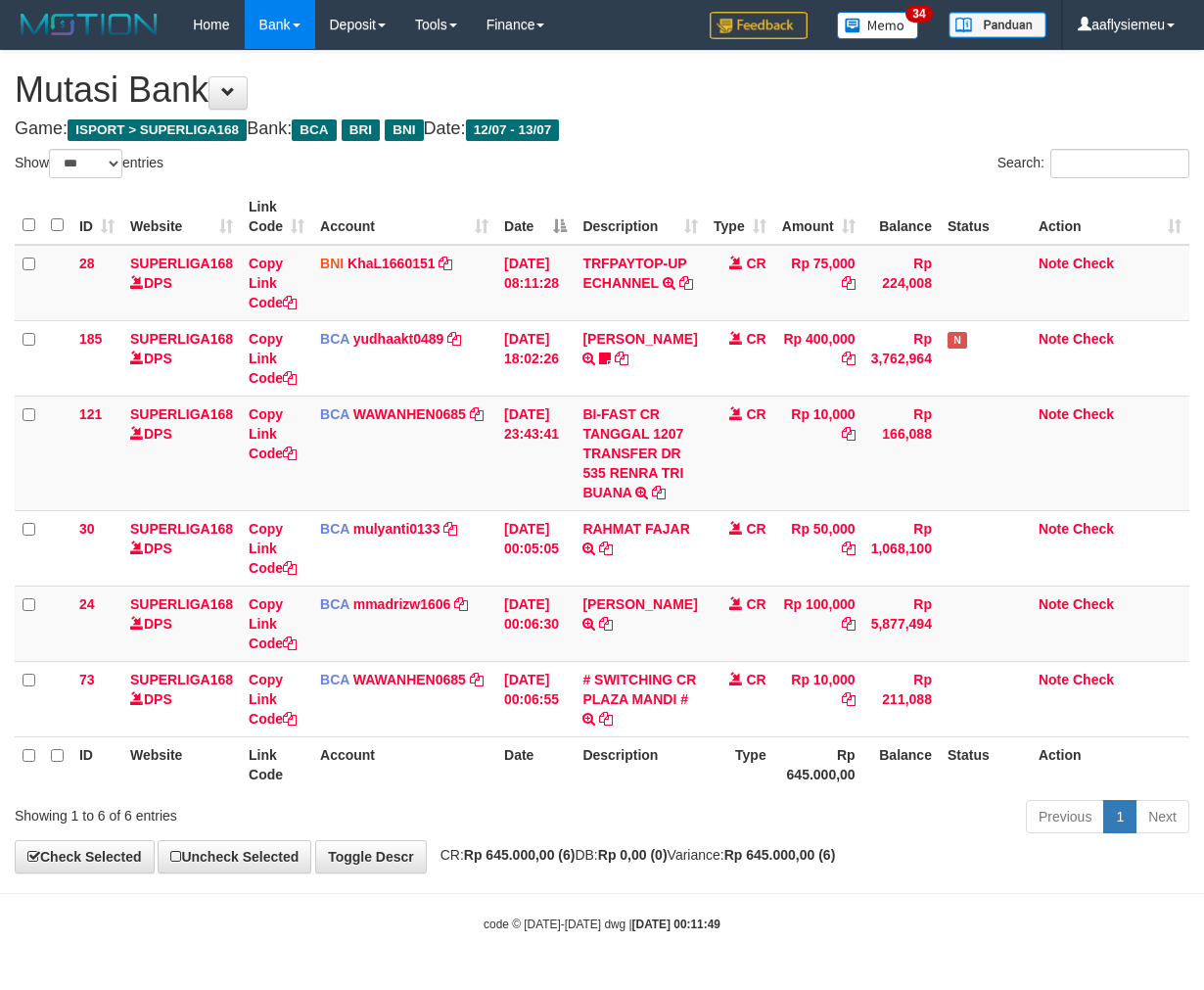 scroll, scrollTop: 52, scrollLeft: 0, axis: vertical 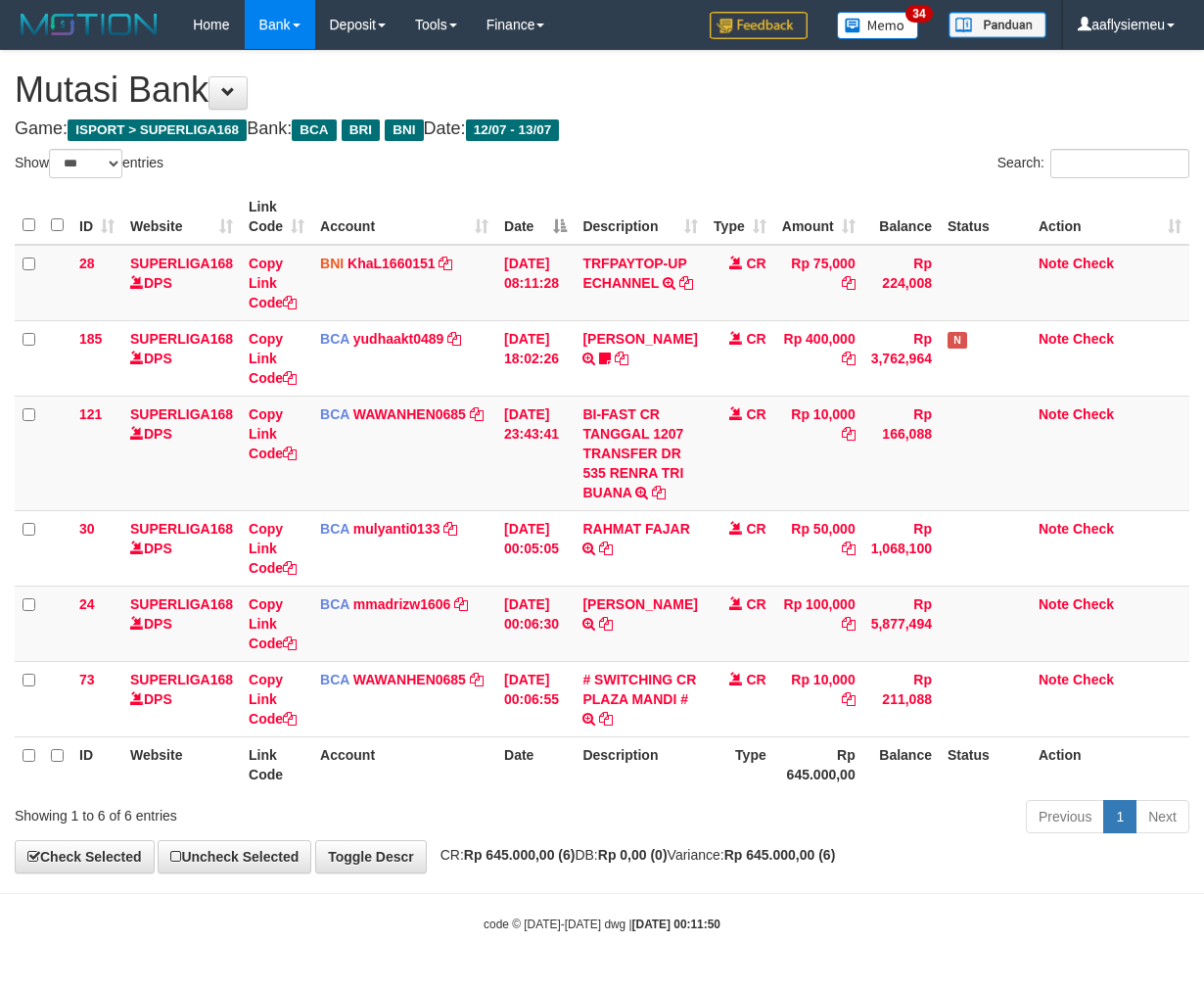 select on "***" 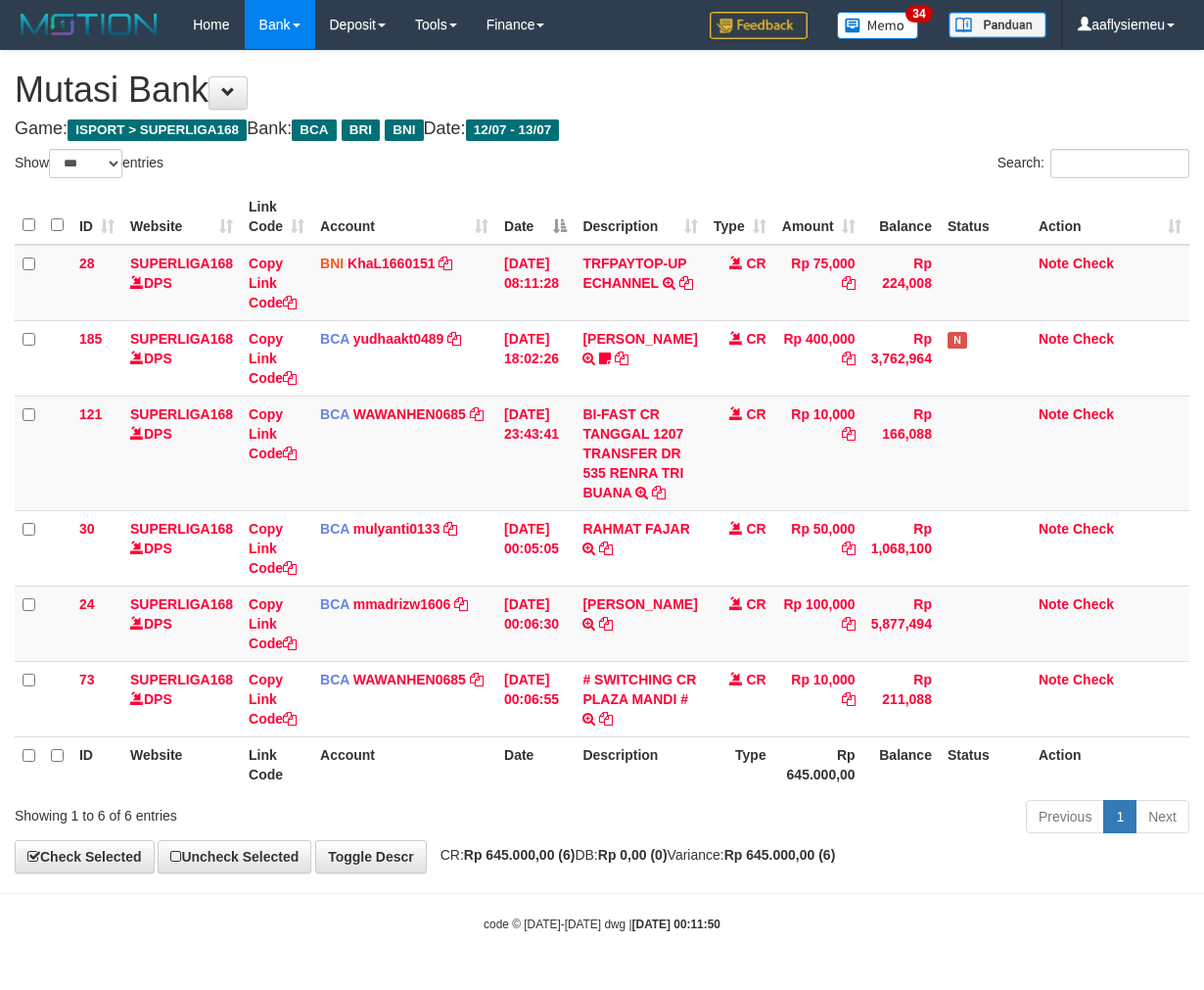 scroll, scrollTop: 52, scrollLeft: 0, axis: vertical 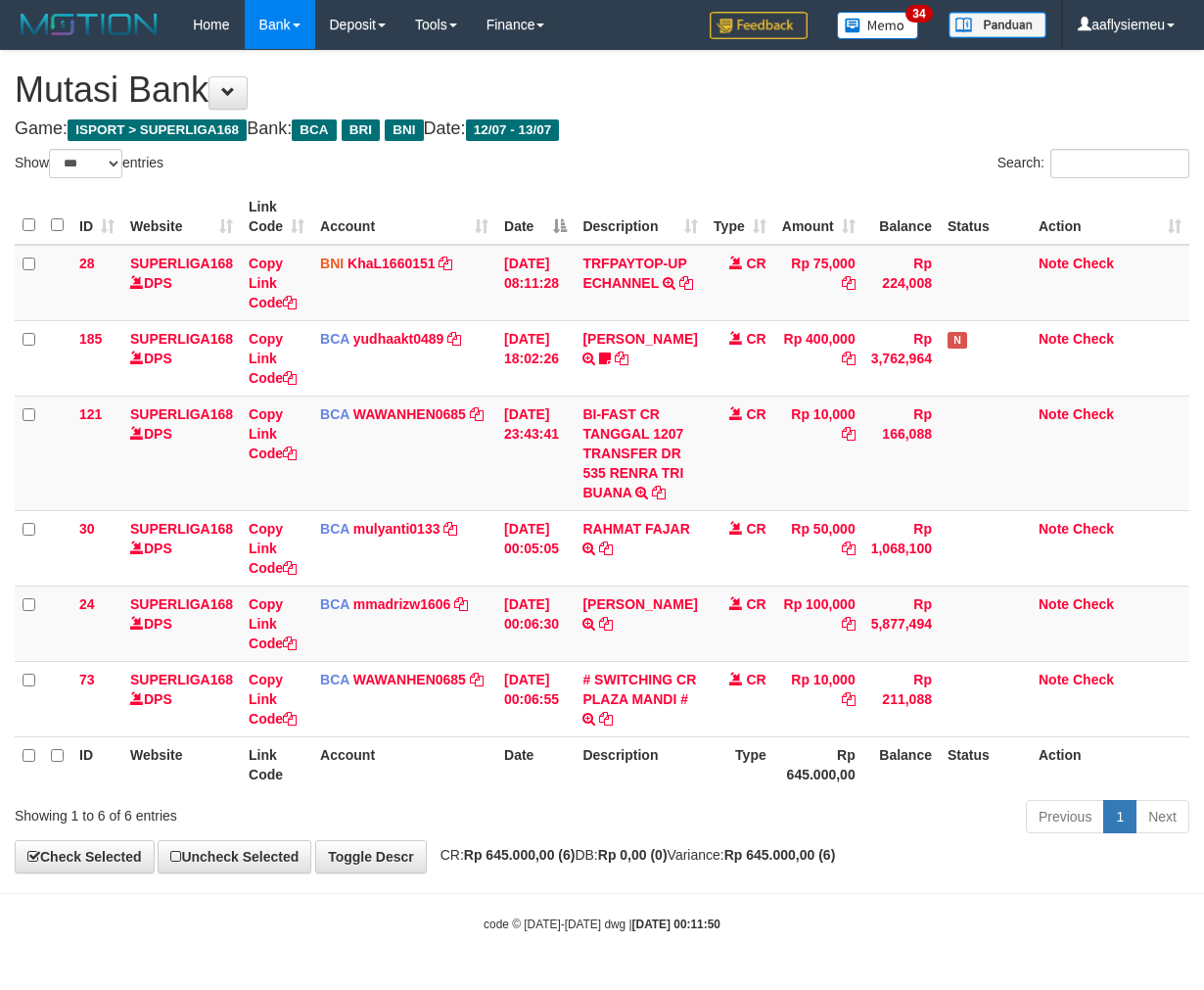 select on "***" 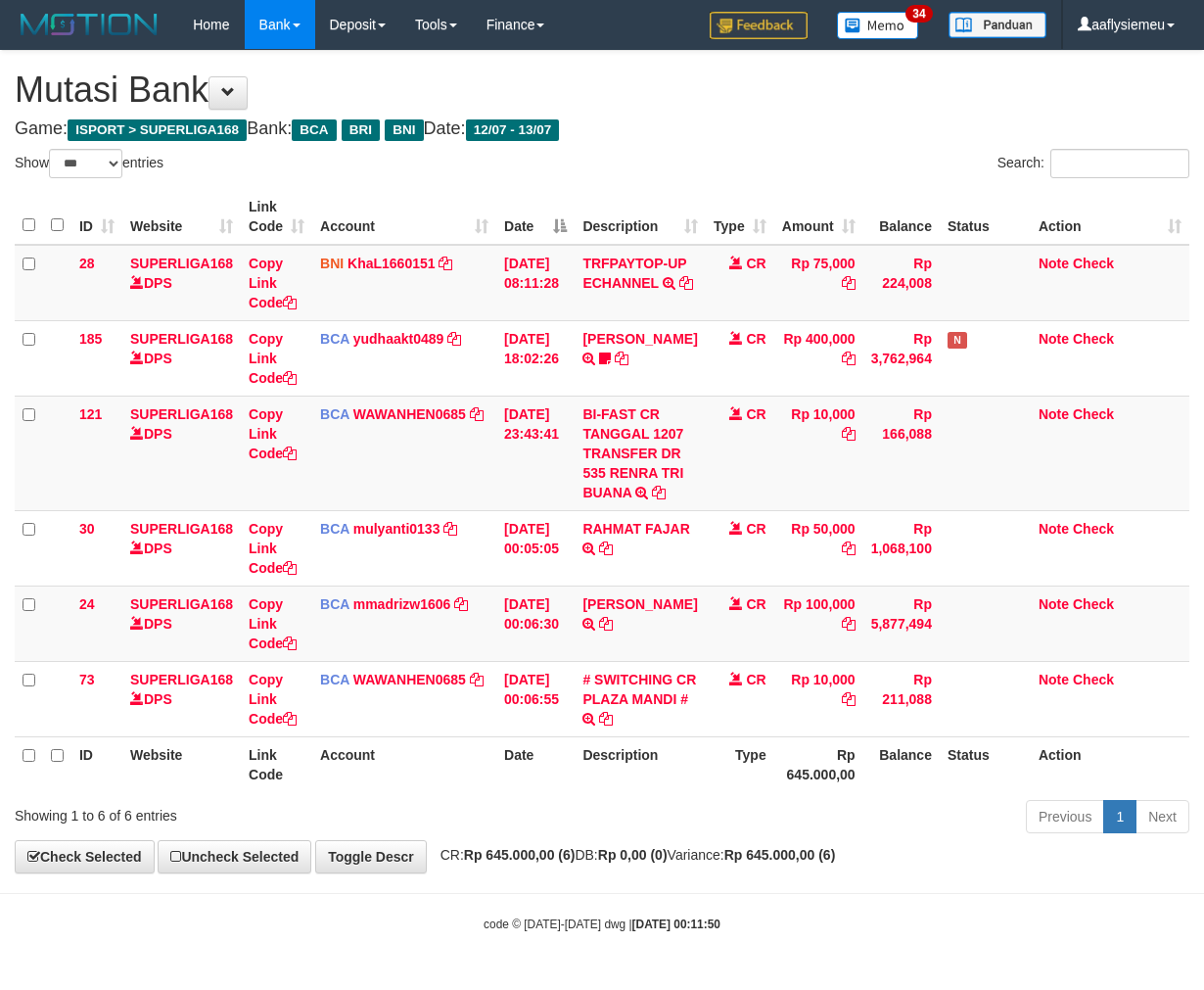 scroll, scrollTop: 52, scrollLeft: 0, axis: vertical 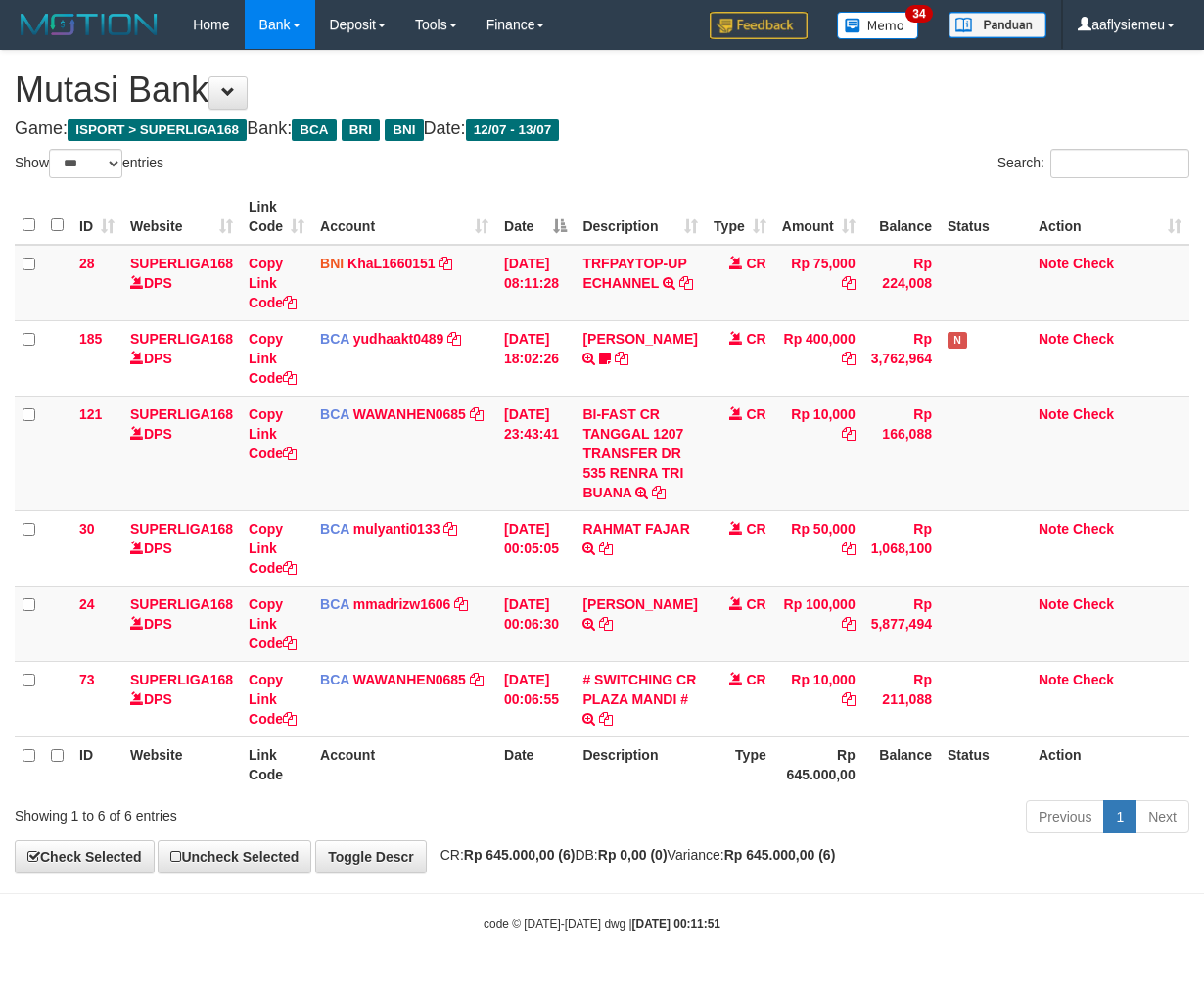 select on "***" 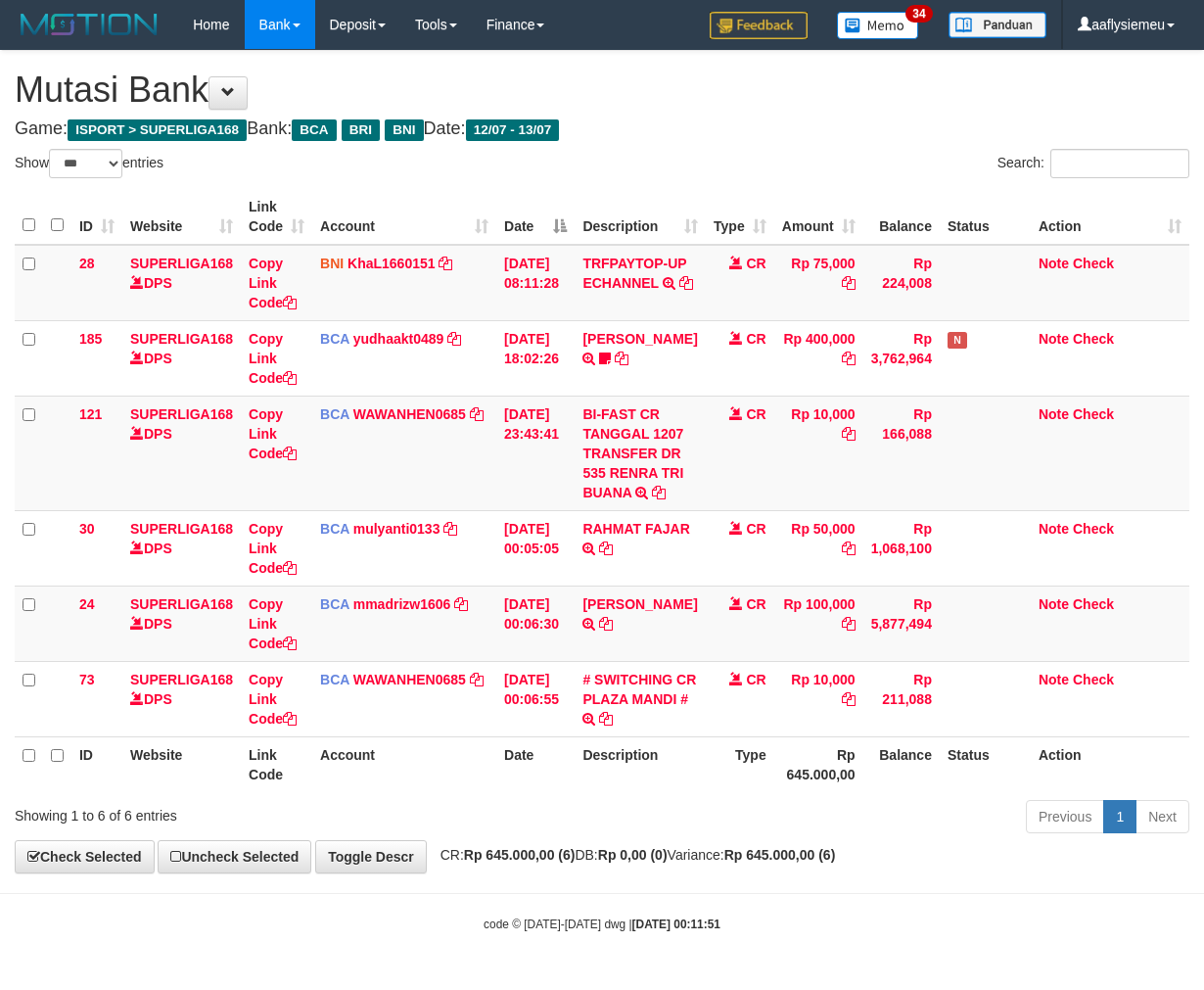 scroll, scrollTop: 52, scrollLeft: 0, axis: vertical 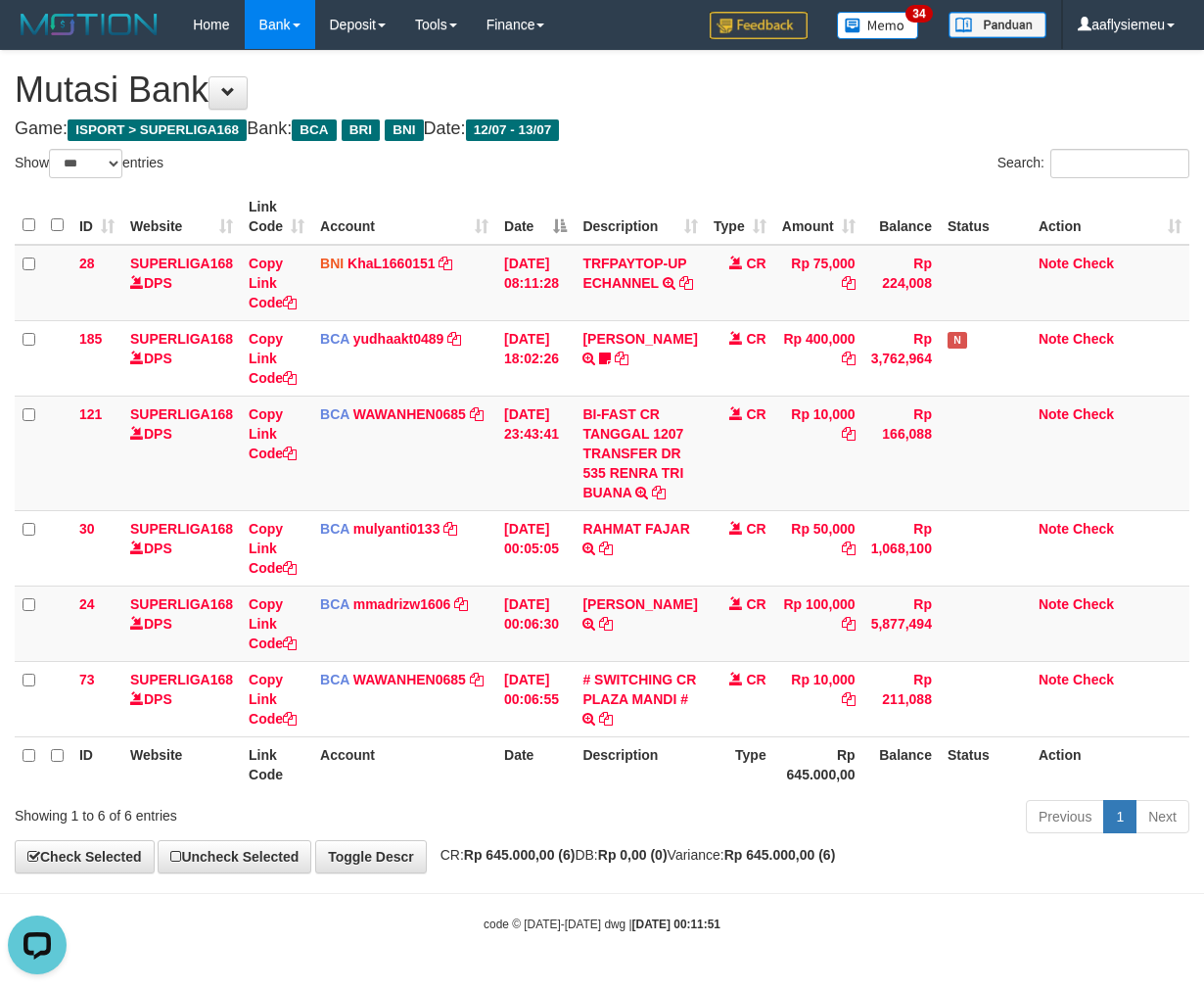 click on "Toggle navigation
Home
Bank
Account List
Load
By Website
Group
[ISPORT]													SUPERLIGA168
By Load Group (DPS)
34" at bounding box center [602, 491] 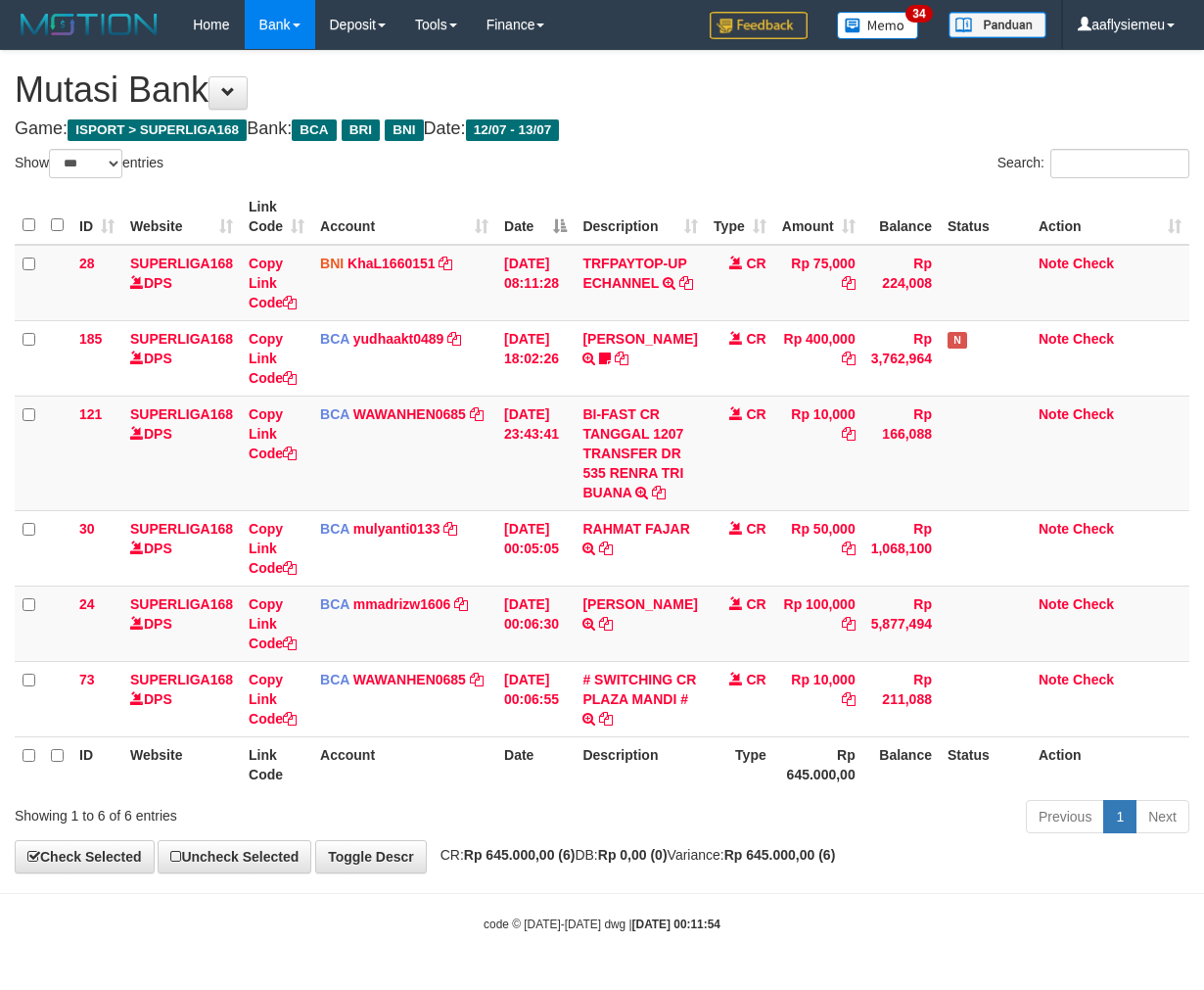 select on "***" 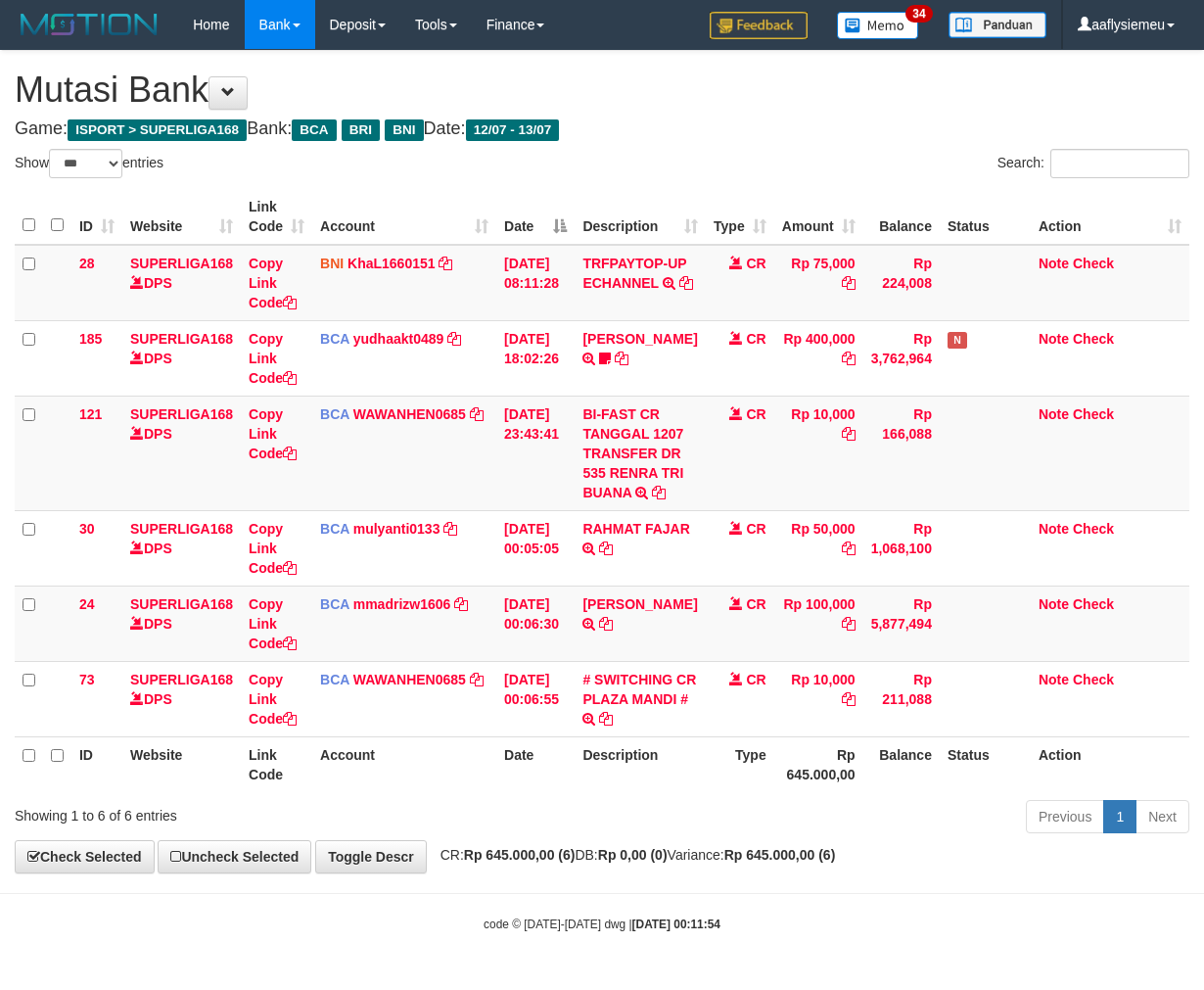 scroll, scrollTop: 52, scrollLeft: 0, axis: vertical 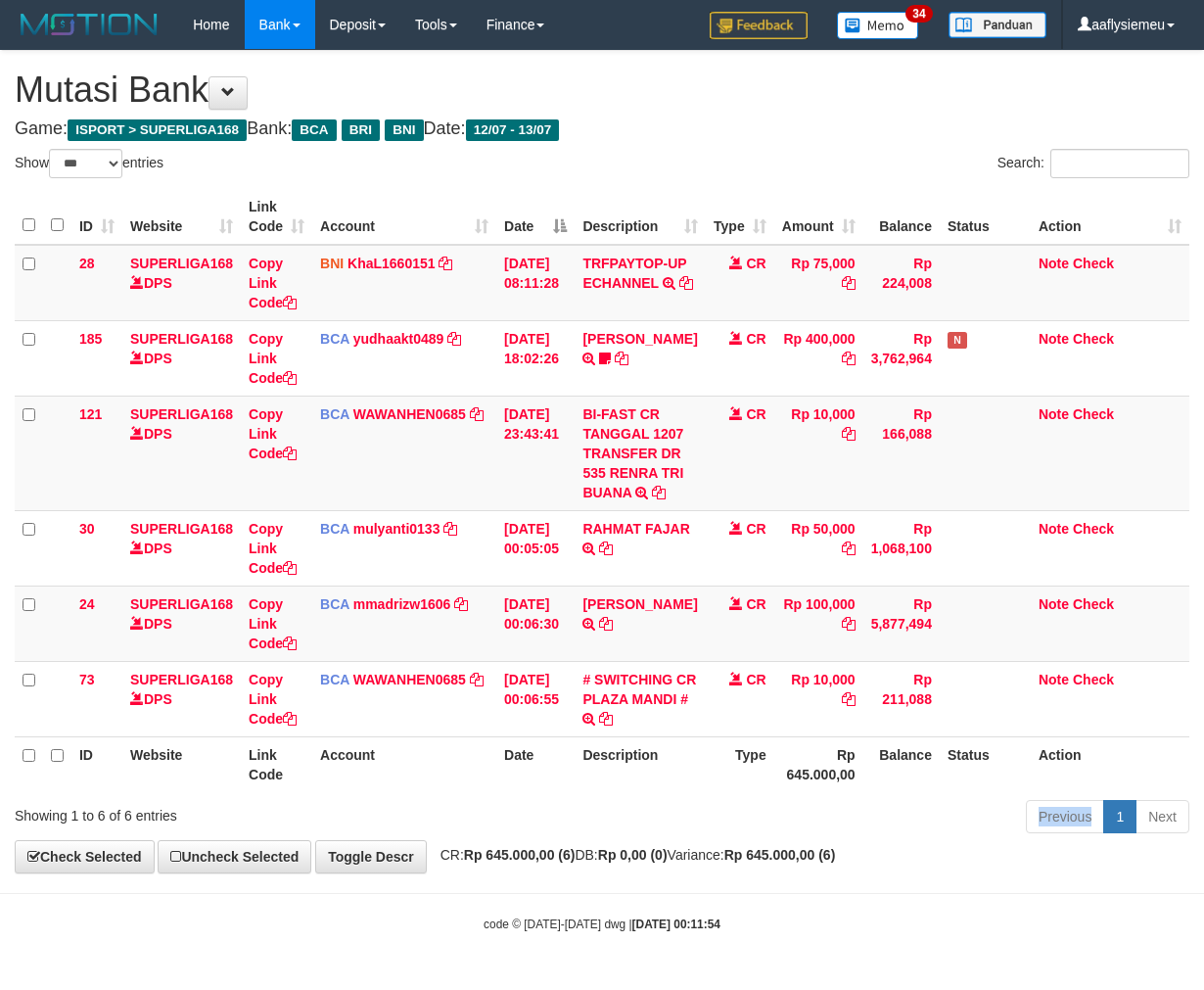 click on "Previous 1 Next" at bounding box center [854, 819] 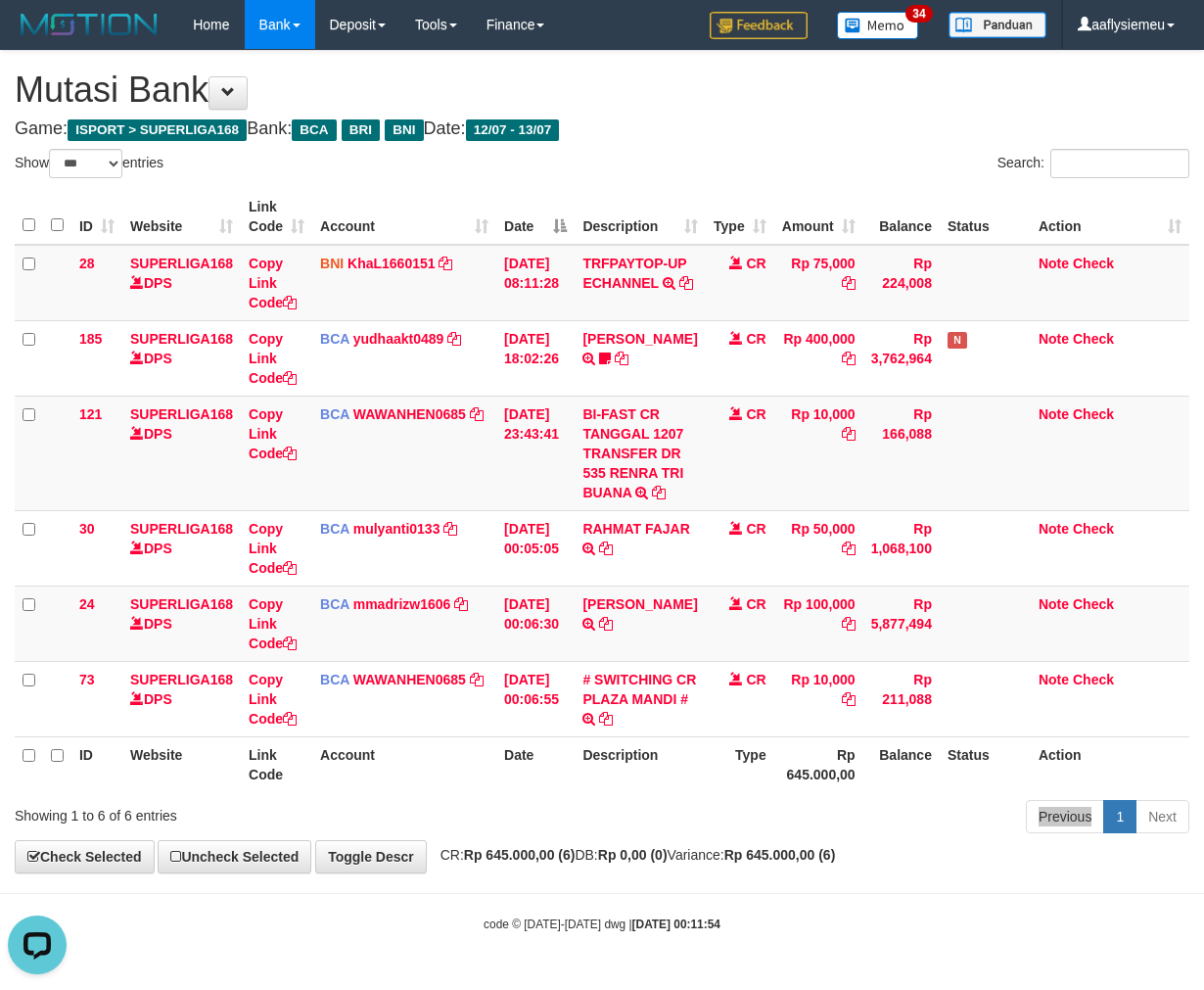 scroll, scrollTop: 0, scrollLeft: 0, axis: both 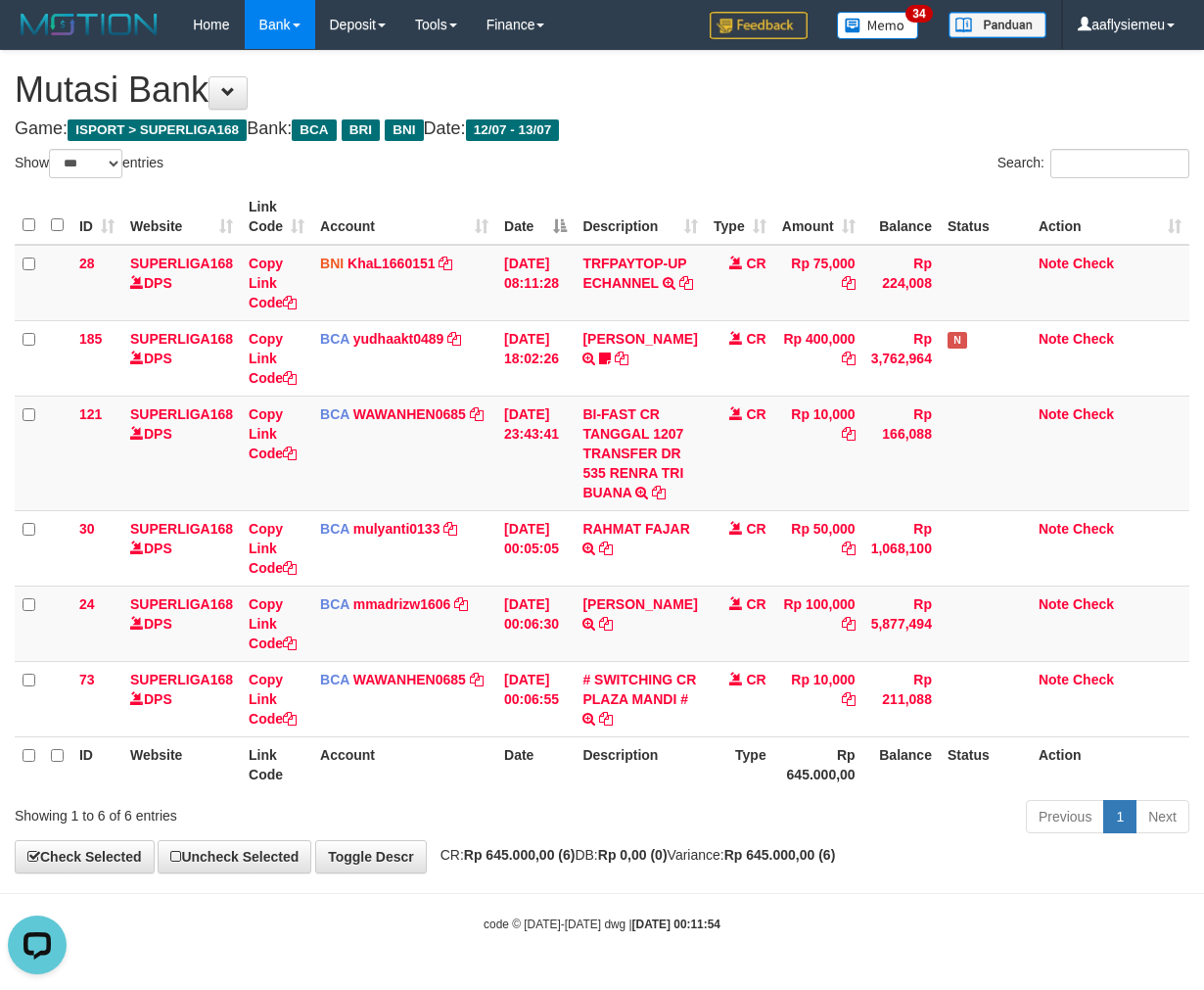 click on "Previous 1 Next" at bounding box center [854, 819] 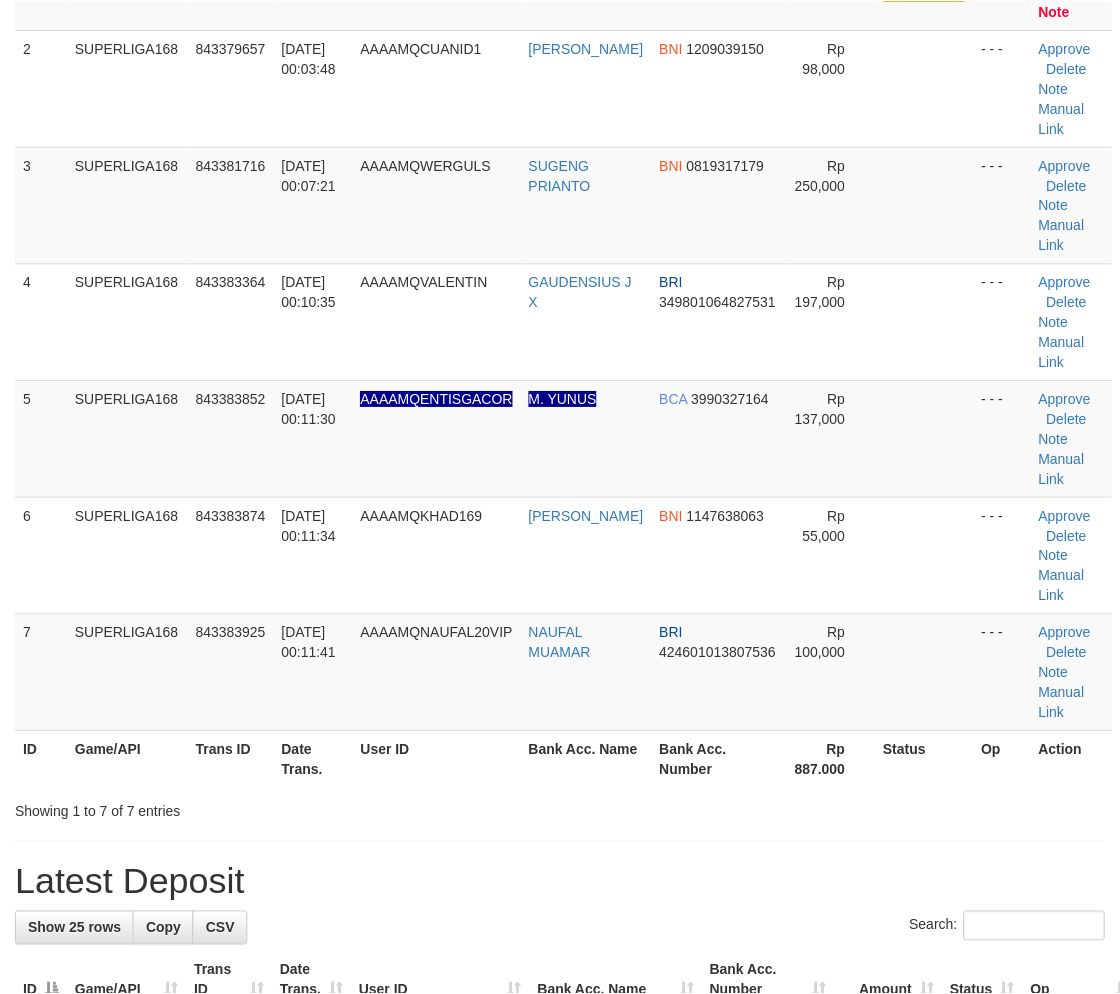 scroll, scrollTop: 223, scrollLeft: 0, axis: vertical 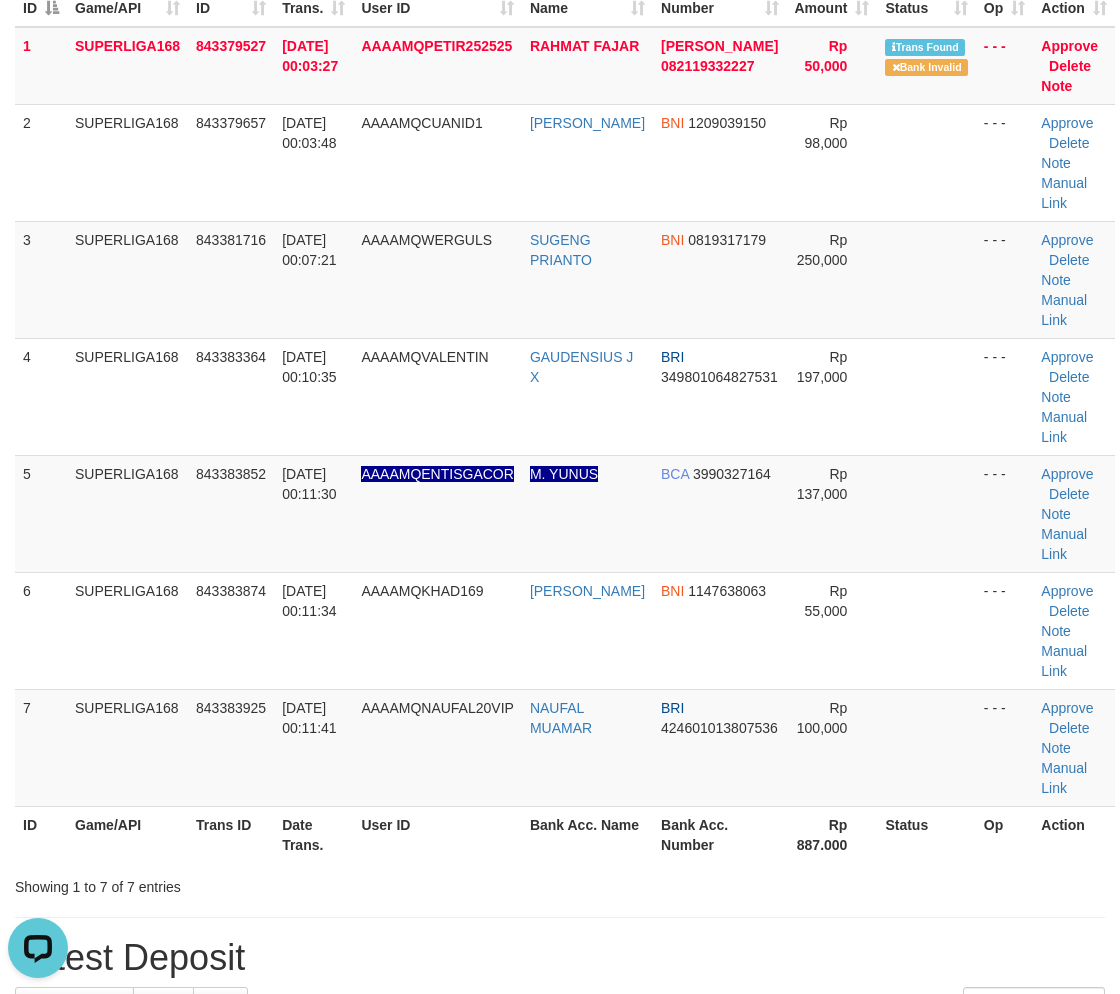 click on "ID Game/API Trans ID Date Trans. User ID Bank Acc. Name Bank Acc. Number Amount Status Op Action
1
SUPERLIGA168
843379527
13/07/2025 00:03:27
AAAAMQPETIR252525
RAHMAT FAJAR
DANA
082119332227
Rp 50,000
Trans Found
Bank Invalid
- - -
Approve
Delete
Note
2
SUPERLIGA168
843379657
13/07/2025 00:03:48" at bounding box center (560, 416) 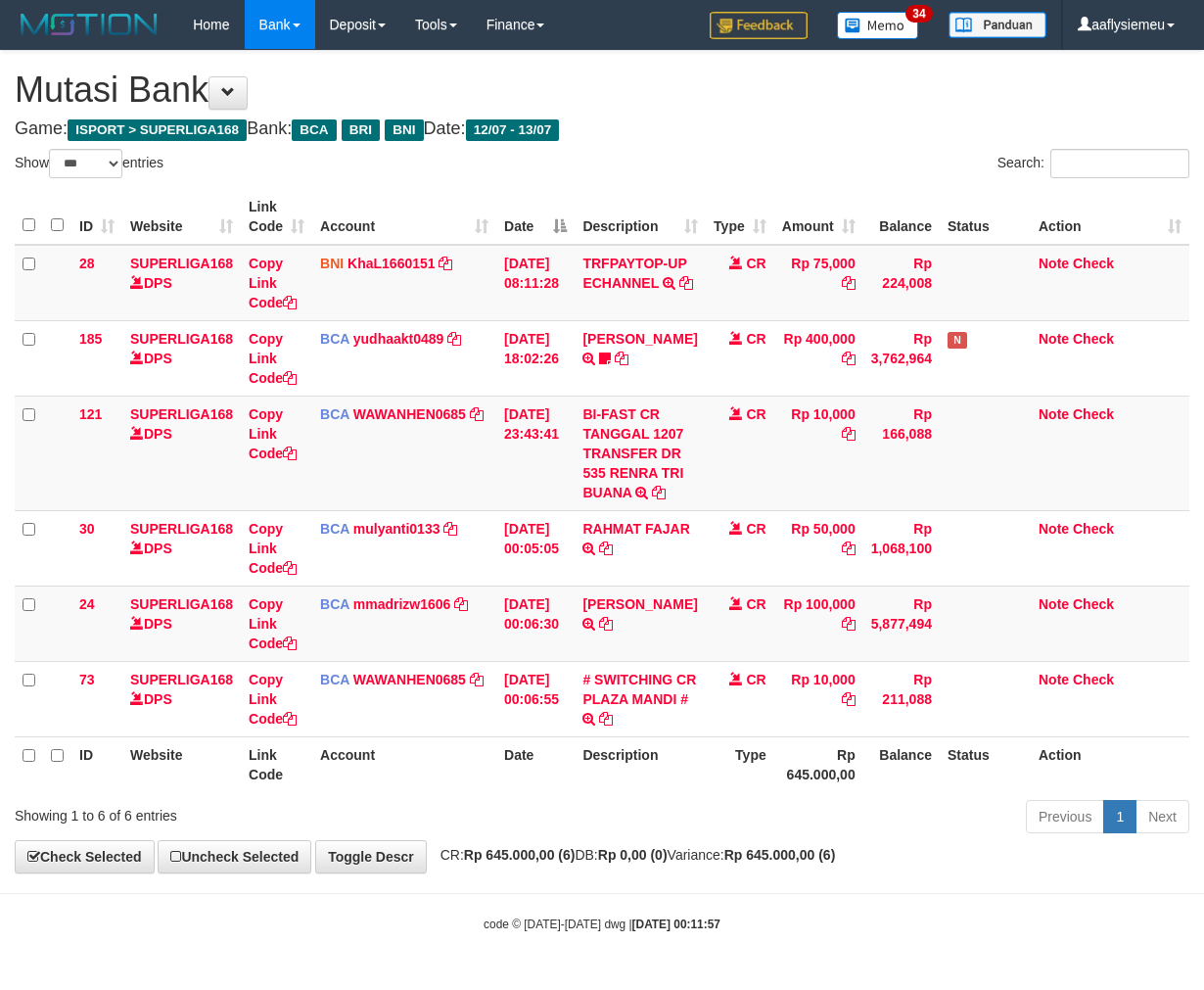 select on "***" 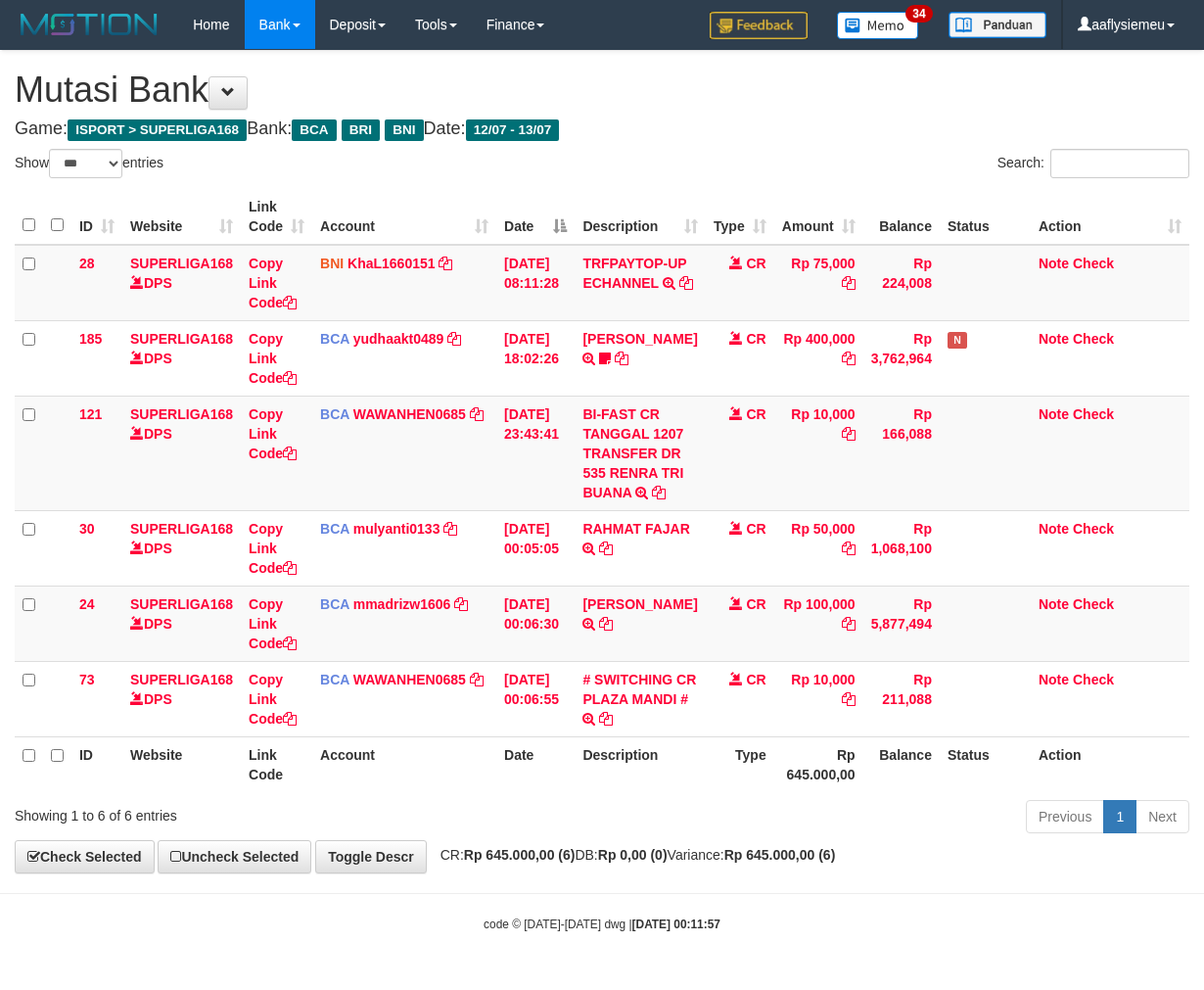 scroll, scrollTop: 52, scrollLeft: 0, axis: vertical 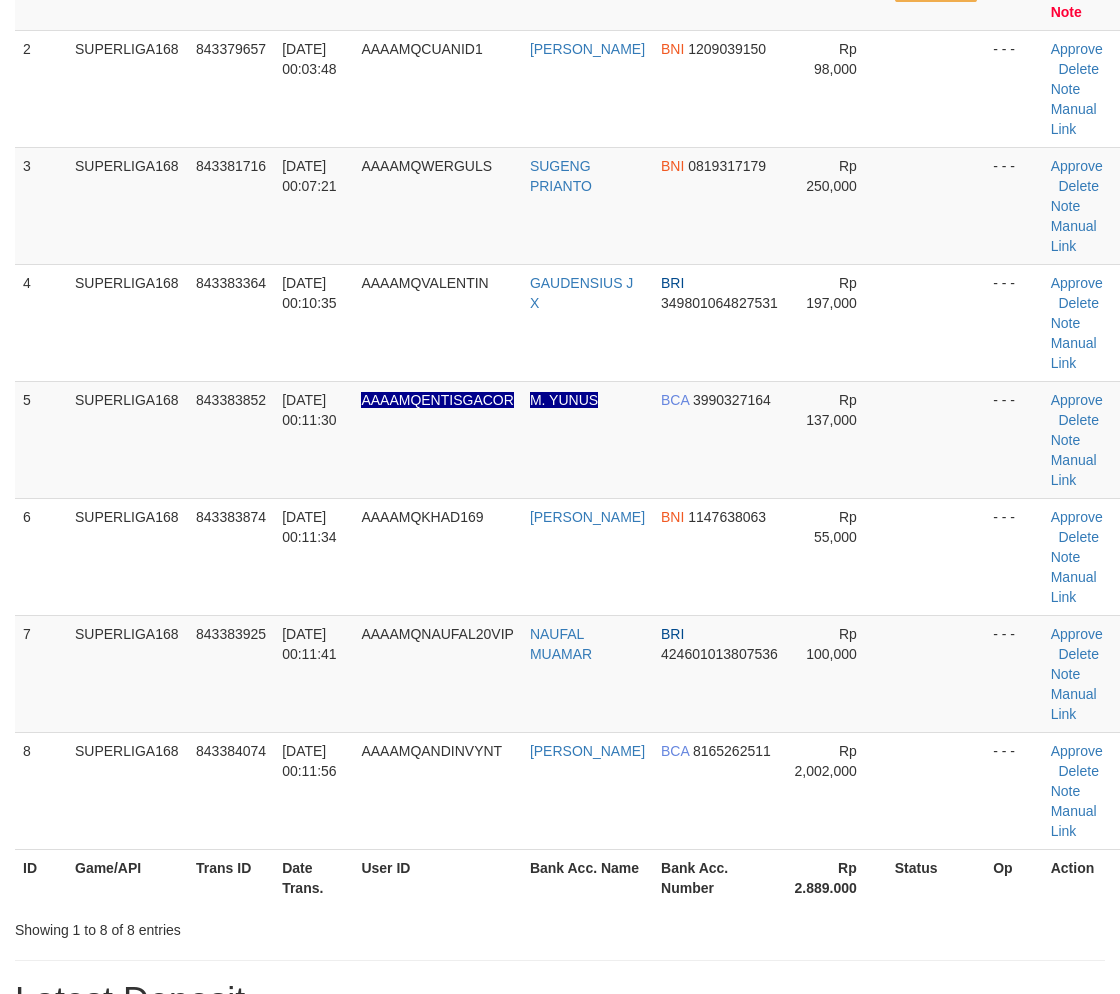 drag, startPoint x: 128, startPoint y: 624, endPoint x: 2, endPoint y: 701, distance: 147.66516 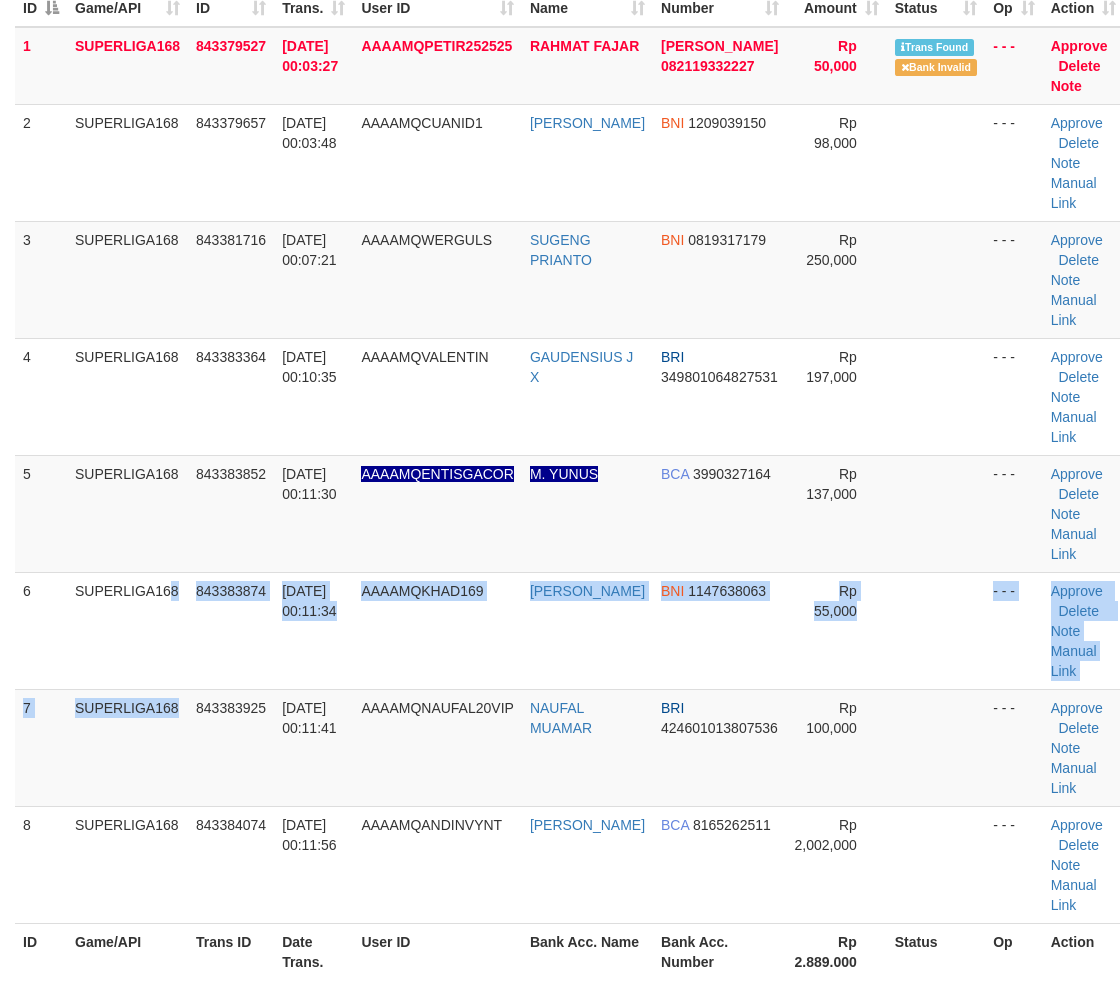 drag, startPoint x: 193, startPoint y: 588, endPoint x: 0, endPoint y: 671, distance: 210.09045 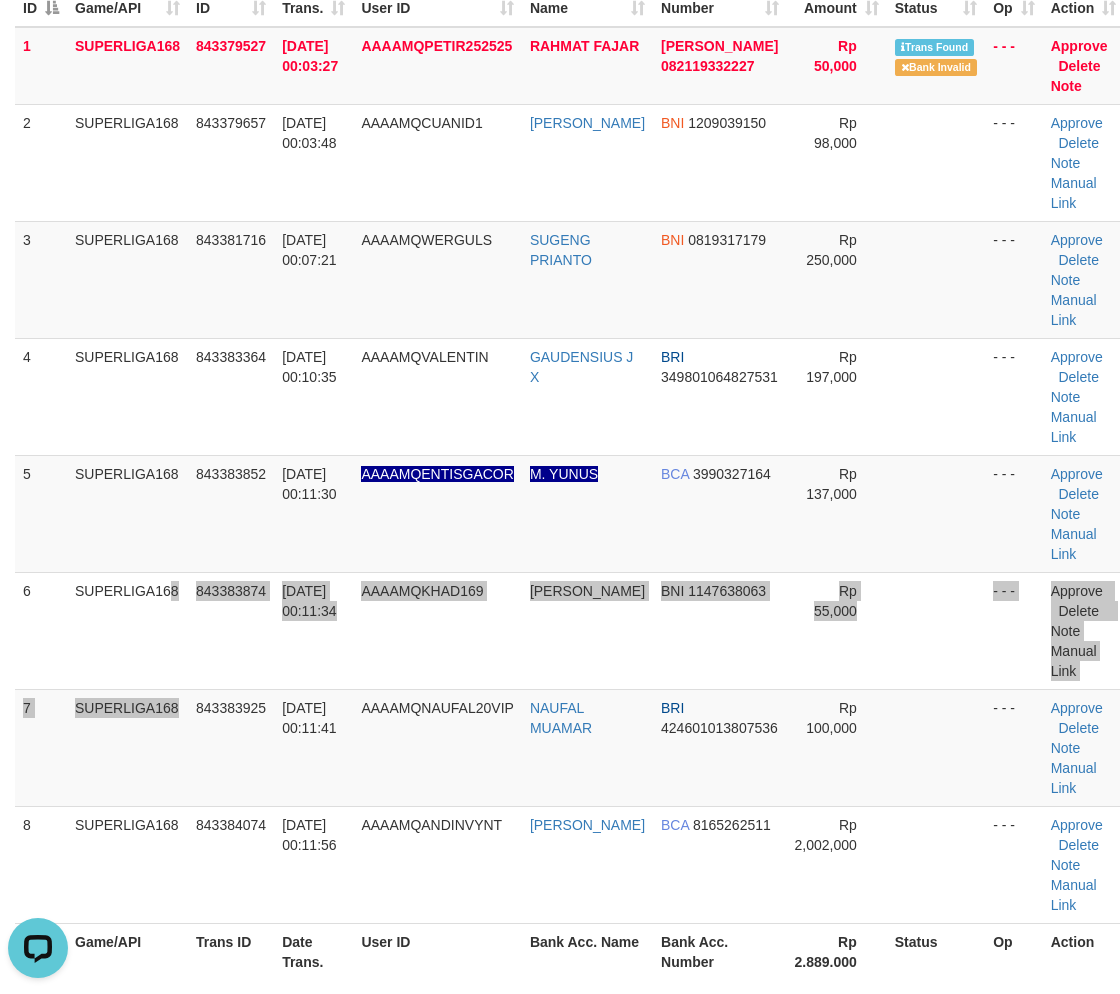 scroll, scrollTop: 0, scrollLeft: 0, axis: both 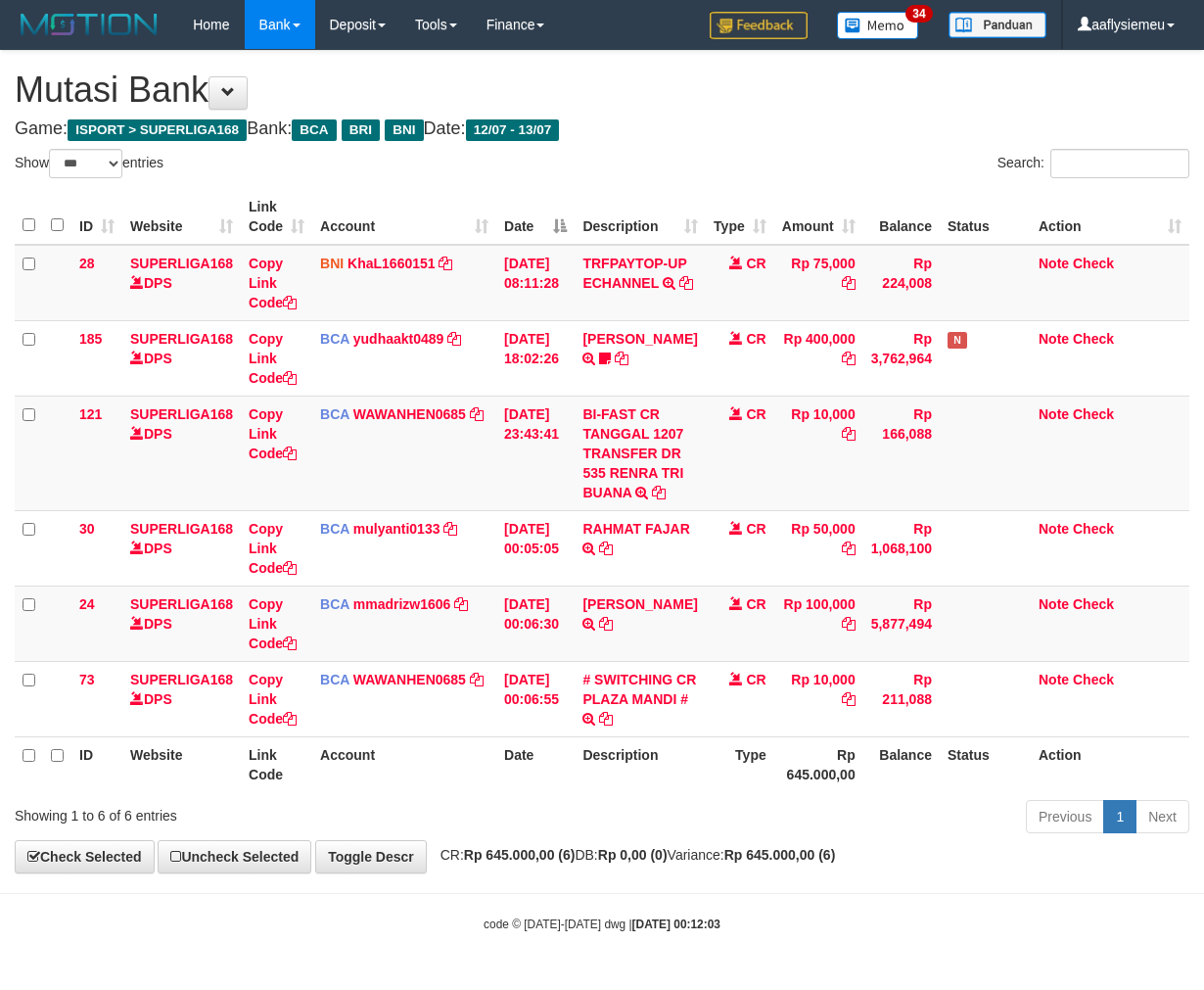 select on "***" 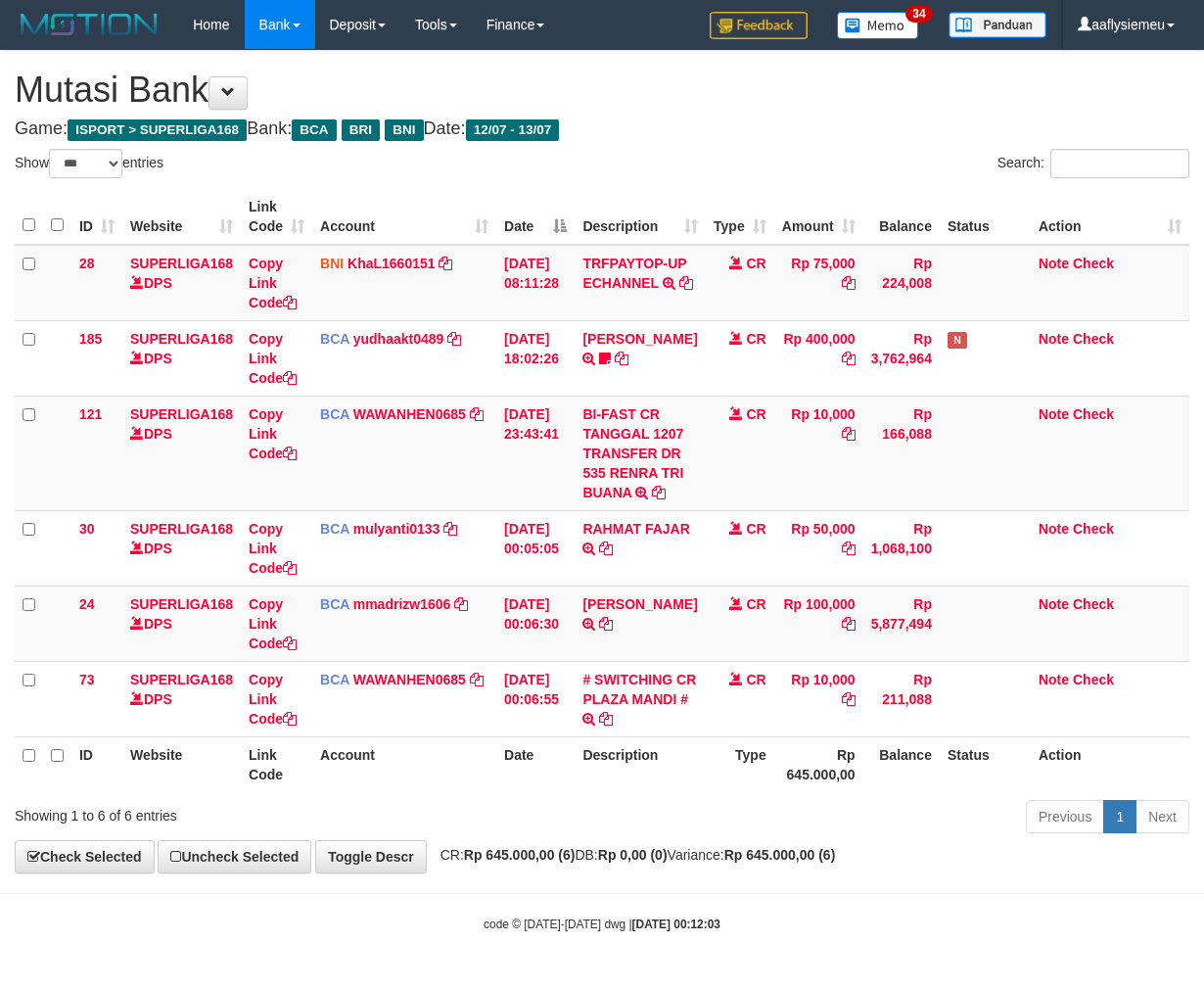 scroll, scrollTop: 52, scrollLeft: 0, axis: vertical 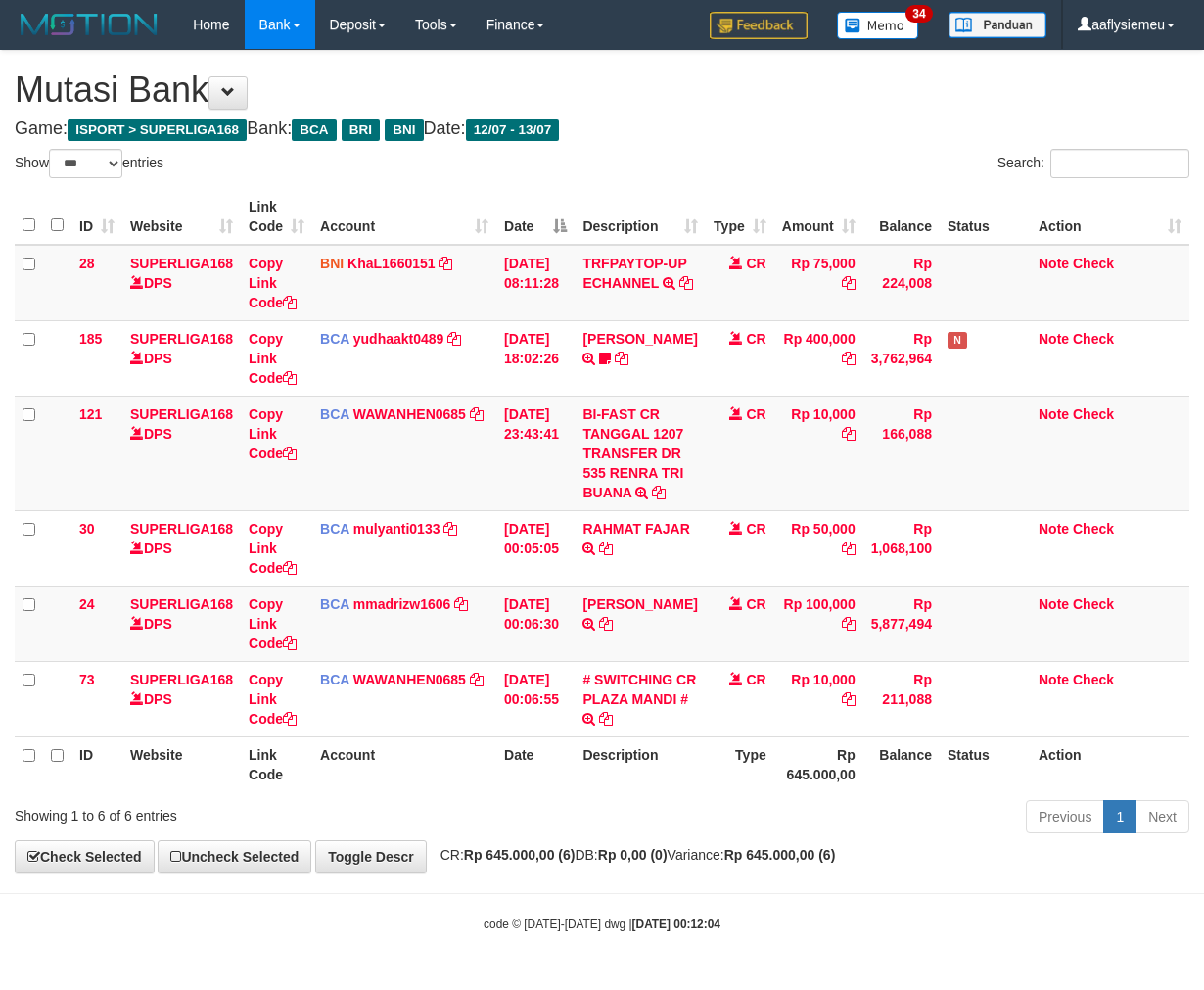 select on "***" 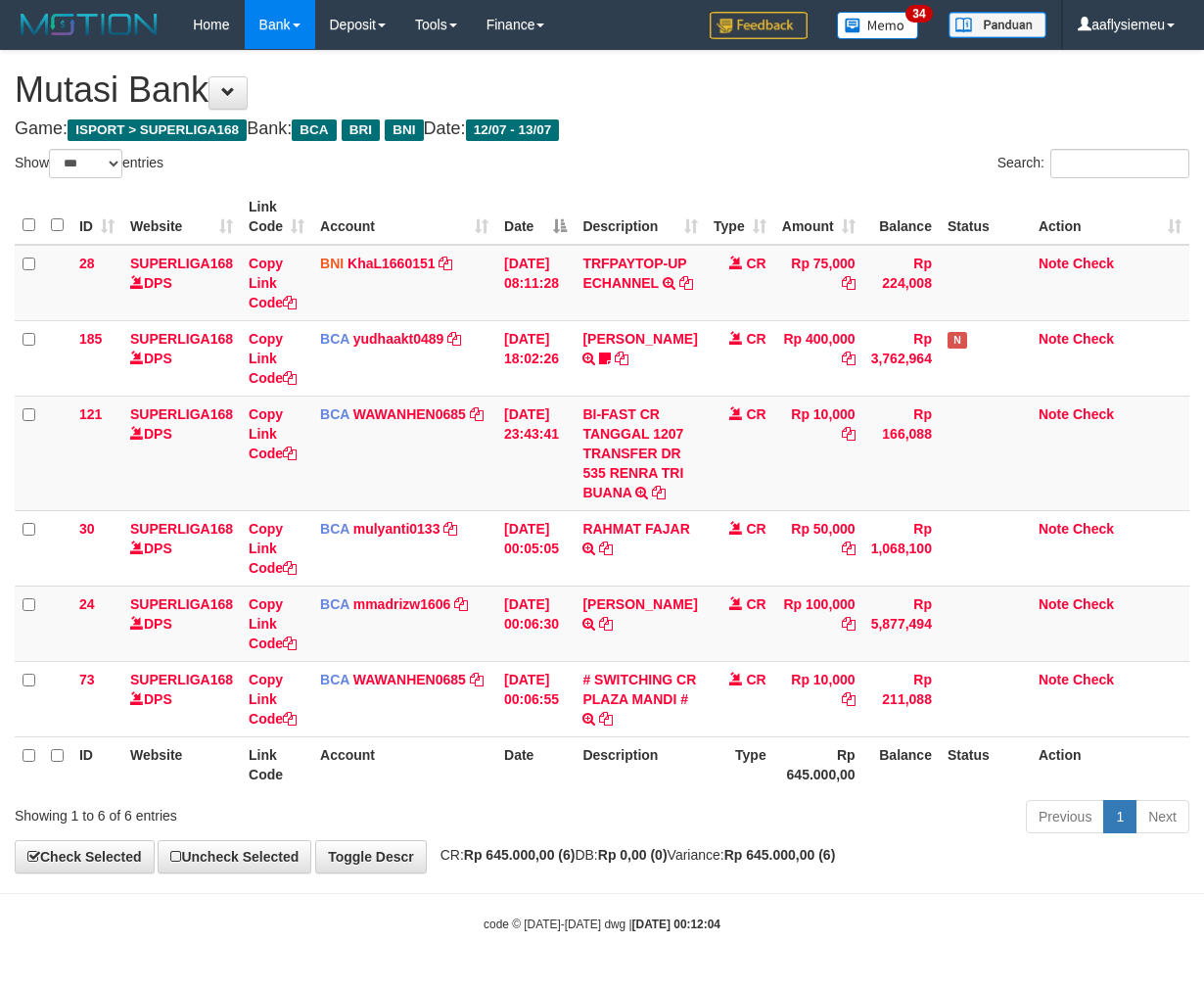 scroll, scrollTop: 52, scrollLeft: 0, axis: vertical 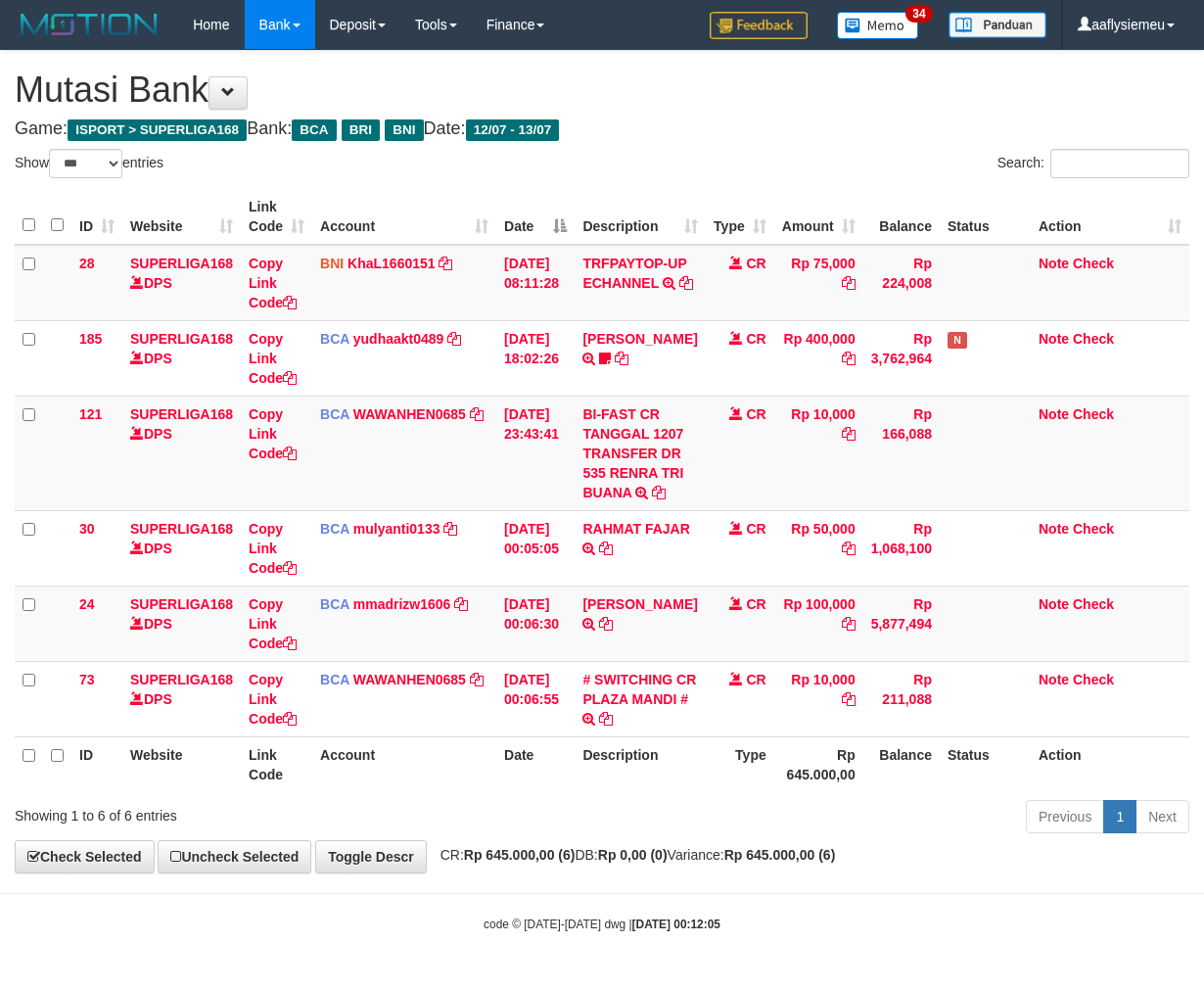 select on "***" 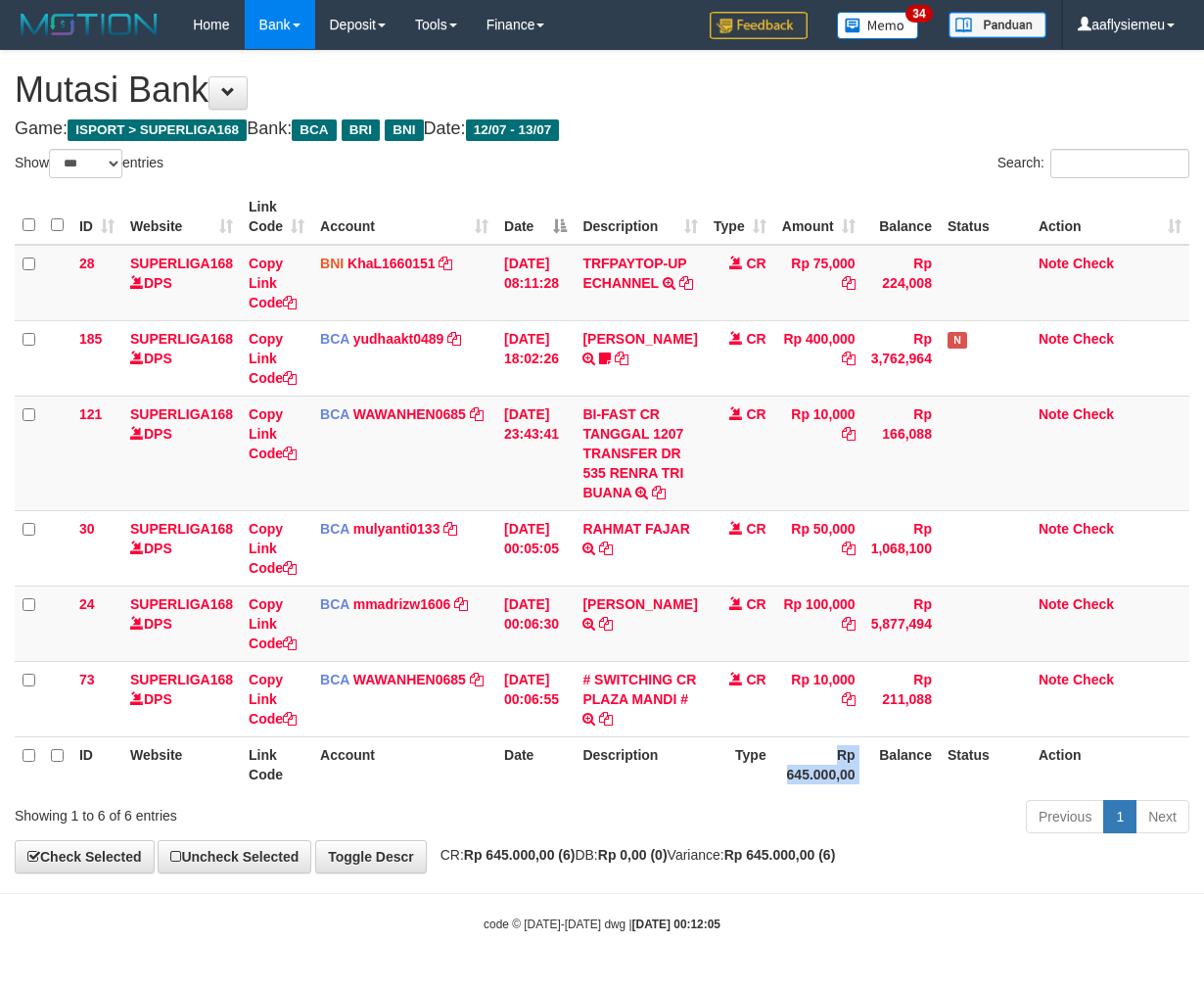 click on "Balance" at bounding box center [902, 764] 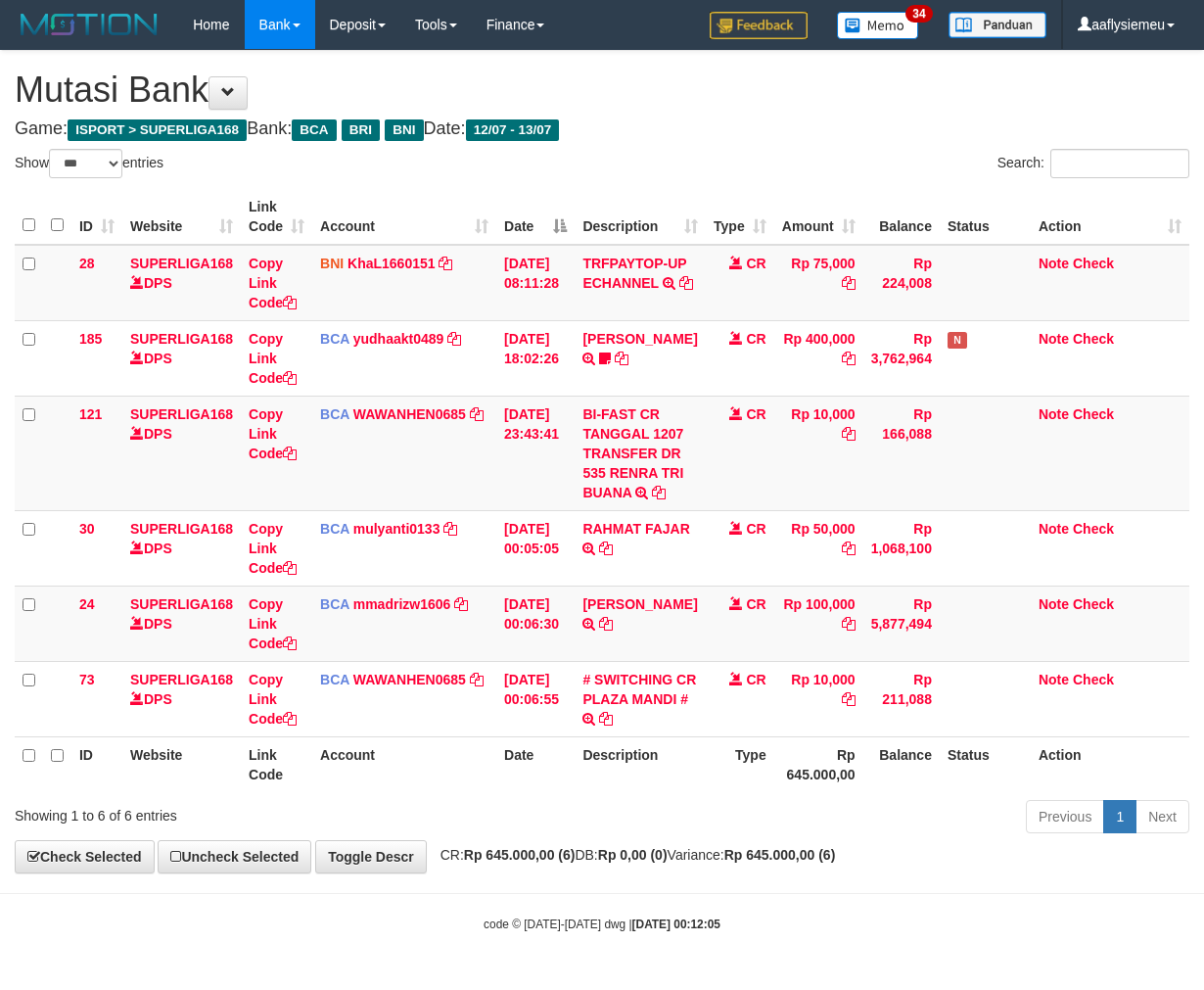 click on "Previous 1 Next" at bounding box center [854, 819] 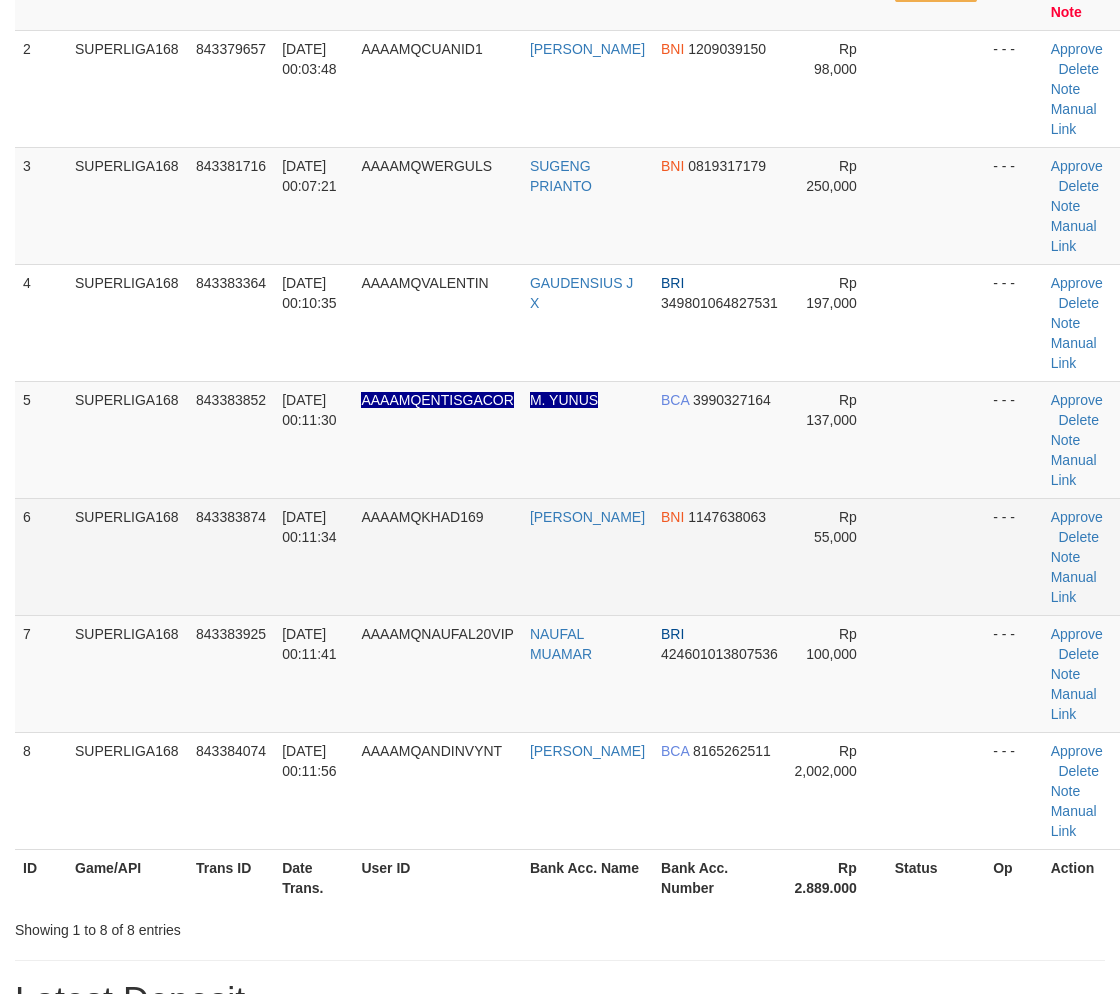 click on "SUPERLIGA168" at bounding box center (127, 556) 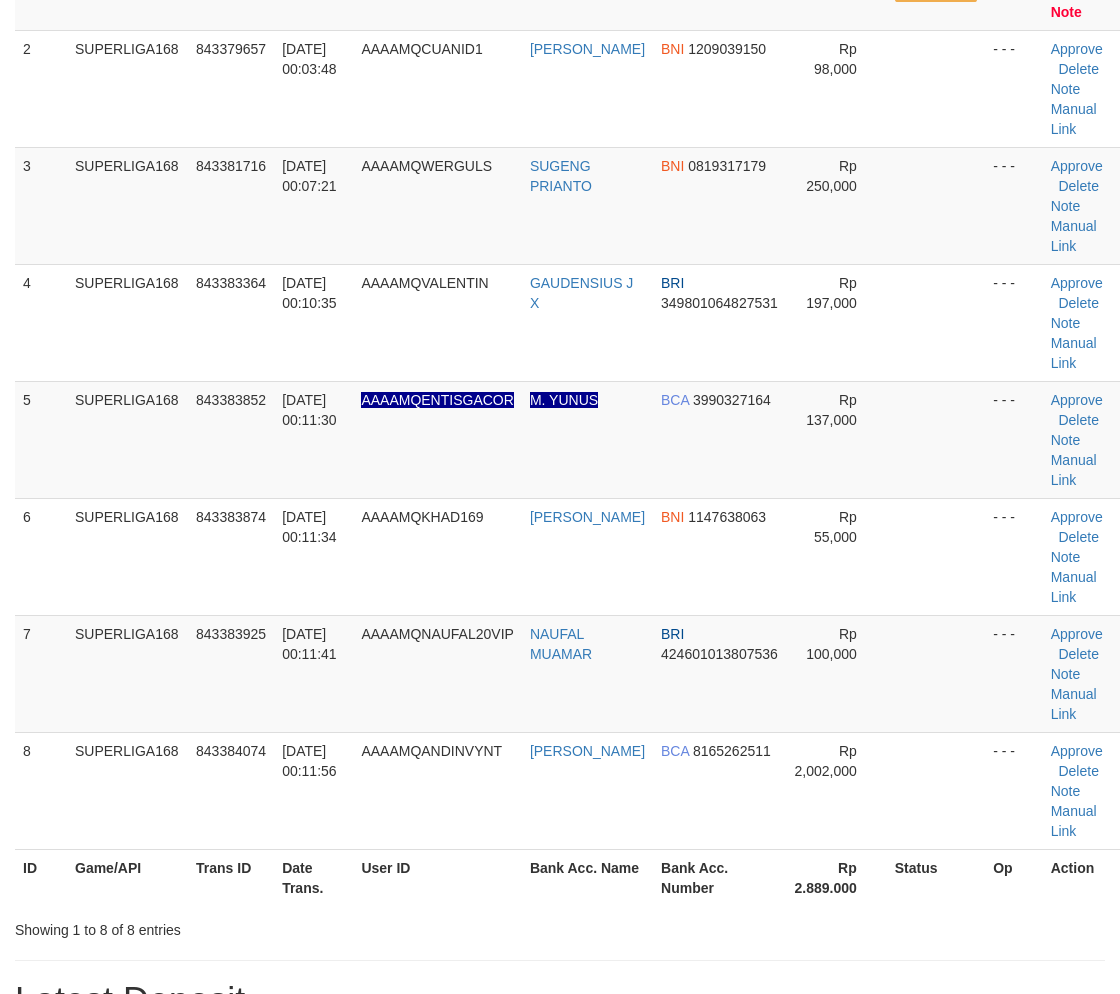 scroll, scrollTop: 223, scrollLeft: 0, axis: vertical 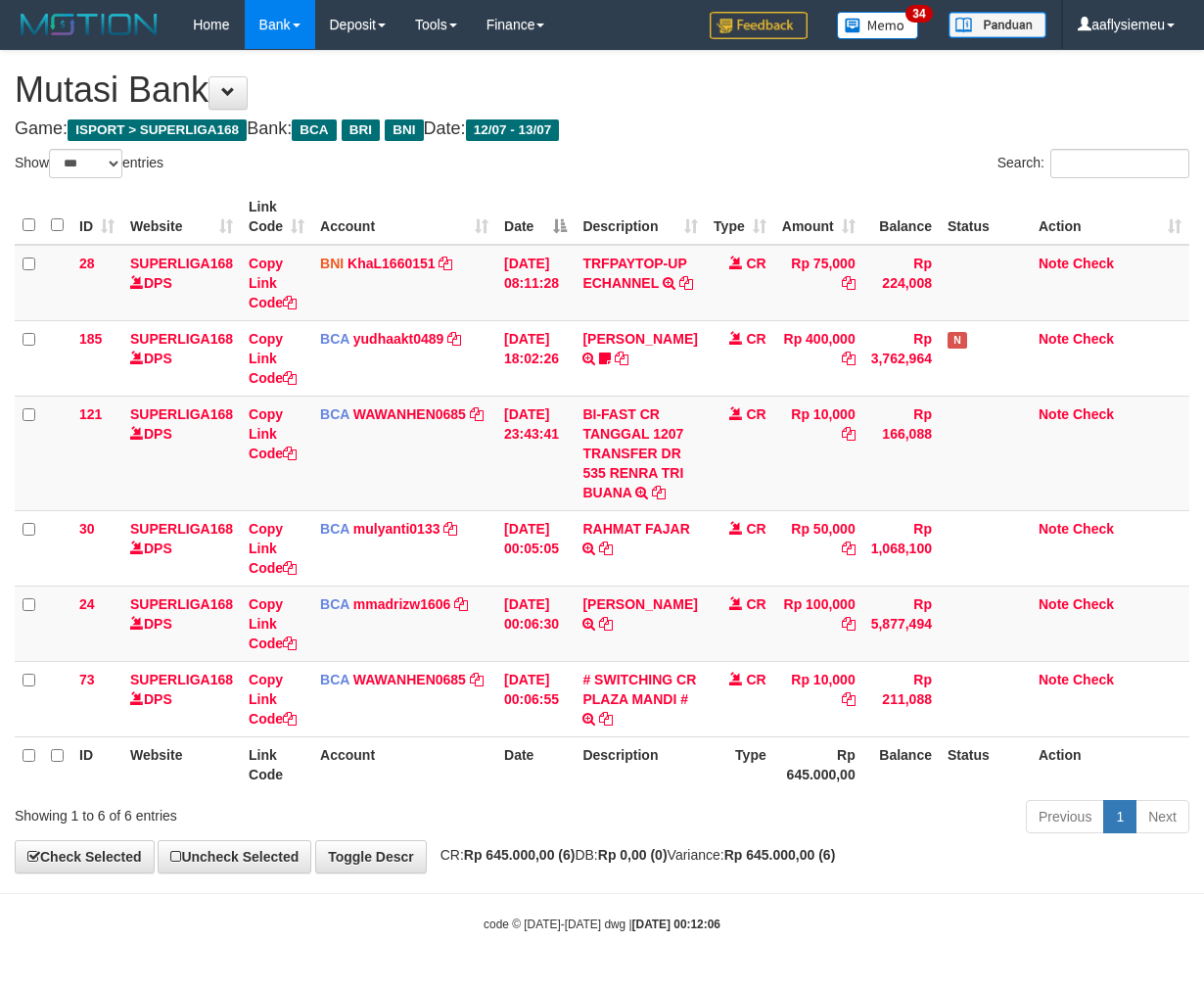 select on "***" 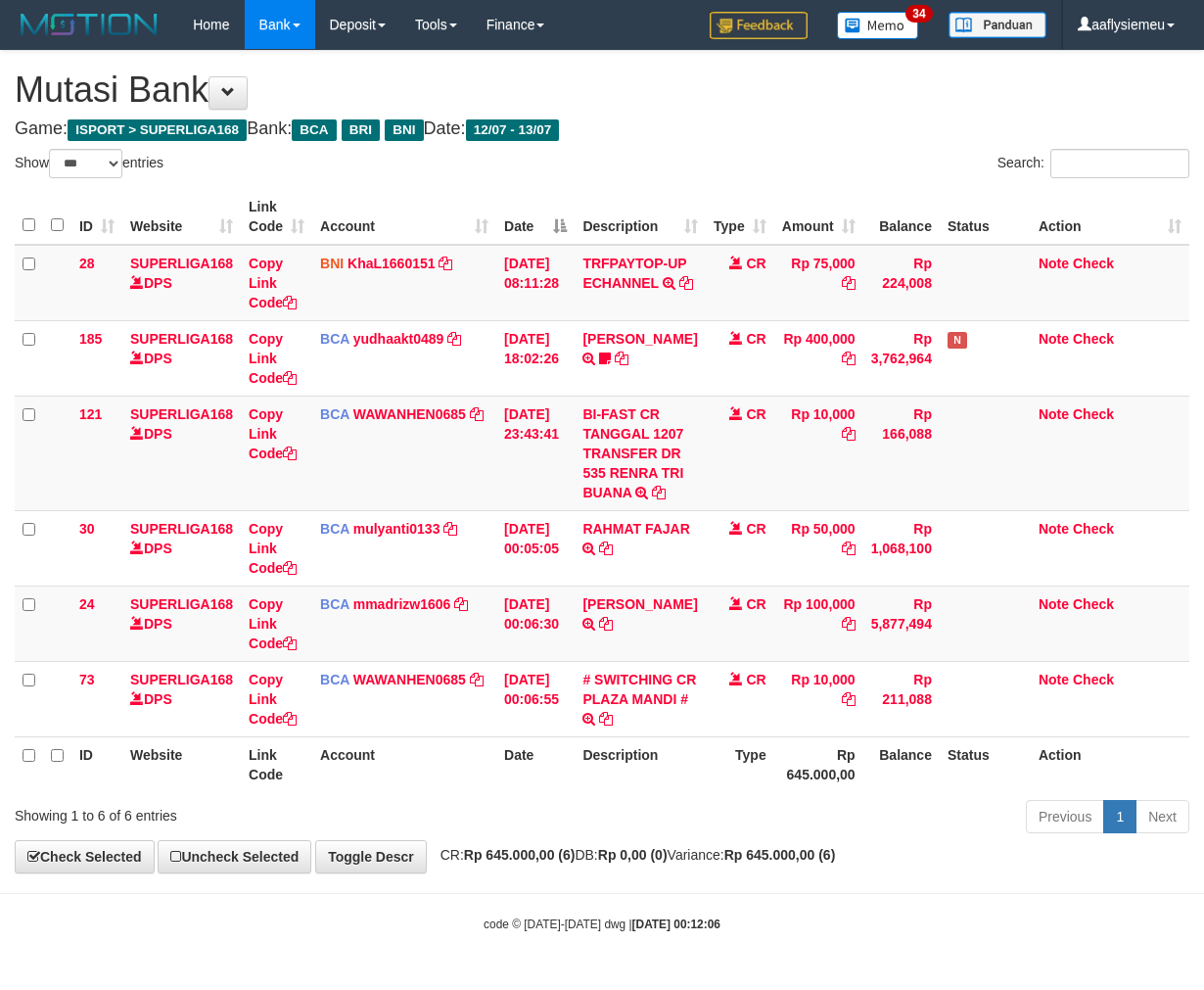 scroll, scrollTop: 52, scrollLeft: 0, axis: vertical 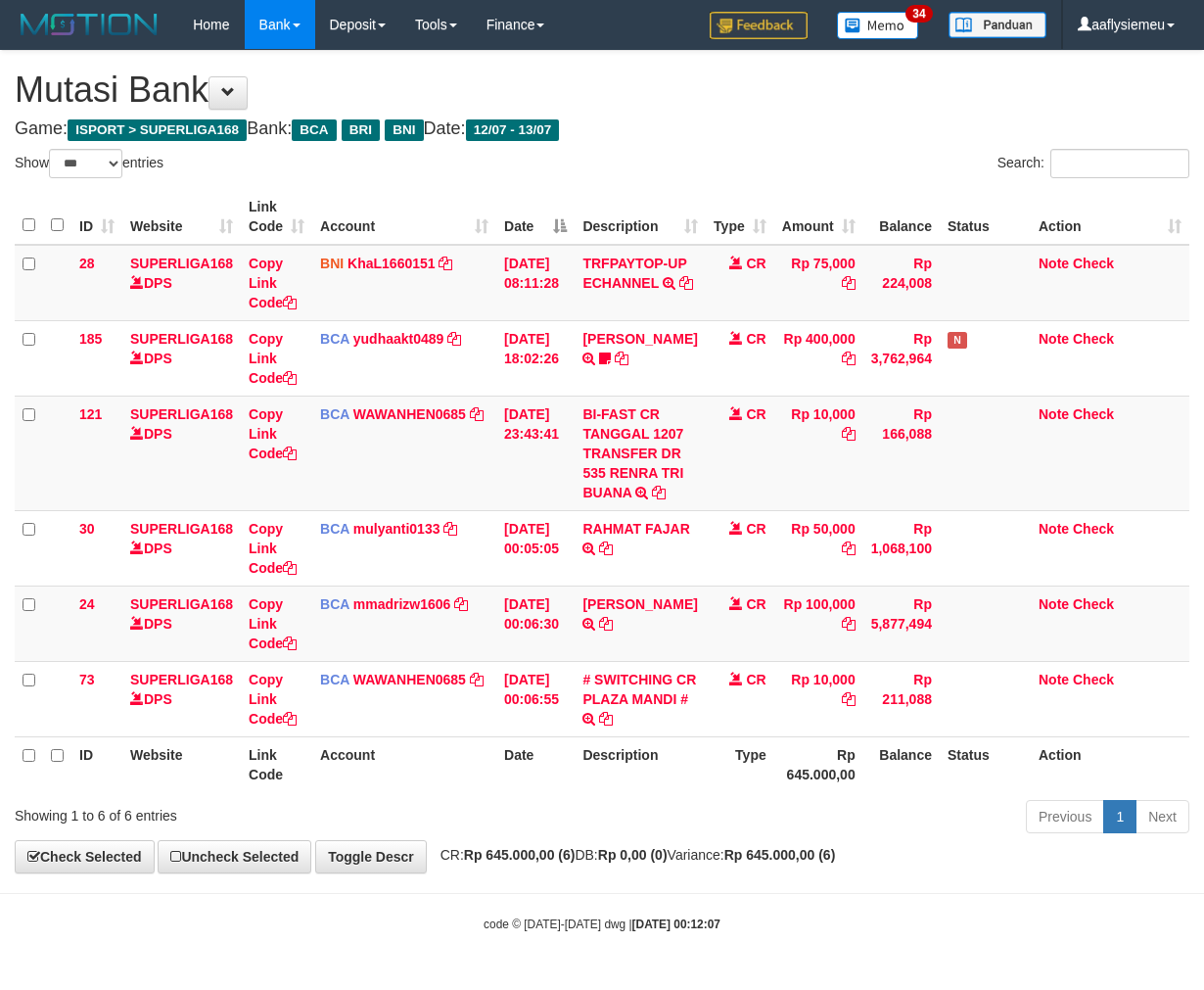 select on "***" 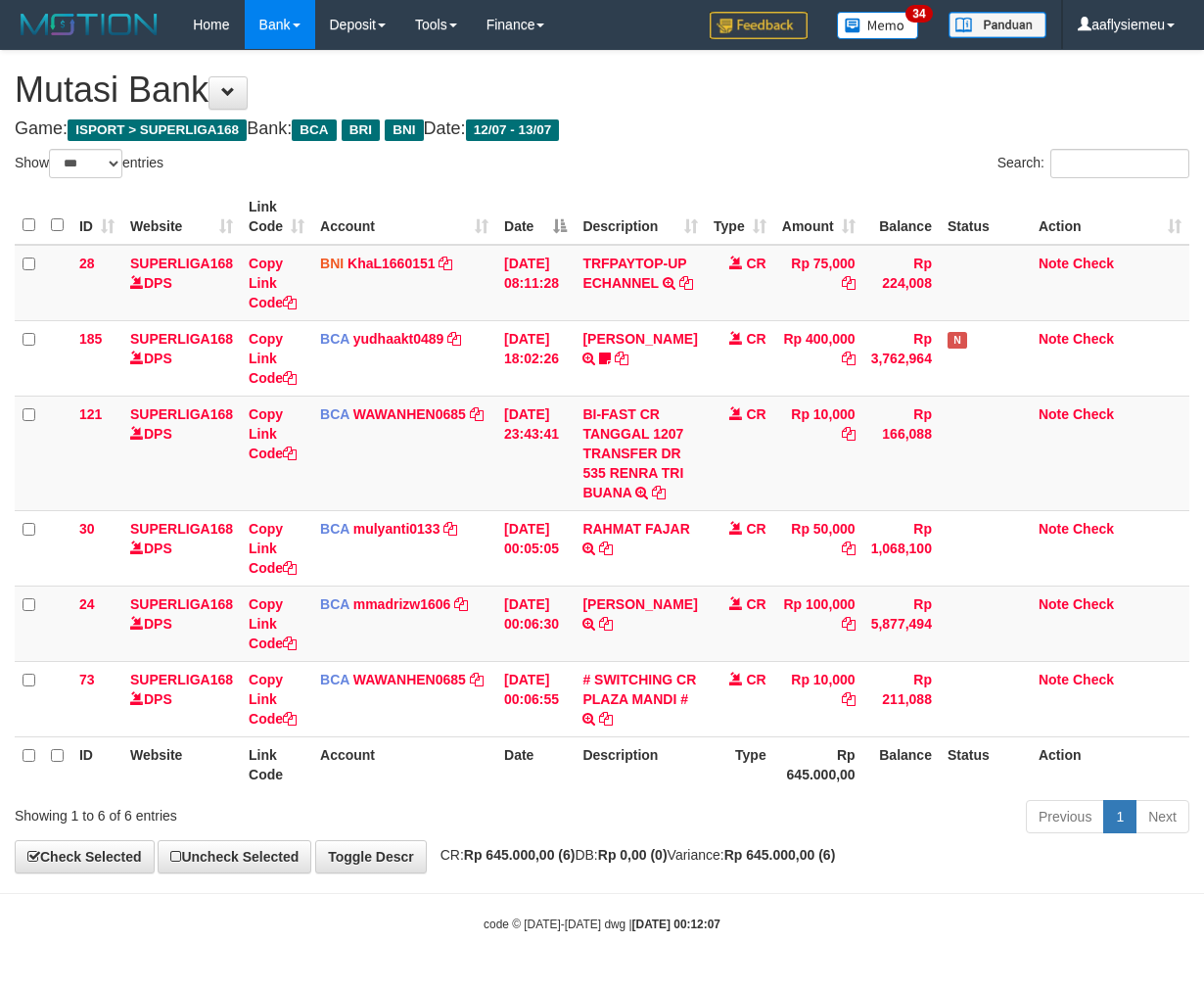 scroll, scrollTop: 52, scrollLeft: 0, axis: vertical 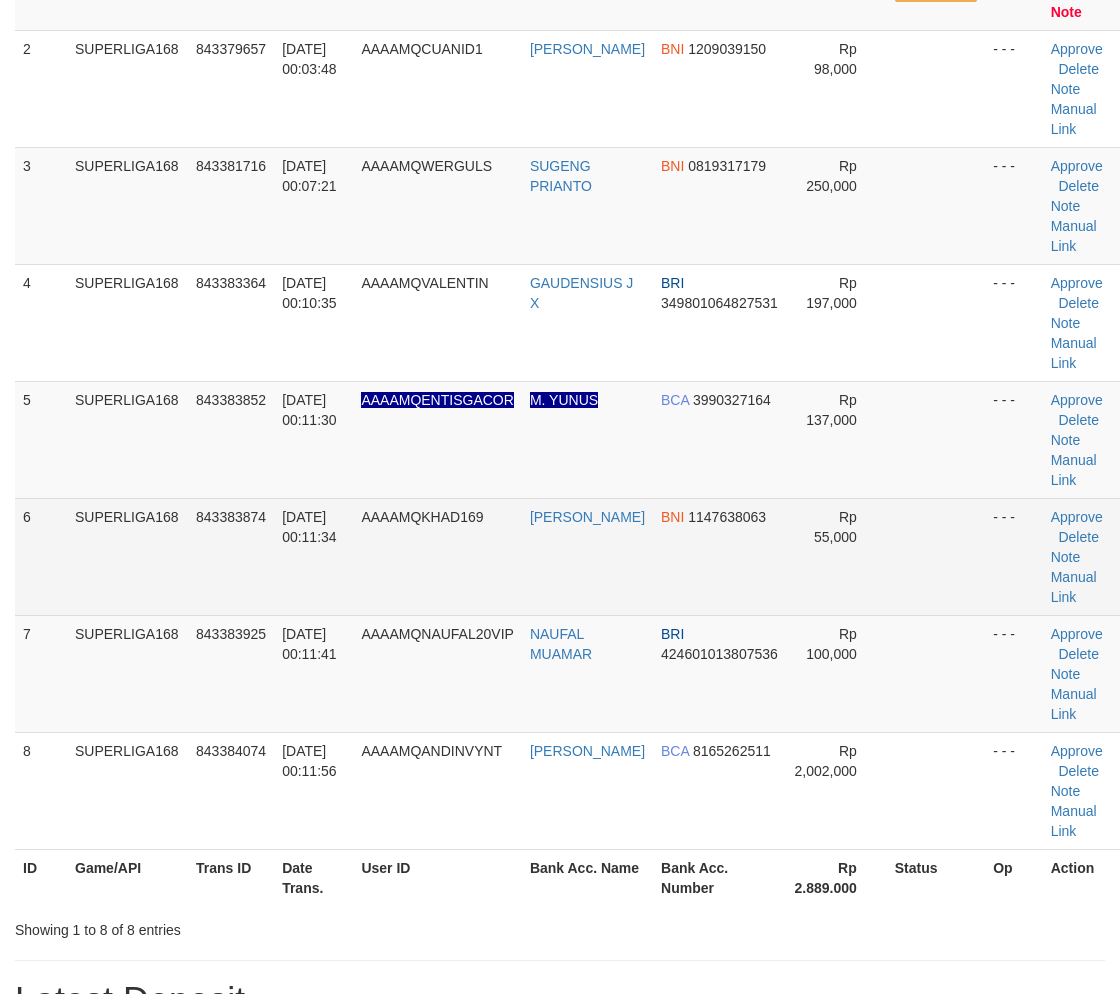 click on "843383874" at bounding box center (231, 556) 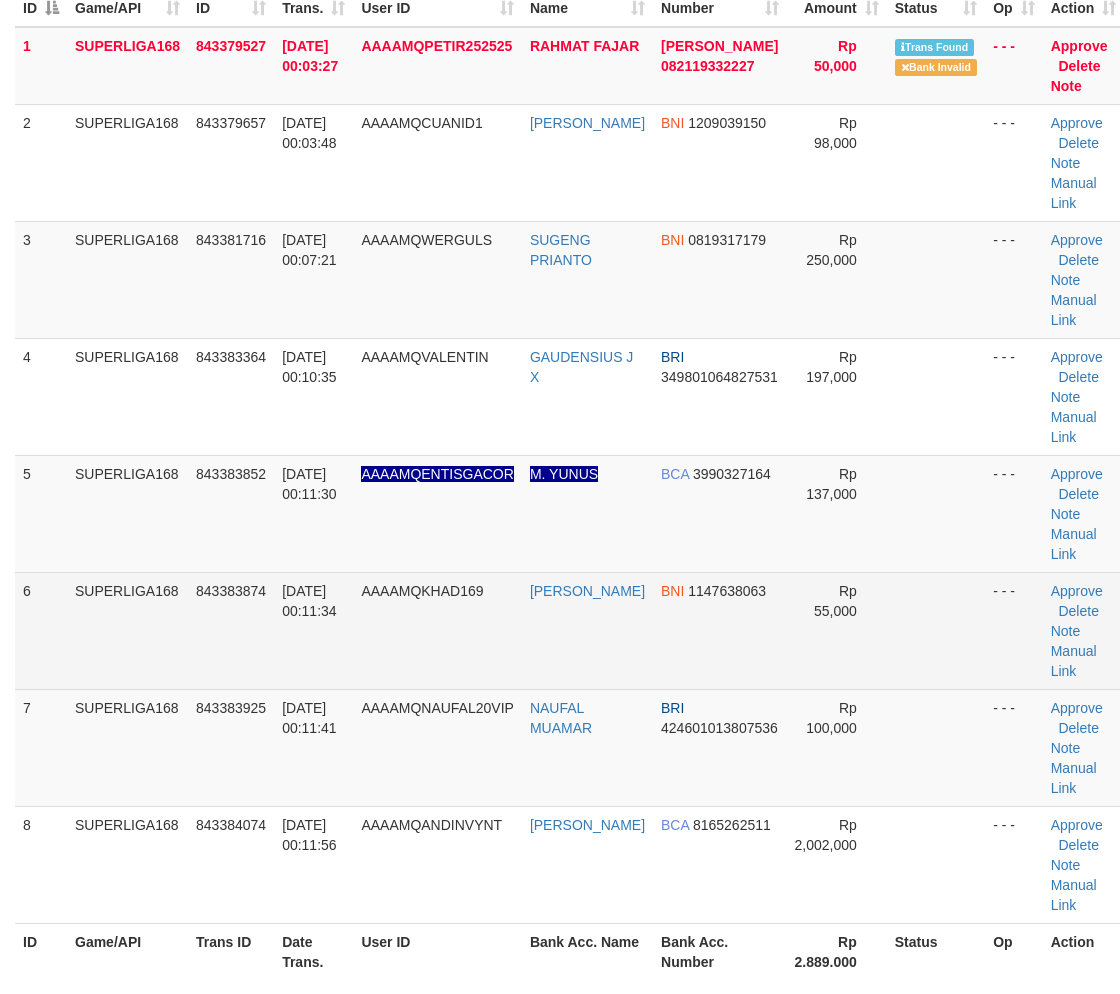 drag, startPoint x: 238, startPoint y: 651, endPoint x: 210, endPoint y: 670, distance: 33.83785 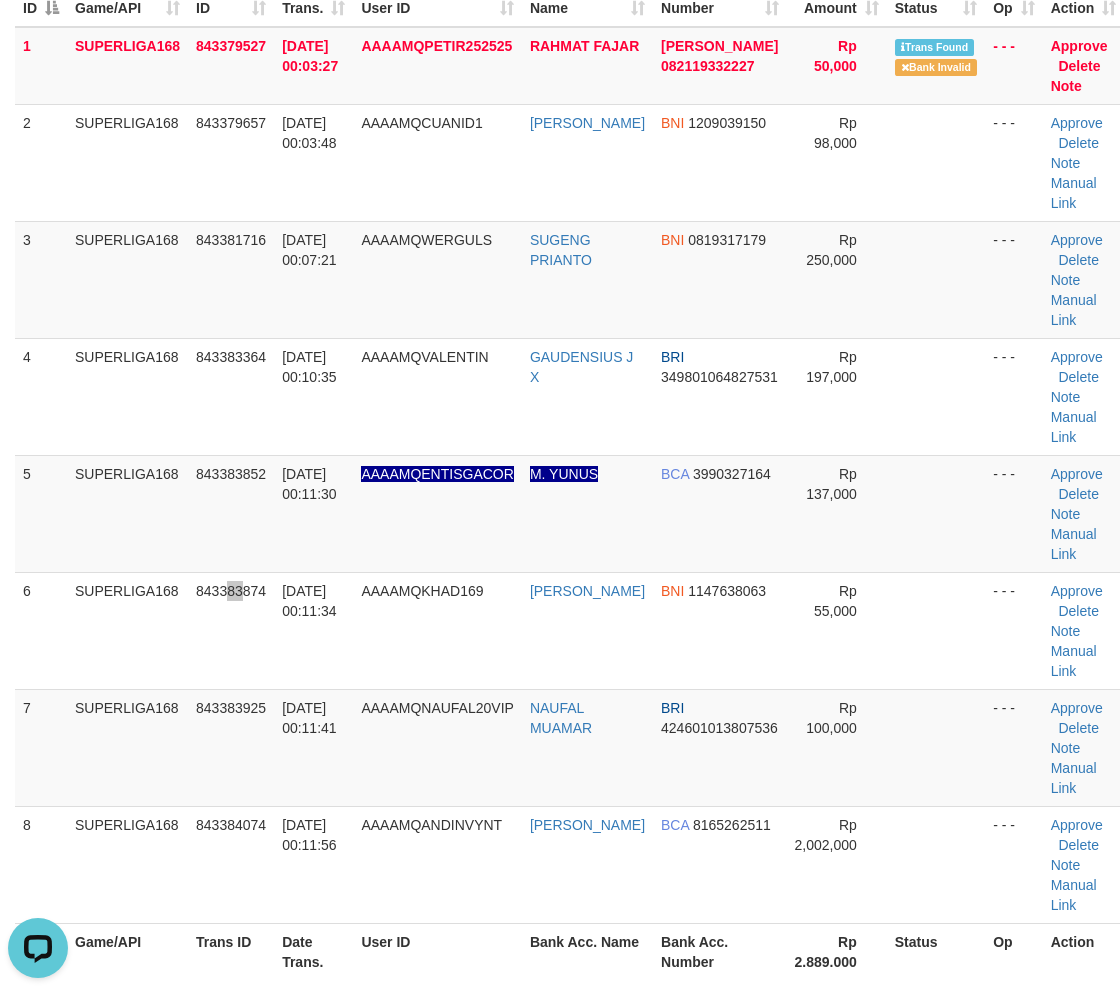 scroll, scrollTop: 0, scrollLeft: 0, axis: both 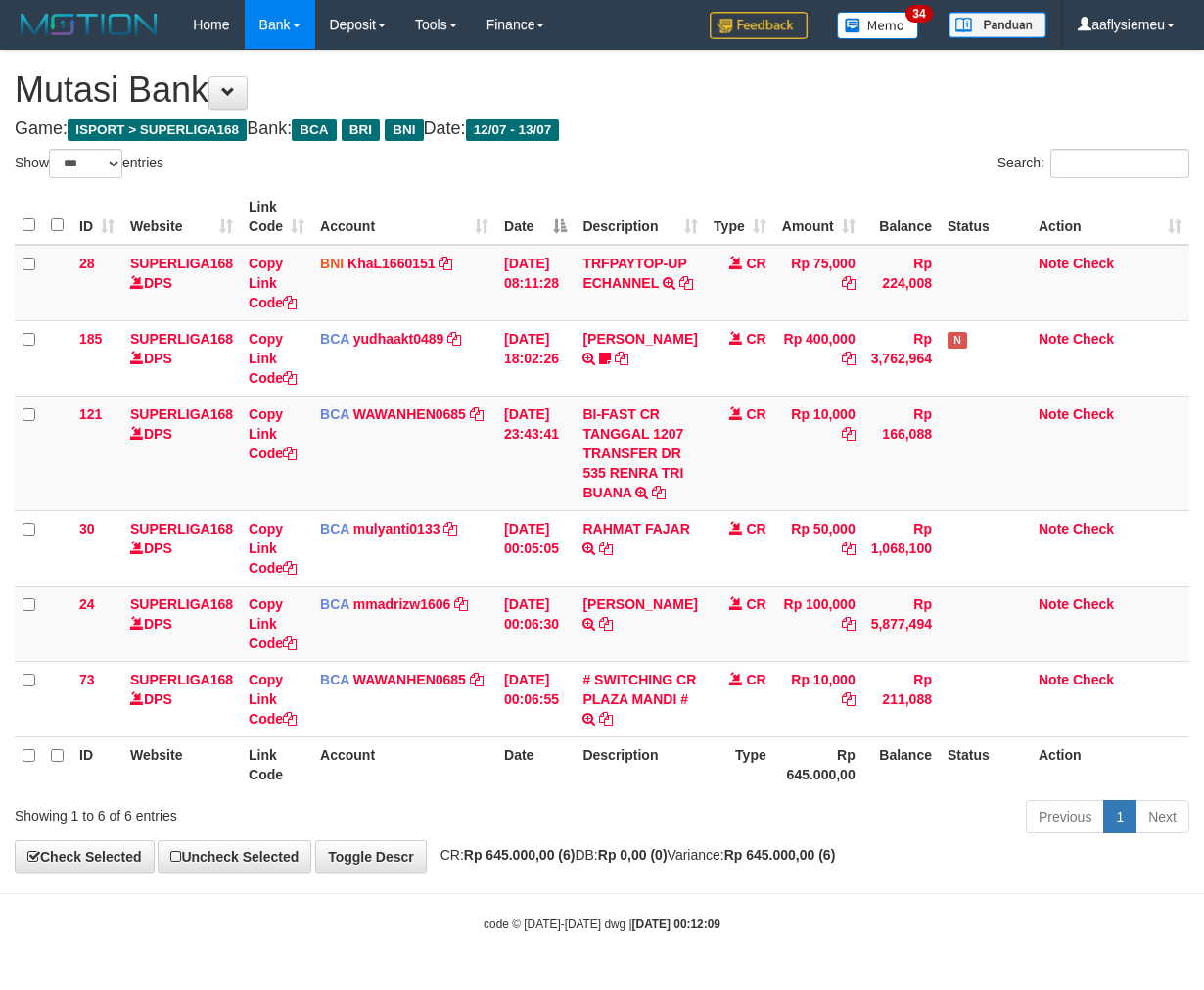 select on "***" 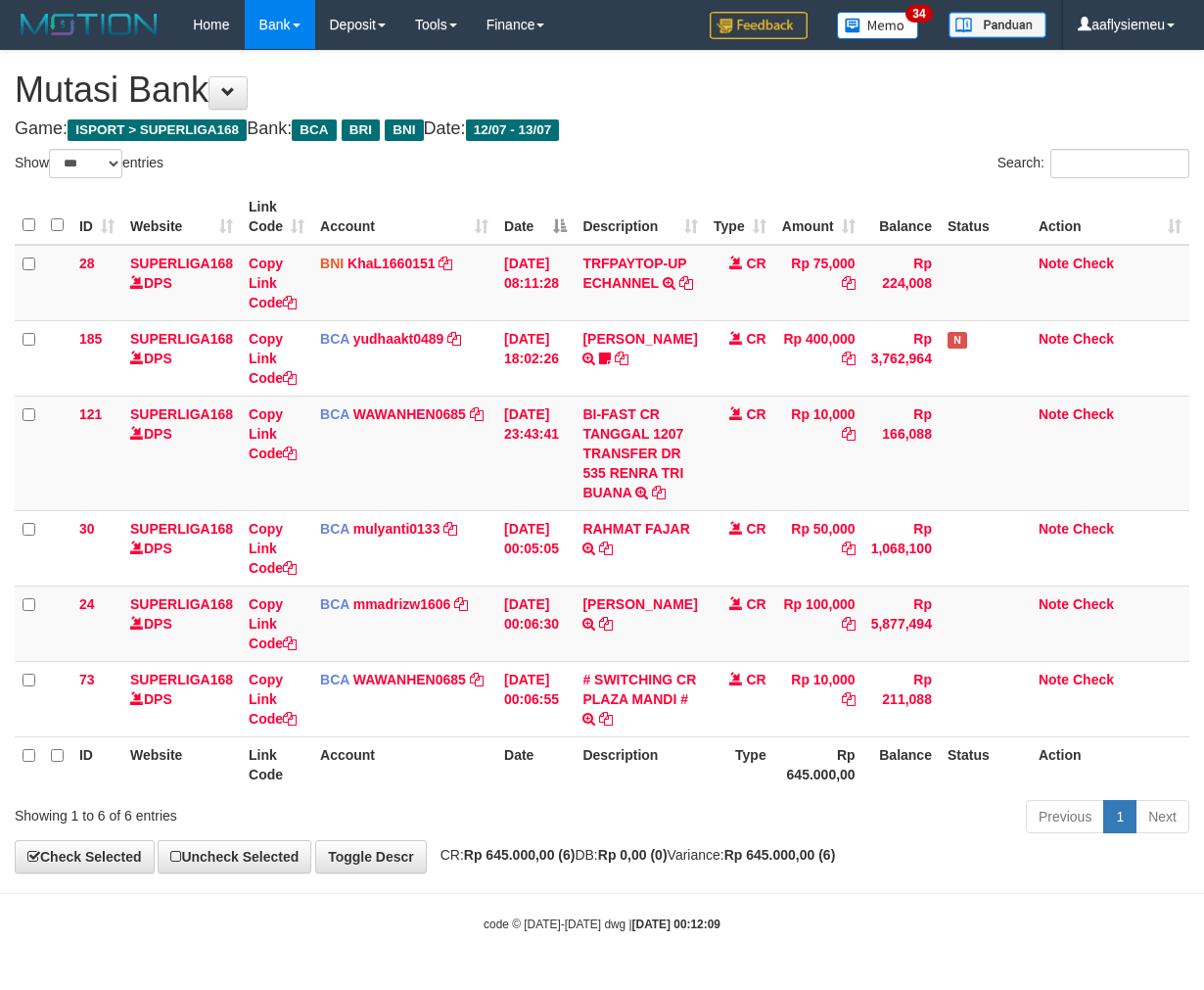 scroll, scrollTop: 52, scrollLeft: 0, axis: vertical 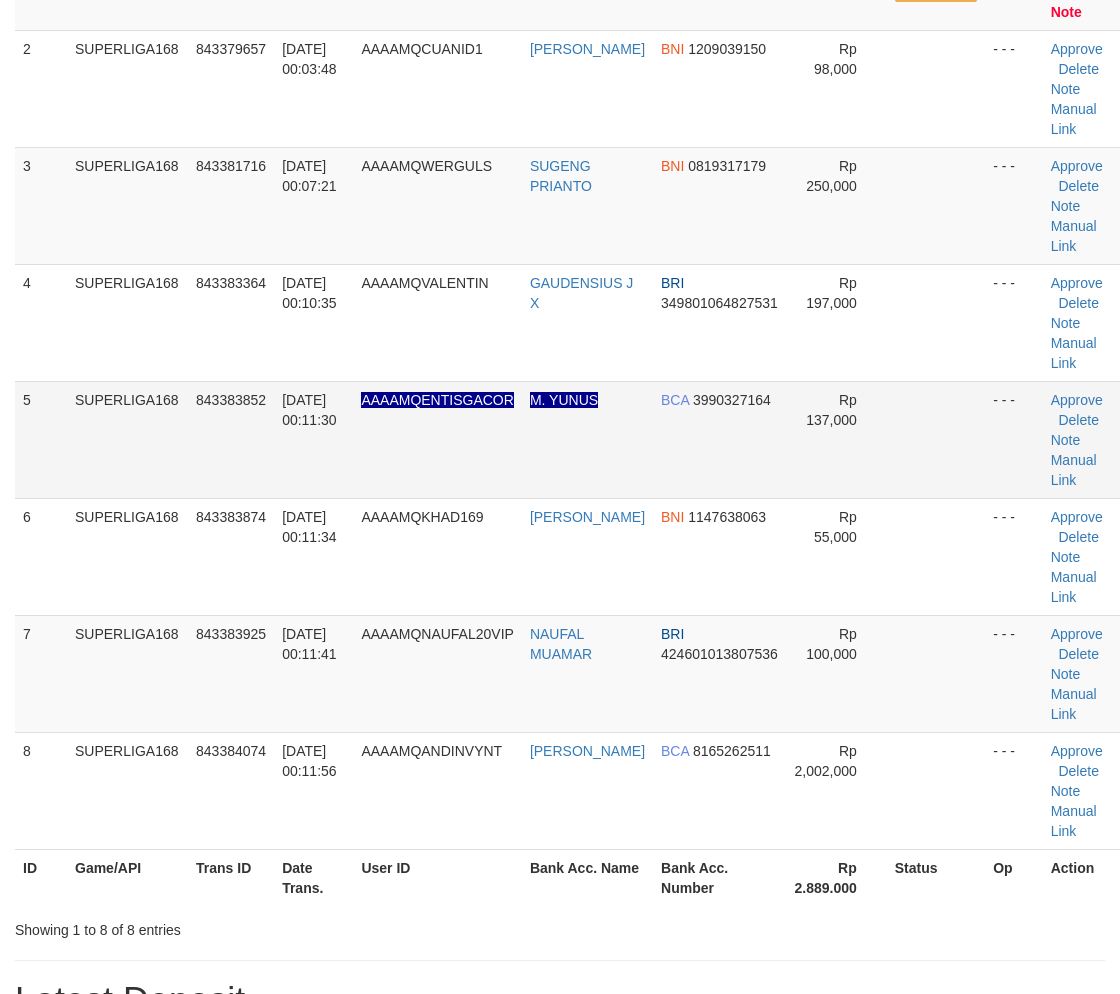 drag, startPoint x: 491, startPoint y: 536, endPoint x: 457, endPoint y: 561, distance: 42.201897 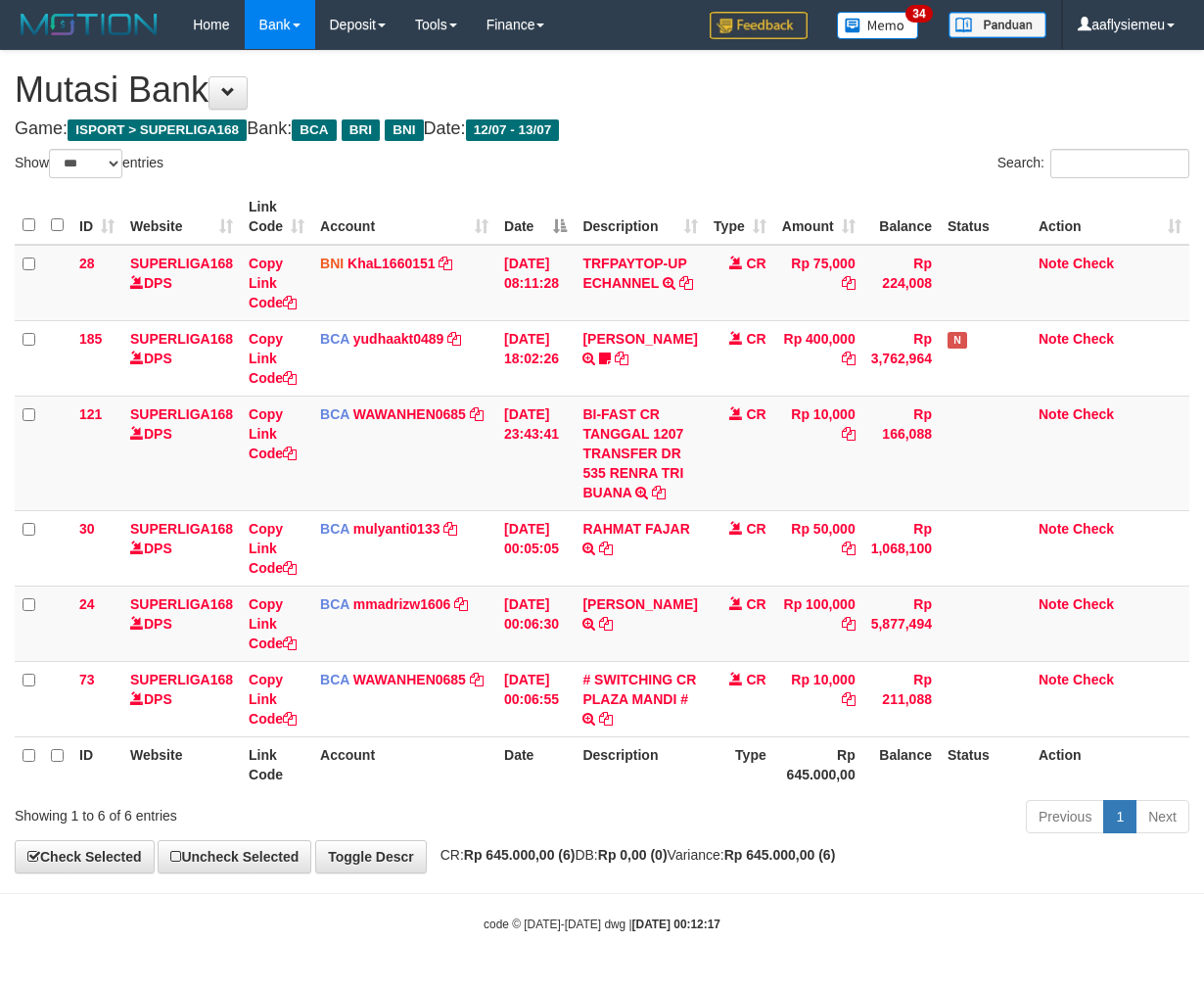 select on "***" 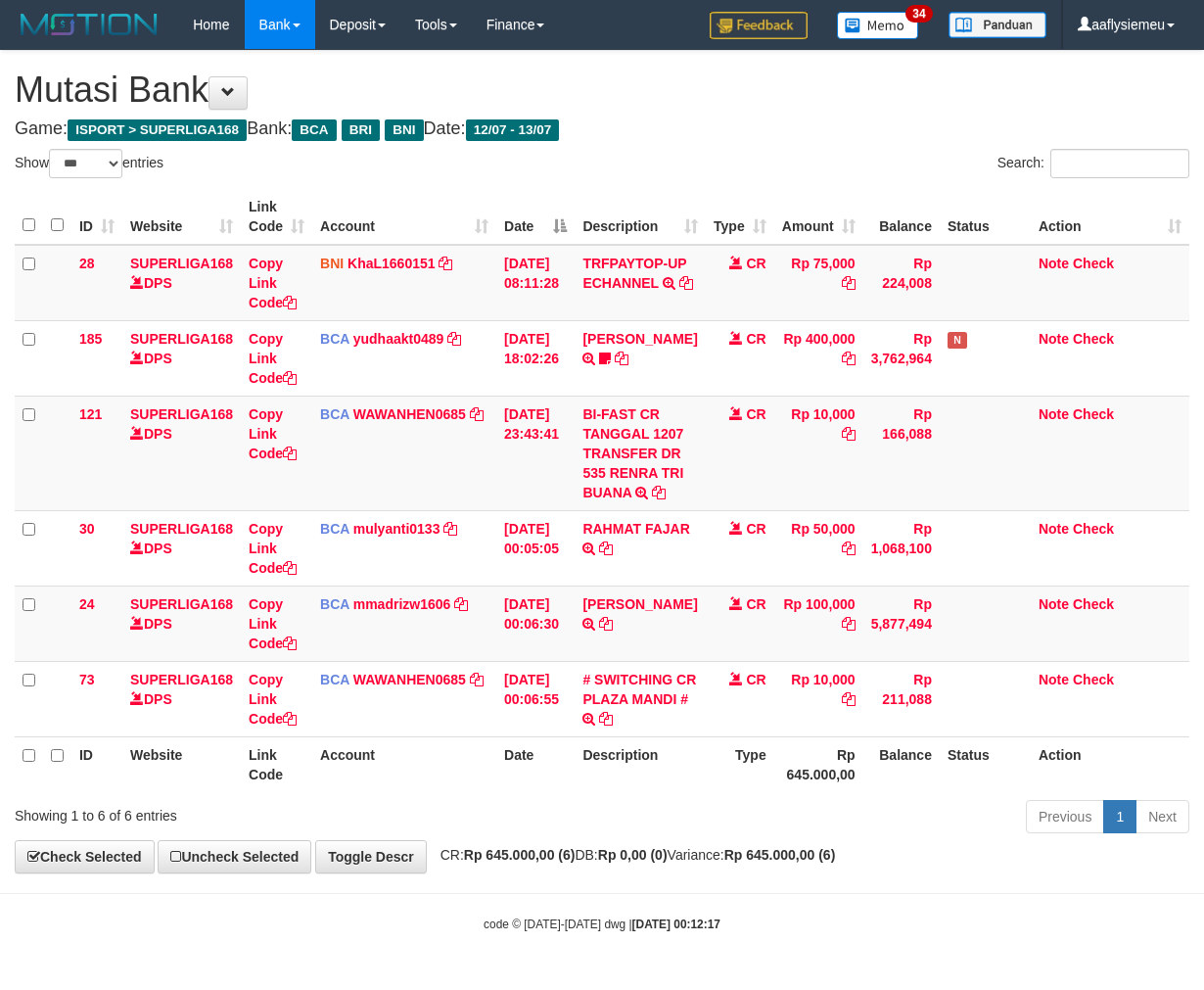 scroll, scrollTop: 0, scrollLeft: 0, axis: both 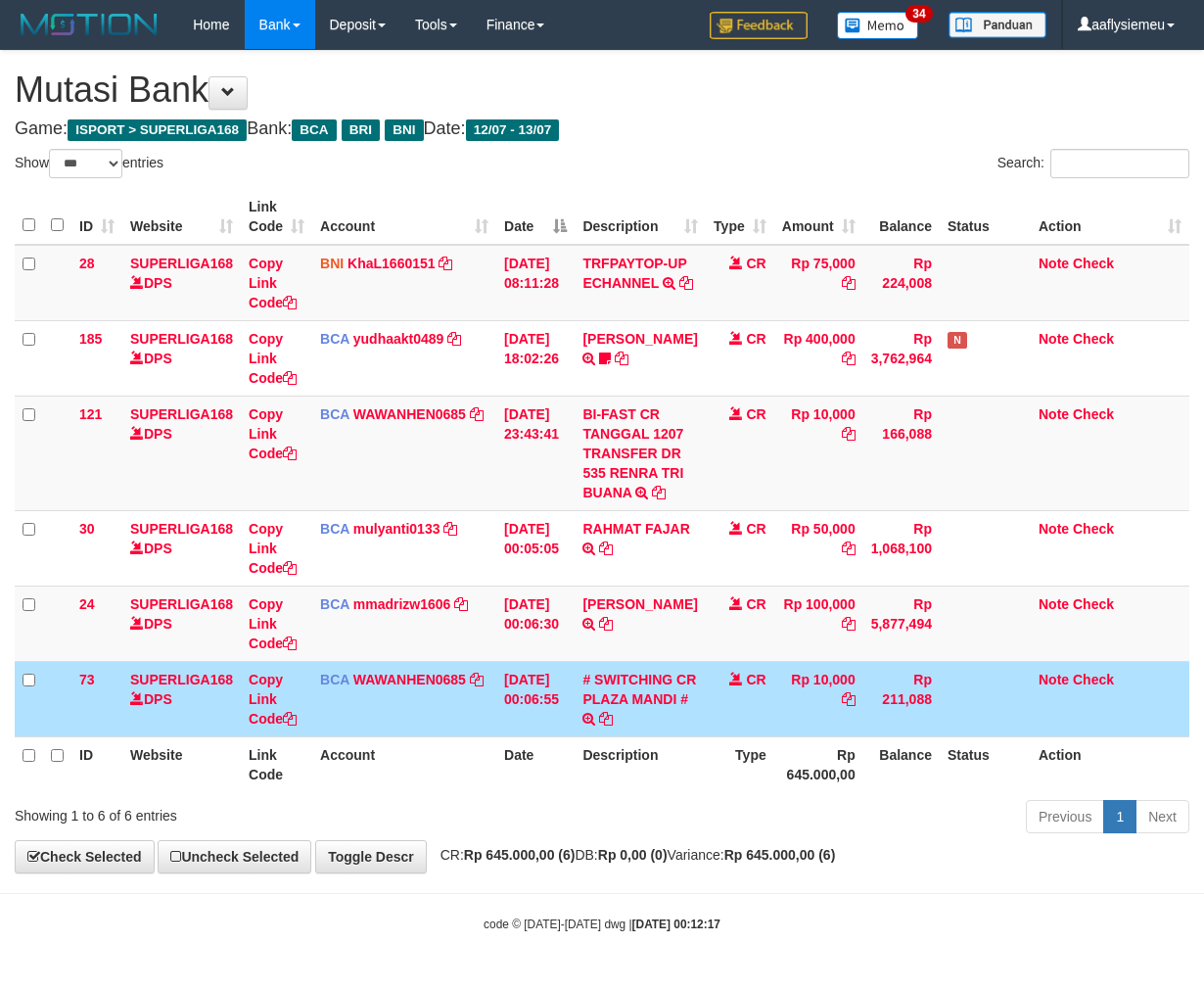 select on "***" 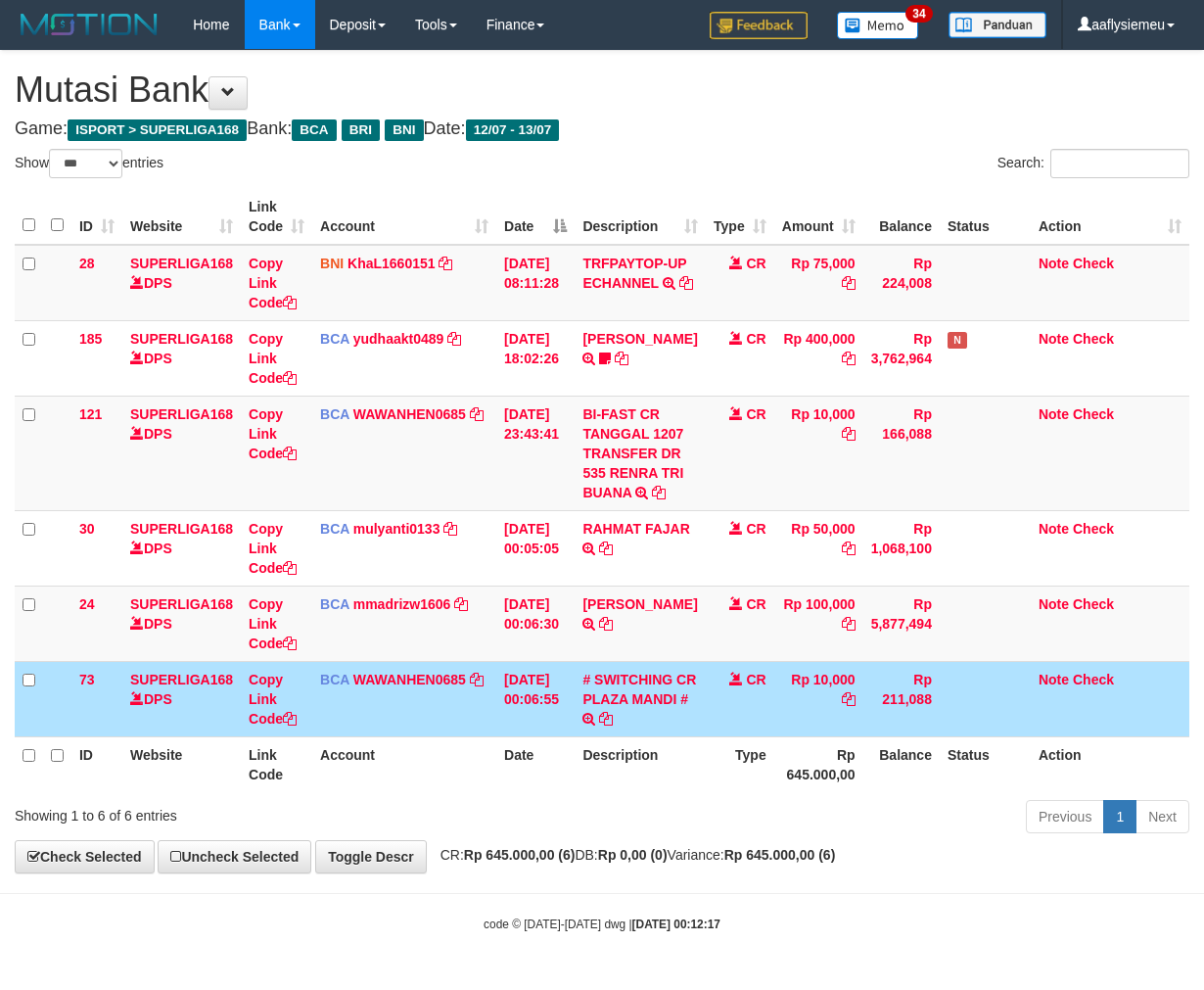 scroll, scrollTop: 0, scrollLeft: 0, axis: both 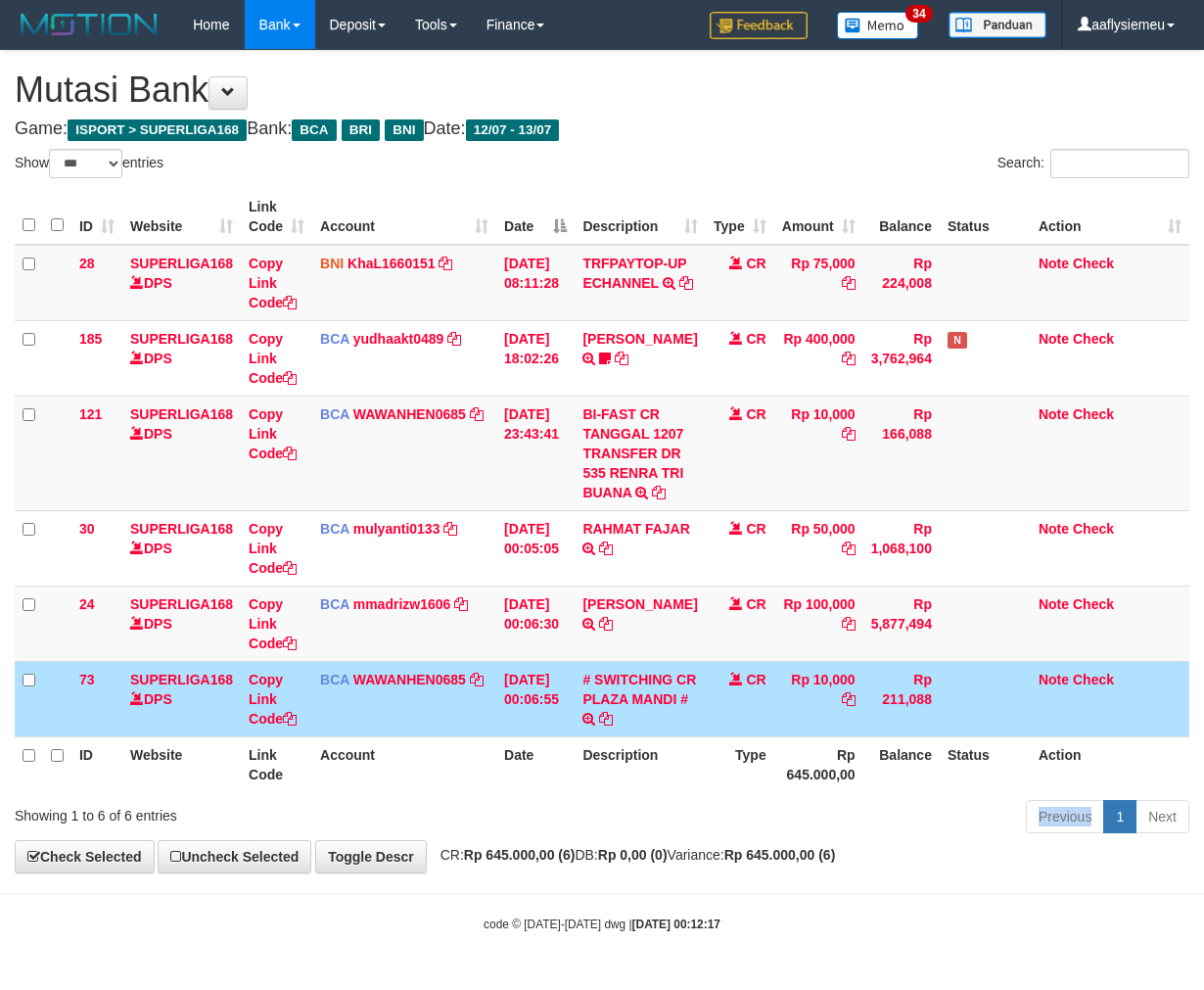 click on "Previous 1 Next" at bounding box center [854, 819] 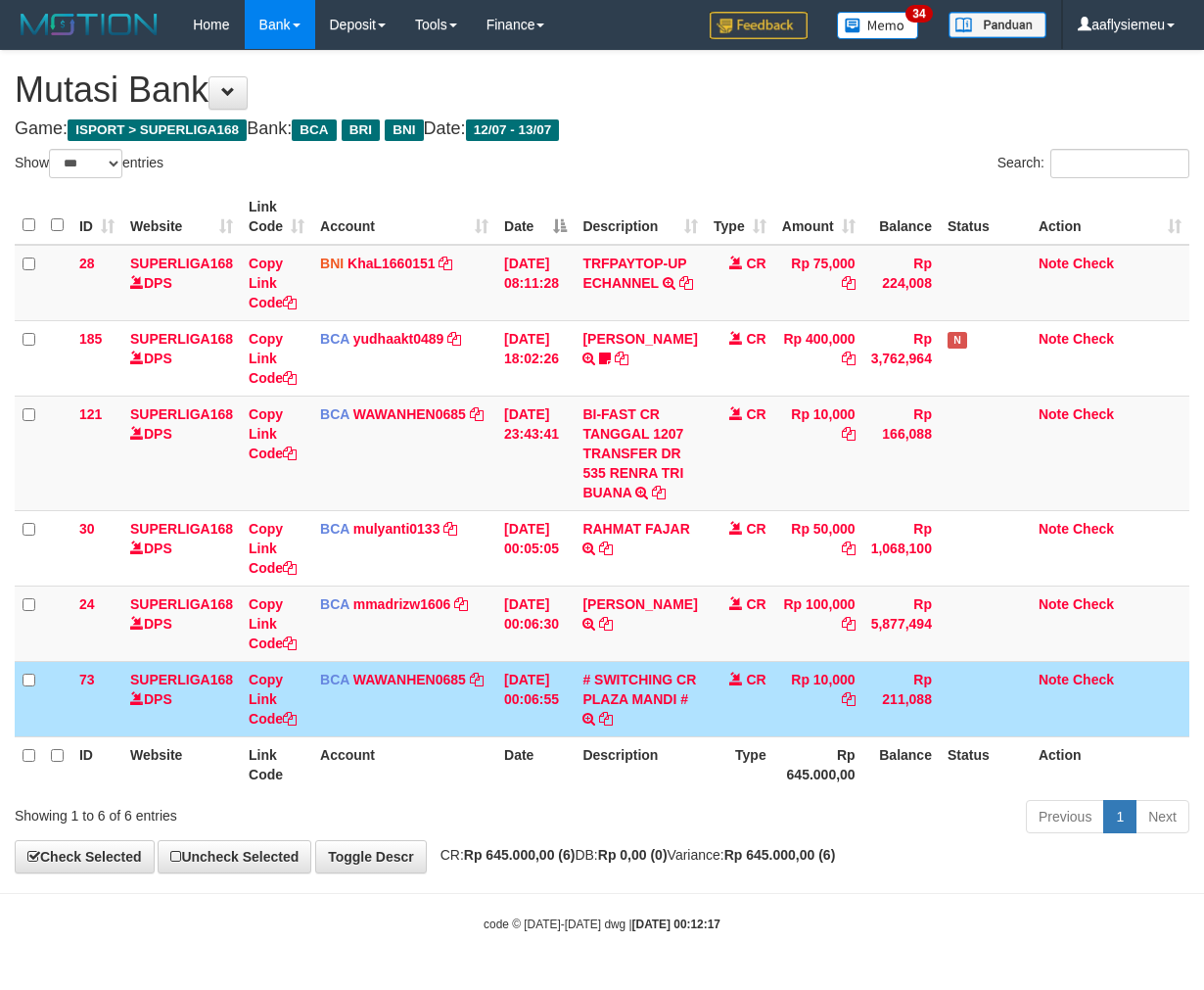 click on "Previous 1 Next" at bounding box center [854, 819] 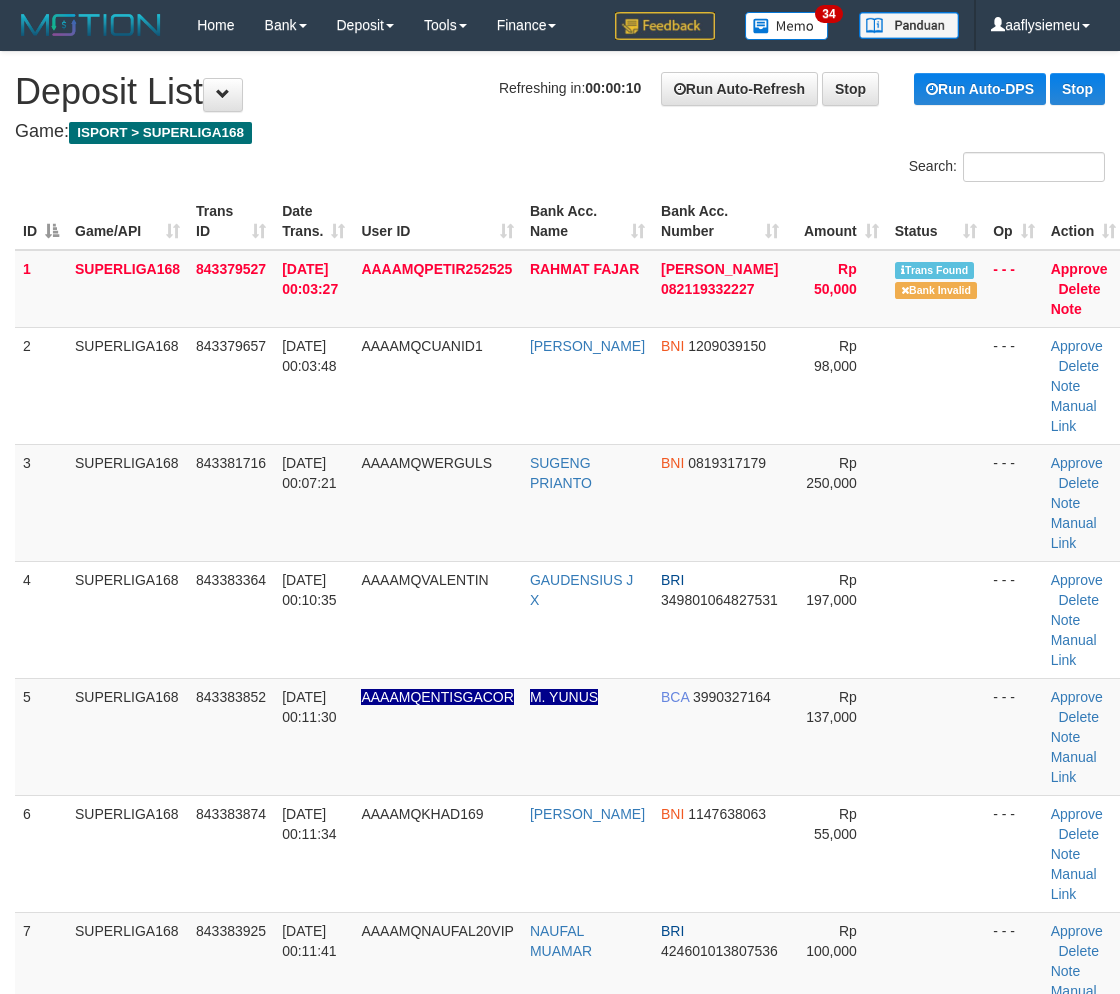 scroll, scrollTop: 0, scrollLeft: 0, axis: both 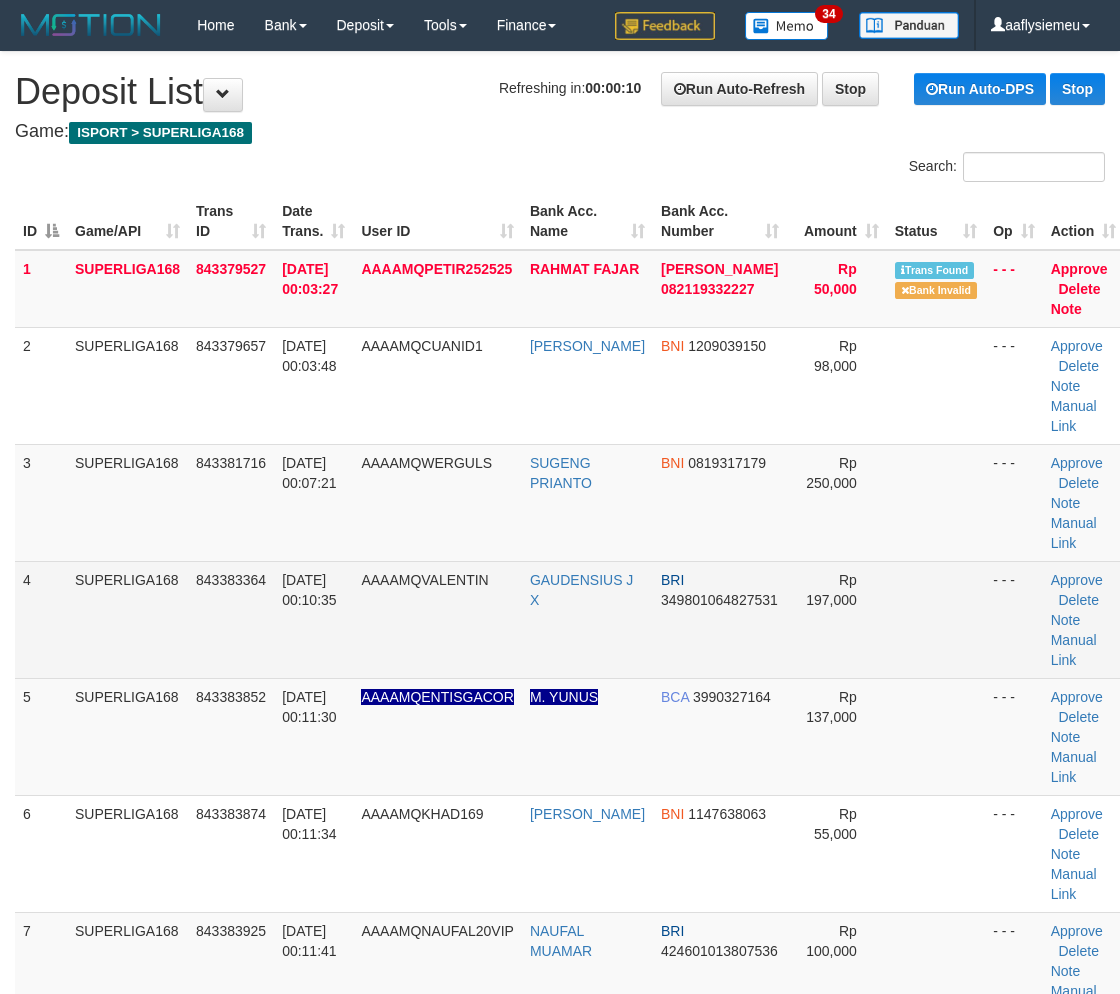click on "843383364" at bounding box center (231, 619) 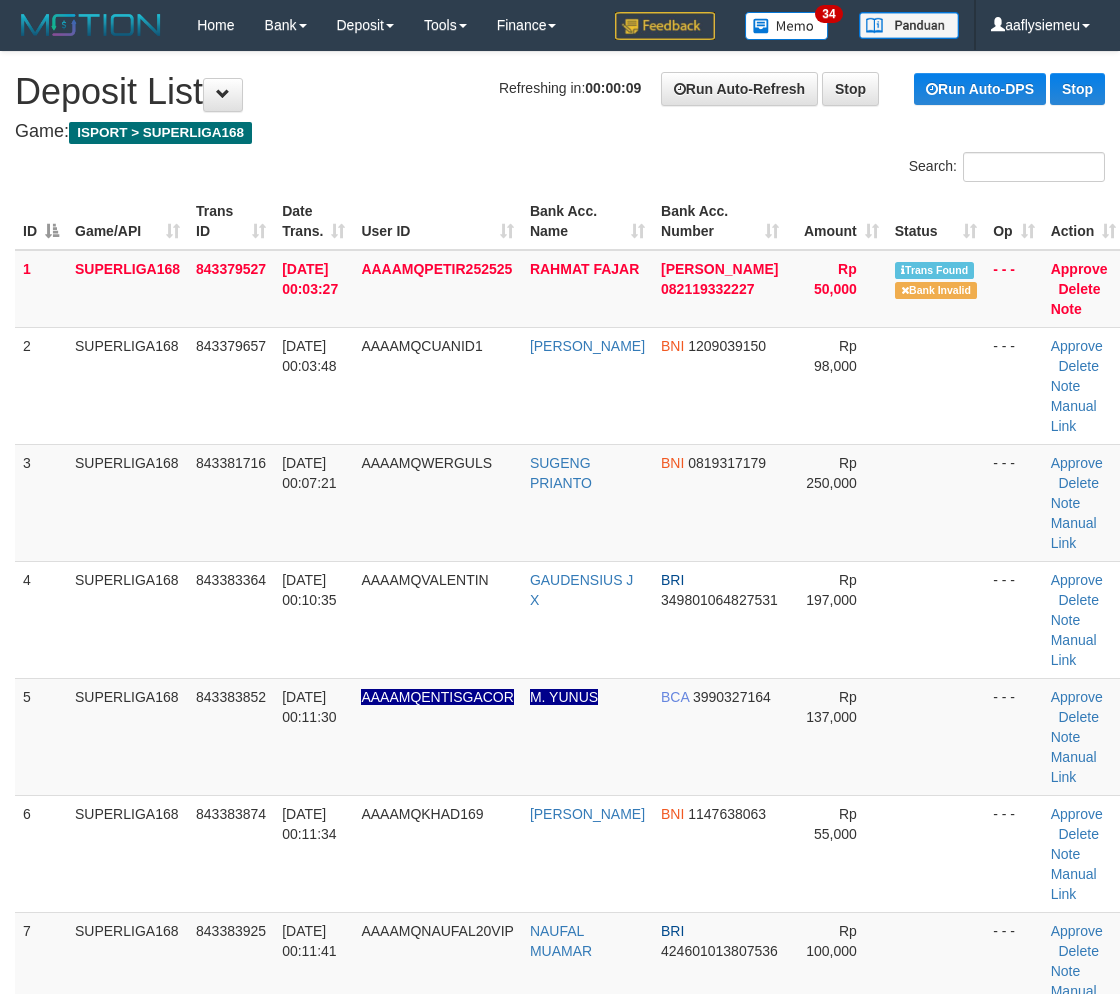 scroll, scrollTop: 666, scrollLeft: 0, axis: vertical 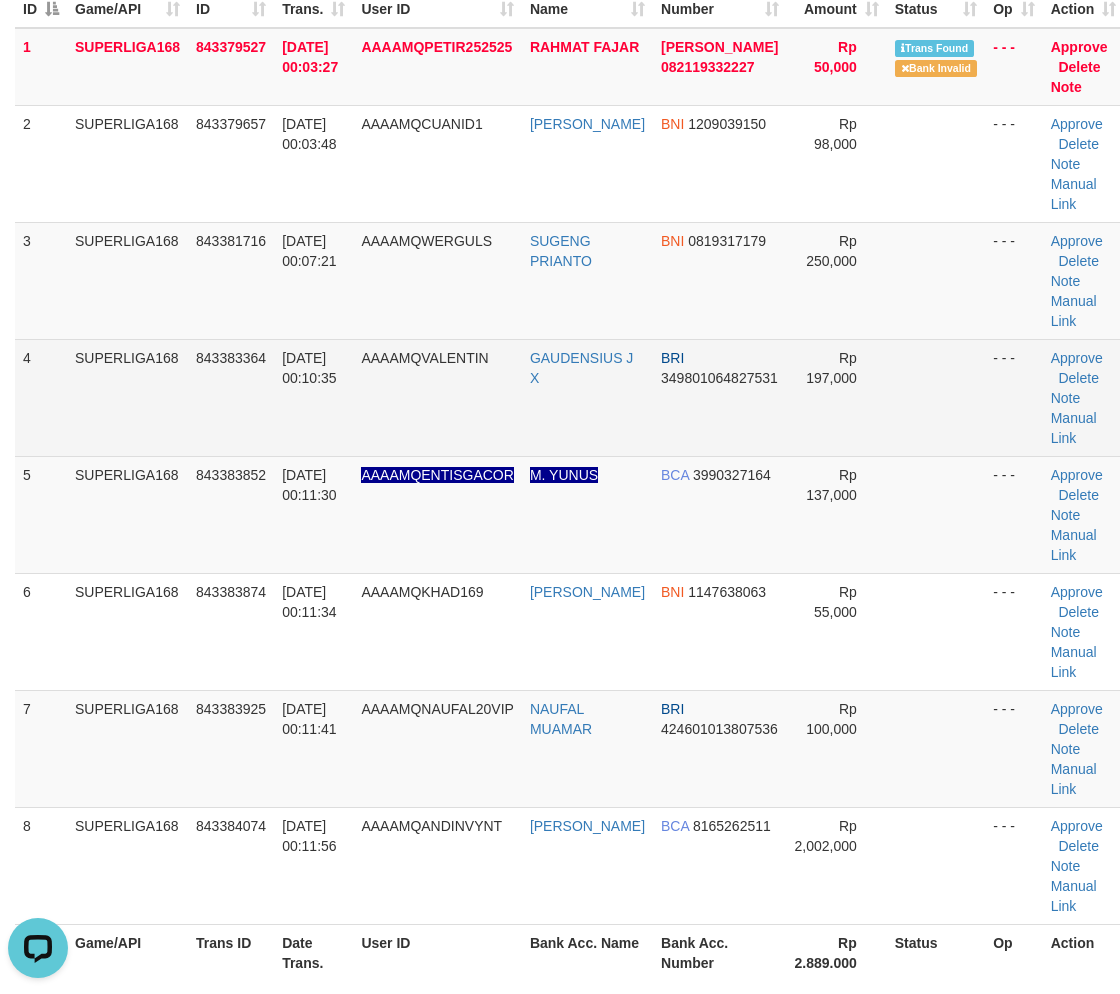 click on "843383364" at bounding box center (231, 397) 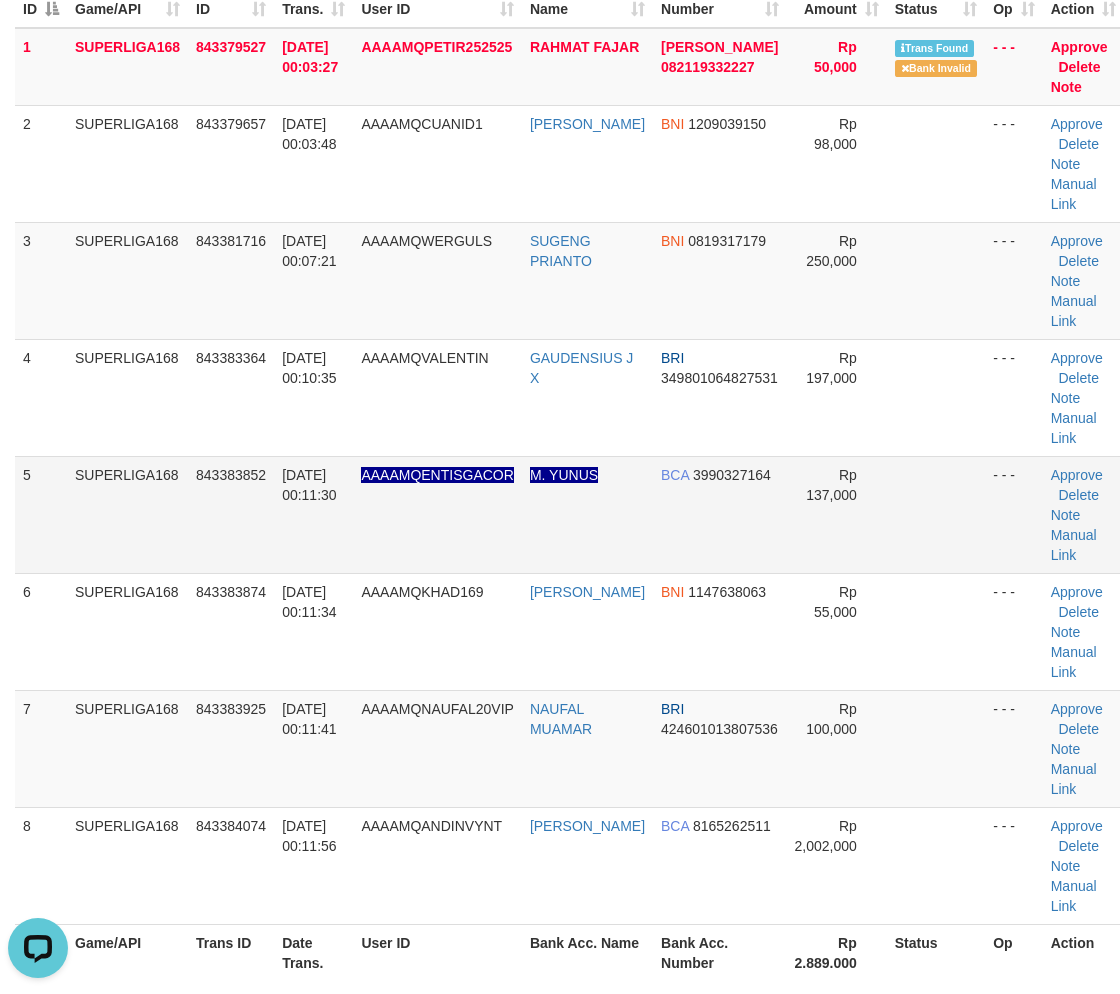 click on "AAAAMQENTISGACOR" at bounding box center (437, 475) 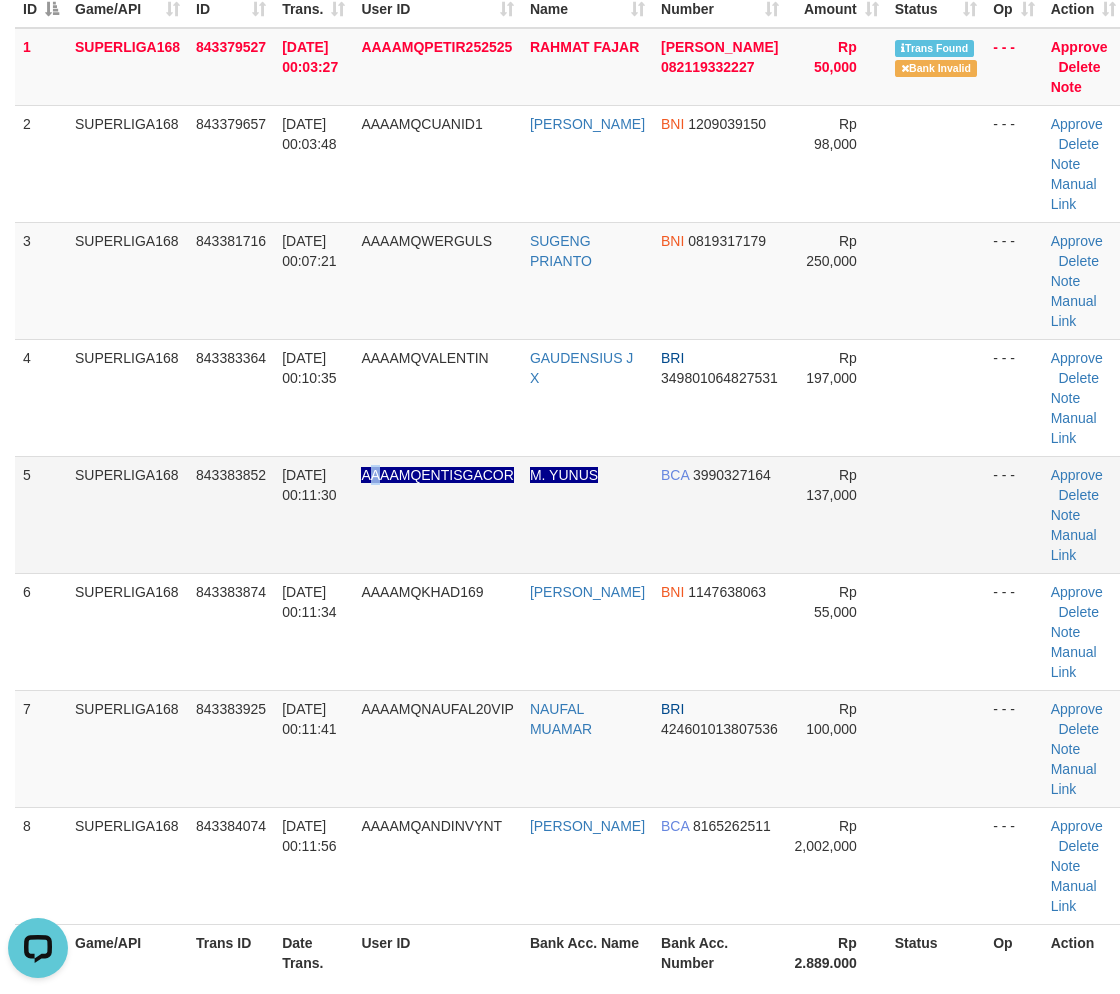 click on "AAAAMQENTISGACOR" at bounding box center (437, 514) 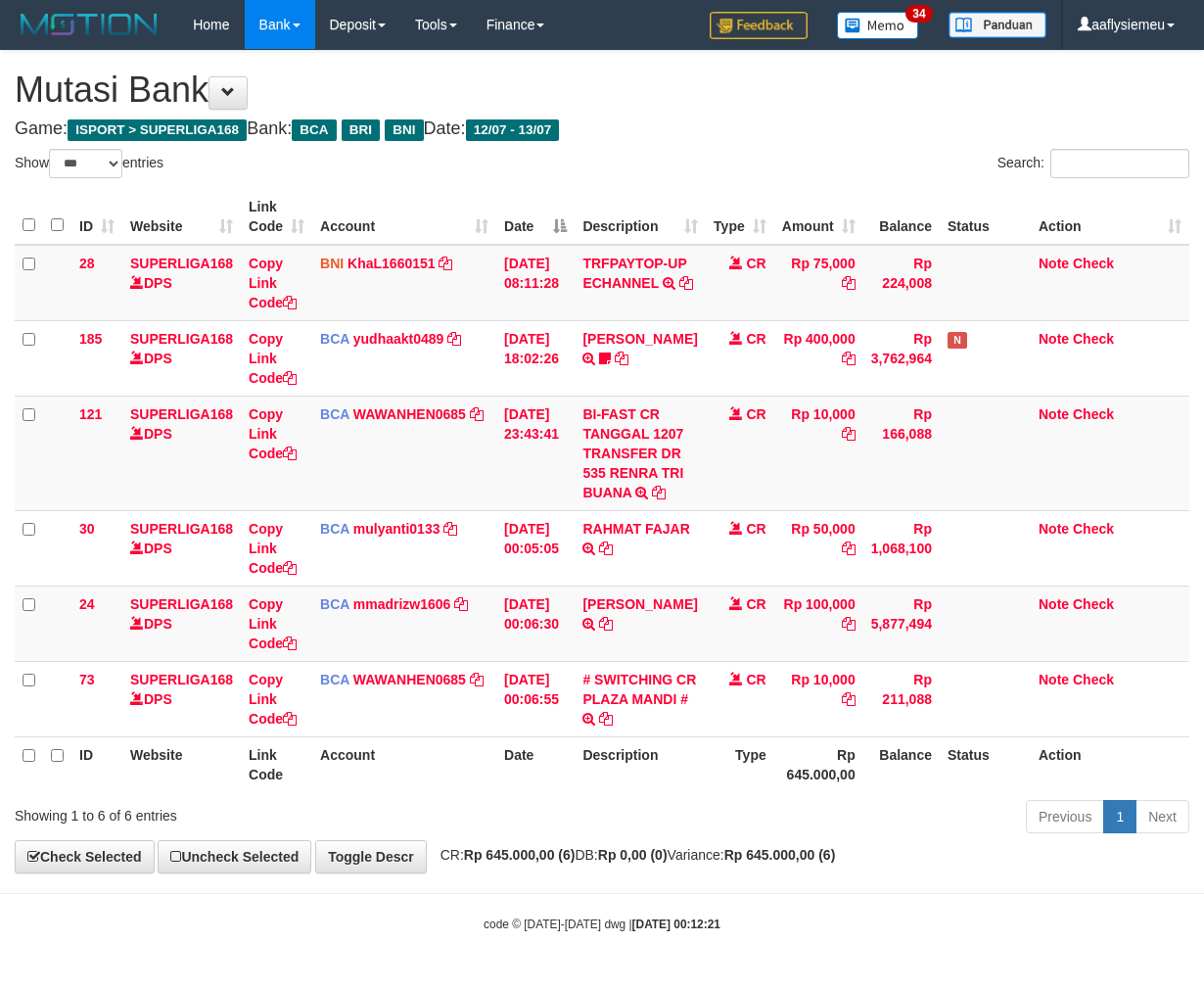 select on "***" 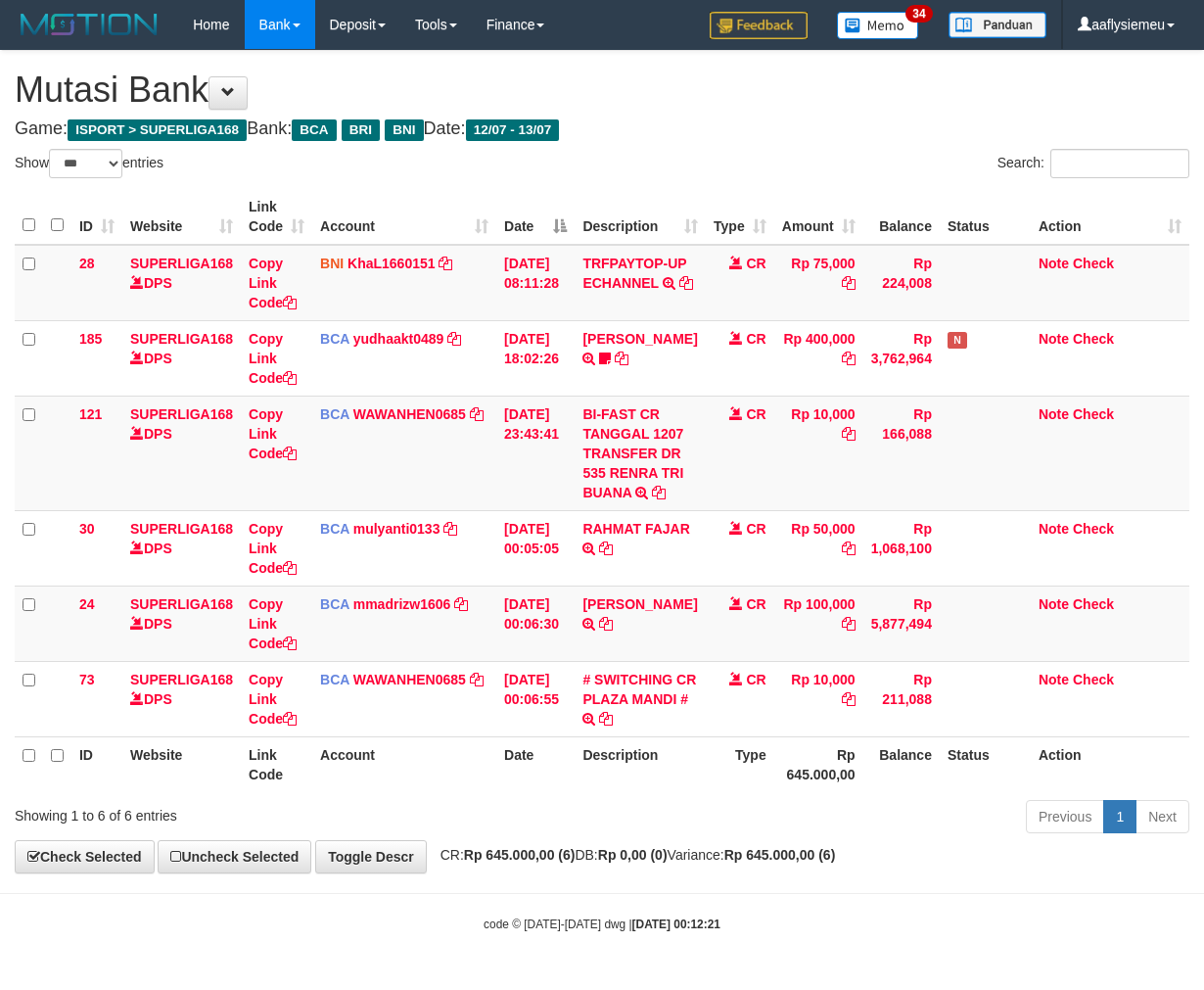 scroll, scrollTop: 52, scrollLeft: 0, axis: vertical 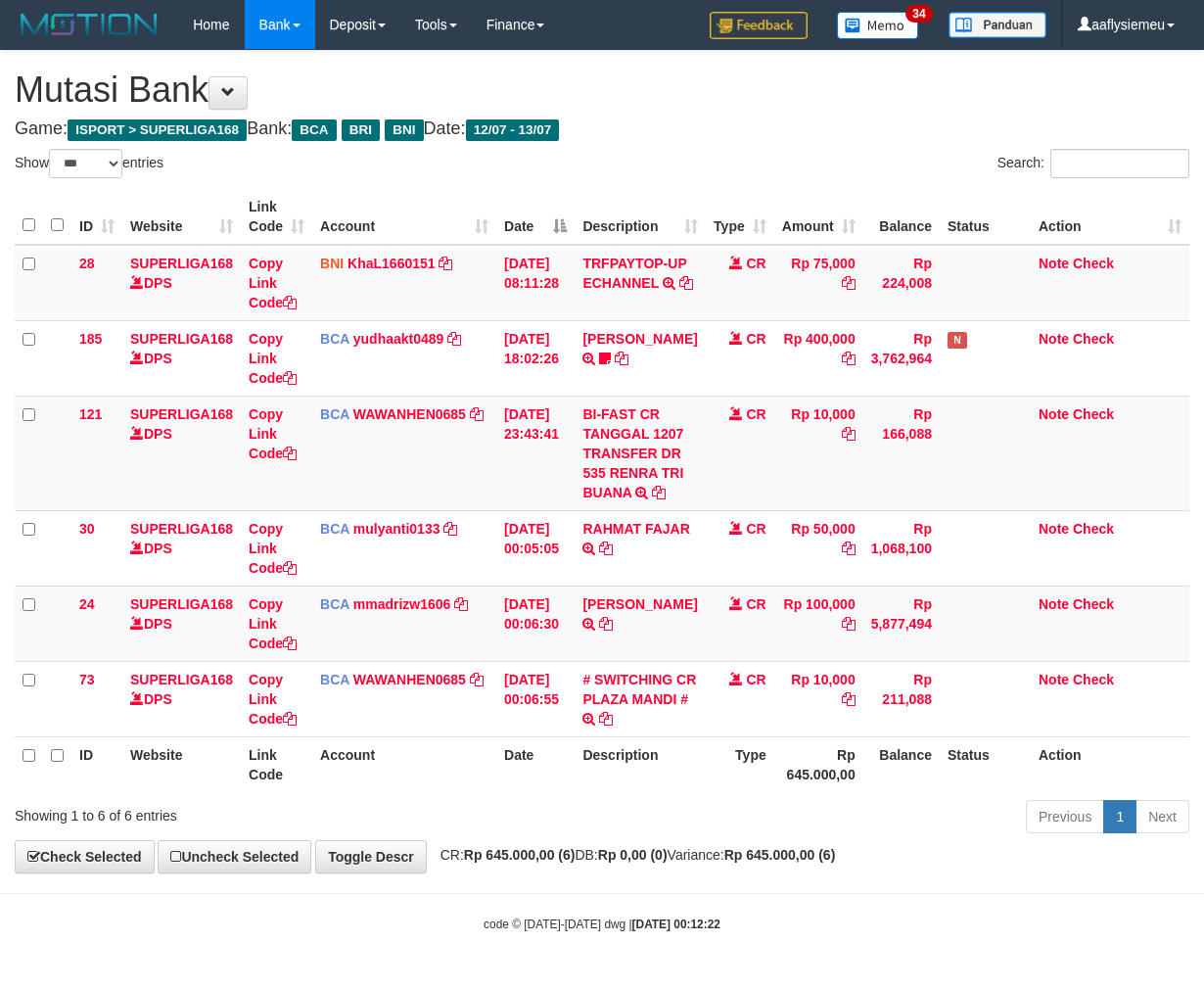select on "***" 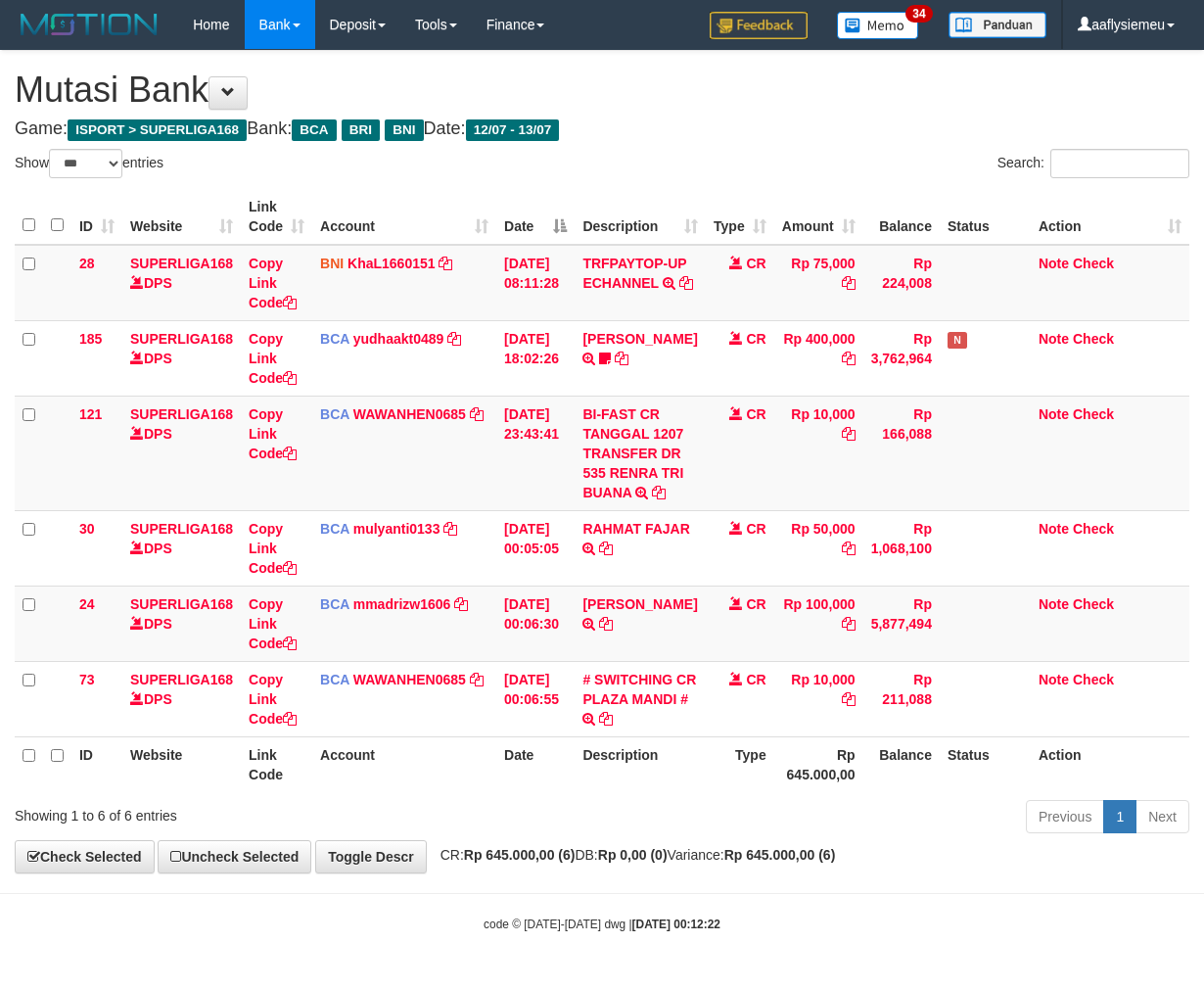 scroll, scrollTop: 52, scrollLeft: 0, axis: vertical 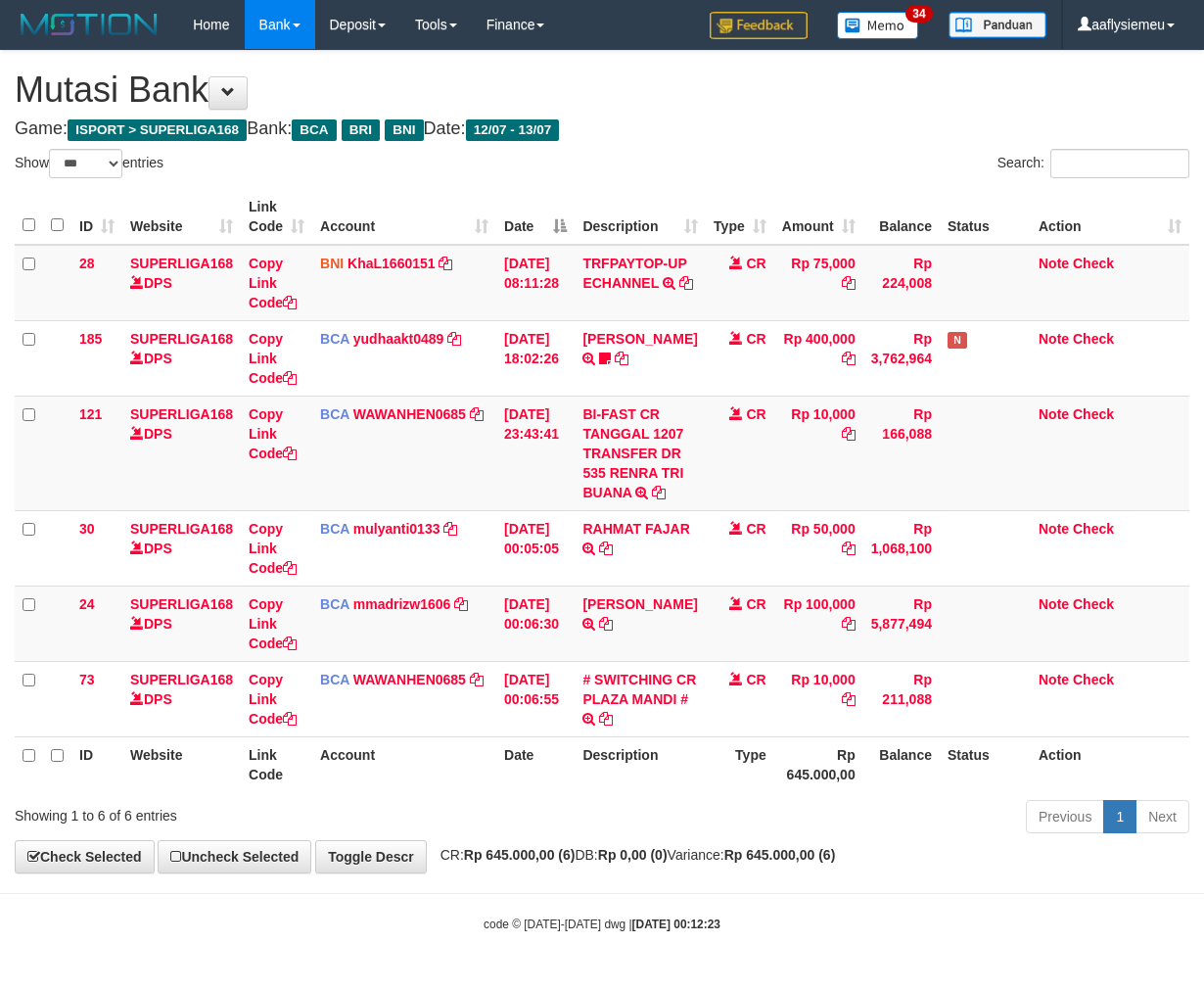 select on "***" 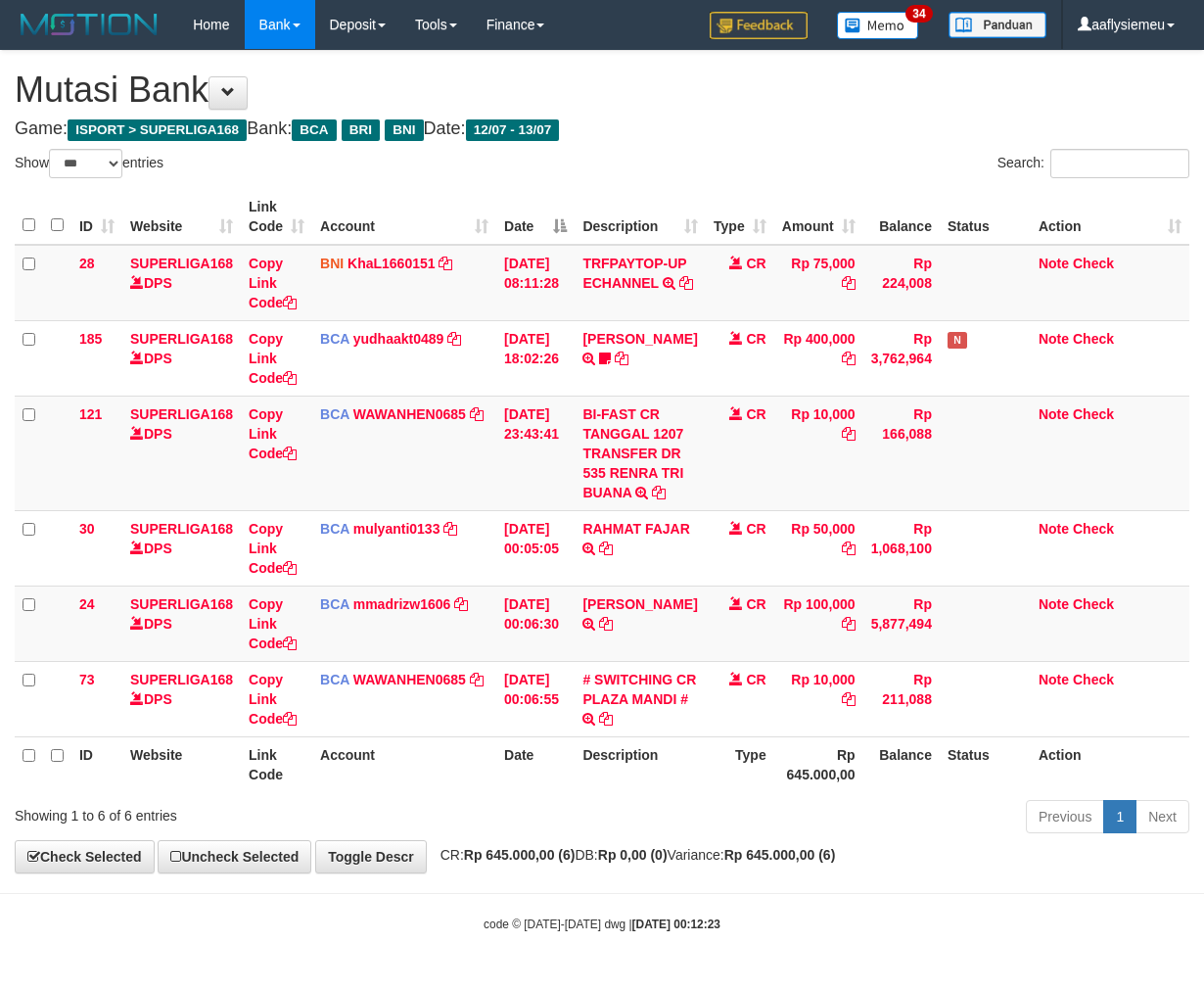 click on "Previous 1 Next" at bounding box center [854, 819] 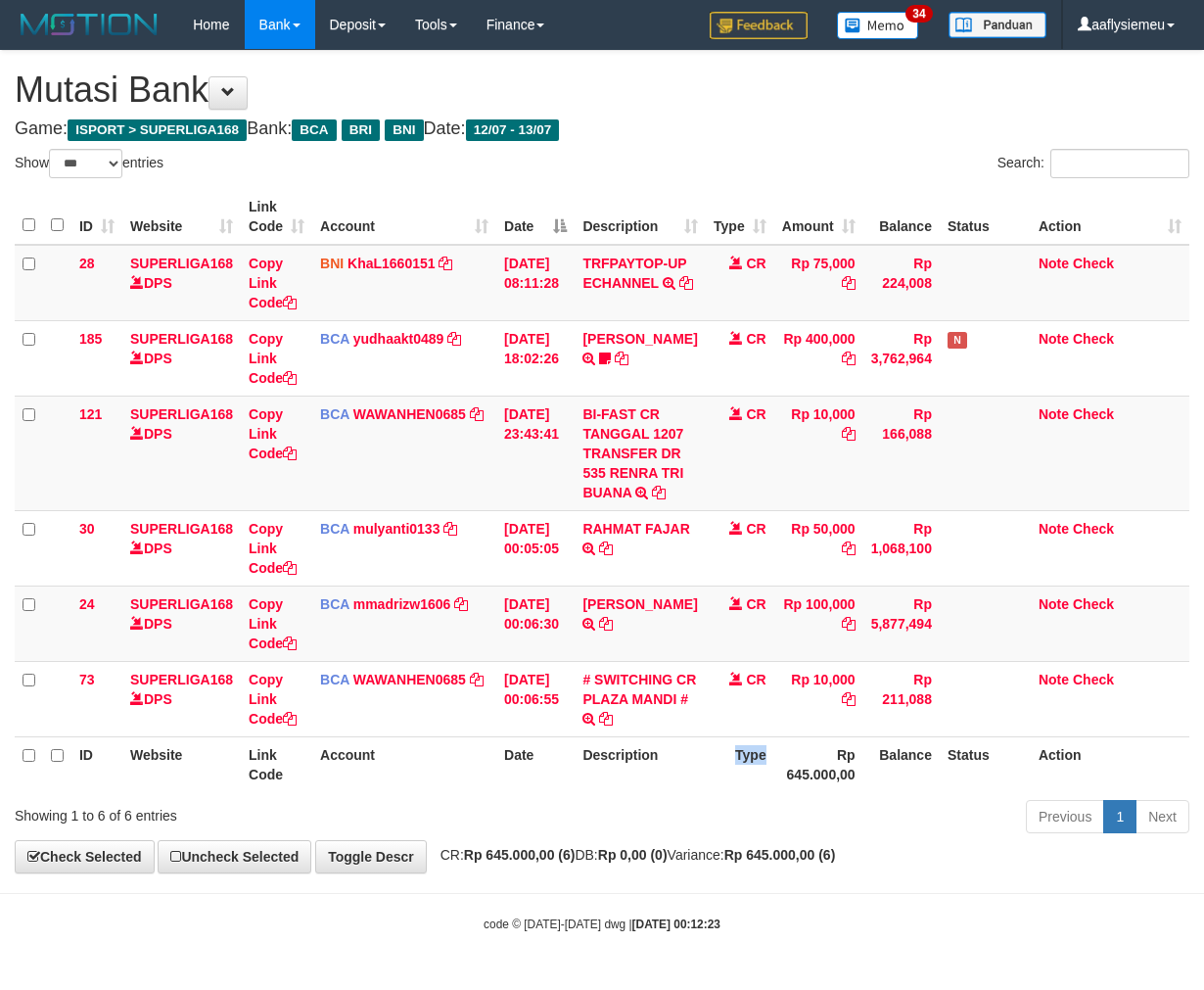 click on "Type" at bounding box center [740, 764] 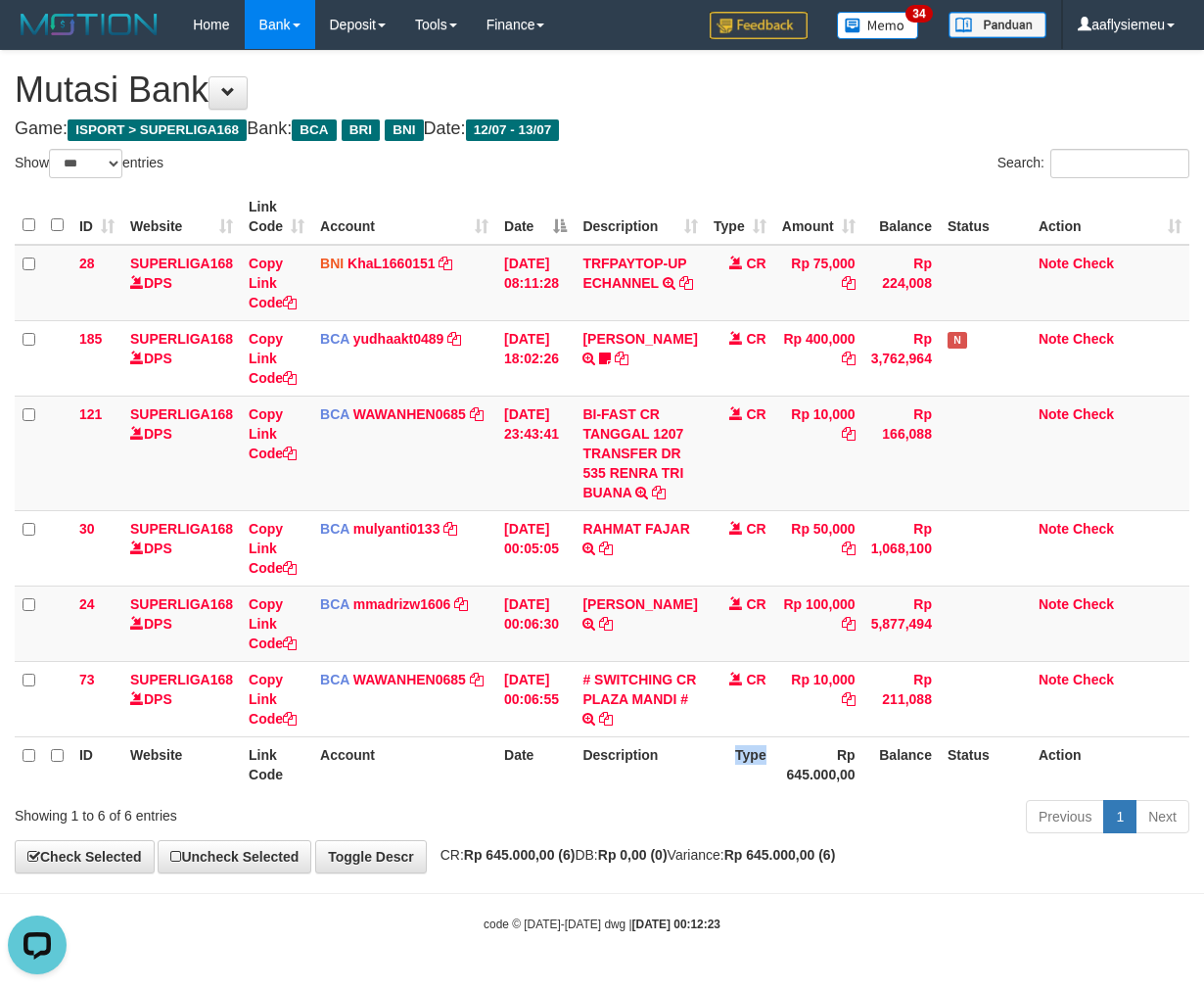 scroll, scrollTop: 0, scrollLeft: 0, axis: both 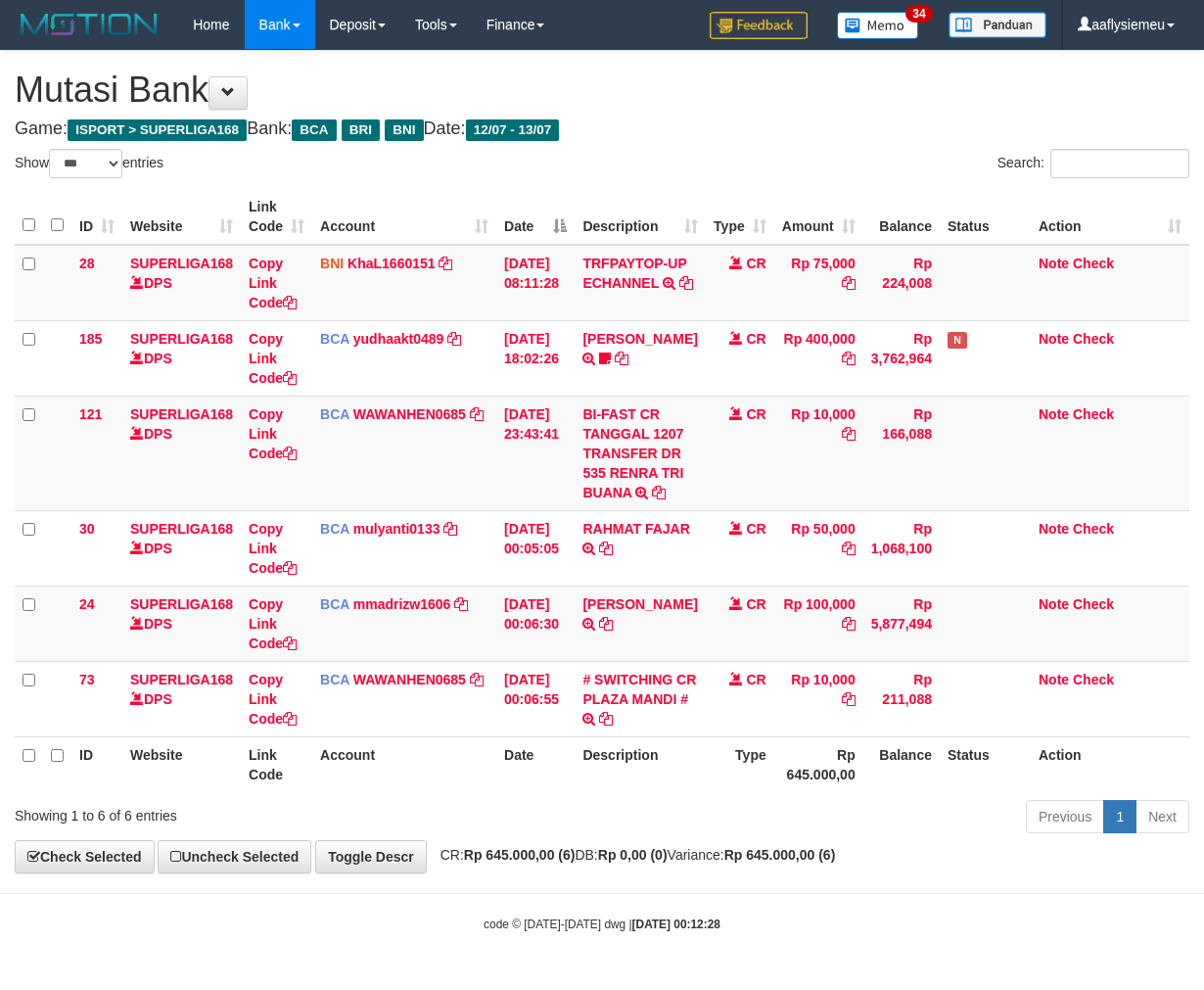 select on "***" 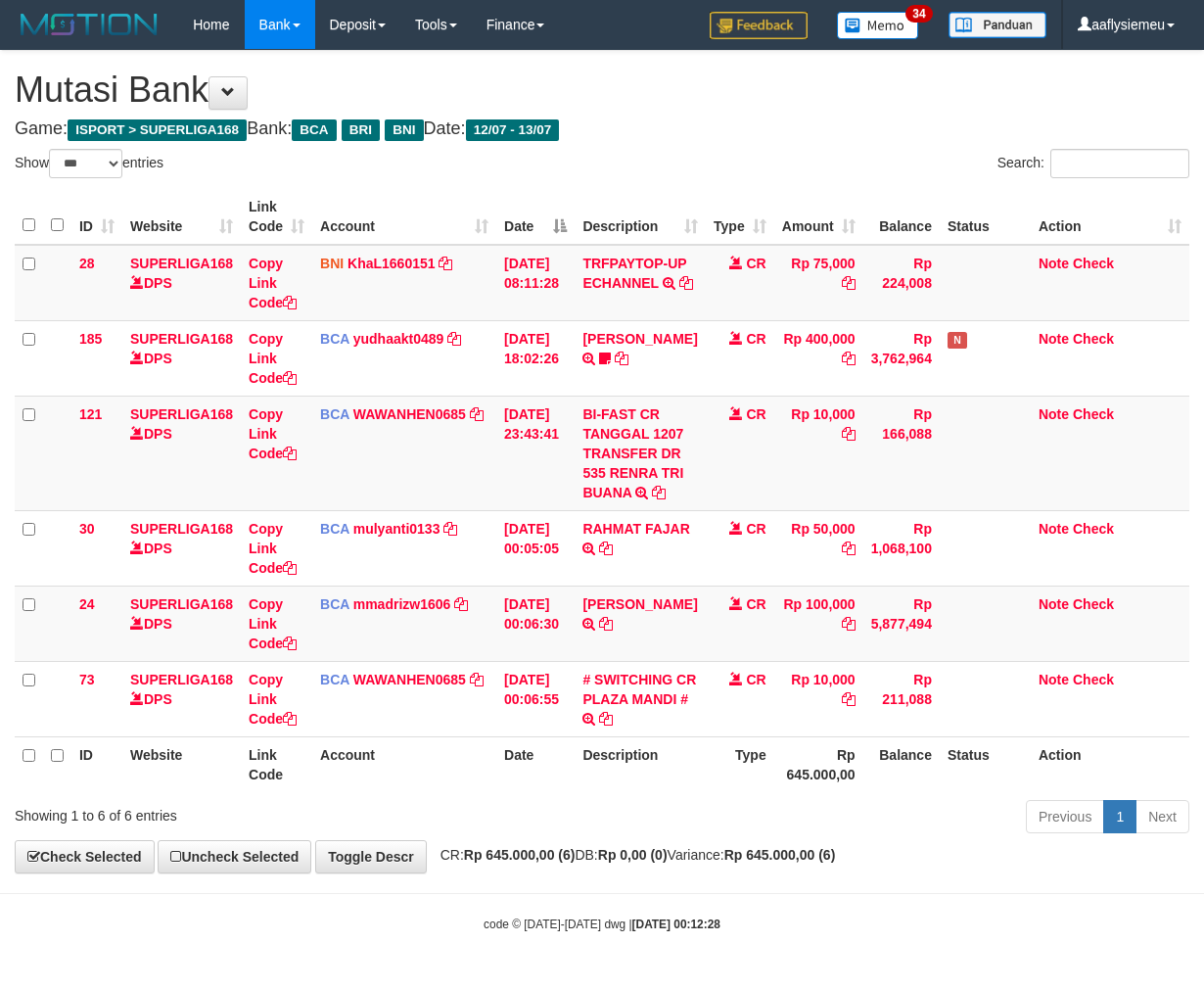 scroll, scrollTop: 52, scrollLeft: 0, axis: vertical 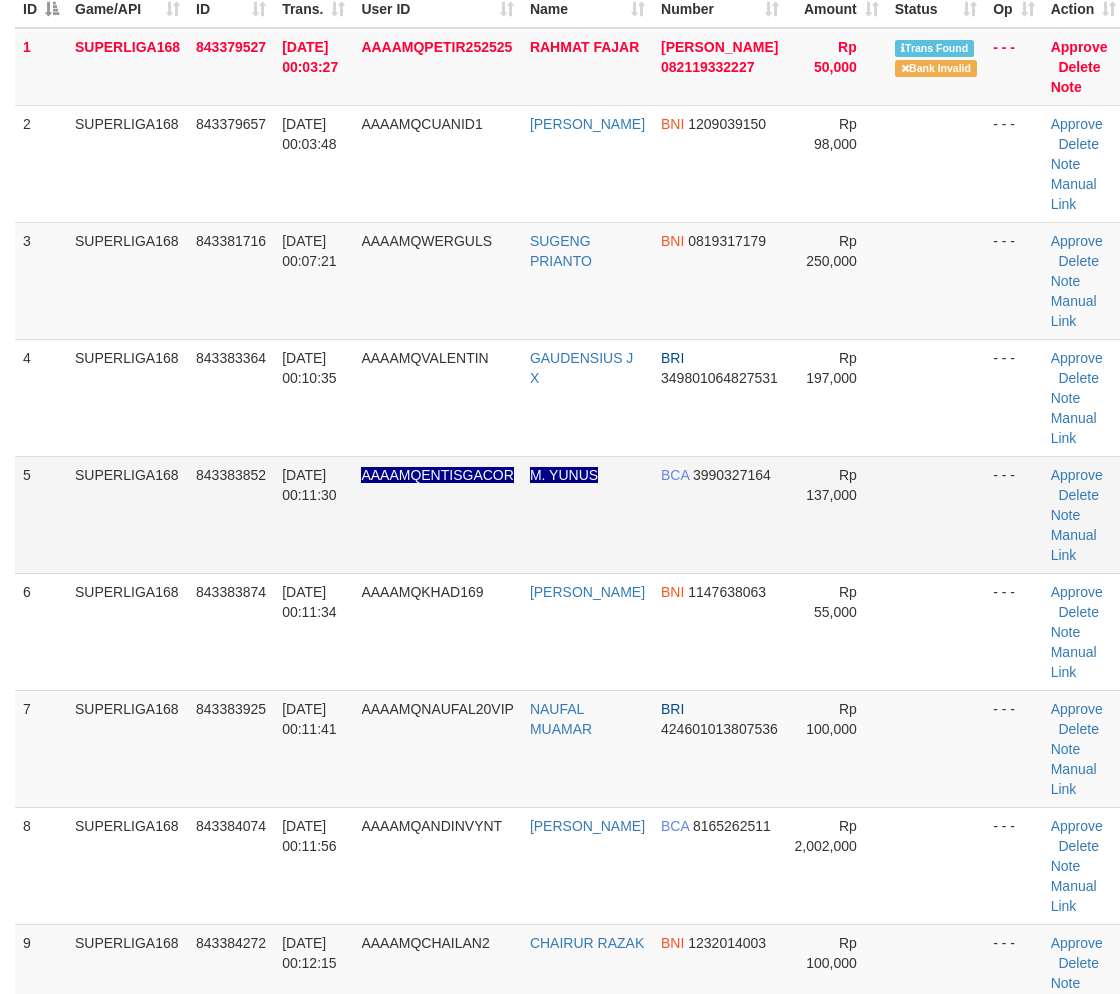 drag, startPoint x: 437, startPoint y: 480, endPoint x: 413, endPoint y: 495, distance: 28.301943 